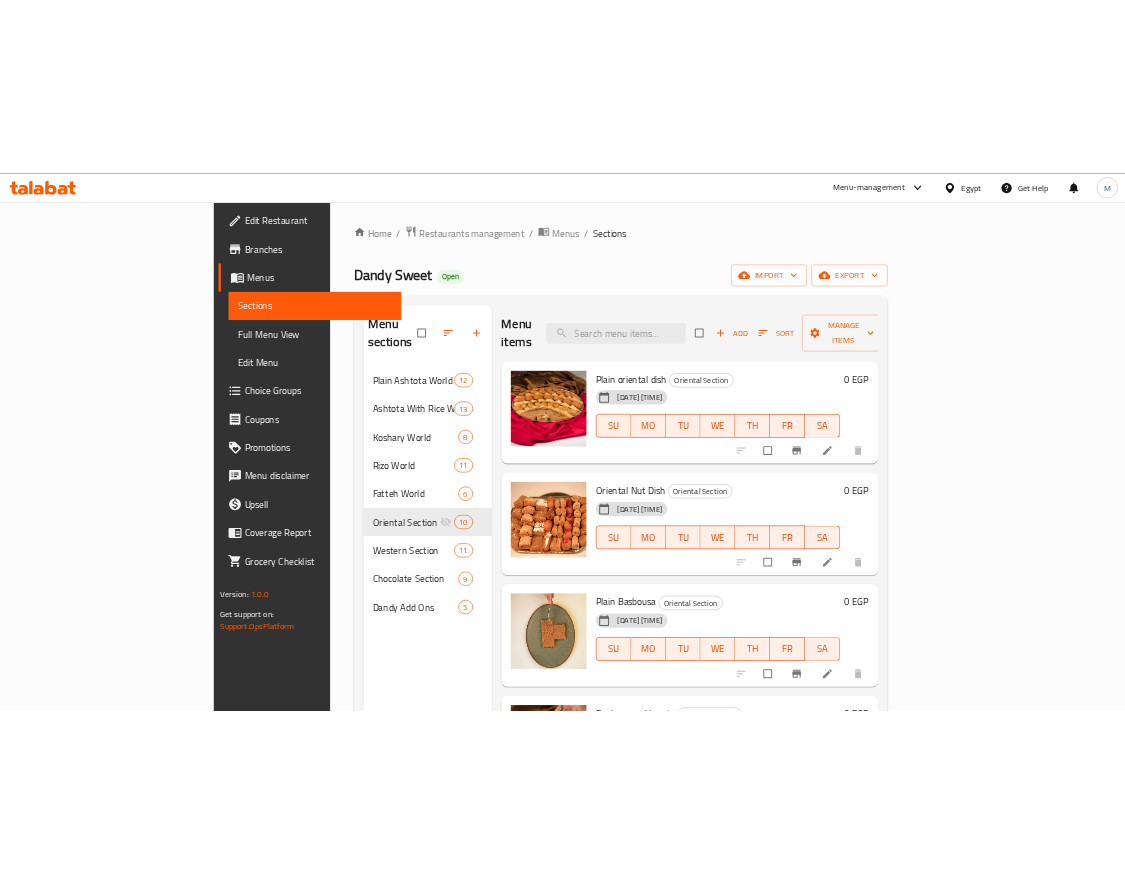 scroll, scrollTop: 0, scrollLeft: 0, axis: both 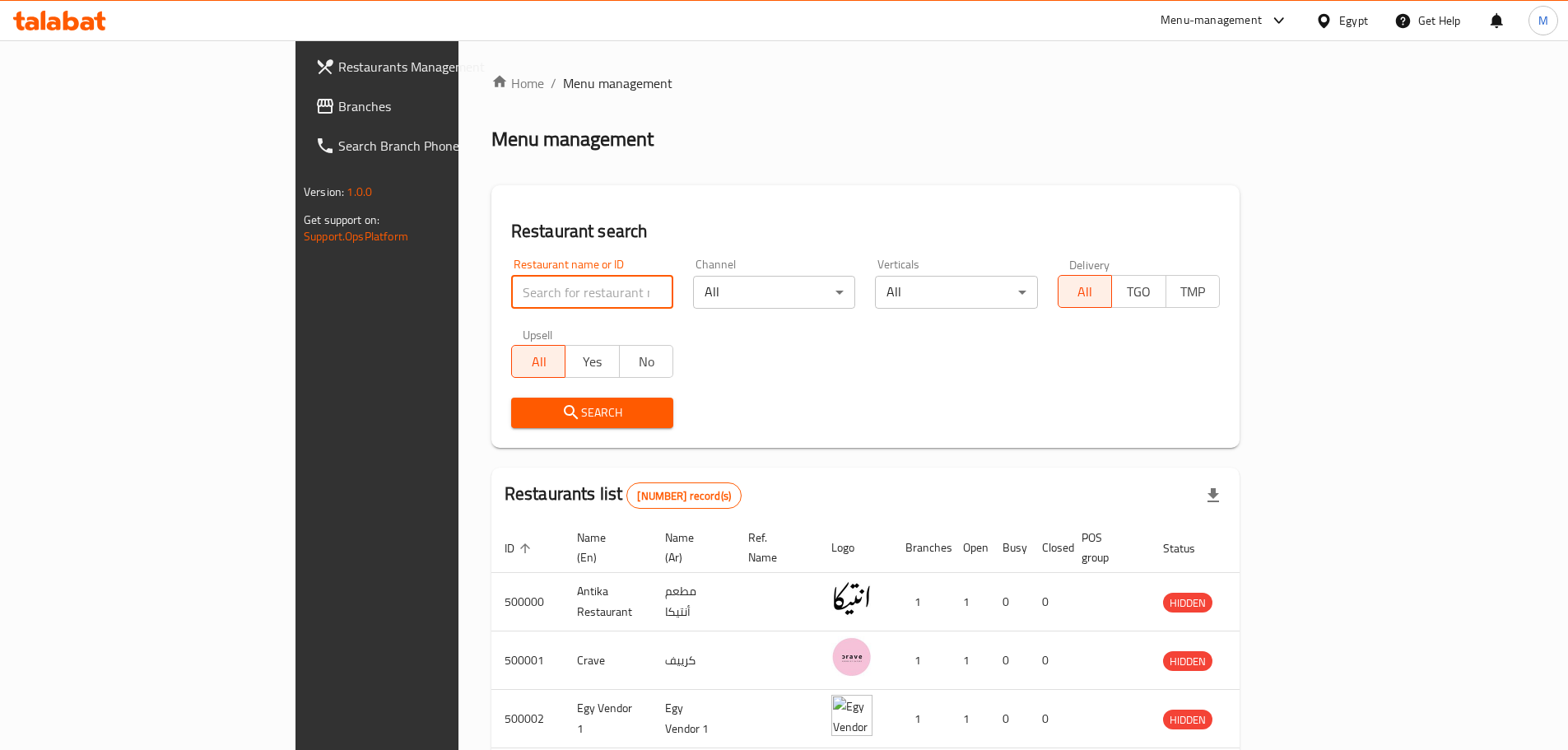 paste on "702600" 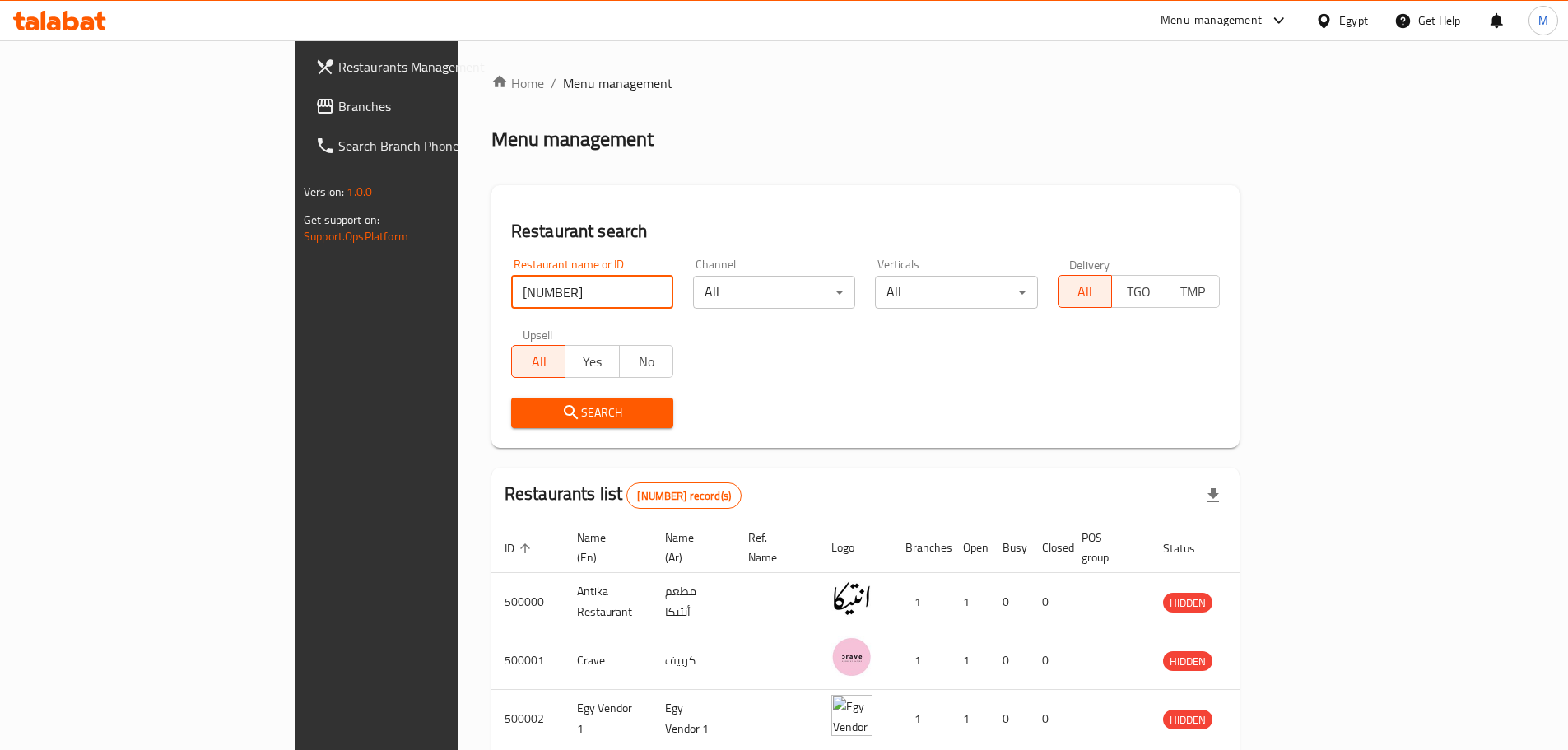type on "702600" 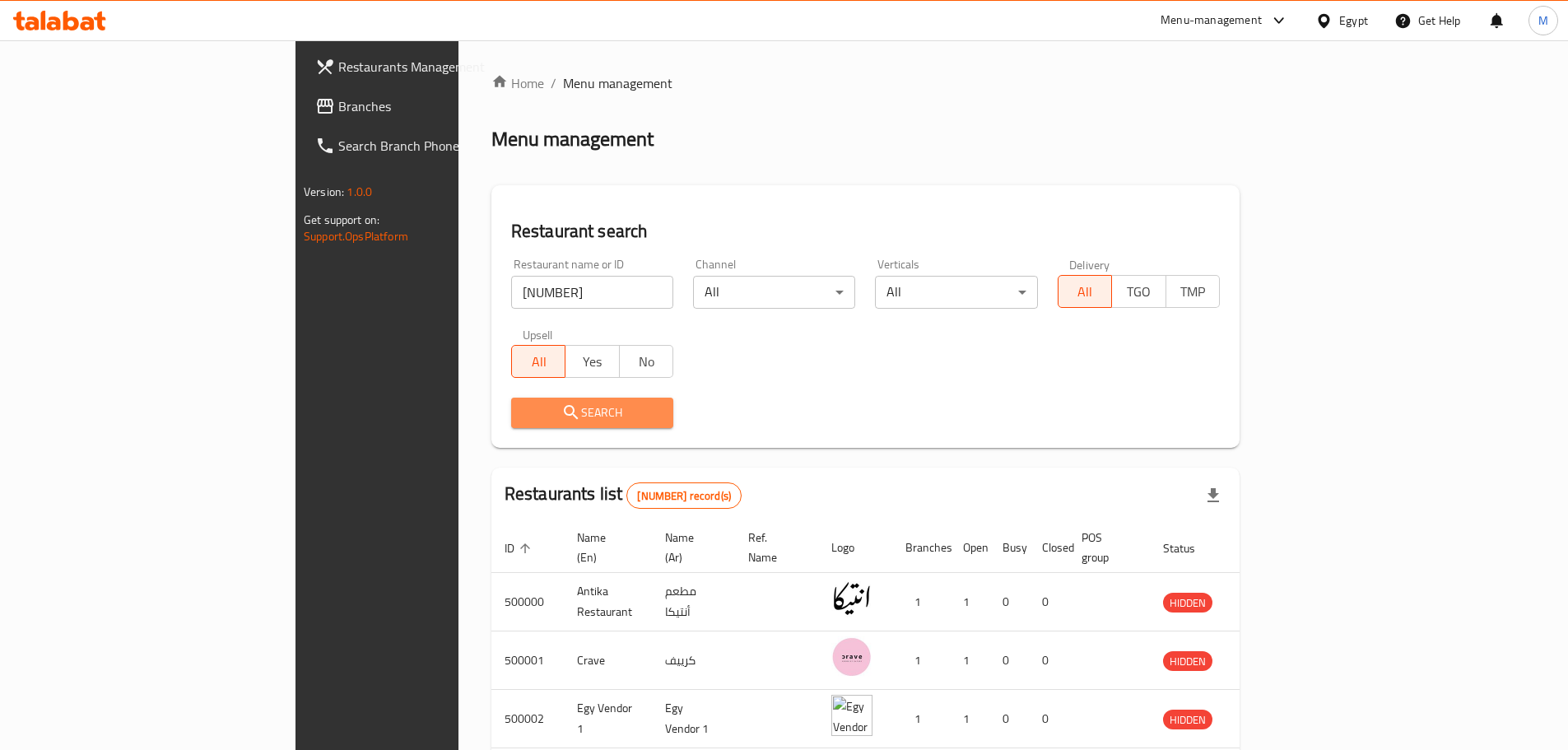 click on "Search" at bounding box center (592, 412) 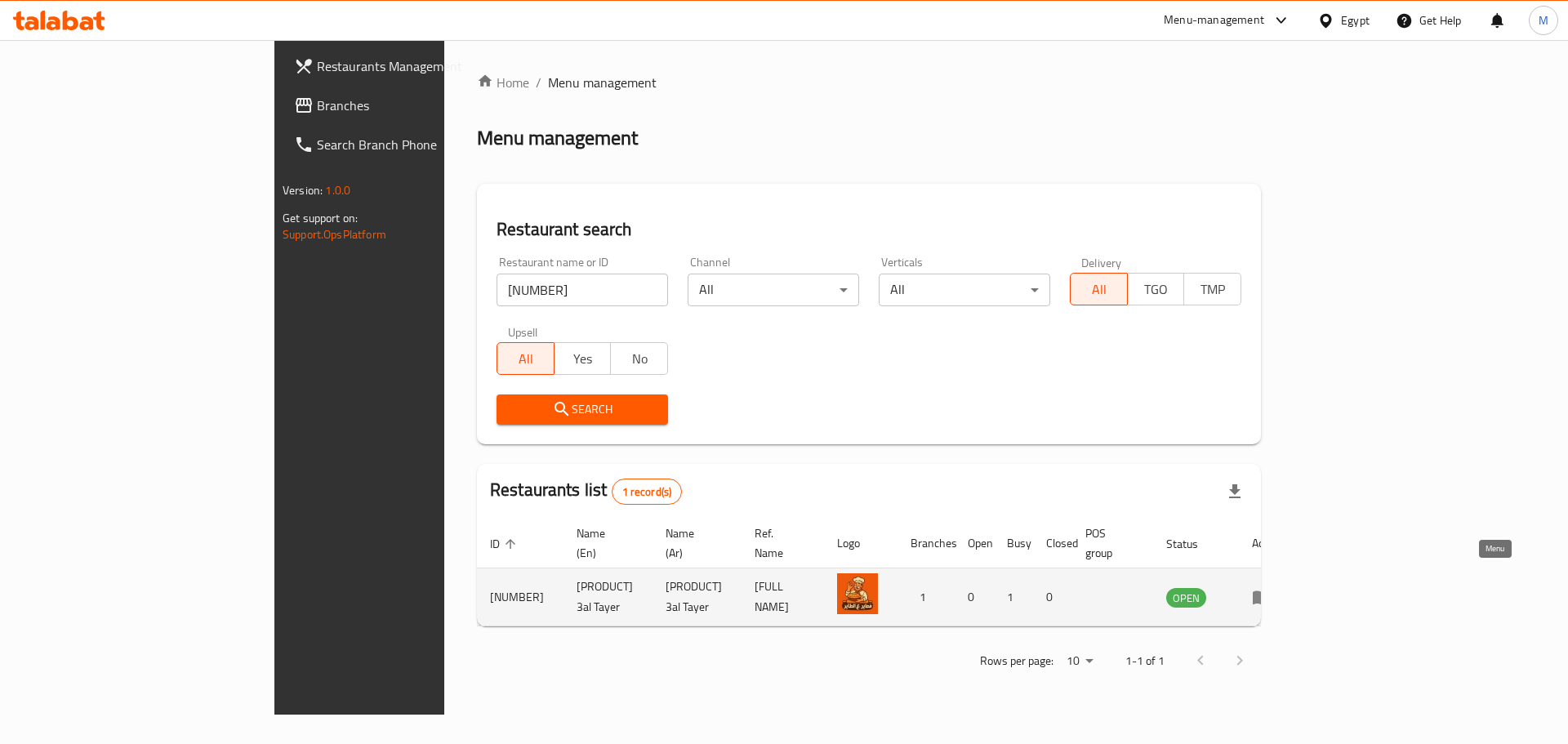 click 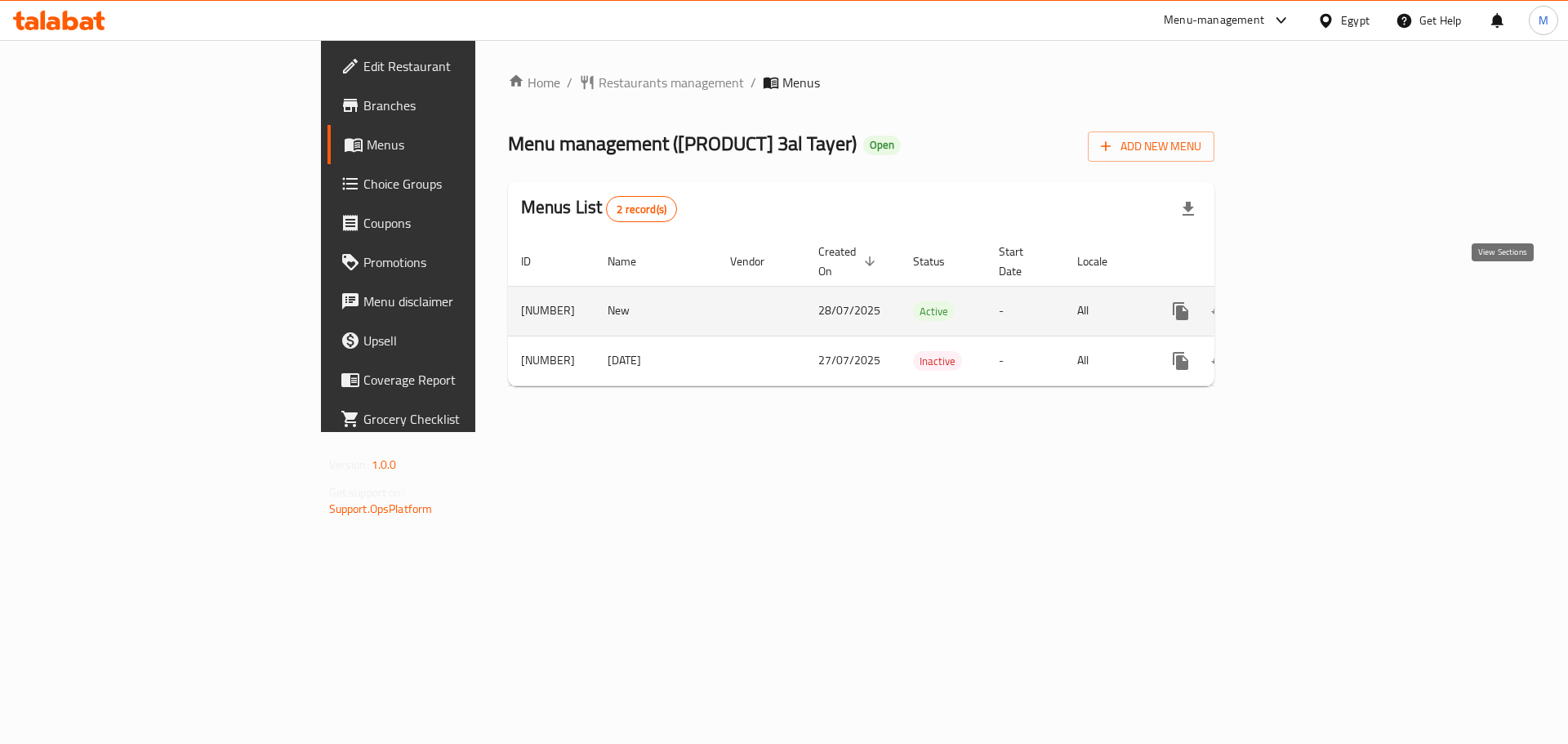 click at bounding box center (1298, 311) 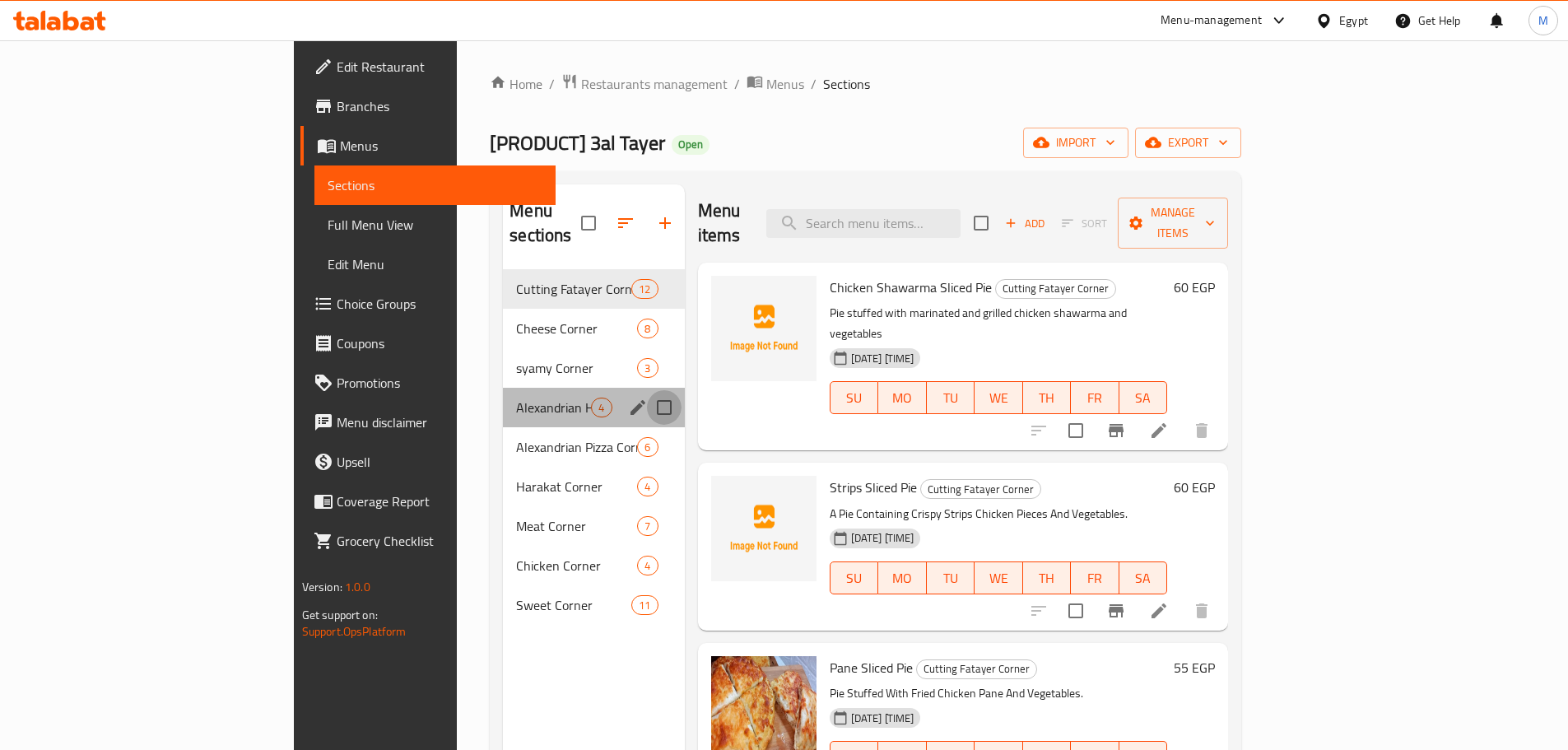 click at bounding box center [664, 408] 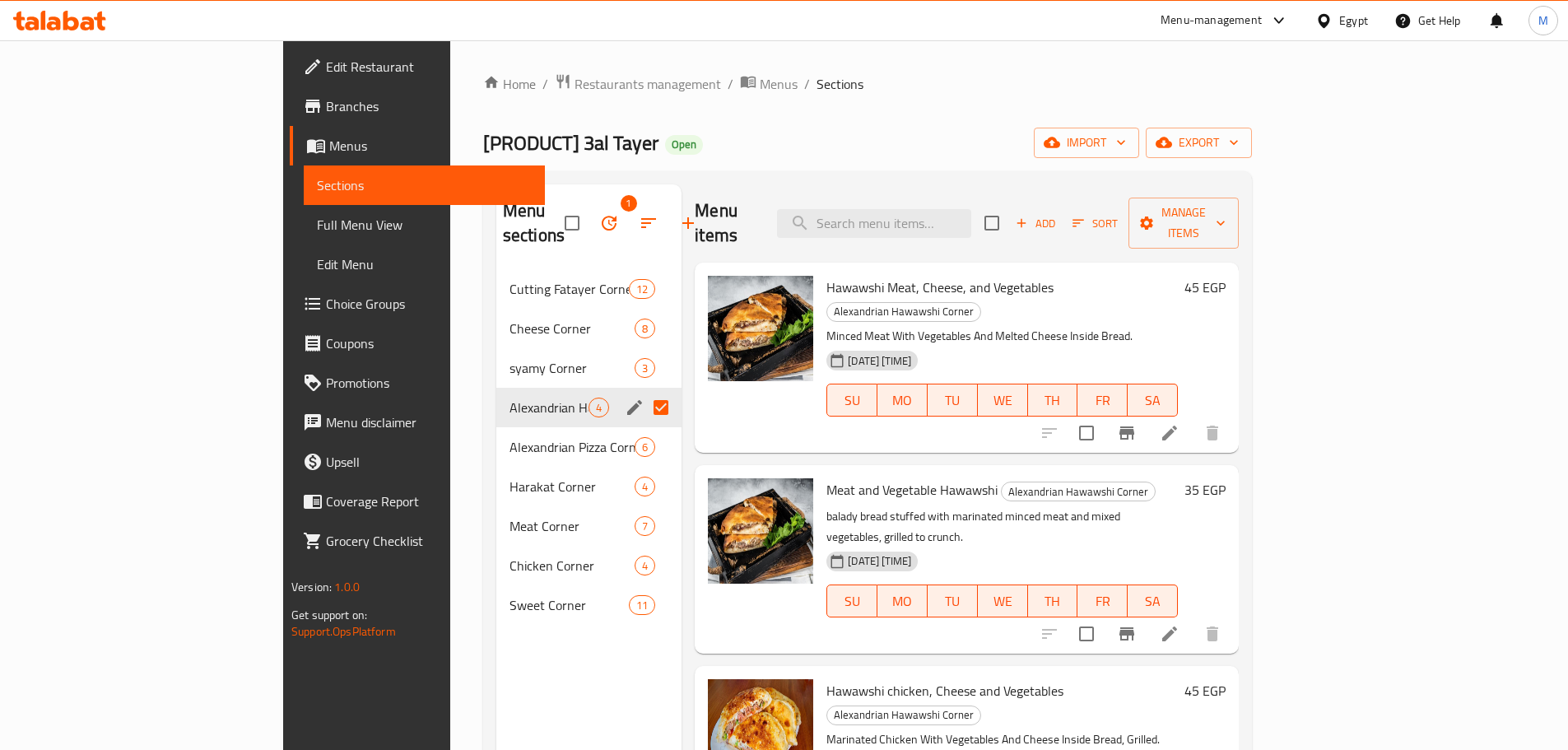 click 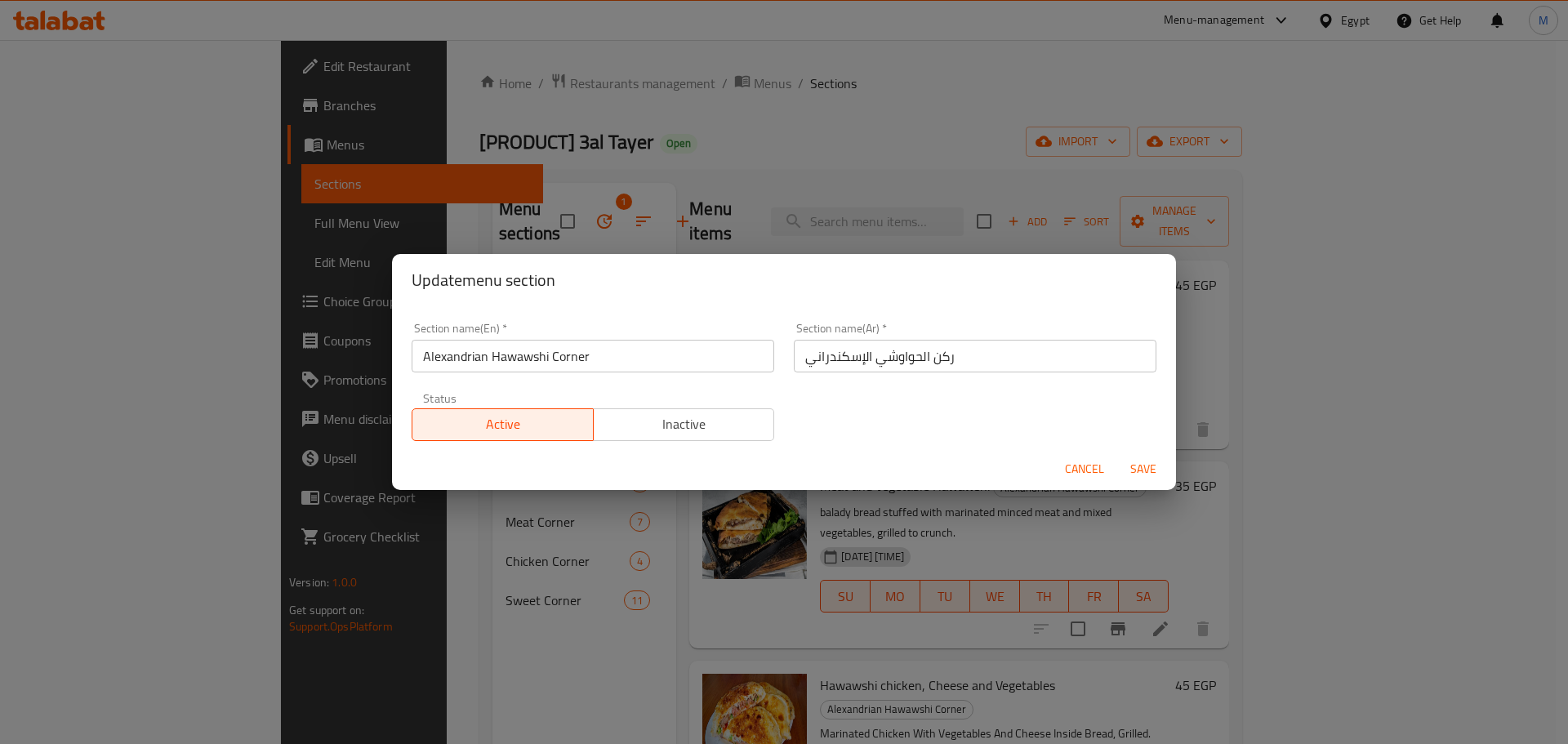 click on "Inactive" at bounding box center [684, 424] 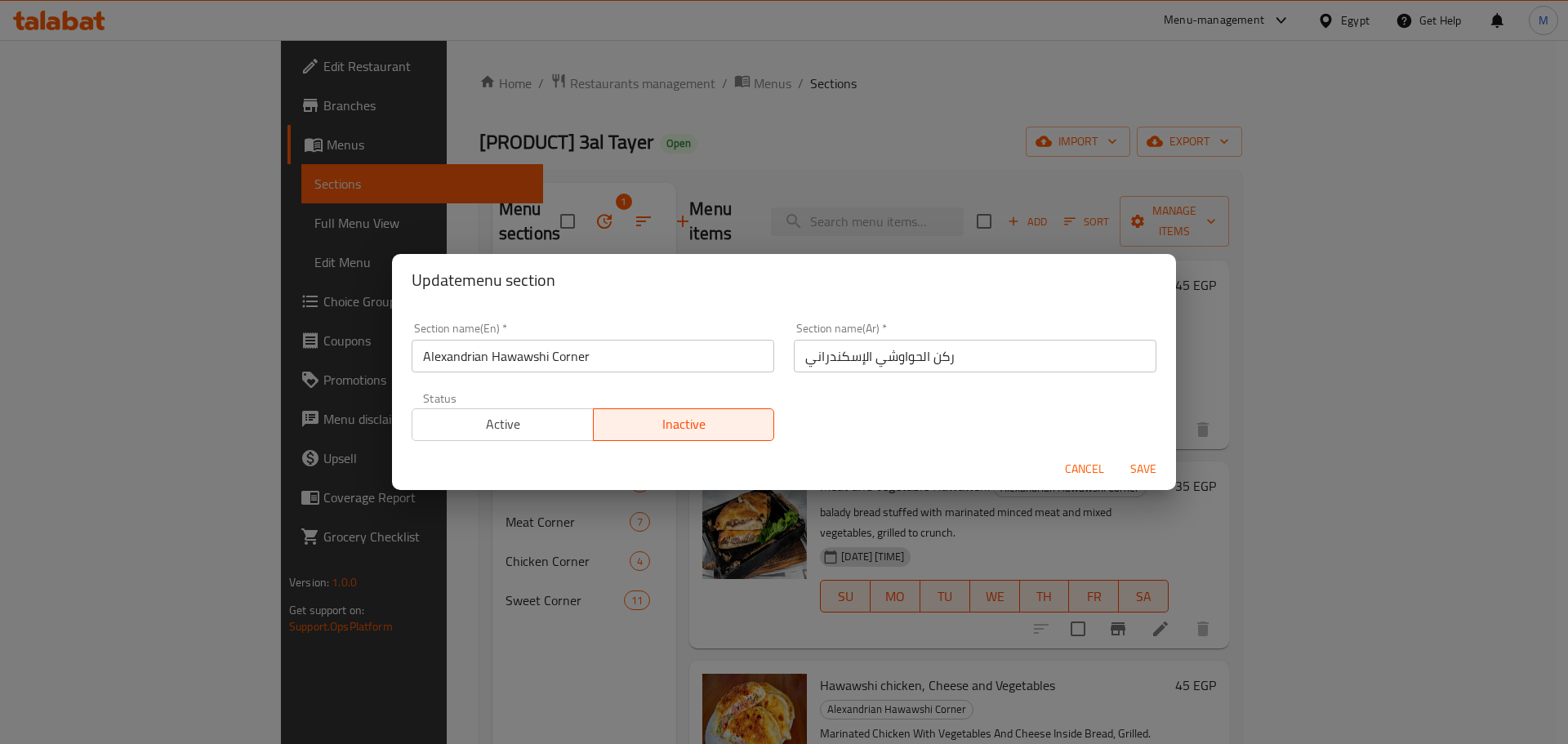click on "Save" at bounding box center [1143, 469] 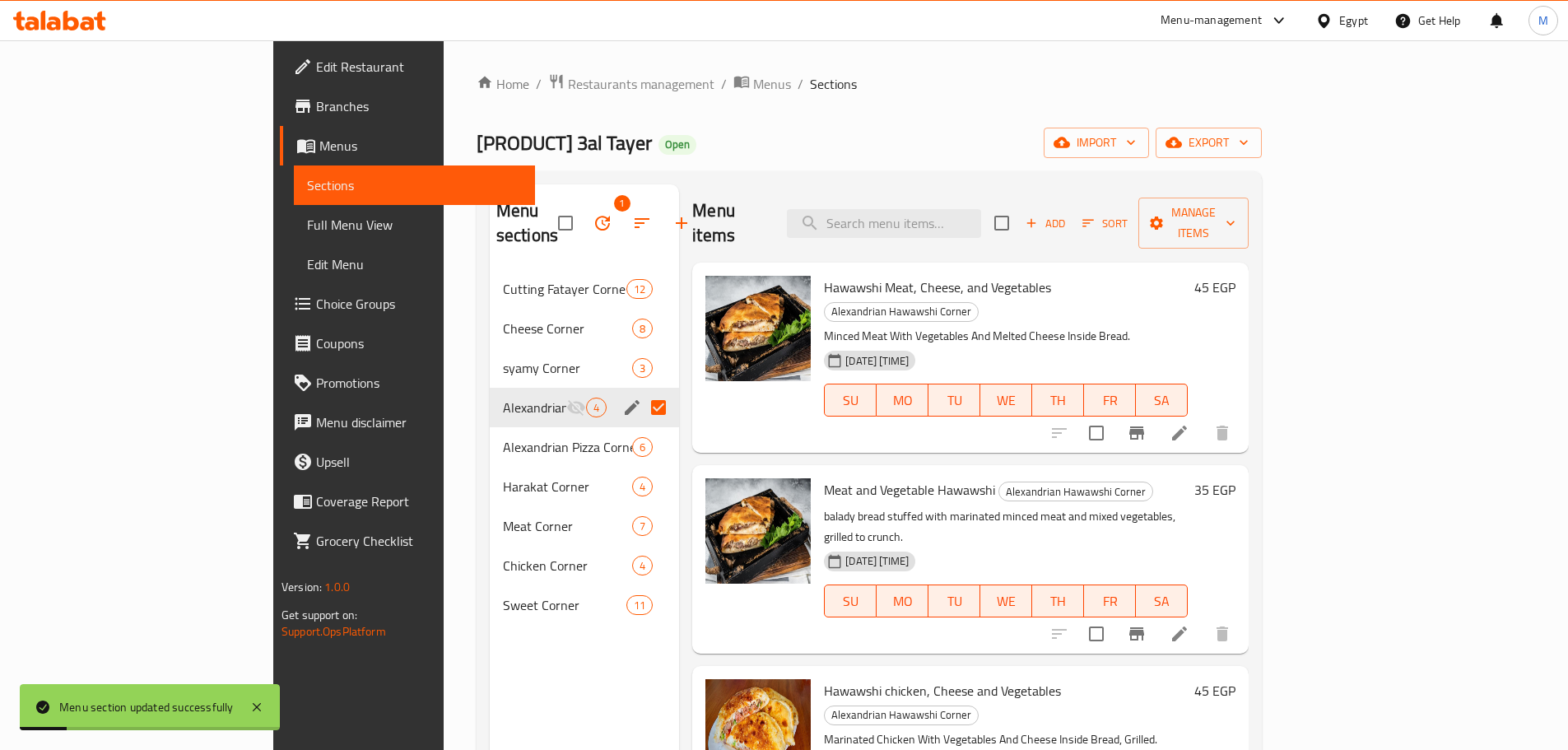 click on "Menu sections 1  Cutting Fatayer Corner 12 Cheese Corner 8 syamy Corner 3 Alexandrian Hawawshi Corner 4 Alexandrian Pizza Corner 6 Harakat Corner 4 Meat Corner 7 Chicken Corner 4 Sweet Corner 11" at bounding box center [584, 559] 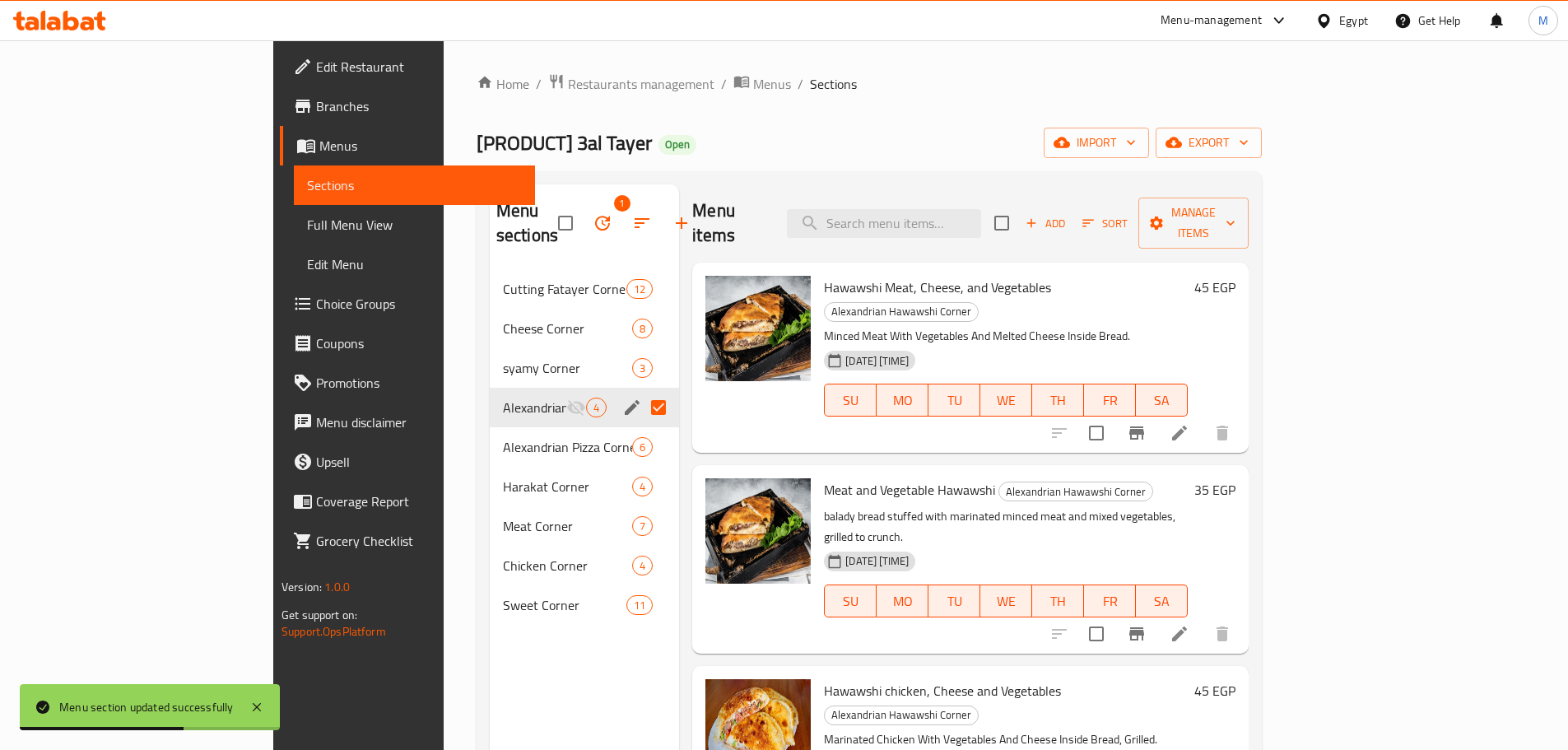 click at bounding box center (658, 408) 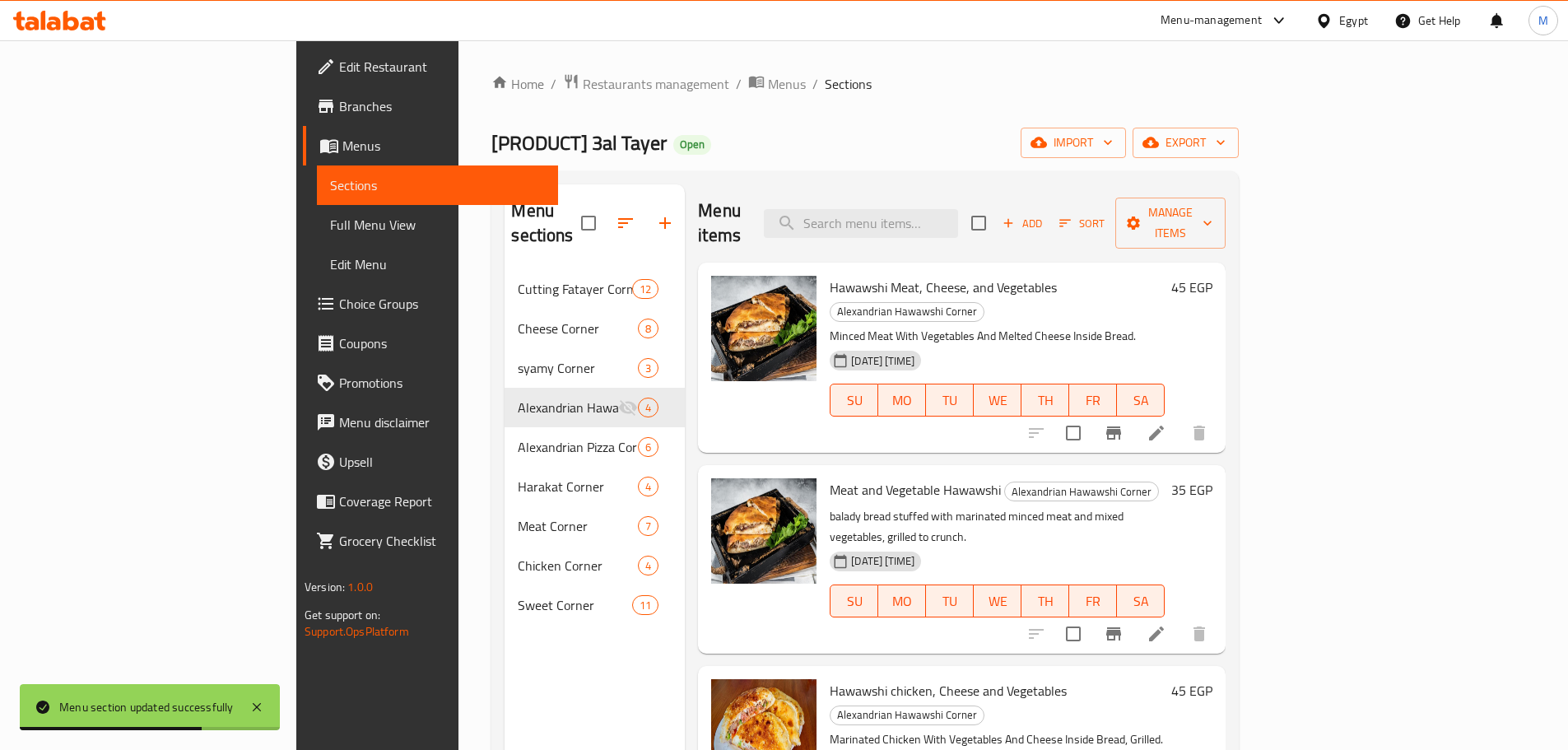 click on "Menu sections  Cutting Fatayer Corner 12 Cheese Corner 8 syamy Corner 3 Alexandrian Hawawshi Corner 4 Alexandrian Pizza Corner 6 Harakat Corner 4 Meat Corner 7 Chicken Corner 4 Sweet Corner 11" at bounding box center (594, 559) 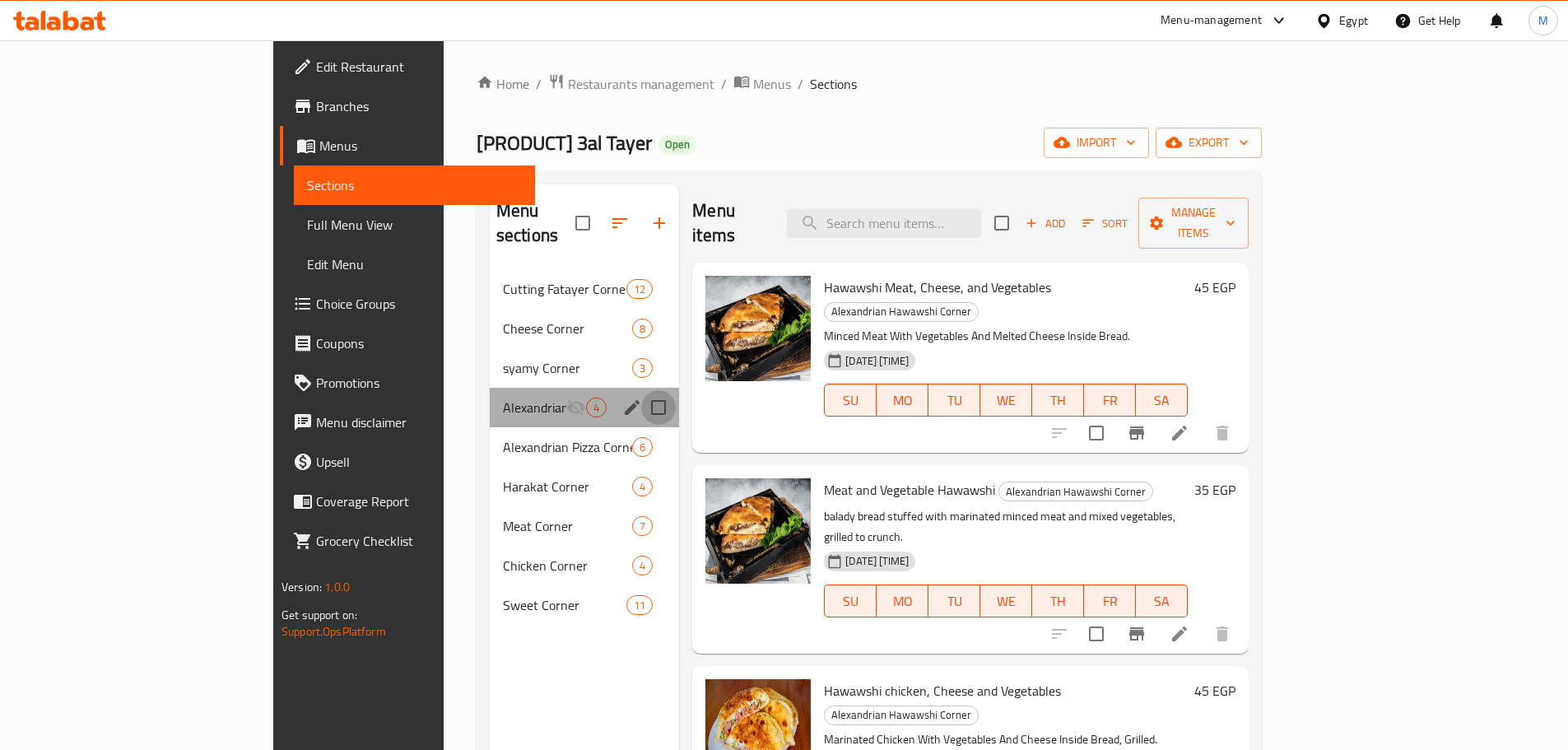 click at bounding box center [658, 408] 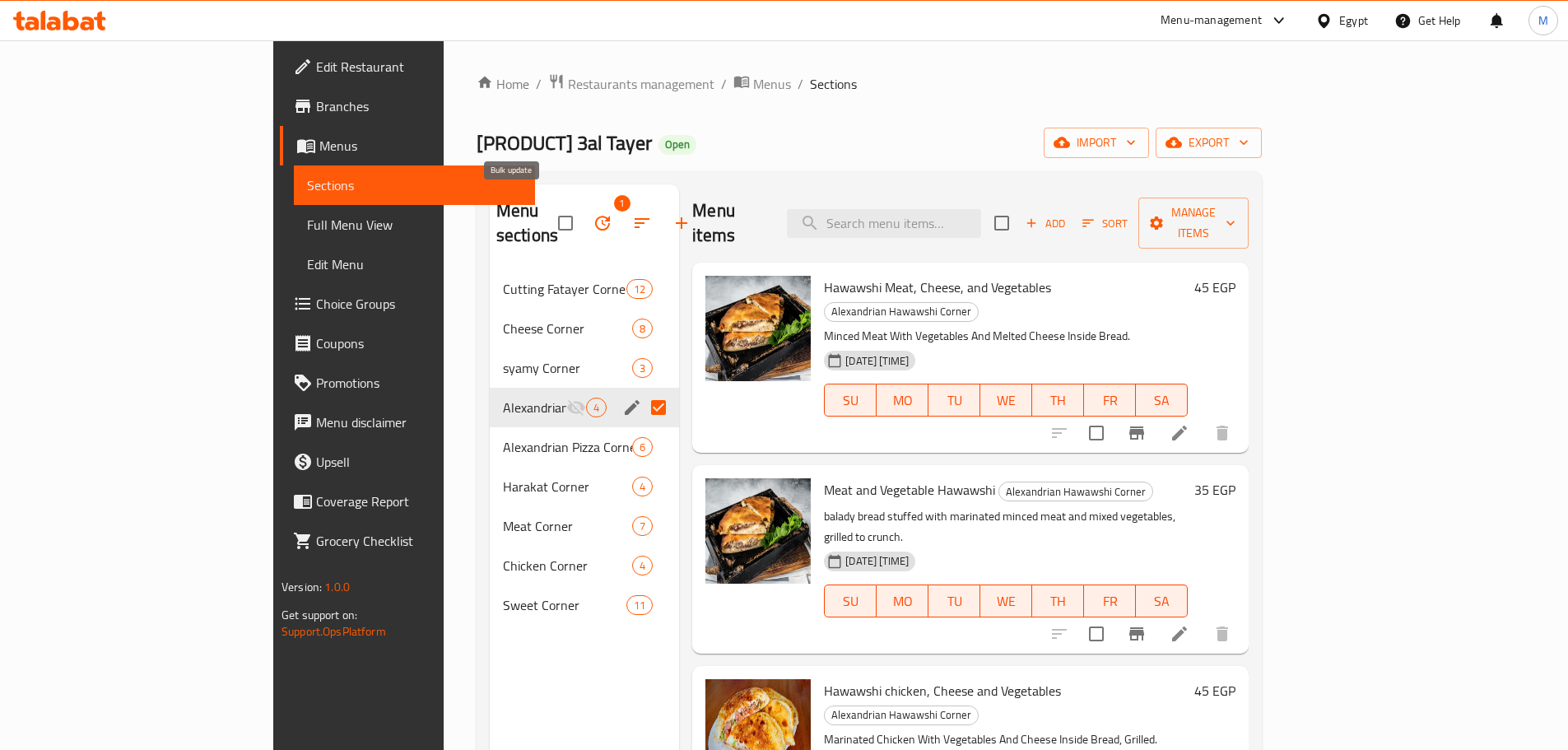 click 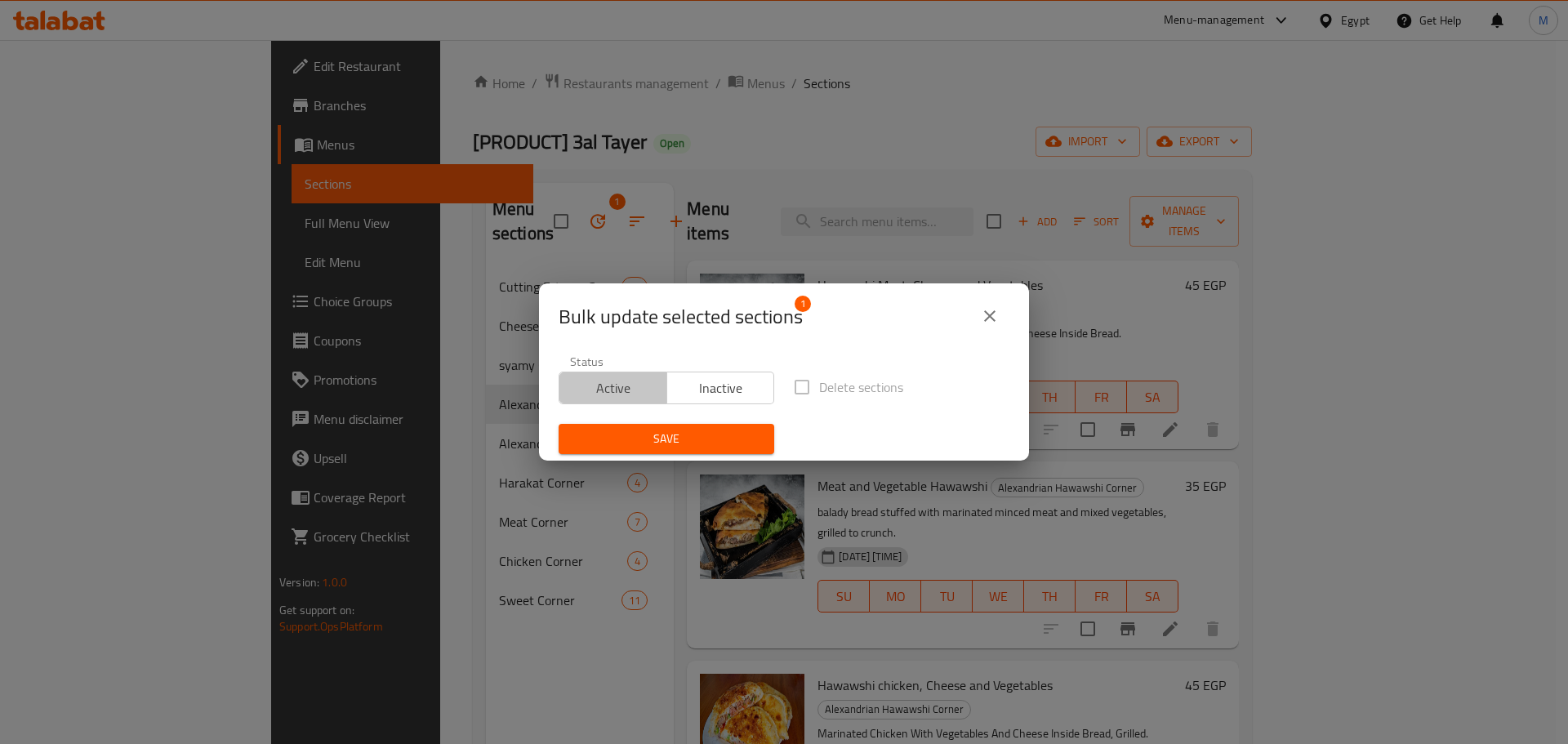 click on "Active" at bounding box center [613, 388] 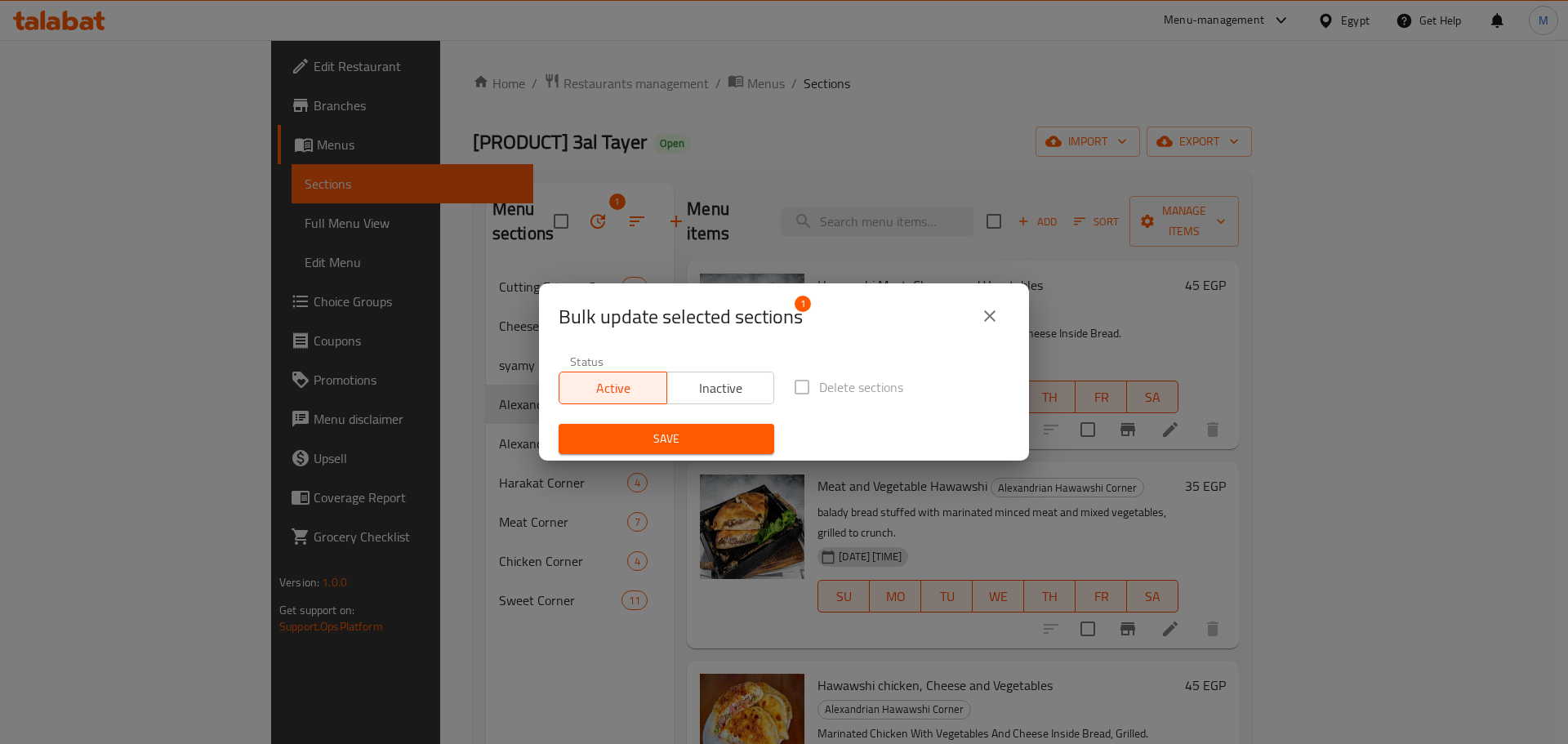 click on "Save" at bounding box center (666, 439) 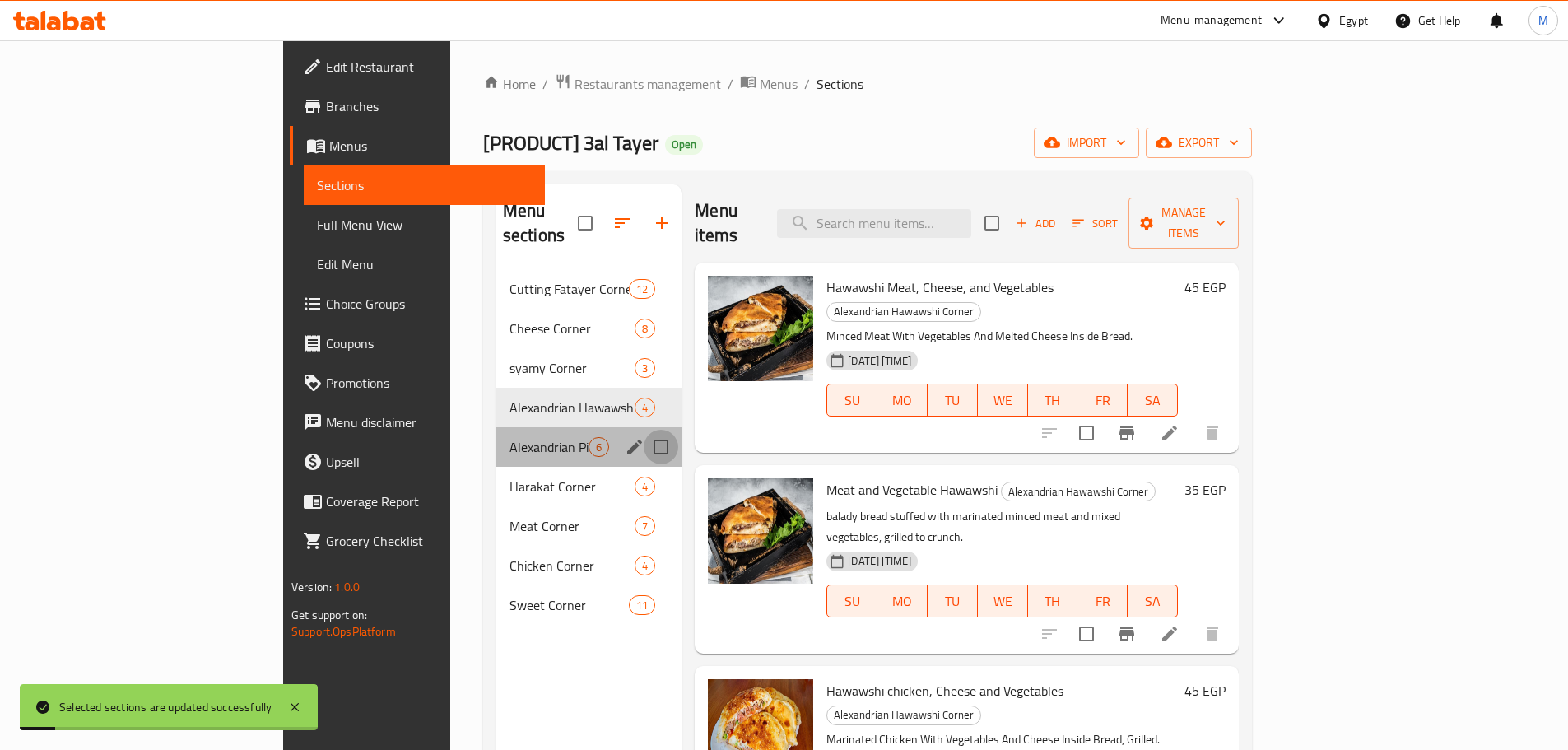 click at bounding box center (661, 447) 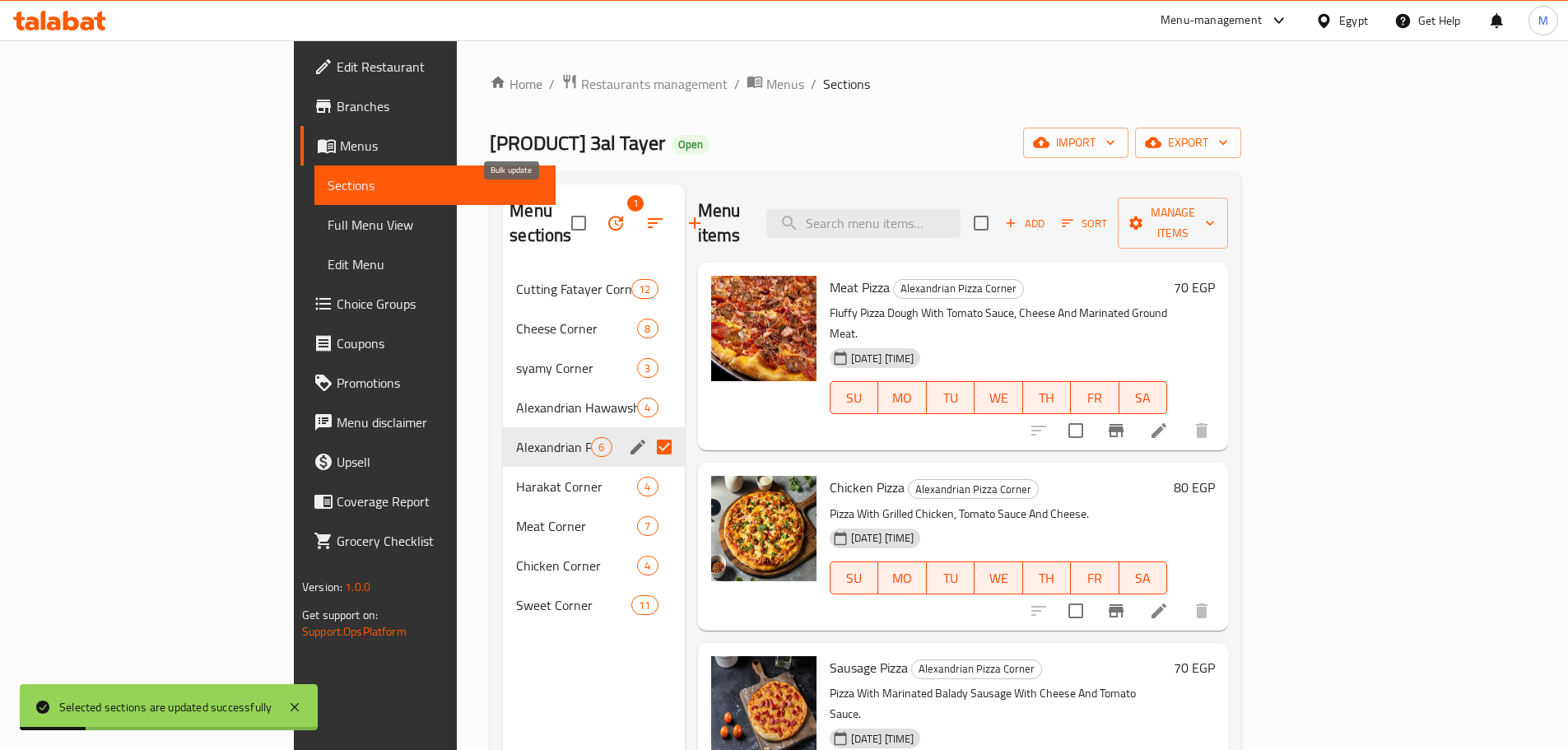 click 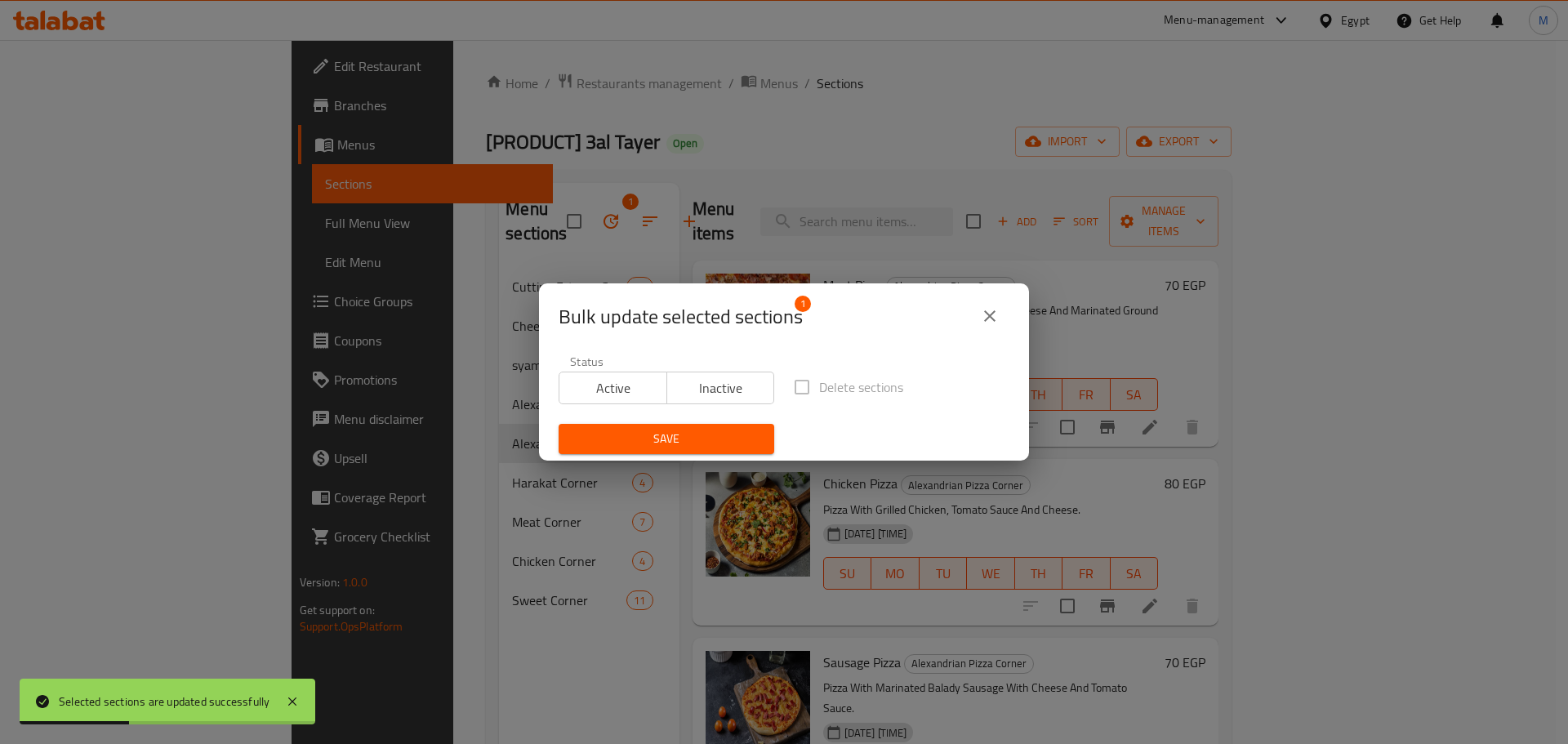 click on "Inactive" at bounding box center [720, 388] 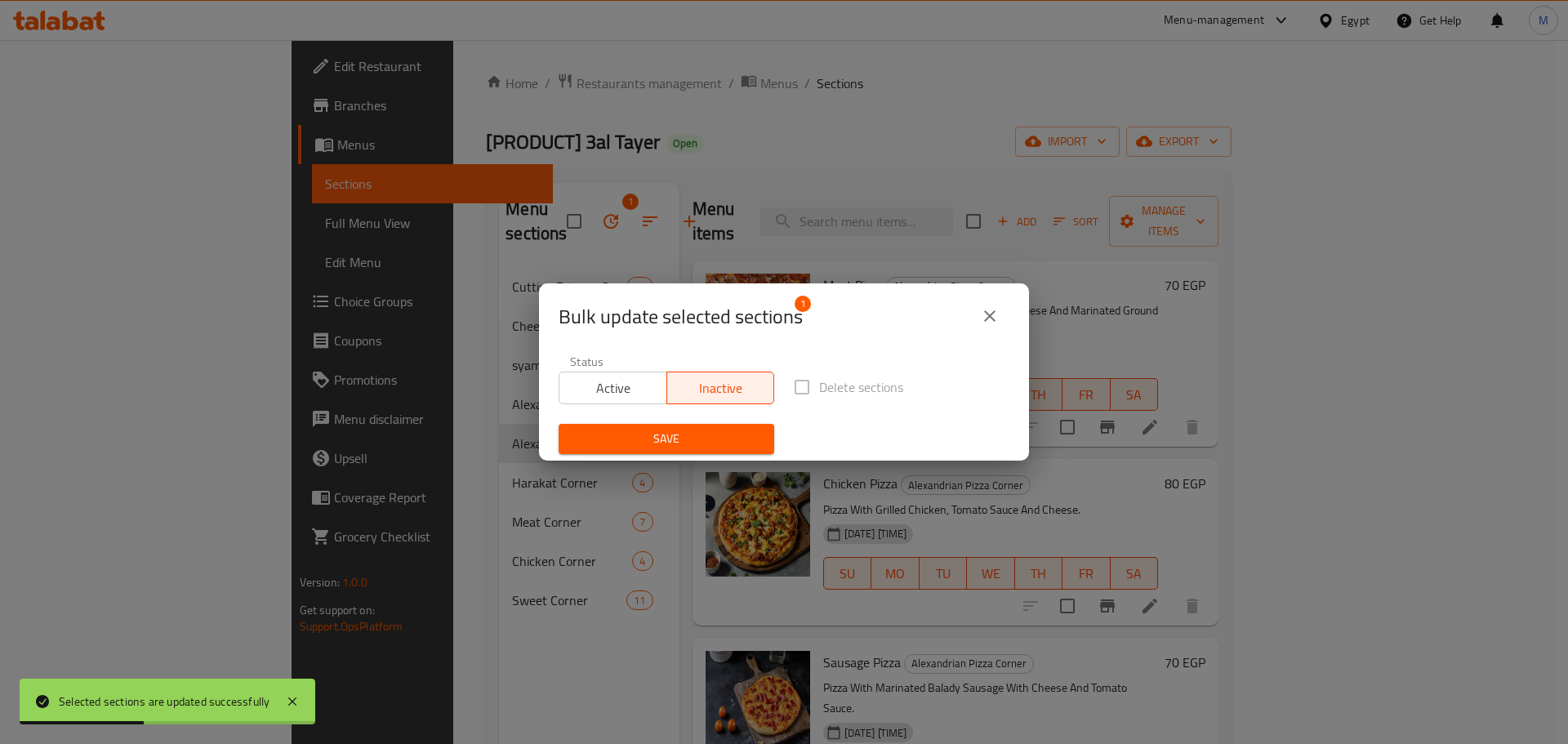click on "Save" at bounding box center [666, 439] 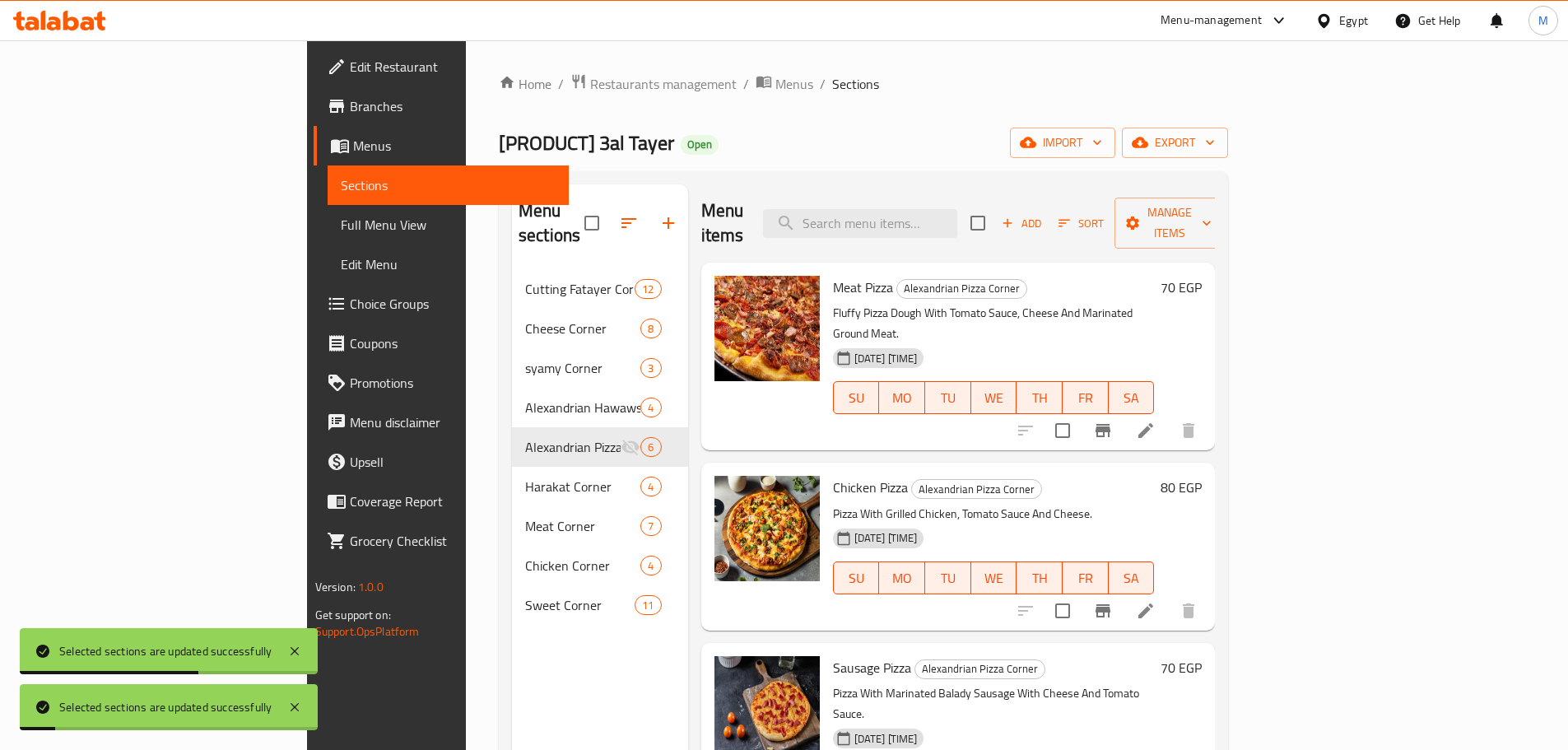 click on "Menu sections  Cutting Fatayer Corner 12 Cheese Corner 8 syamy Corner 3 Alexandrian Hawawshi Corner 4 Alexandrian Pizza Corner 6 Harakat Corner 4 Meat Corner 7 Chicken Corner 4 Sweet Corner 11" at bounding box center [600, 559] 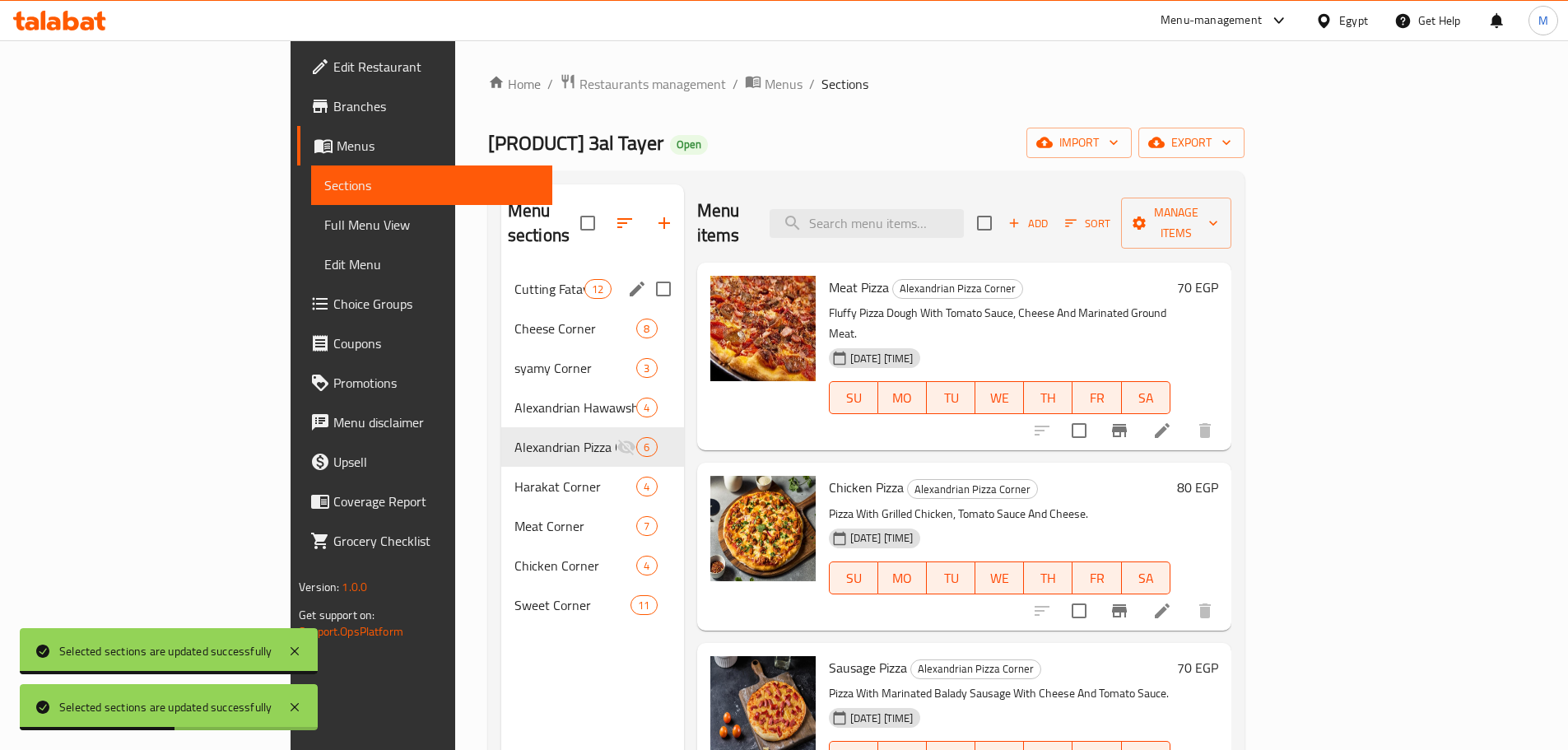 click on "Cutting Fatayer Corner 12" at bounding box center [593, 289] 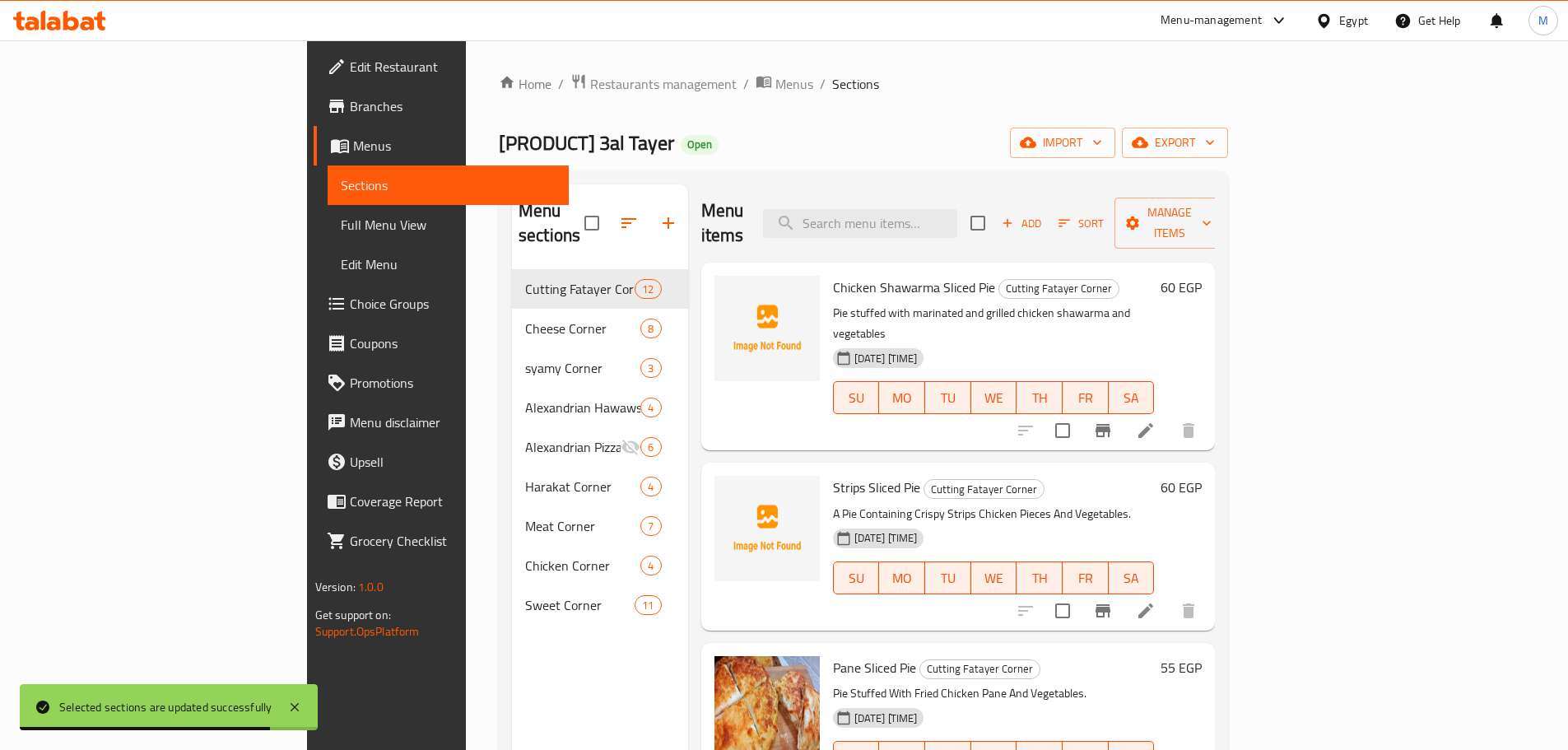 click on "Chicken Shawarma Sliced Pie" at bounding box center (914, 287) 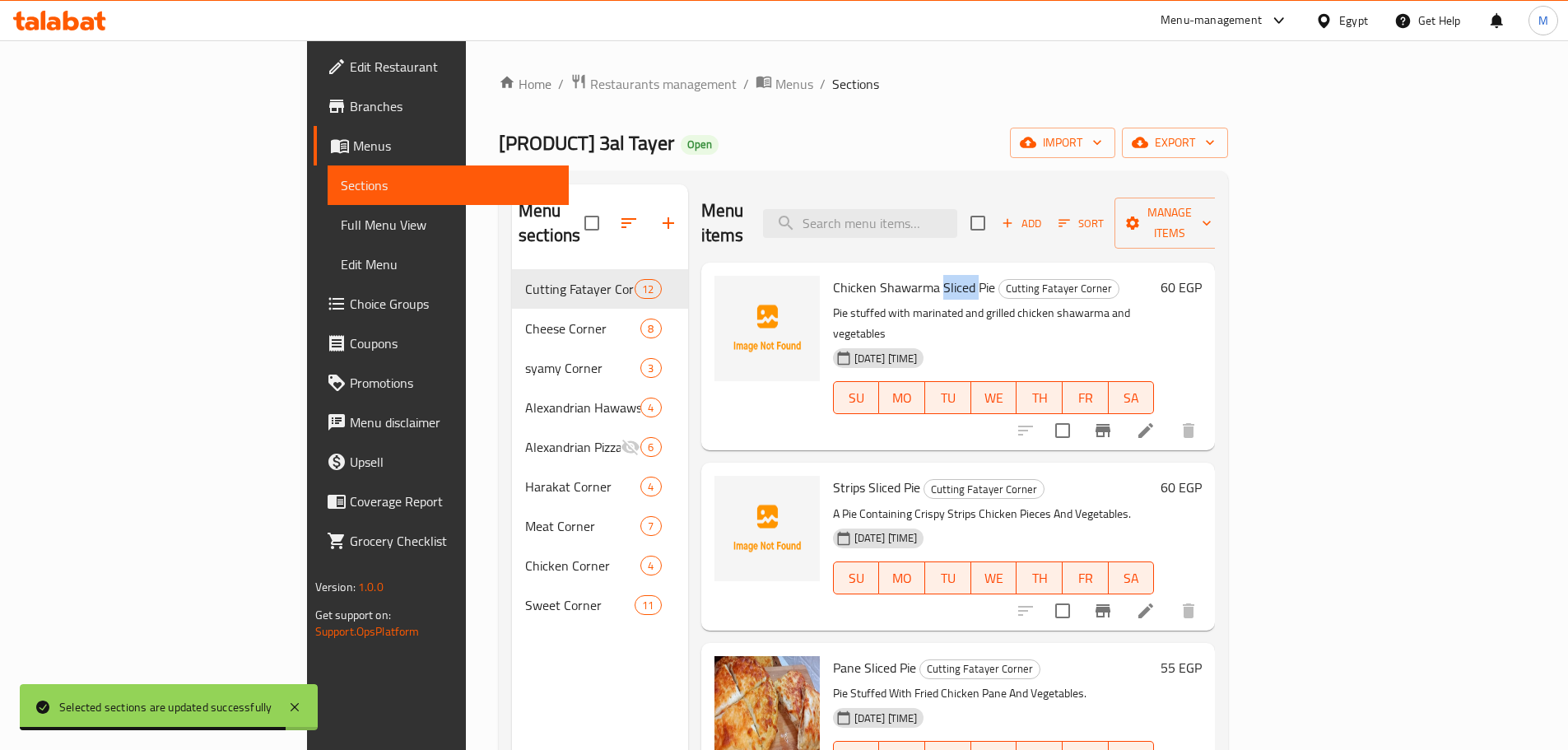 click on "Chicken Shawarma Sliced Pie" at bounding box center (914, 287) 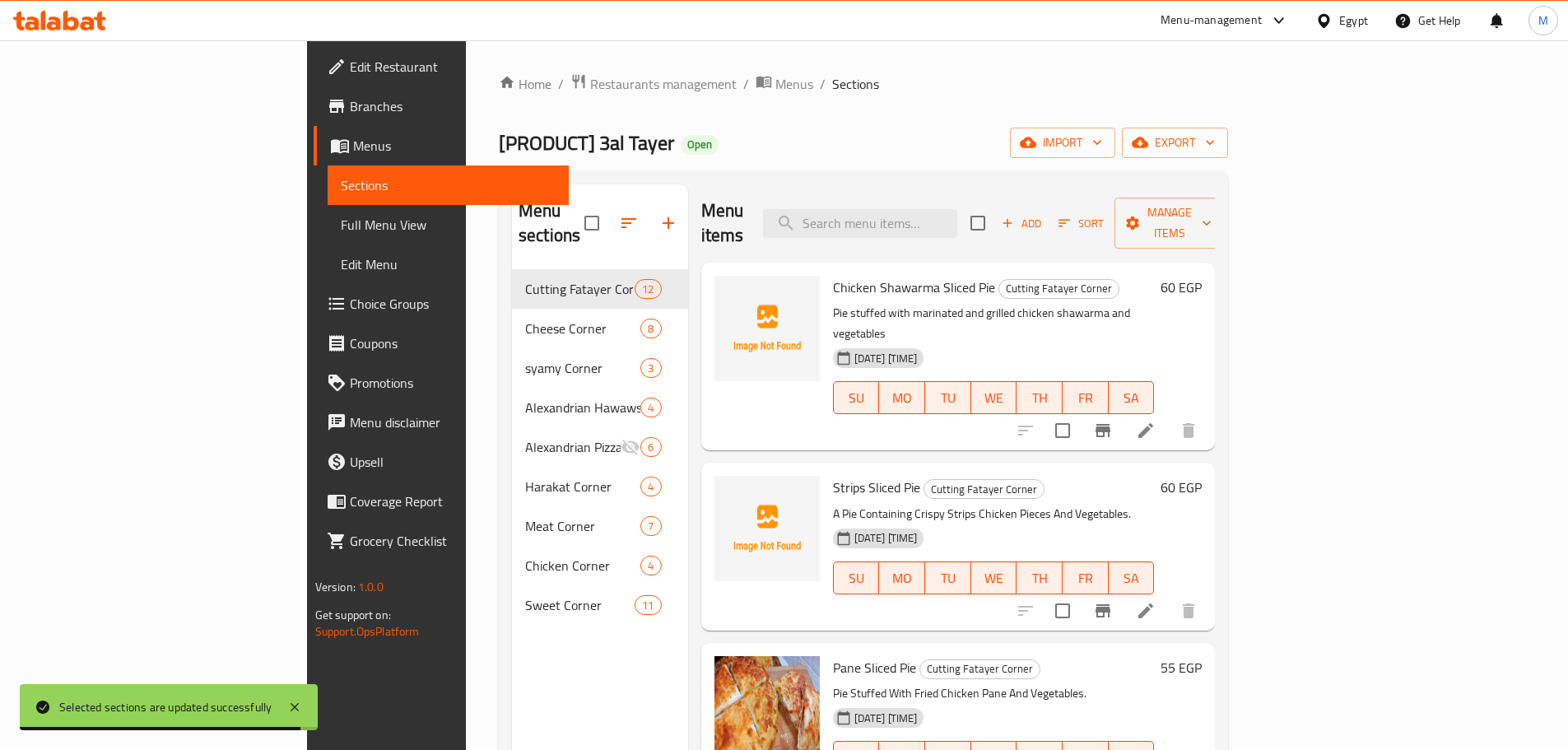 drag, startPoint x: 863, startPoint y: 259, endPoint x: 835, endPoint y: 266, distance: 28.86174 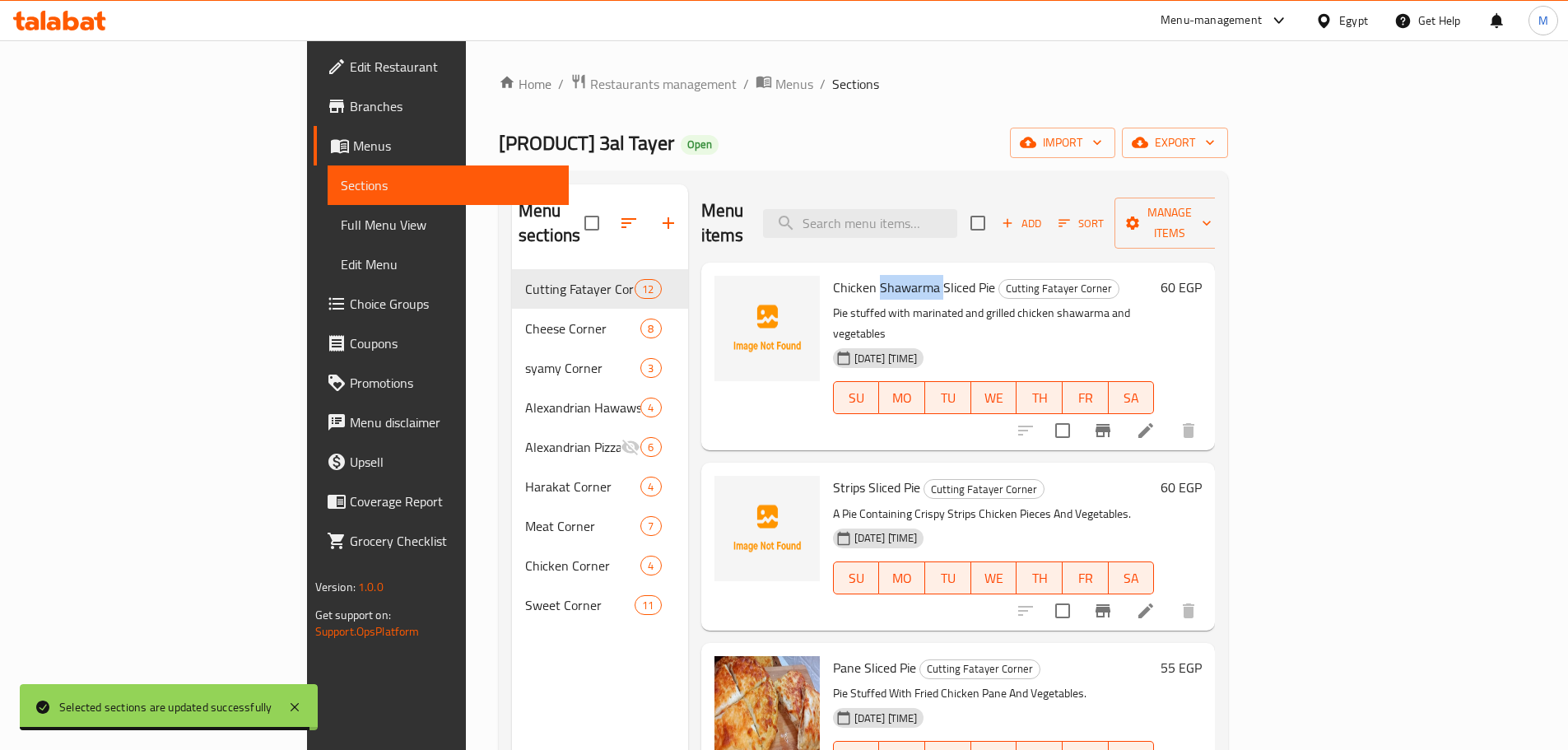 click on "Chicken Shawarma Sliced Pie" at bounding box center [914, 287] 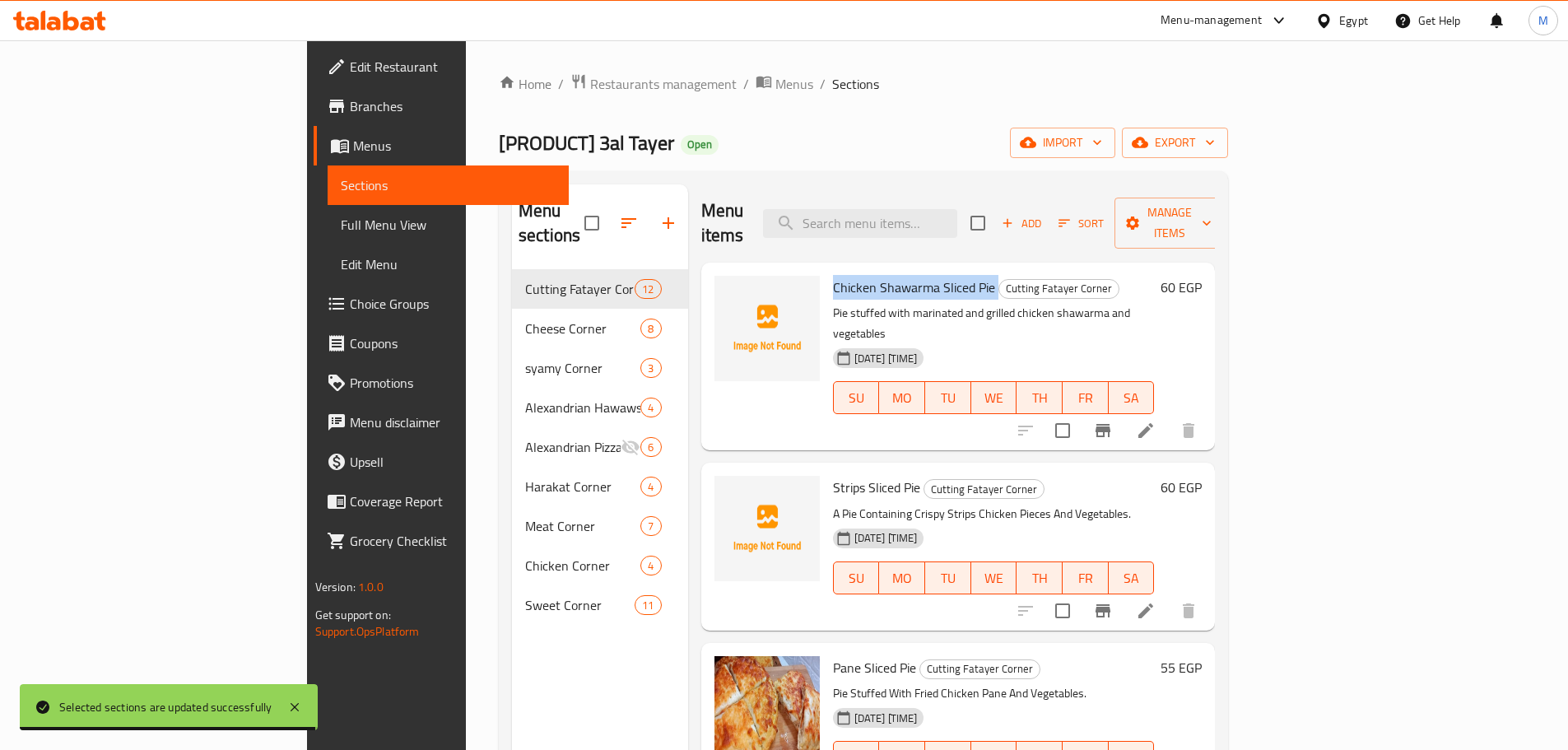 click on "Chicken Shawarma Sliced Pie" at bounding box center (914, 287) 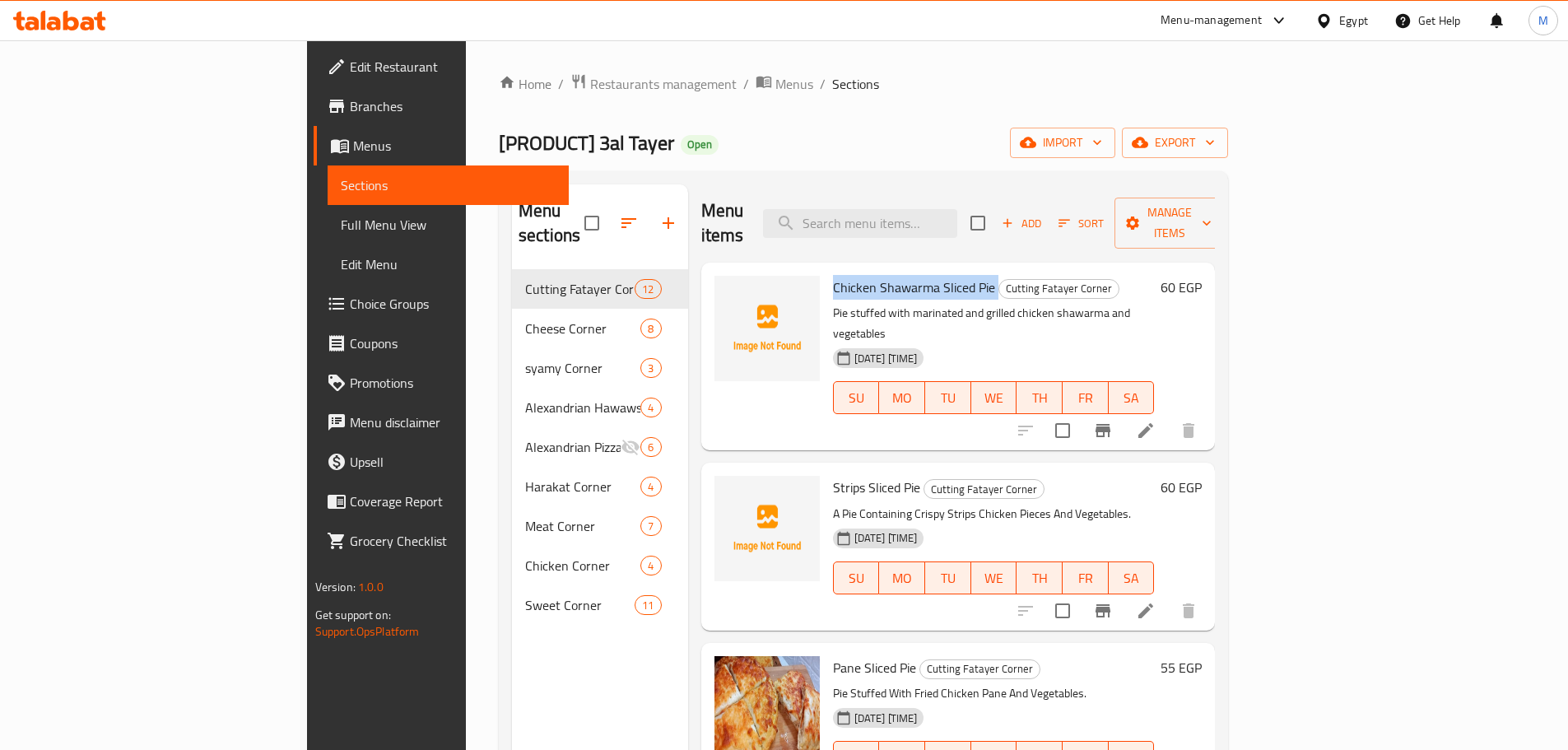 copy on "Chicken Shawarma Sliced Pie" 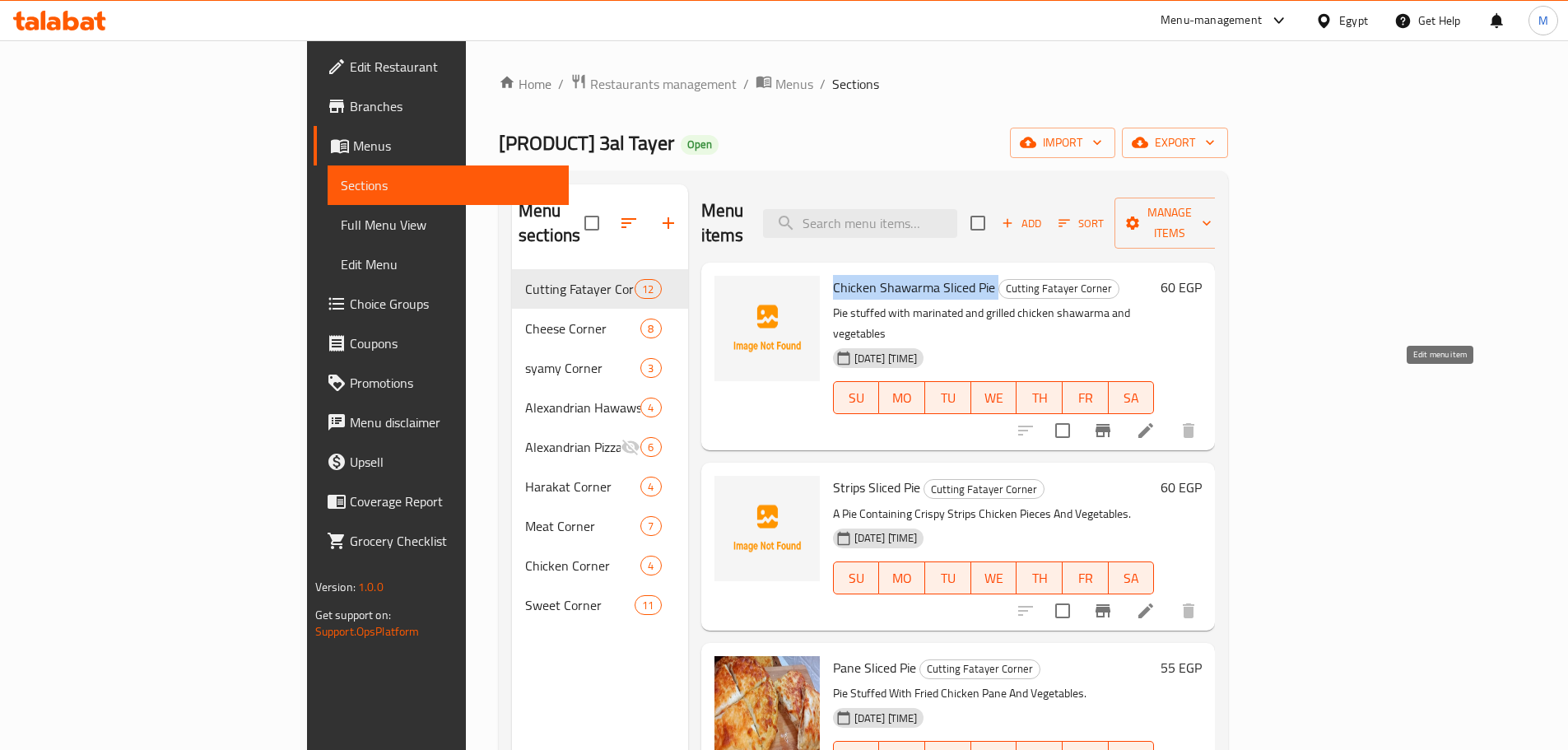 click 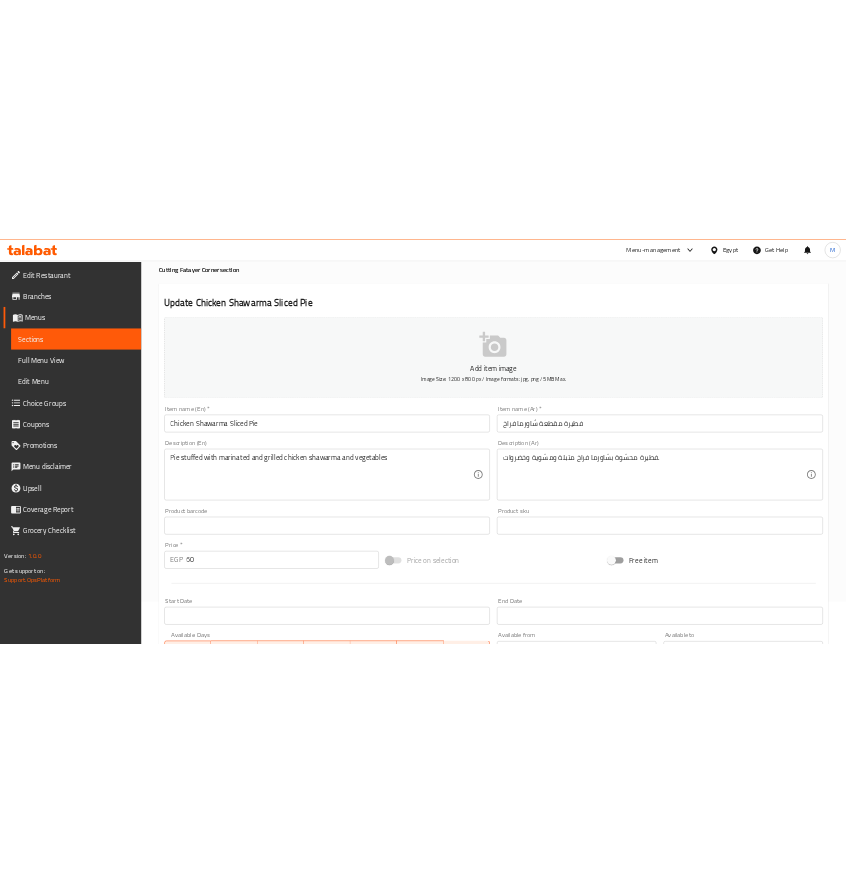 scroll, scrollTop: 100, scrollLeft: 0, axis: vertical 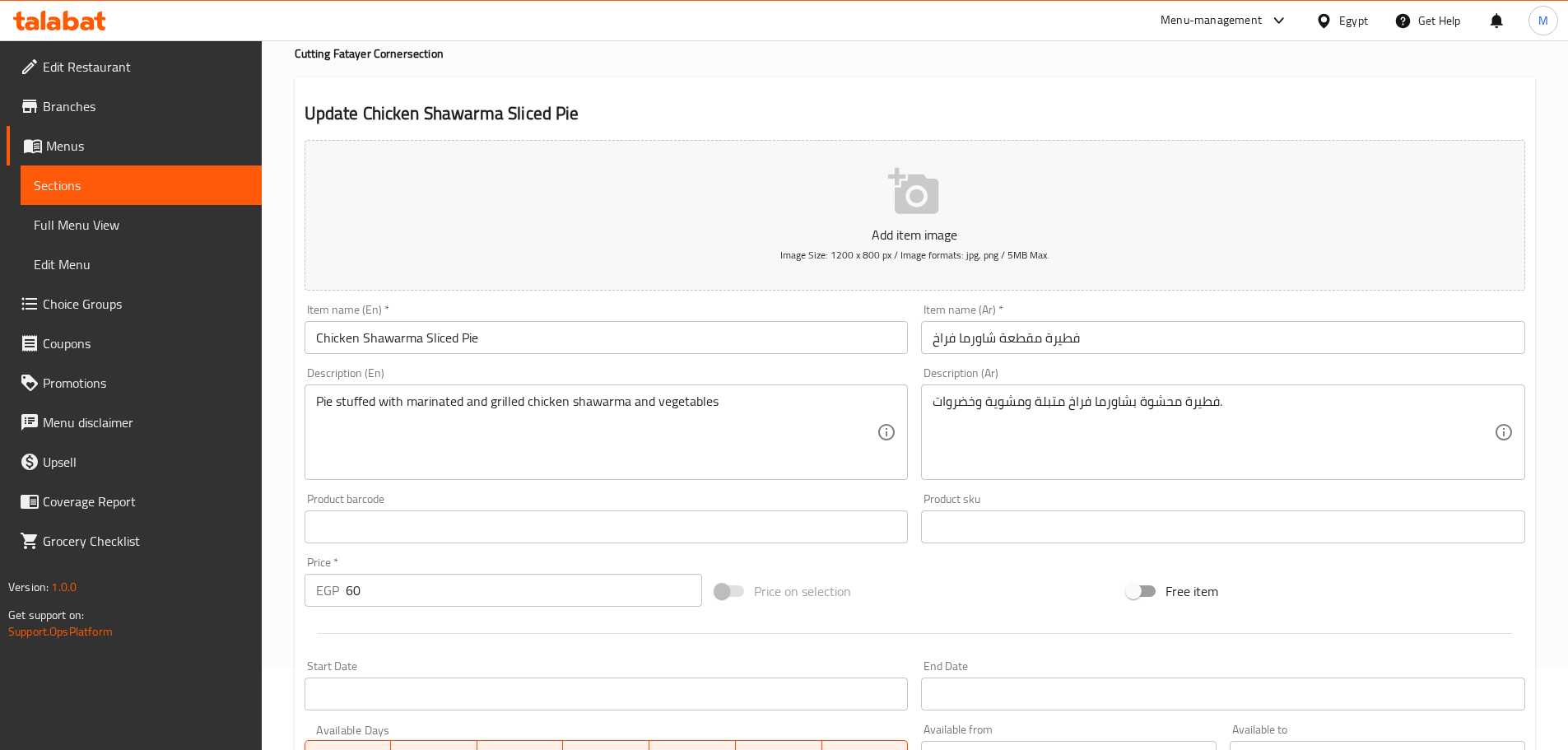 click on "فطيرة مقطعة شاورما فراخ" at bounding box center (1223, 338) 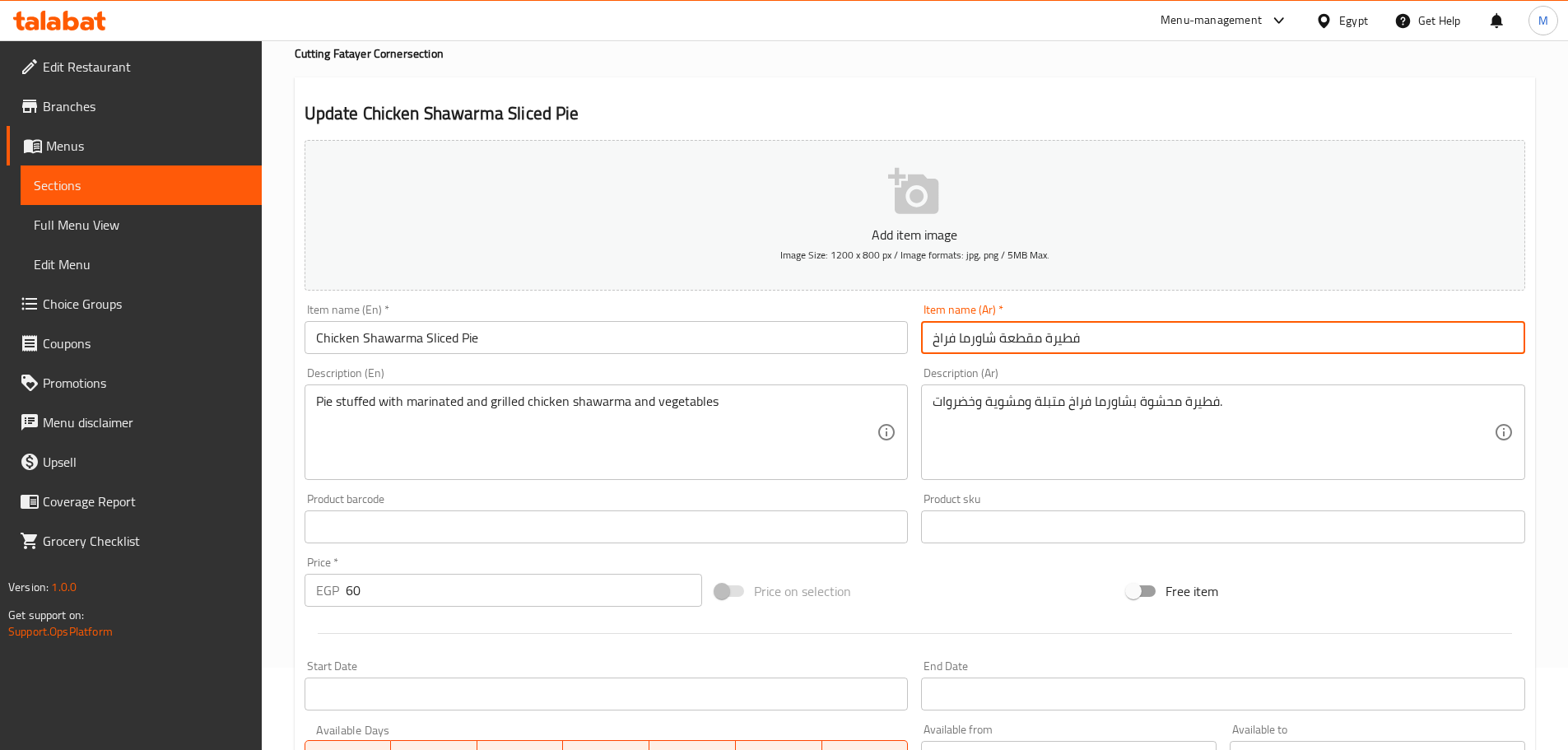 click on "فطيرة مقطعة شاورما فراخ" at bounding box center (1223, 338) 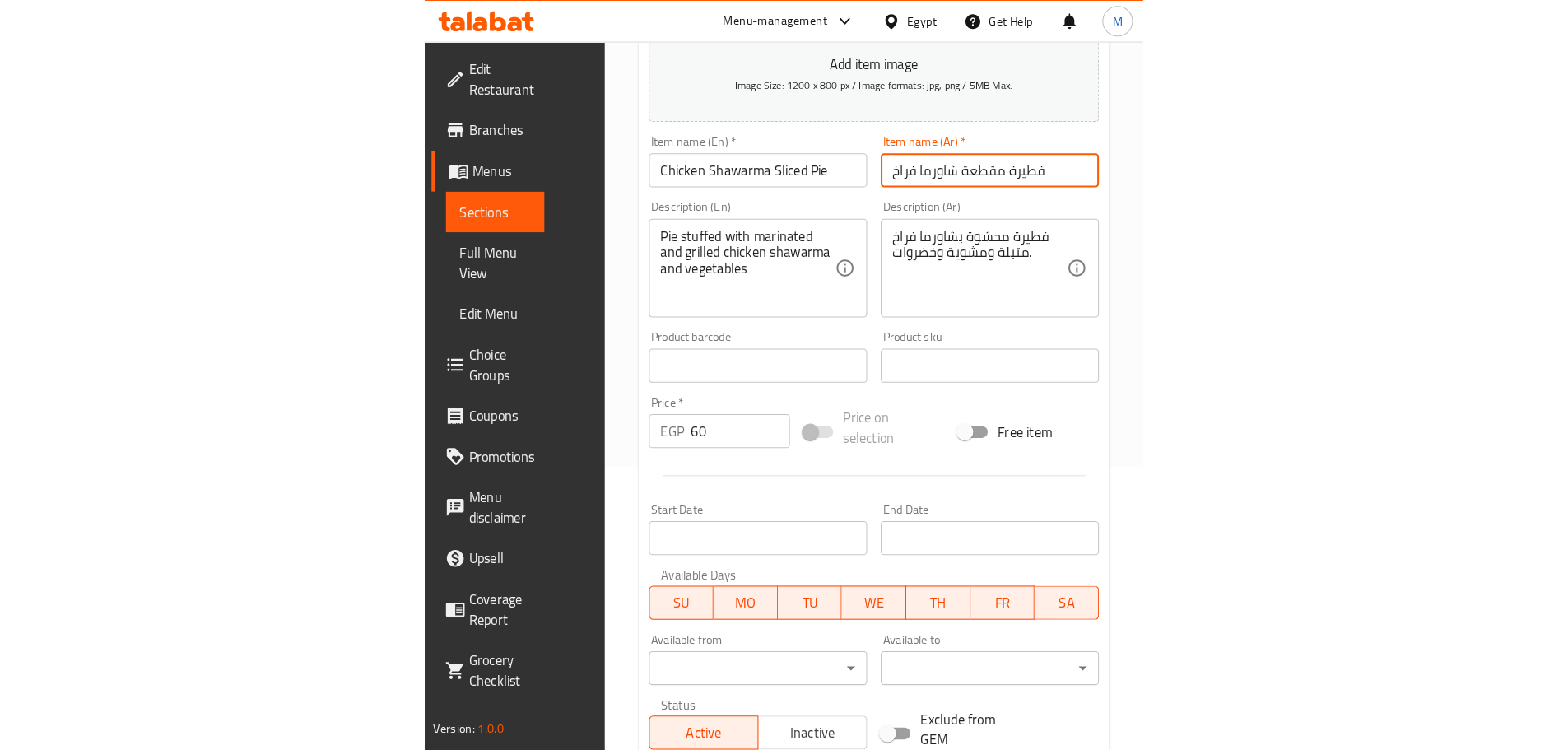 scroll, scrollTop: 247, scrollLeft: 0, axis: vertical 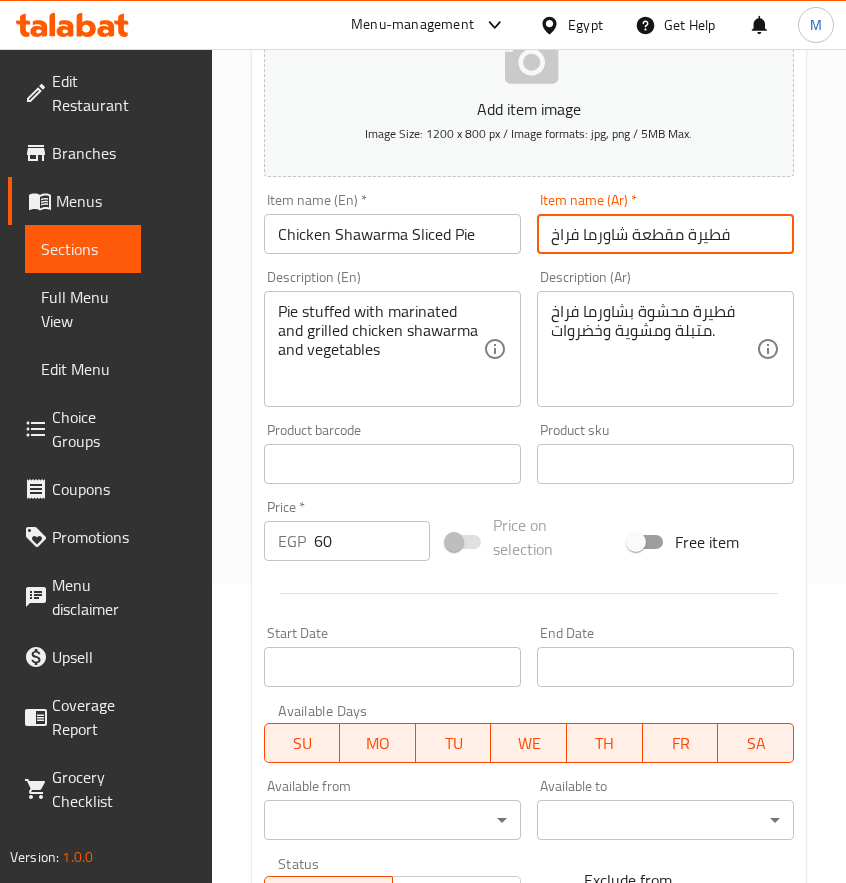 click on "Price on selection" at bounding box center [529, 537] 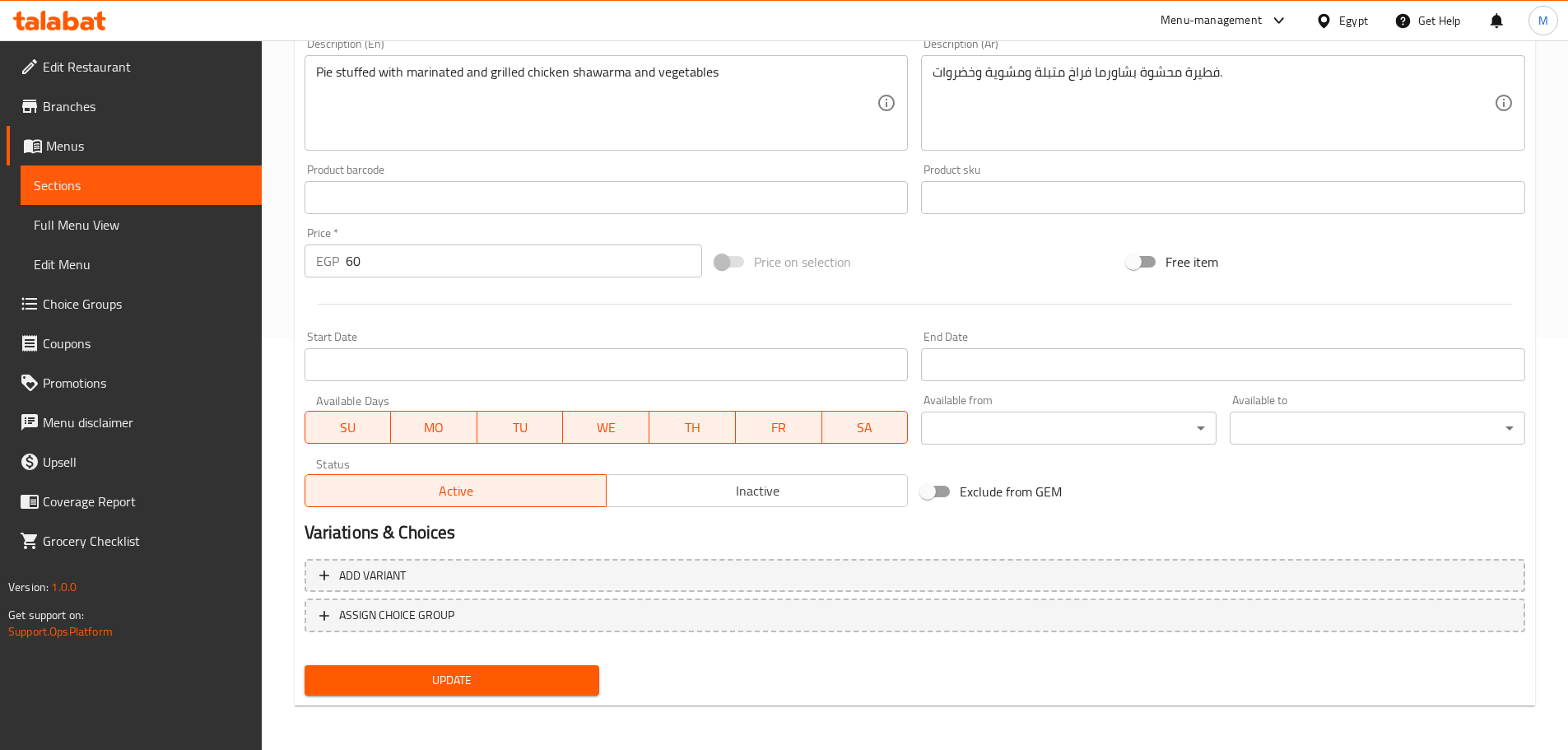 scroll, scrollTop: 413, scrollLeft: 0, axis: vertical 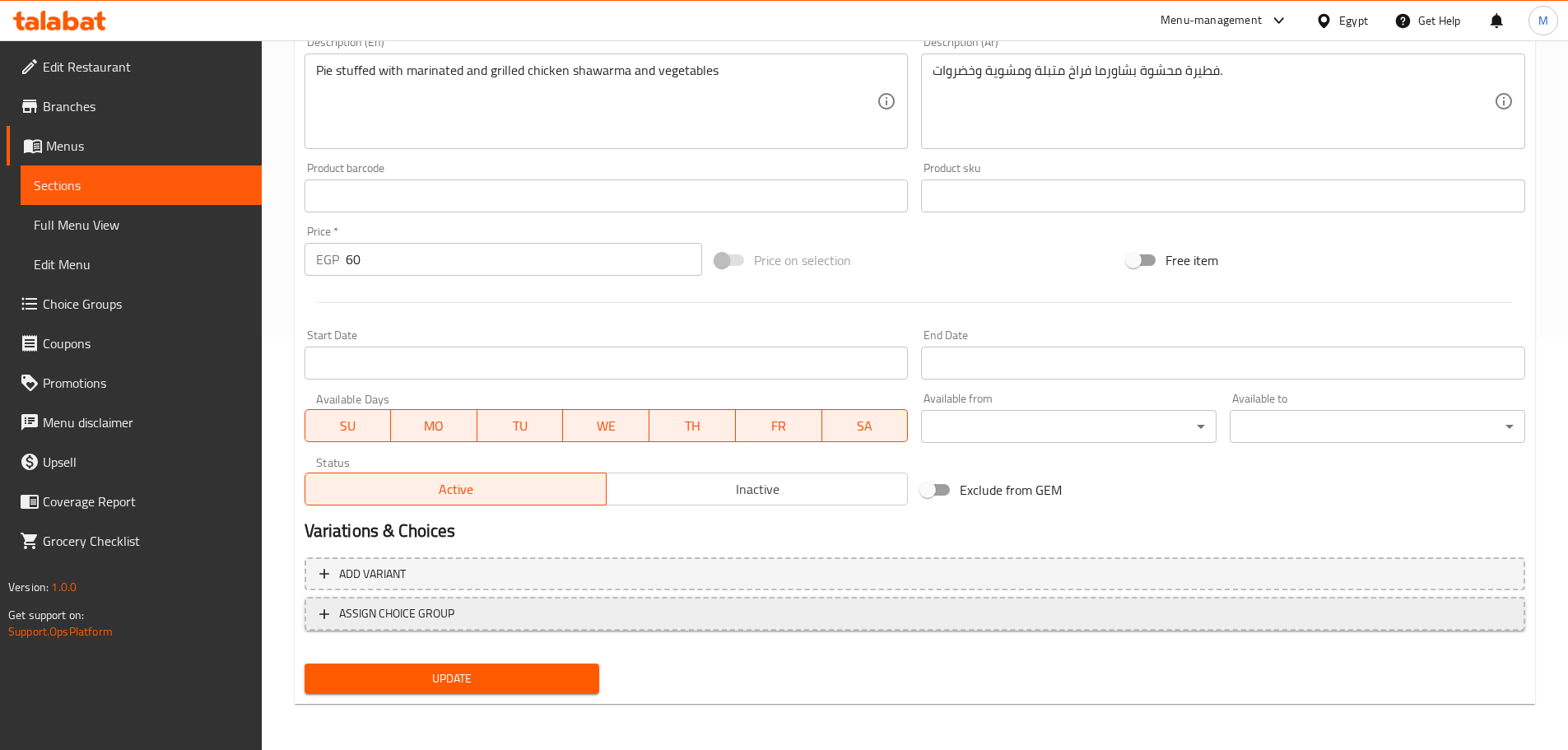 click on "ASSIGN CHOICE GROUP" at bounding box center (914, 613) 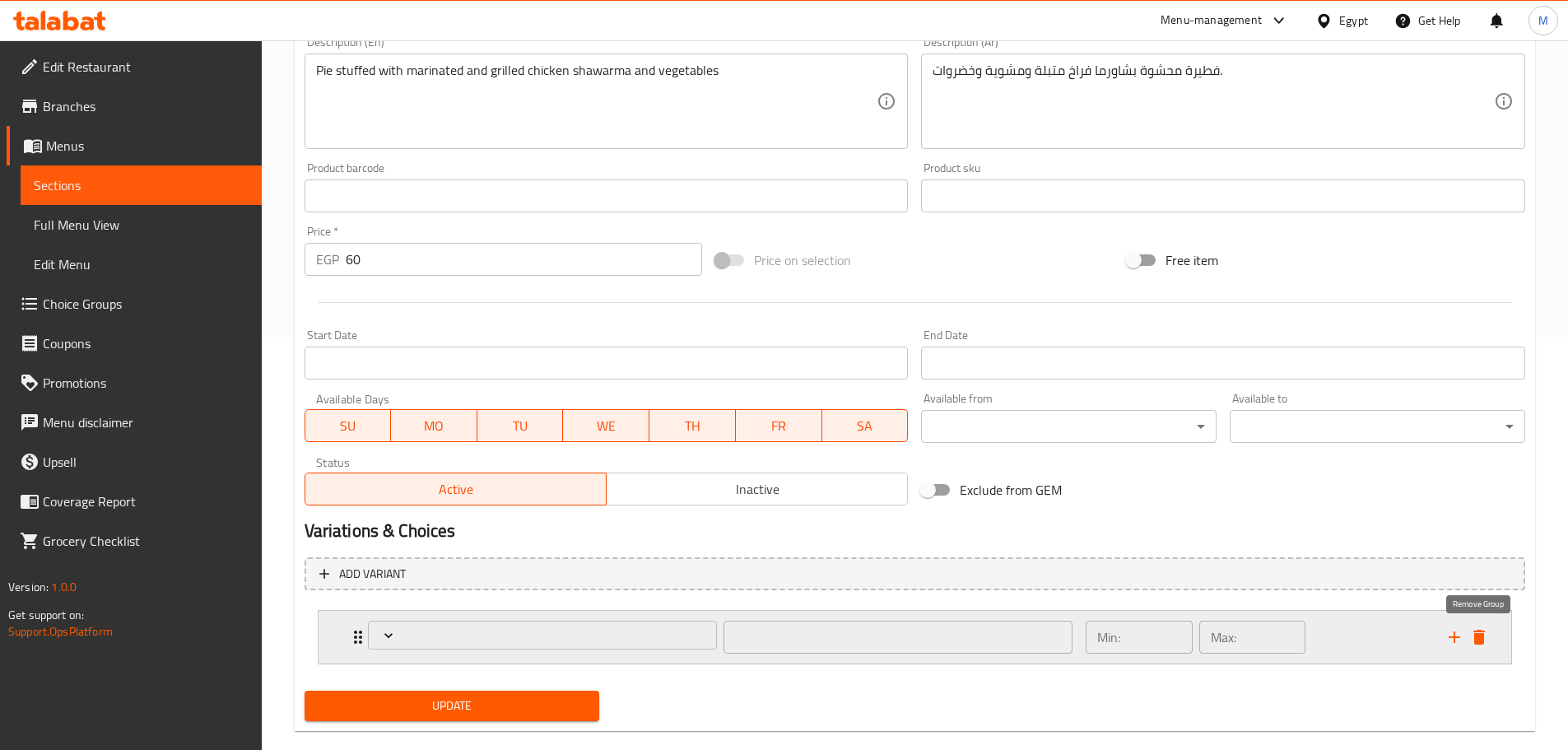 click 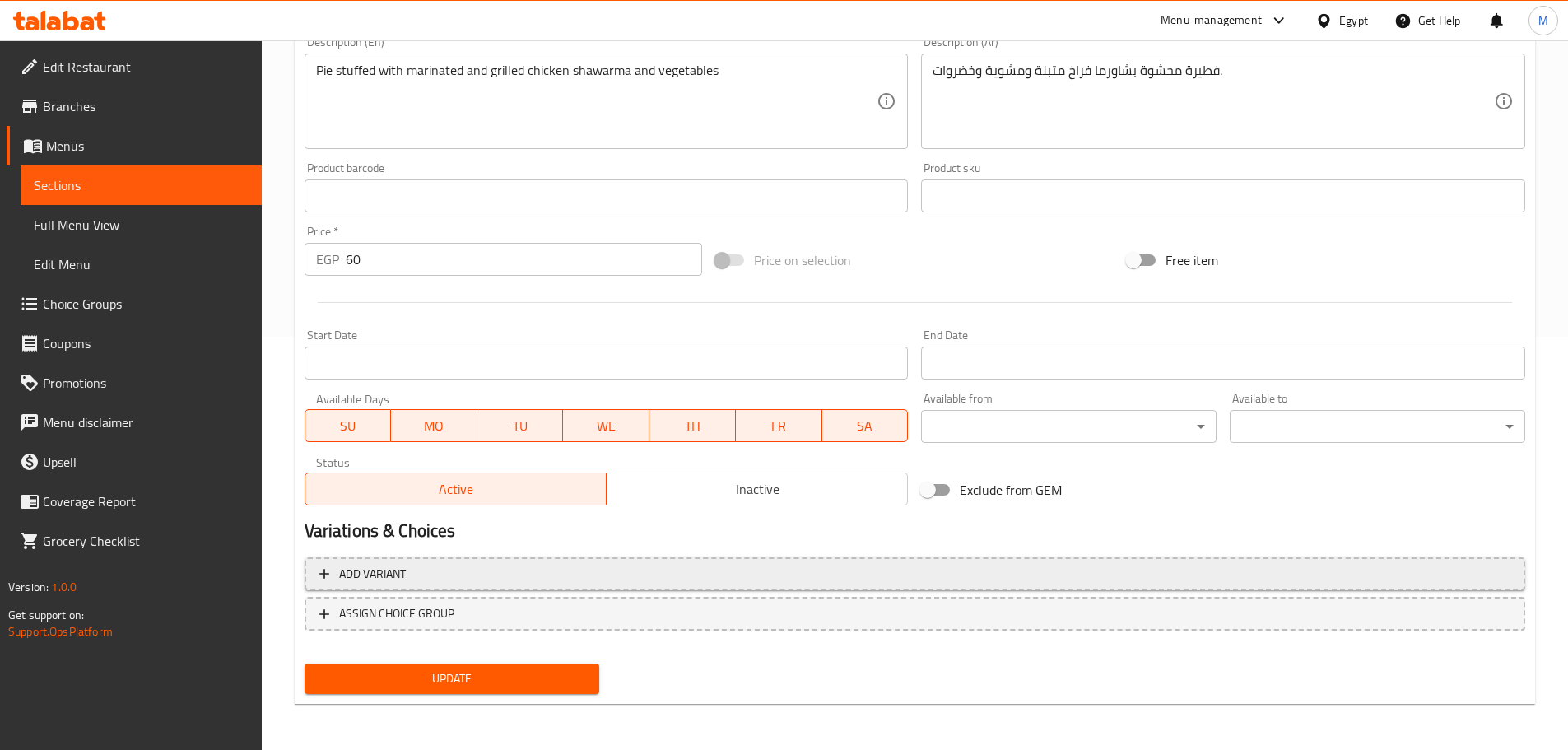 click on "Add variant" at bounding box center (914, 574) 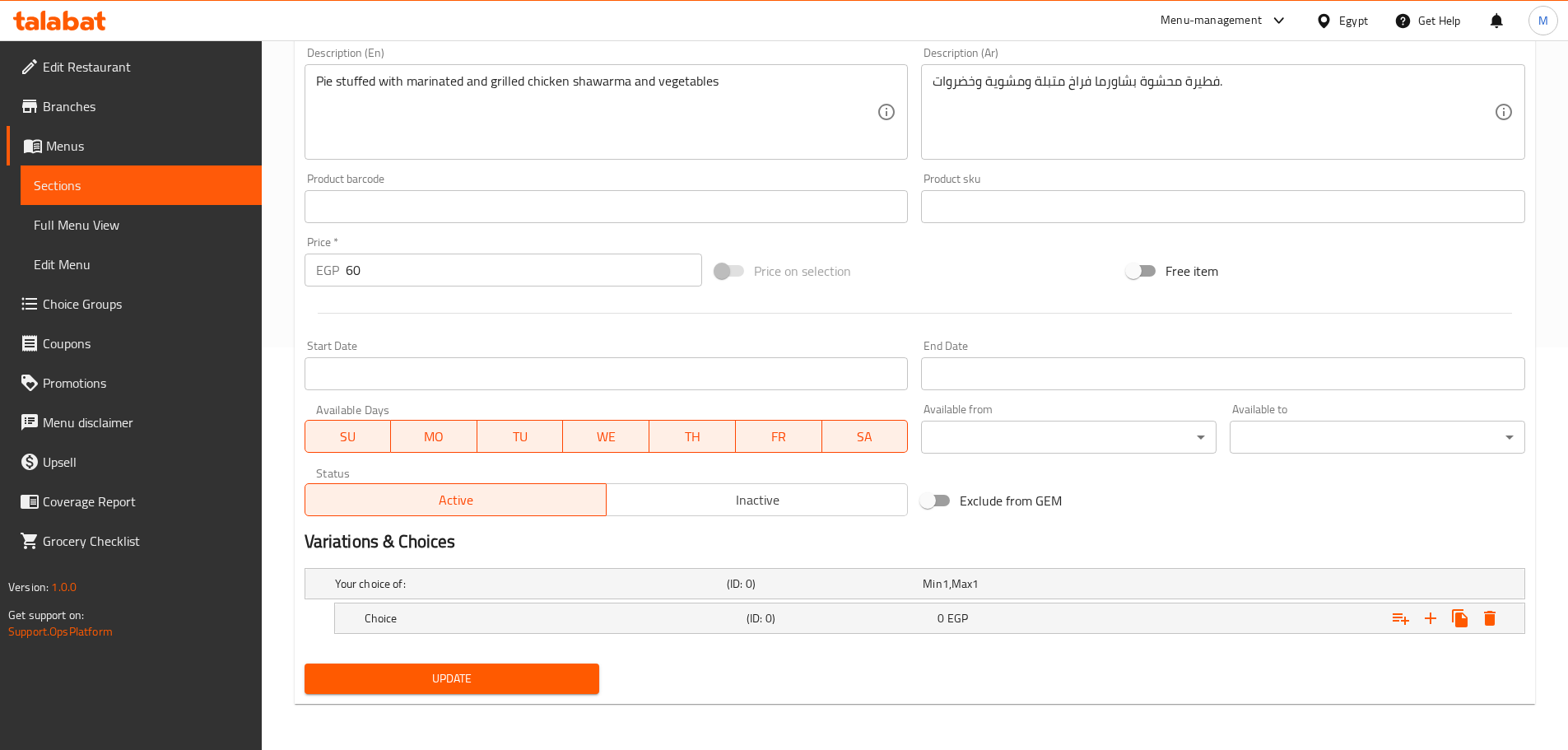 scroll, scrollTop: 403, scrollLeft: 0, axis: vertical 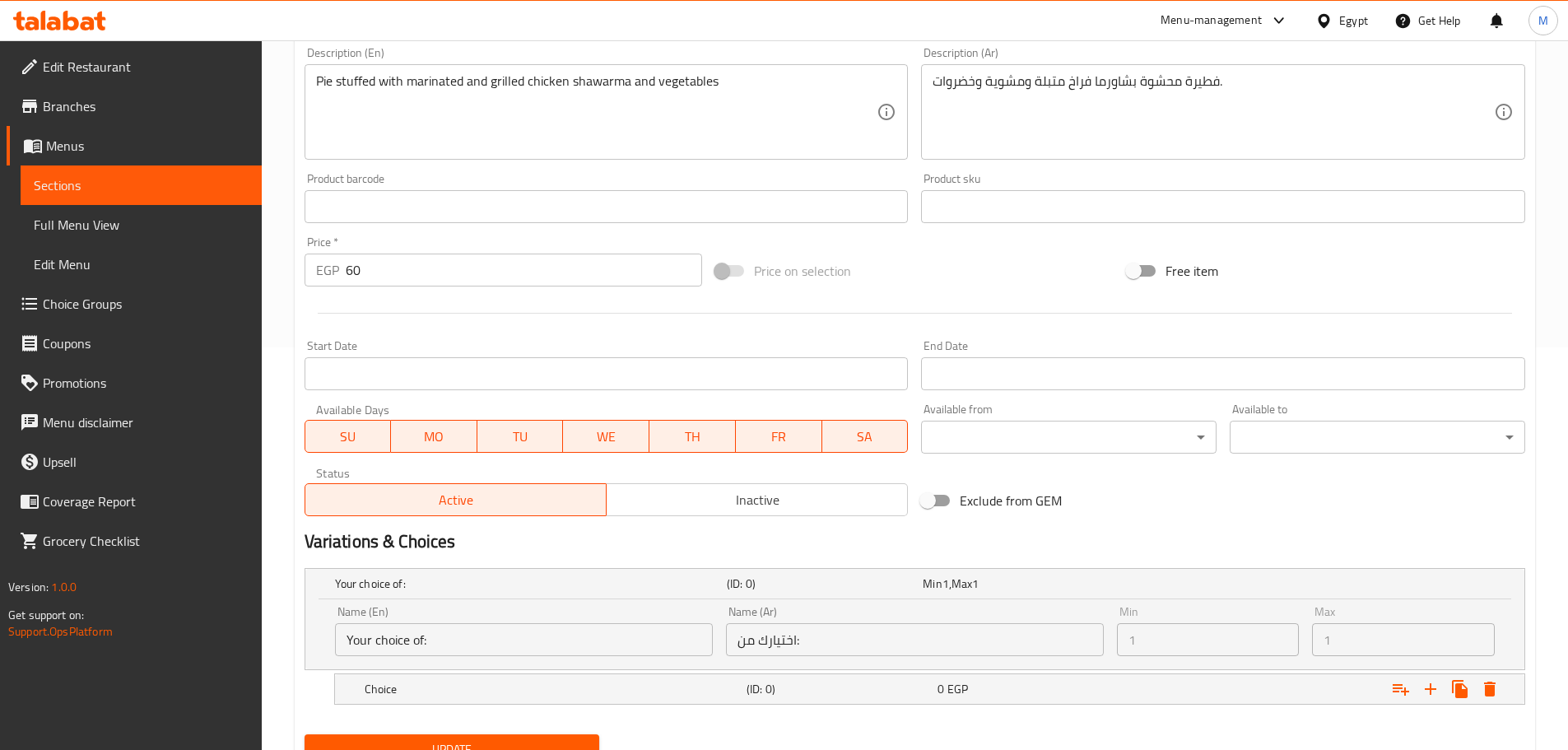 click on "Your choice of:" at bounding box center (523, 640) 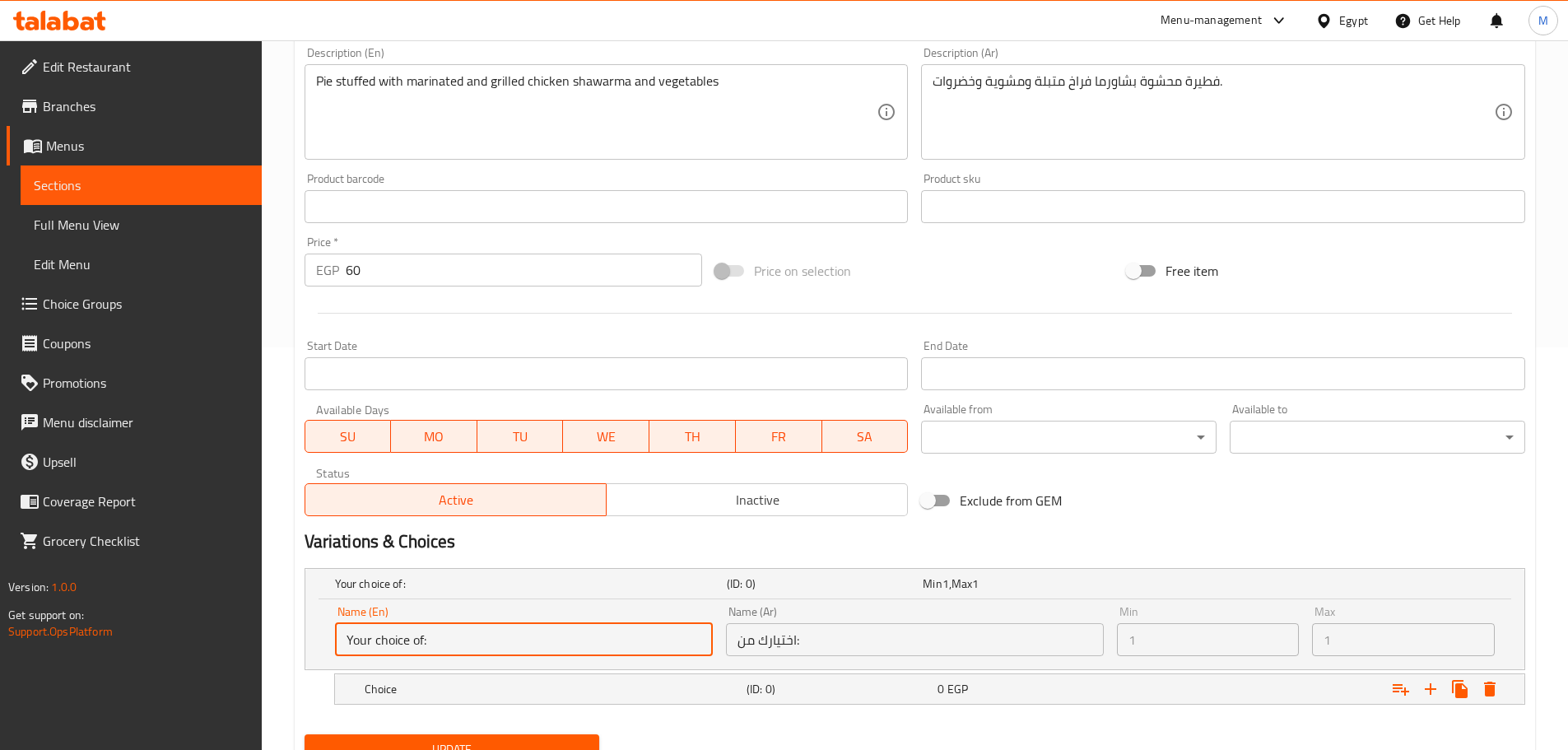 click on "Your choice of:" at bounding box center [523, 640] 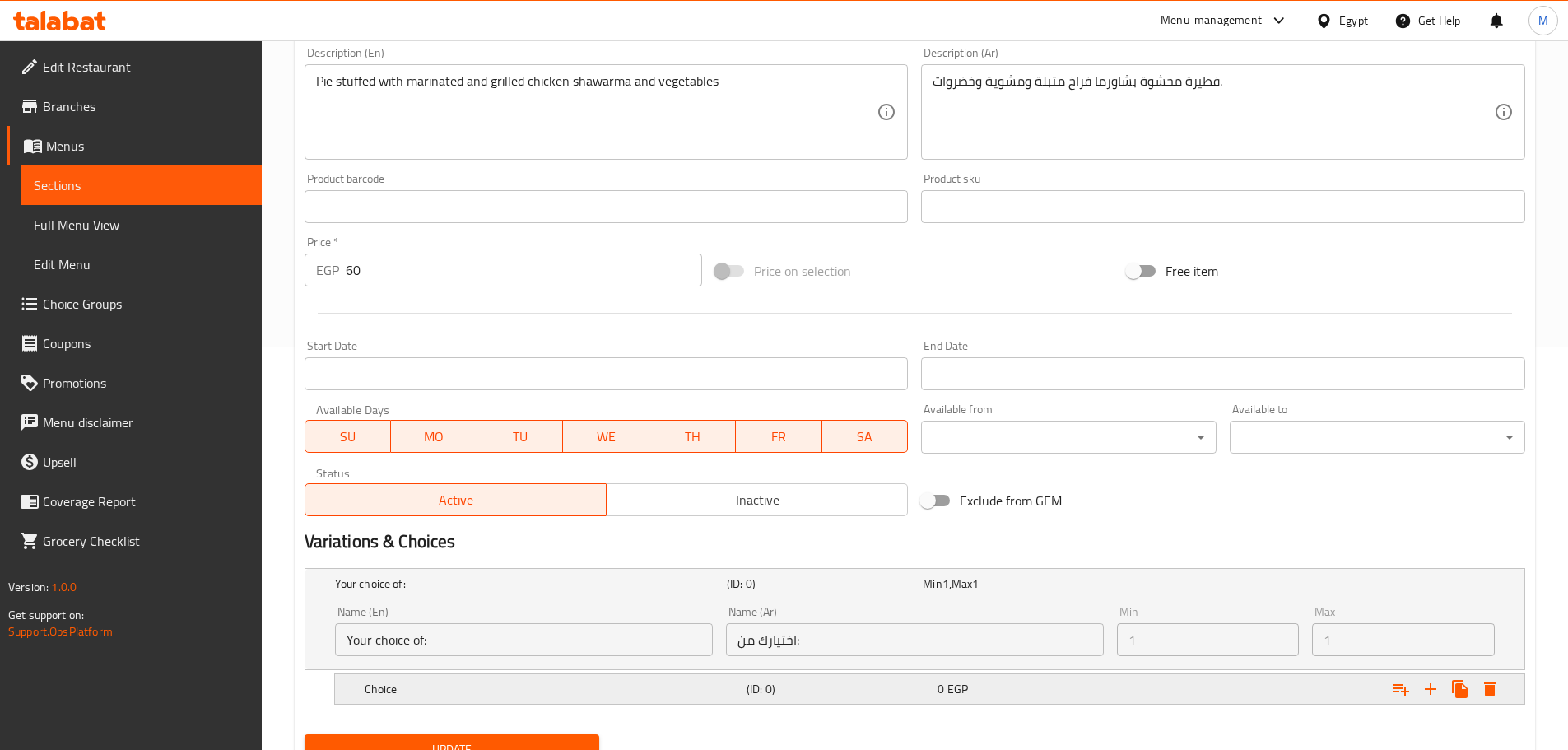 click on "(ID: 0)" at bounding box center [821, 584] 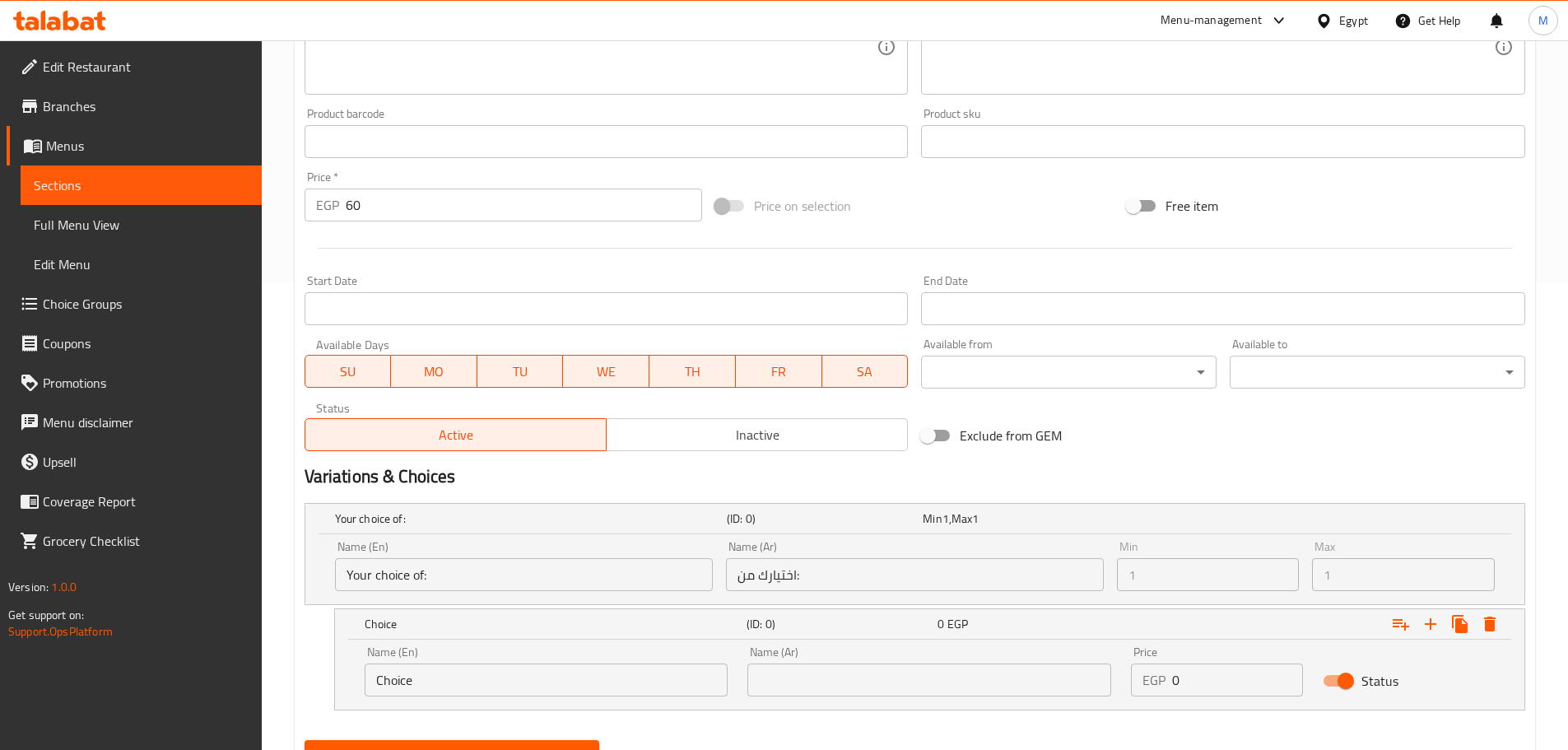 scroll, scrollTop: 544, scrollLeft: 0, axis: vertical 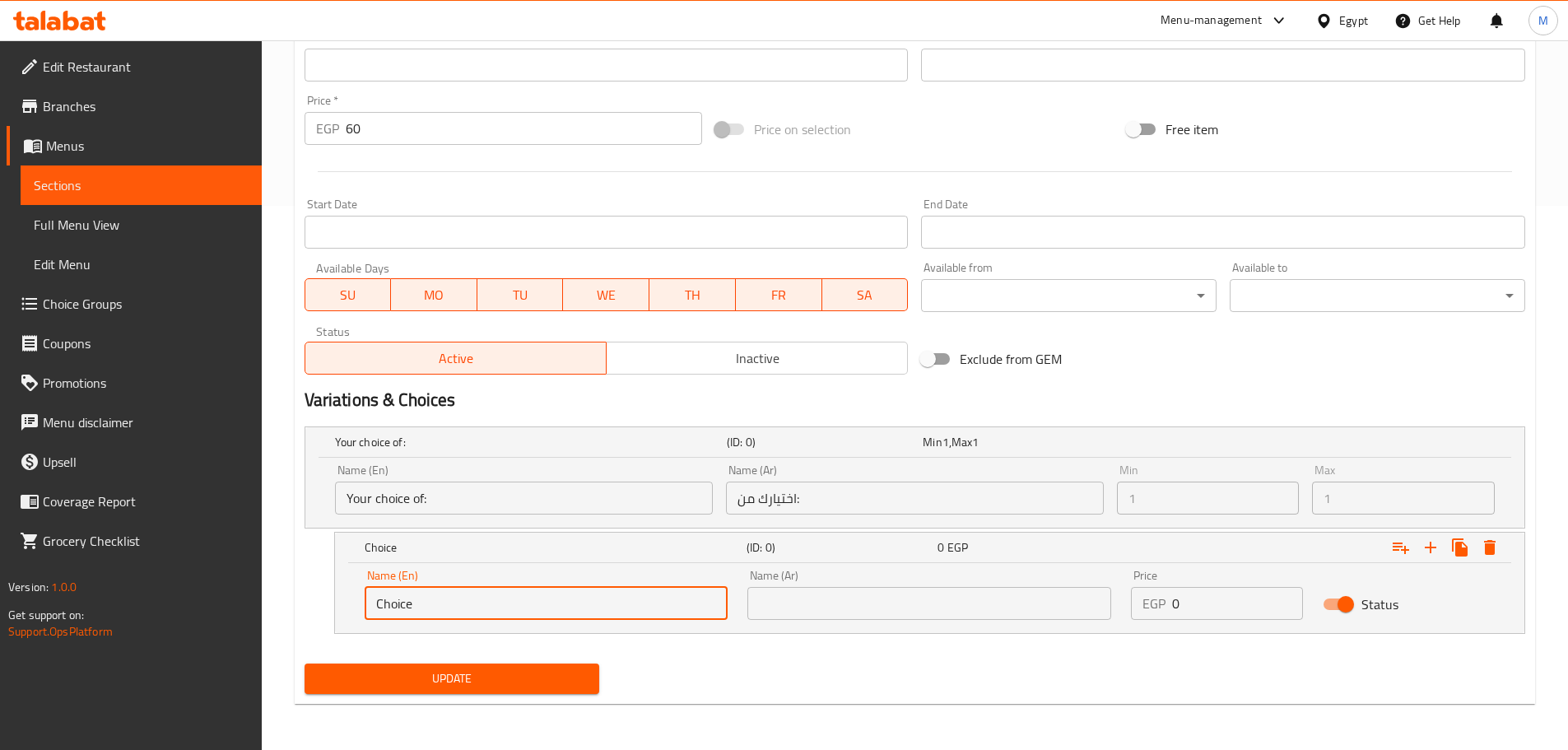 click on "Choice" at bounding box center (547, 603) 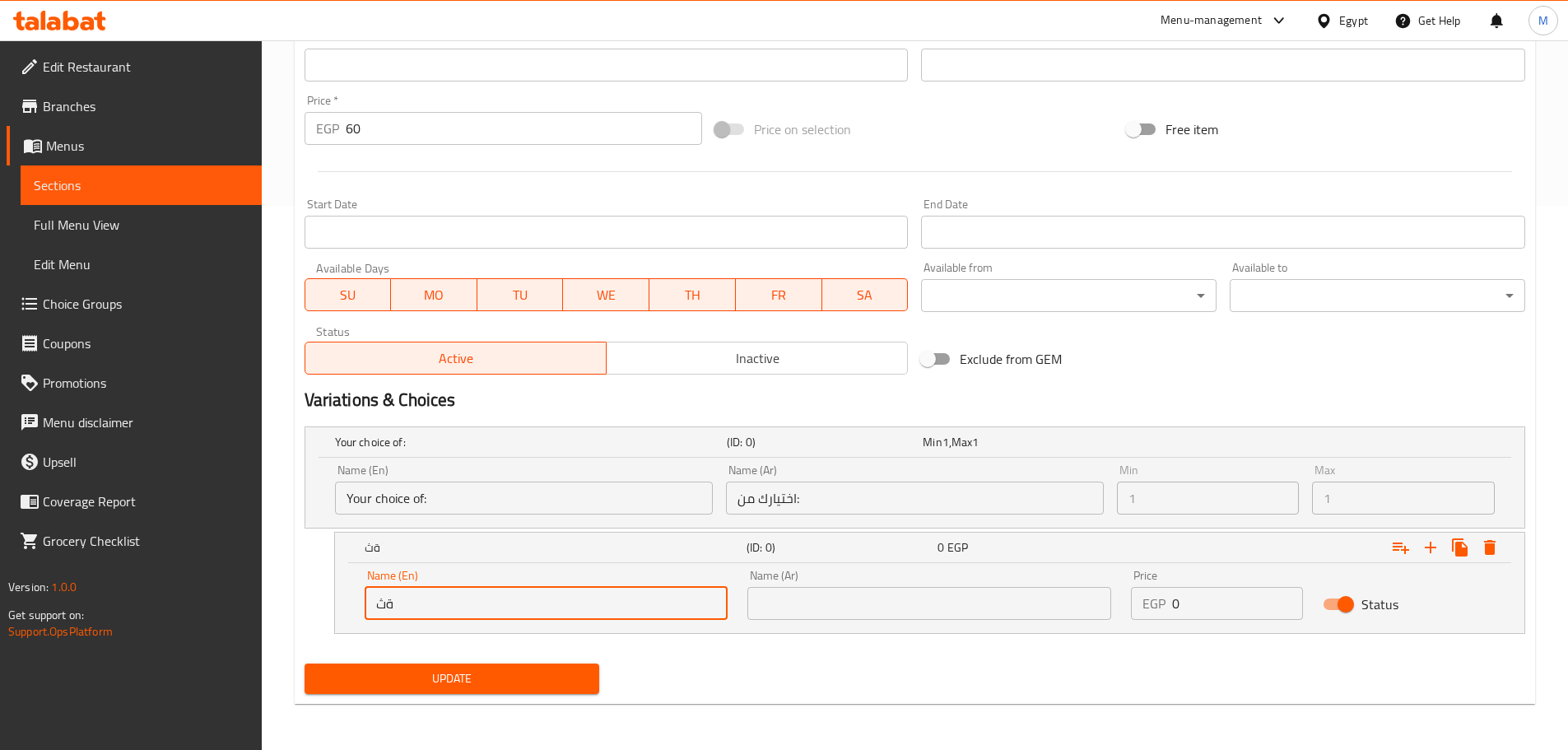 type on "ة" 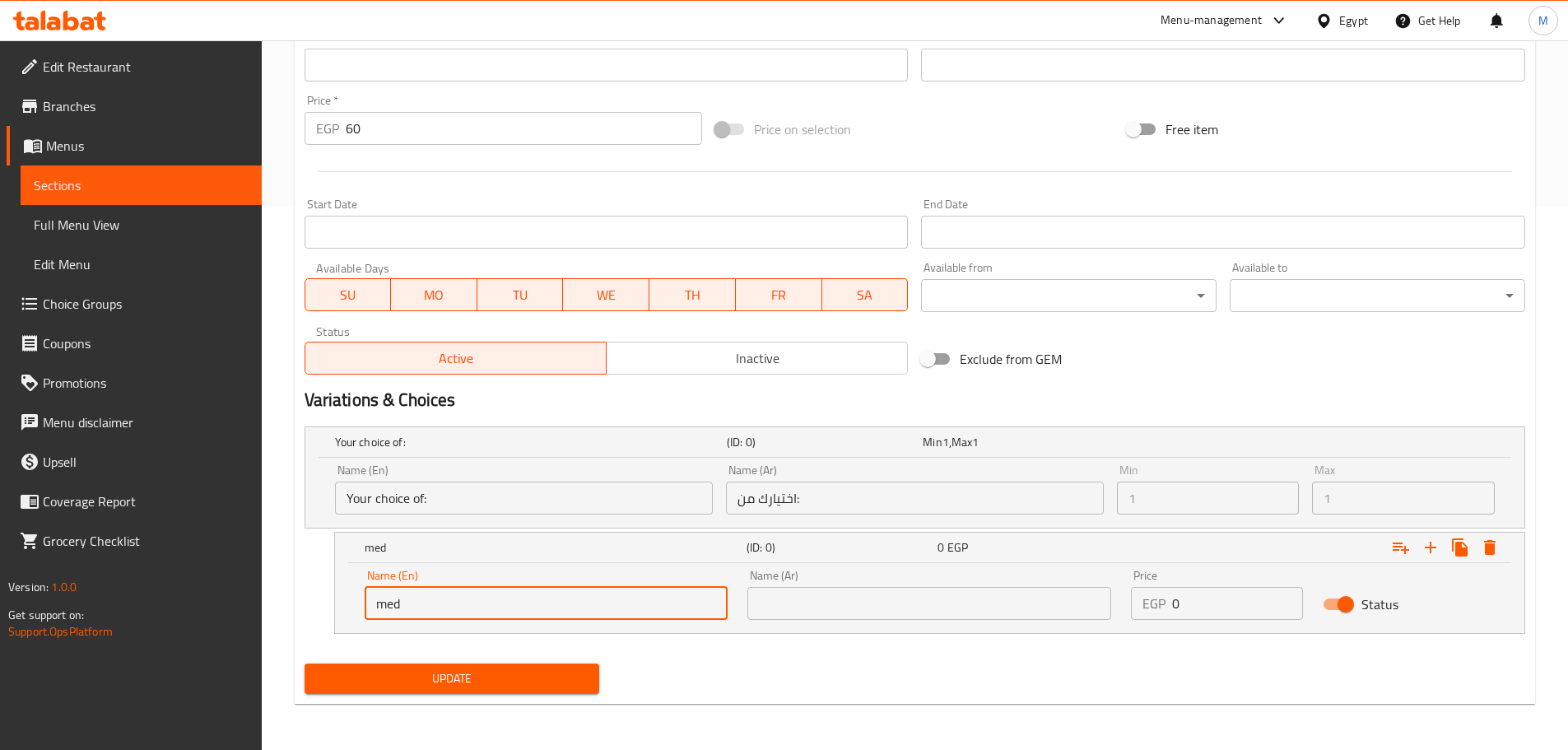 type on "Medium" 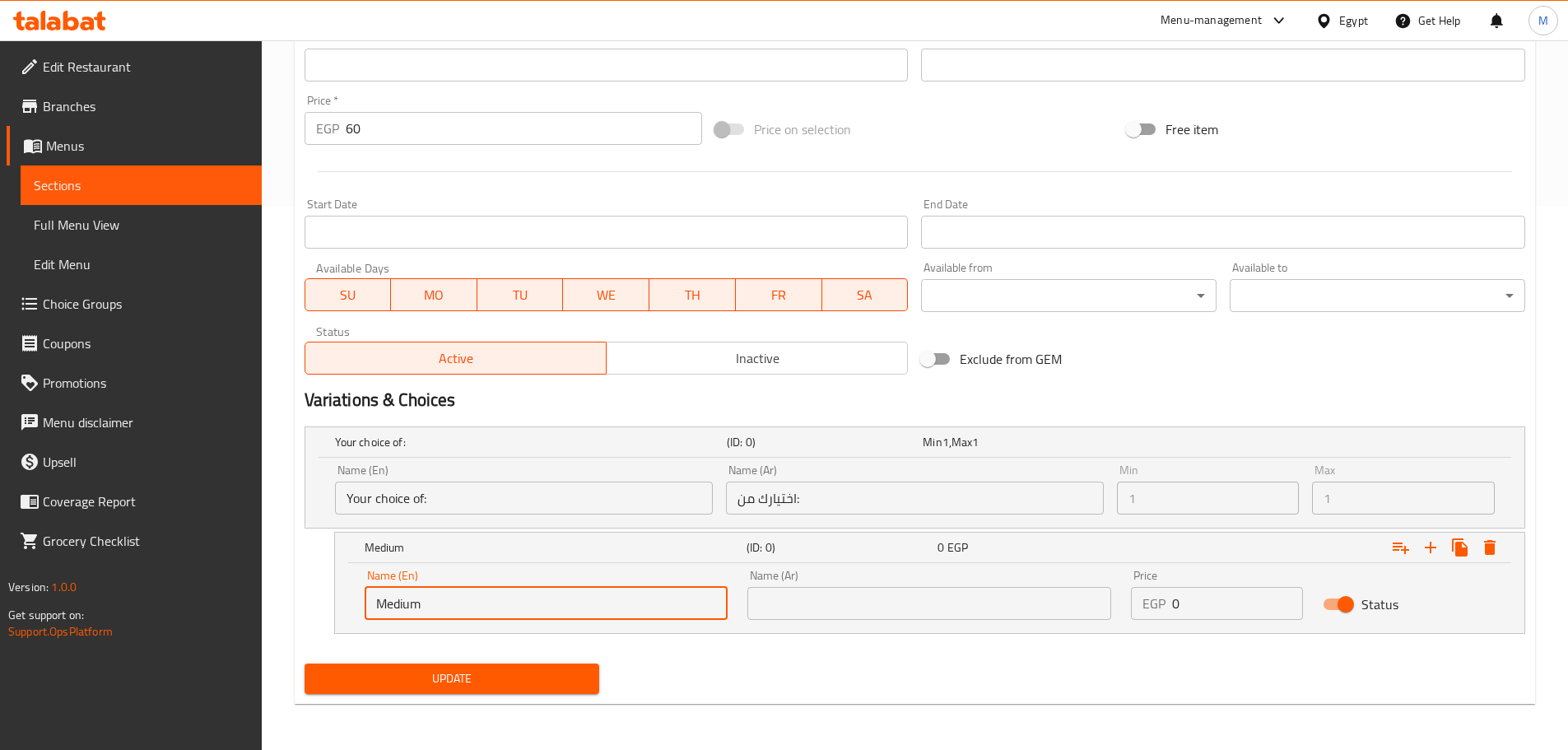 click at bounding box center (929, 603) 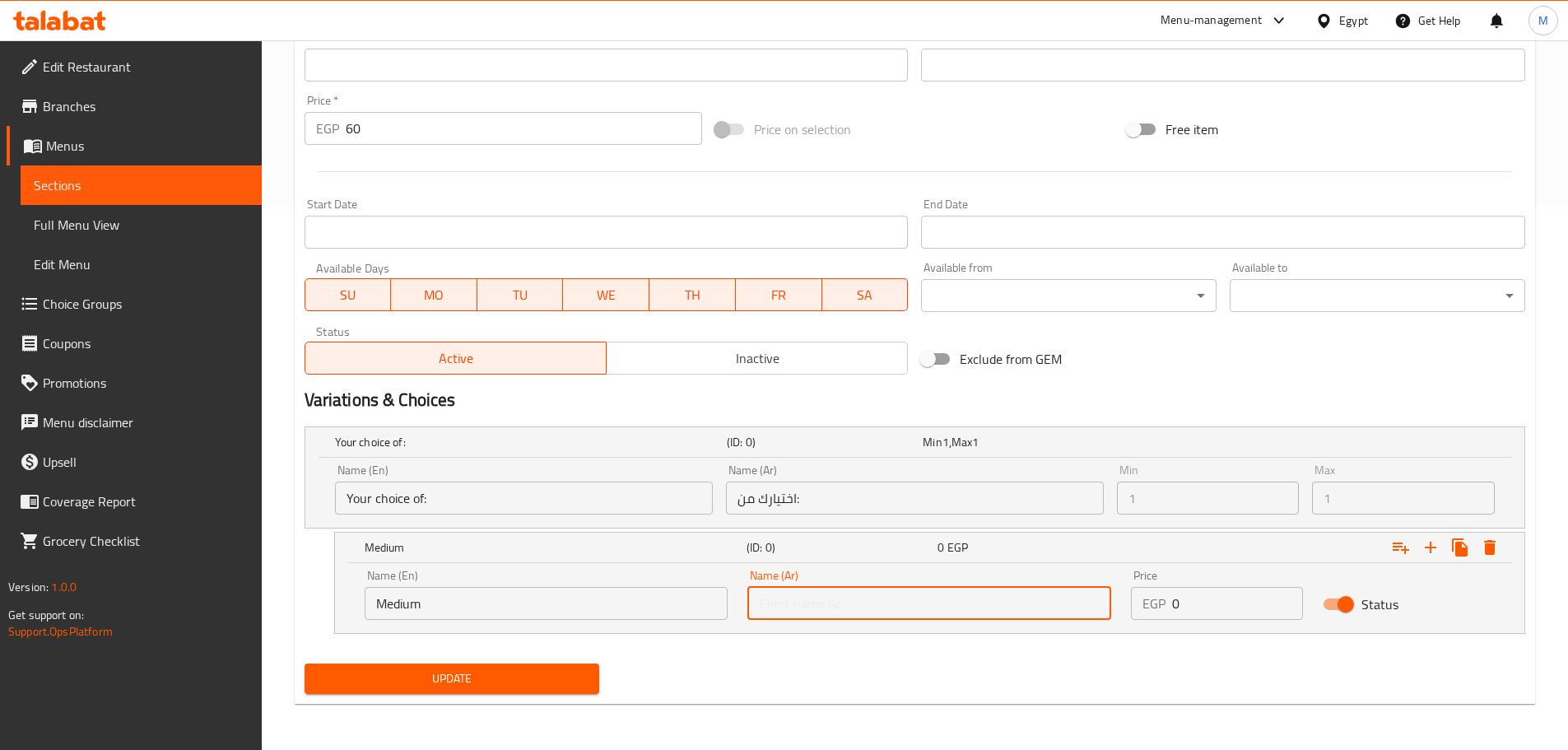 type on "وسط" 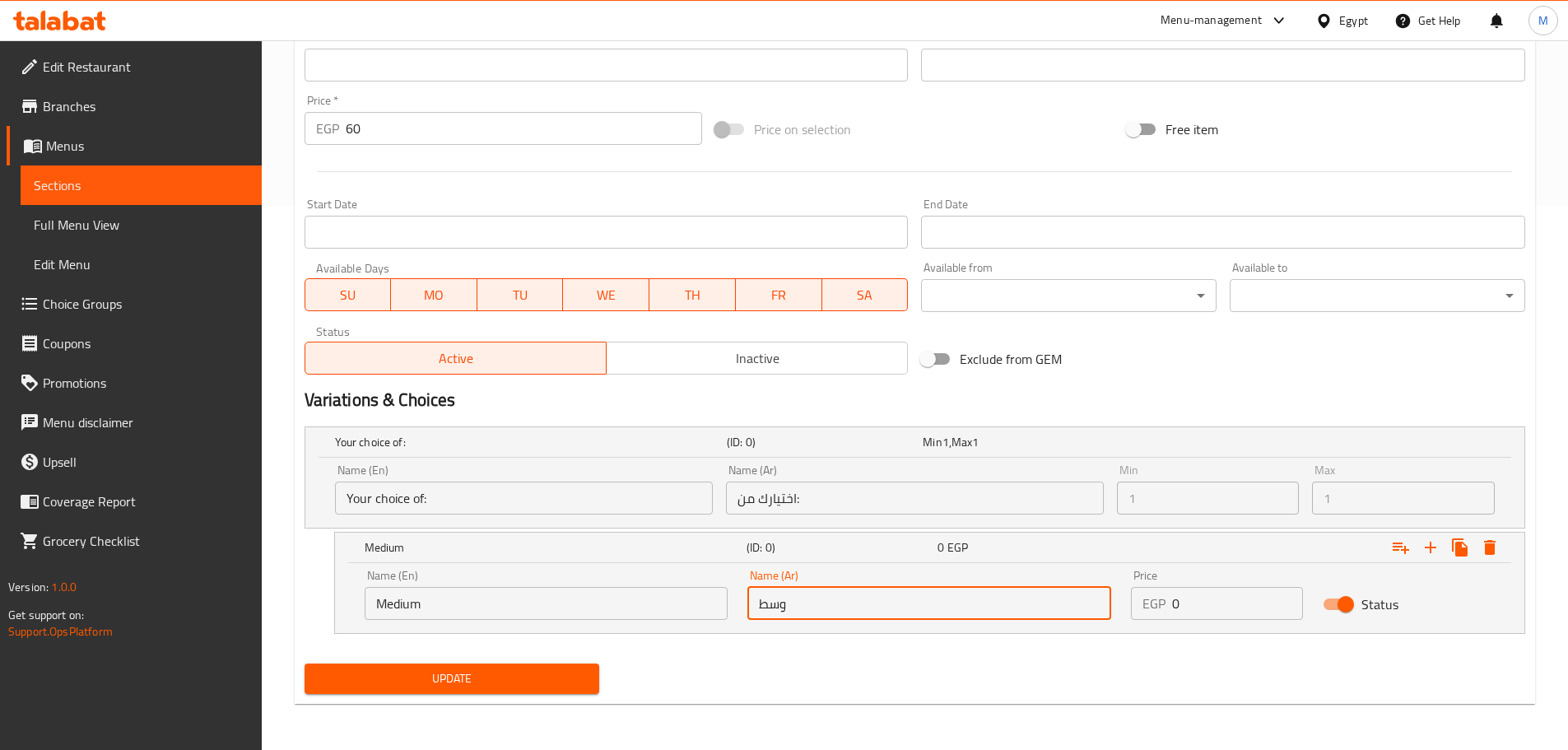click on "0" at bounding box center (1237, 603) 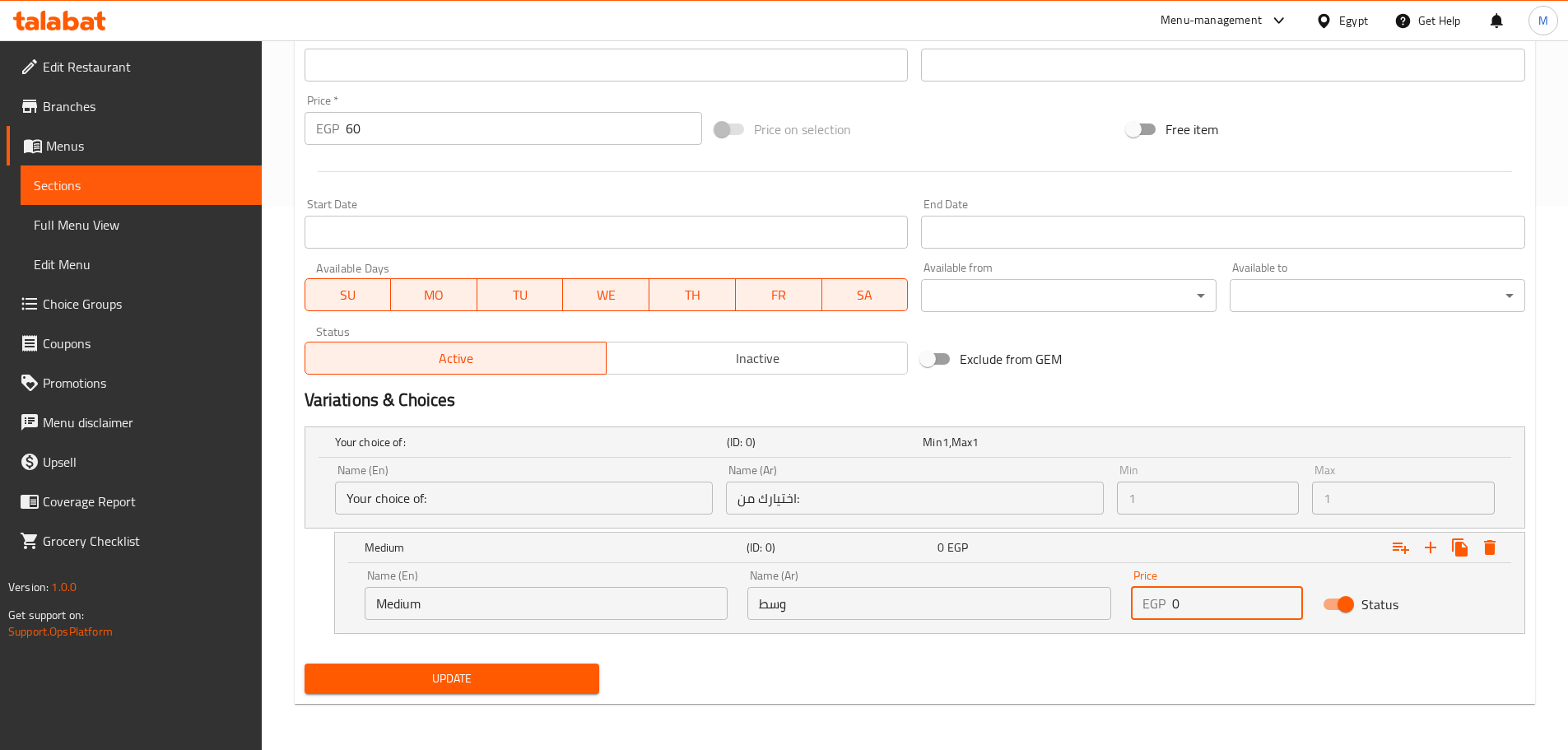 click on "0" at bounding box center [1237, 603] 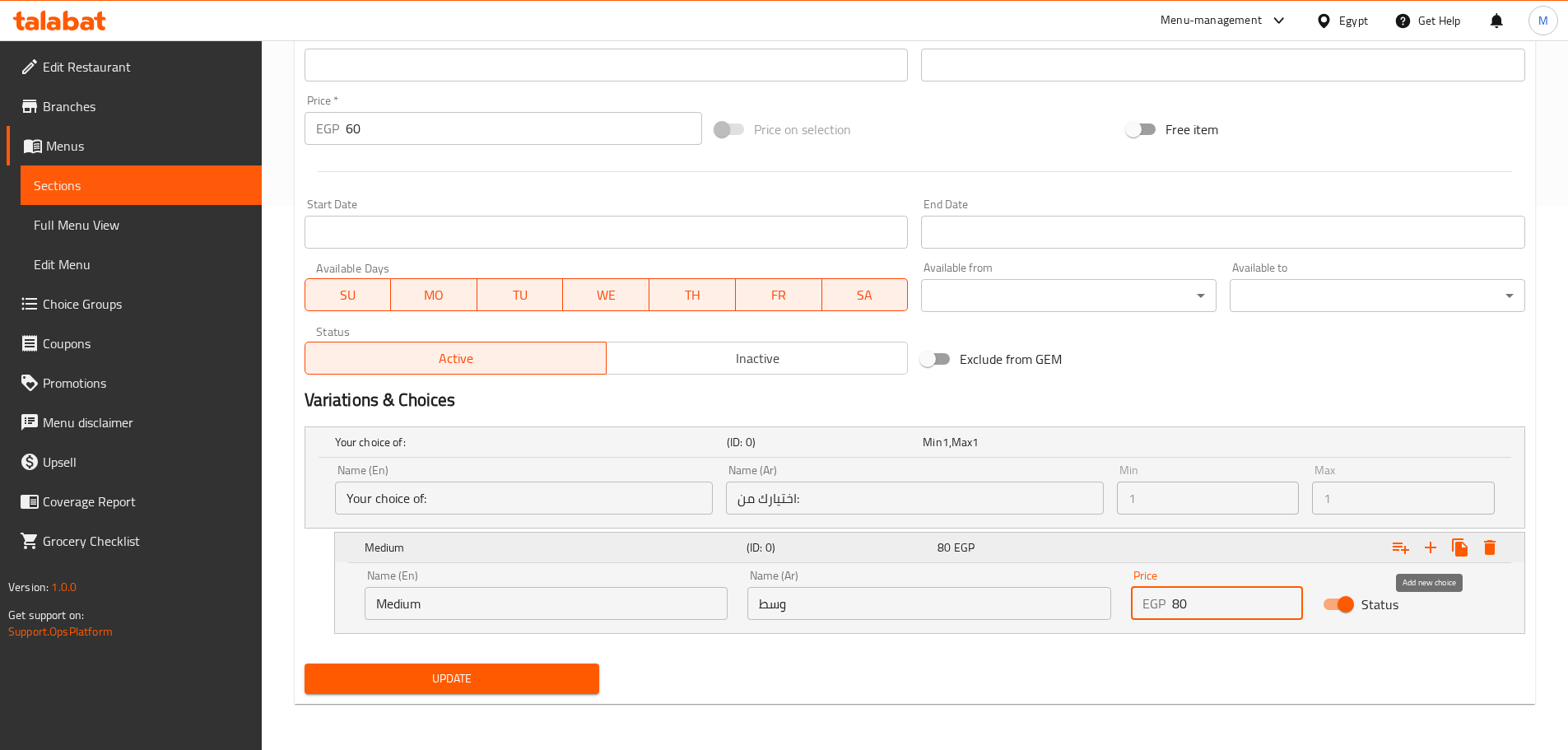 type on "80" 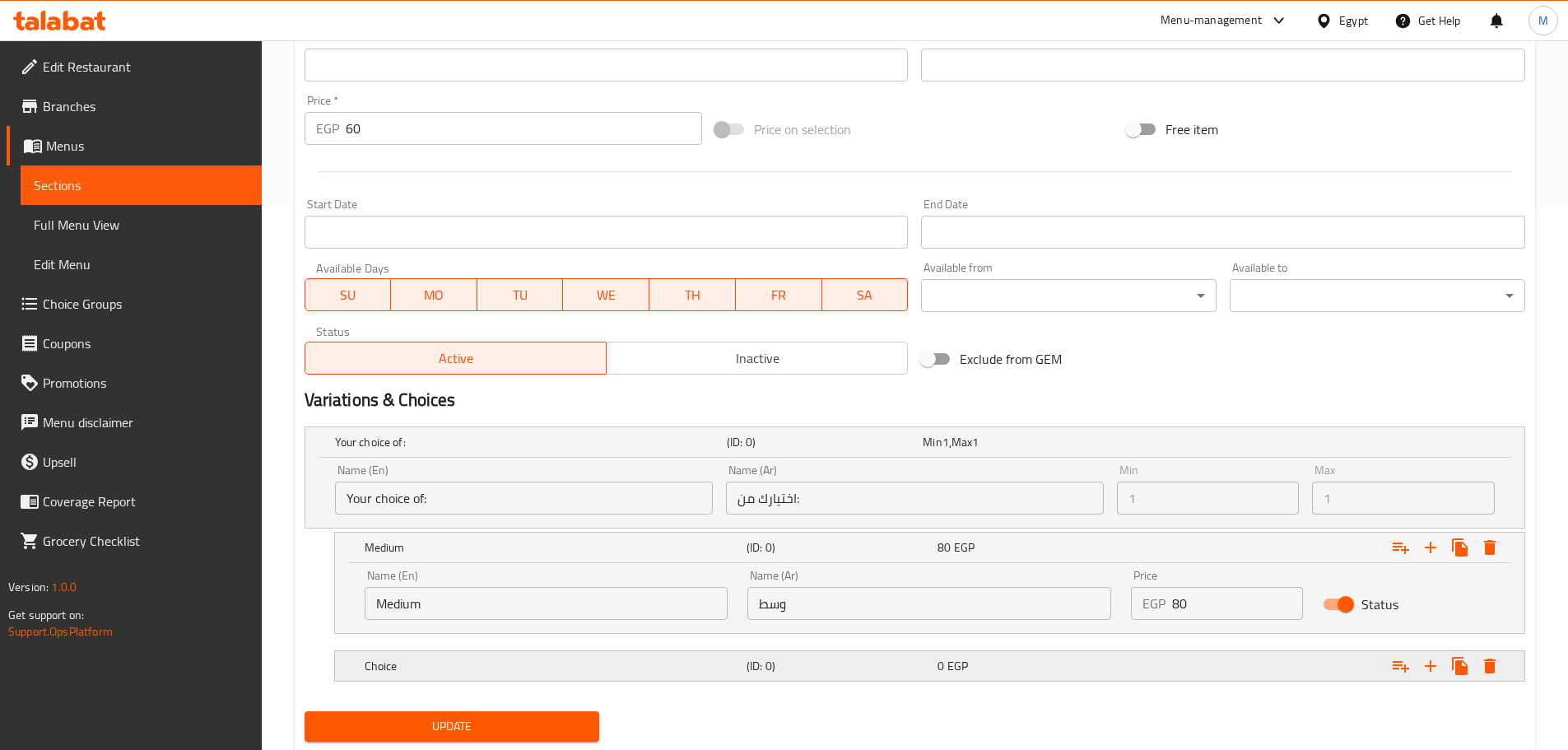 click on "(ID: 0)" at bounding box center [821, 442] 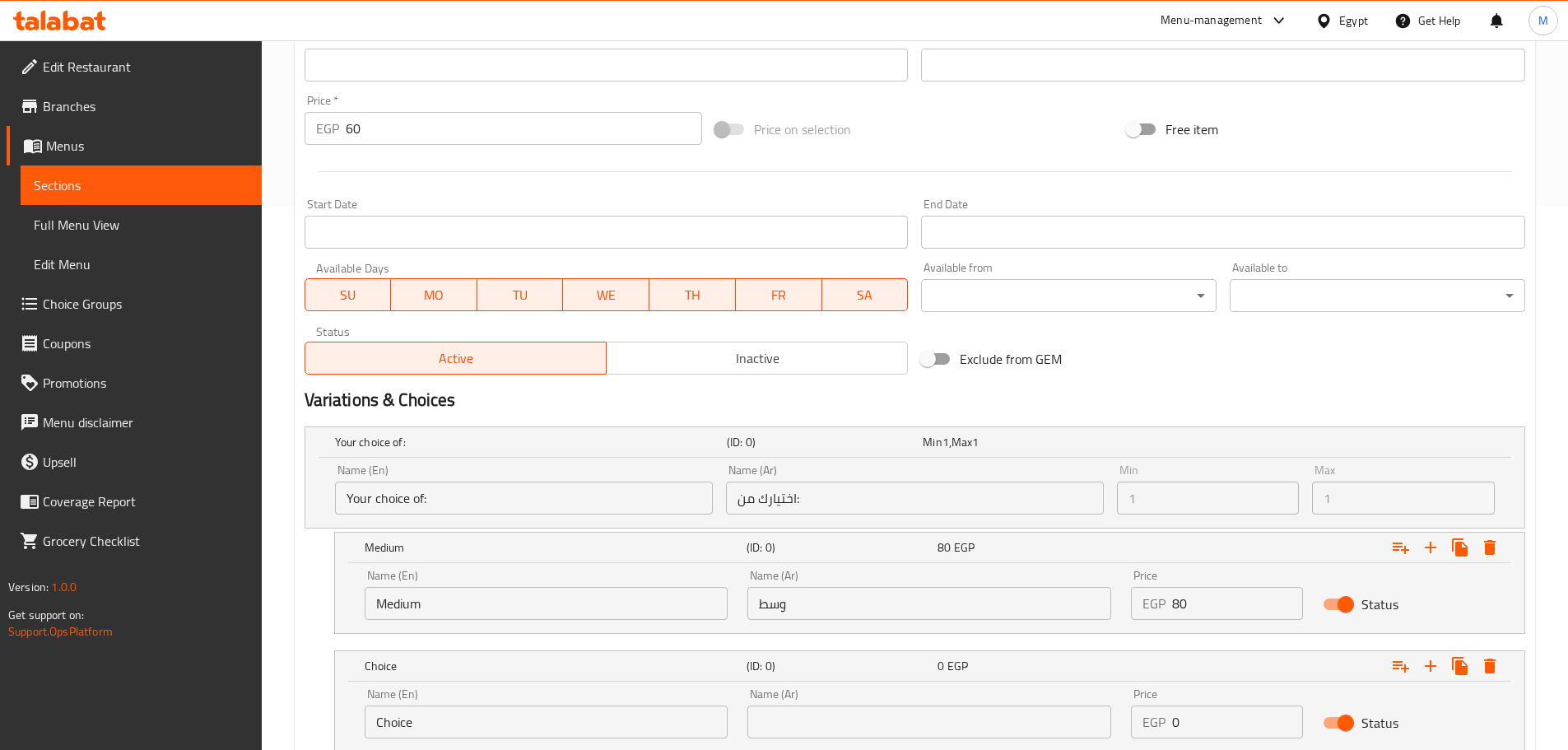 click on "Choice" at bounding box center (547, 722) 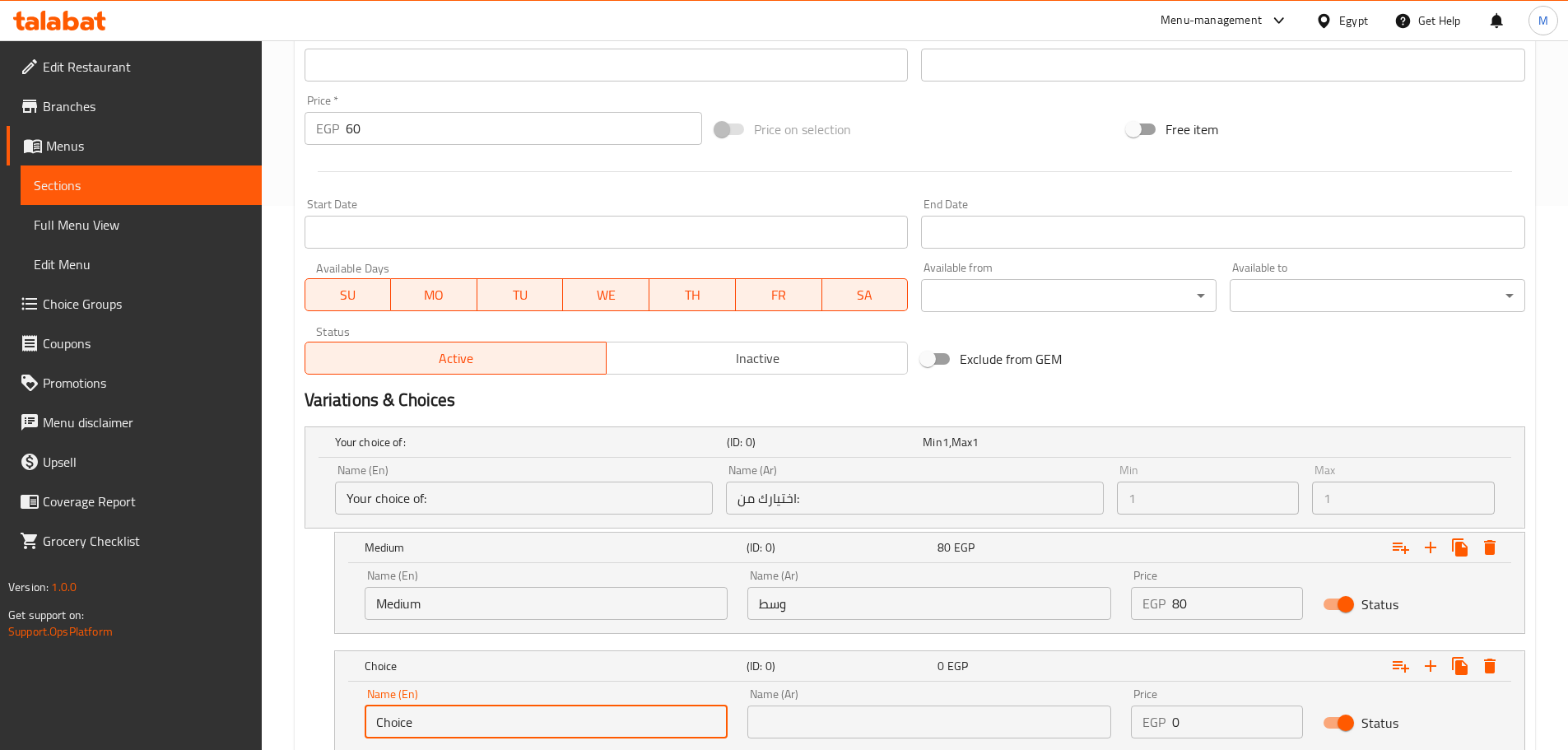 click on "Choice" at bounding box center (547, 722) 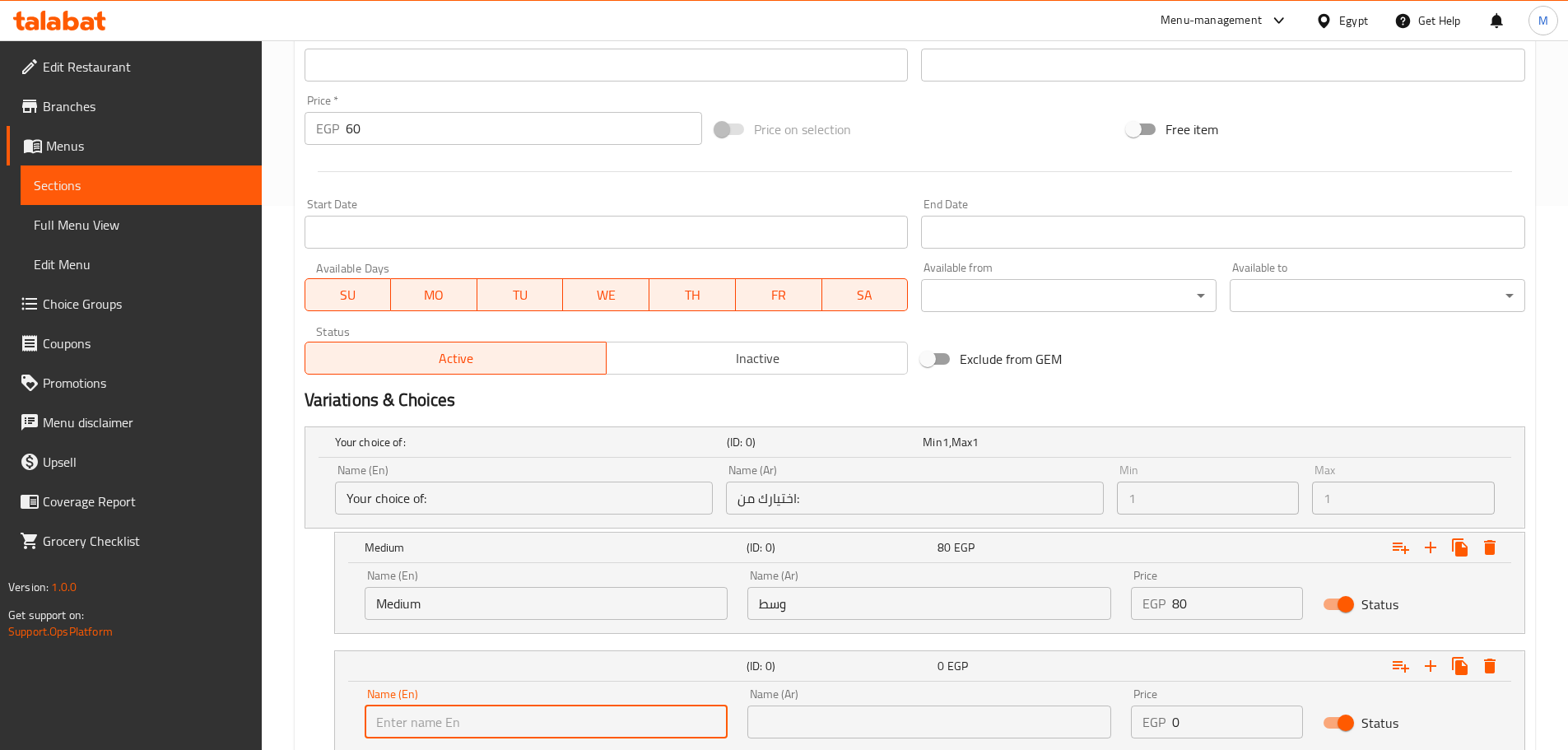 click at bounding box center [547, 722] 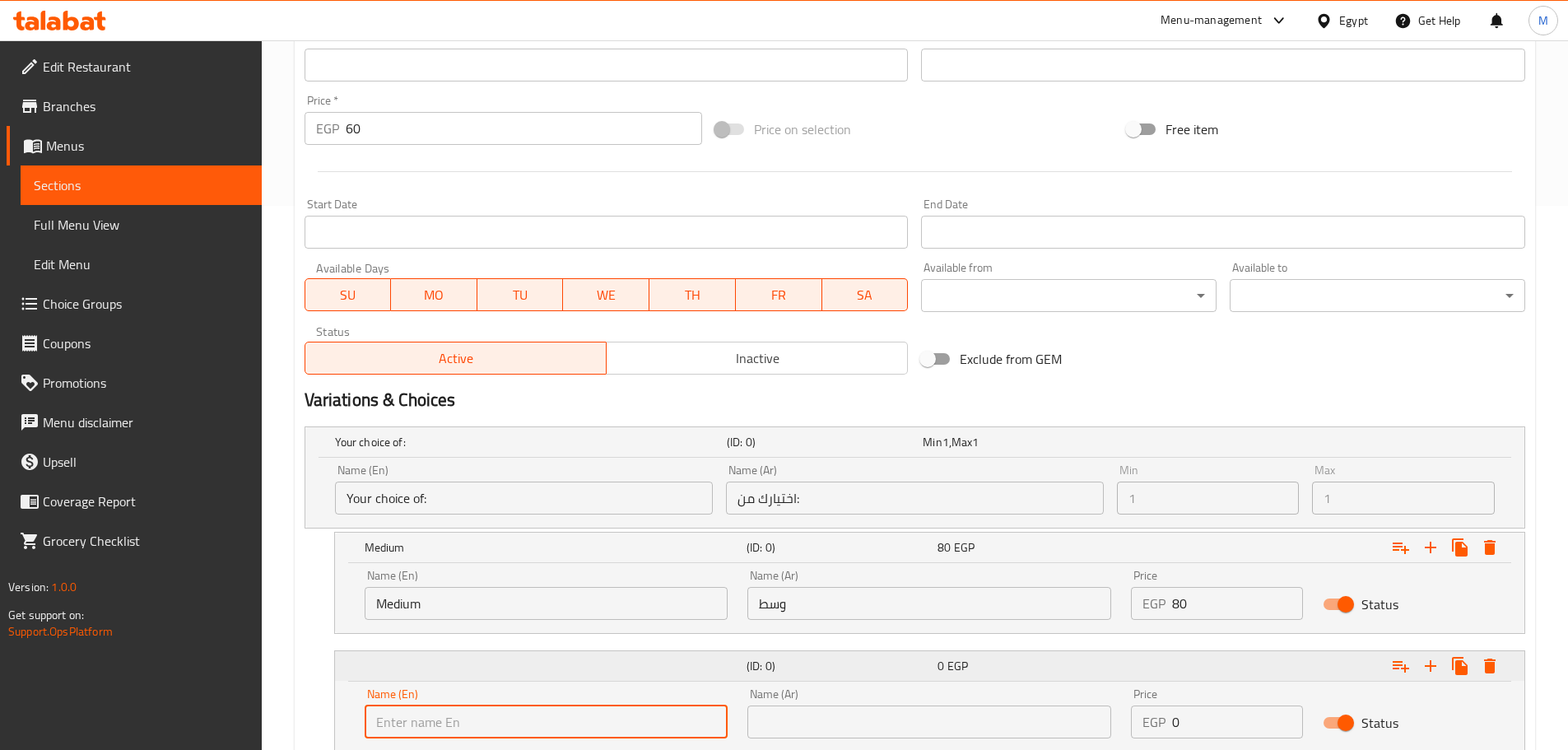 type on "Large" 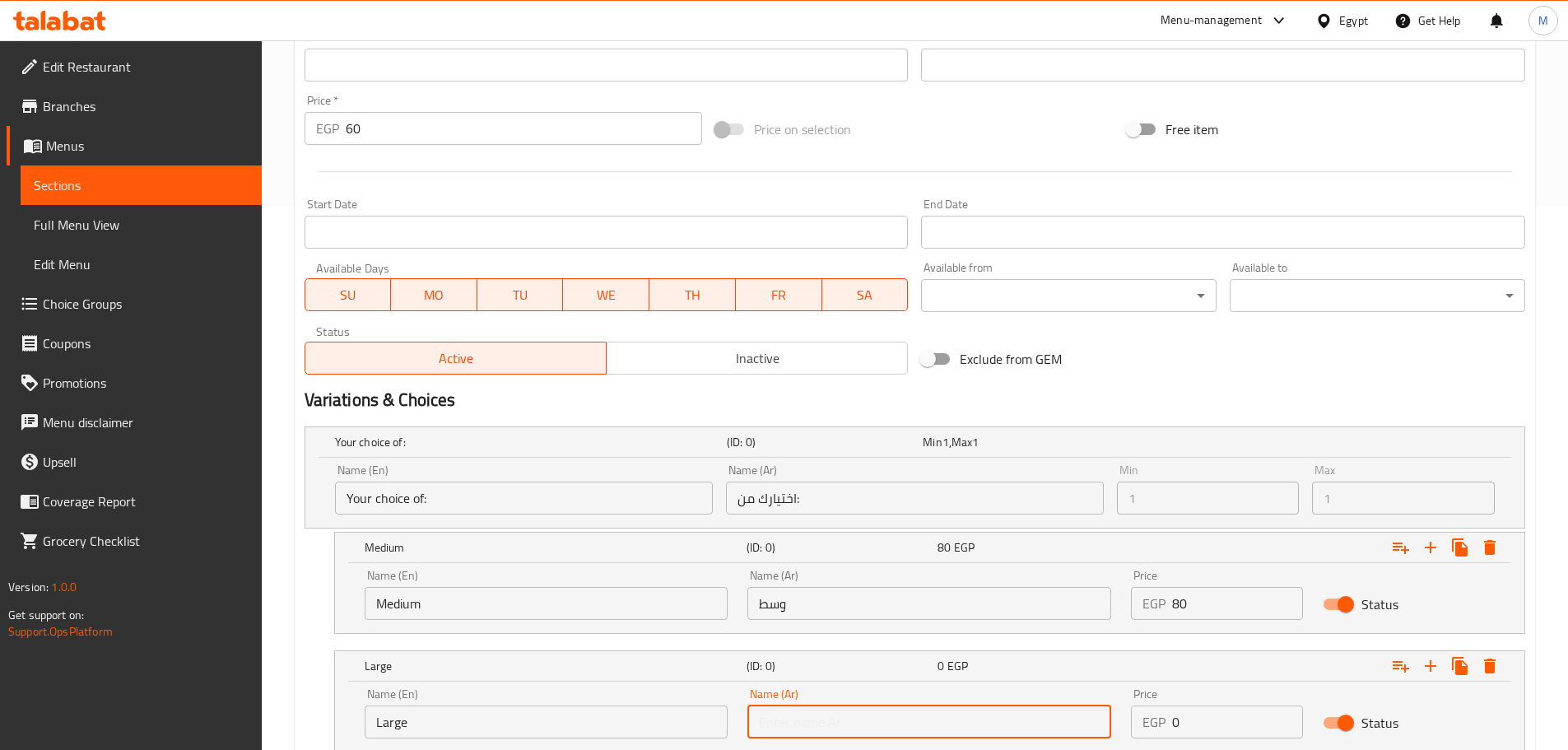 click at bounding box center (929, 722) 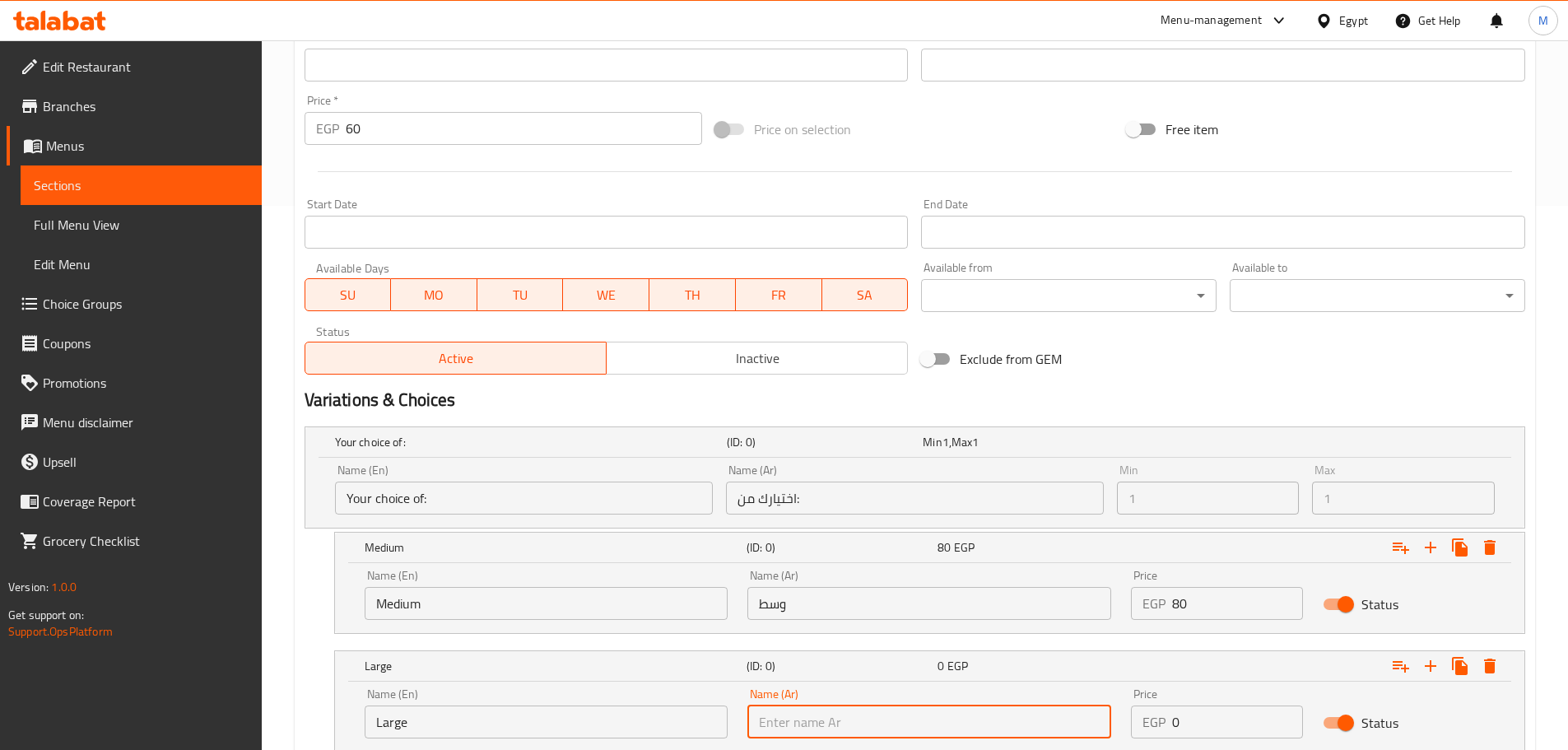 click at bounding box center (929, 722) 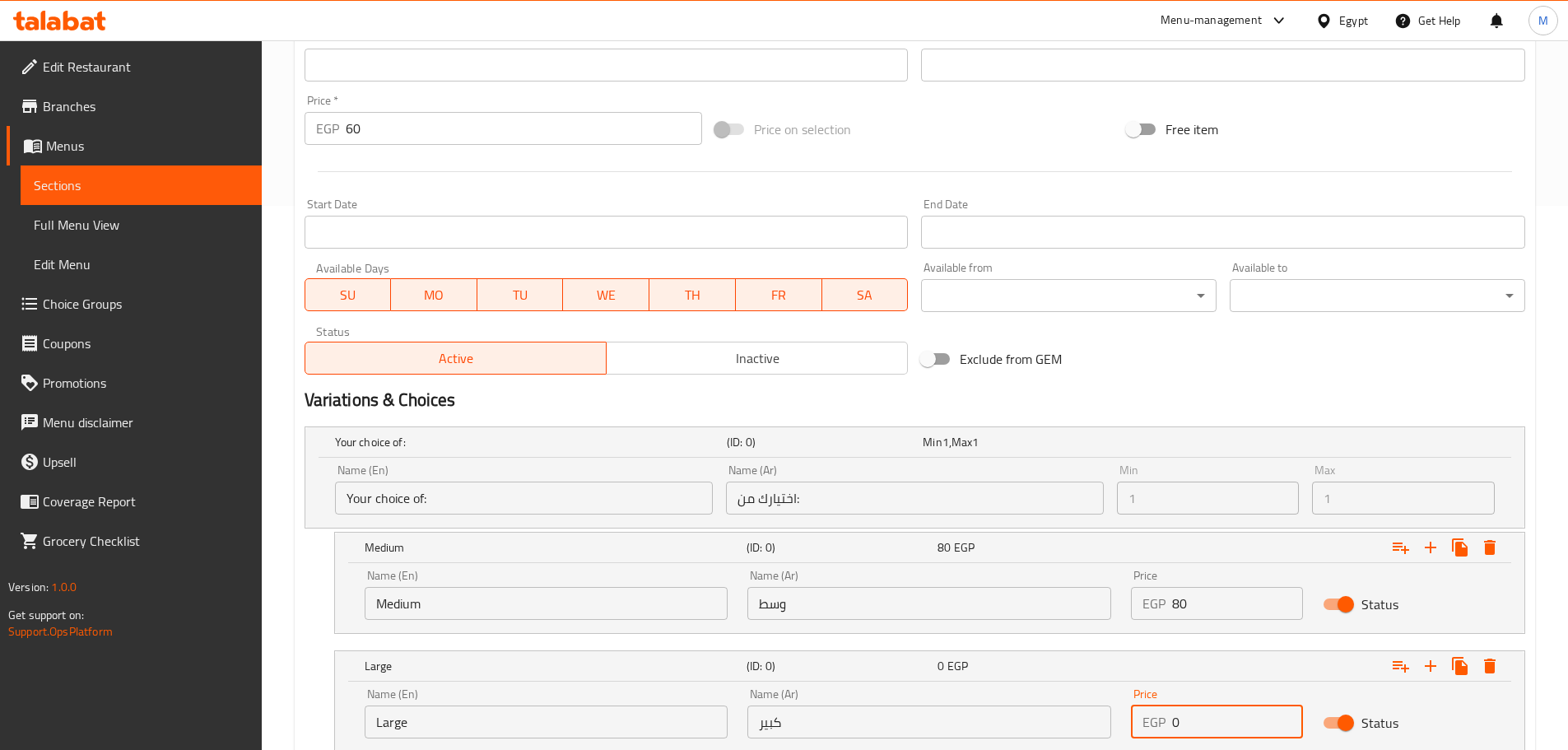 click on "0" at bounding box center [1237, 722] 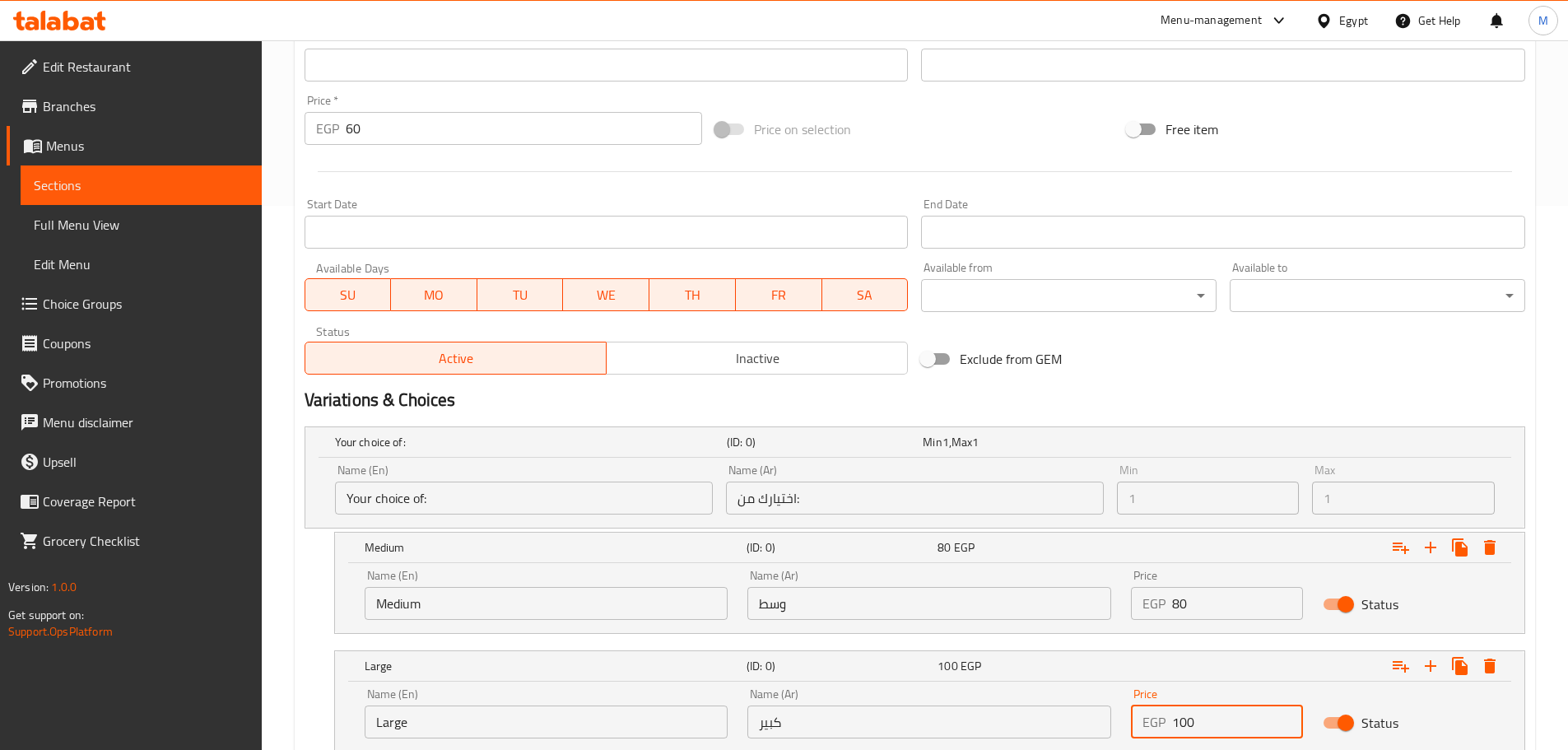 type on "100" 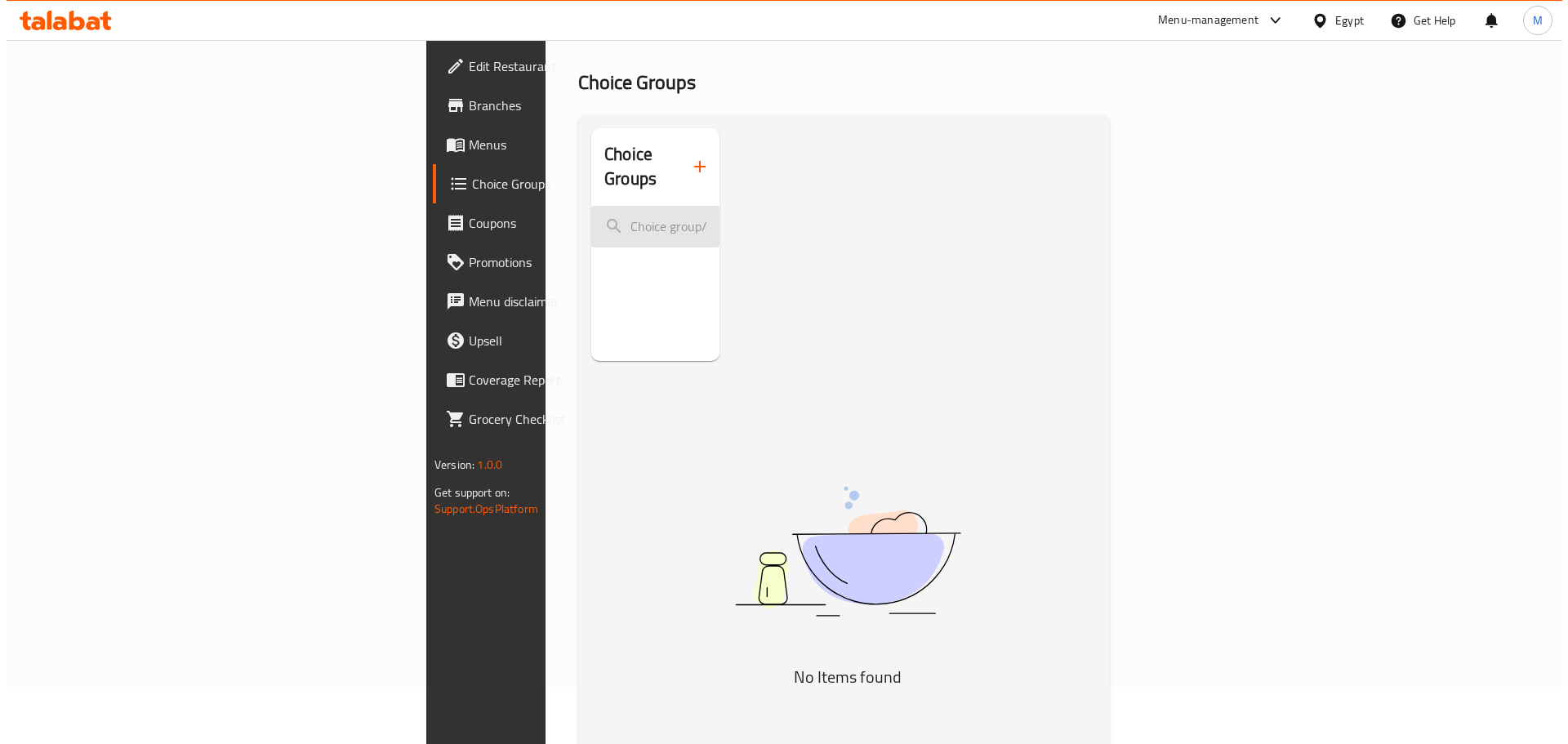 scroll, scrollTop: 0, scrollLeft: 0, axis: both 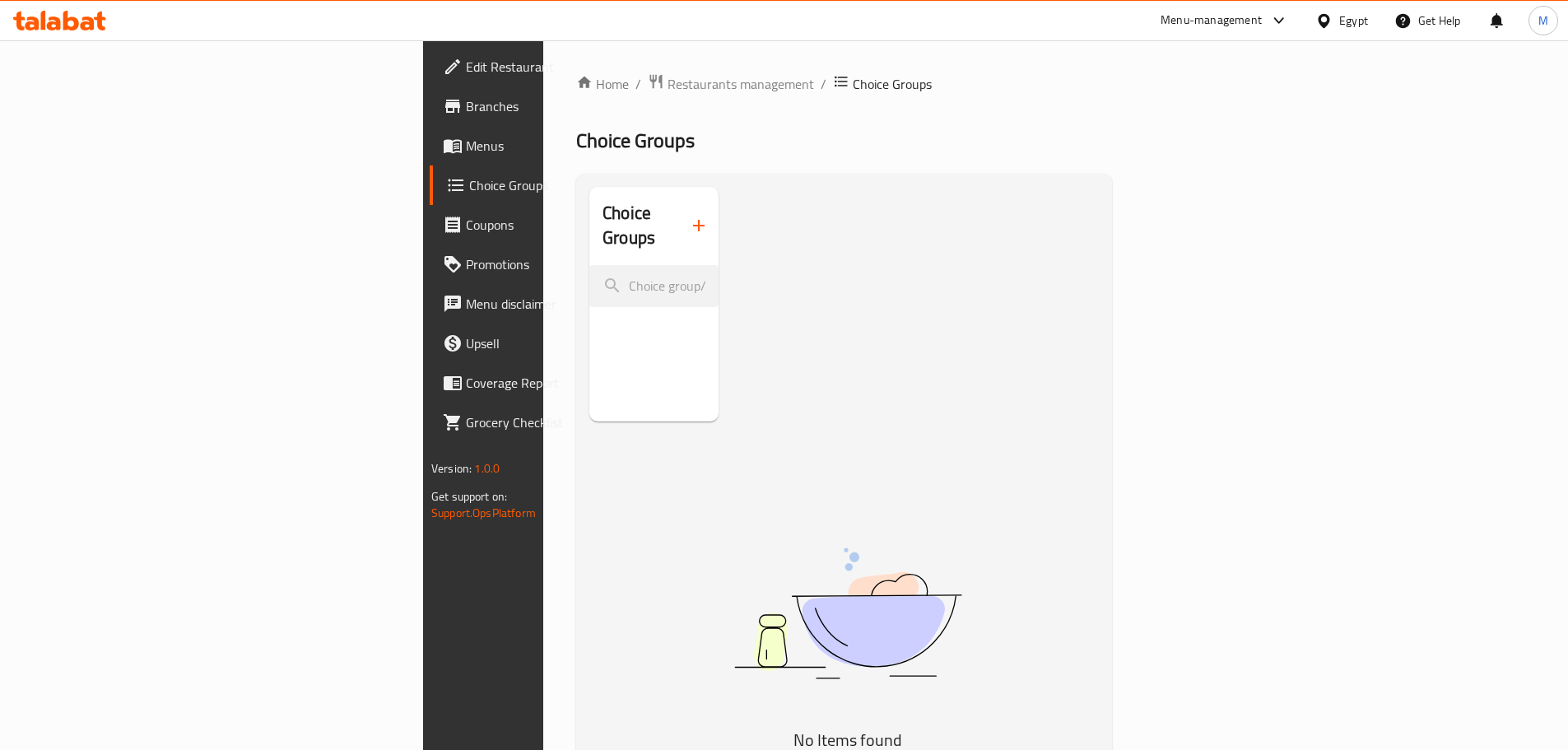 click at bounding box center [699, 226] 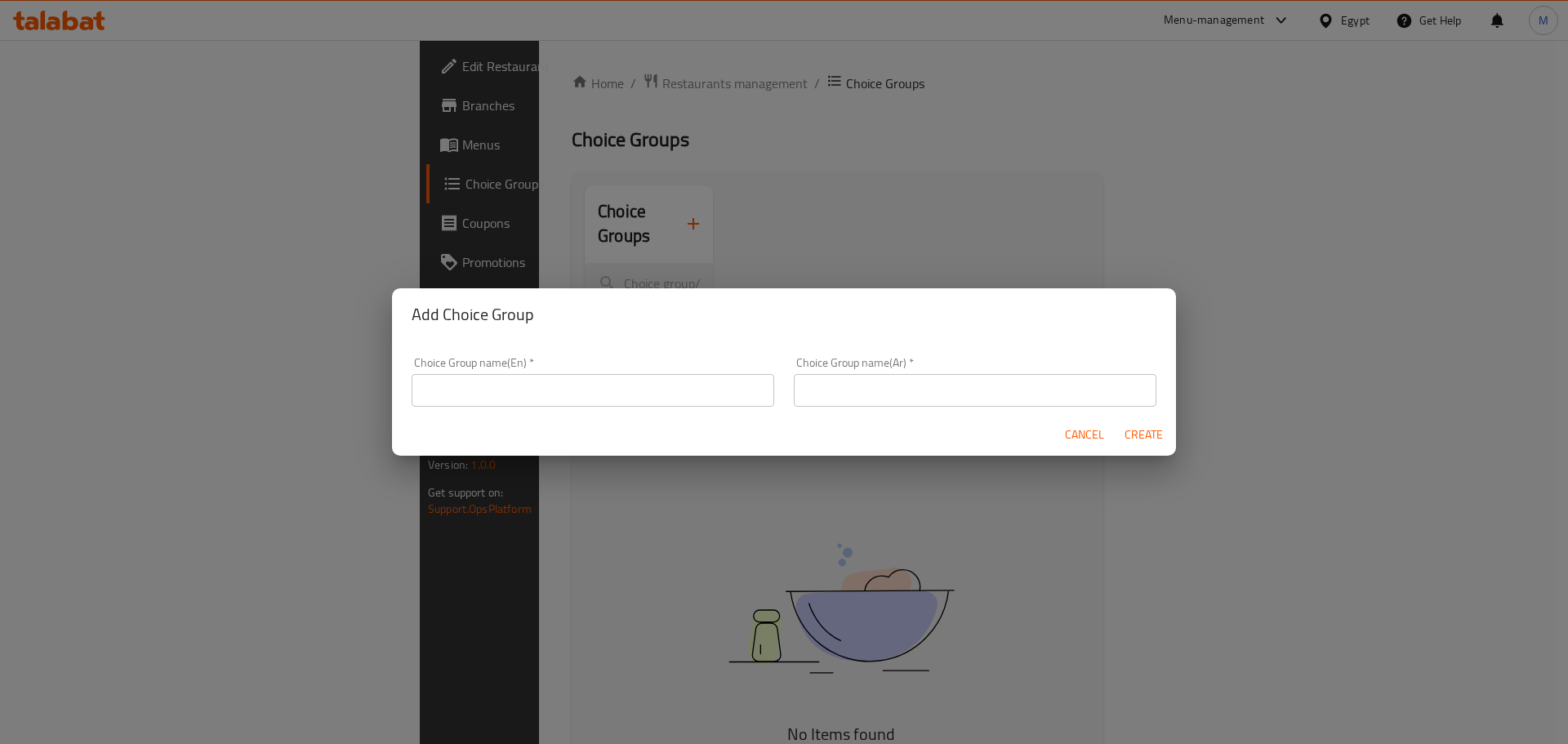 click at bounding box center (593, 390) 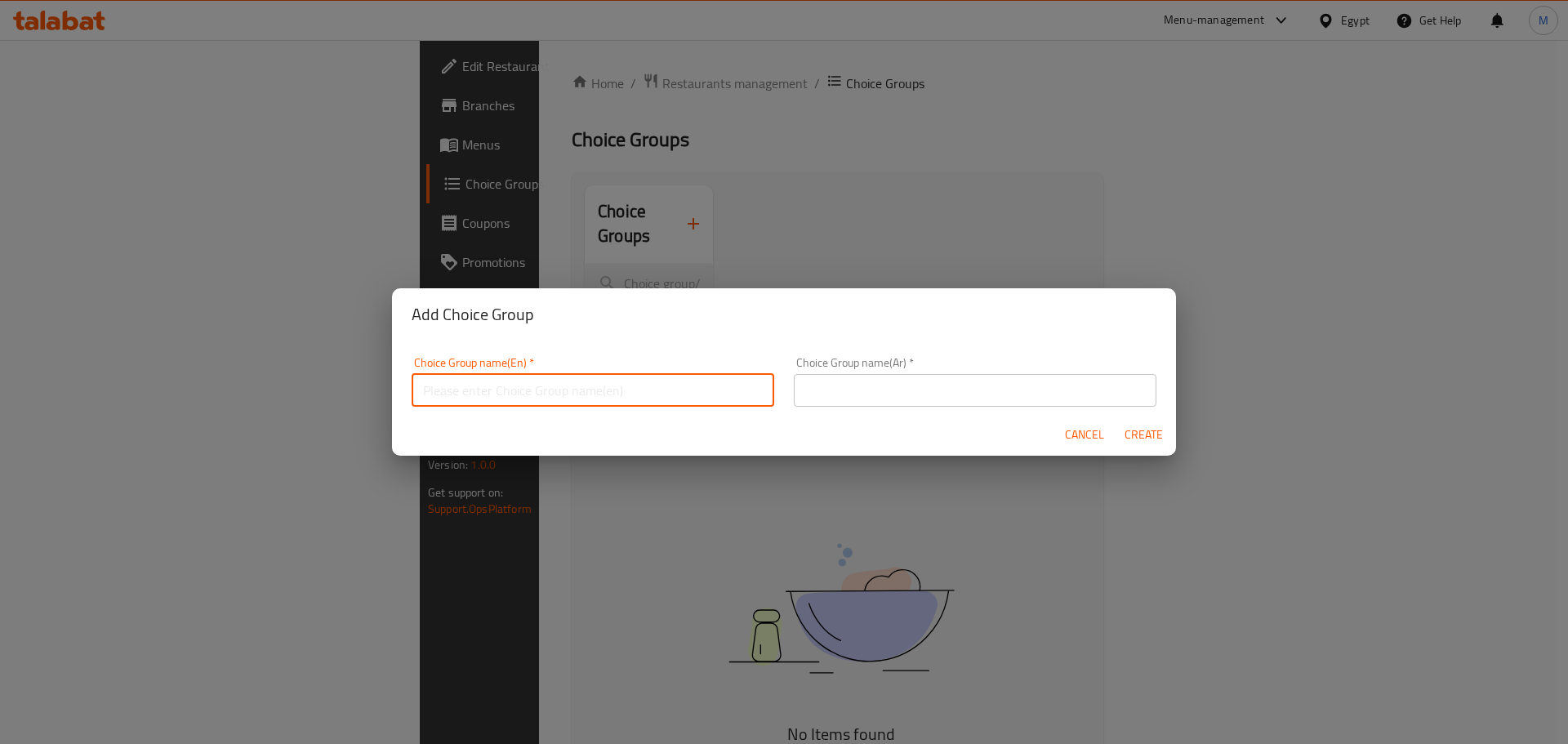 type on "your Choice :" 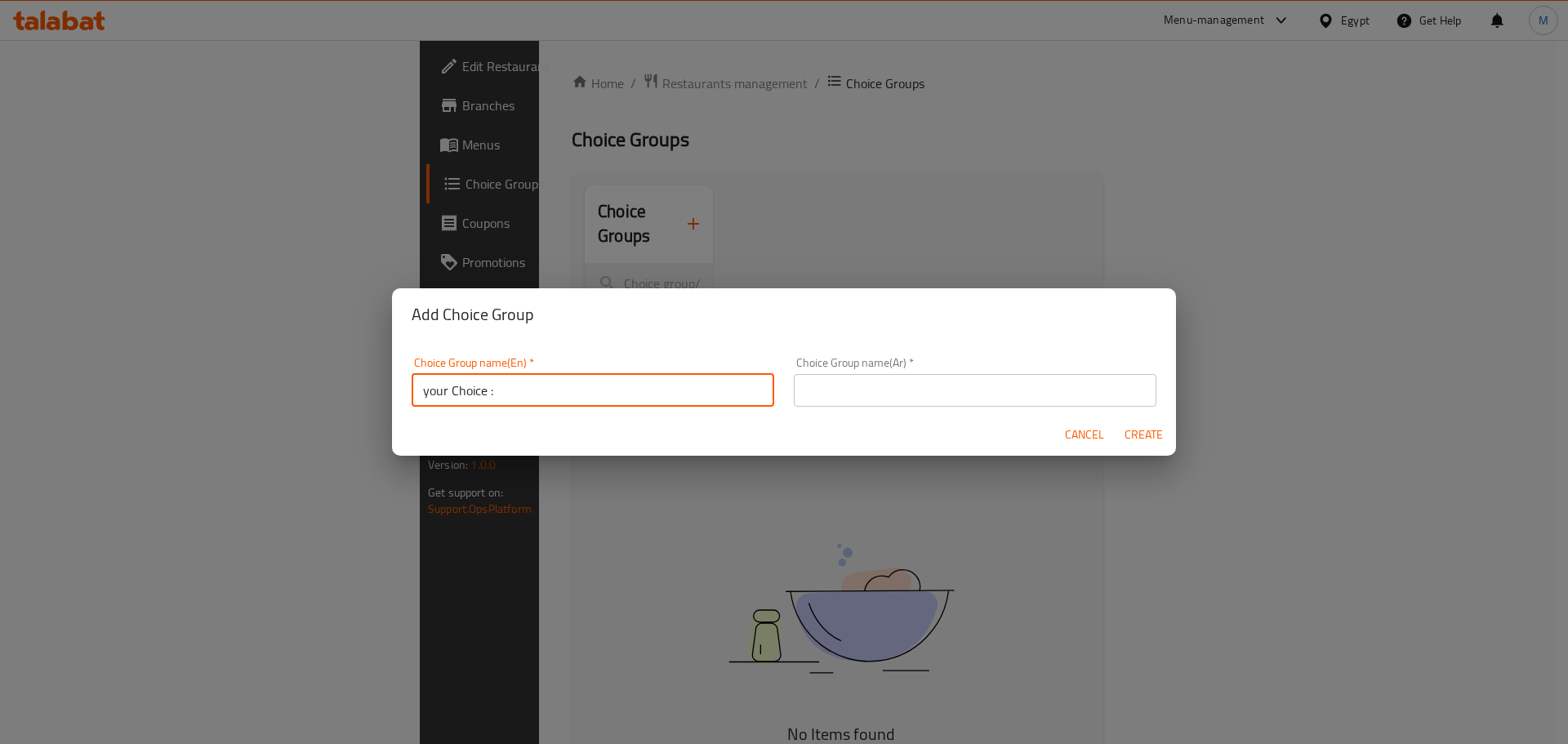 click at bounding box center (975, 390) 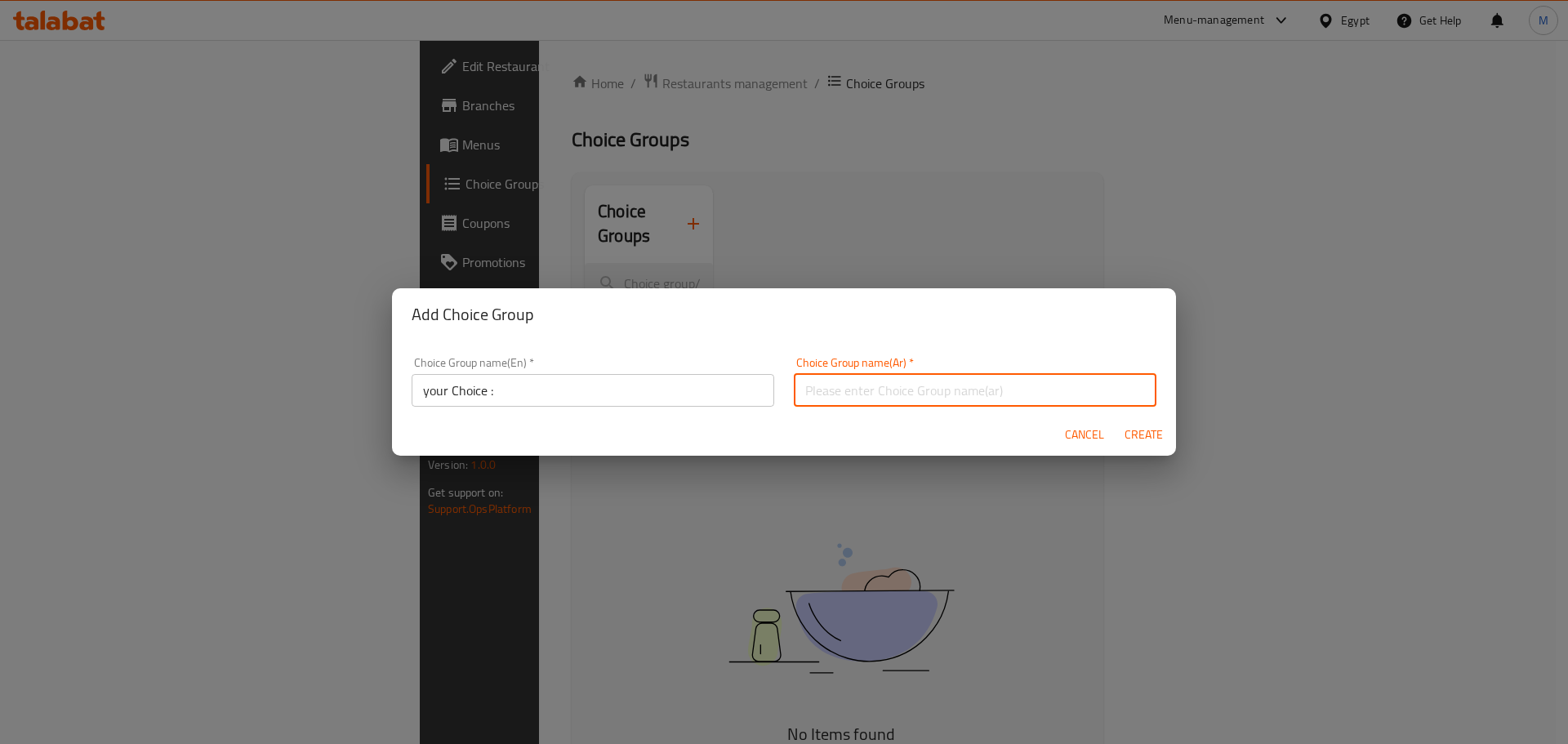 type on "إختيارك من :" 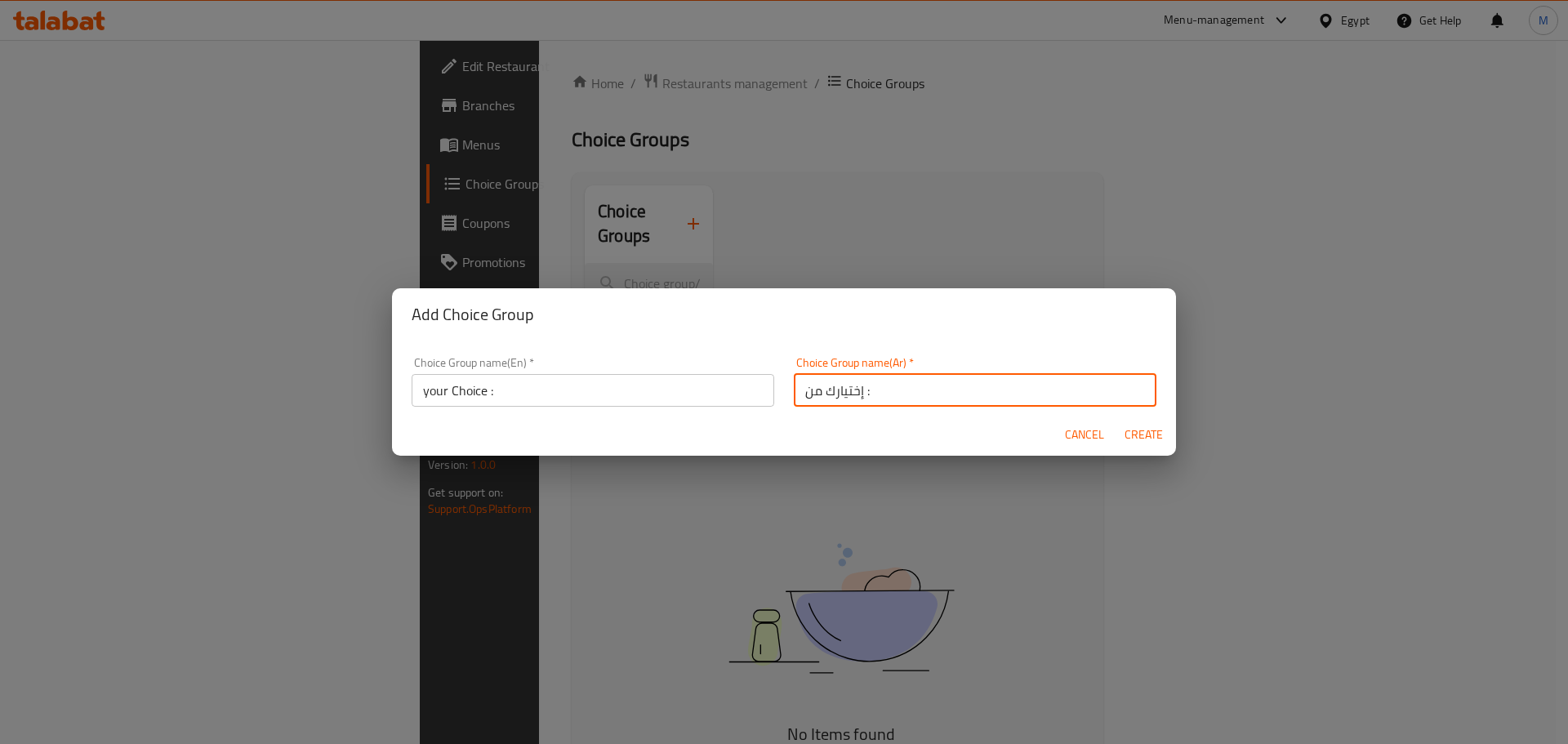 click on "Create" at bounding box center [1143, 434] 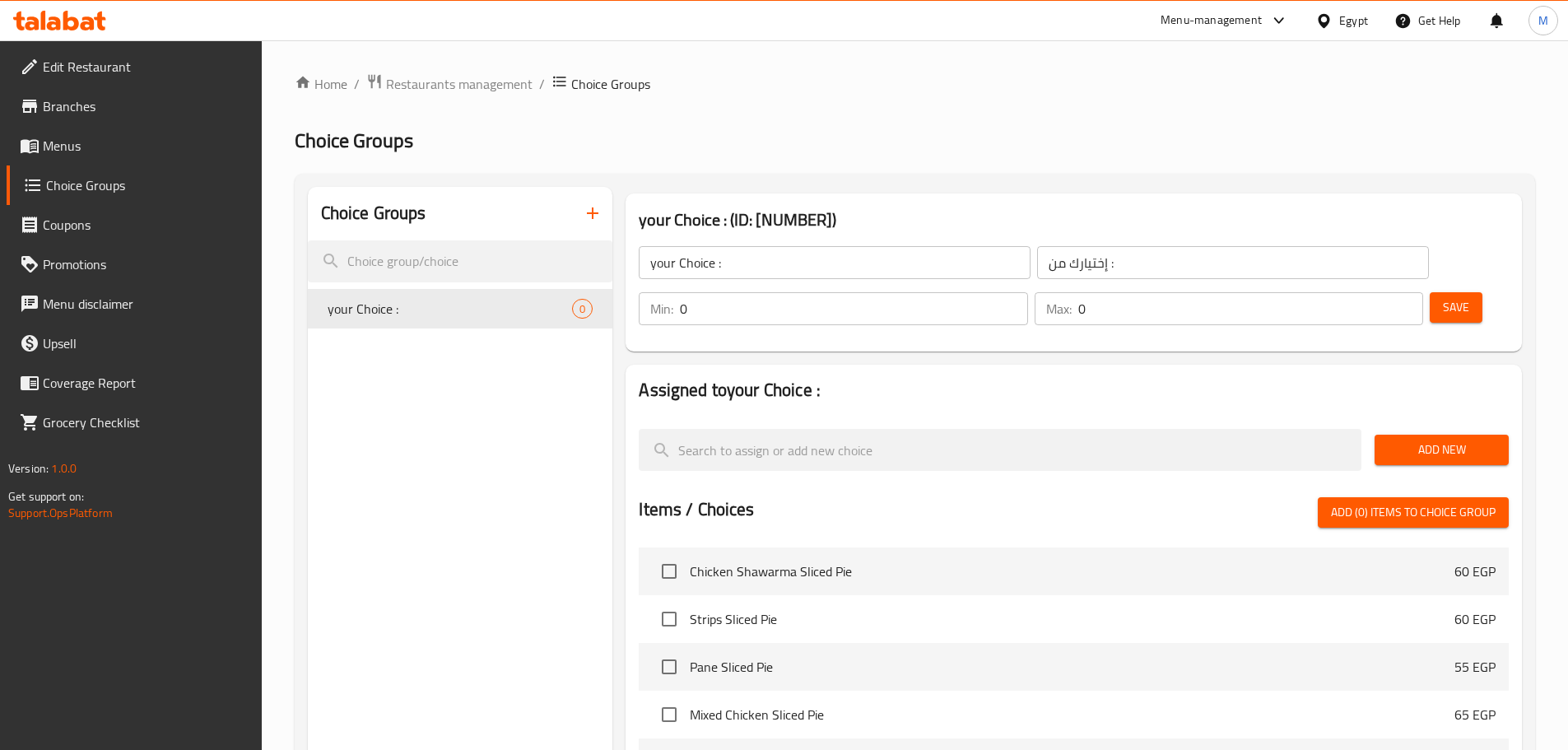 click on "0" at bounding box center (854, 309) 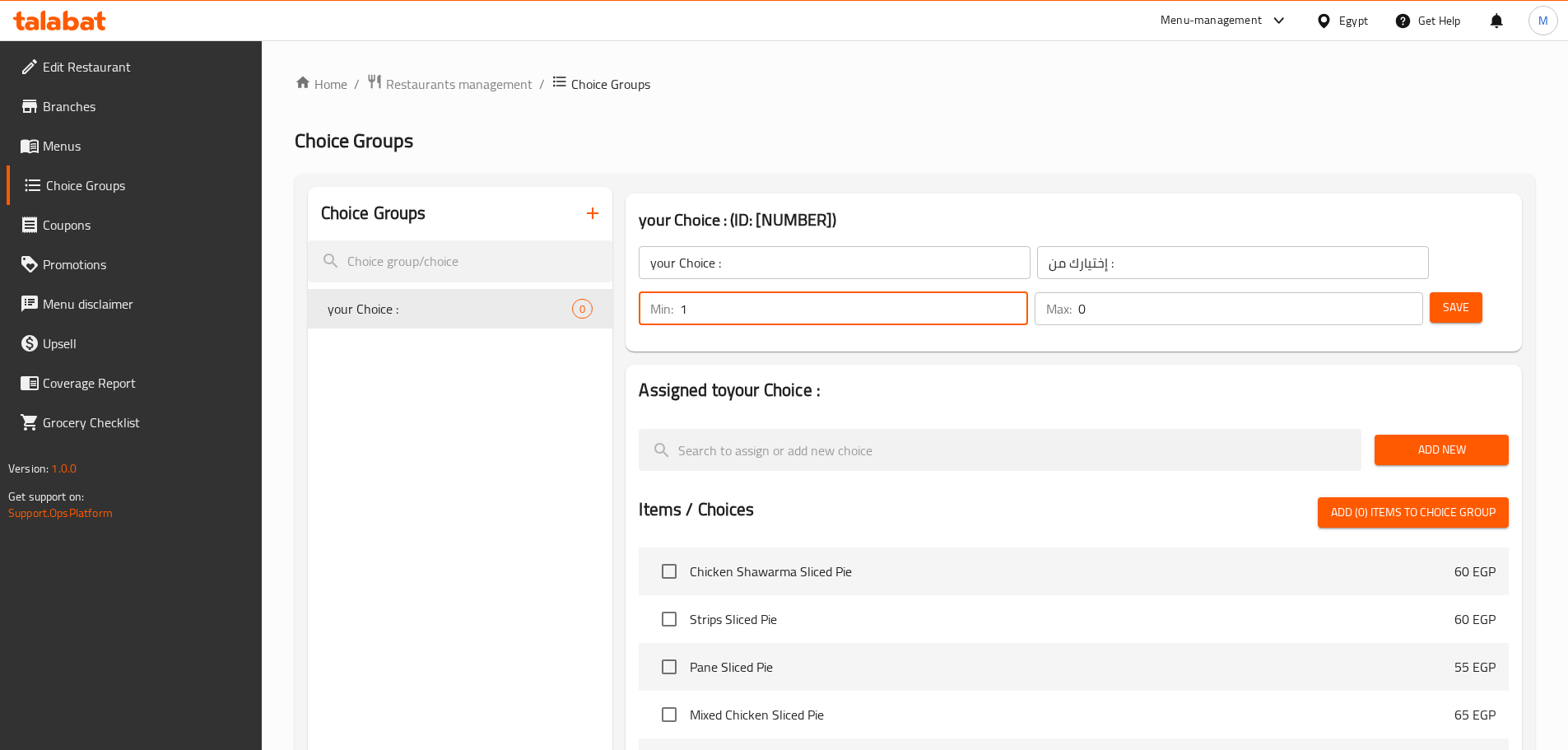 type on "1" 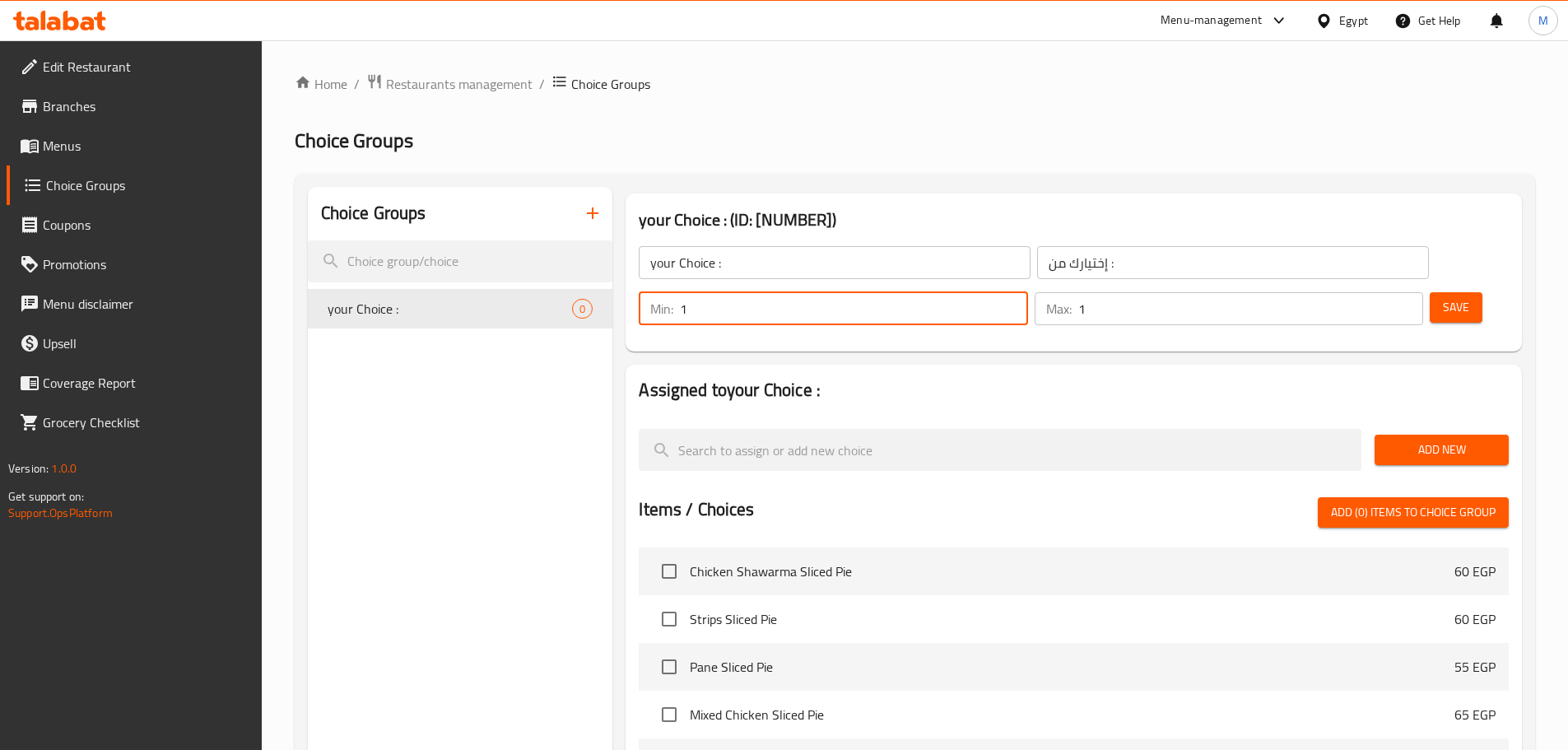 type on "1" 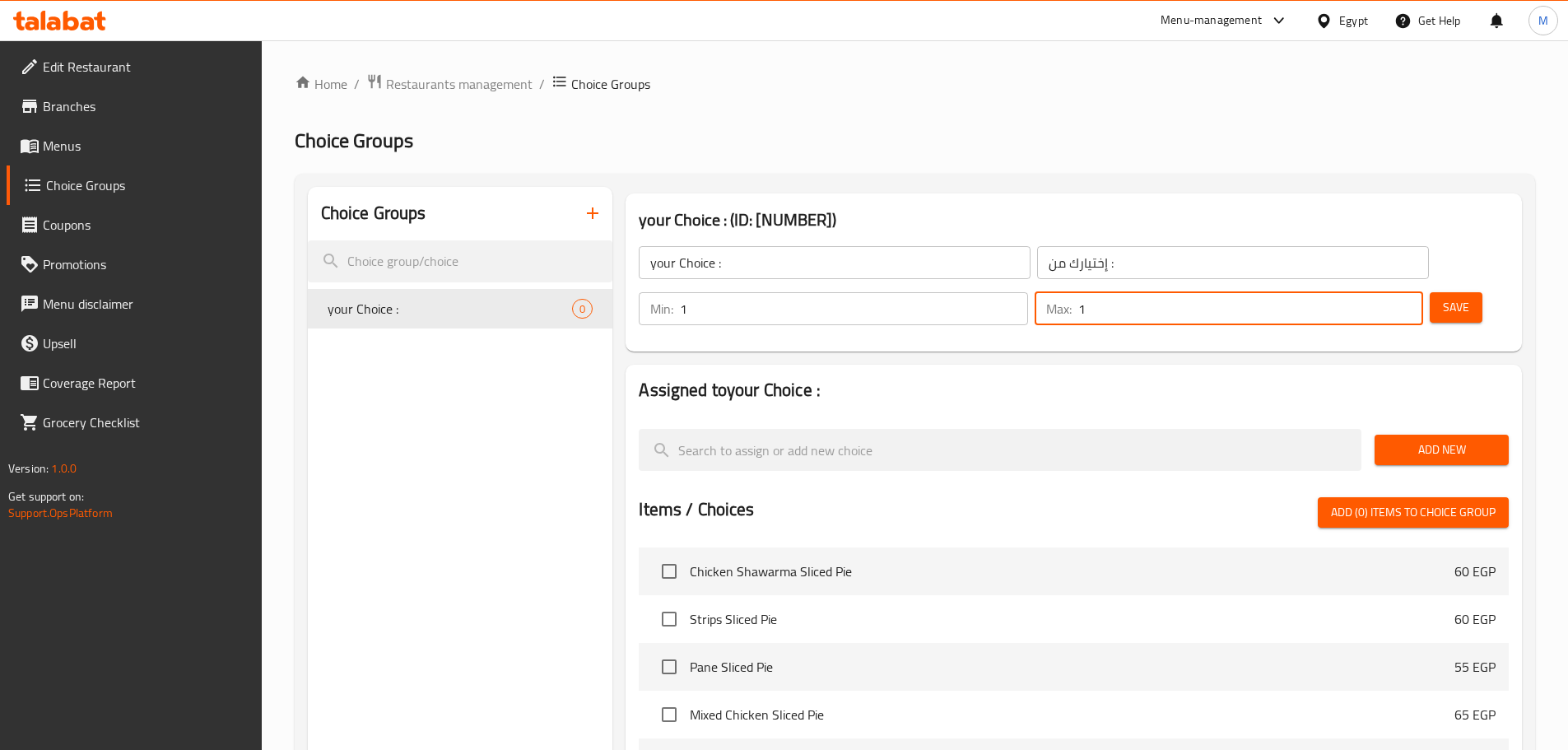 click on "Add New" at bounding box center [1441, 450] 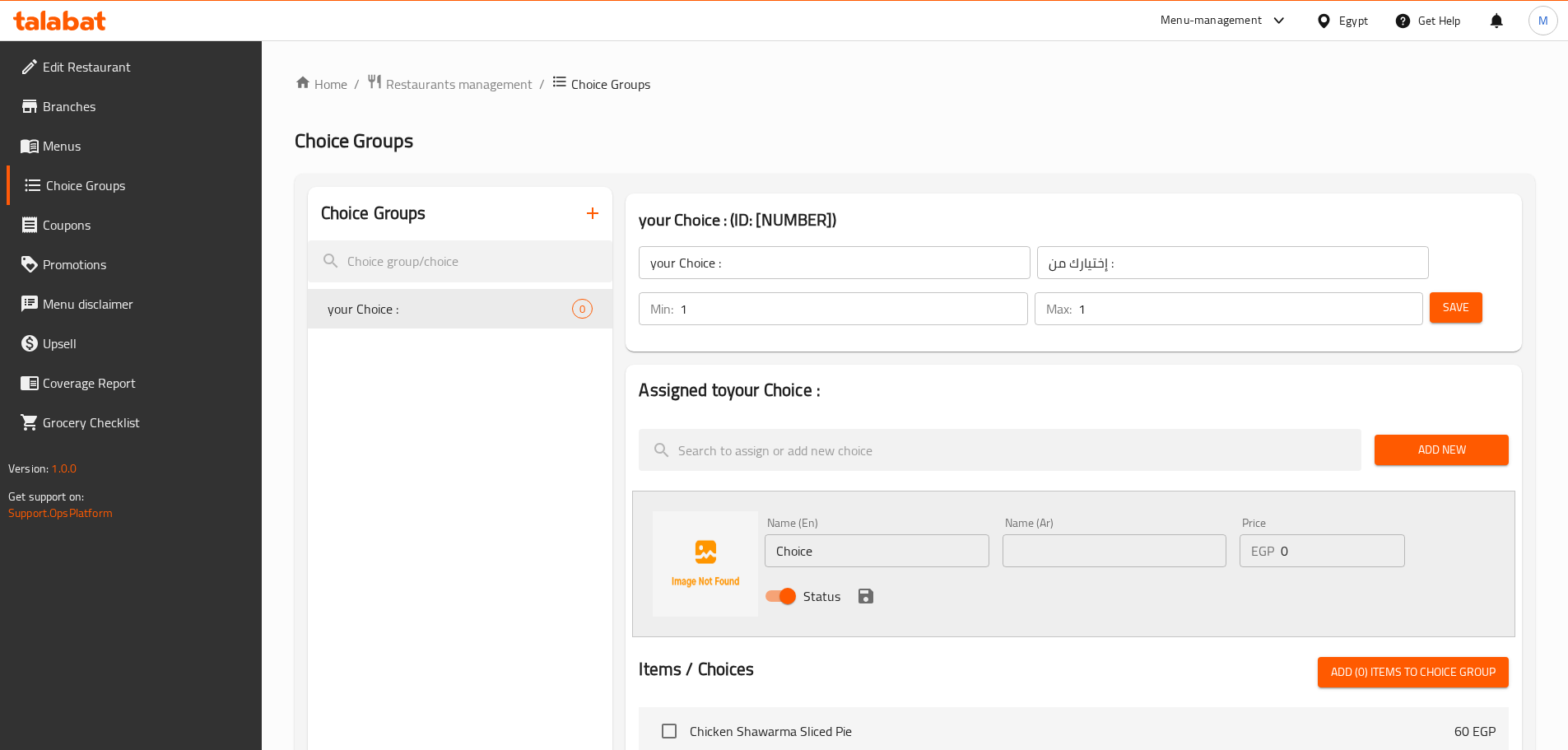 click on "Choice" at bounding box center [877, 551] 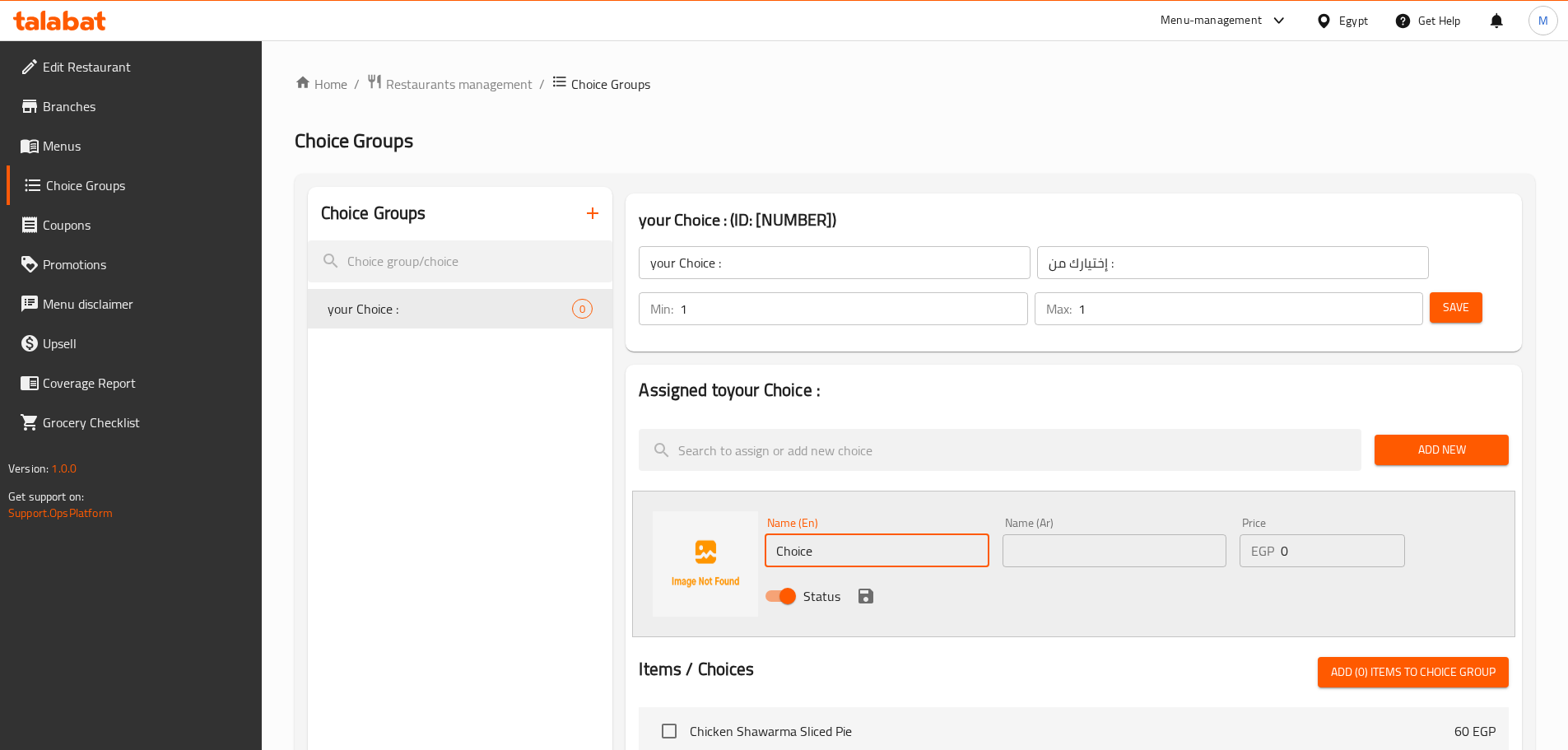 click on "Choice" at bounding box center (877, 551) 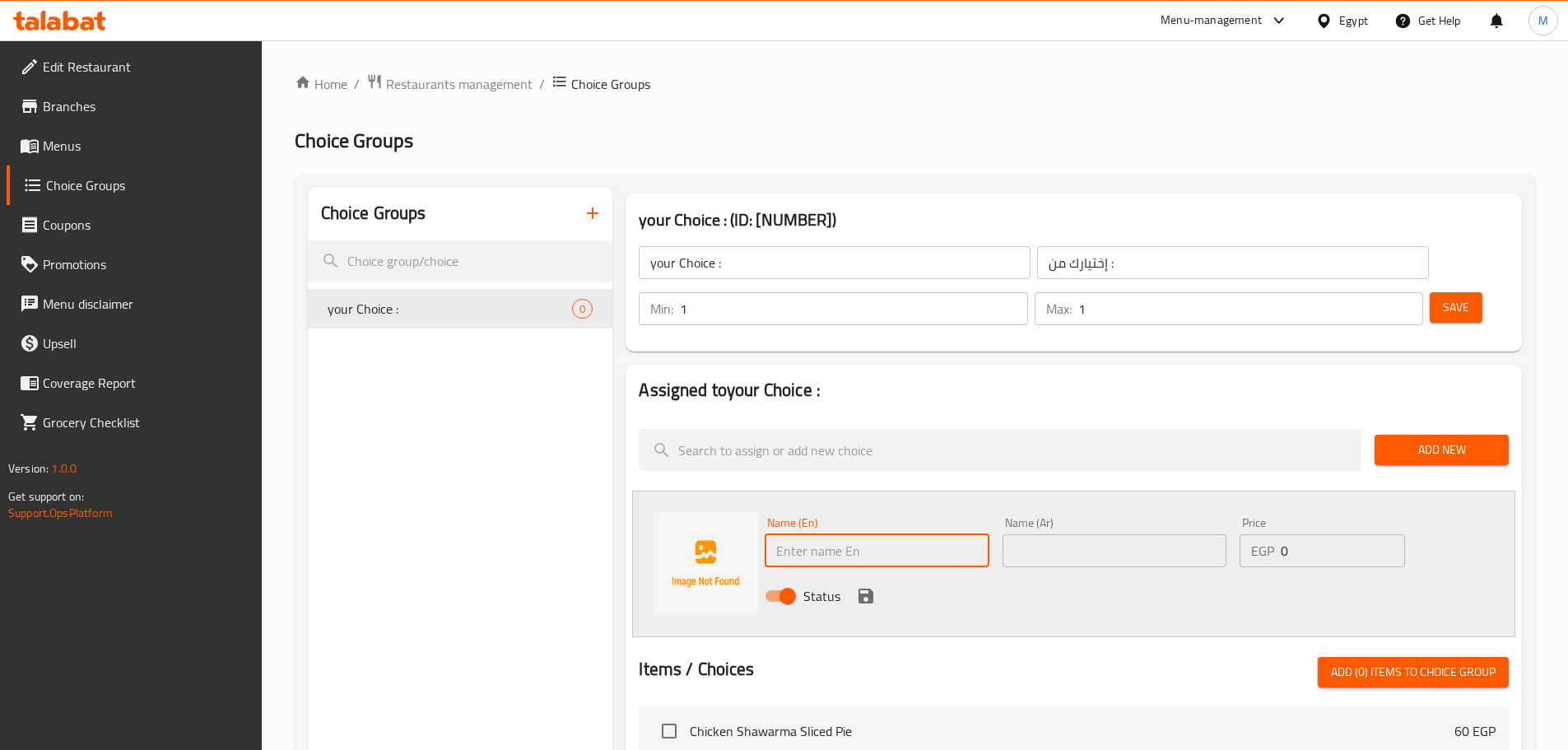 click at bounding box center (877, 551) 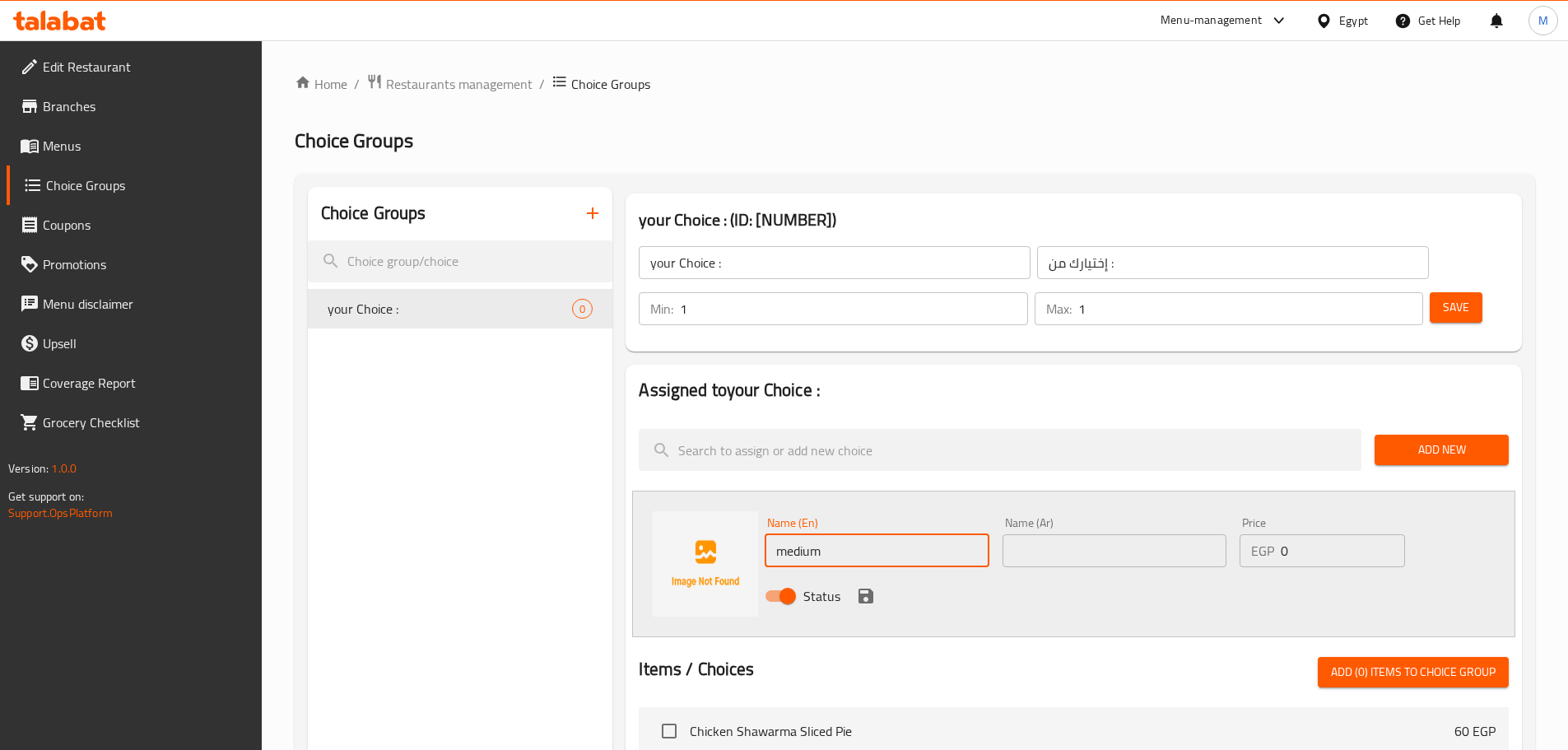 type on "medium" 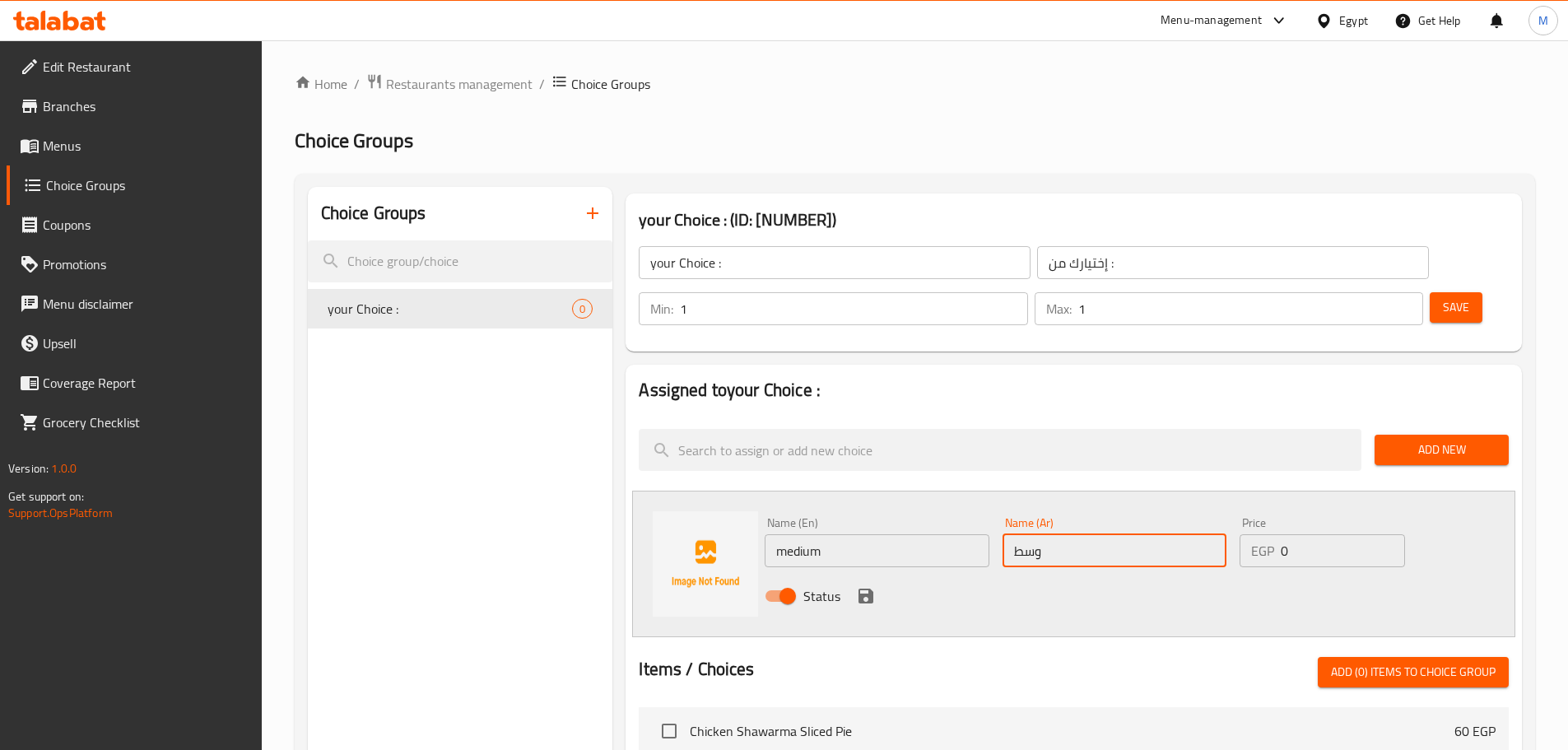type on "وسط" 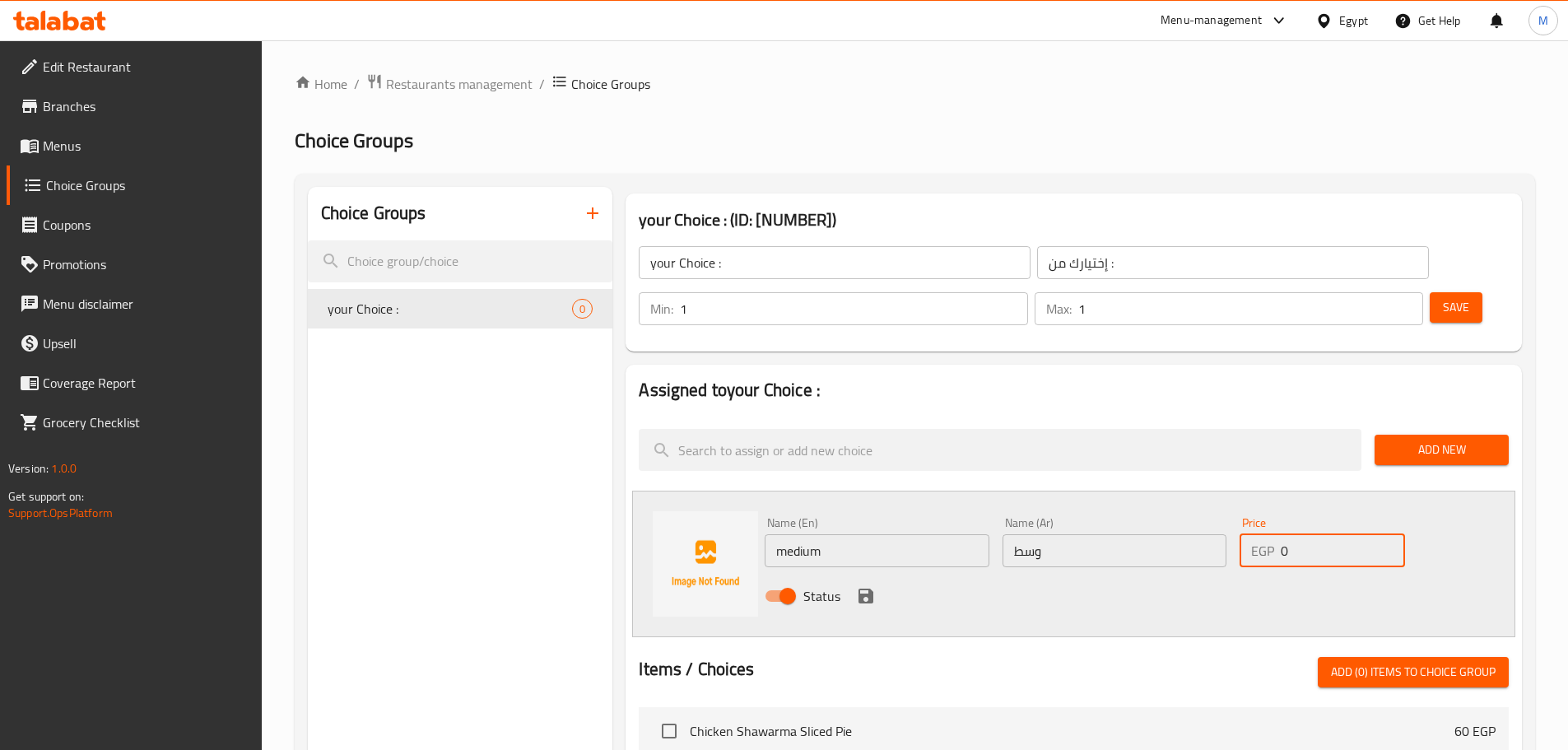 click on "0" at bounding box center (1342, 551) 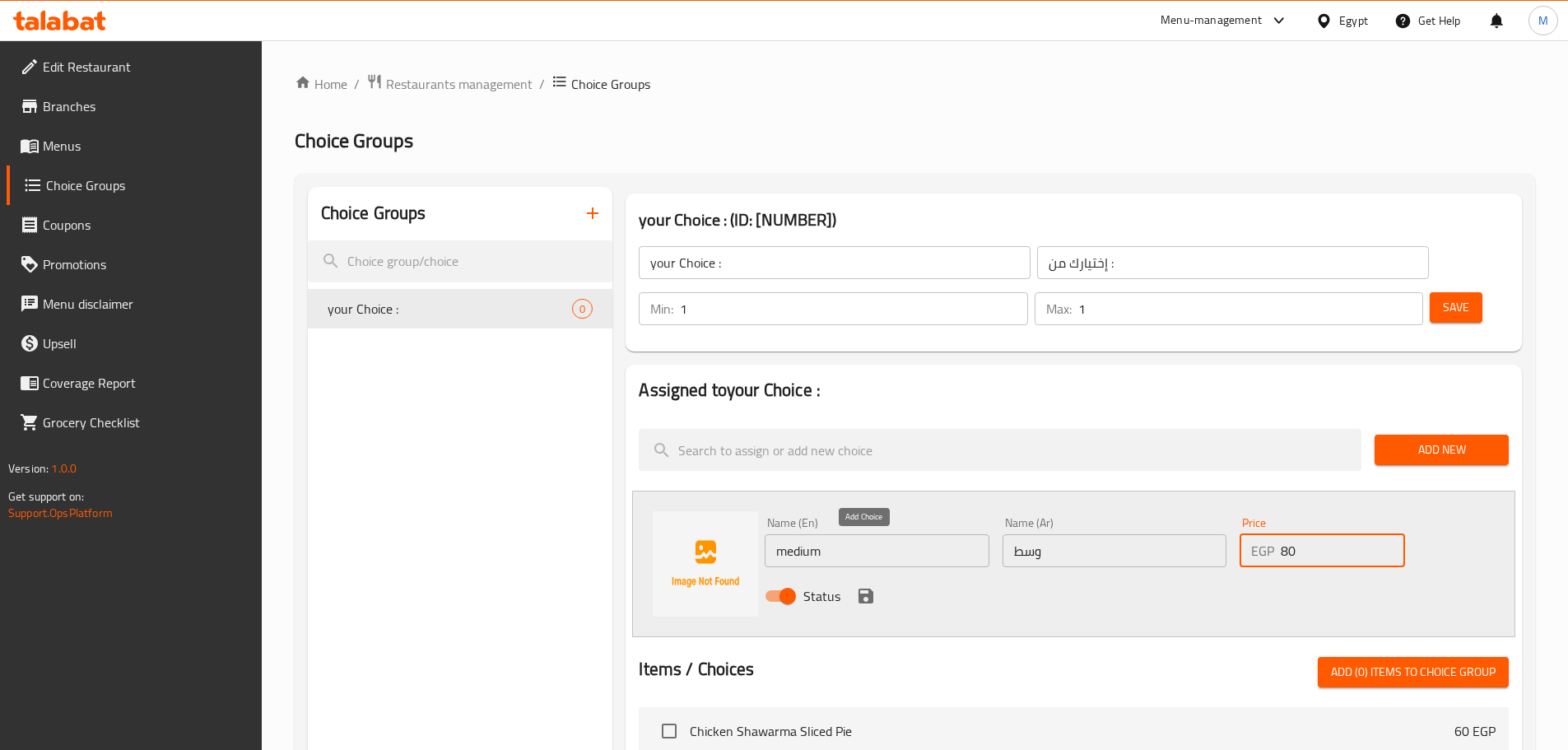 type on "80" 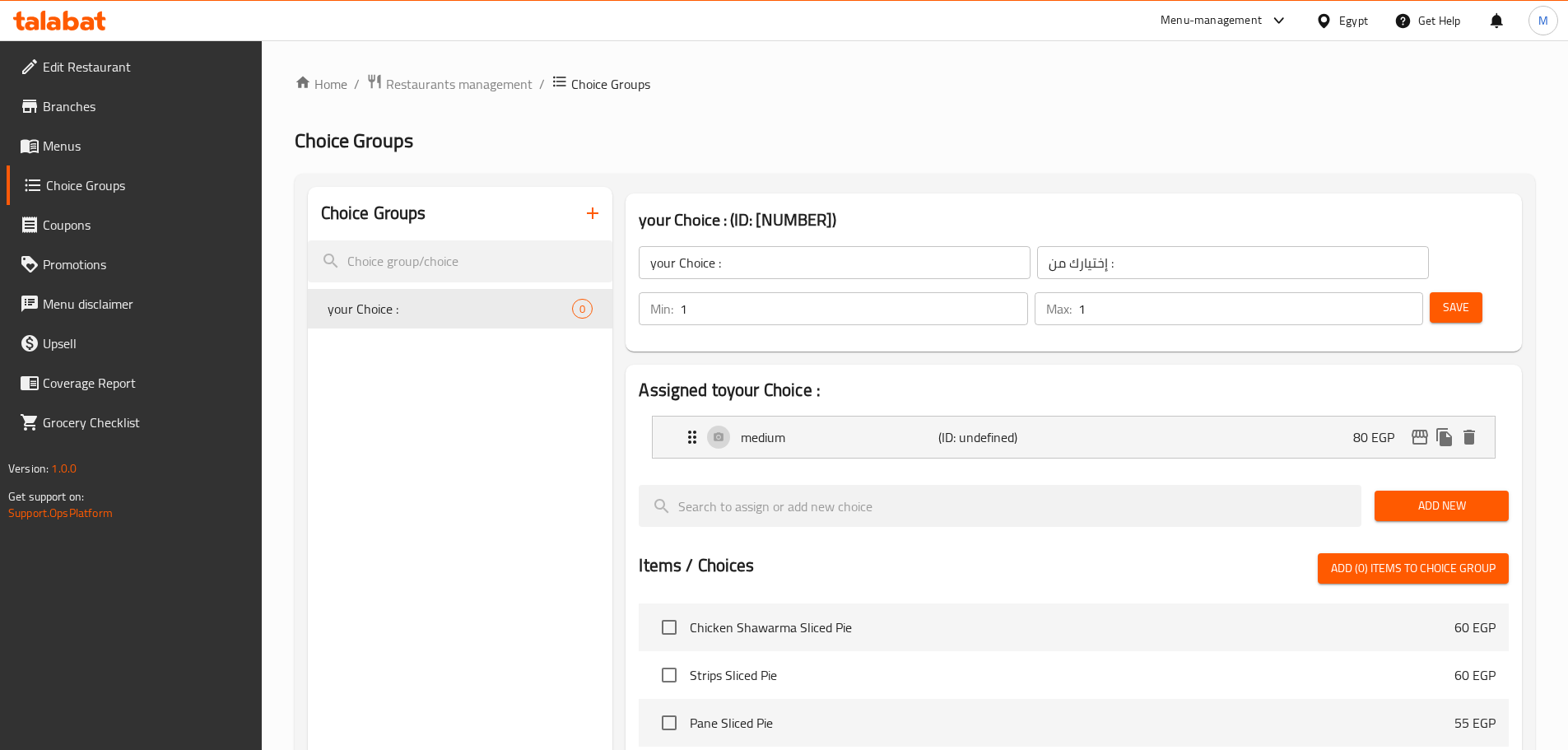 click on "Add New" at bounding box center [1441, 505] 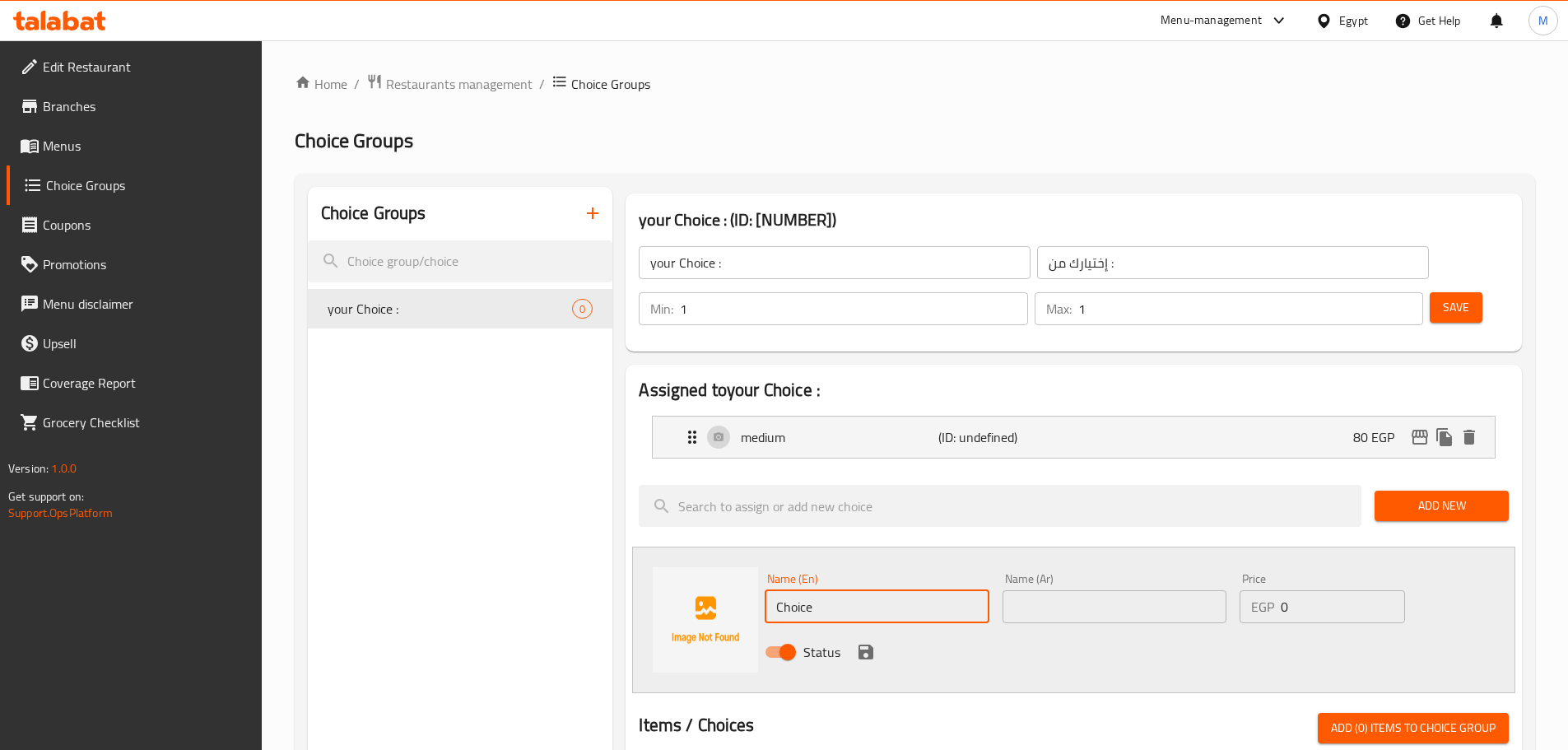 click on "Choice" at bounding box center [877, 607] 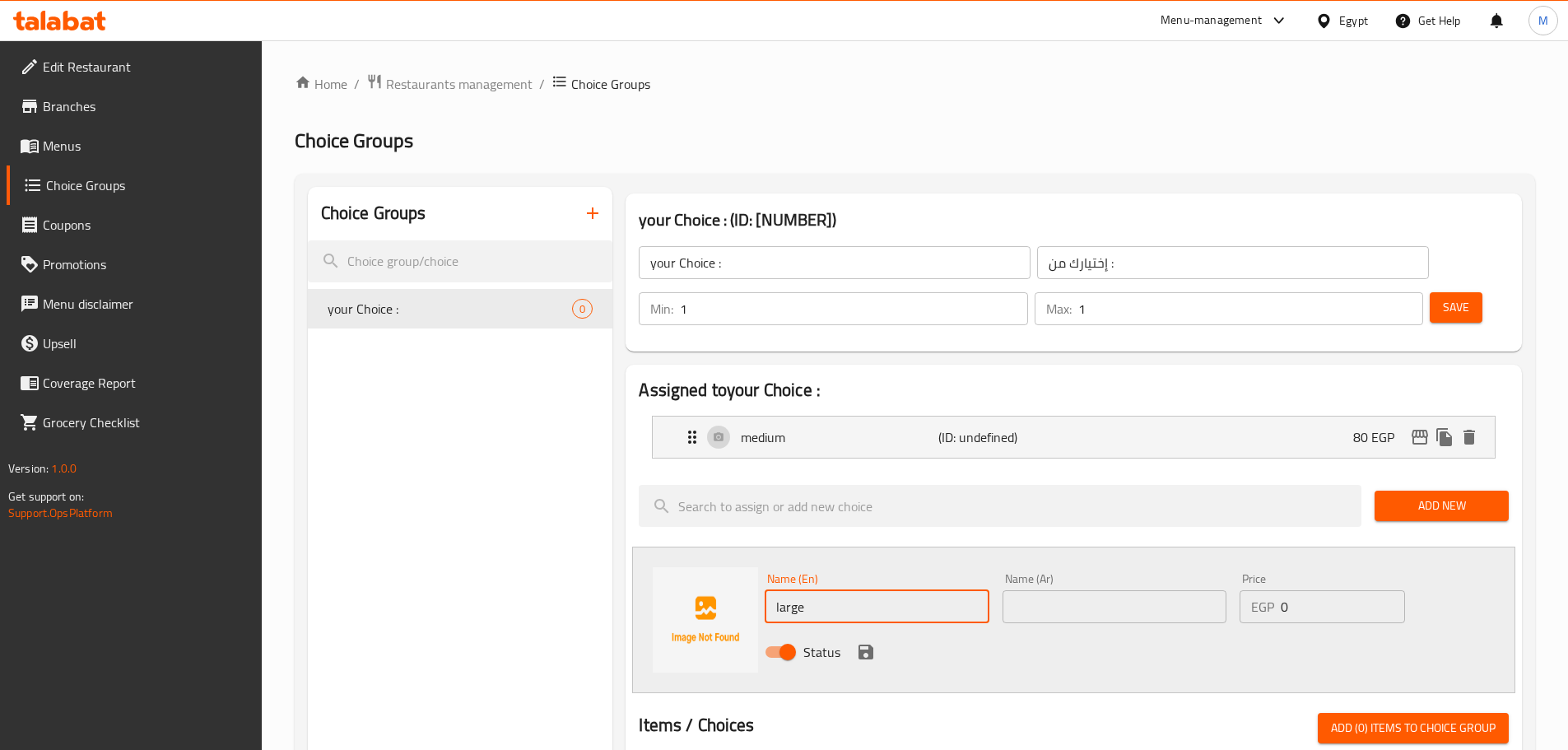 type on "large" 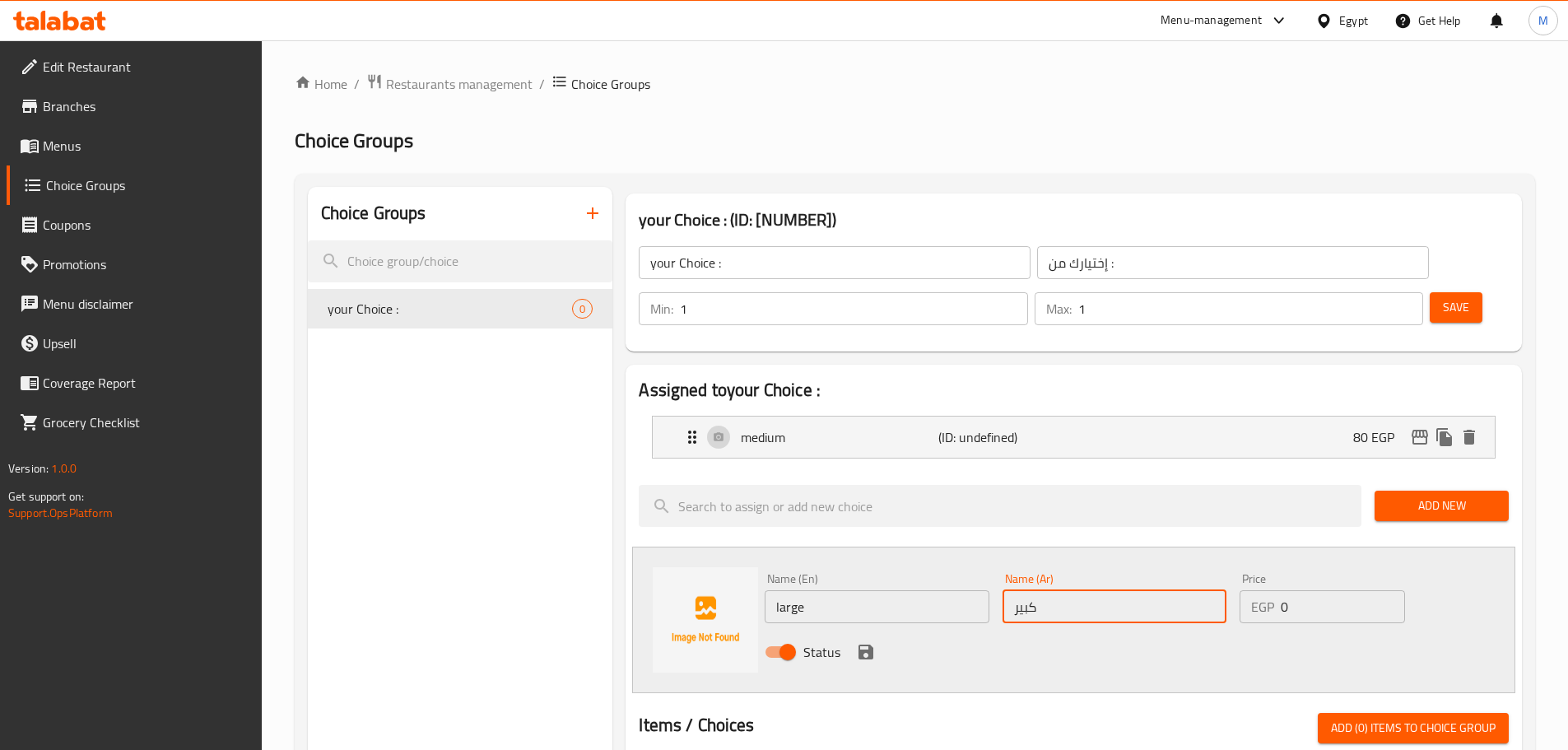 type on "كبير" 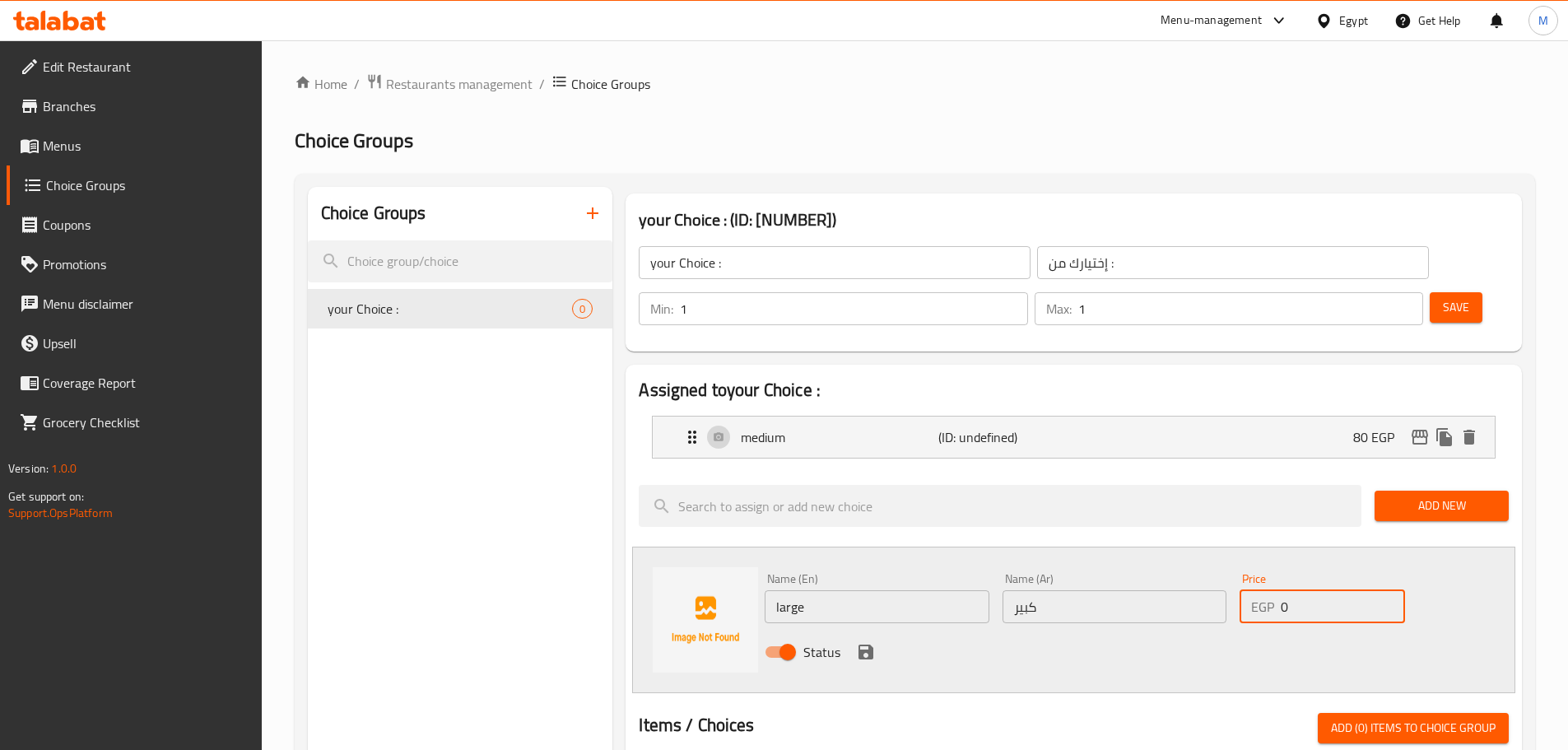 click on "0" at bounding box center [1342, 607] 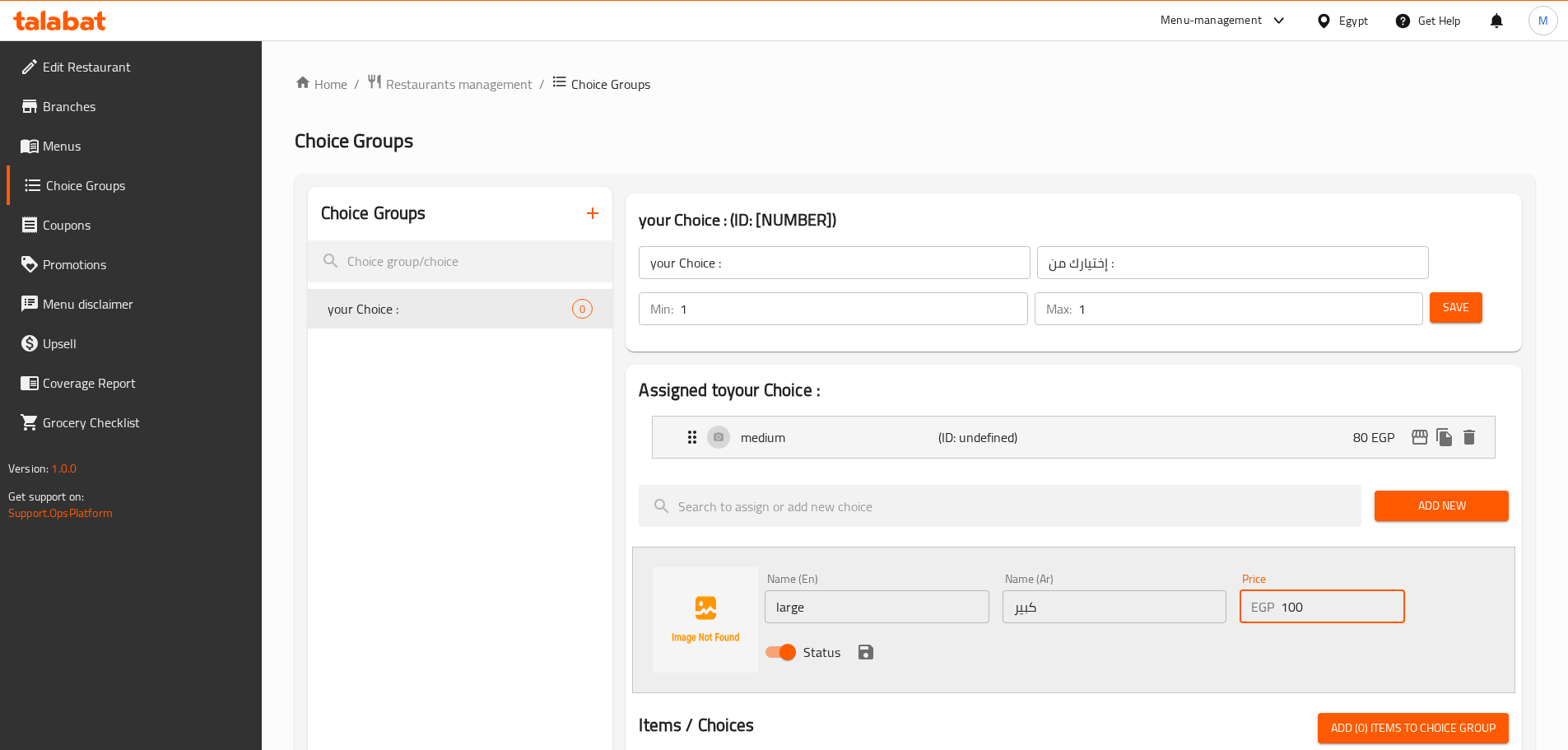 type on "100" 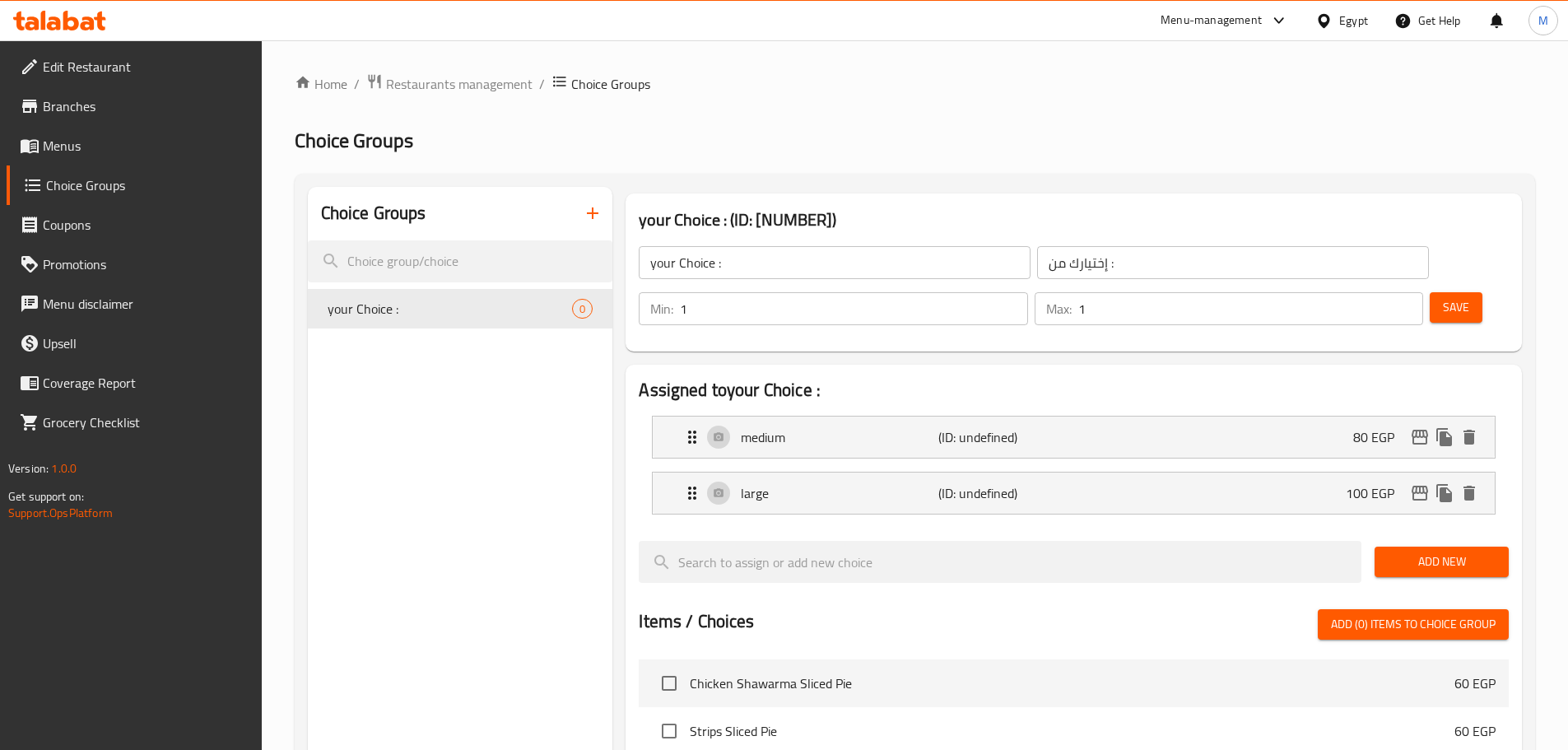 click on "Save" at bounding box center [1456, 307] 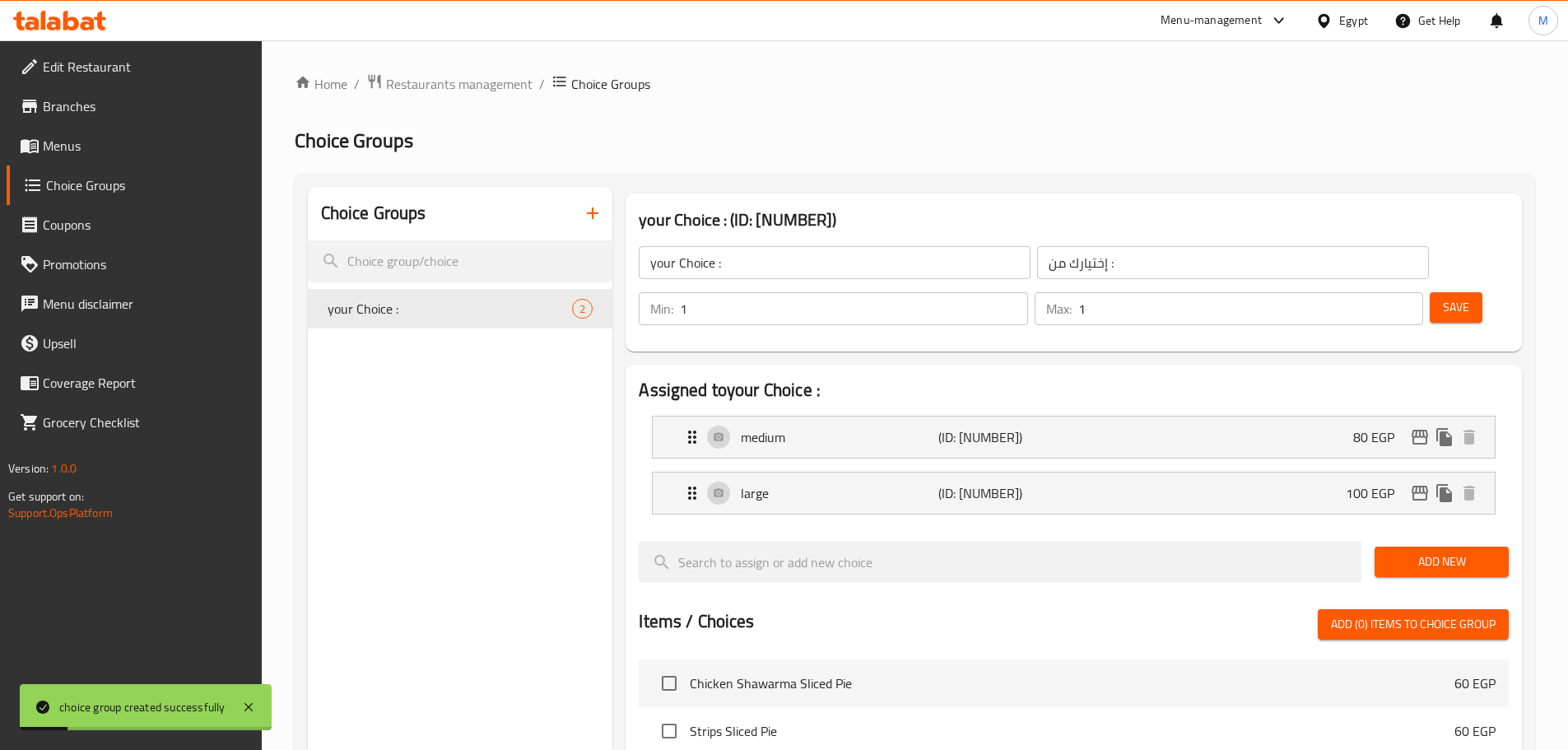 click 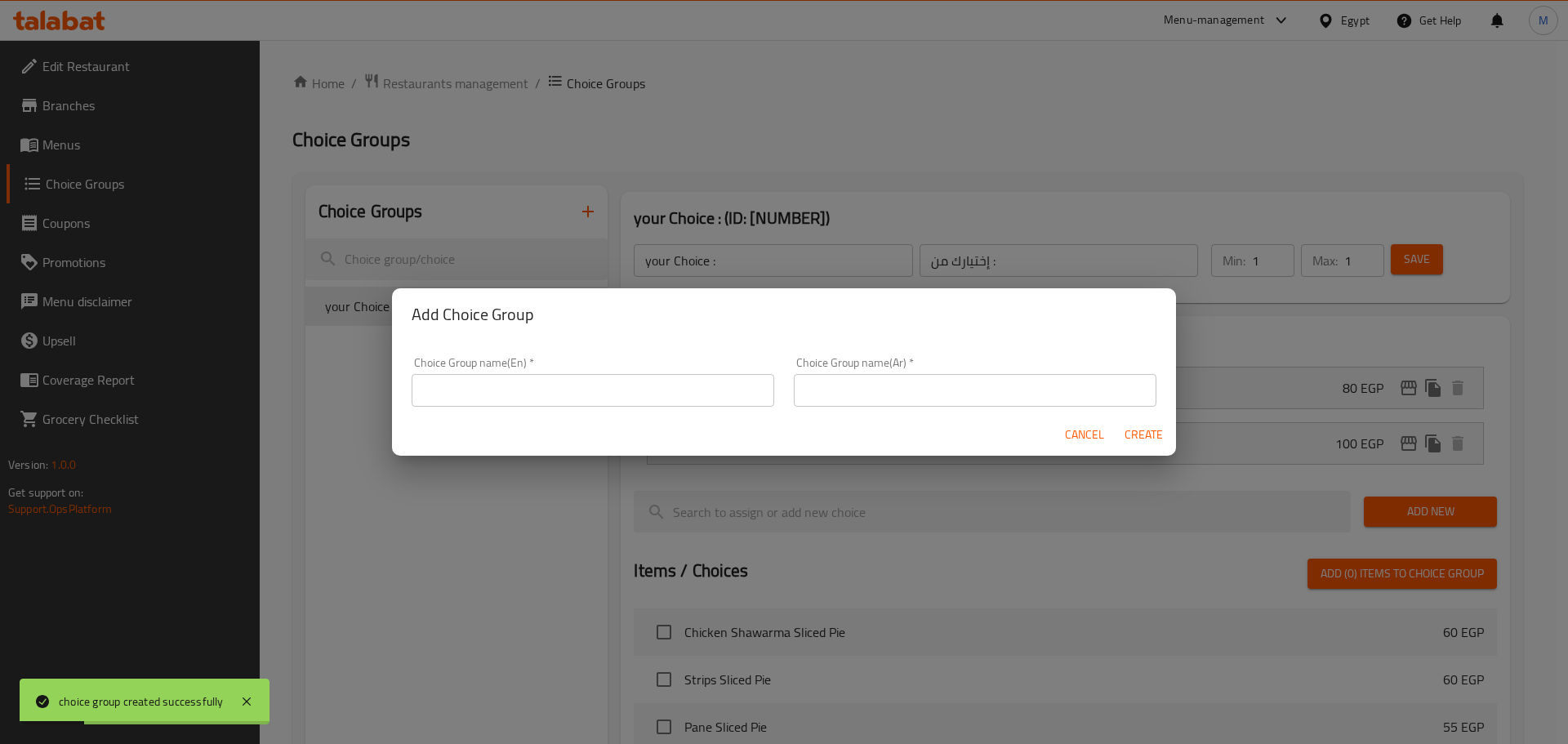 click on "Choice Group name(En)   * Choice Group name(En)  *" at bounding box center [593, 381] 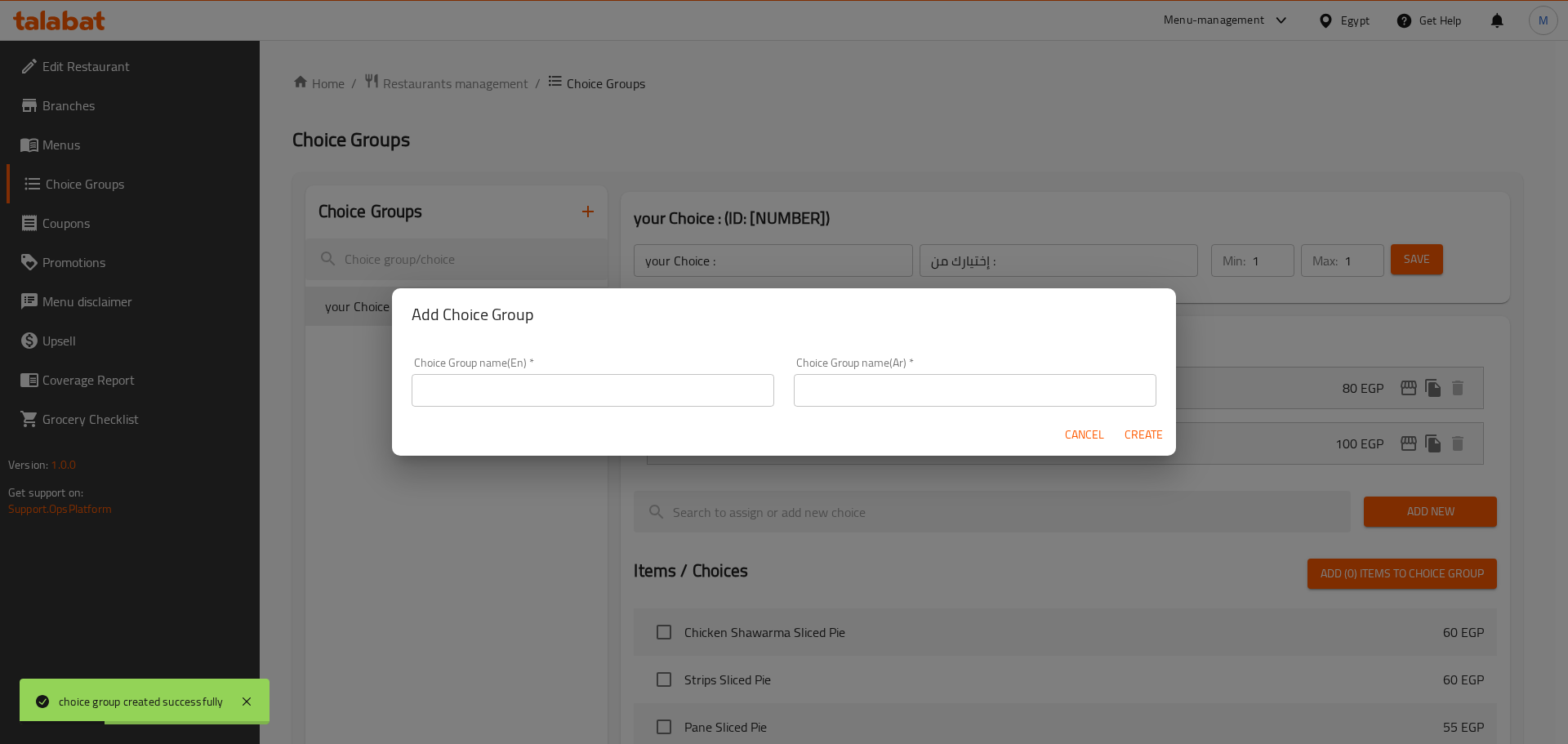 click at bounding box center (593, 390) 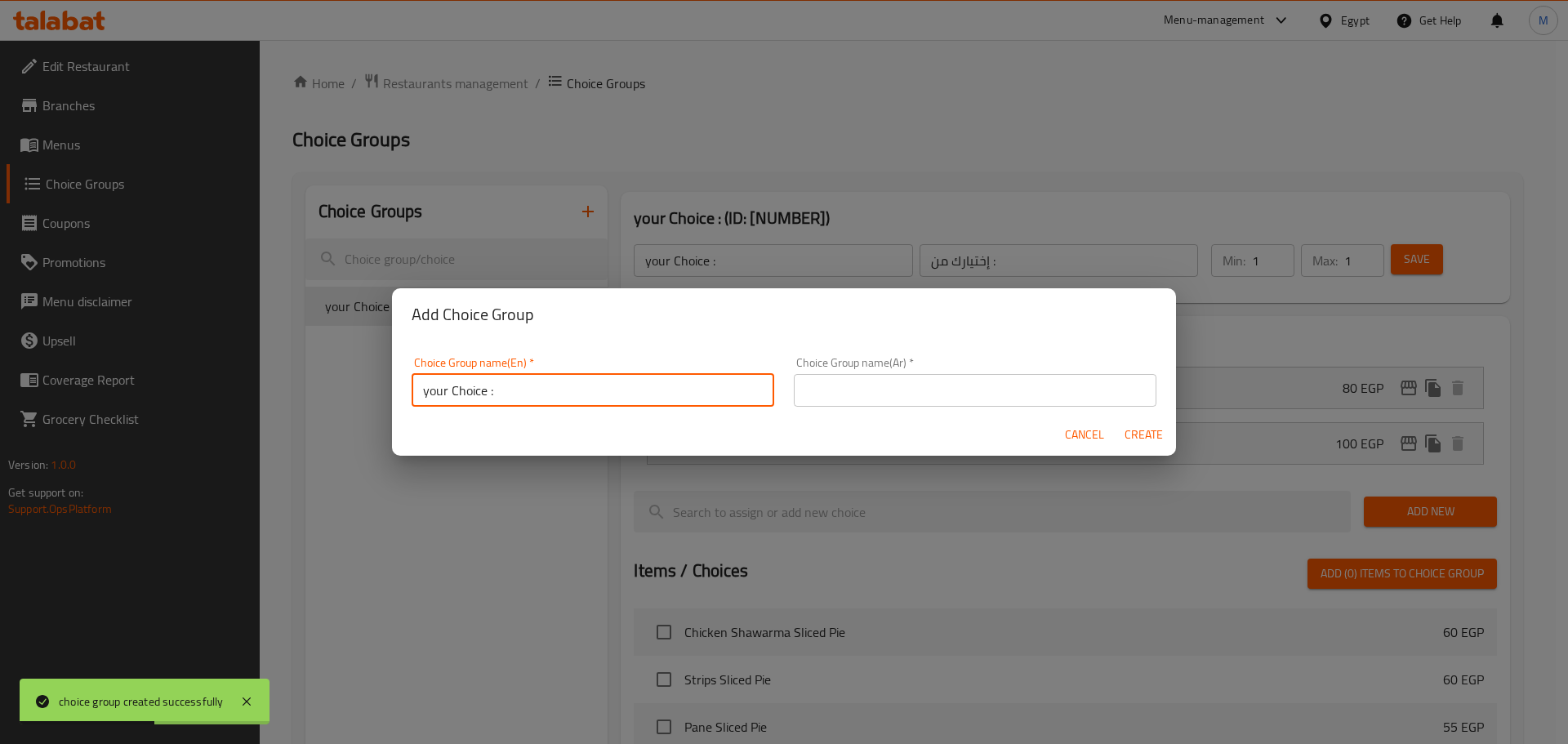 click on "your Choice :" at bounding box center (593, 390) 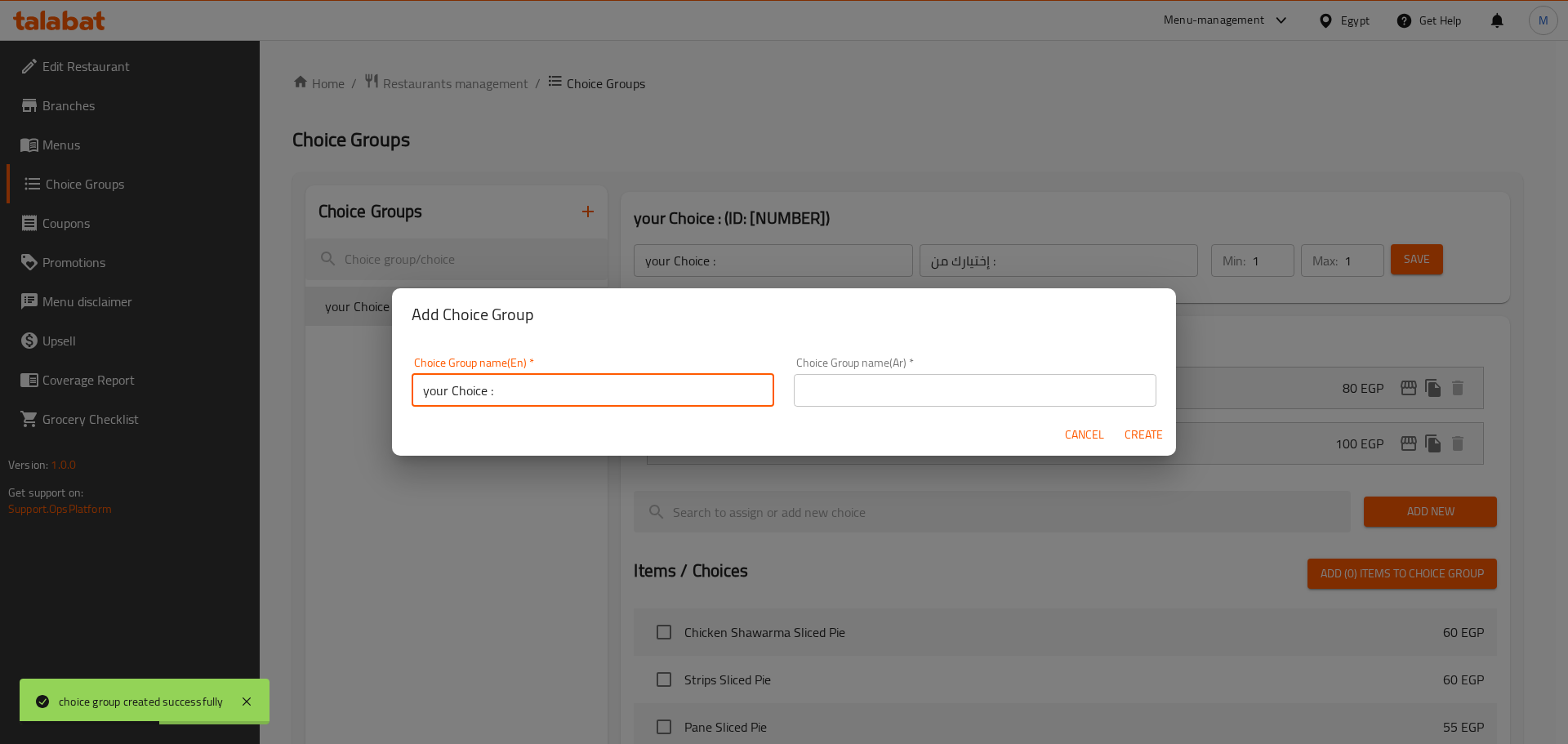 click on "Choice Group name(En)   * your Choice : Choice Group name(En)  *" at bounding box center [593, 381] 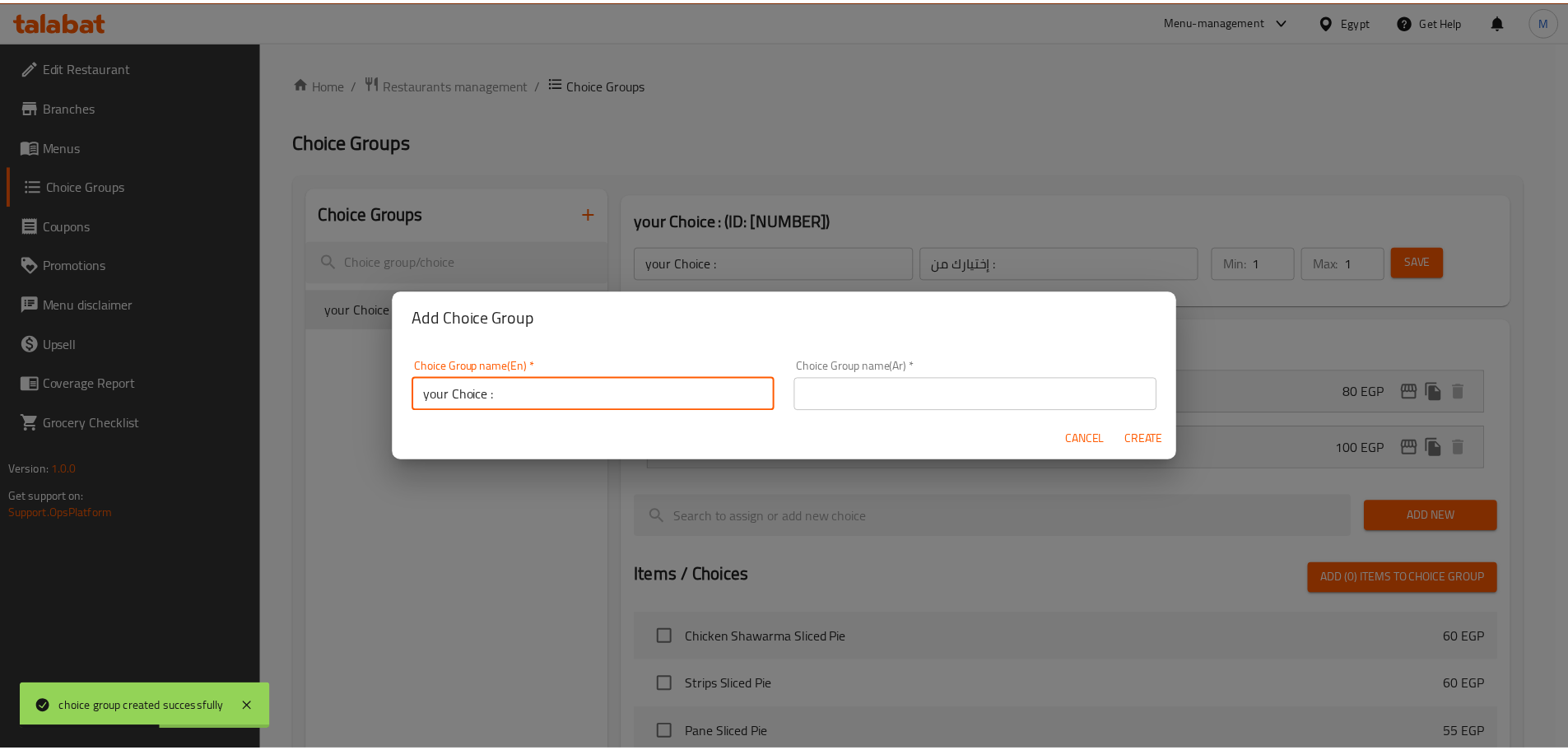 scroll, scrollTop: 5, scrollLeft: 0, axis: vertical 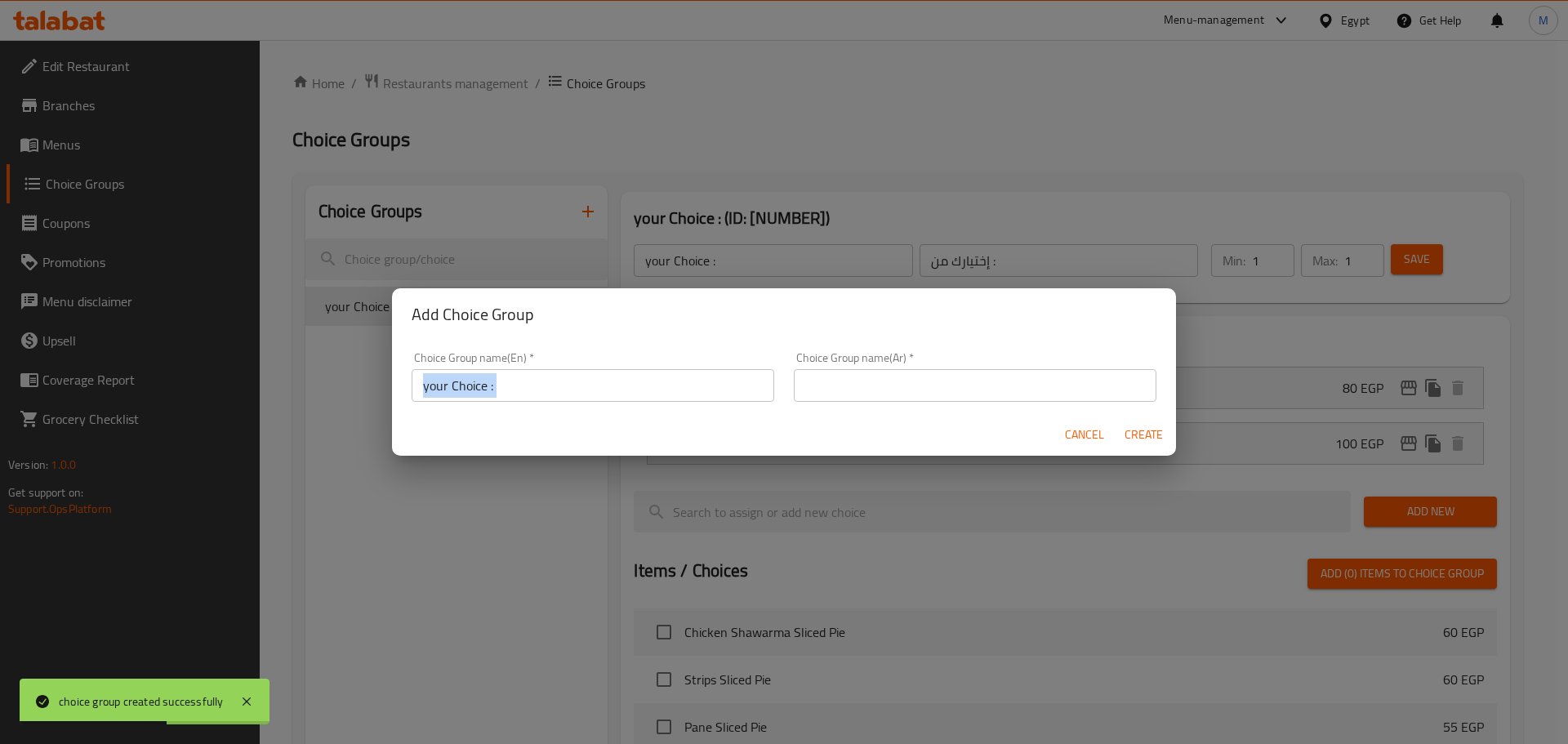 click on "Choice Group name(En)   * your Choice : Choice Group name(En)  *" at bounding box center [593, 376] 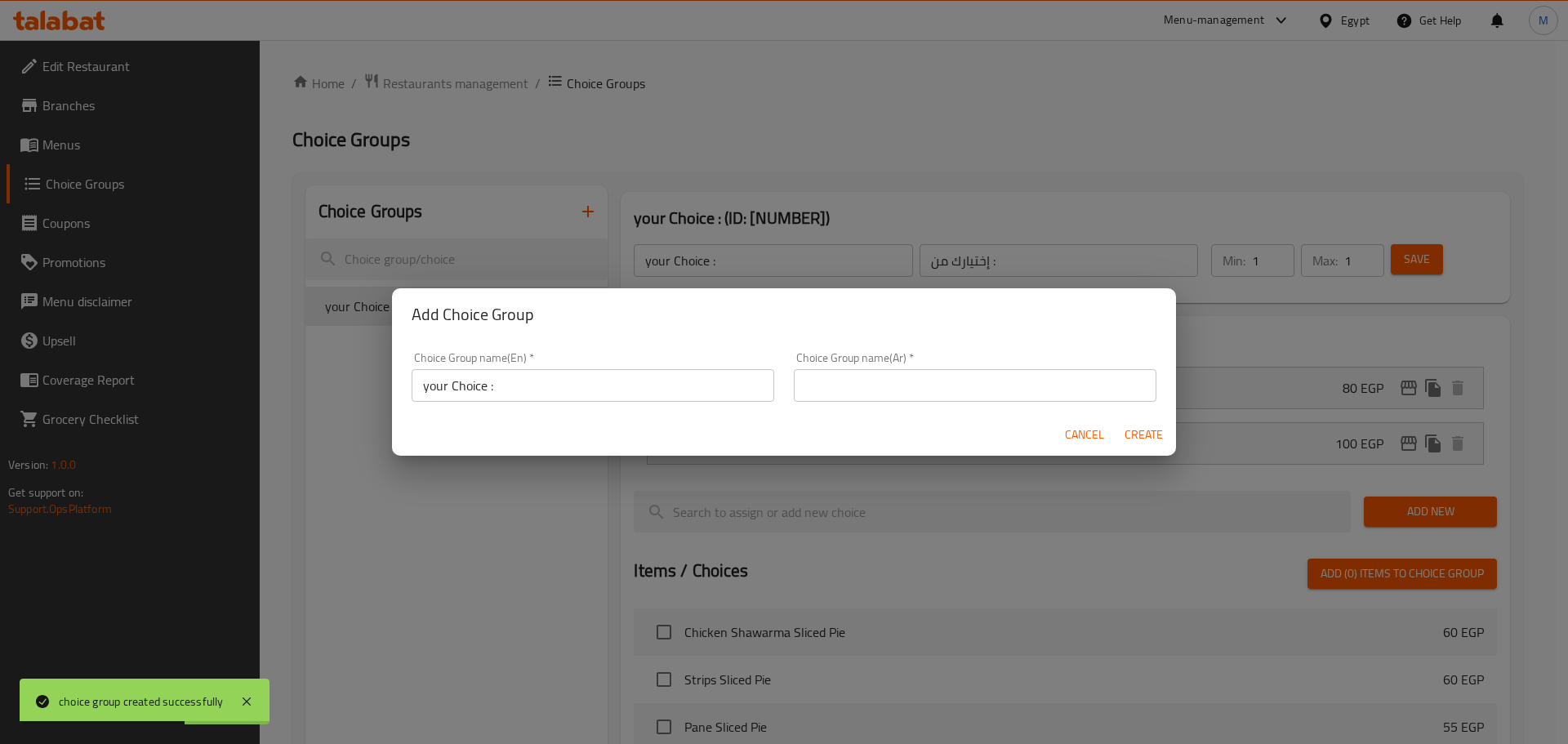 click on "your Choice :" at bounding box center (593, 385) 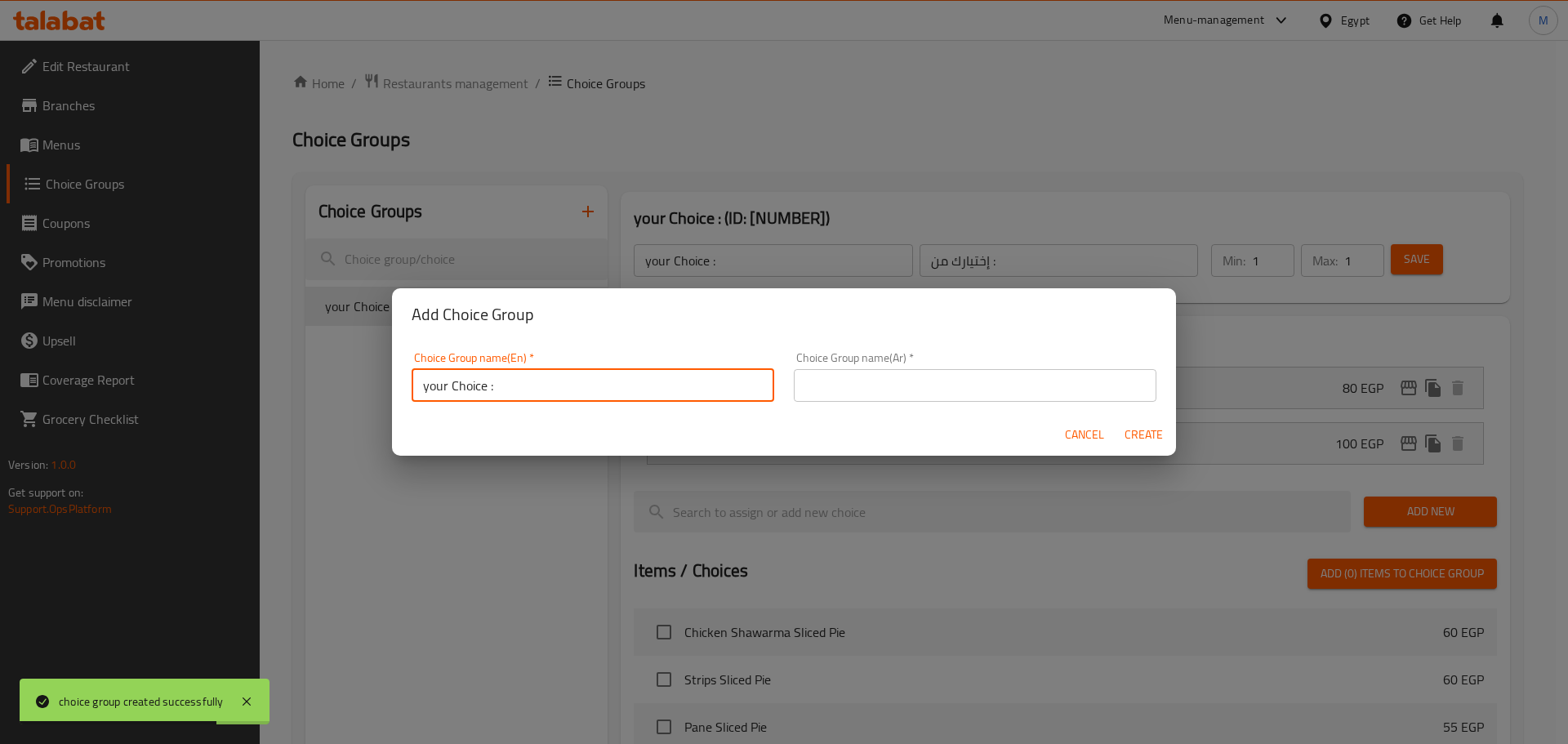 type on "Your Choice :" 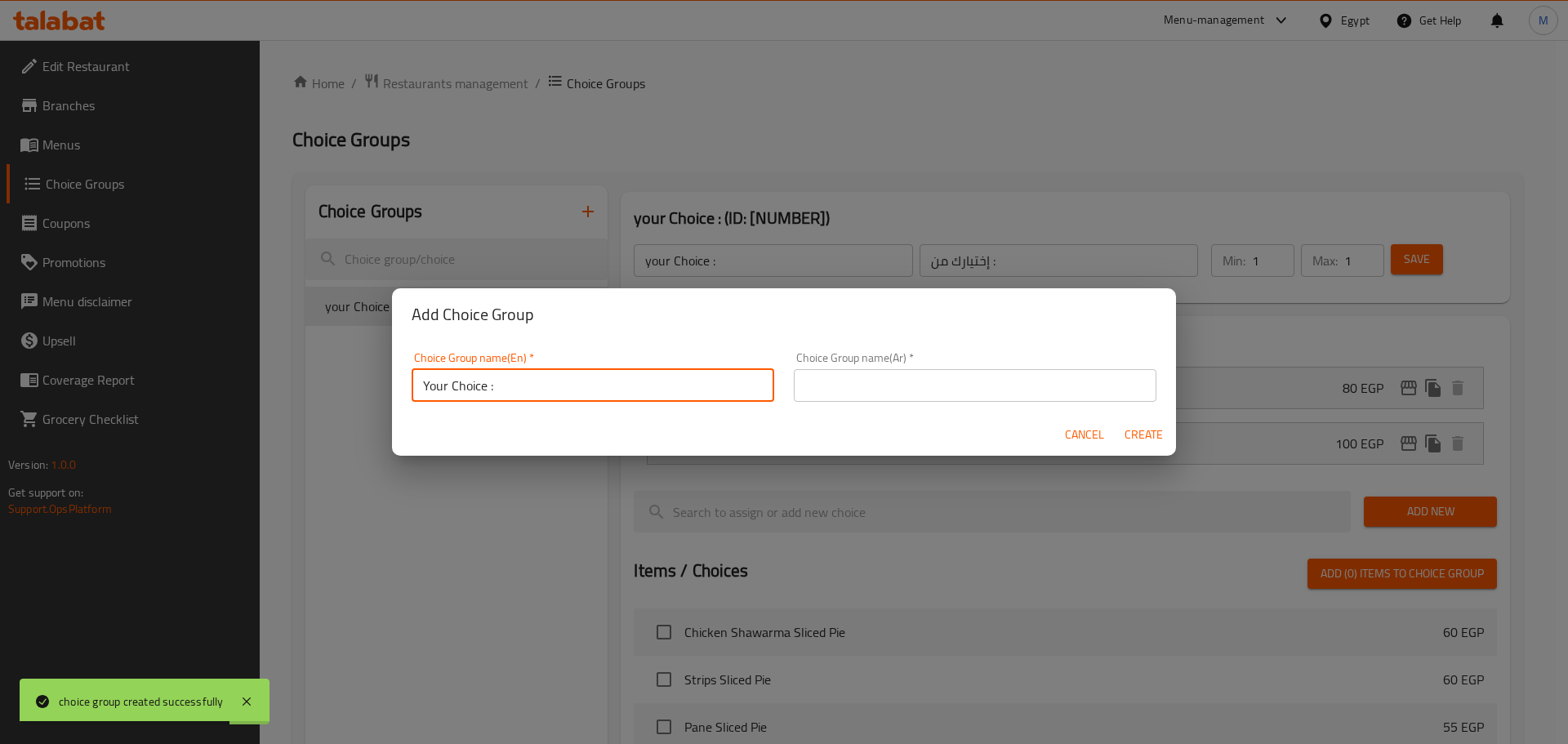 click at bounding box center [975, 385] 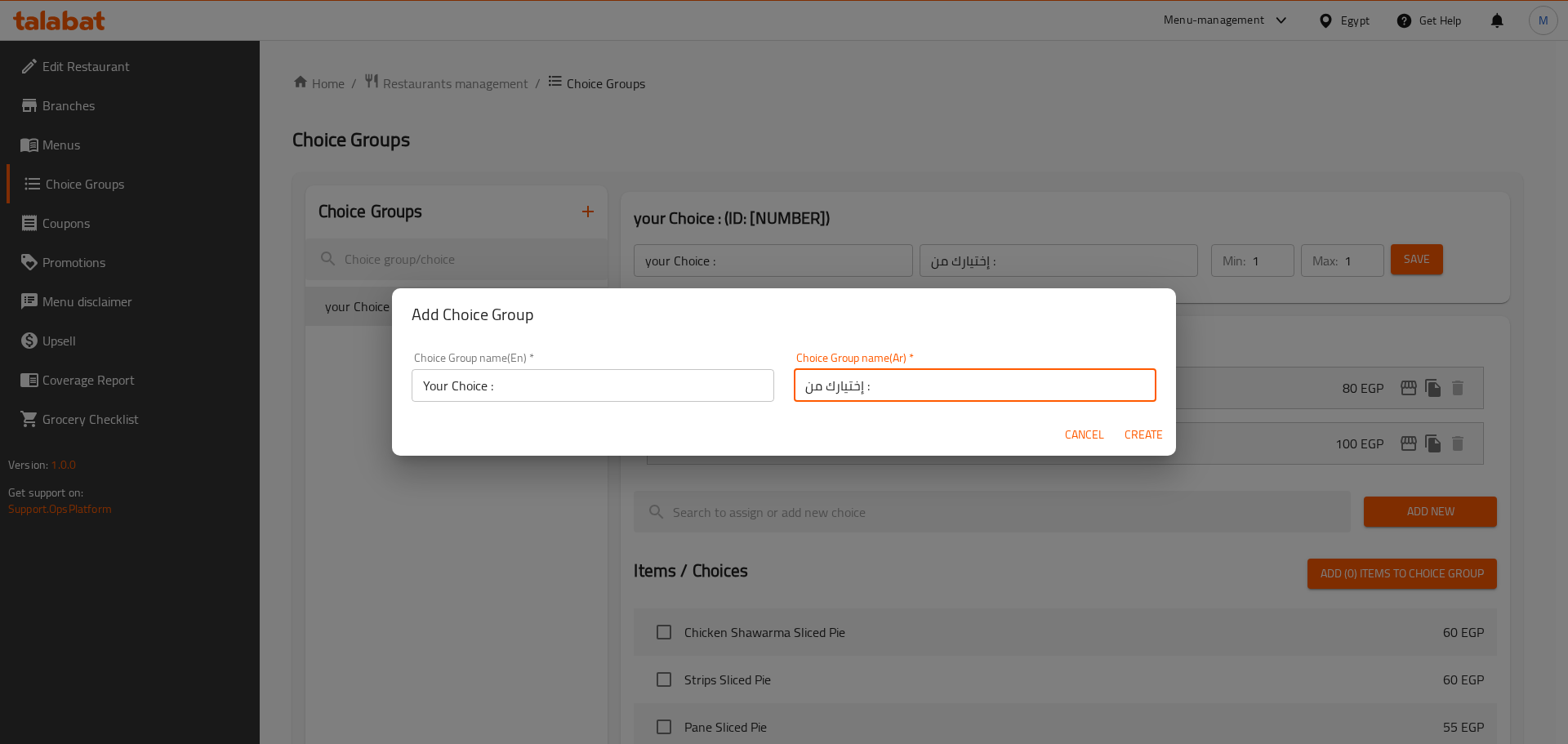 click on "إختيارك من :" at bounding box center [975, 385] 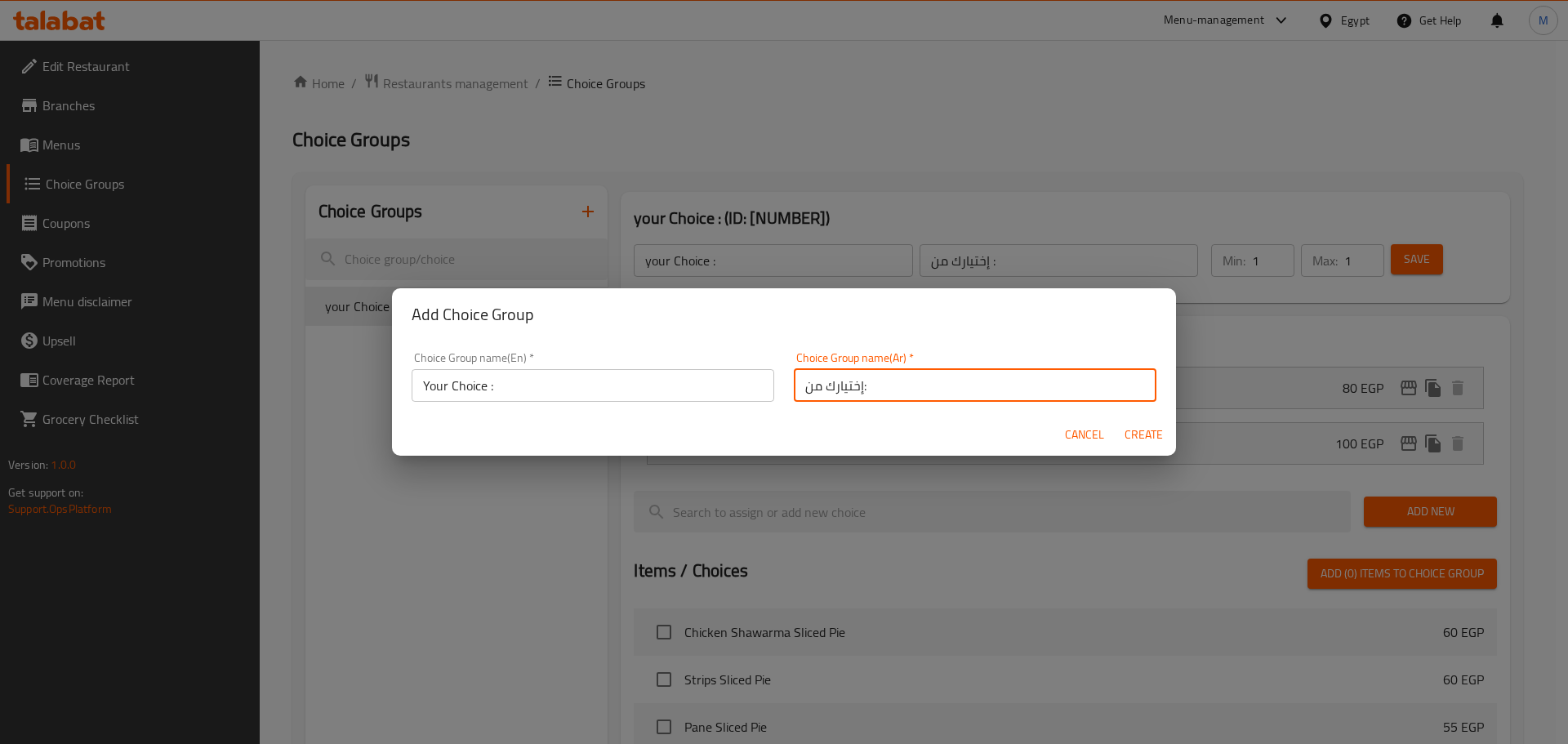 type on "إختيارك من:" 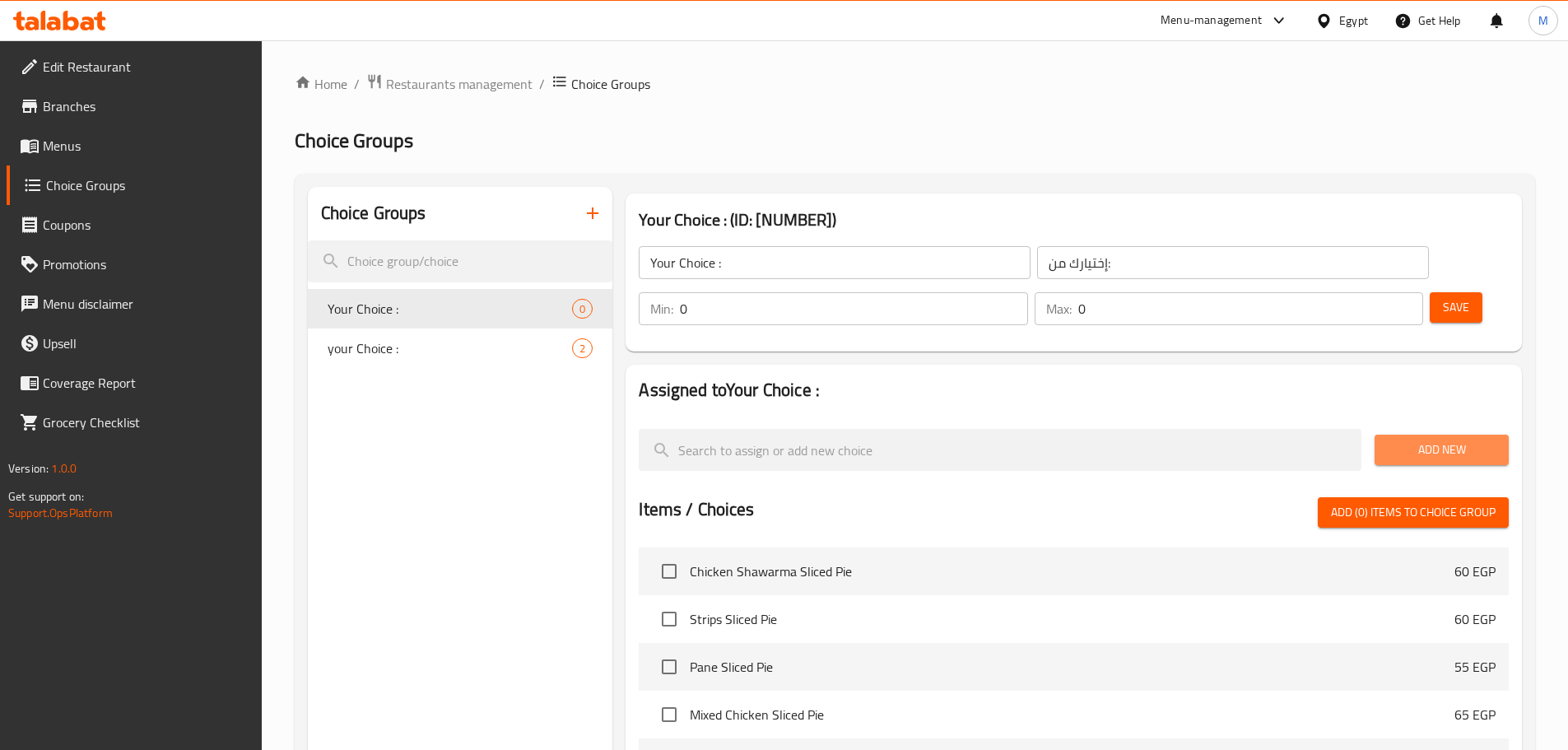 click on "Add New" at bounding box center [1441, 450] 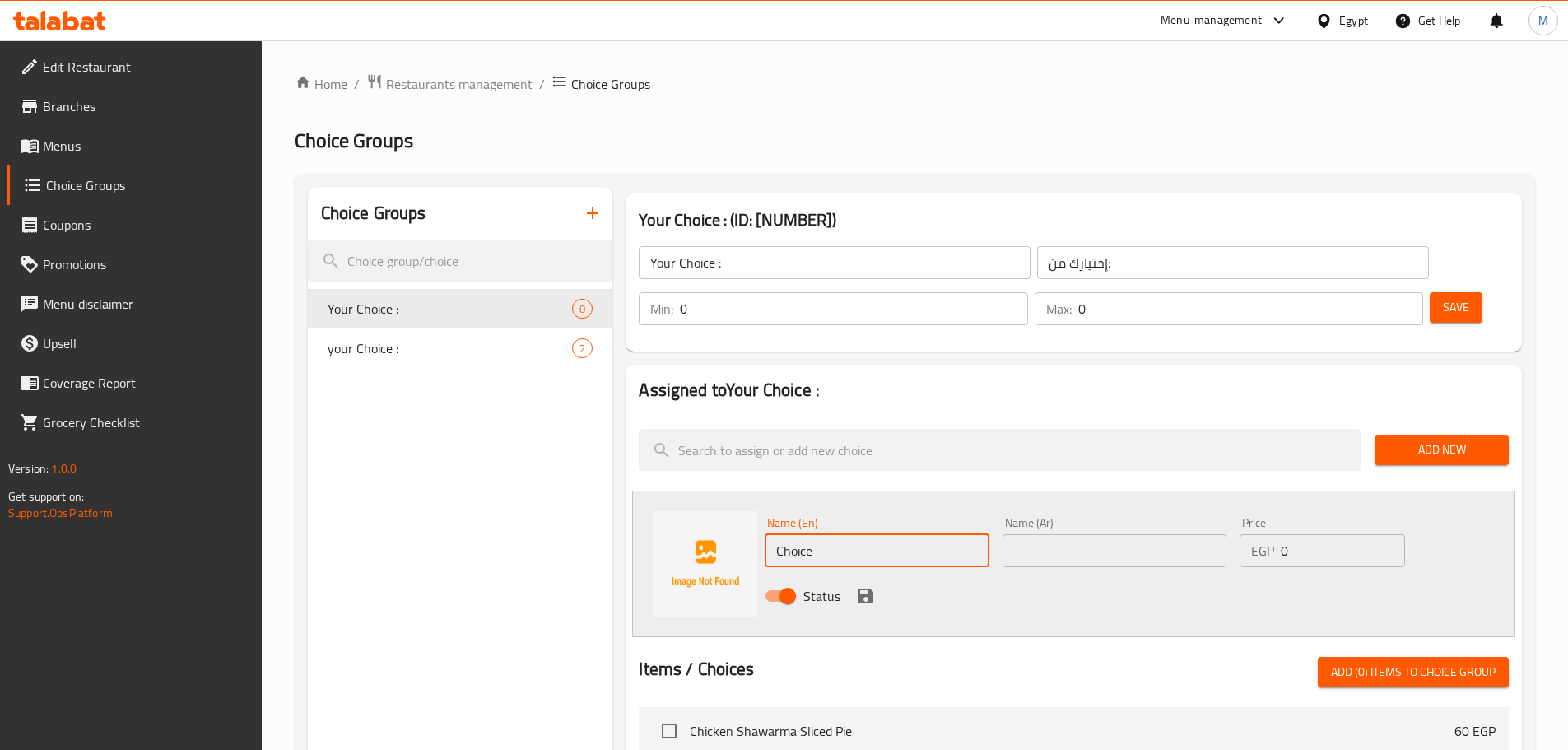 click on "Choice" at bounding box center (877, 551) 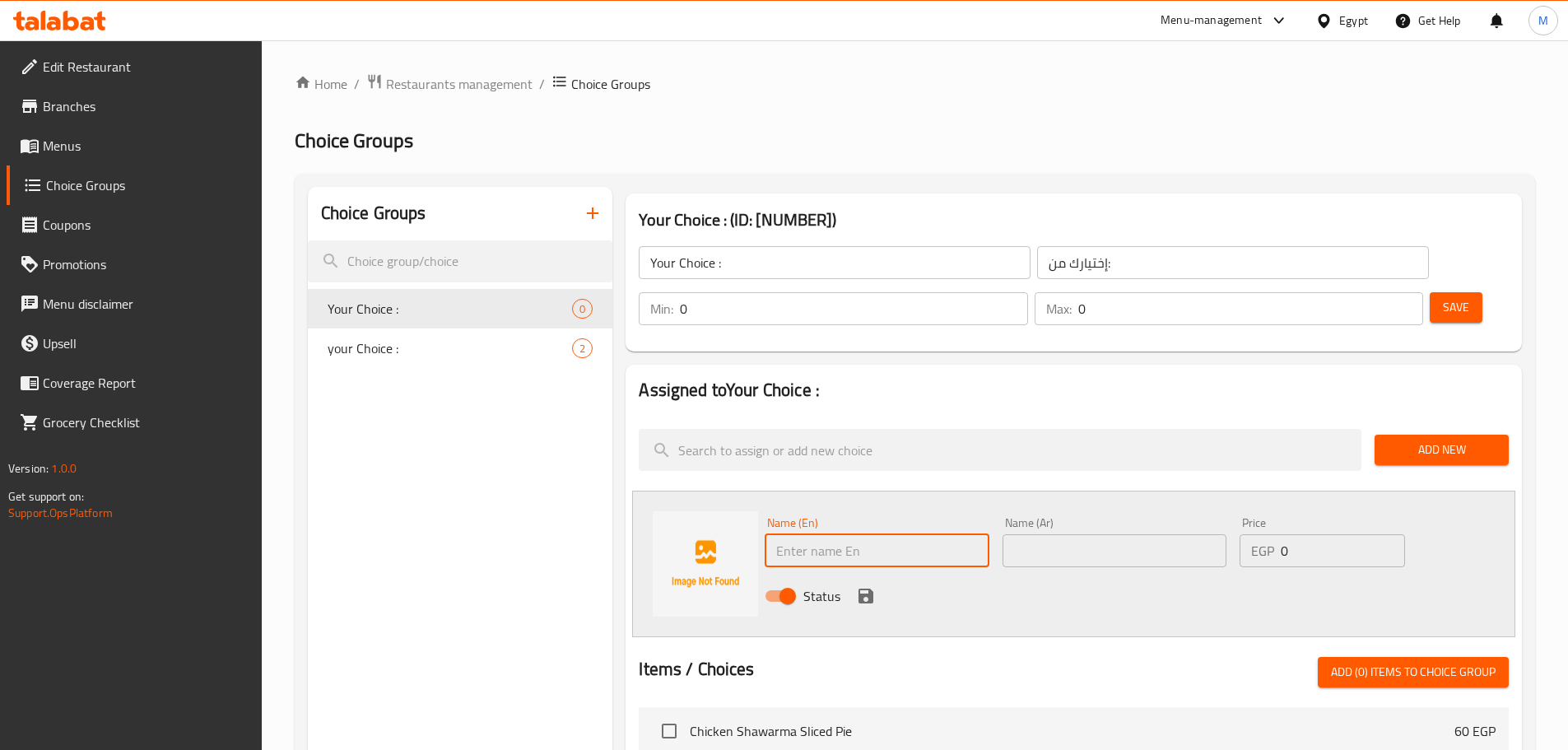 click at bounding box center [877, 551] 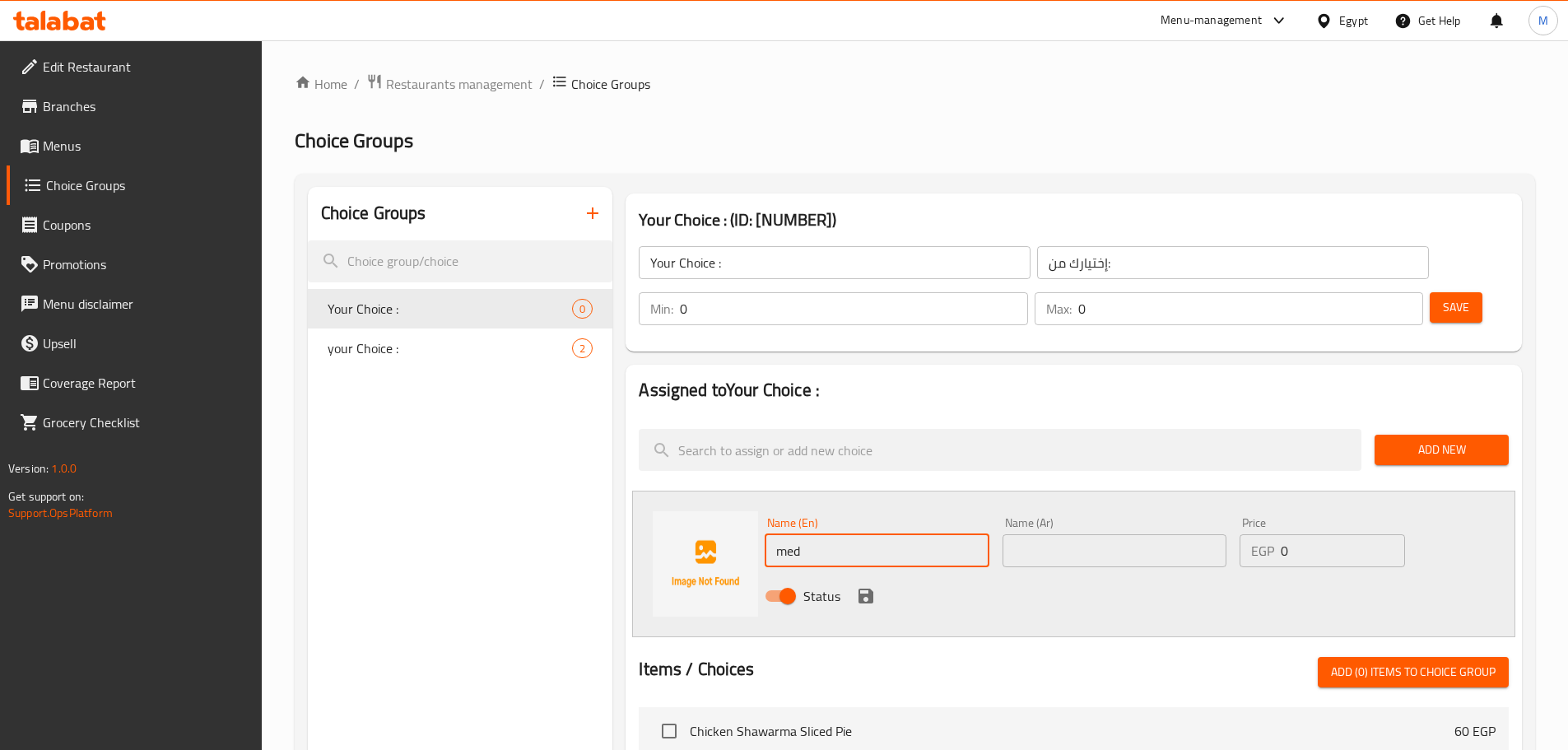 type on "medium" 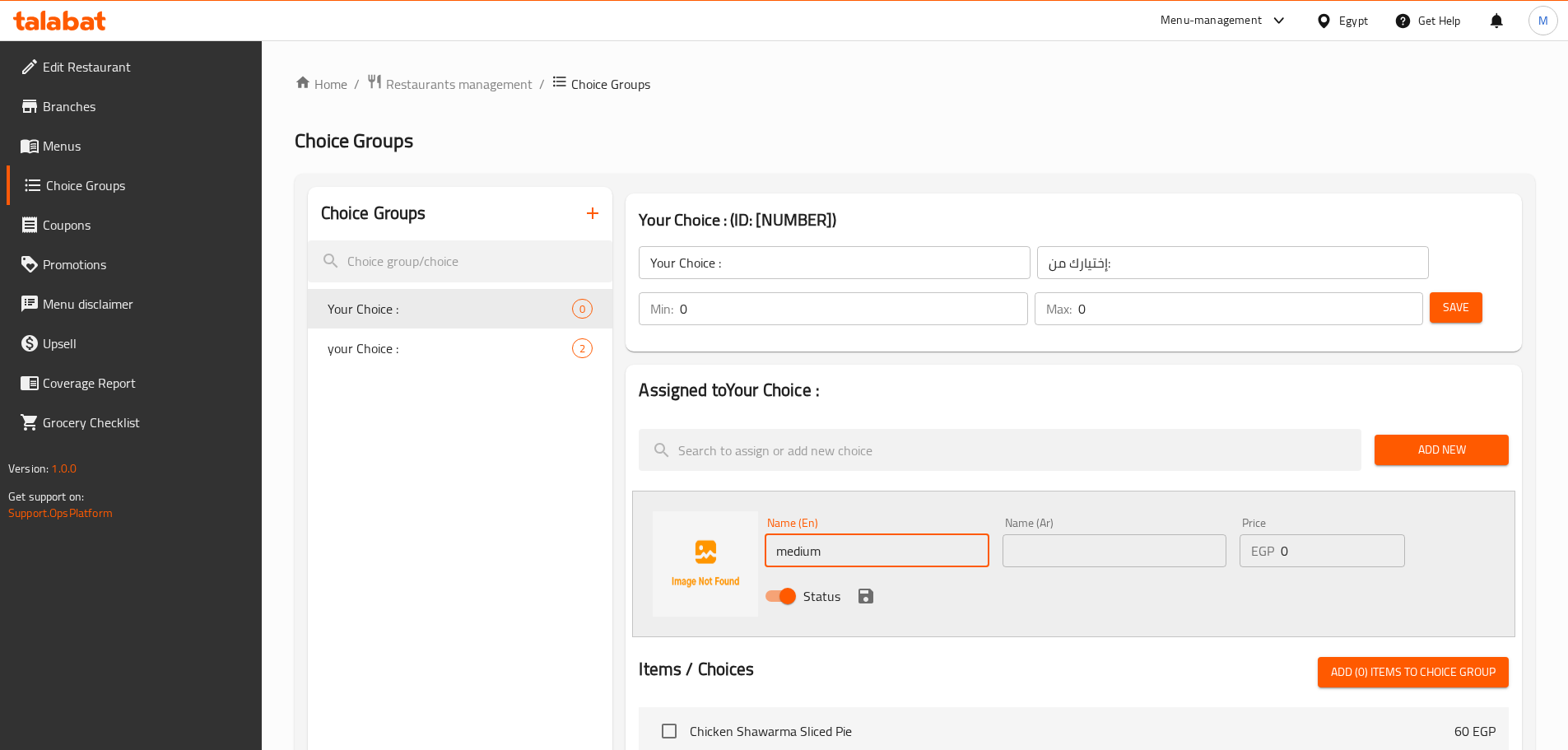click at bounding box center (1114, 551) 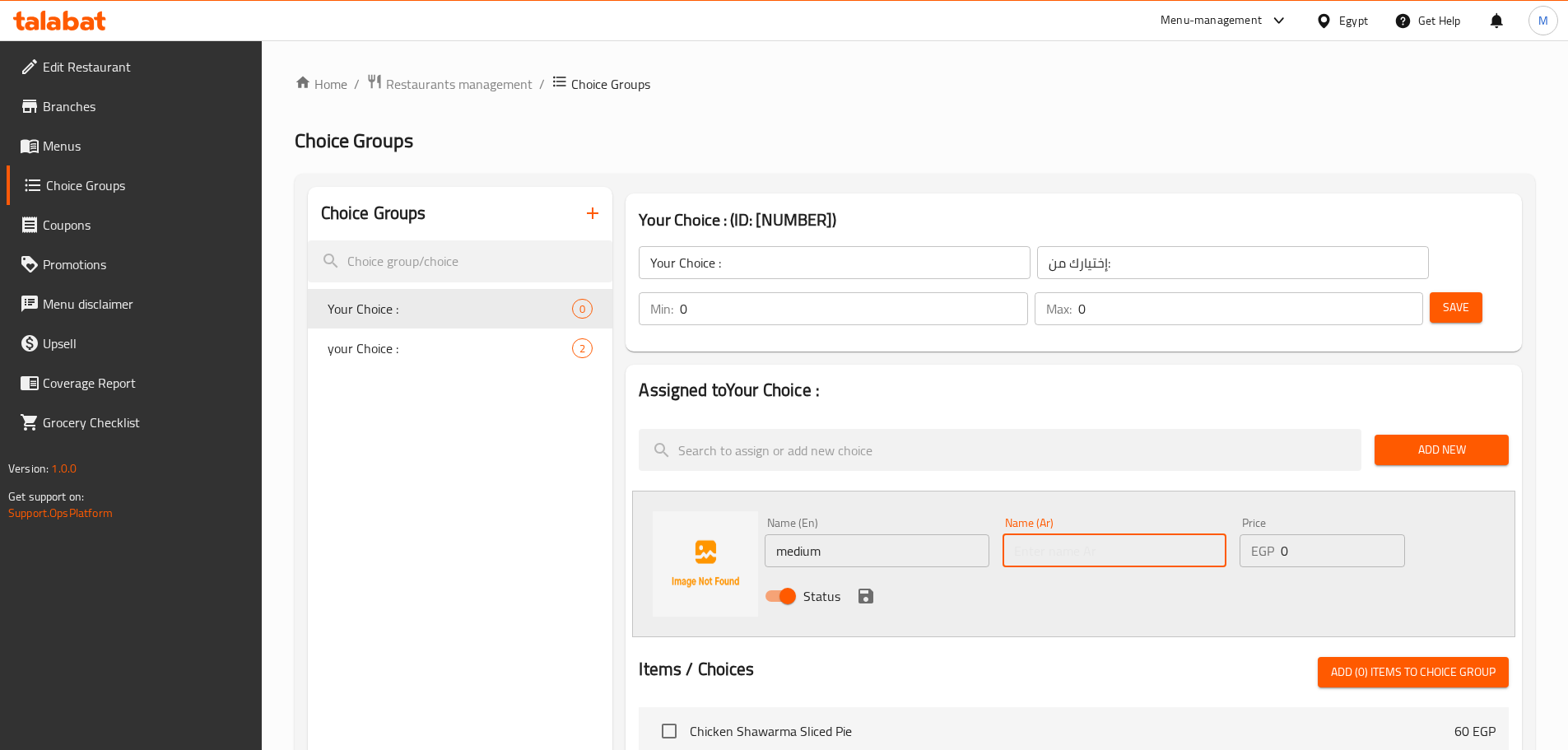 click at bounding box center [1114, 551] 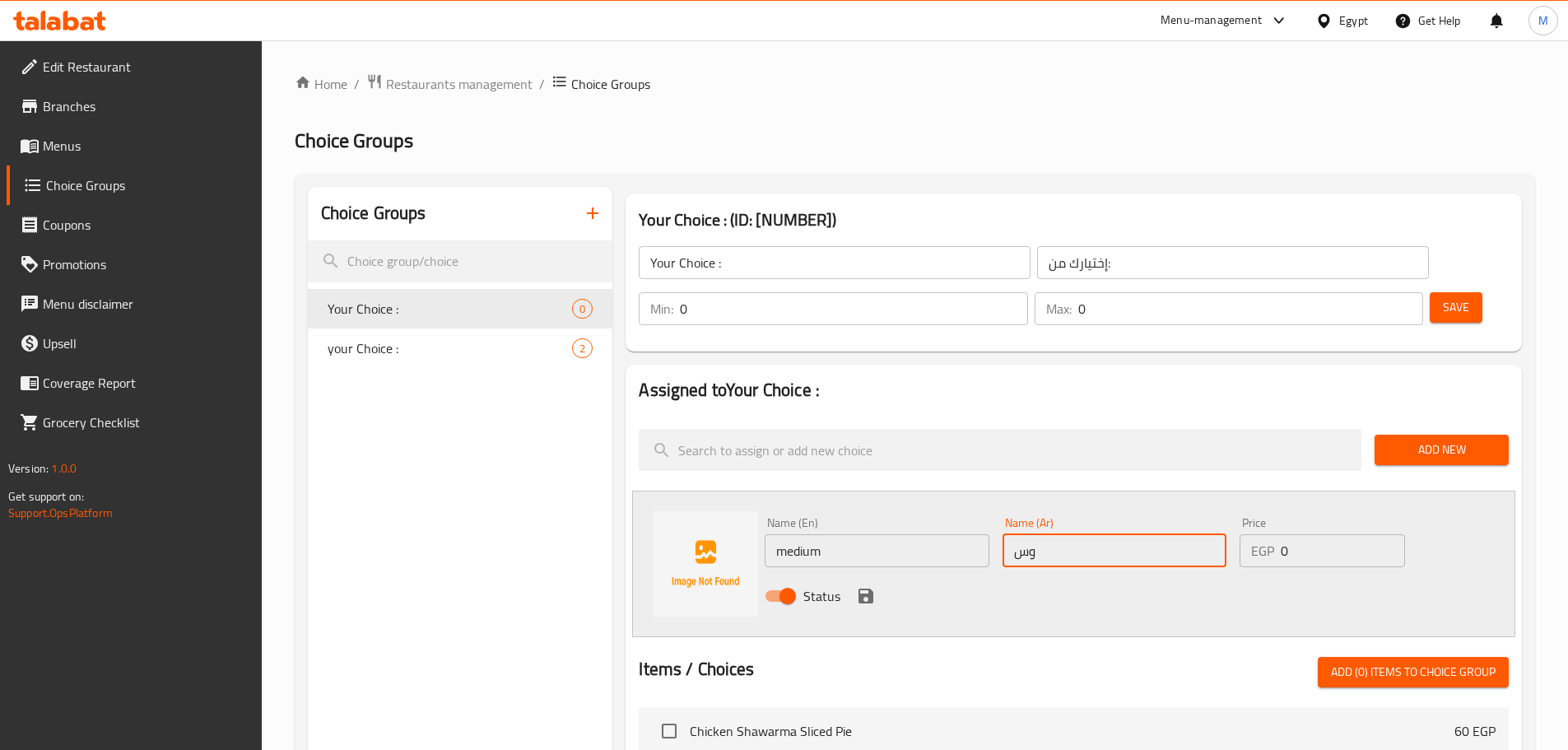 type on "وسط" 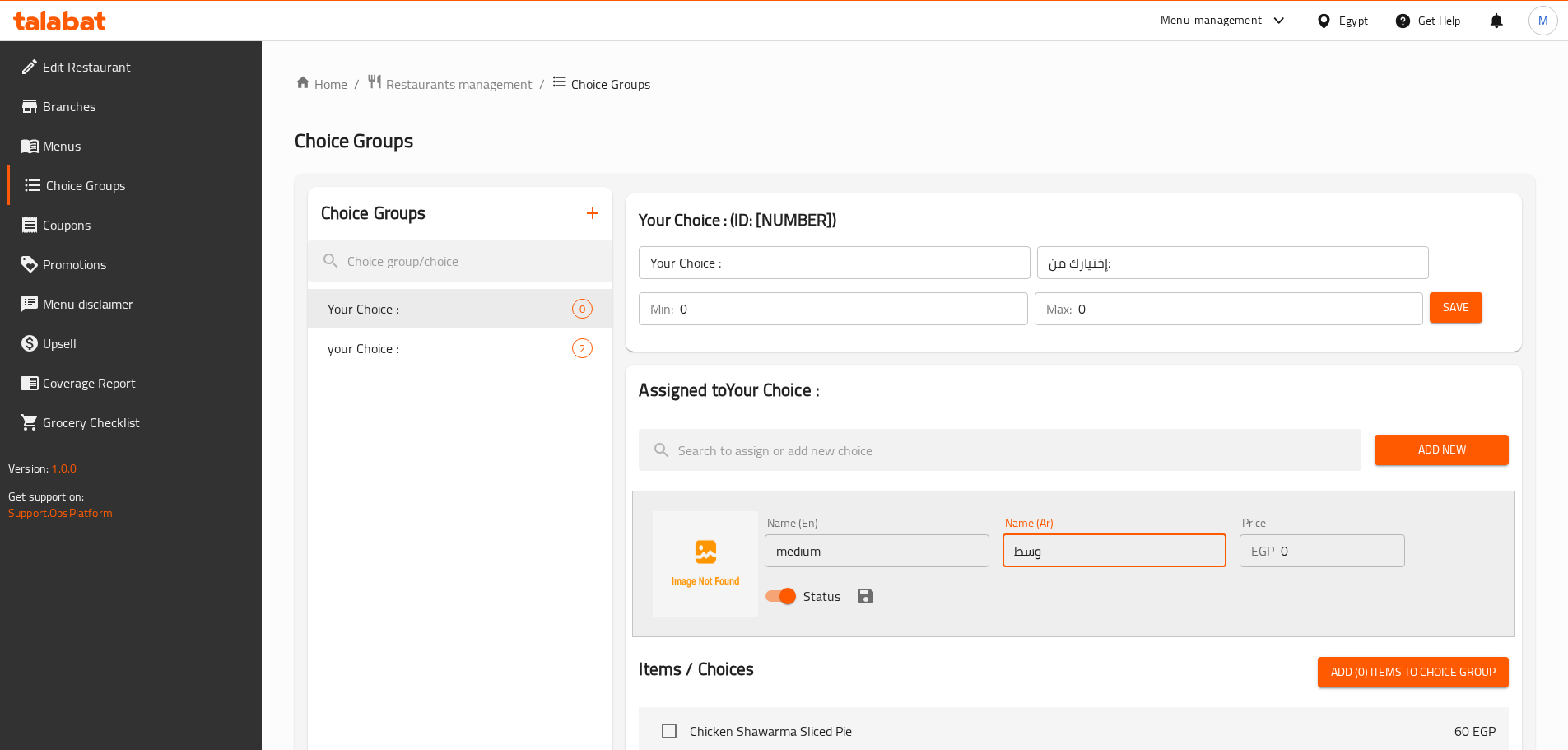 click on "0" at bounding box center [1342, 551] 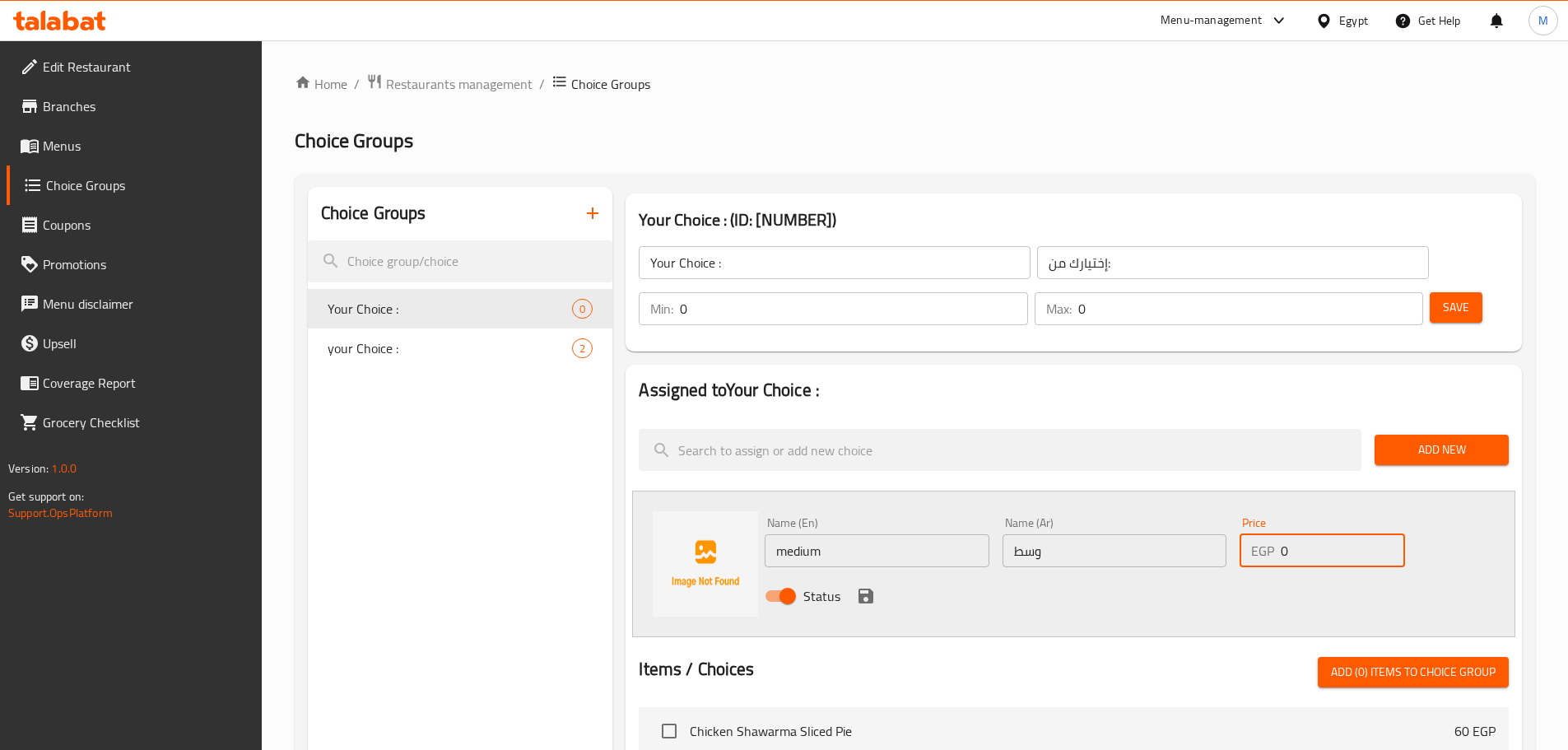 click on "0" at bounding box center (1342, 551) 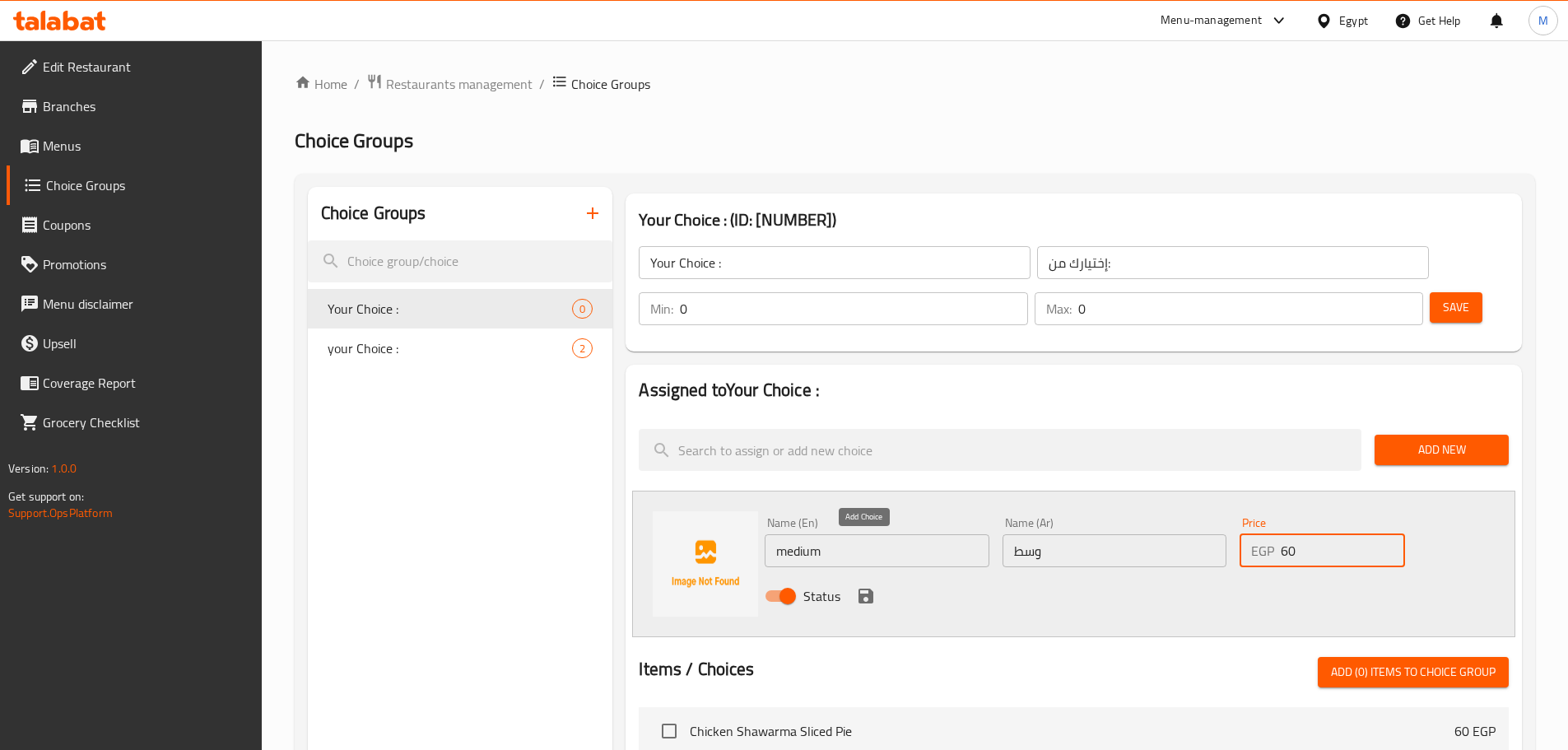 type on "60" 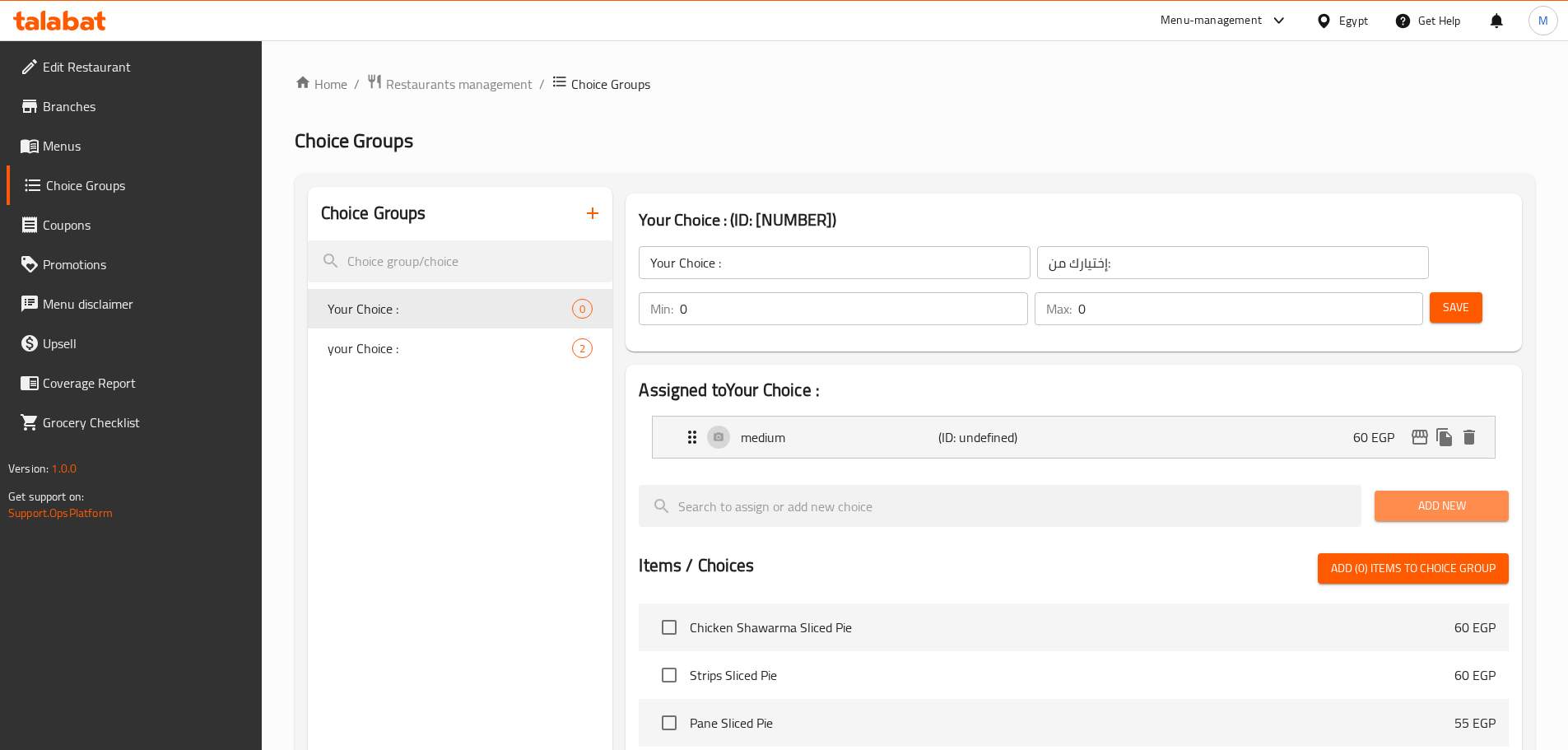 click on "Add New" at bounding box center [1441, 505] 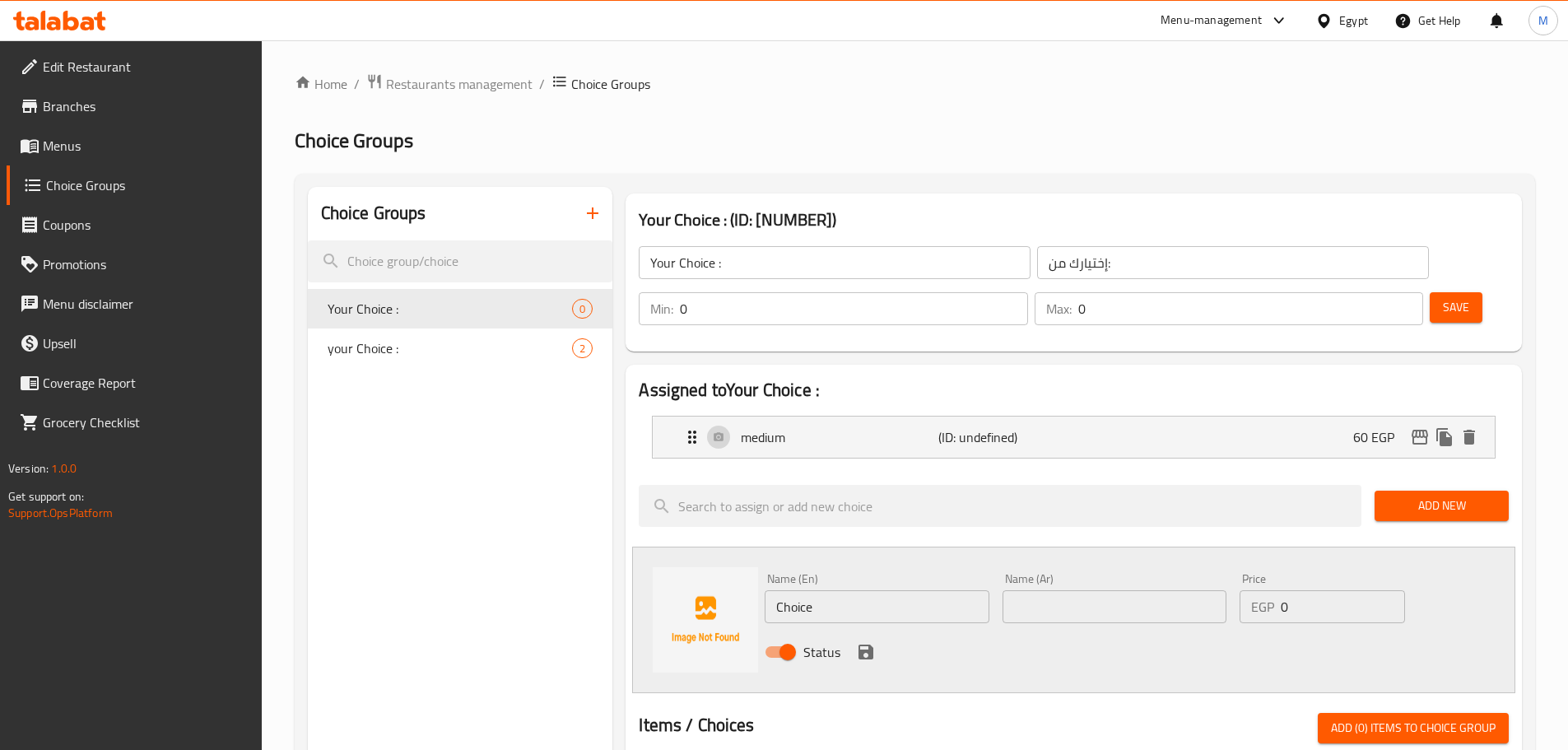 click on "Choice" at bounding box center [877, 607] 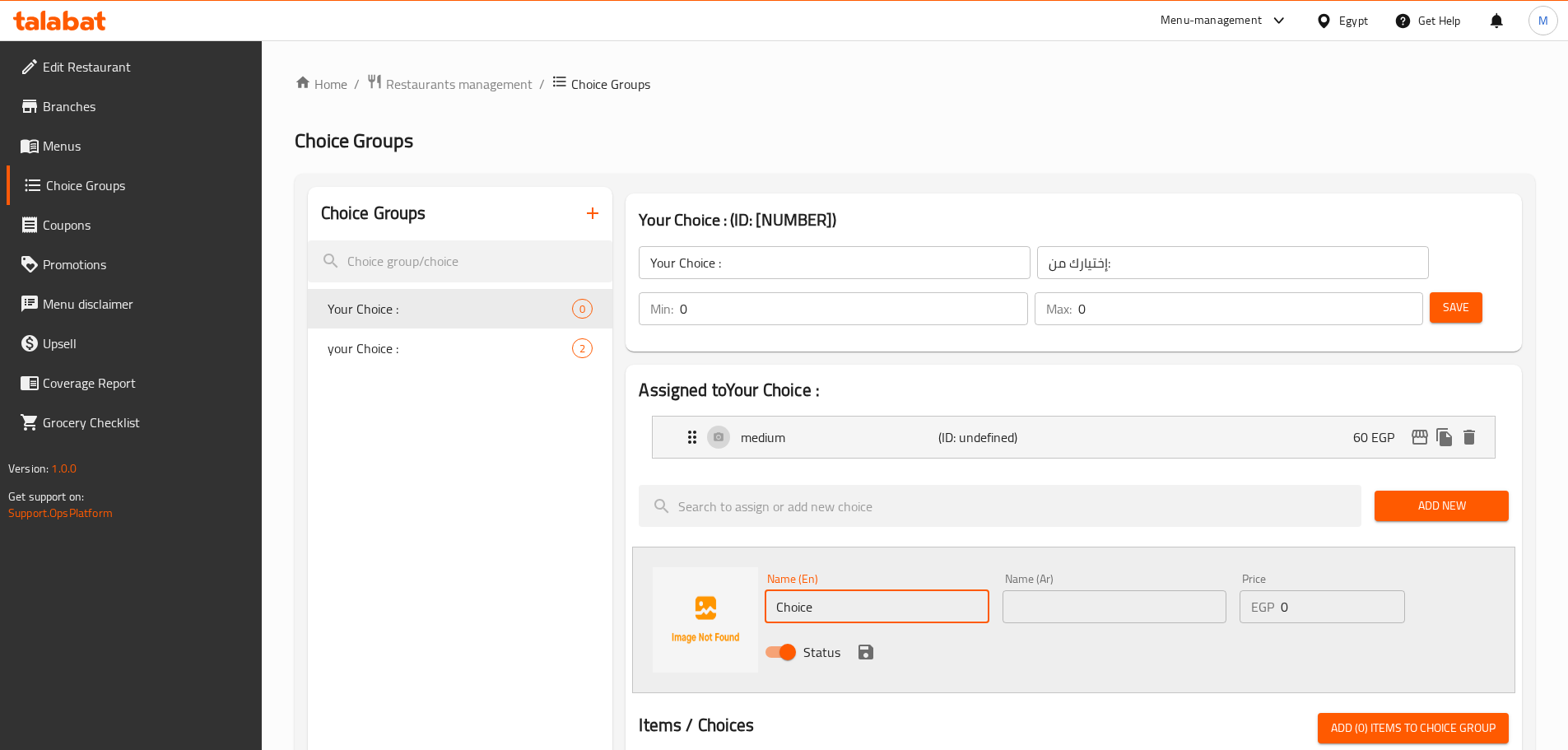 click on "Choice" at bounding box center (877, 607) 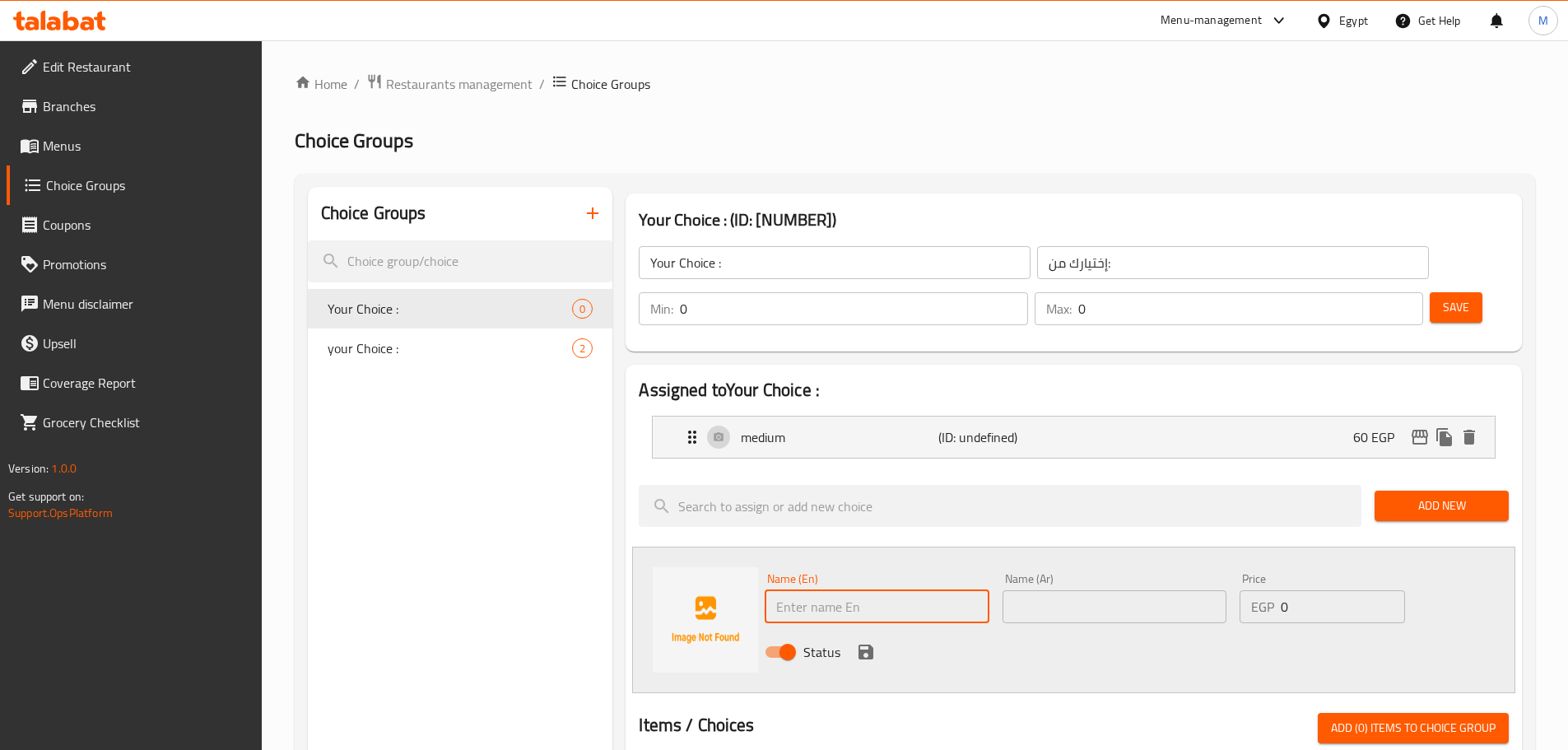 click at bounding box center (877, 607) 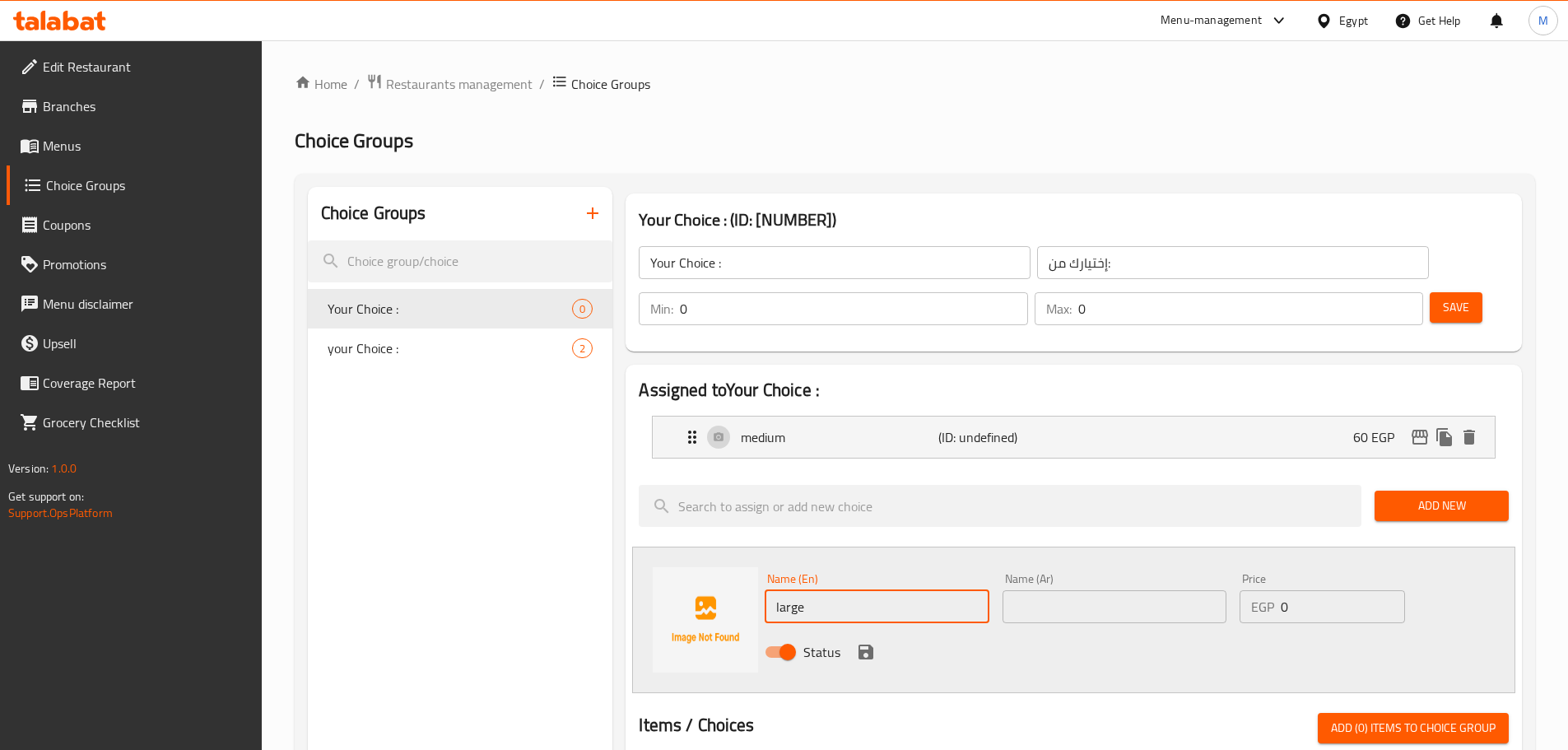 type on "large" 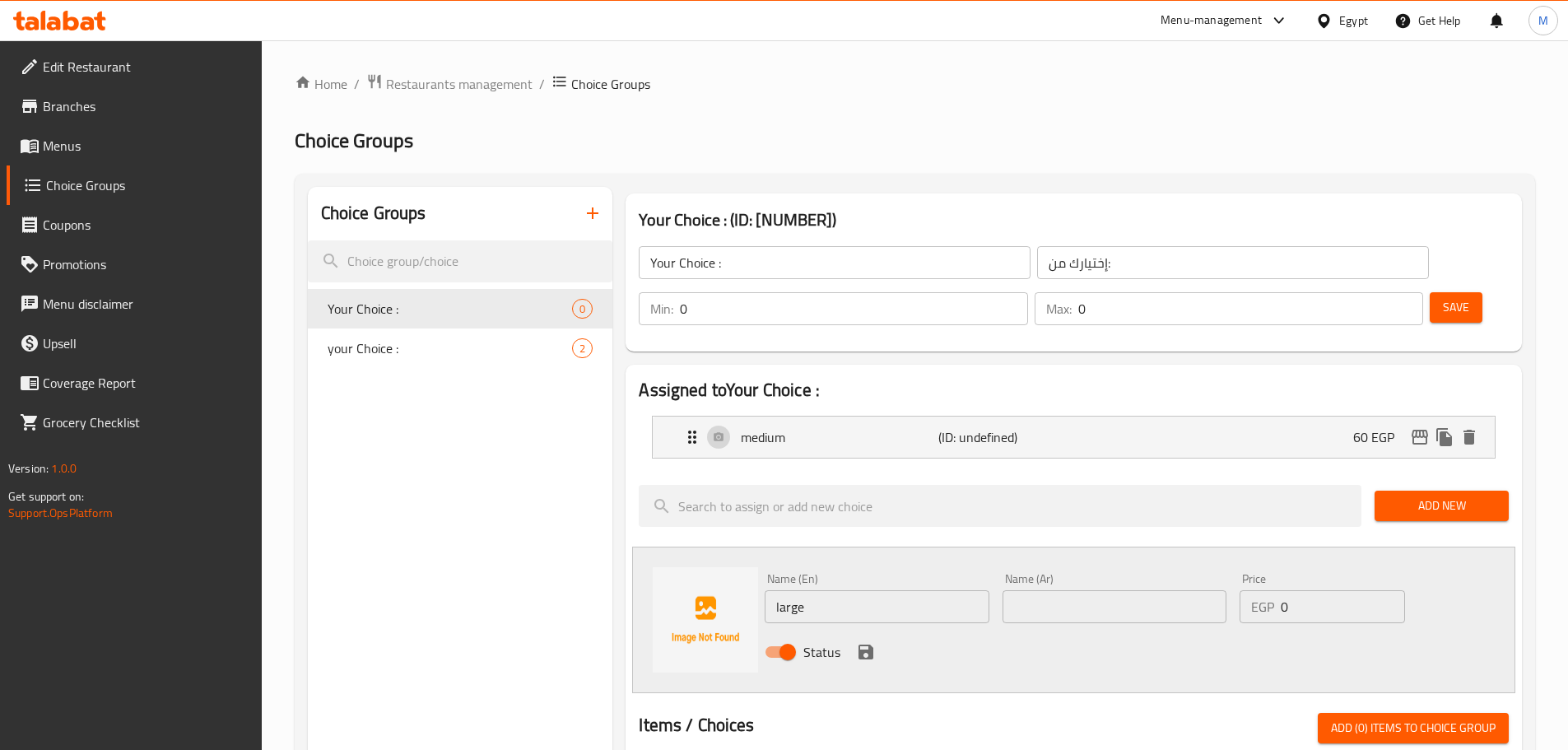 click at bounding box center (1114, 607) 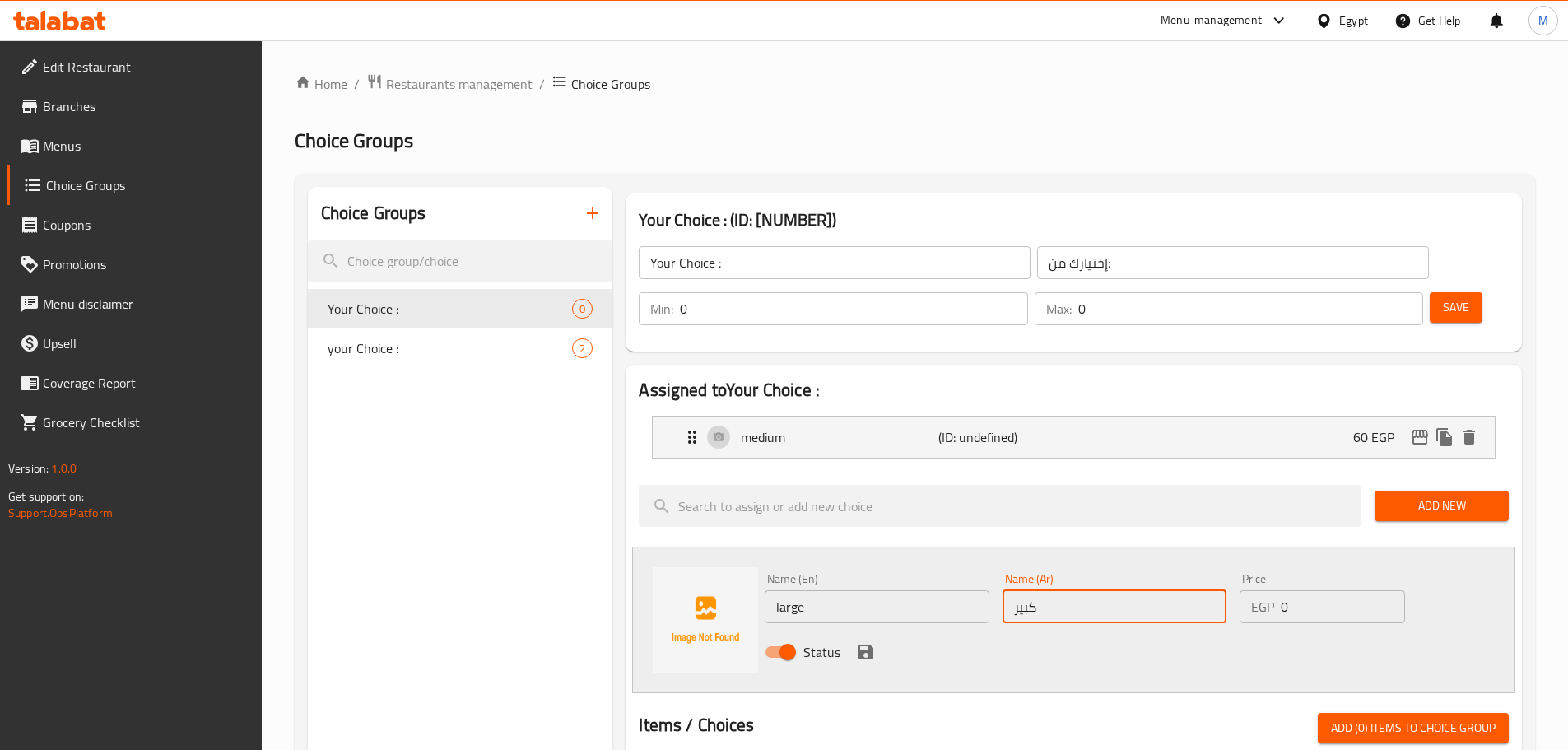 type on "كبير" 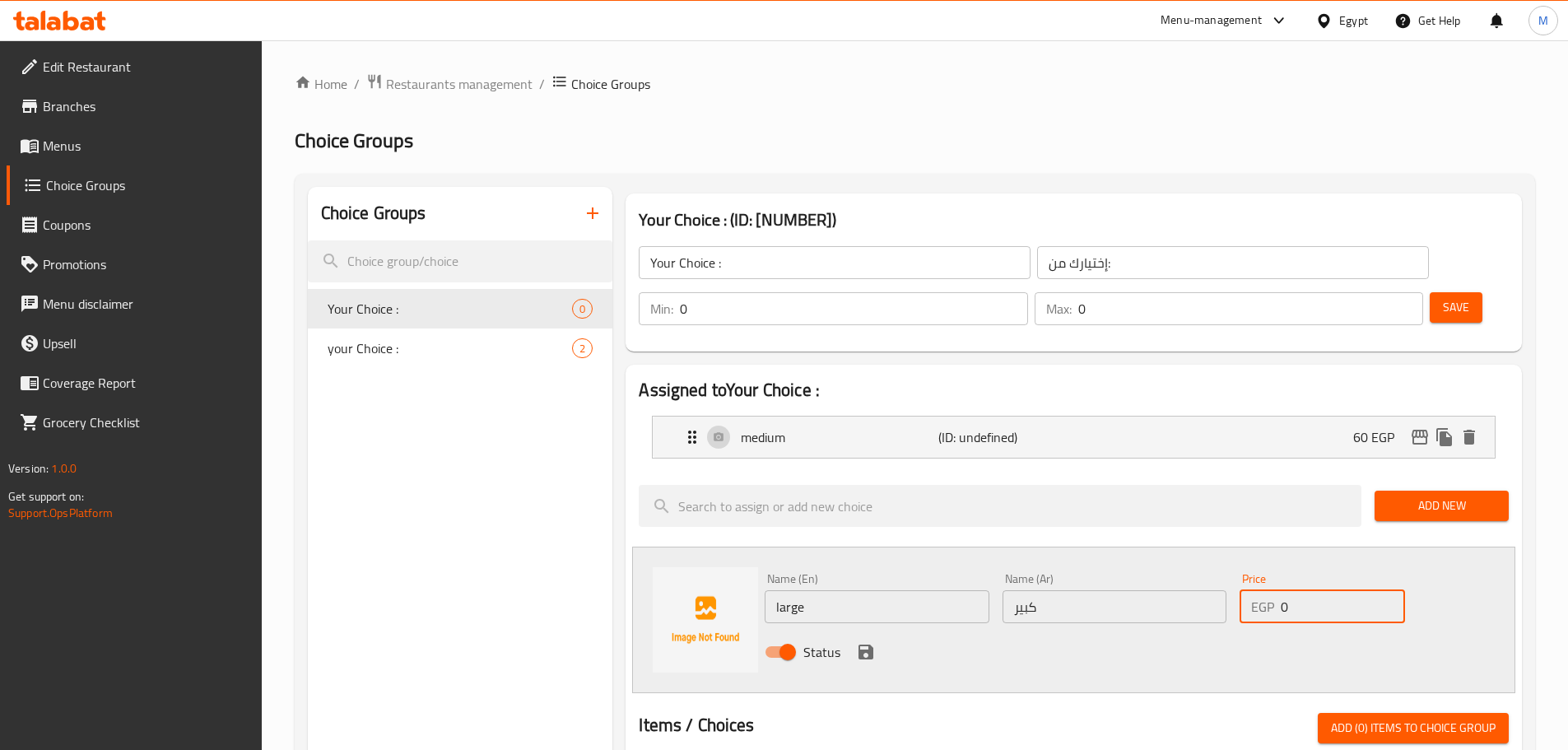 click on "0" at bounding box center (1342, 607) 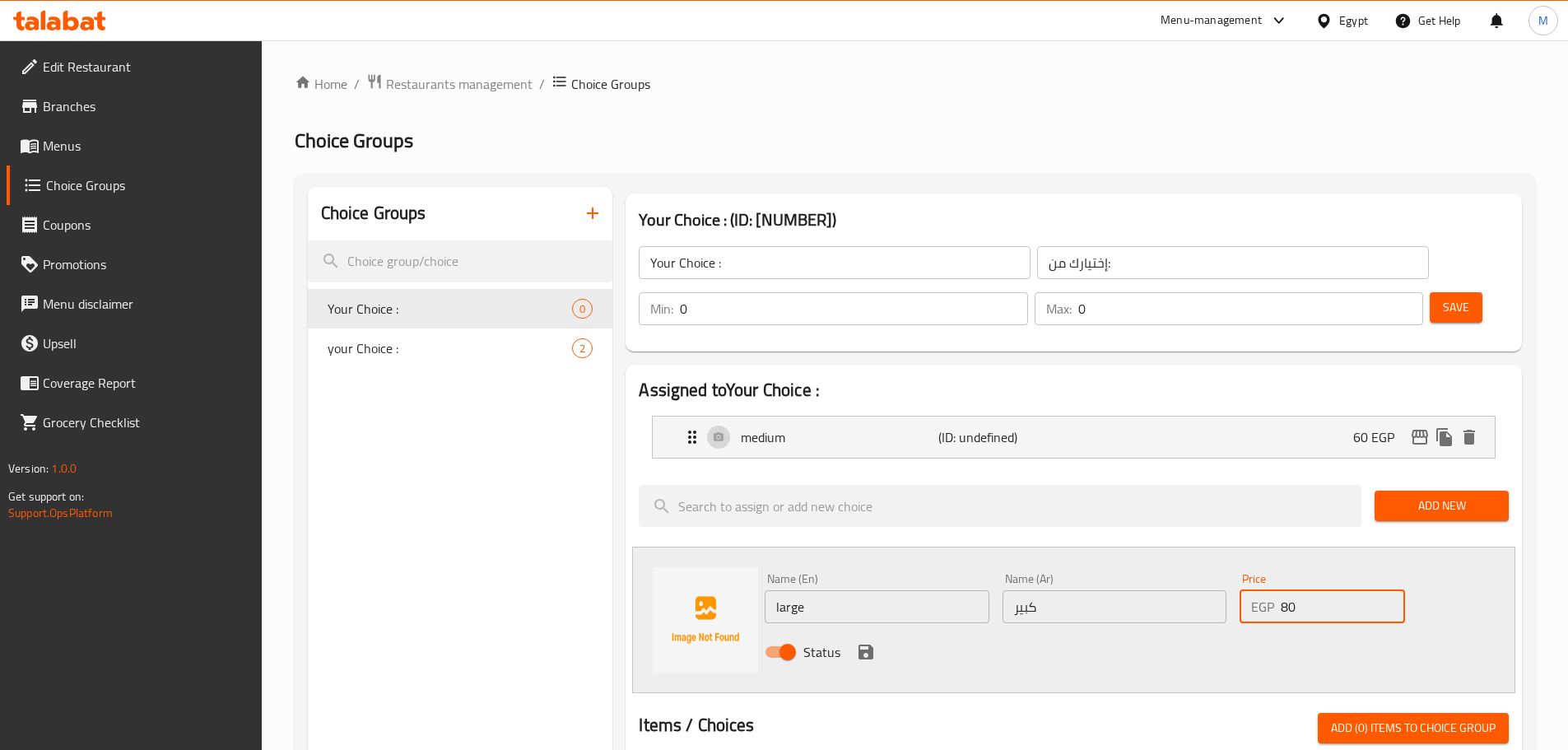 type on "80" 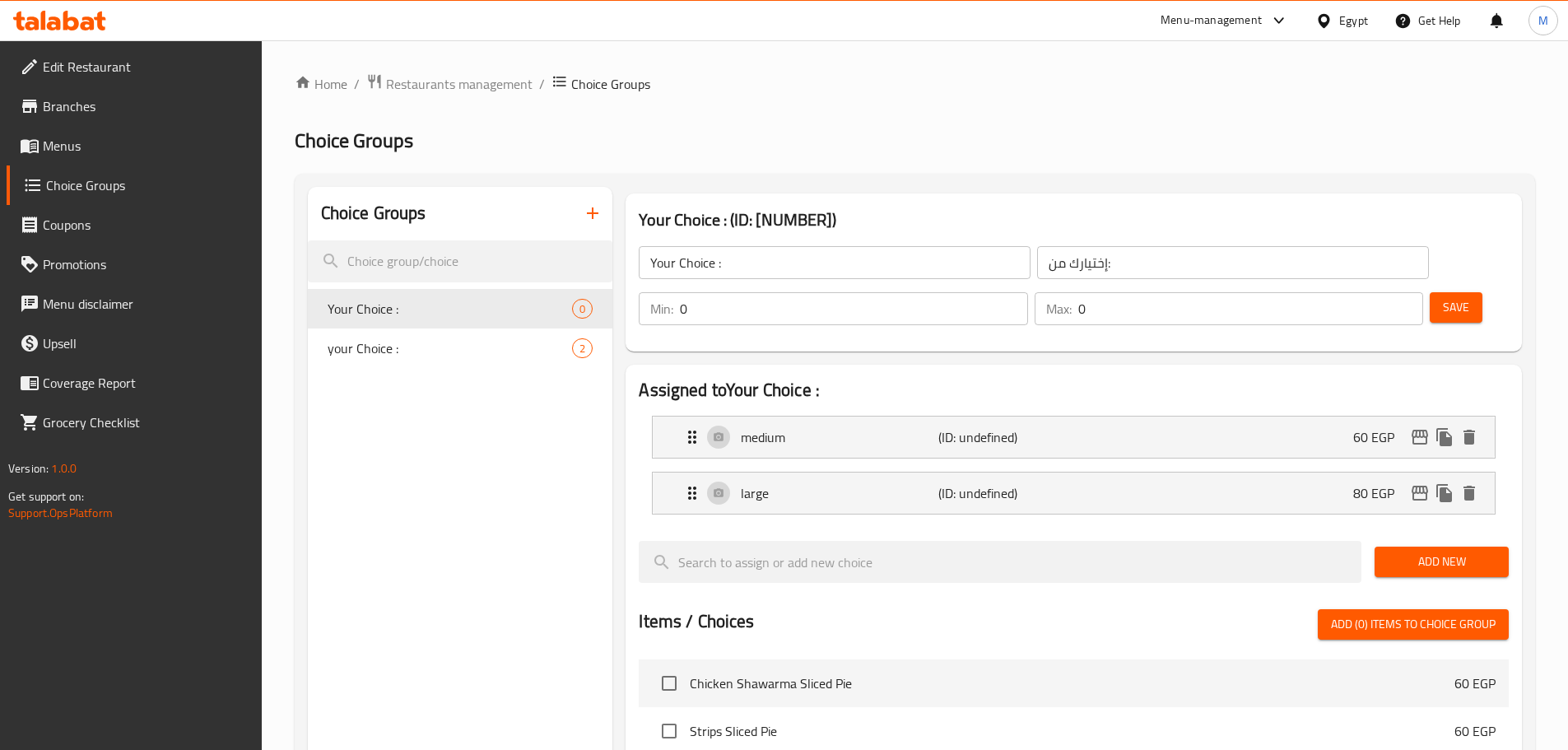 click on "Add New" at bounding box center (1441, 561) 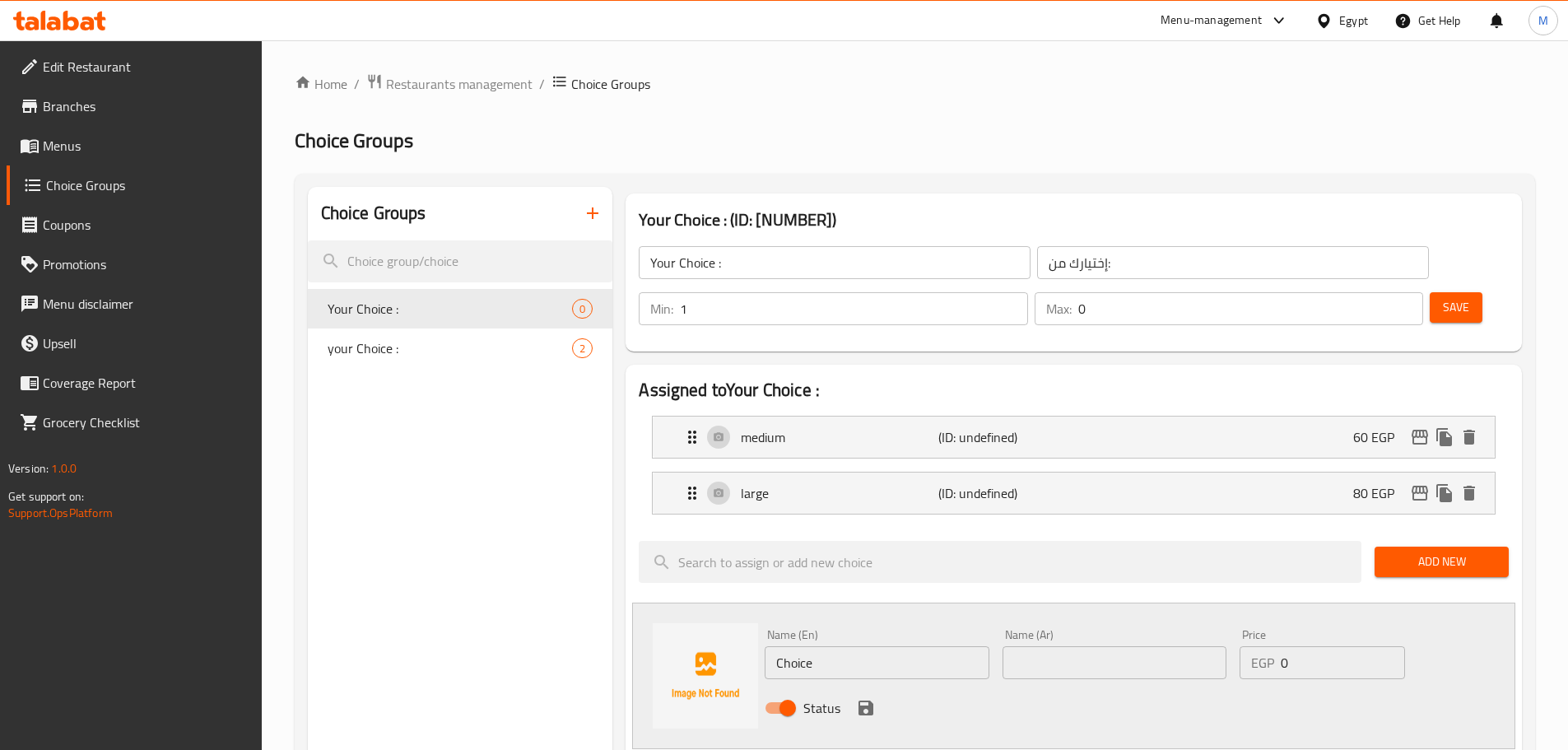 type on "1" 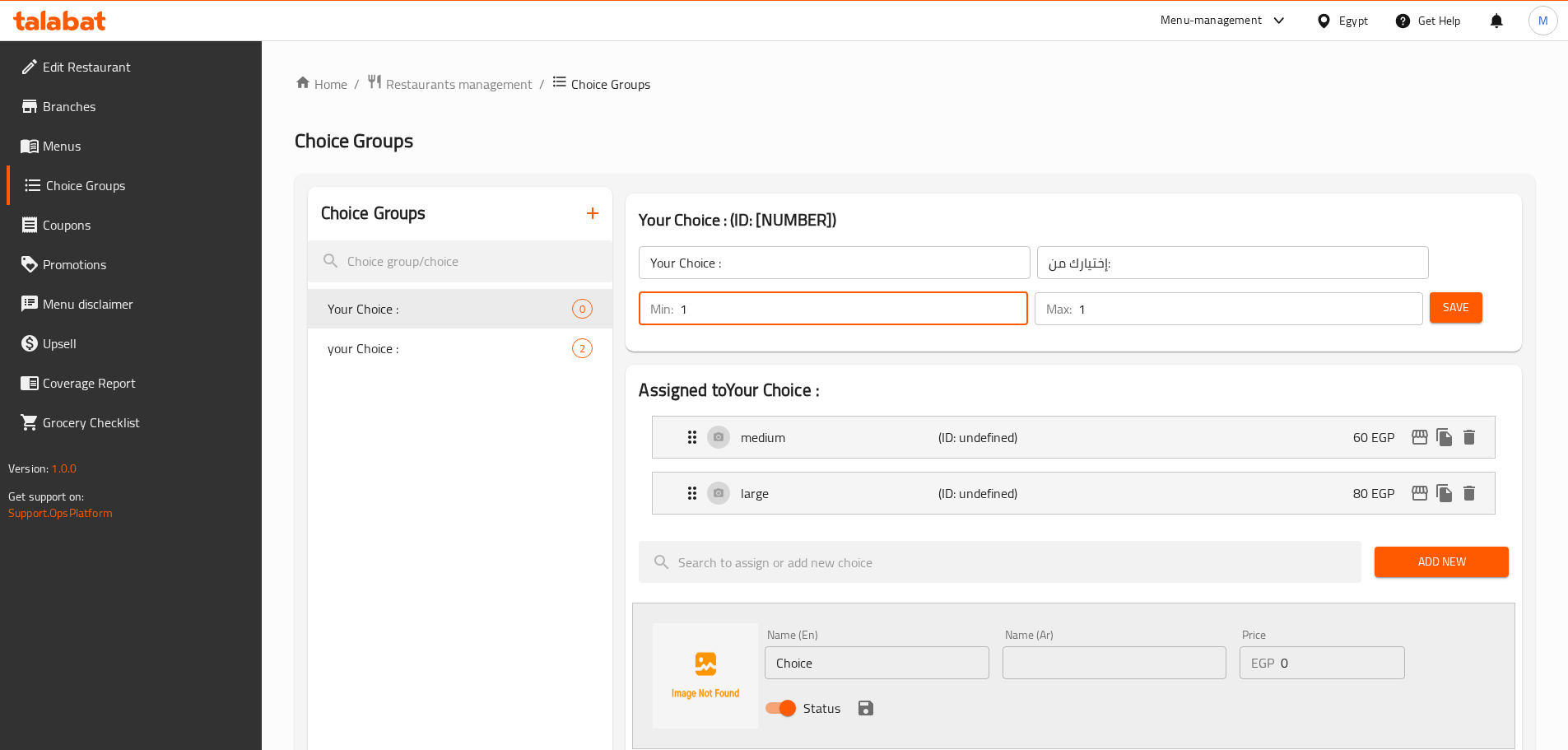 click on "1" at bounding box center [1250, 309] 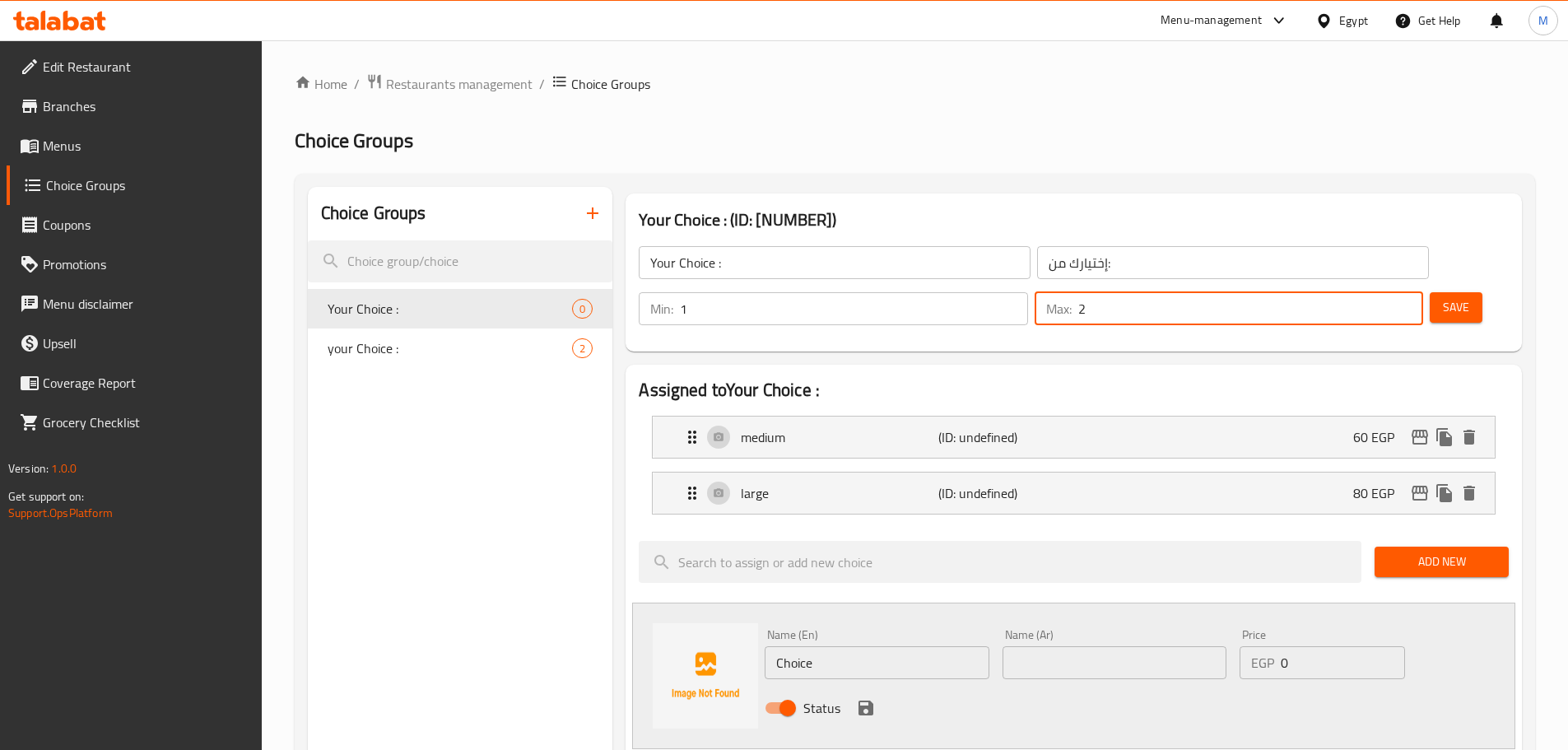 click on "2" at bounding box center [1250, 309] 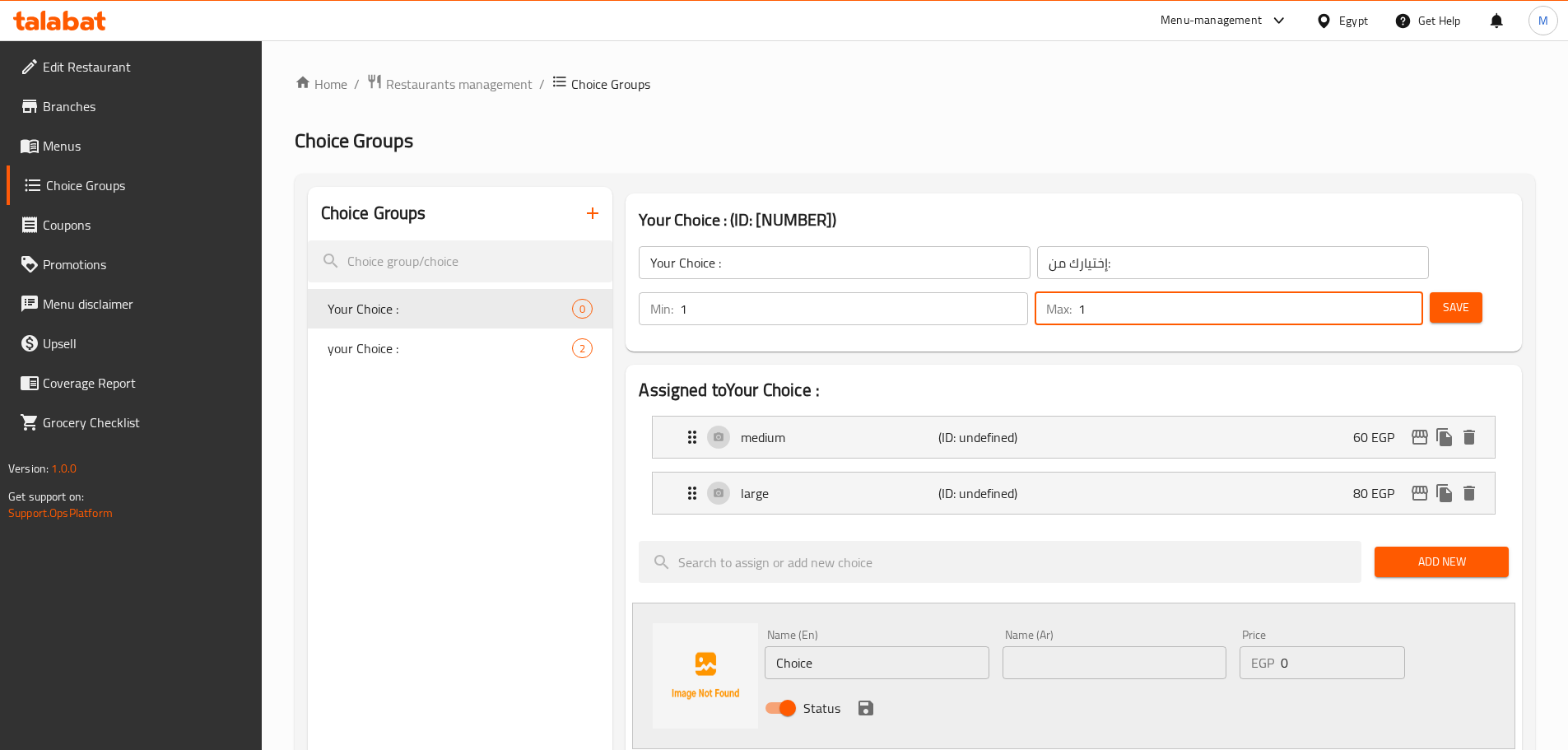 type on "1" 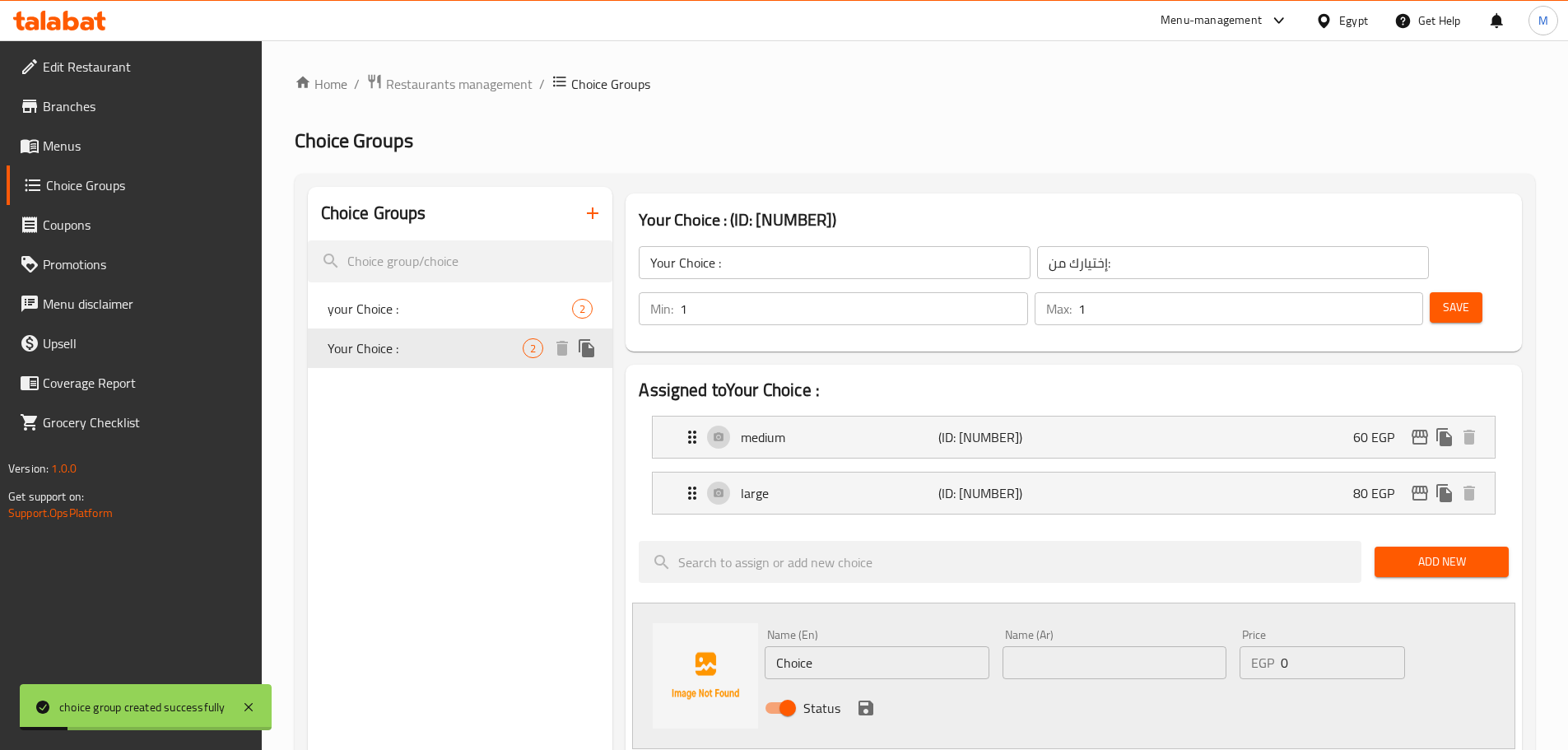 click on "your Choice : 2" at bounding box center (460, 309) 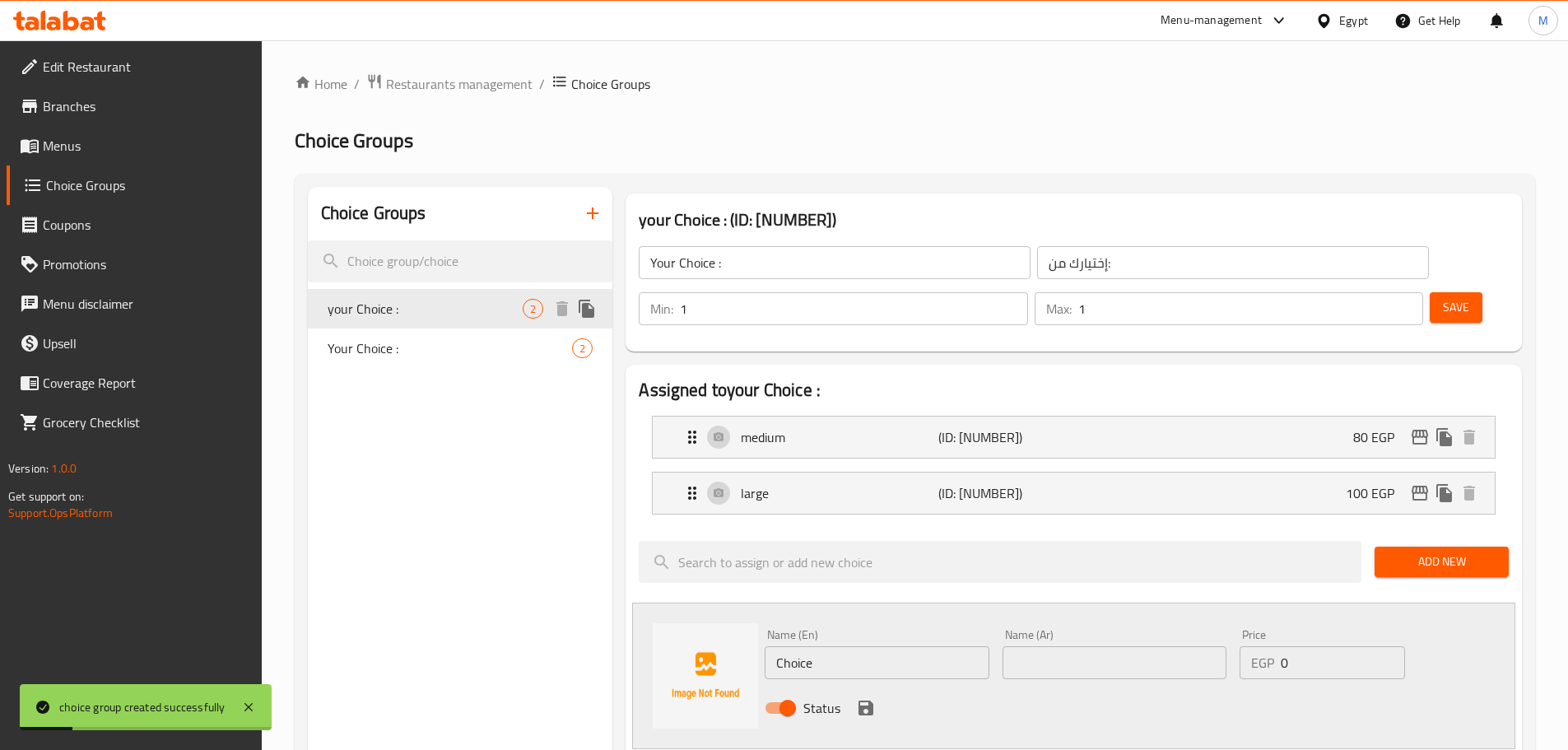 type on "your Choice :" 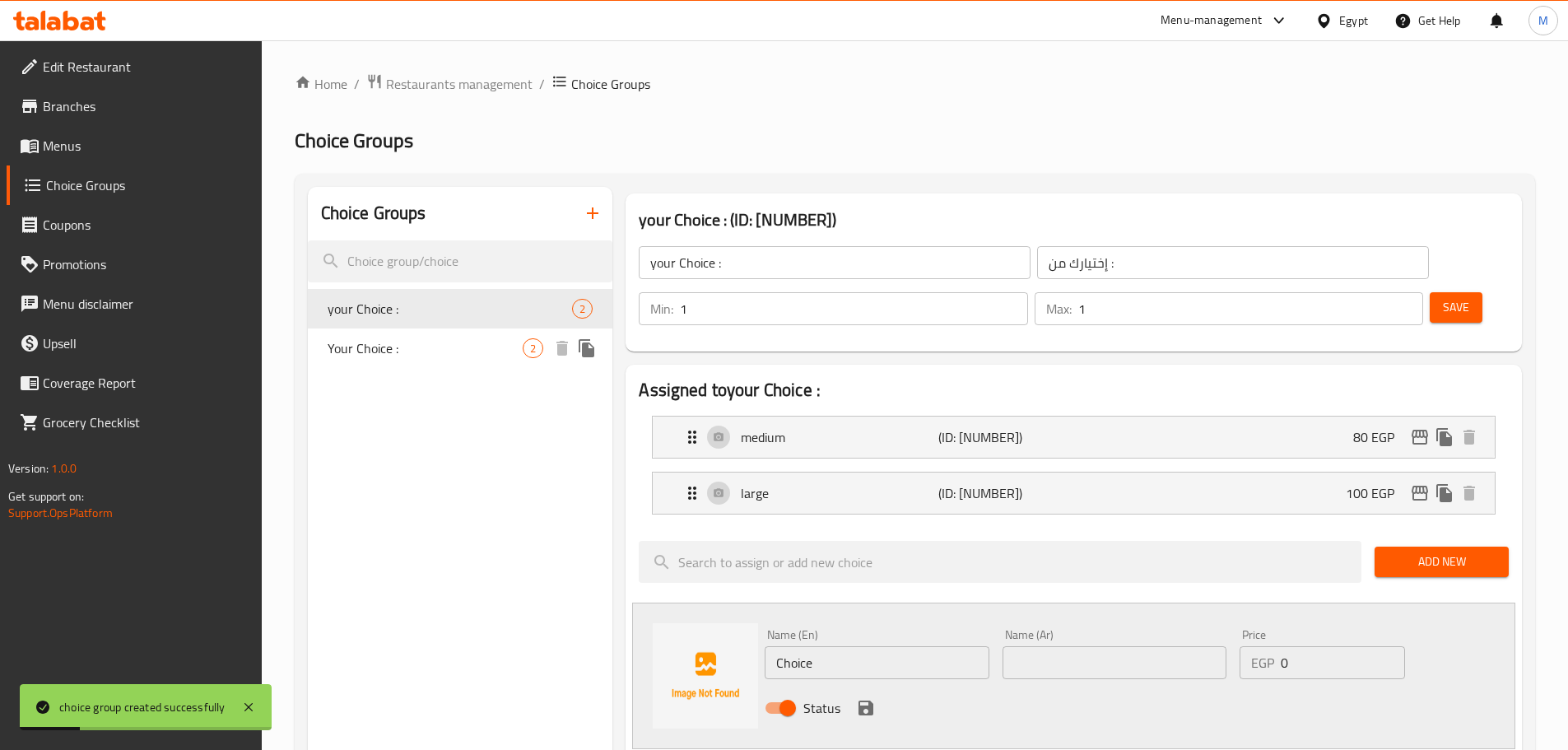 click on "Your Choice :" at bounding box center [426, 348] 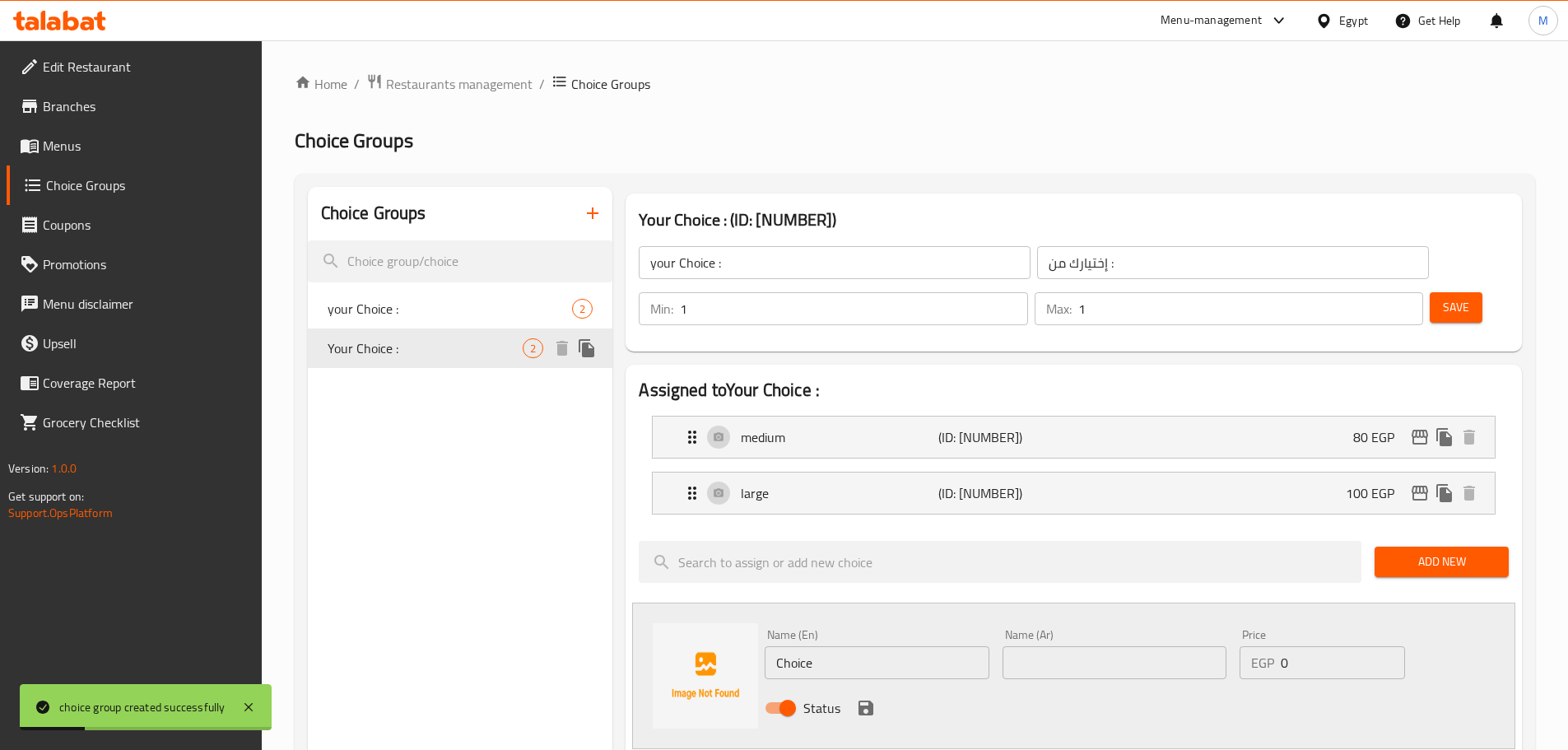 type on "Your Choice :" 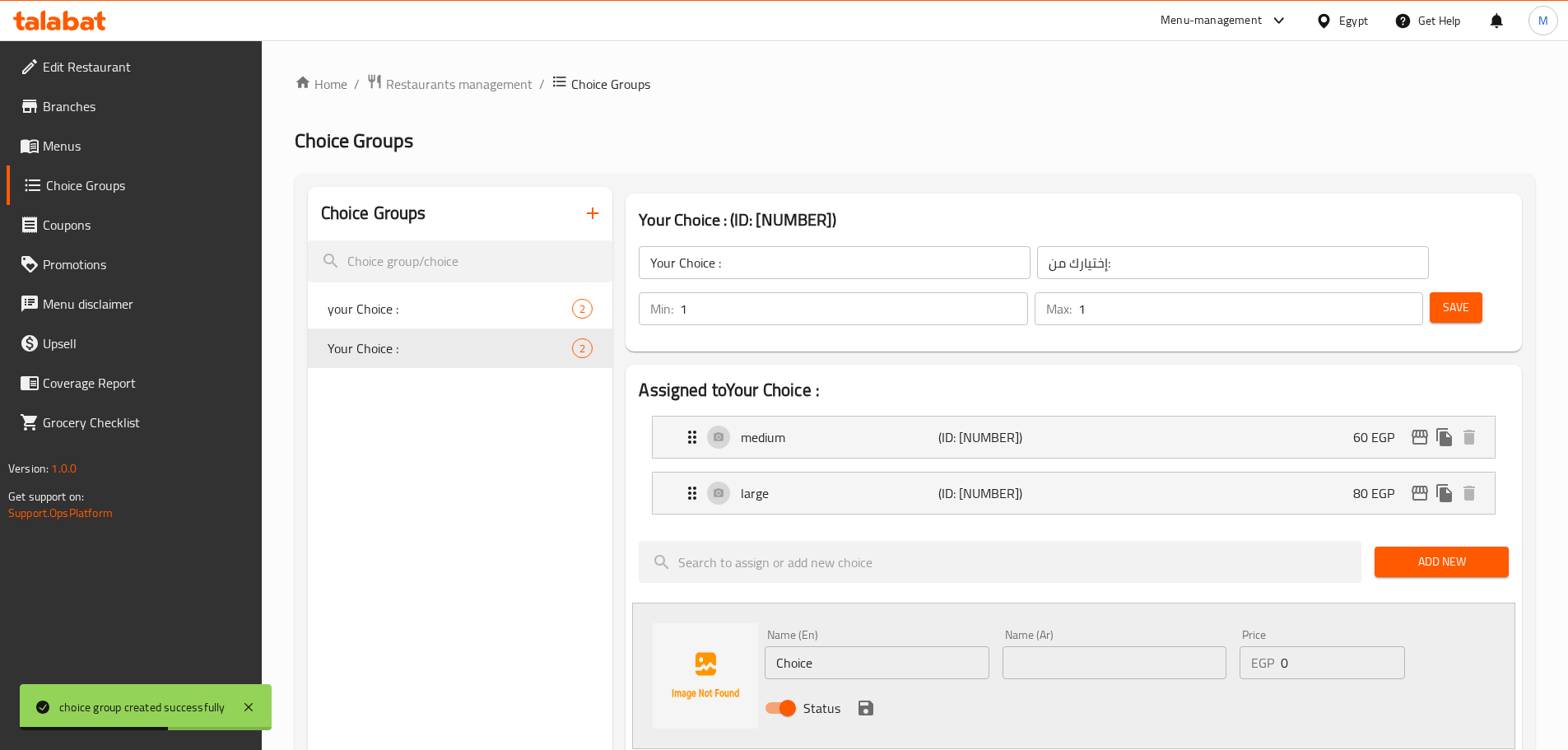 click on "Menus" at bounding box center (134, 146) 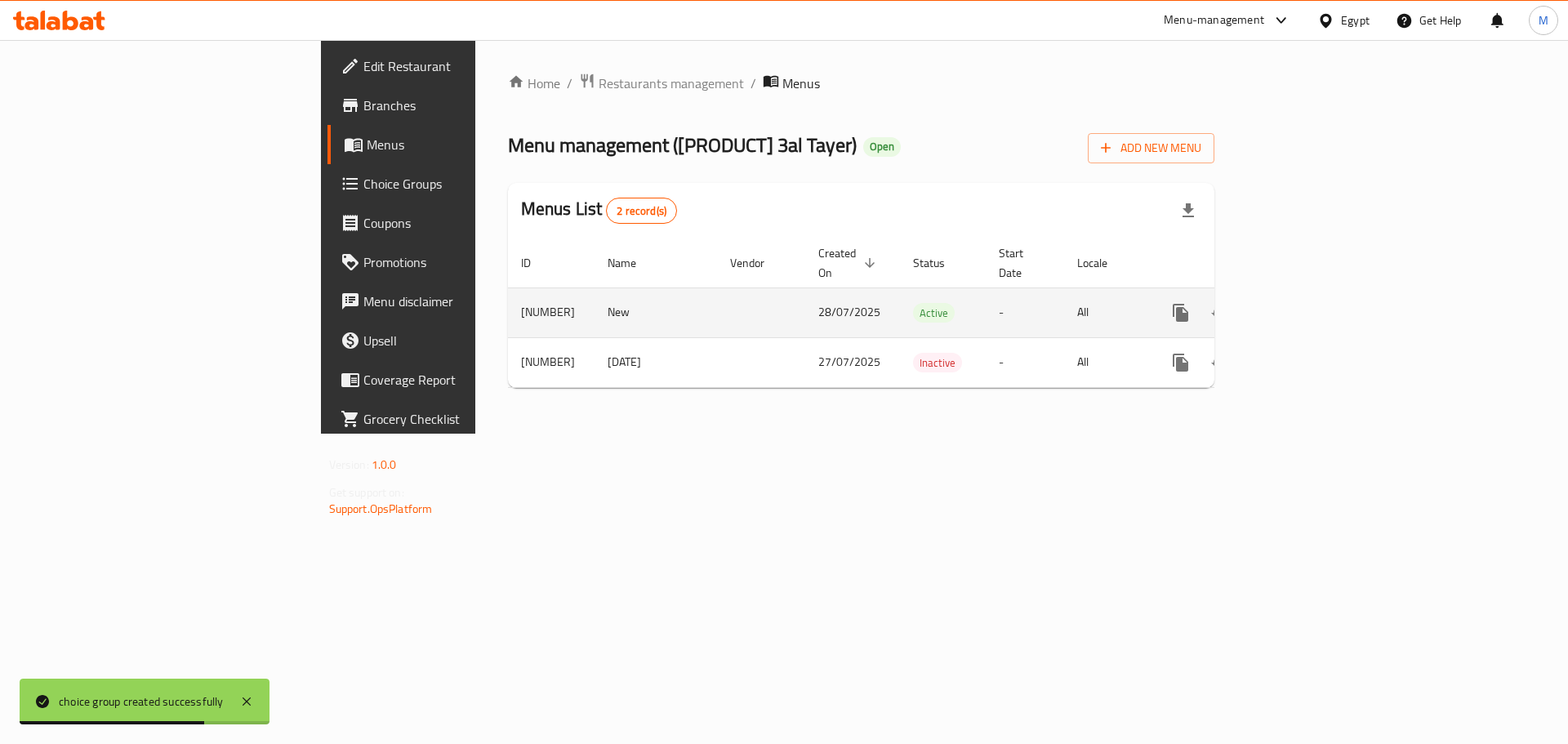 click 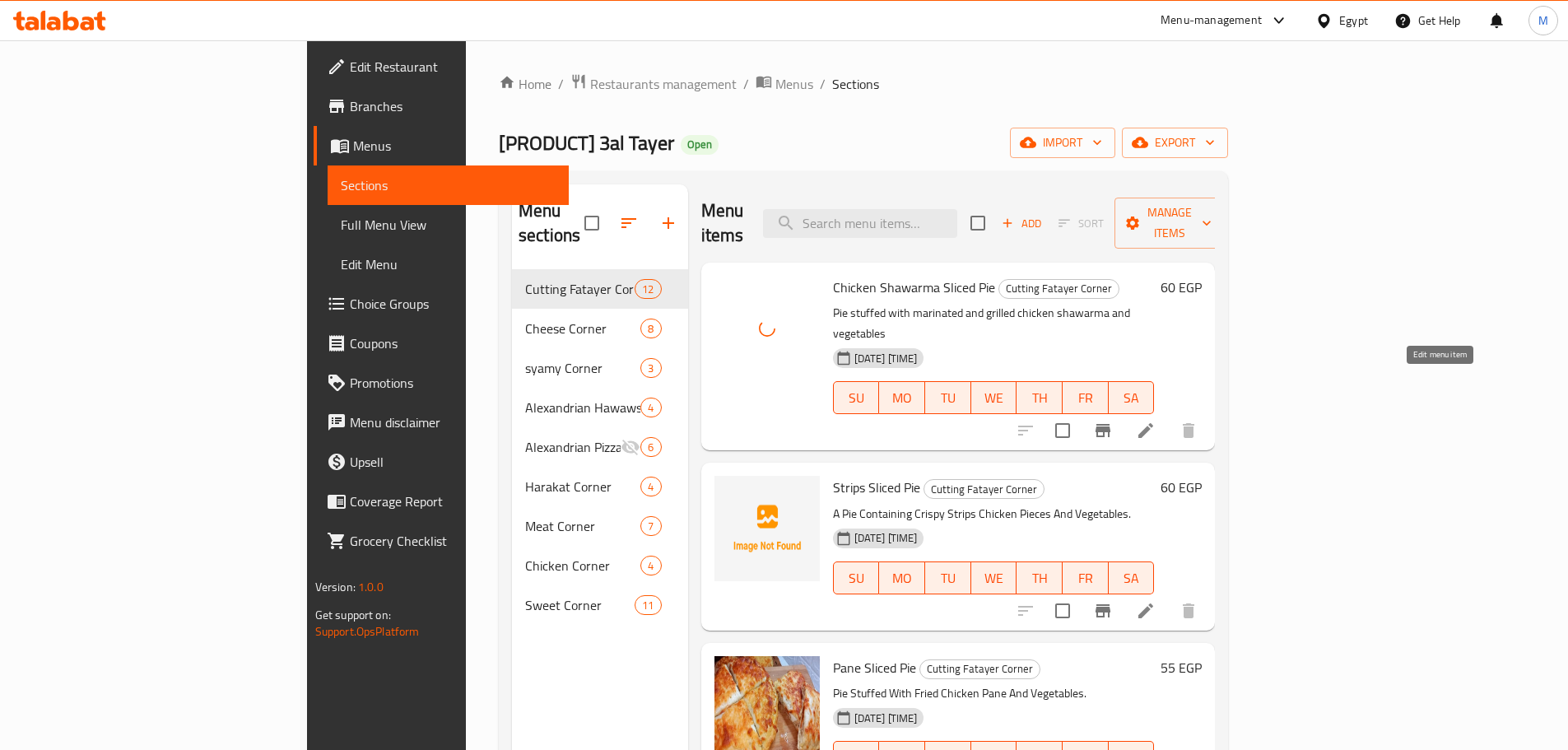 click 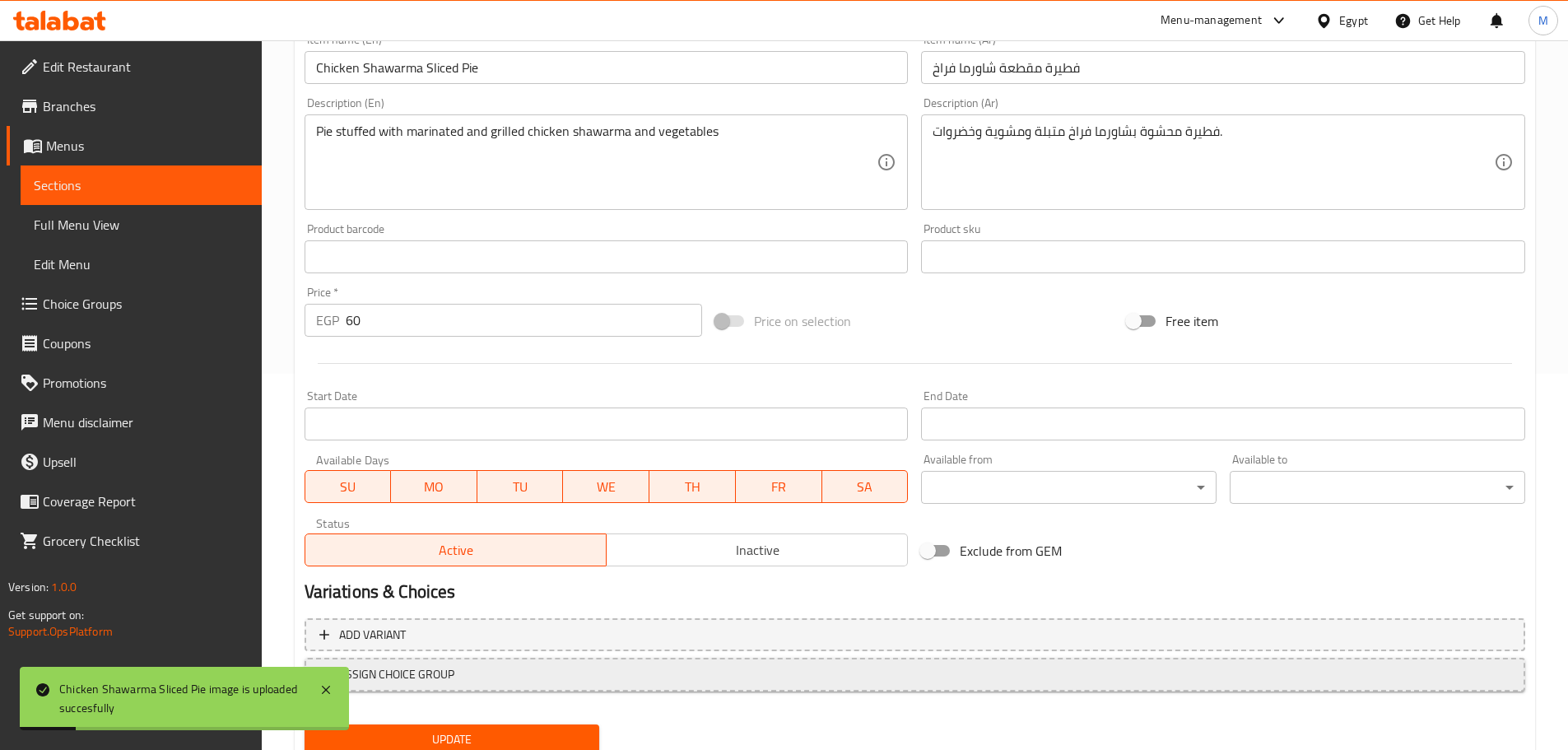 scroll, scrollTop: 437, scrollLeft: 0, axis: vertical 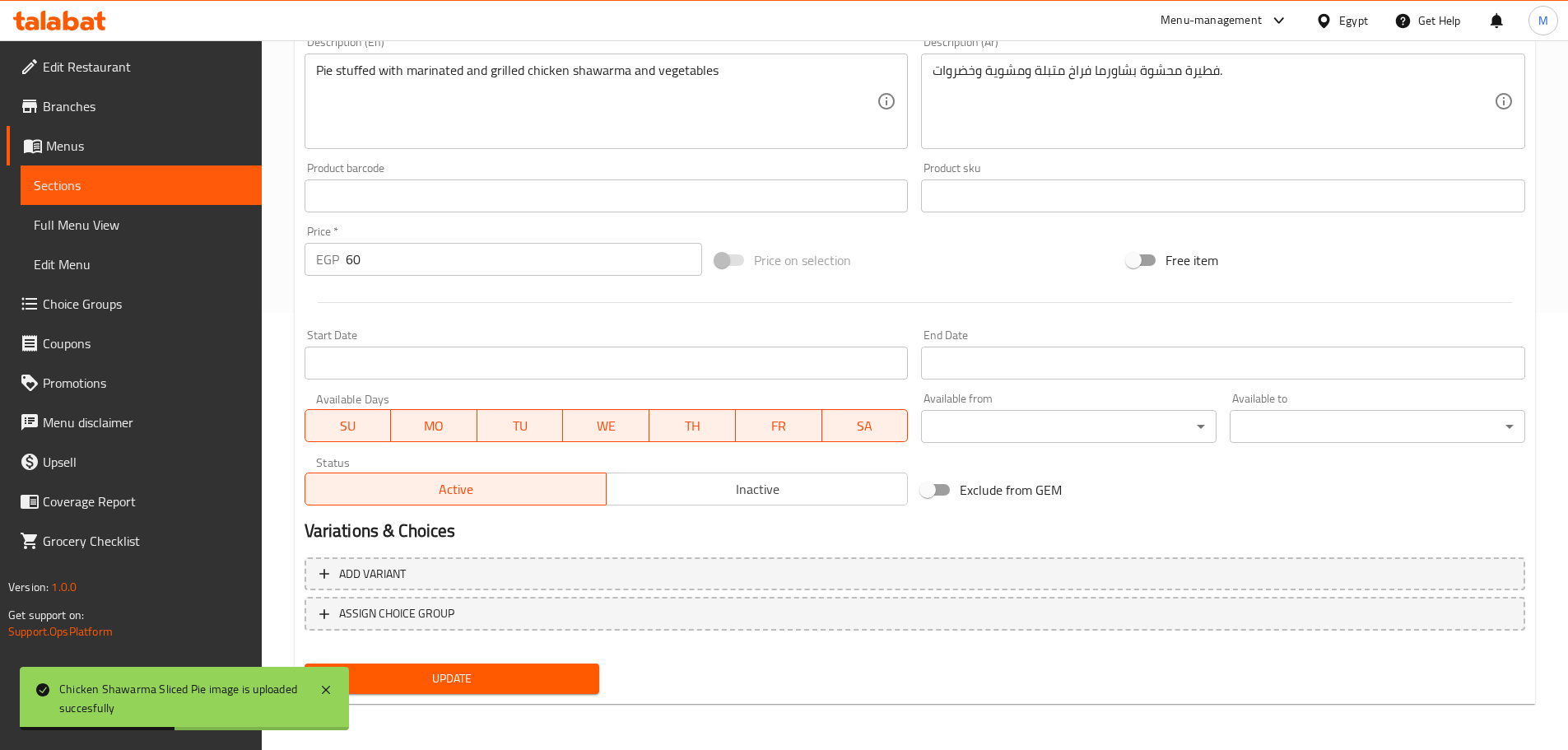 click on "Add variant ASSIGN CHOICE GROUP" at bounding box center [914, 604] 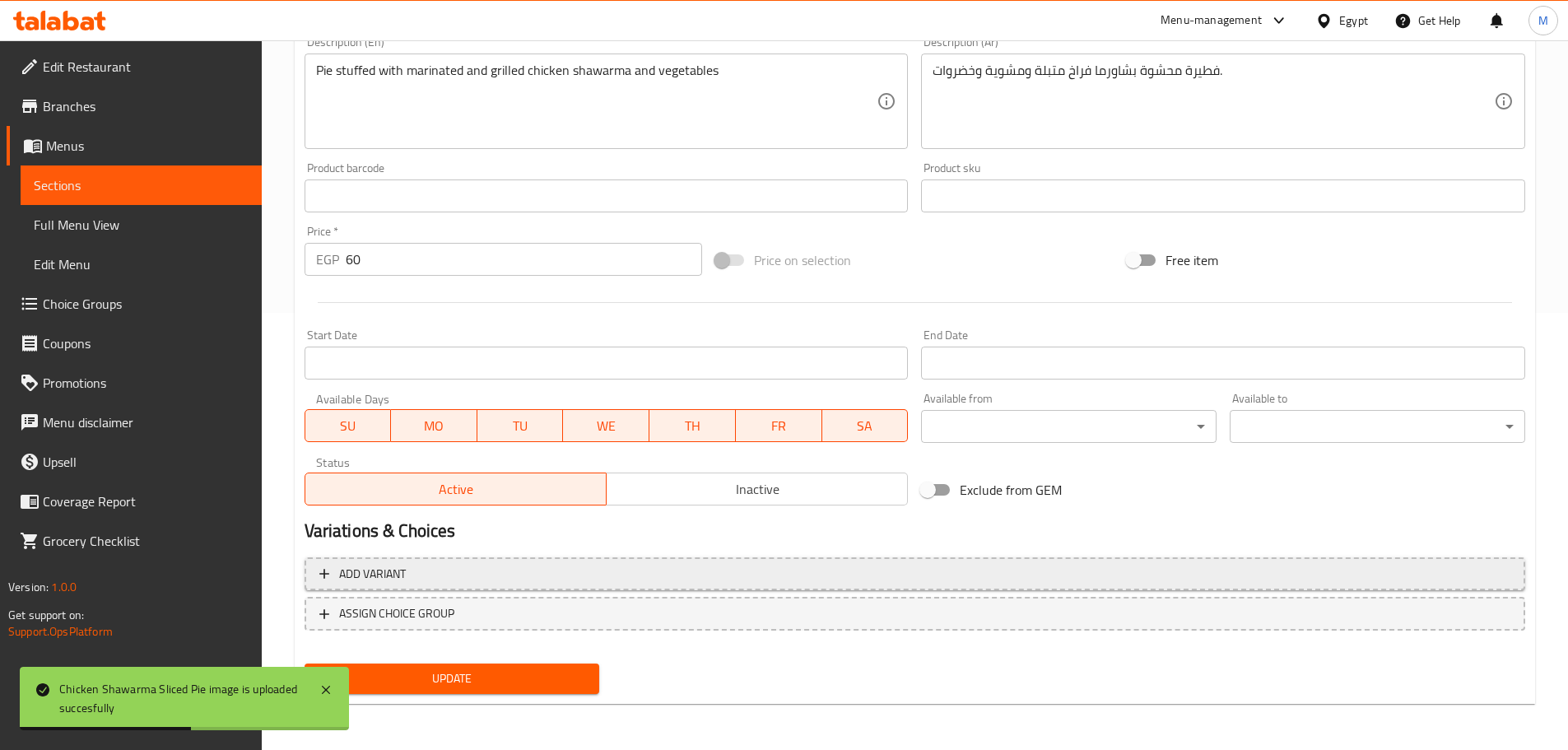 click on "Add variant" at bounding box center [914, 574] 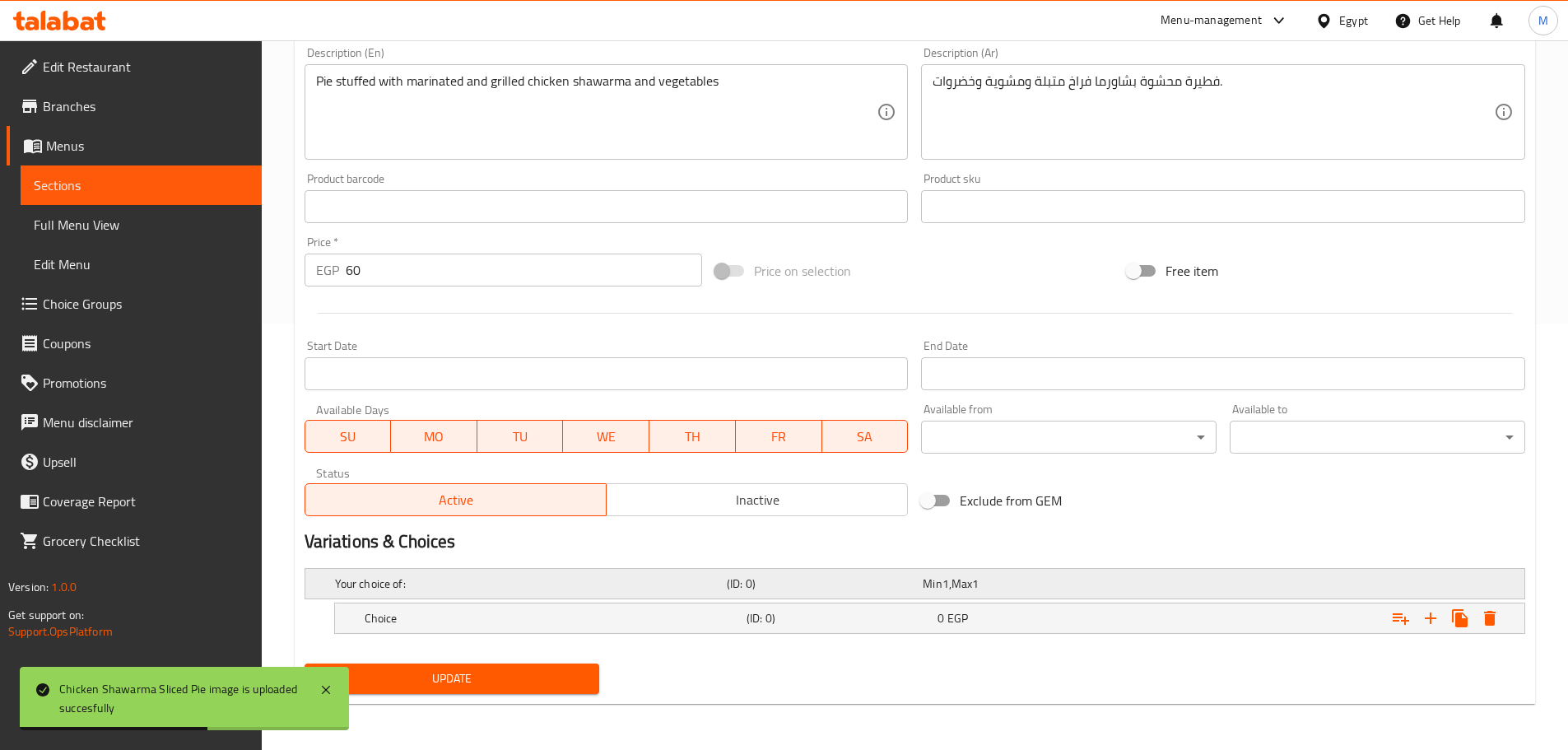 scroll, scrollTop: 426, scrollLeft: 0, axis: vertical 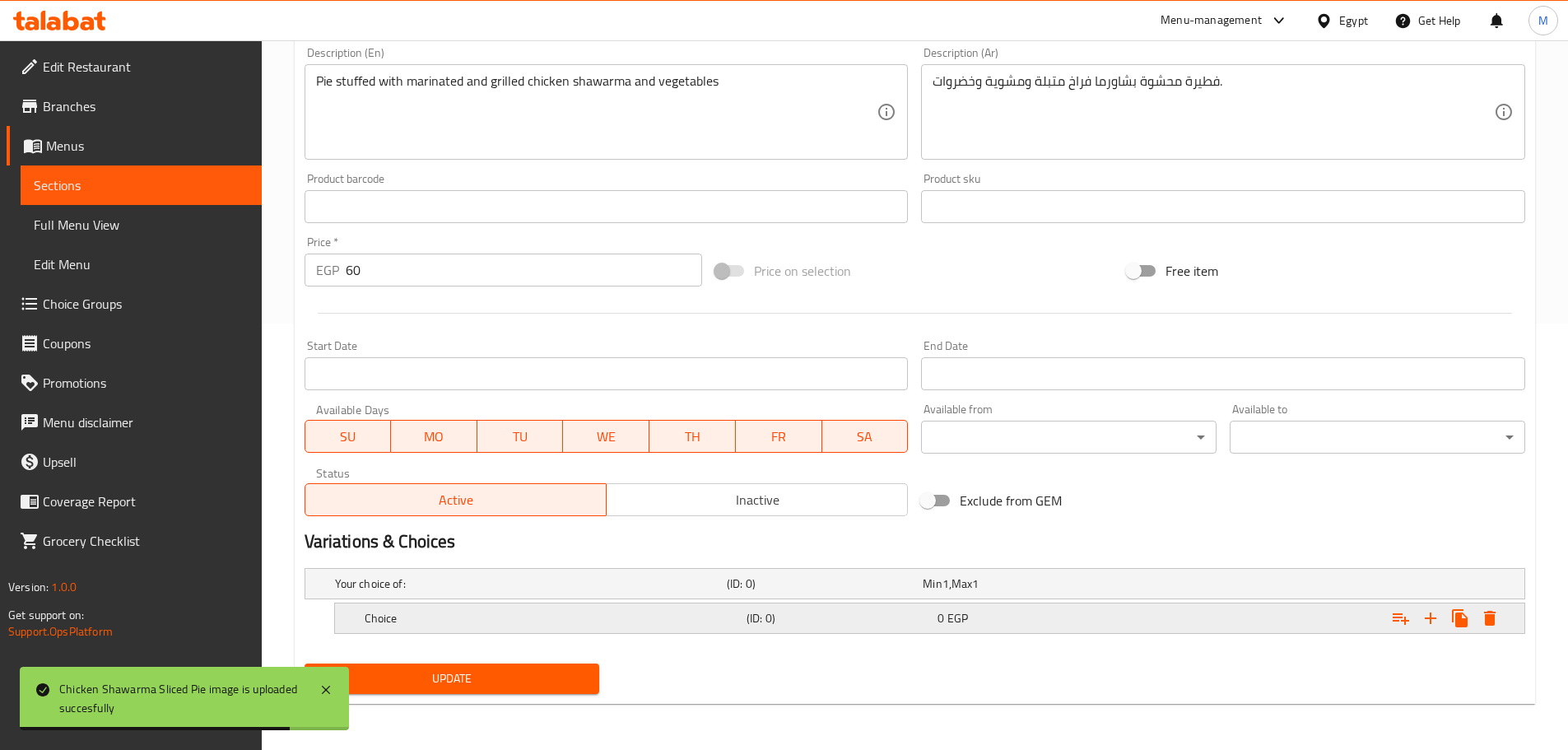 drag, startPoint x: 1510, startPoint y: 624, endPoint x: 1497, endPoint y: 619, distance: 13.928388 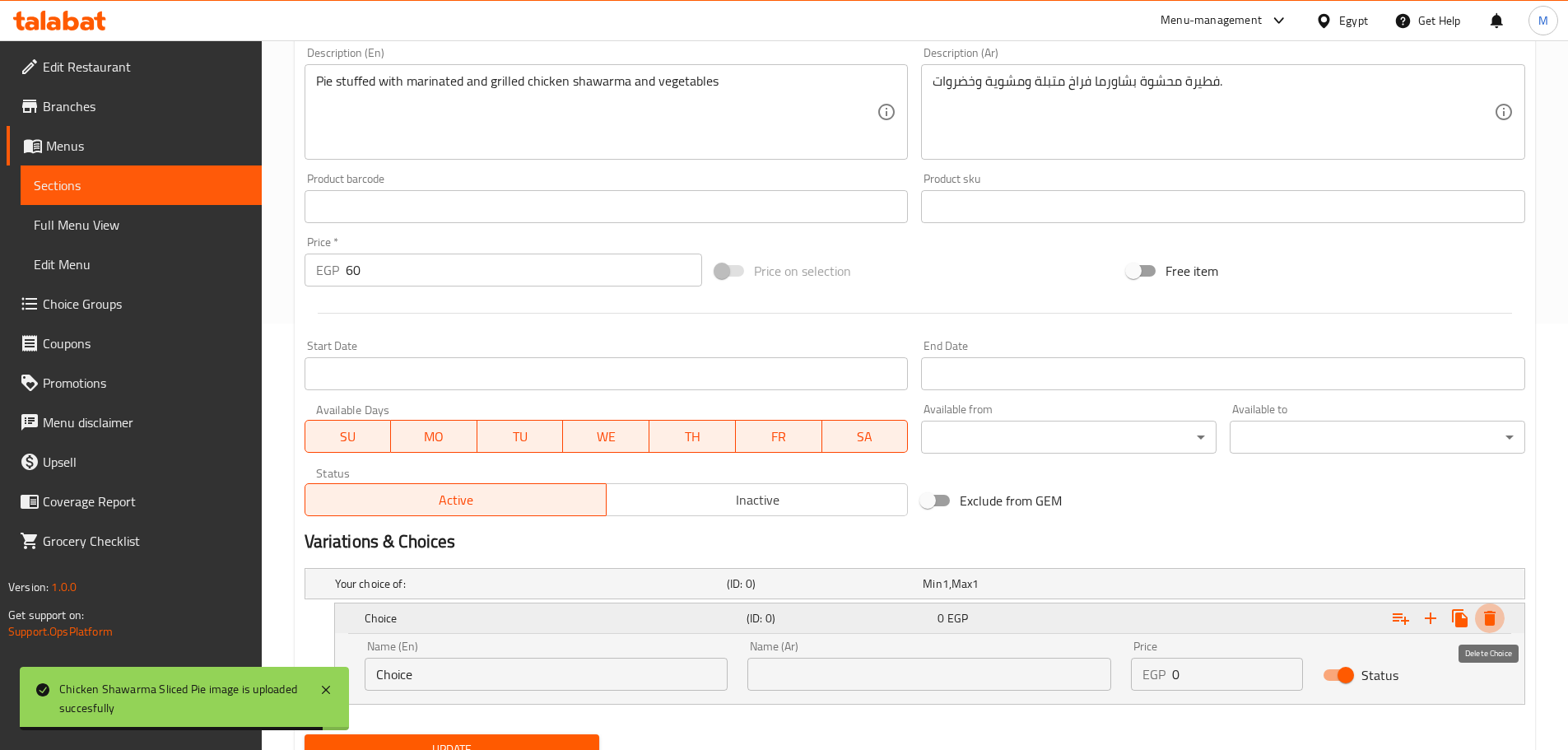 click 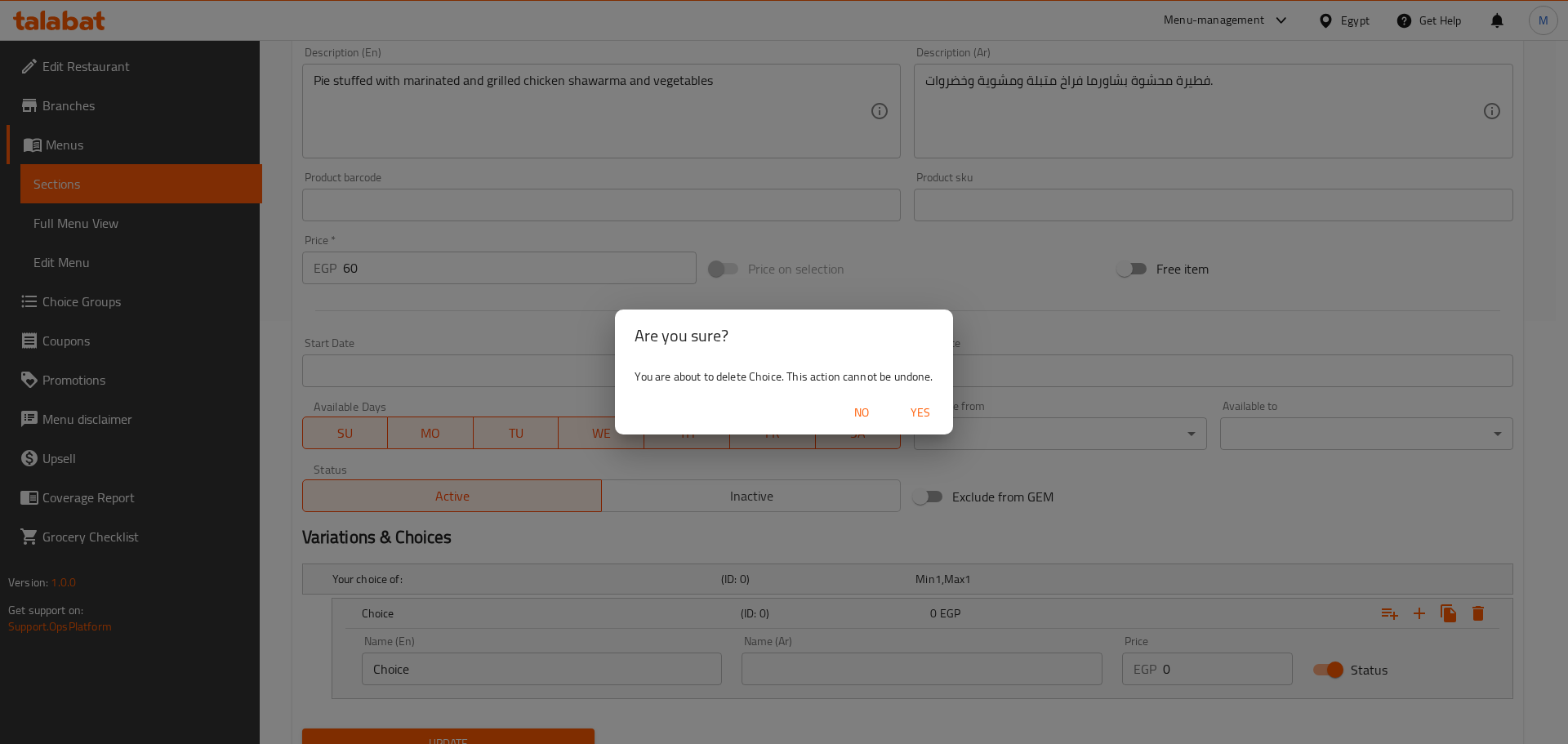 click on "Yes" at bounding box center [920, 412] 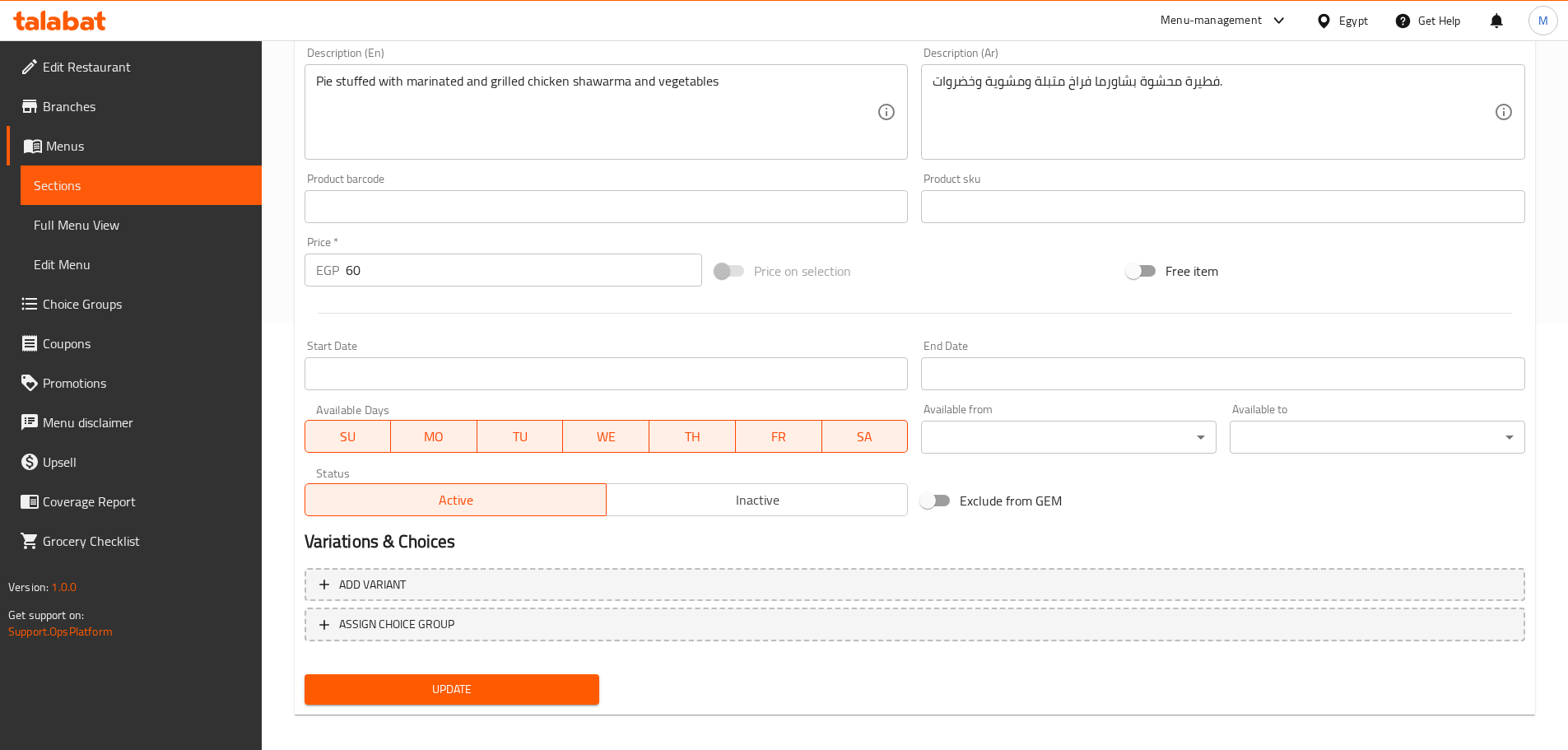 click on "Add variant ASSIGN CHOICE GROUP" at bounding box center [914, 615] 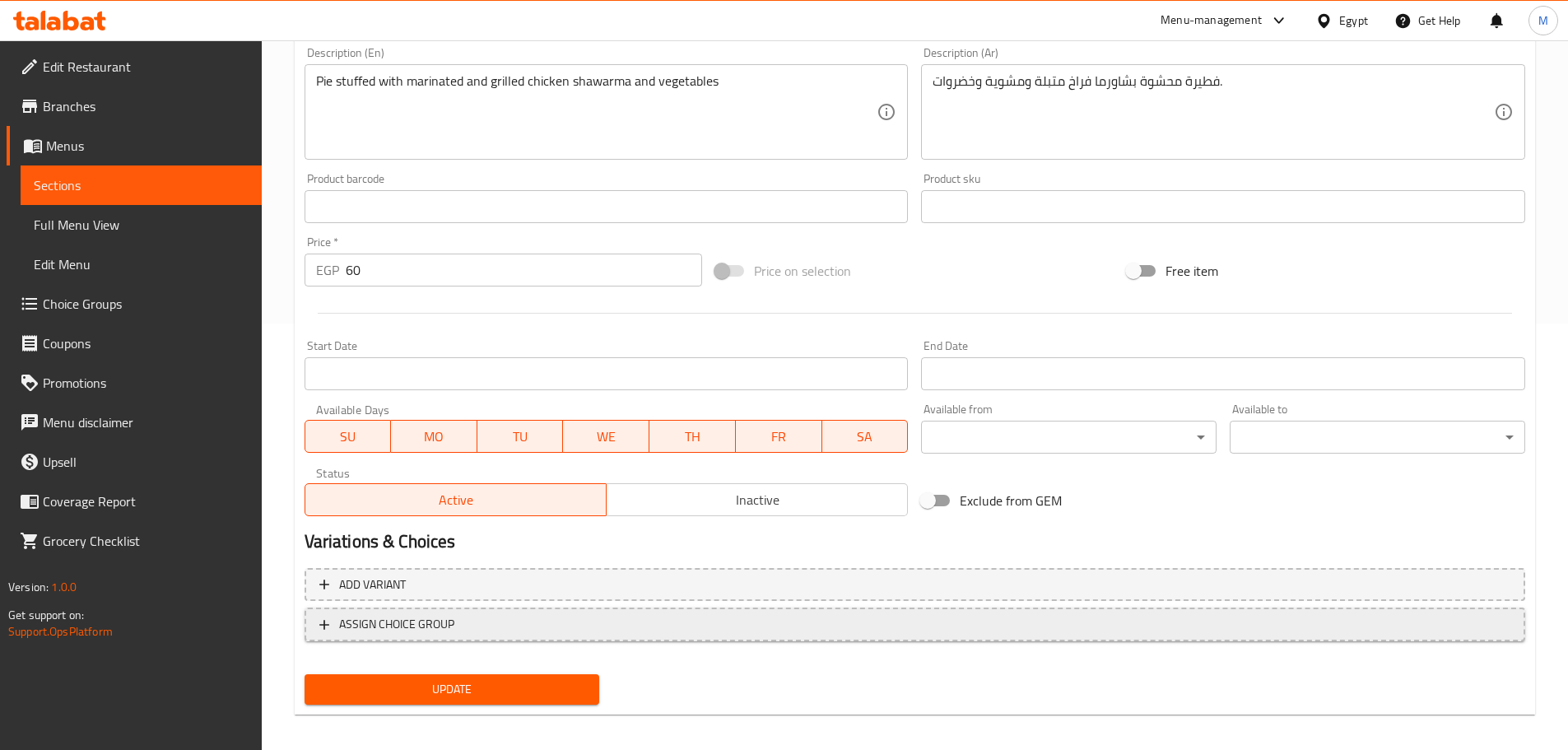 click on "ASSIGN CHOICE GROUP" at bounding box center [914, 624] 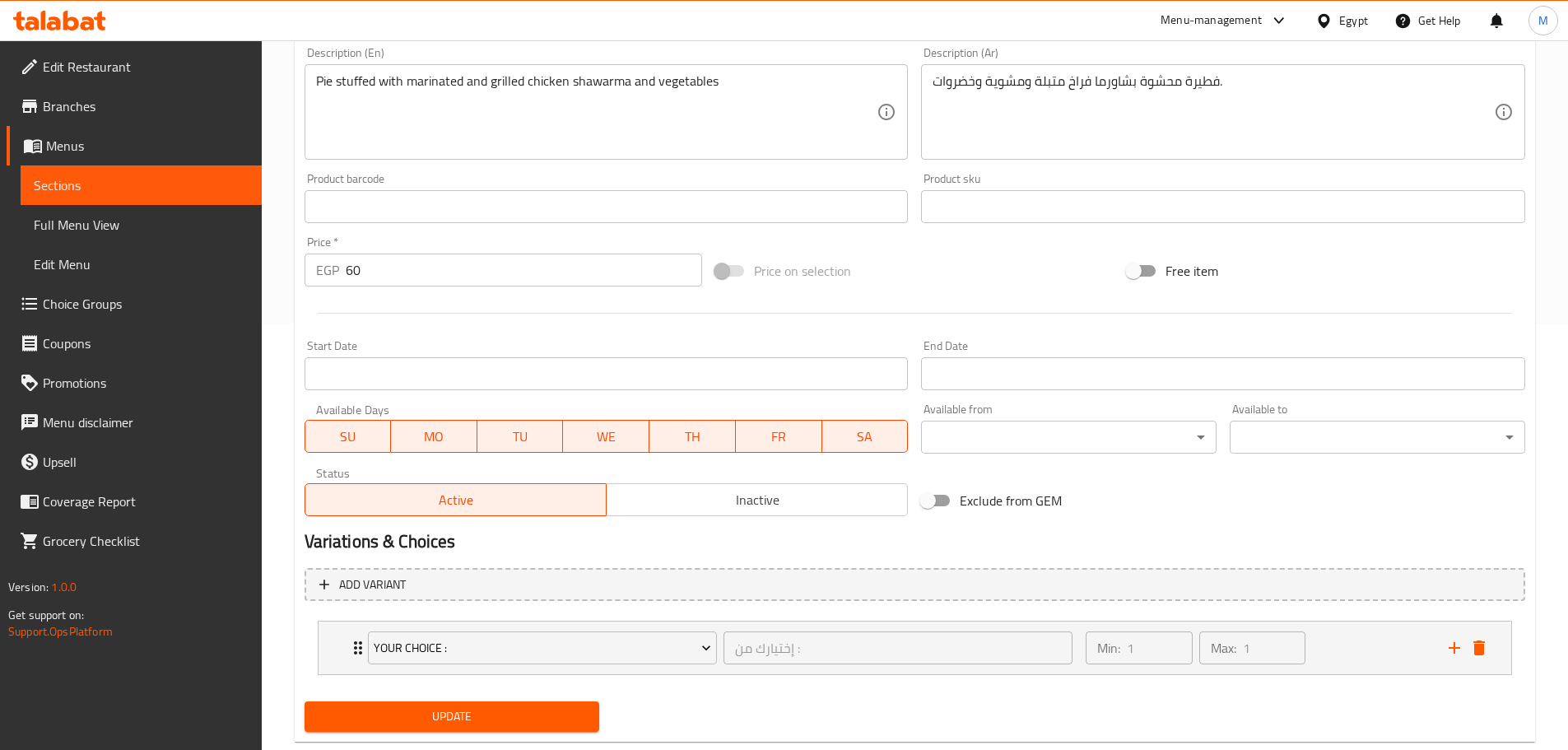 scroll, scrollTop: 464, scrollLeft: 0, axis: vertical 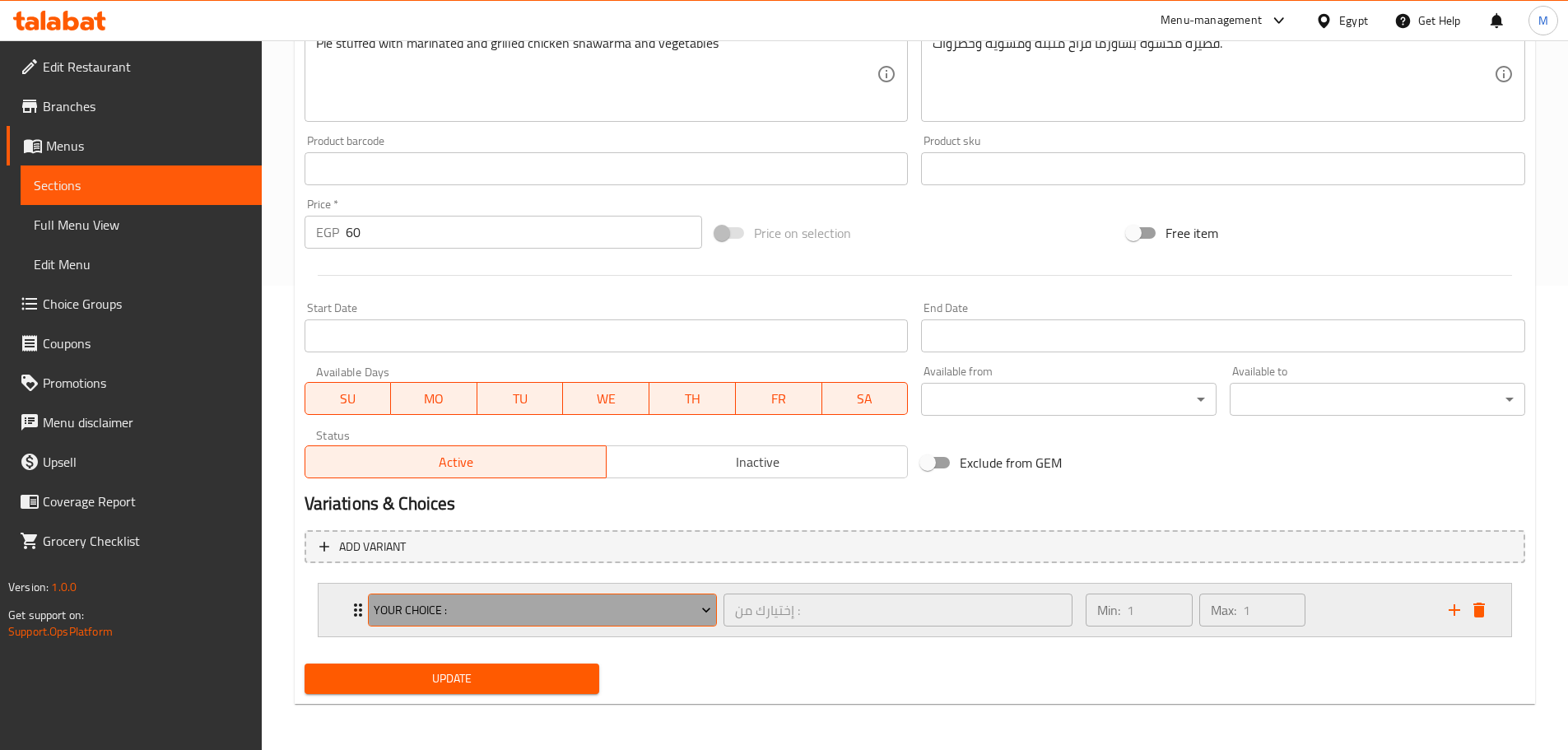 click on "your Choice :" at bounding box center (542, 610) 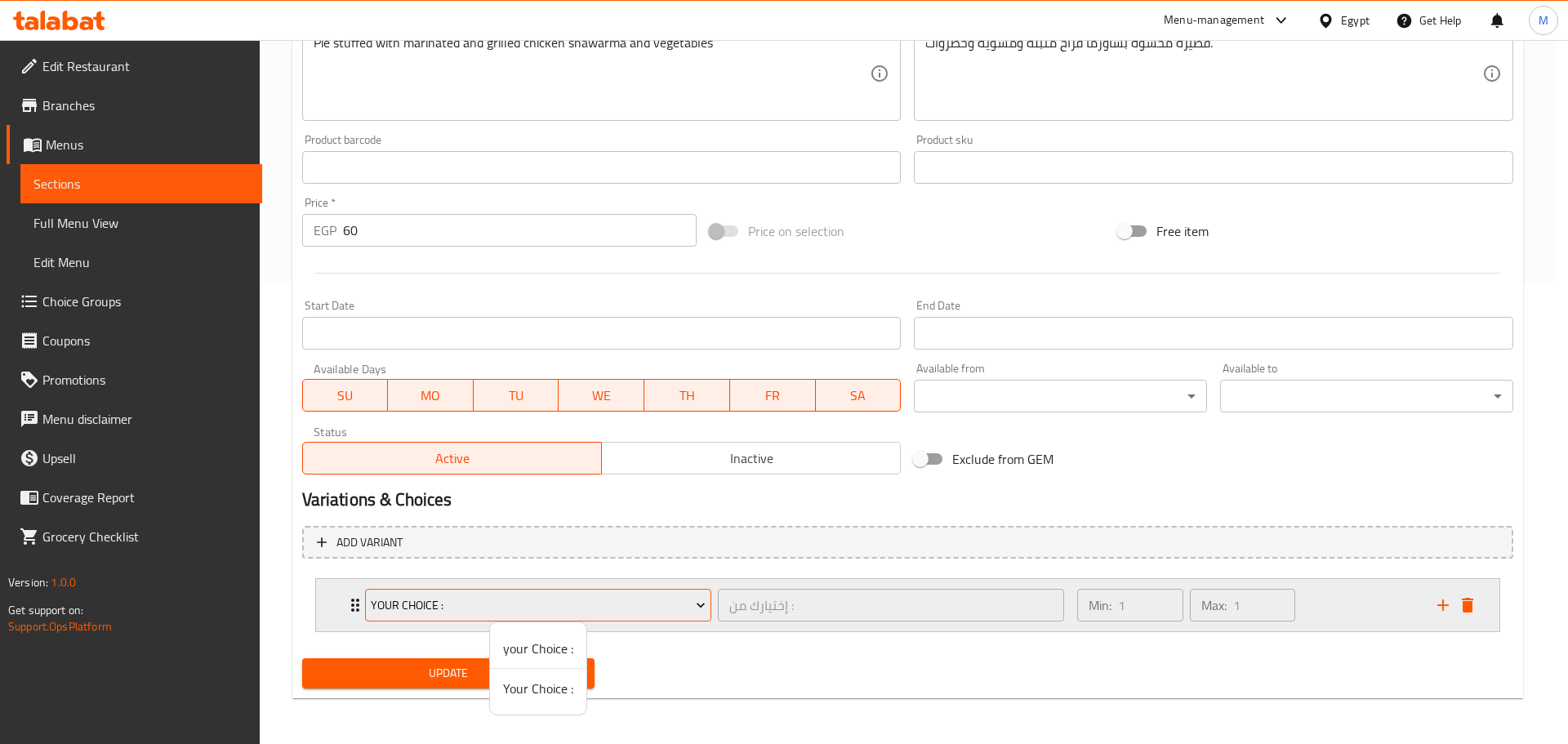 click at bounding box center [784, 372] 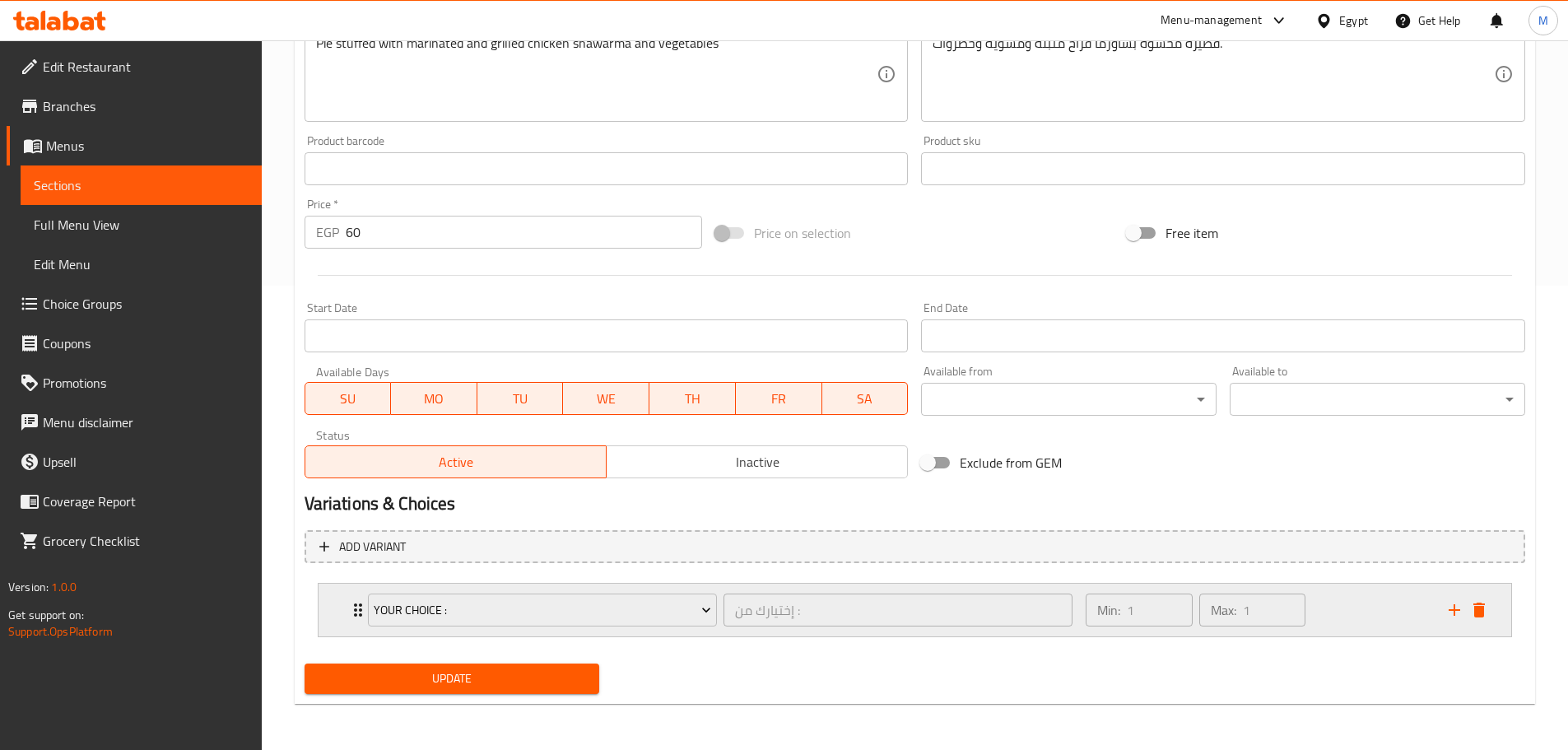 click on "Min: 1 ​ Max: 1 ​" at bounding box center (1257, 610) 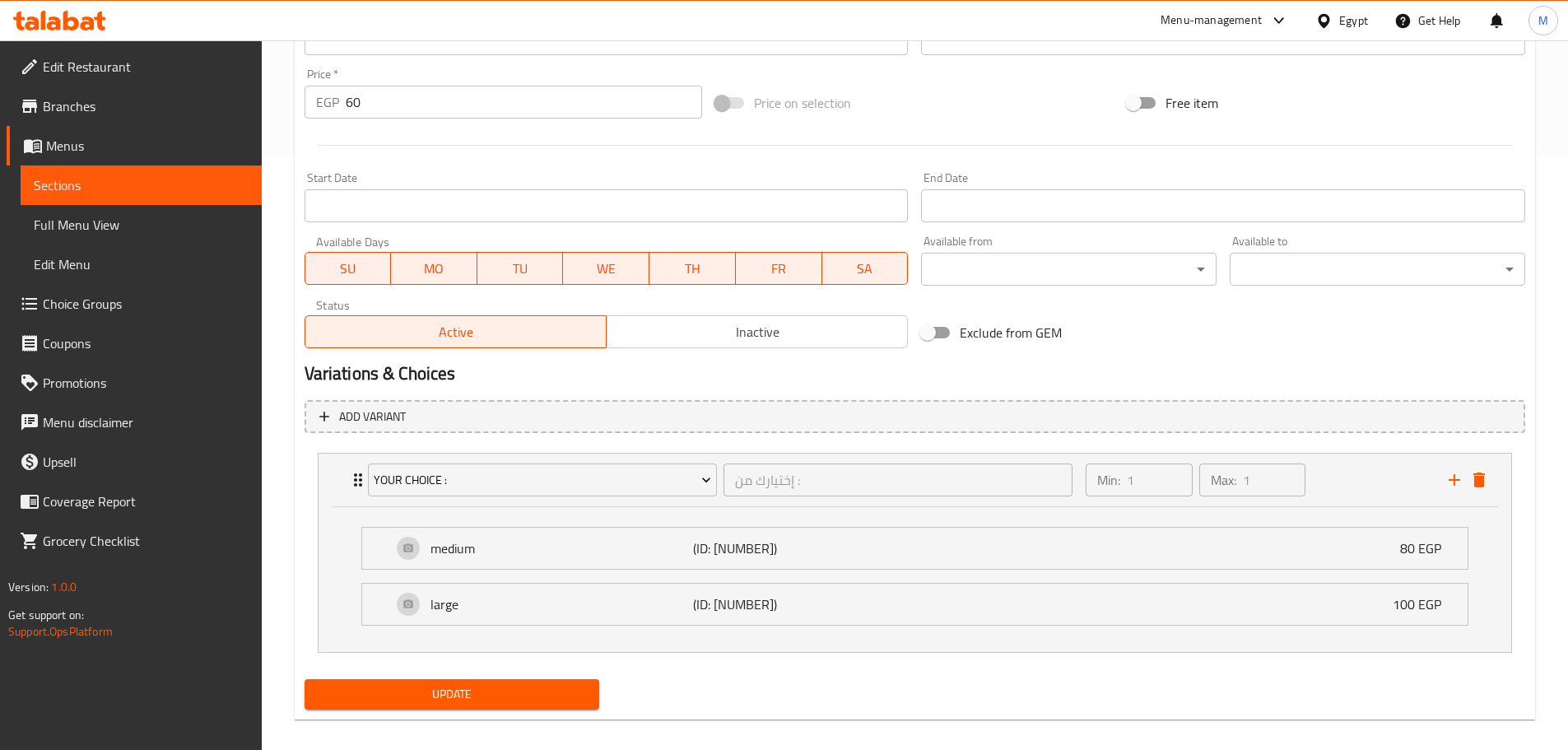 scroll, scrollTop: 610, scrollLeft: 0, axis: vertical 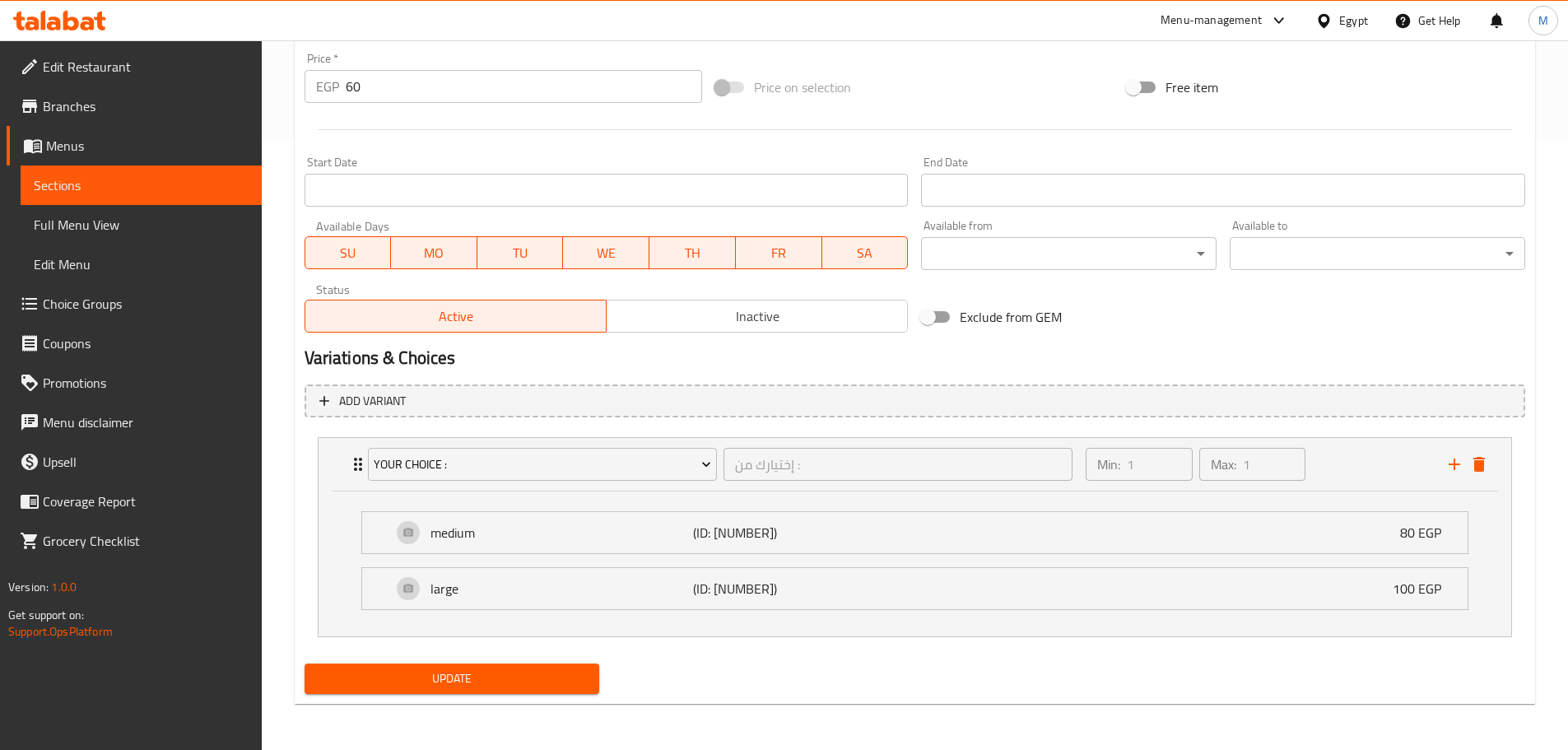 click on "Update" at bounding box center (452, 678) 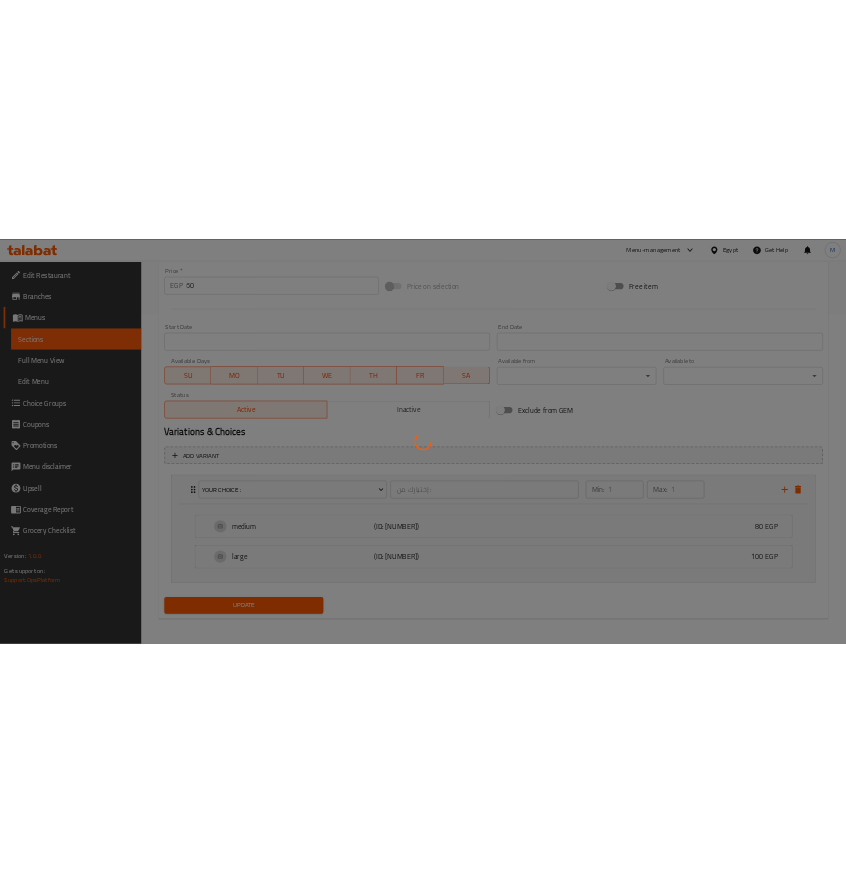 scroll, scrollTop: 0, scrollLeft: 0, axis: both 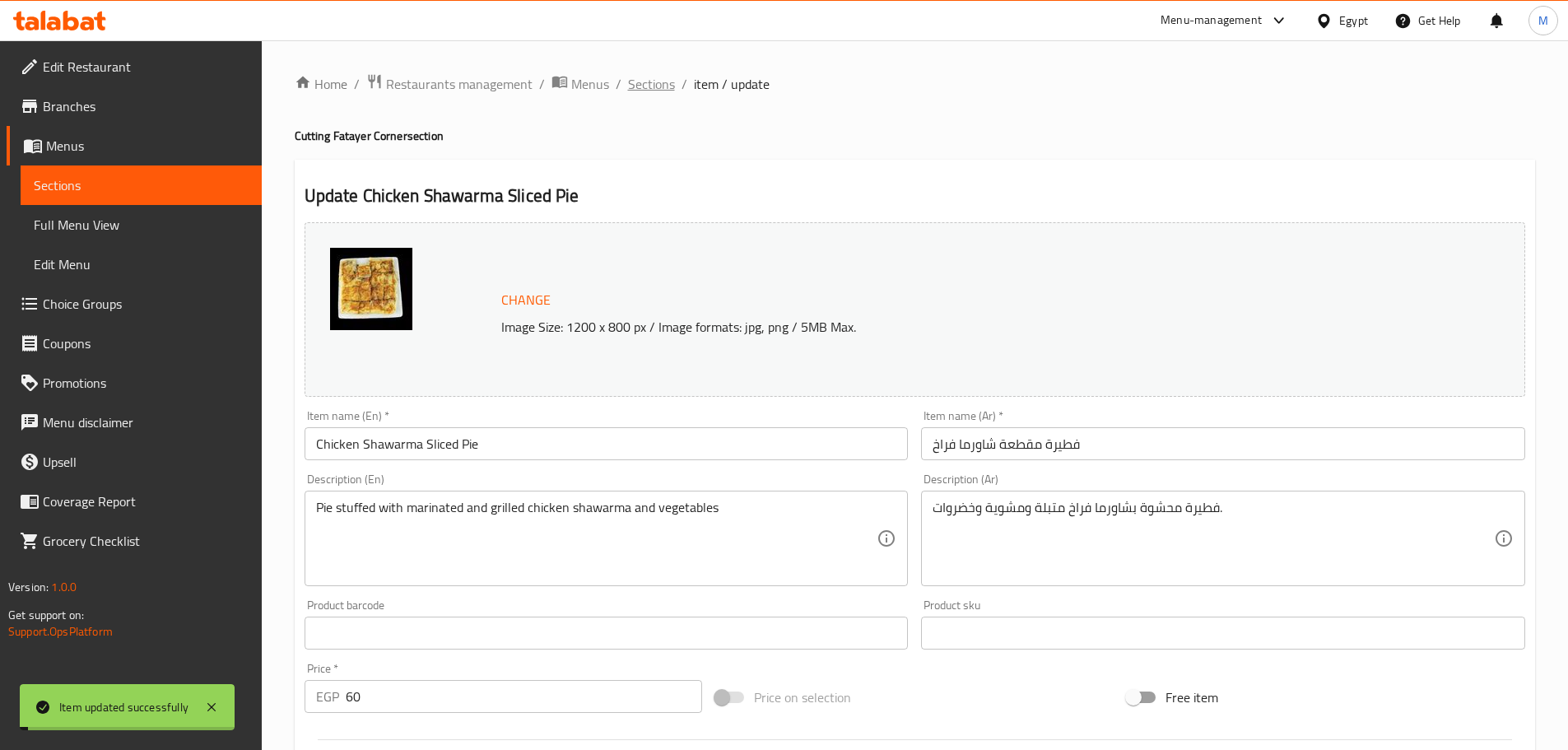 click on "Sections" at bounding box center (651, 84) 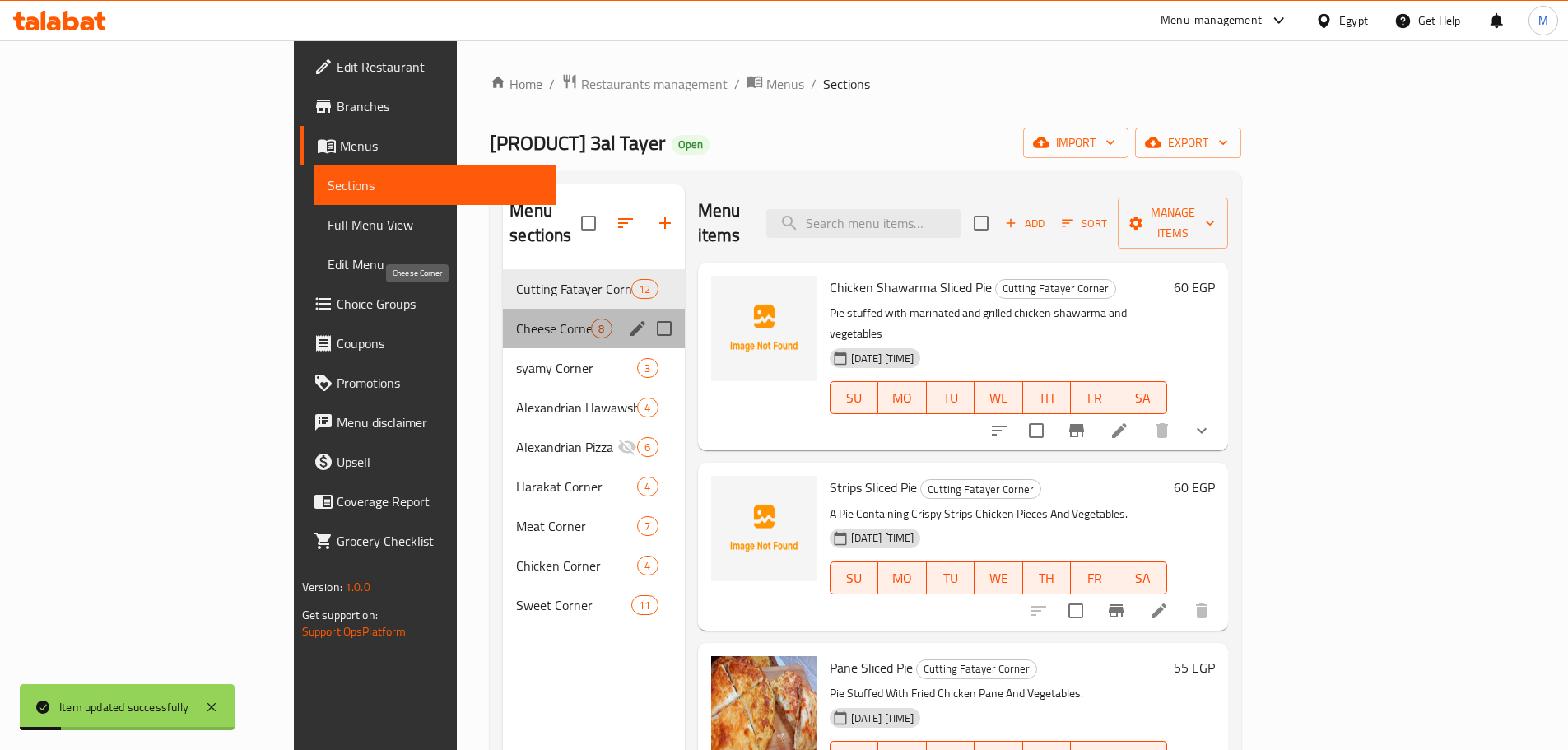click on "Cheese Corner" at bounding box center [553, 328] 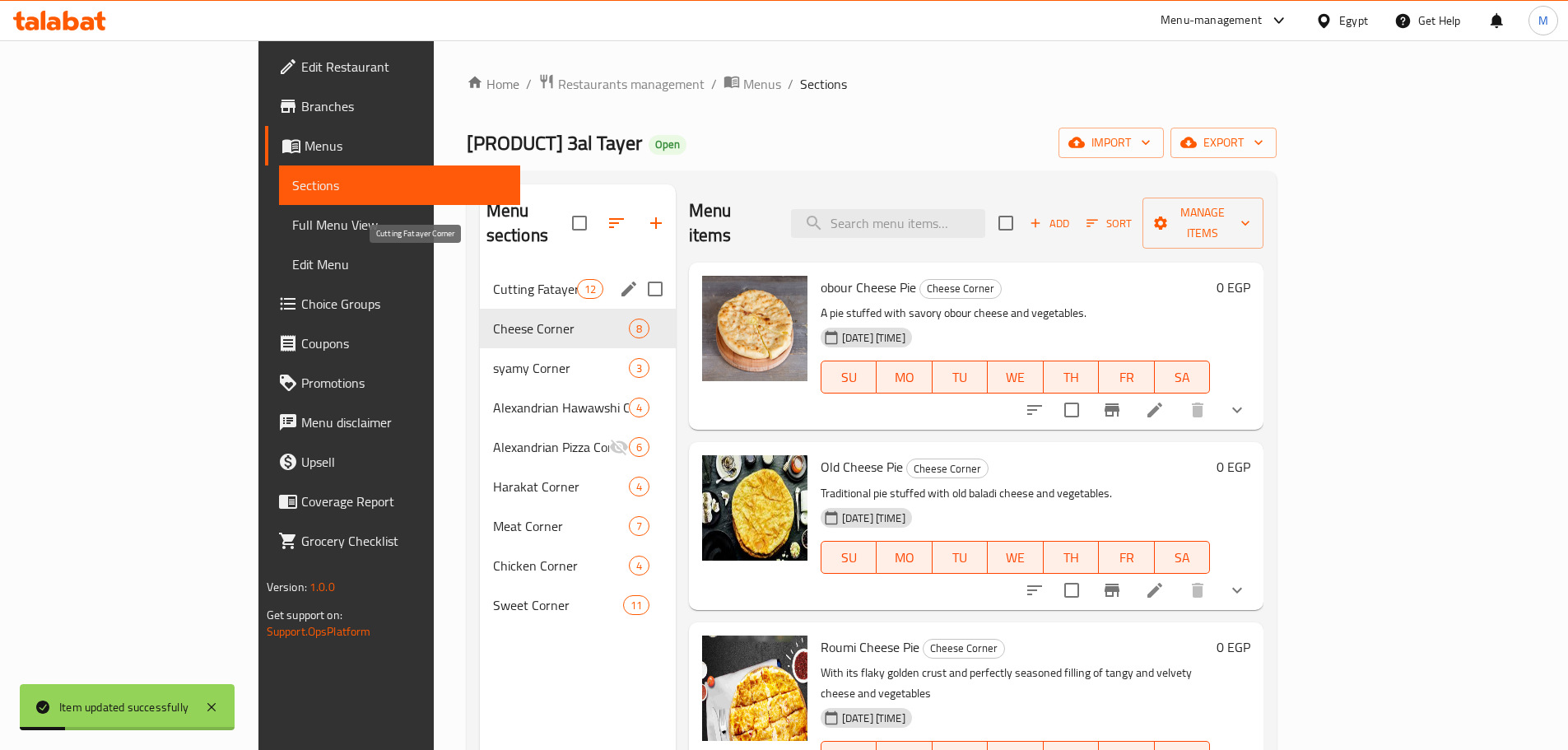 click on "Cutting Fatayer Corner" at bounding box center [535, 289] 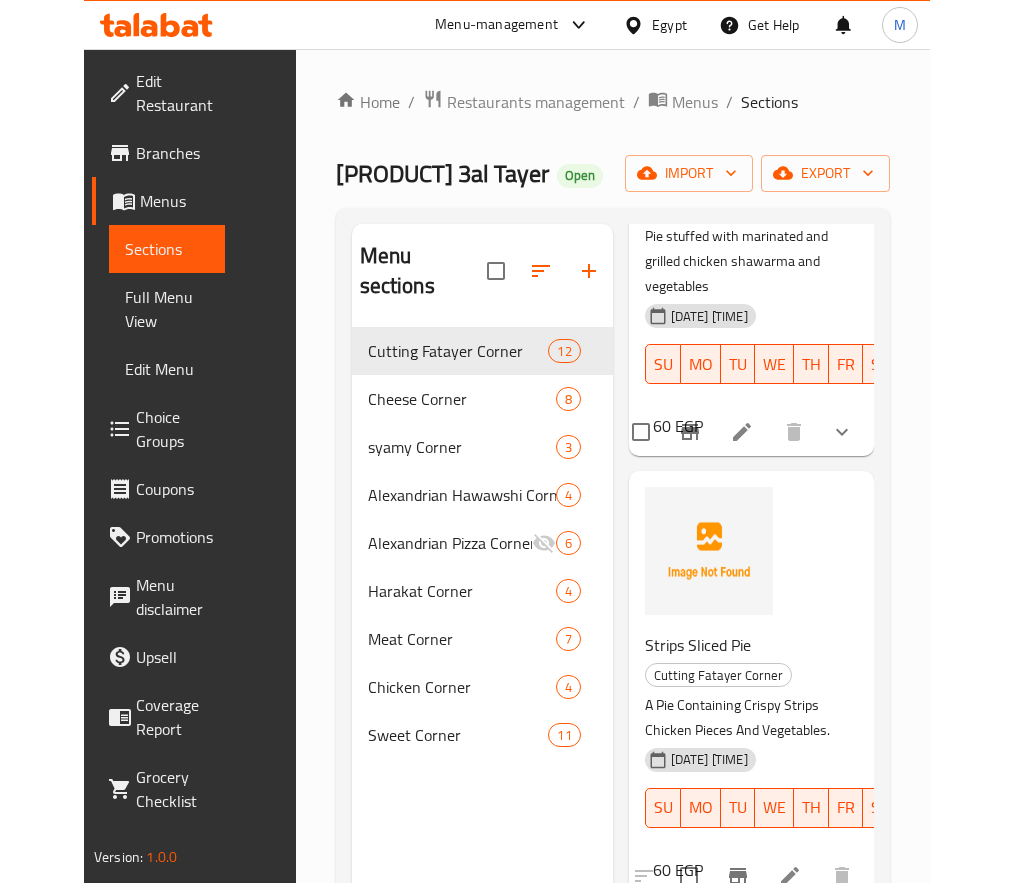 scroll, scrollTop: 300, scrollLeft: 0, axis: vertical 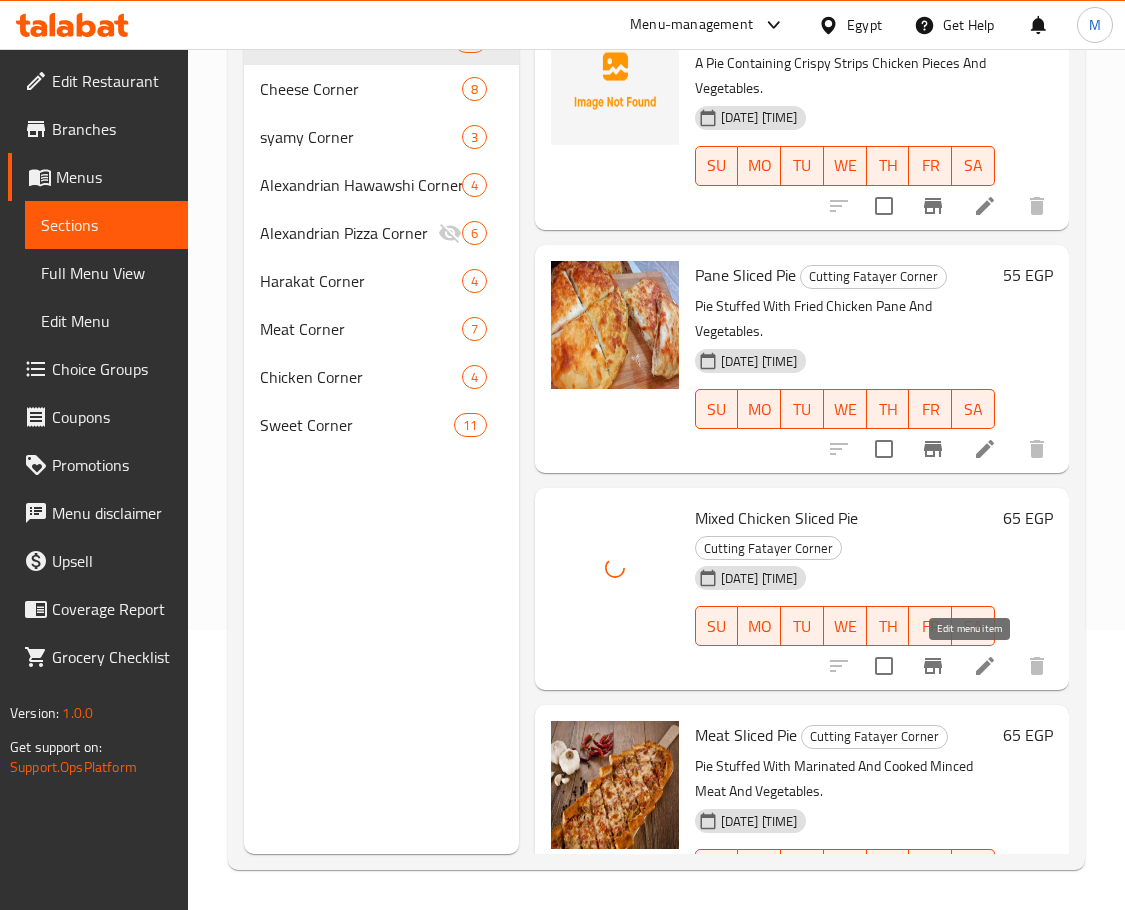 click 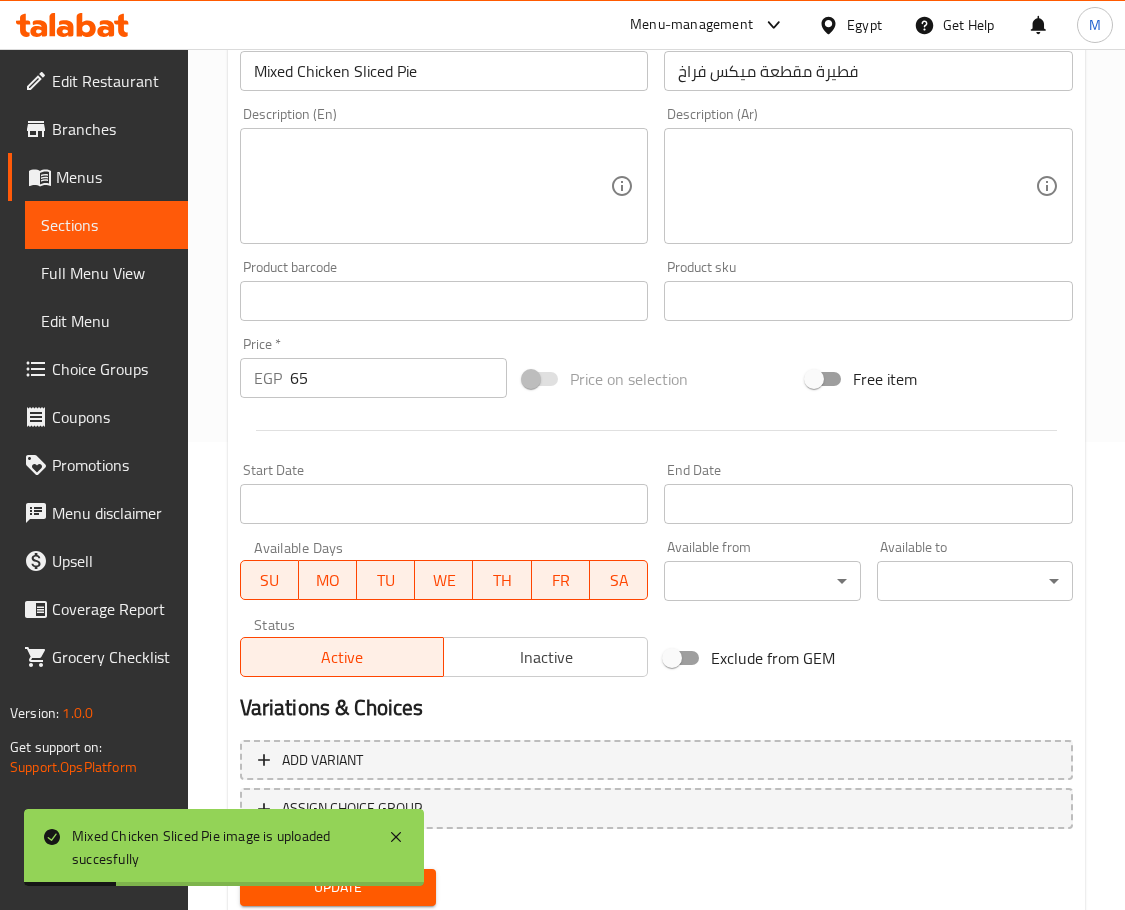 scroll, scrollTop: 432, scrollLeft: 0, axis: vertical 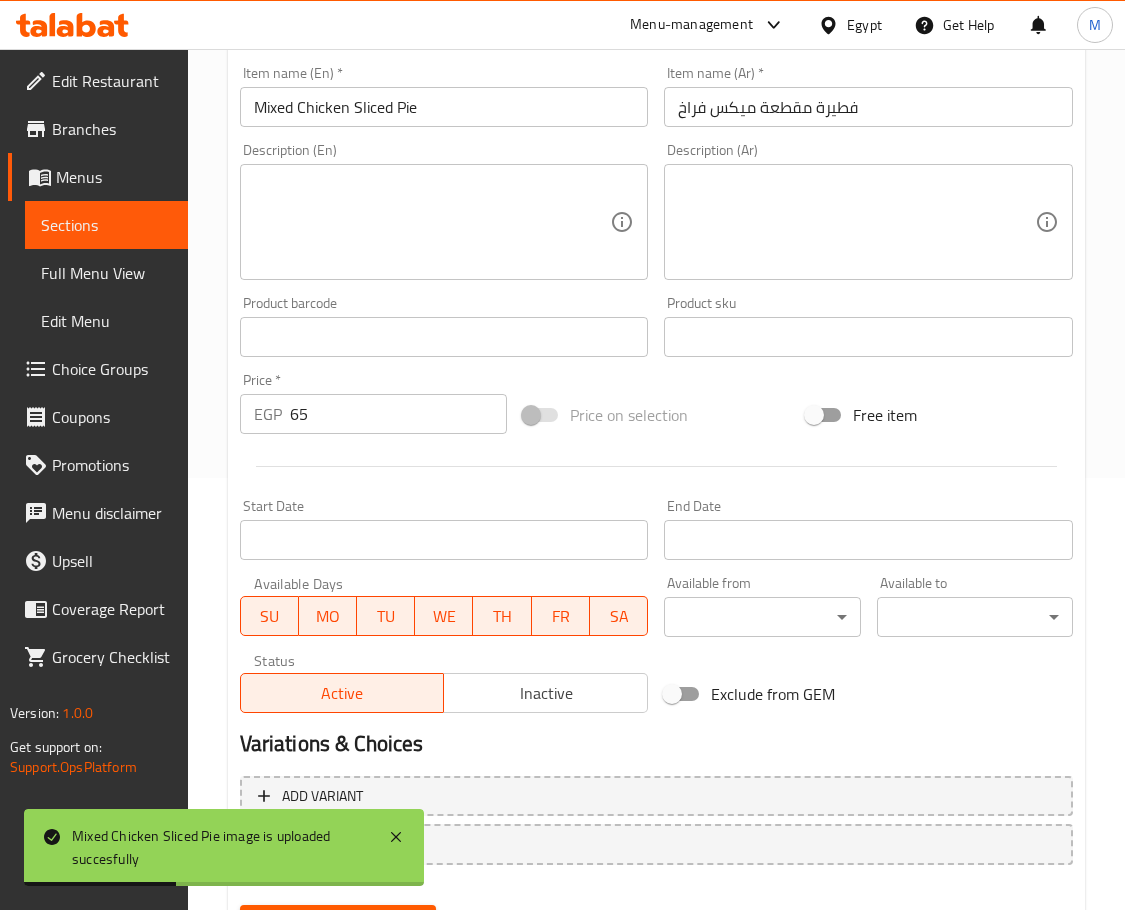 click on "65" at bounding box center (398, 414) 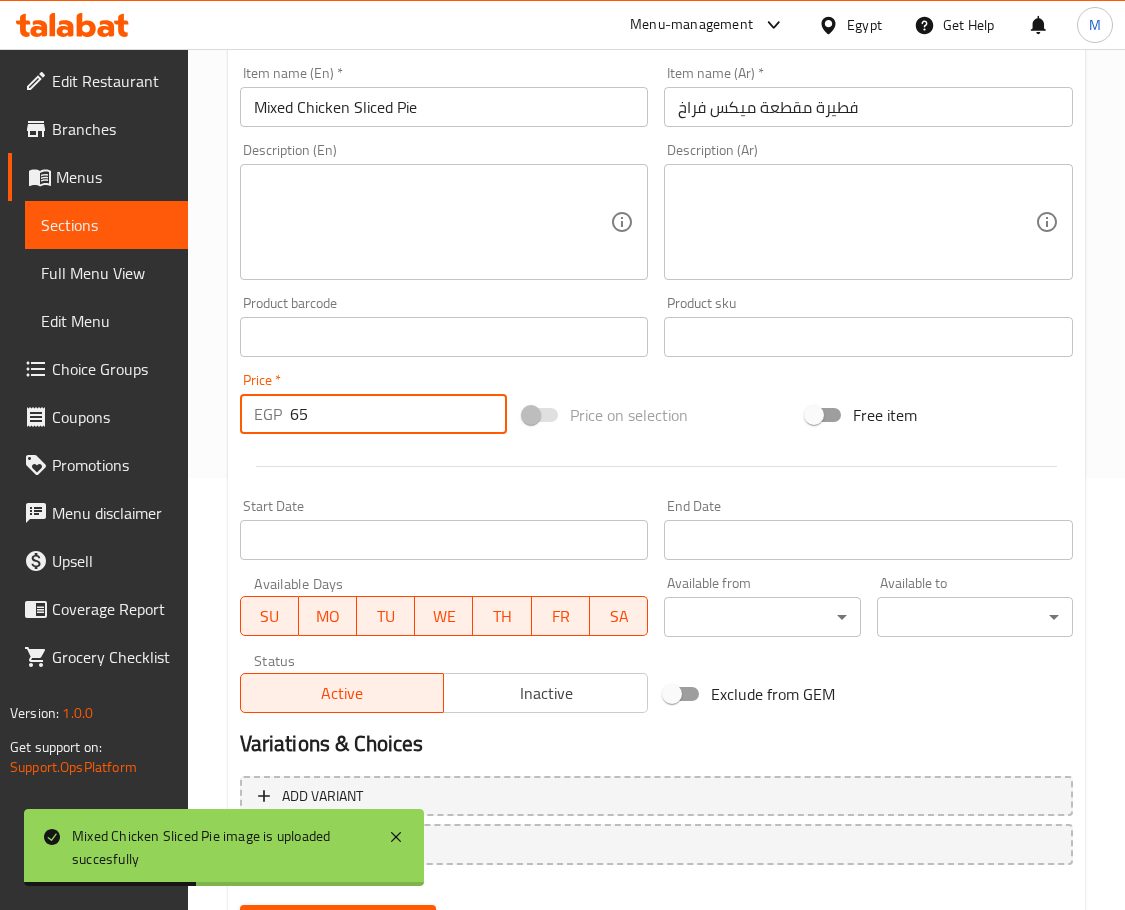 click on "65" at bounding box center (398, 414) 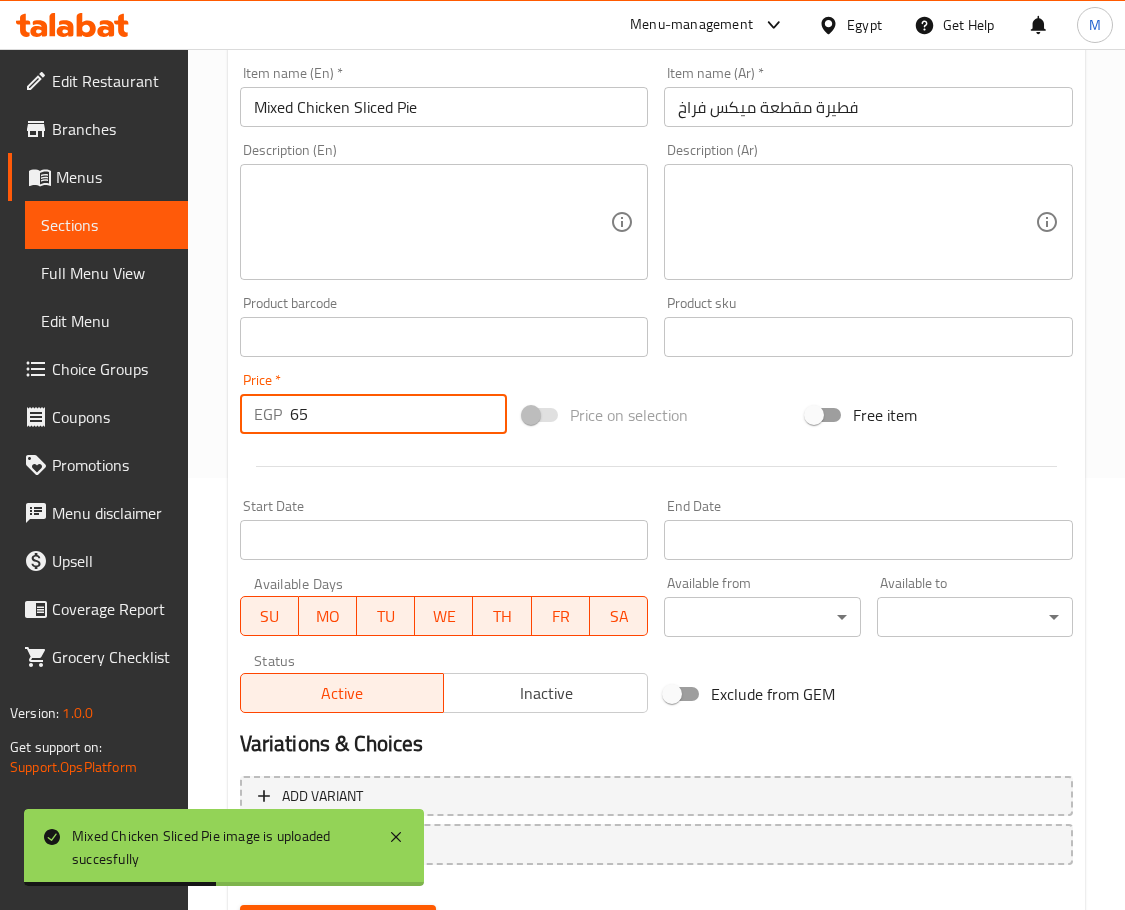 click on "65" at bounding box center [398, 414] 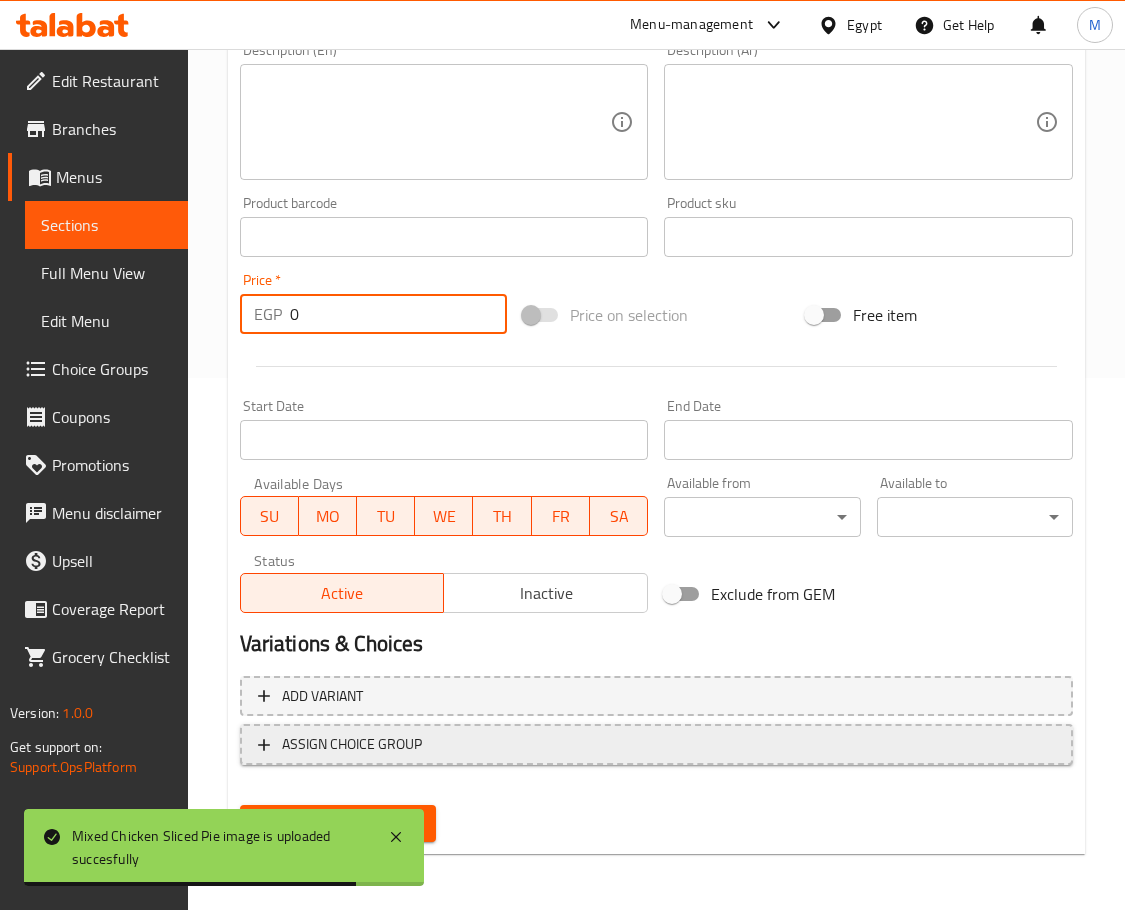 type on "0" 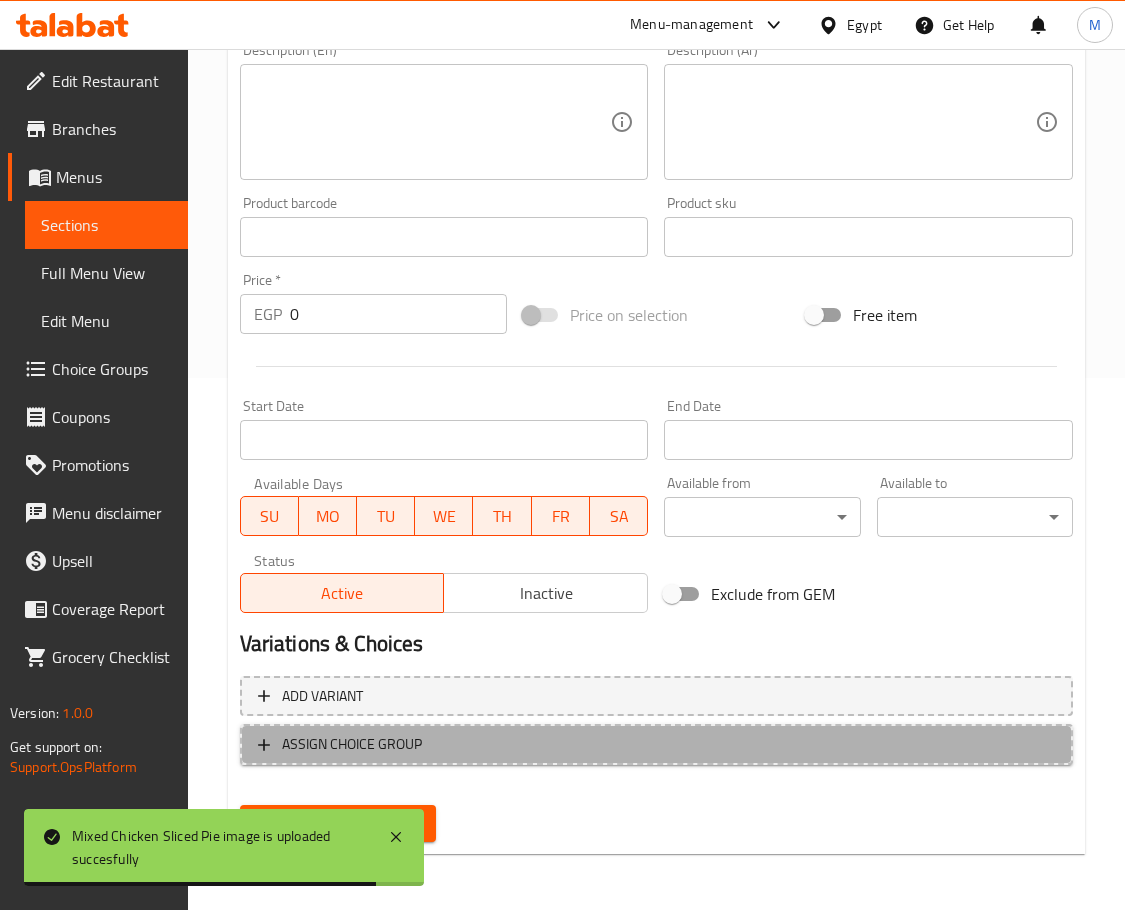 click on "ASSIGN CHOICE GROUP" at bounding box center [656, 744] 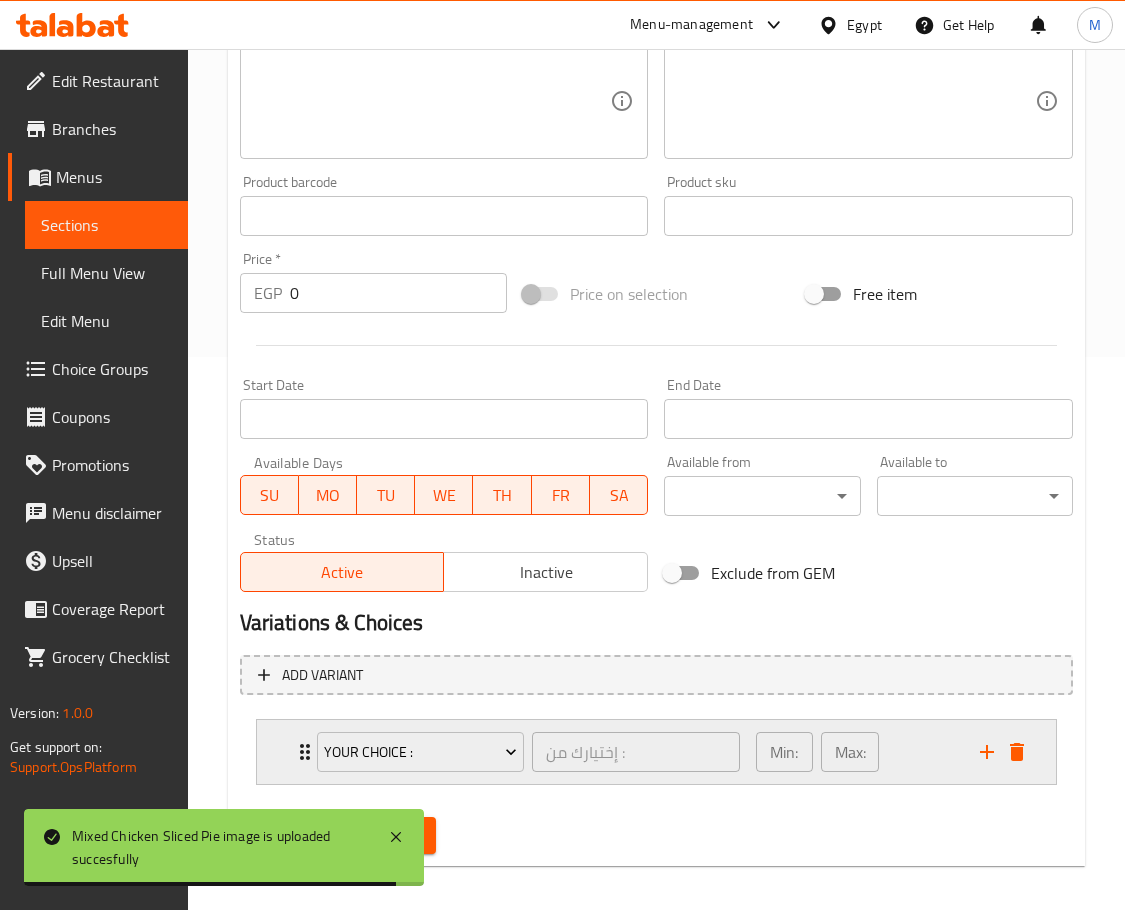 scroll, scrollTop: 565, scrollLeft: 0, axis: vertical 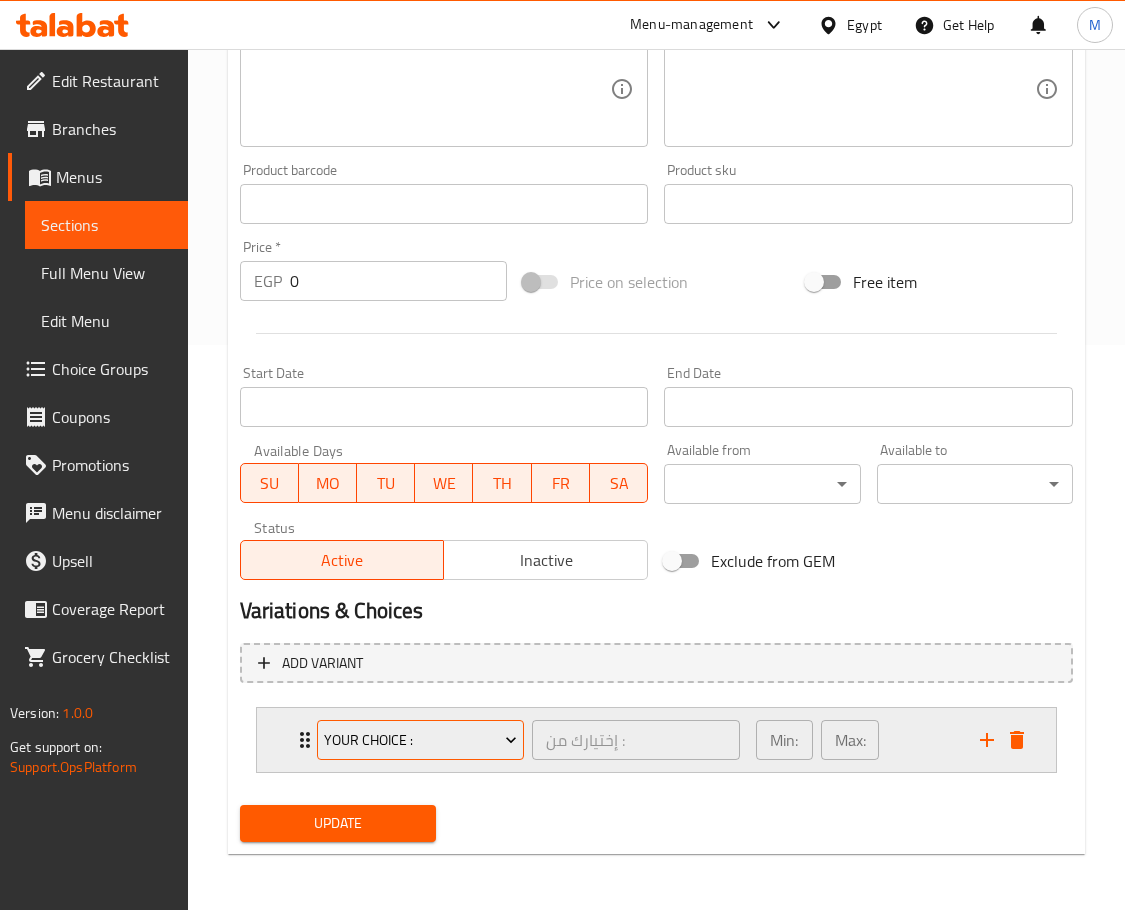 click on "your Choice :" at bounding box center (420, 740) 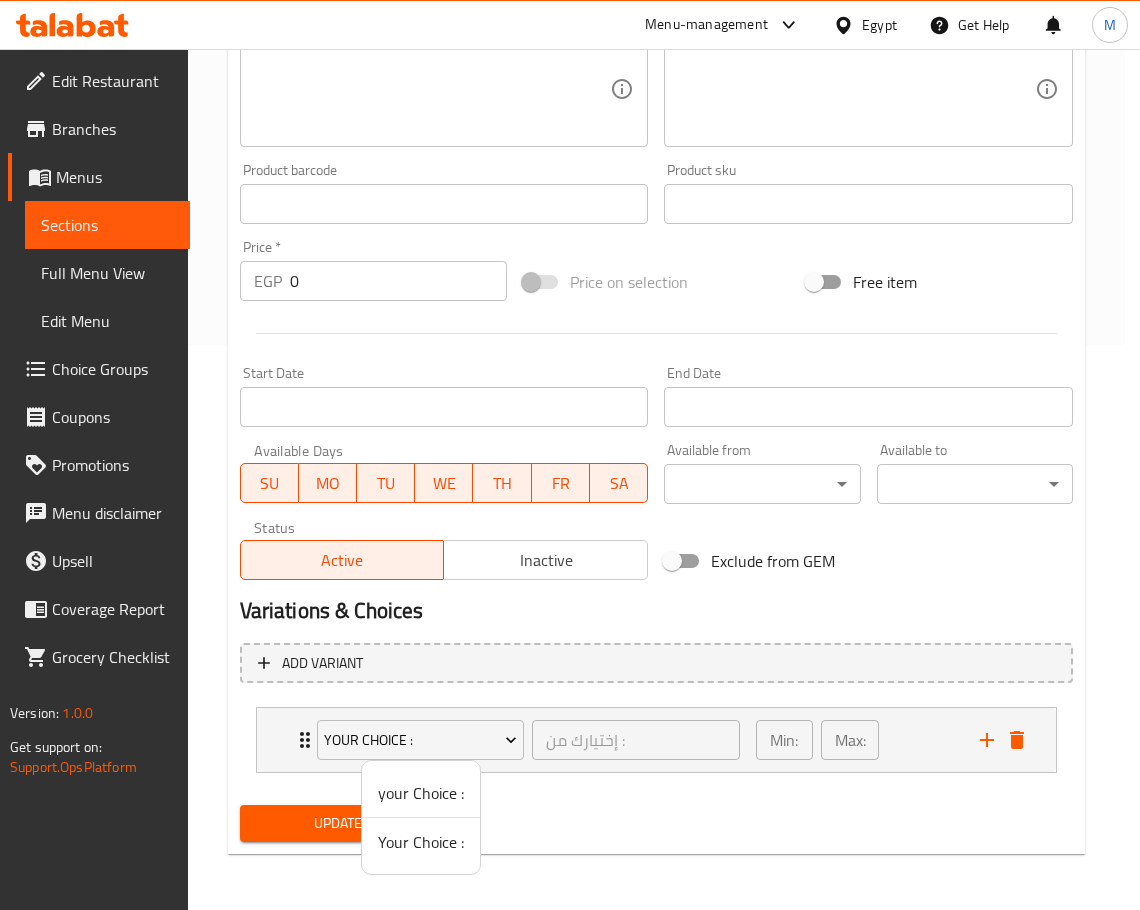 click on "your Choice :" at bounding box center [421, 793] 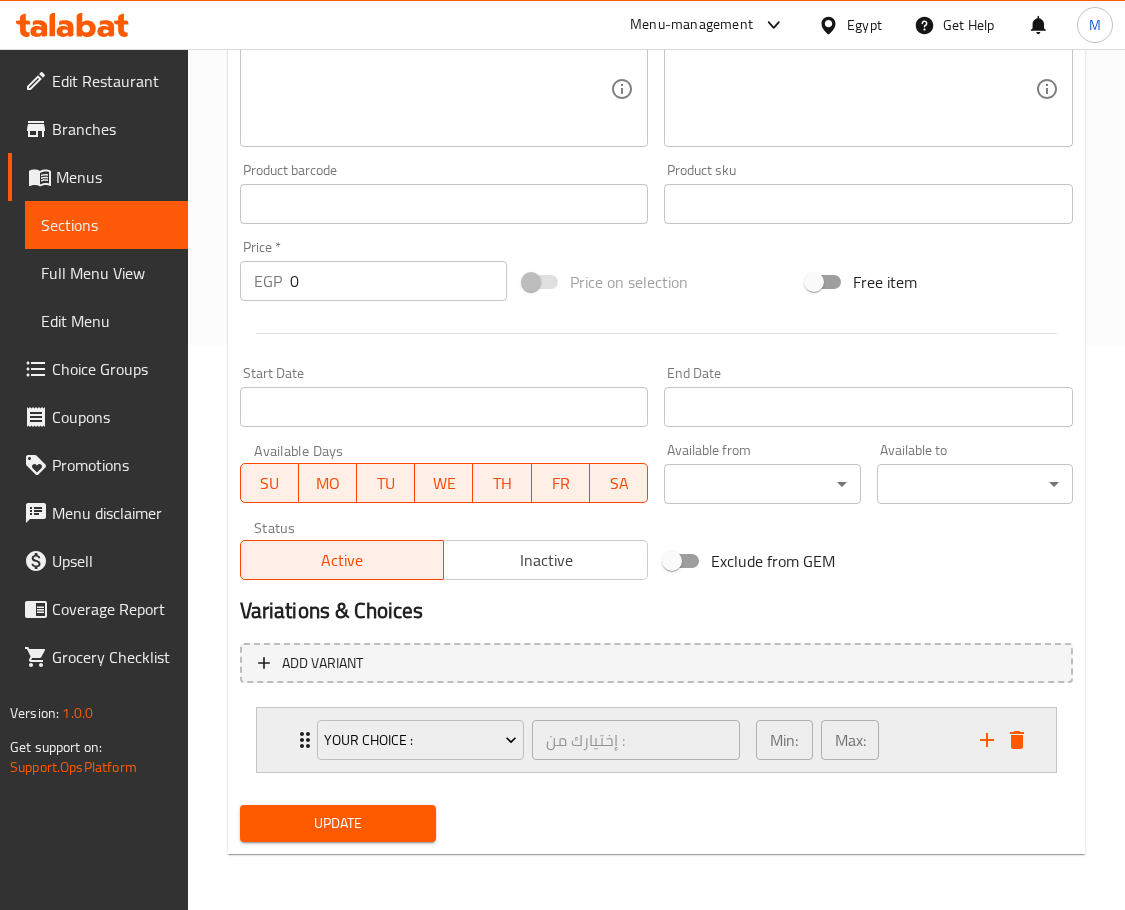 click on "Min: 1 ​ Max: 1 ​" at bounding box center [856, 740] 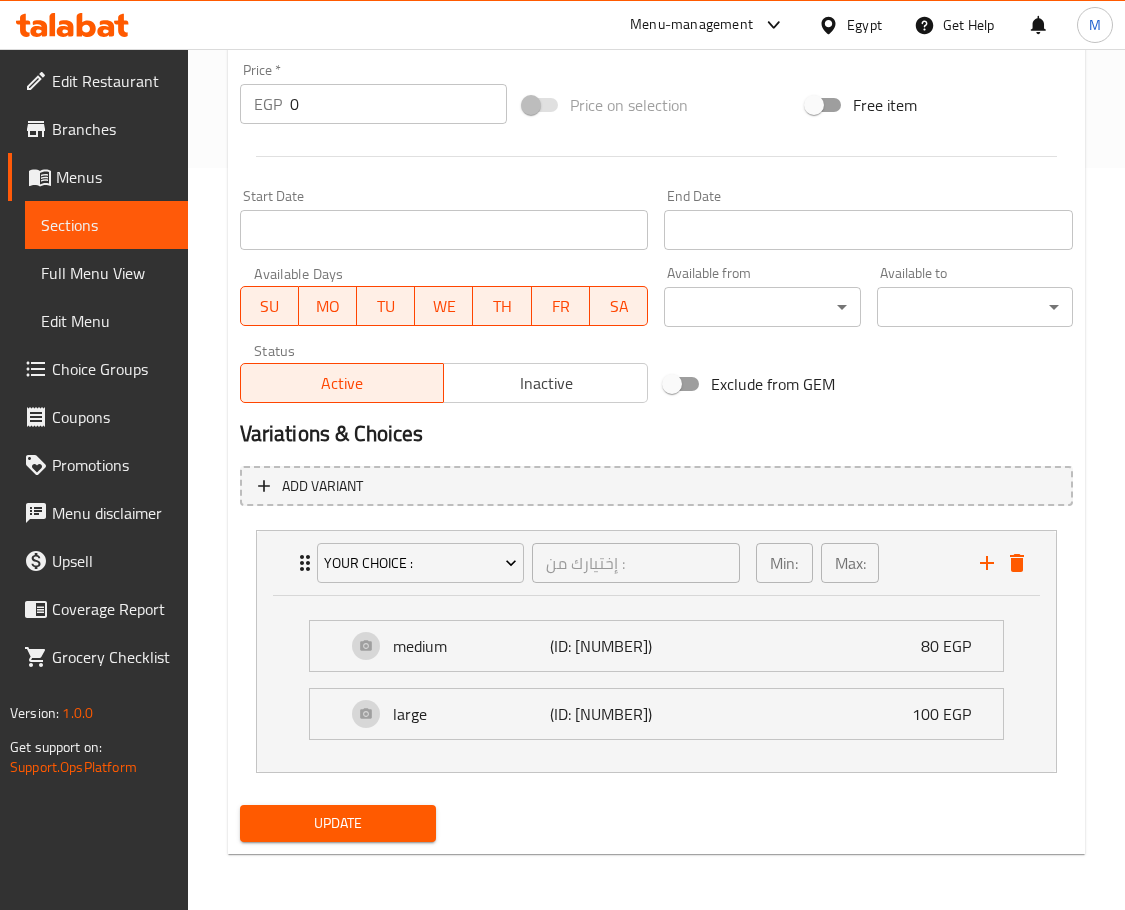click on "Home / Restaurants management / Menus / Sections / item / update  Cutting Fatayer Corner  section Update Mixed Chicken Sliced Pie Change Image Size: 1200 x 800 px / Image formats: jpg, png / 5MB Max. Item name (En)   * Mixed Chicken Sliced Pie Item name (En)  * Item name (Ar)   * فطيرة مقطعة ميكس فراخ Item name (Ar)  * Description (En) Description (En) Description (Ar) Description (Ar) Product barcode Product barcode Product sku Product sku Price   * EGP 0 Price  * Price on selection Free item Start Date Start Date End Date End Date Available Days SU MO TU WE TH FR SA Available from ​ ​ Available to ​ ​ Status Active Inactive Exclude from GEM Variations & Choices Add variant your Choice : إختيارك من : ​ Min: 1 ​ Max: 1 ​ medium (ID: 2220018236) 80 EGP Name (En) medium Name (En) Name (Ar) وسط Name (Ar) Price EGP 80 Price Status large (ID: 2220018237) 100 EGP Name (En) large Name (En) Name (Ar) كبير Name (Ar) Price EGP 100 Price Status Update" at bounding box center (656, 108) 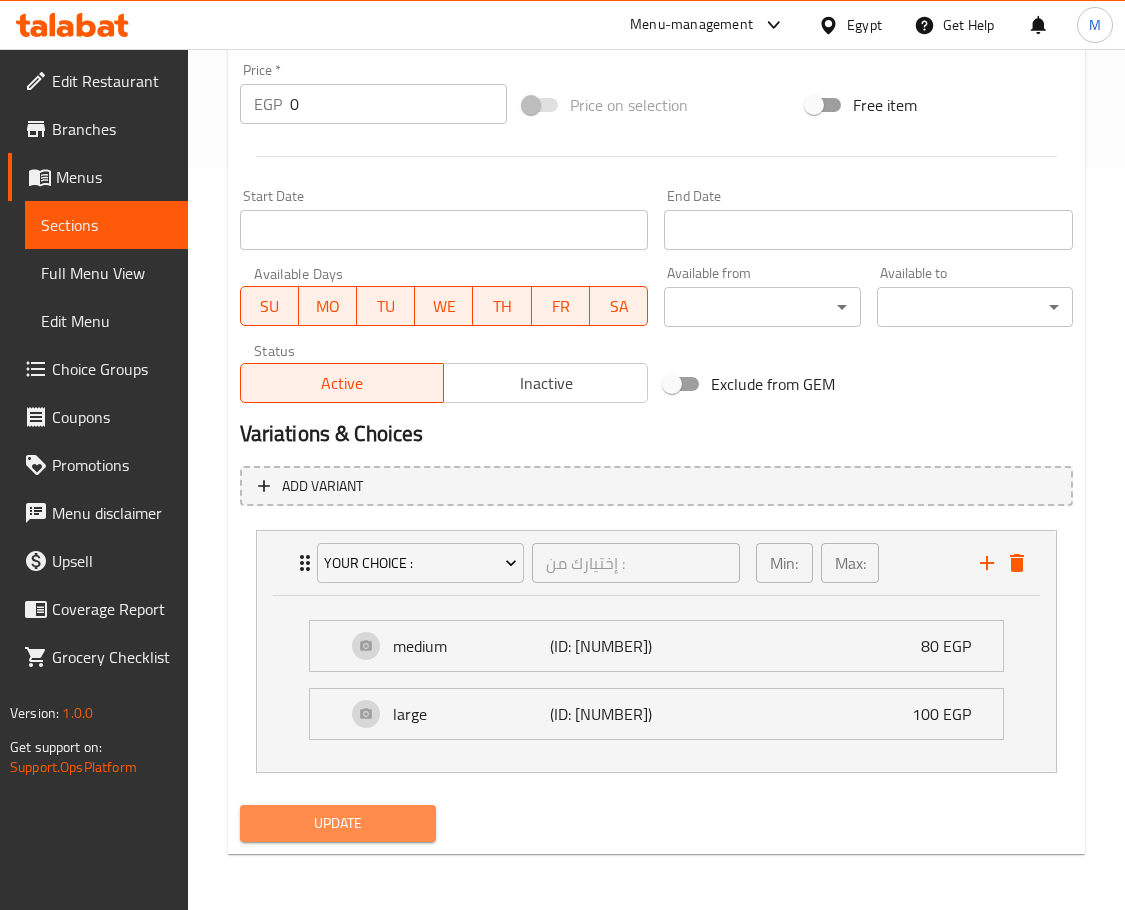 click on "Update" at bounding box center [338, 823] 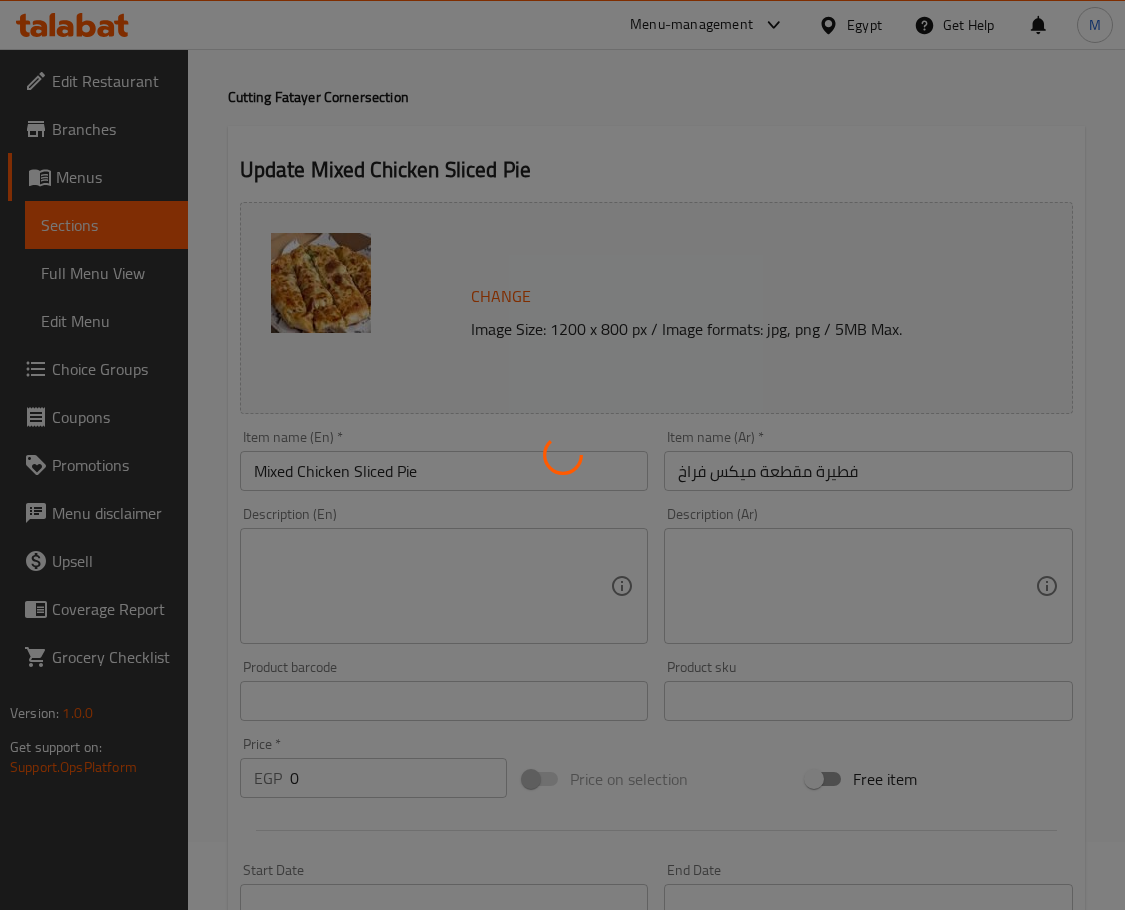 scroll, scrollTop: 0, scrollLeft: 0, axis: both 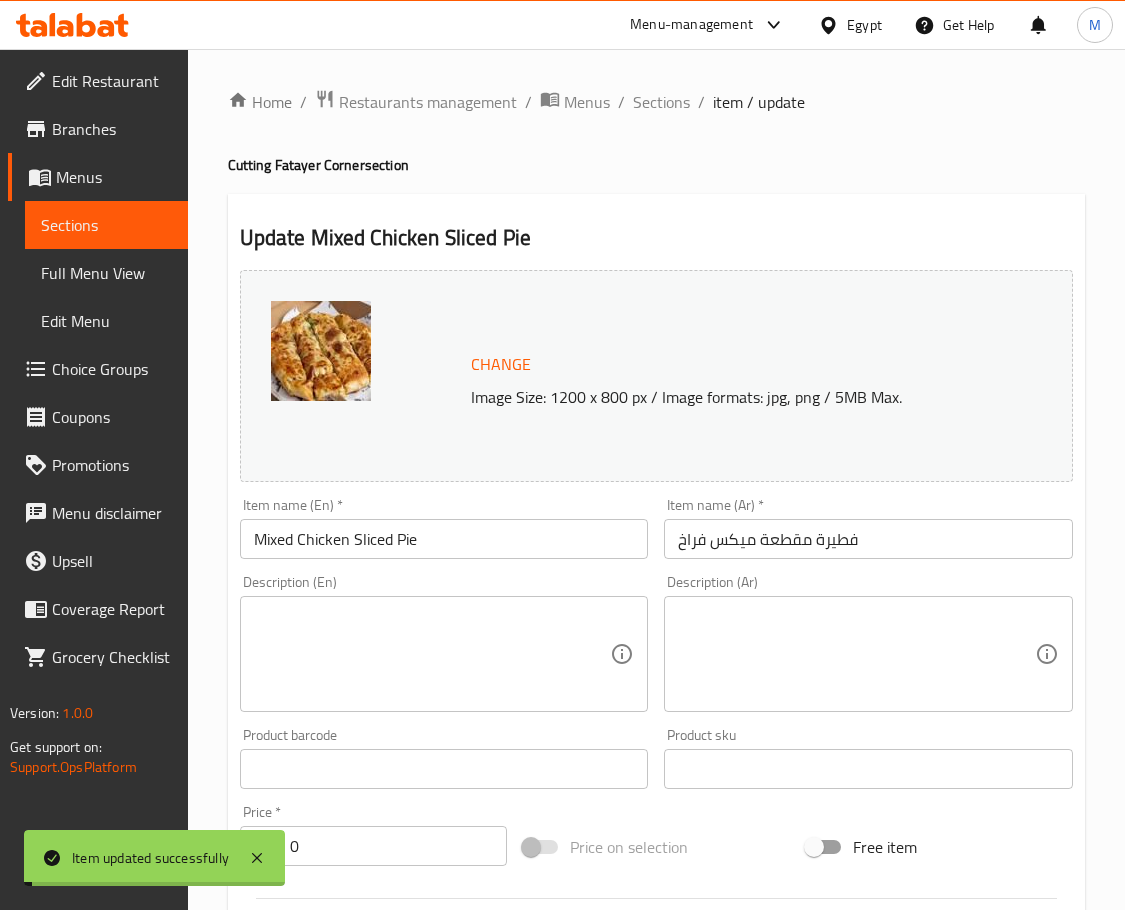 click on "Sections" at bounding box center [661, 102] 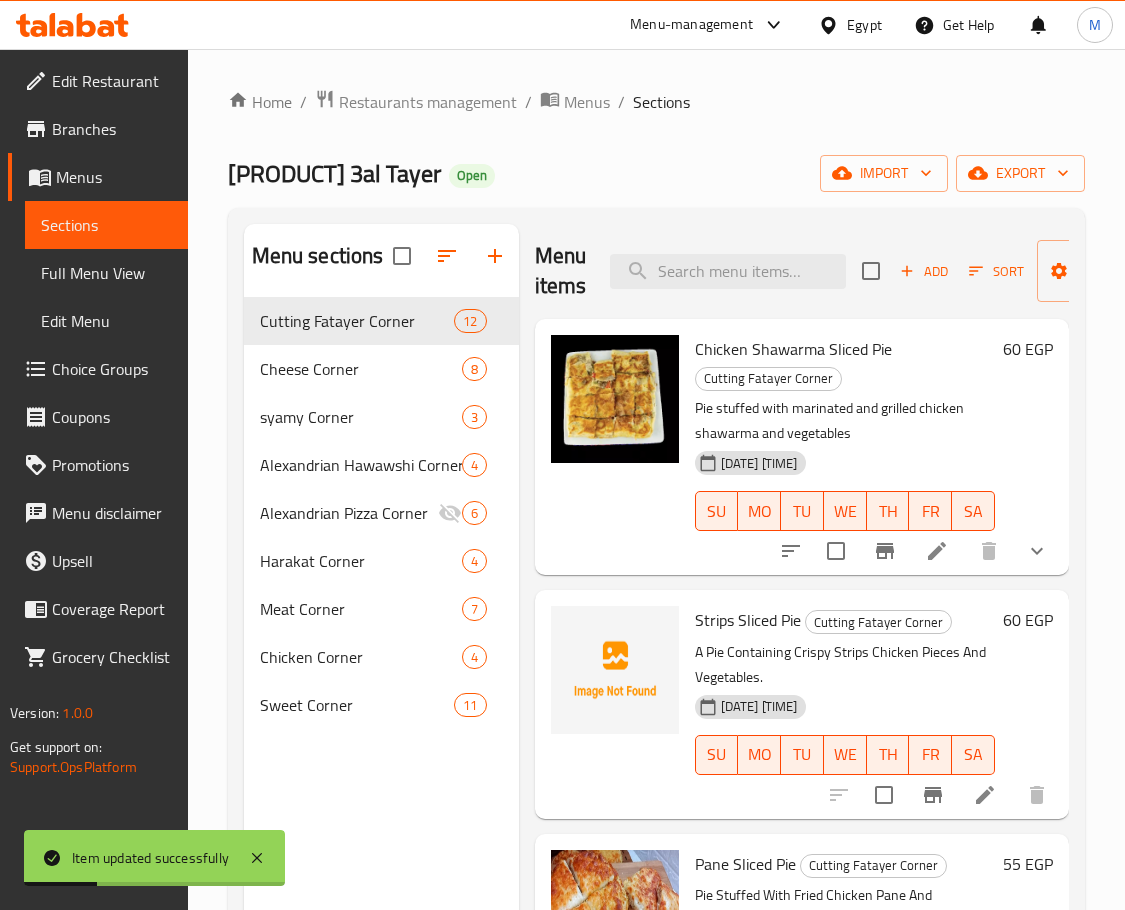 click at bounding box center (937, 551) 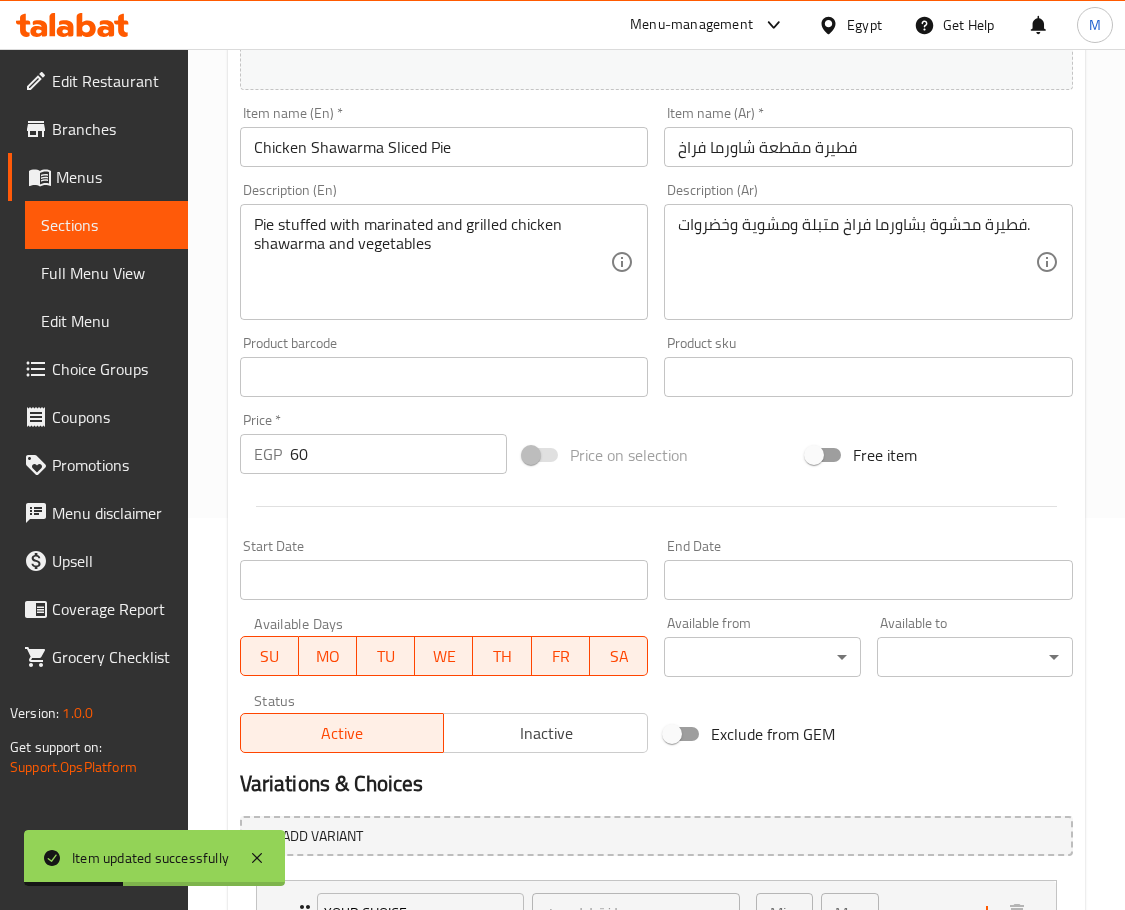scroll, scrollTop: 400, scrollLeft: 0, axis: vertical 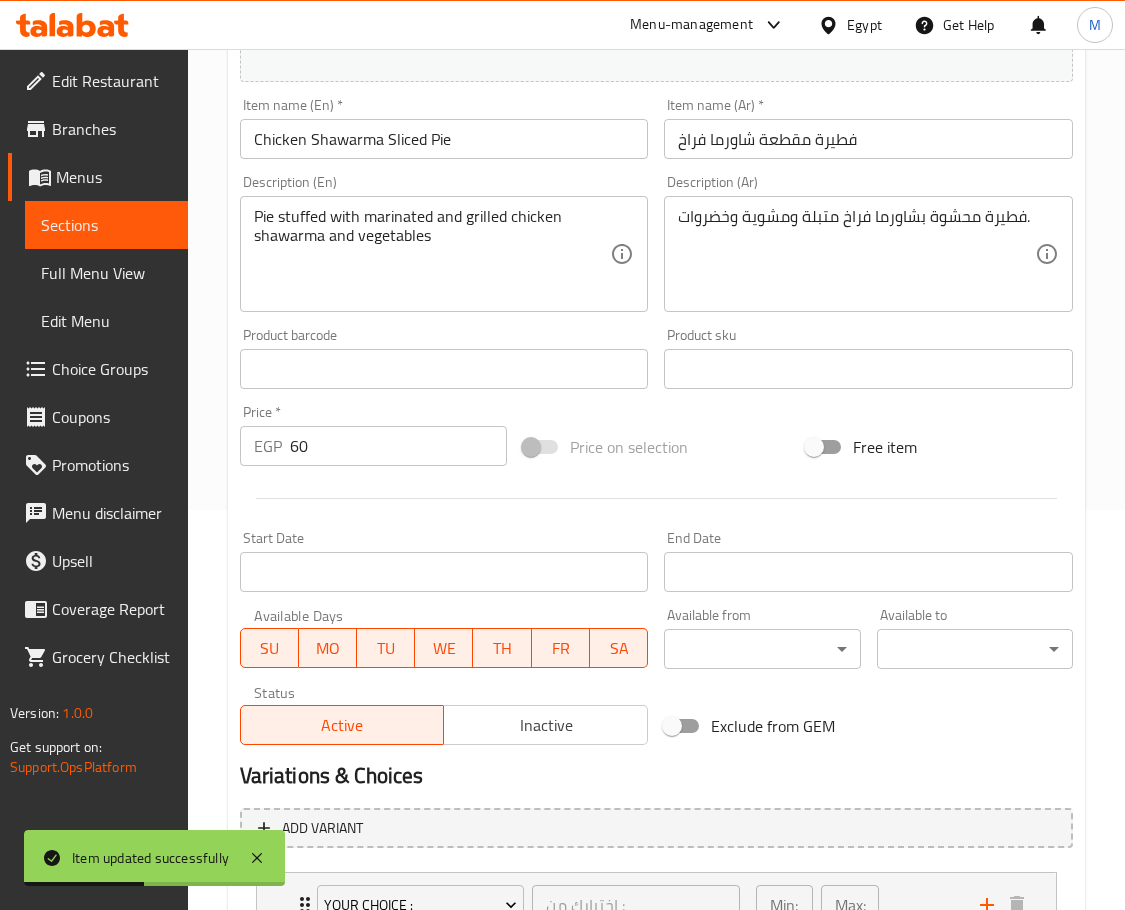 click at bounding box center [656, 498] 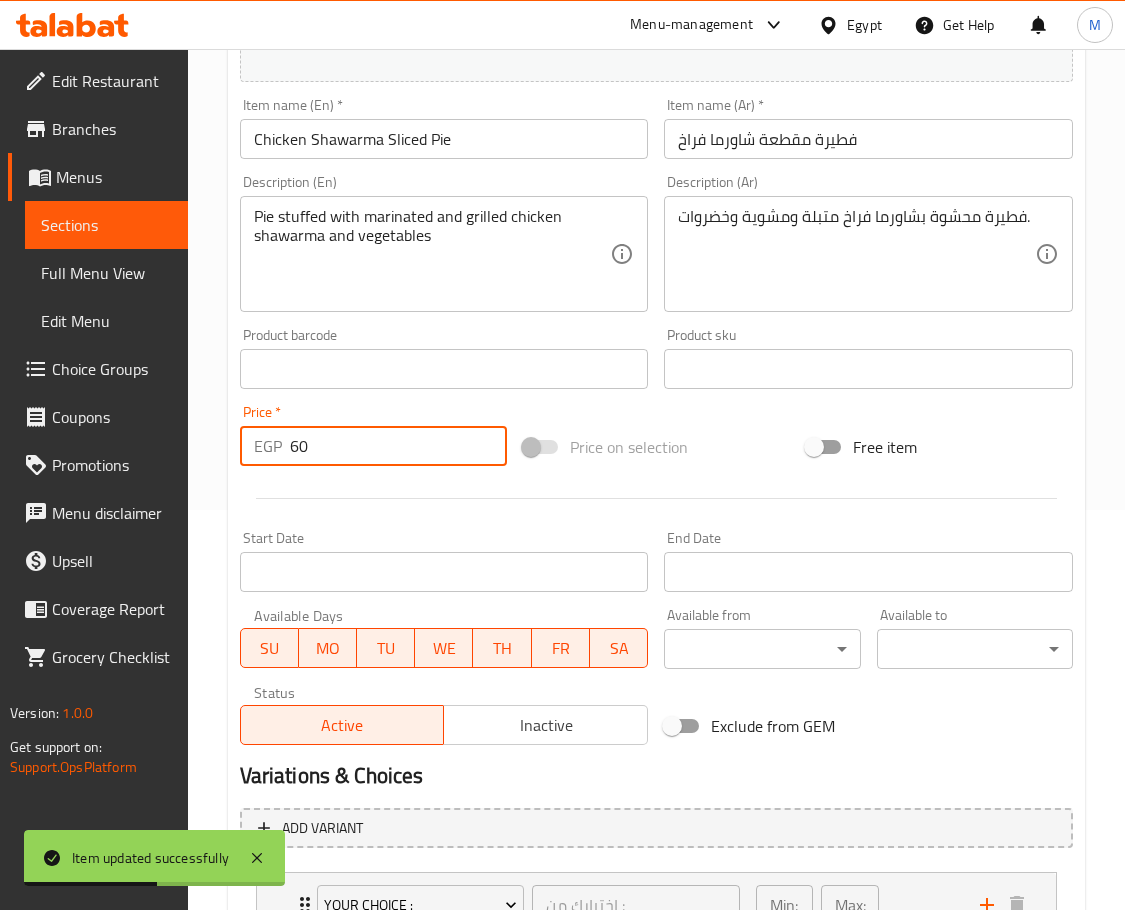 click on "60" at bounding box center [398, 446] 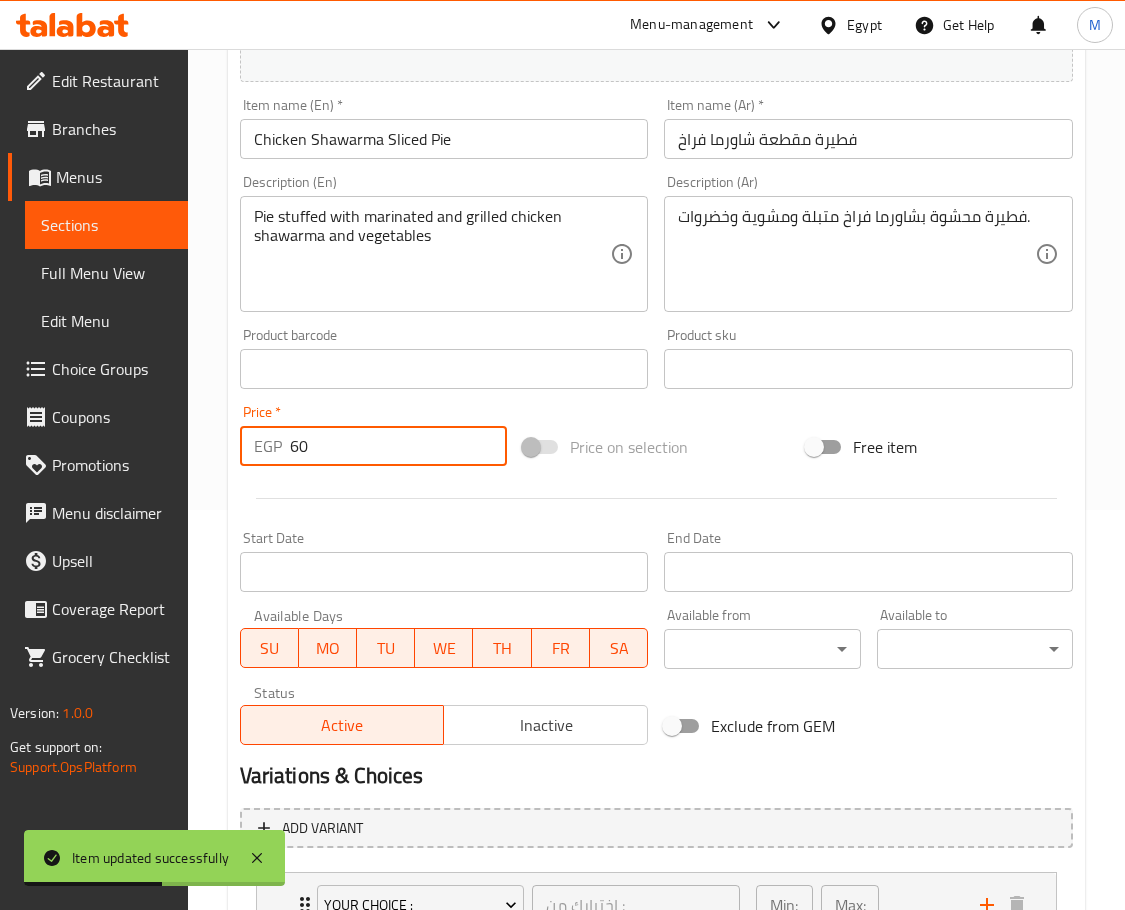 click on "60" at bounding box center [398, 446] 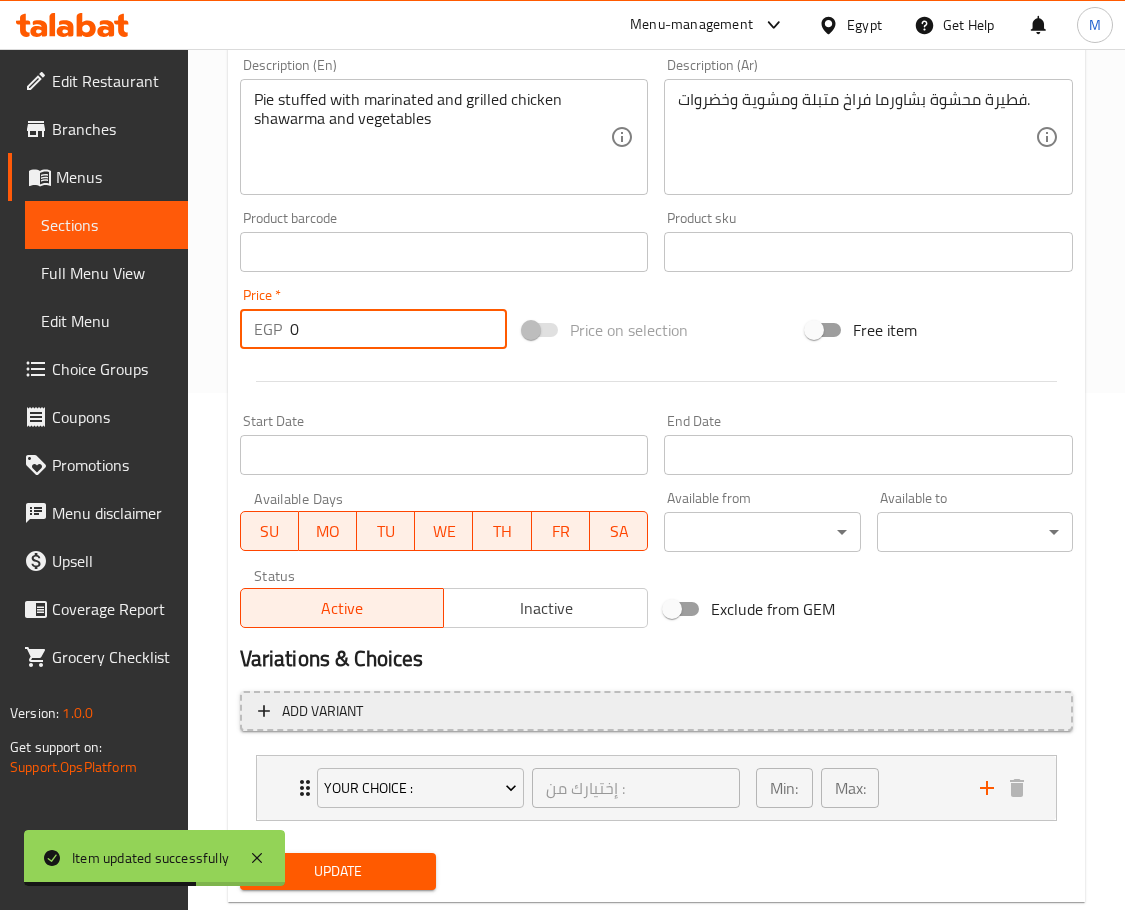 scroll, scrollTop: 565, scrollLeft: 0, axis: vertical 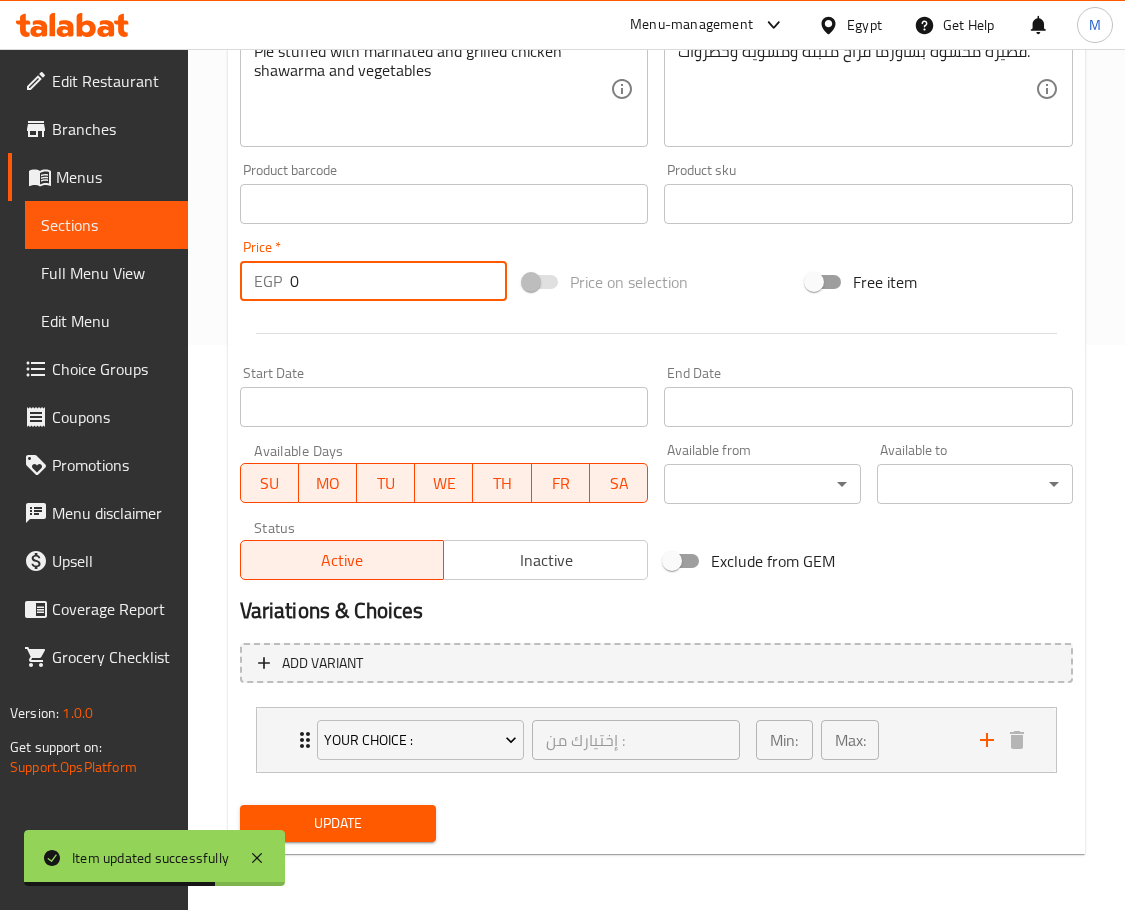 type on "0" 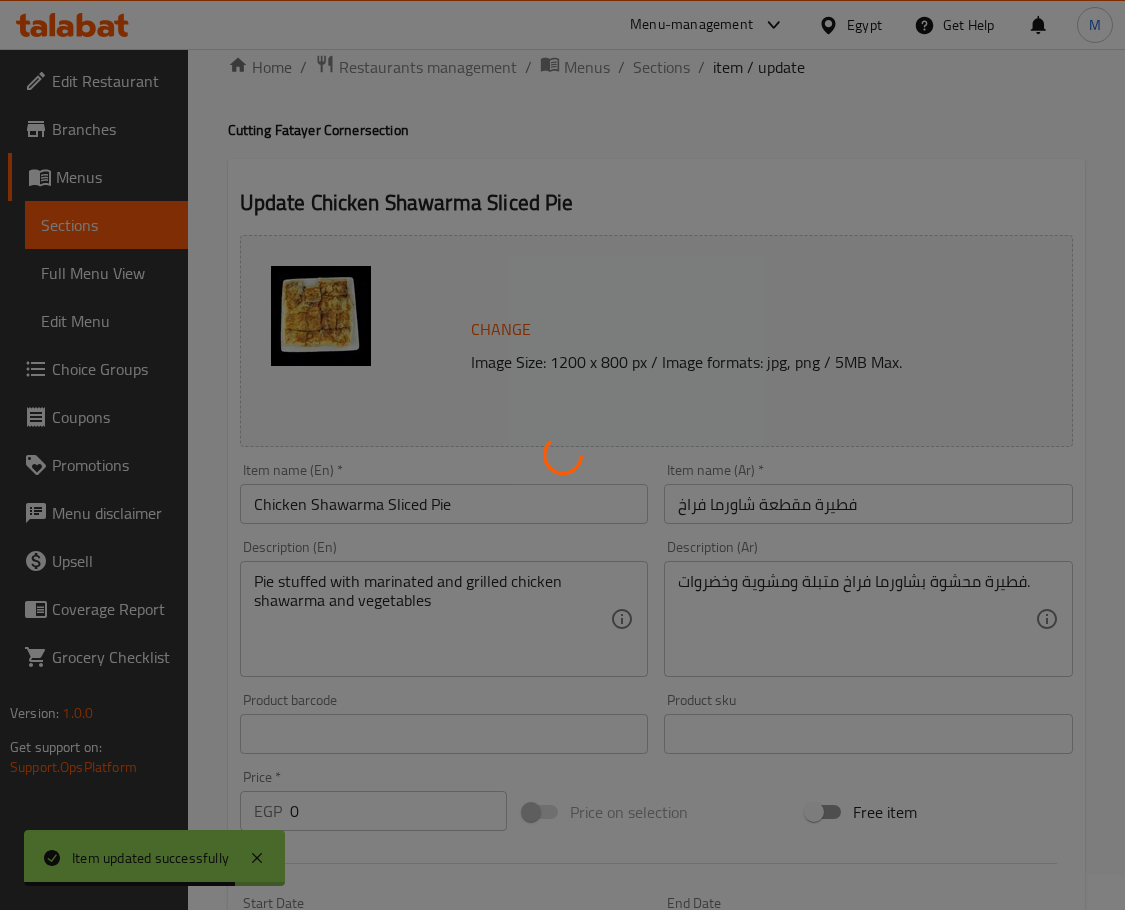 scroll, scrollTop: 0, scrollLeft: 0, axis: both 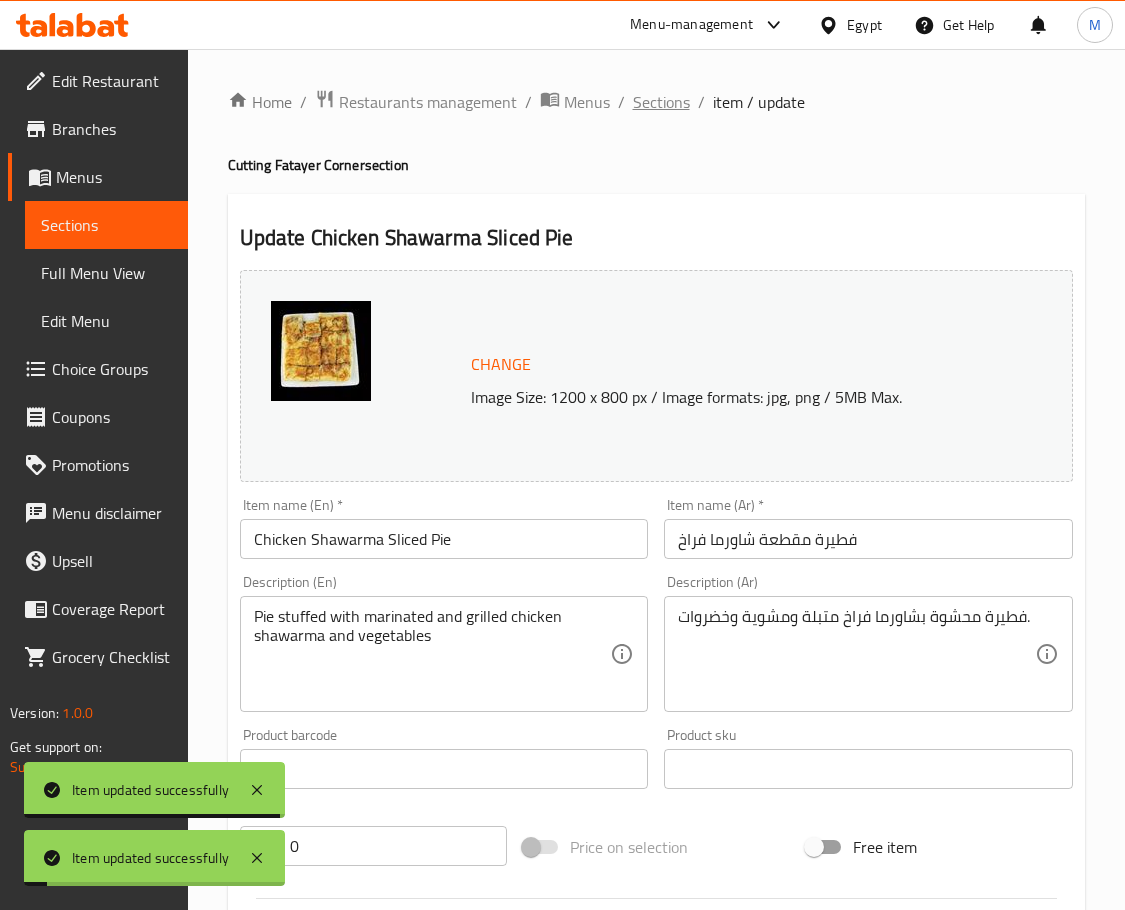 click on "Sections" at bounding box center (661, 102) 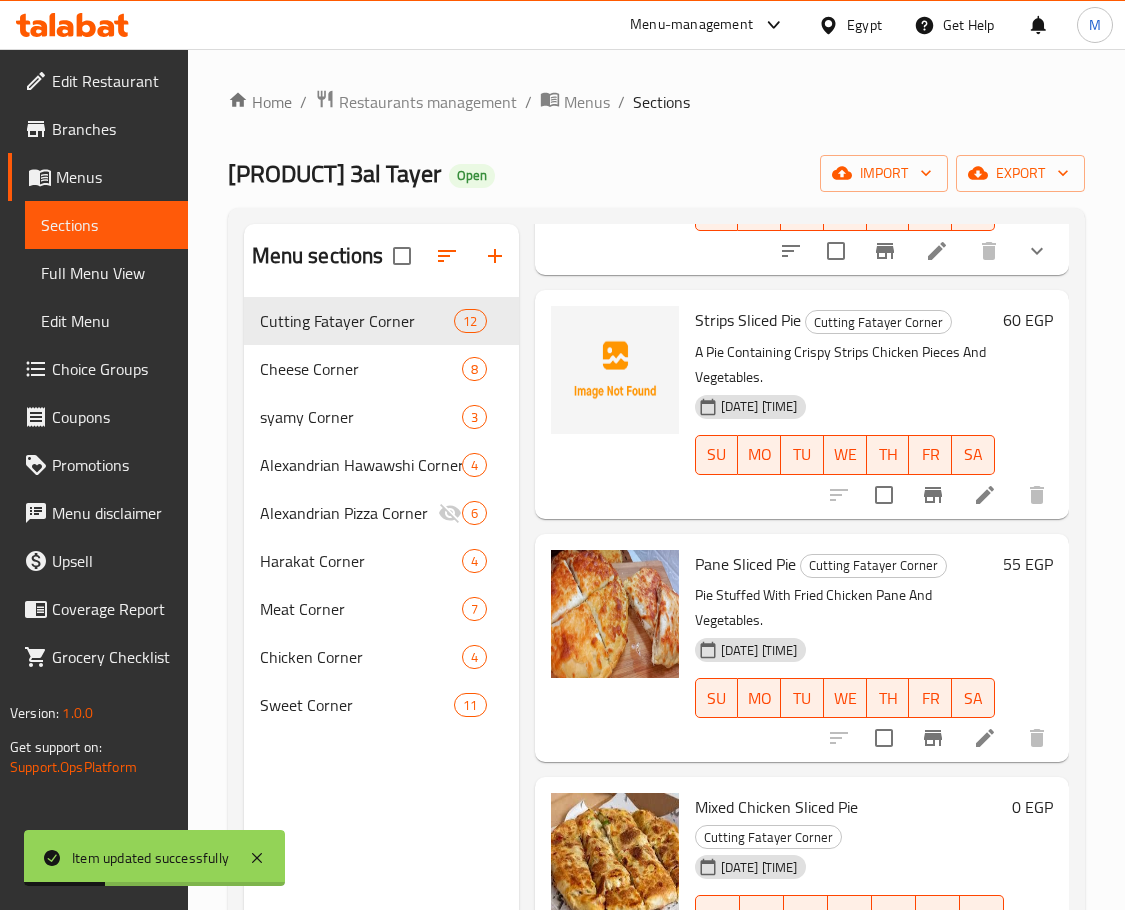 scroll, scrollTop: 100, scrollLeft: 0, axis: vertical 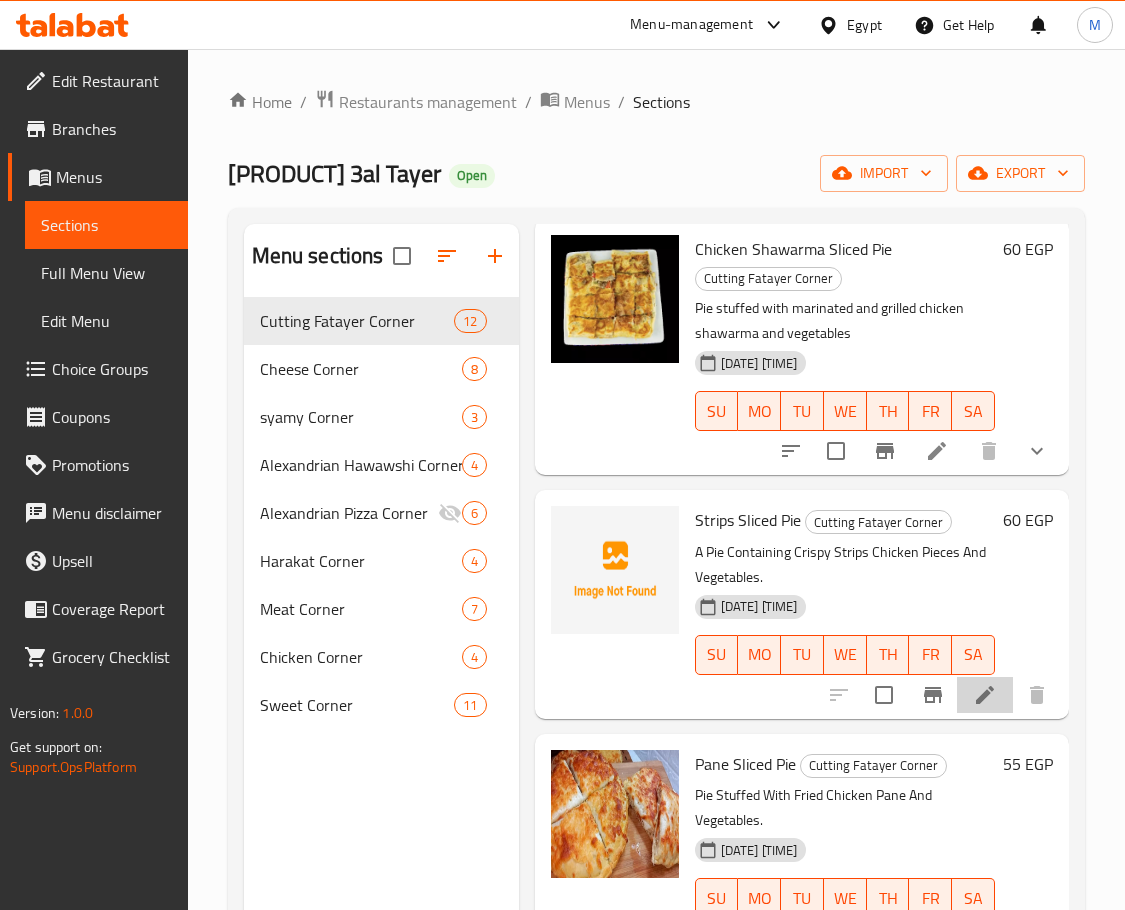 click at bounding box center (985, 695) 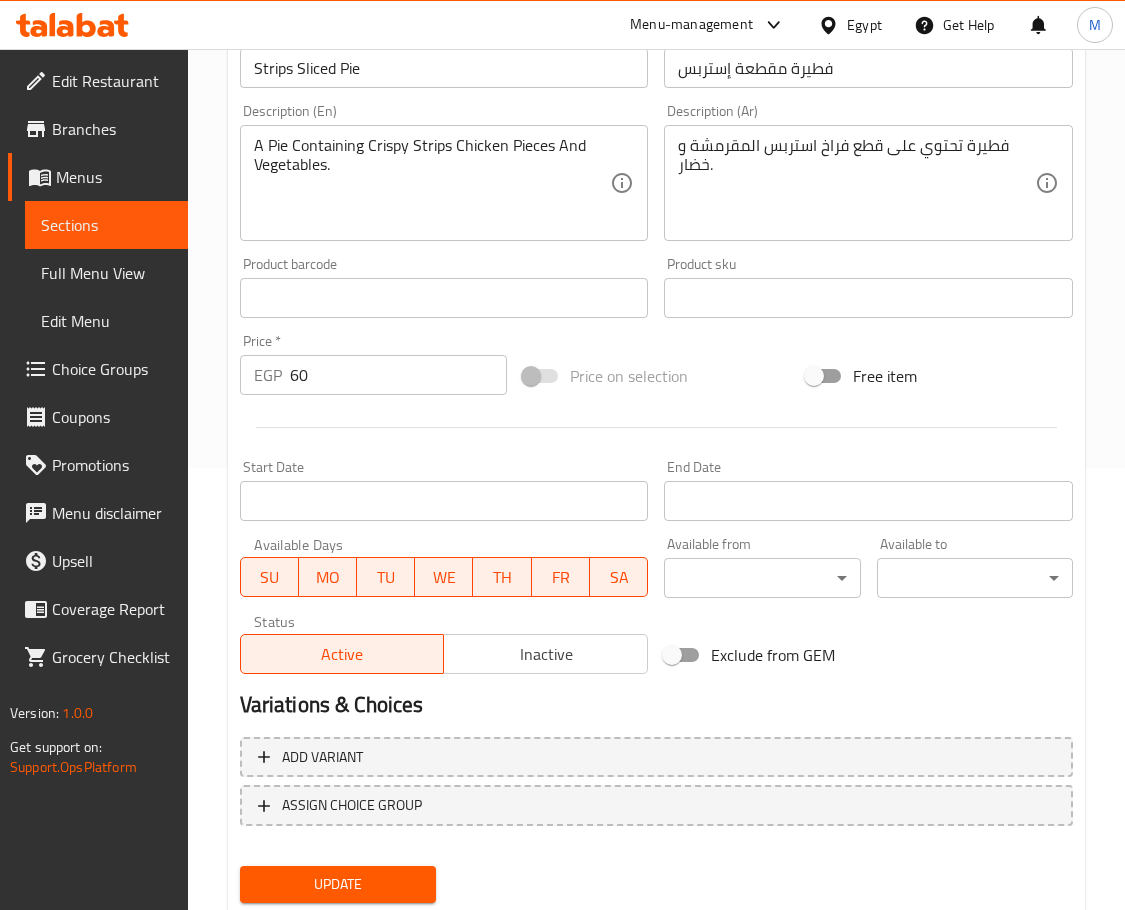 scroll, scrollTop: 503, scrollLeft: 0, axis: vertical 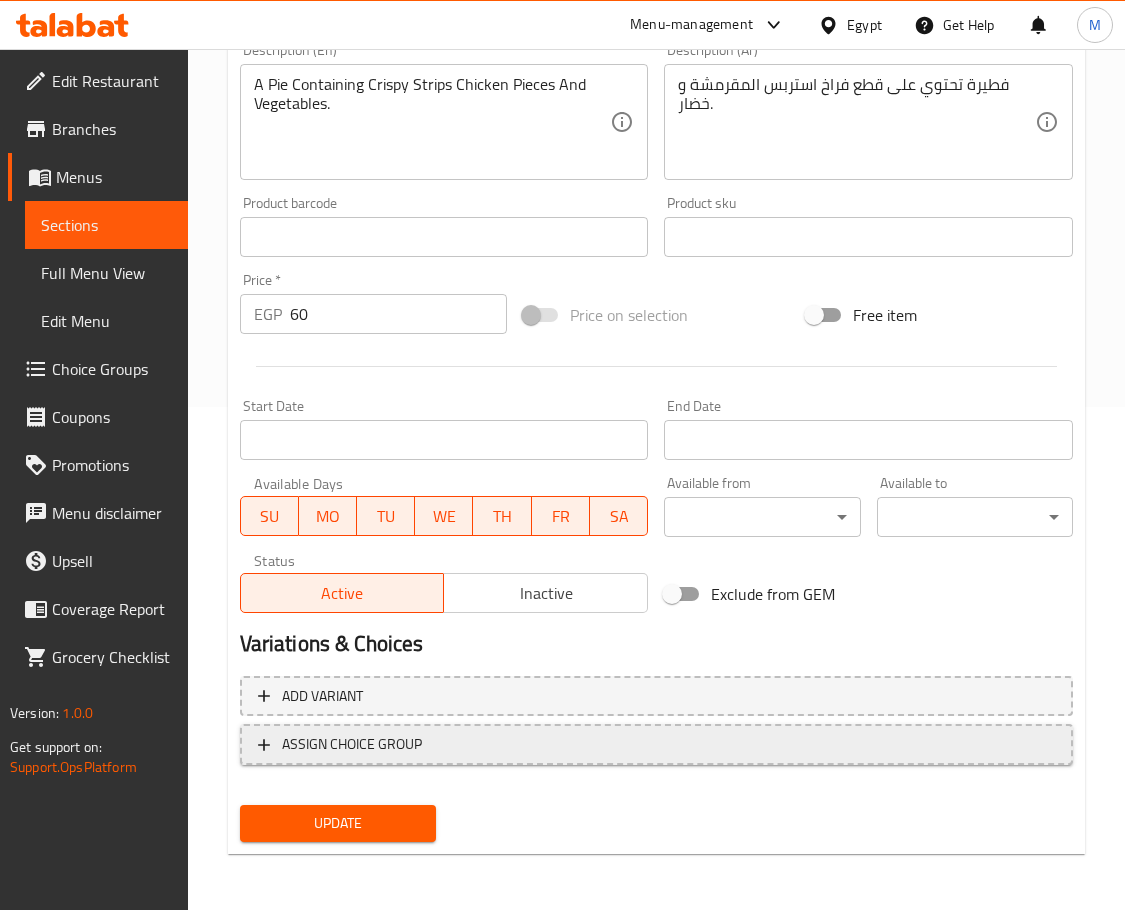 click on "ASSIGN CHOICE GROUP" at bounding box center [656, 744] 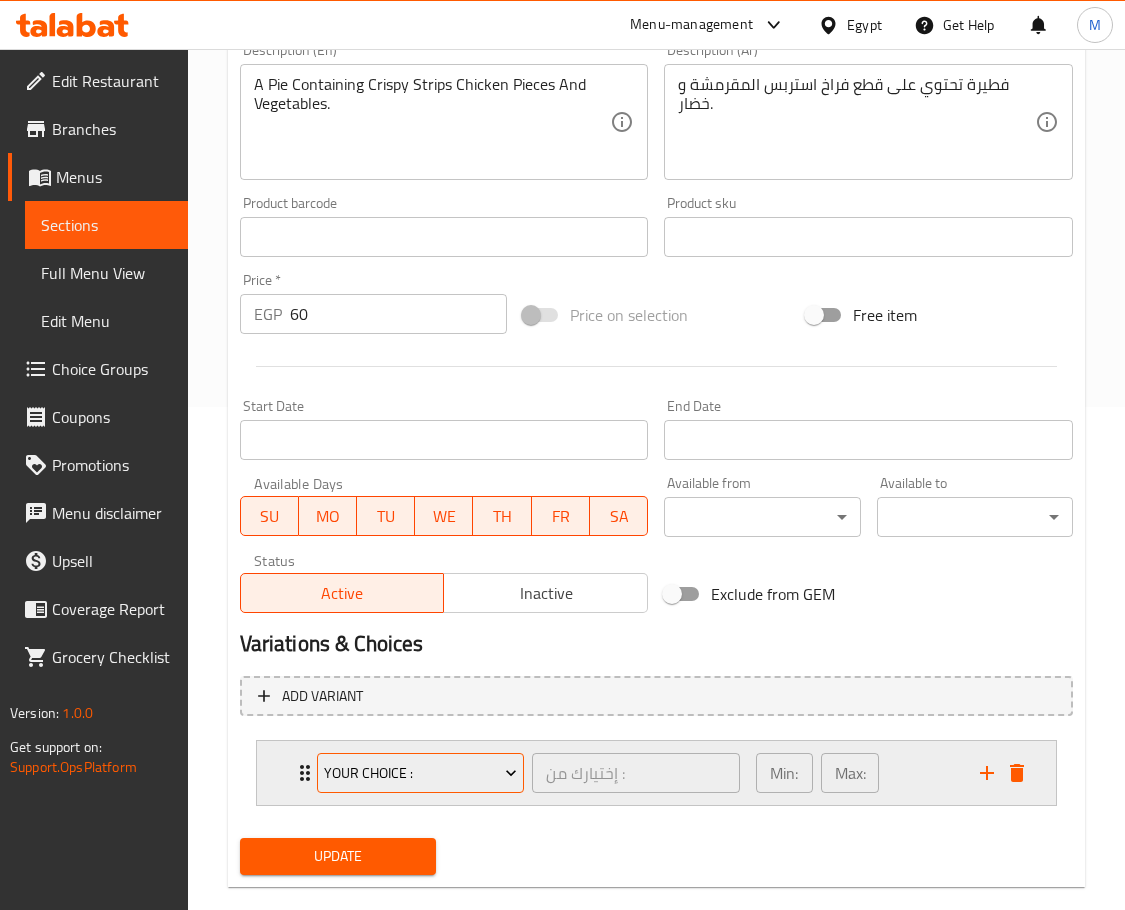 click 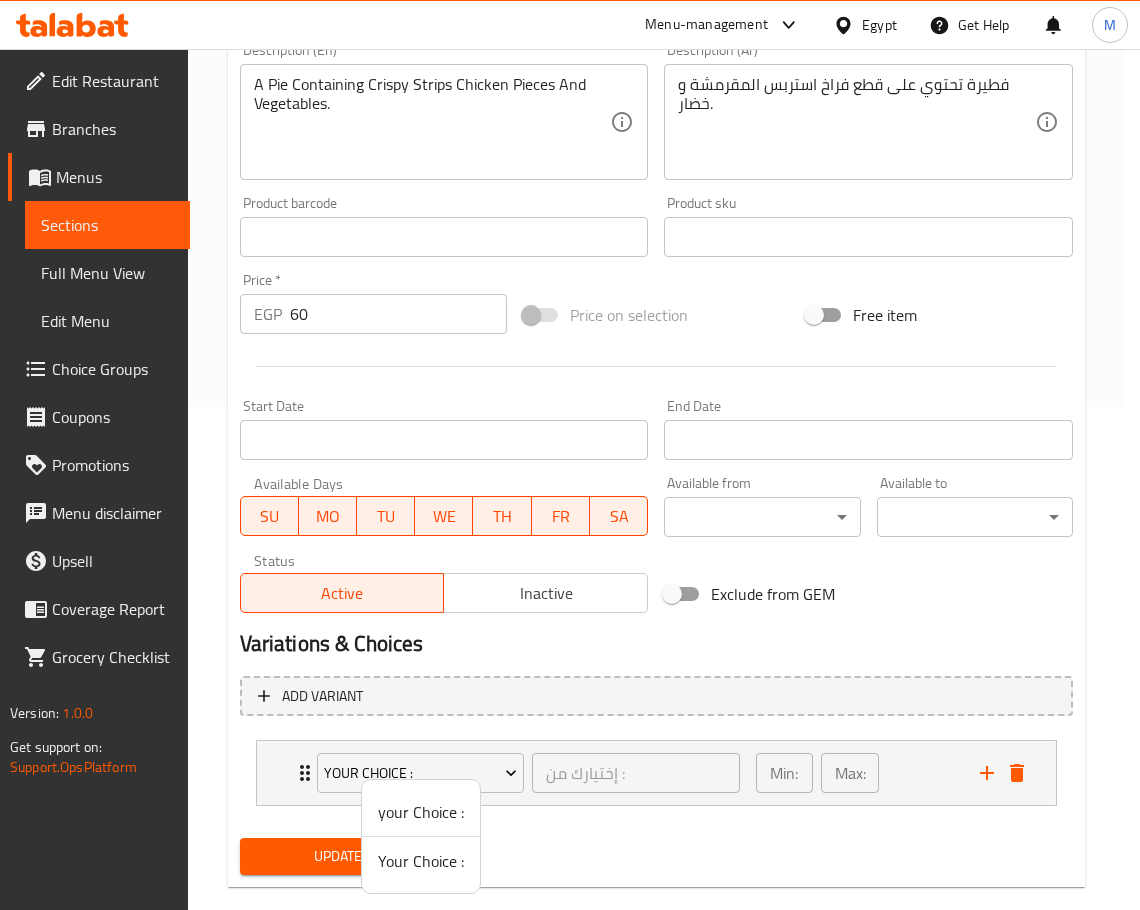 click on "your Choice :" at bounding box center [421, 812] 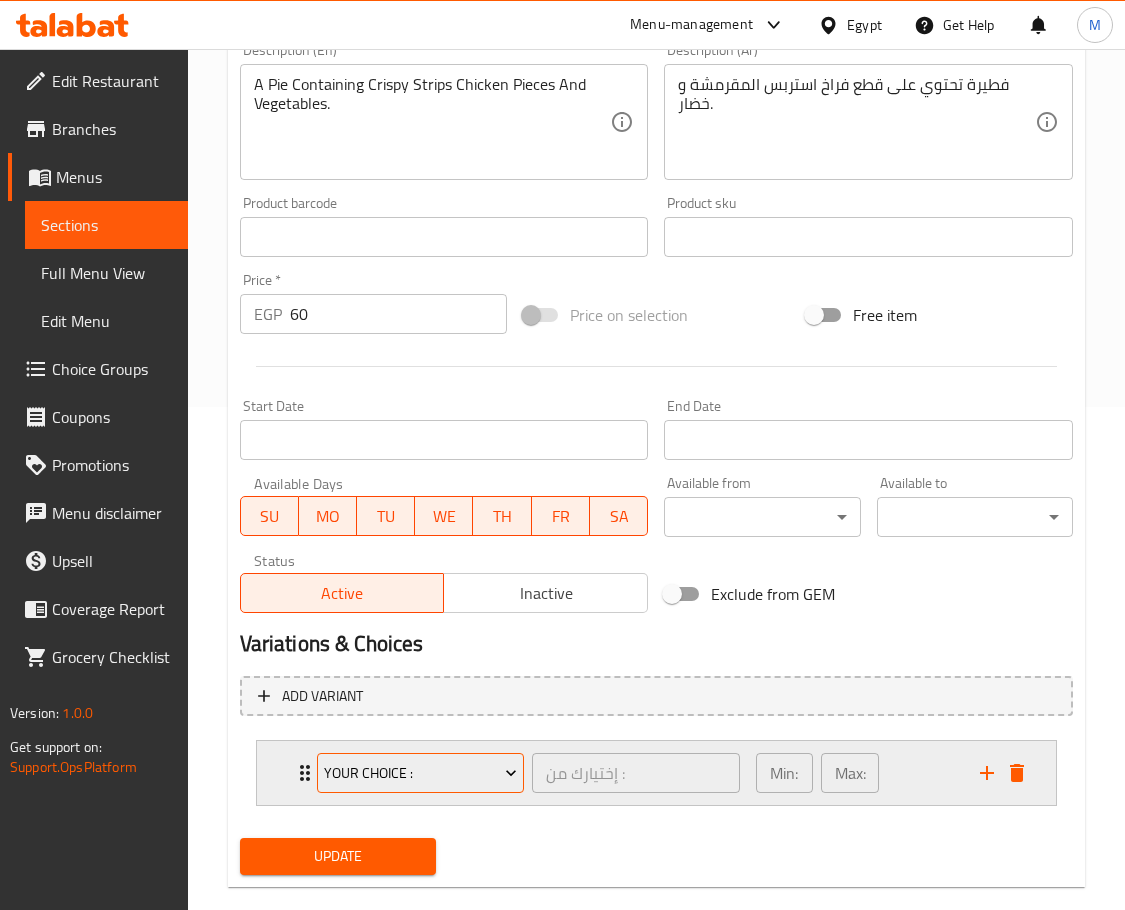 click on "your Choice :" at bounding box center (420, 773) 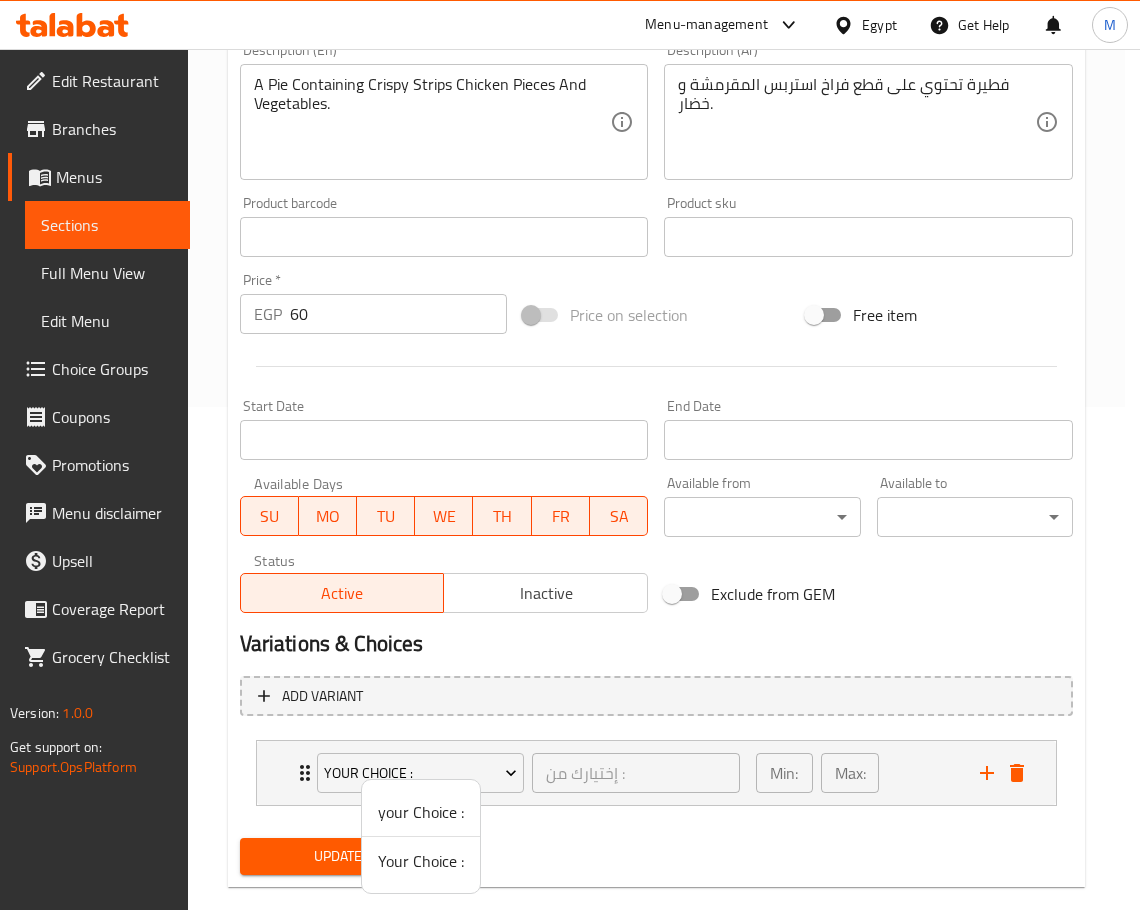 click on "your Choice :" at bounding box center [421, 812] 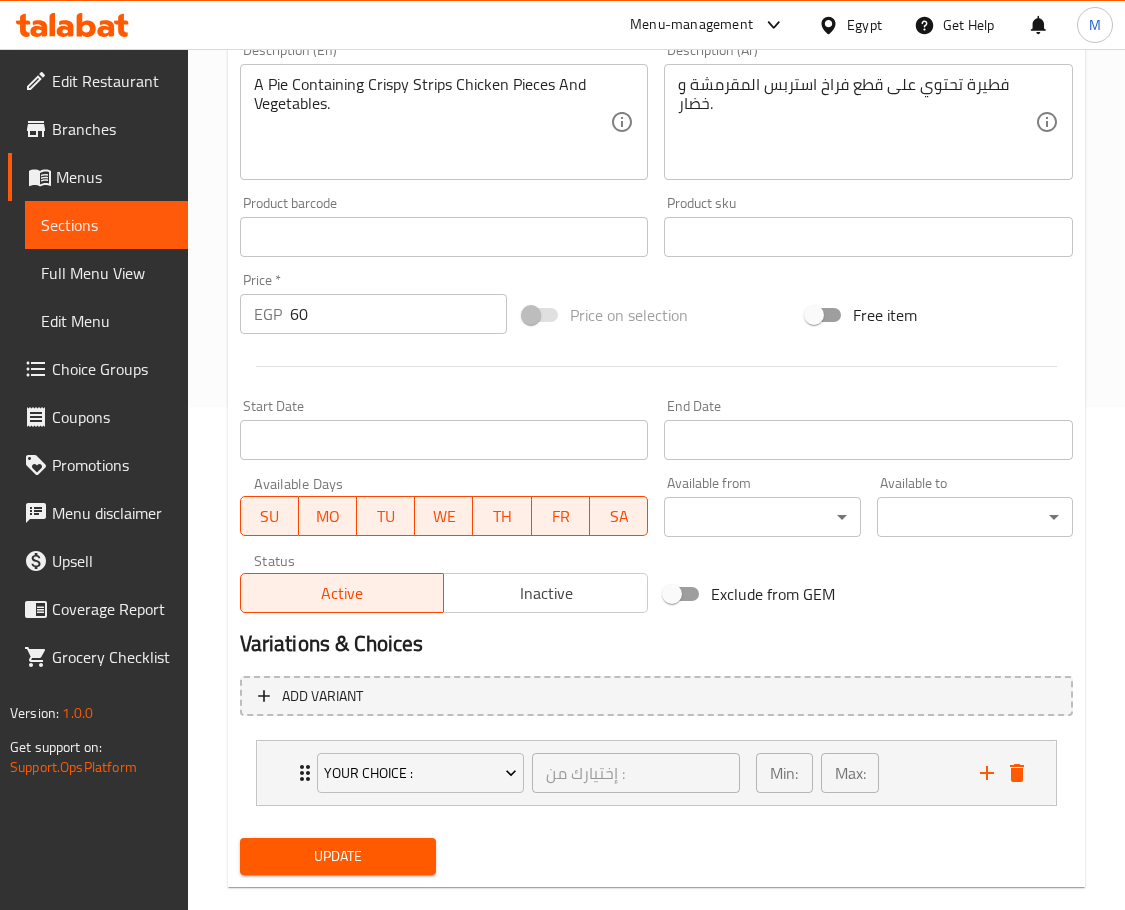 click on "60" at bounding box center (398, 314) 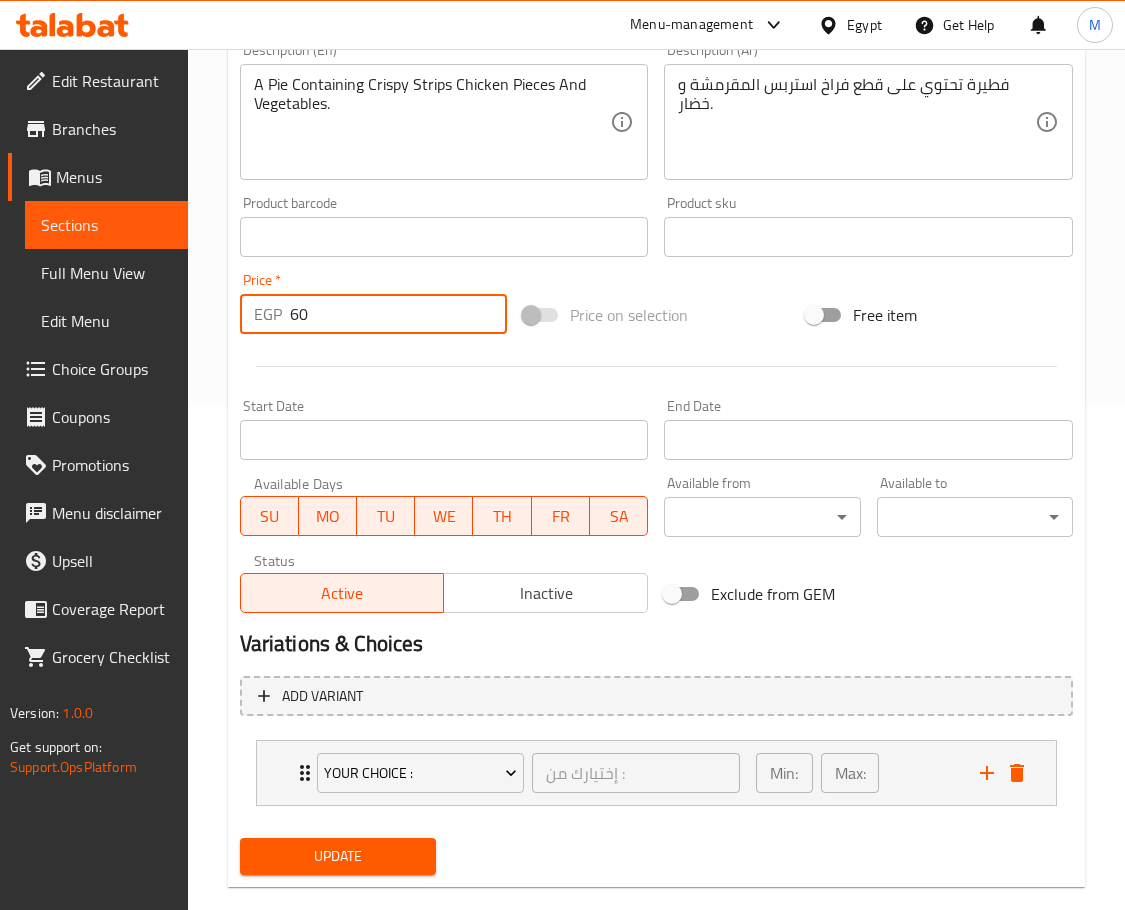 click on "60" at bounding box center [398, 314] 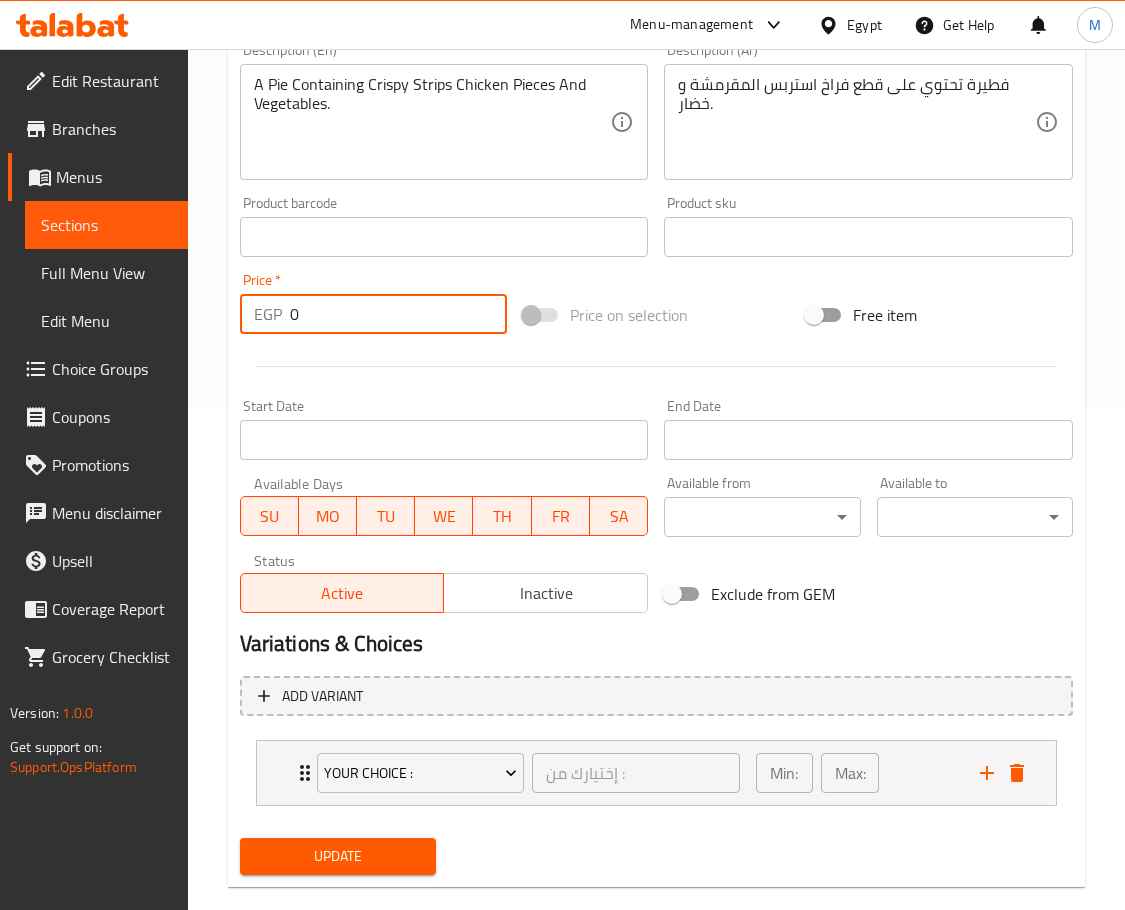 type on "0" 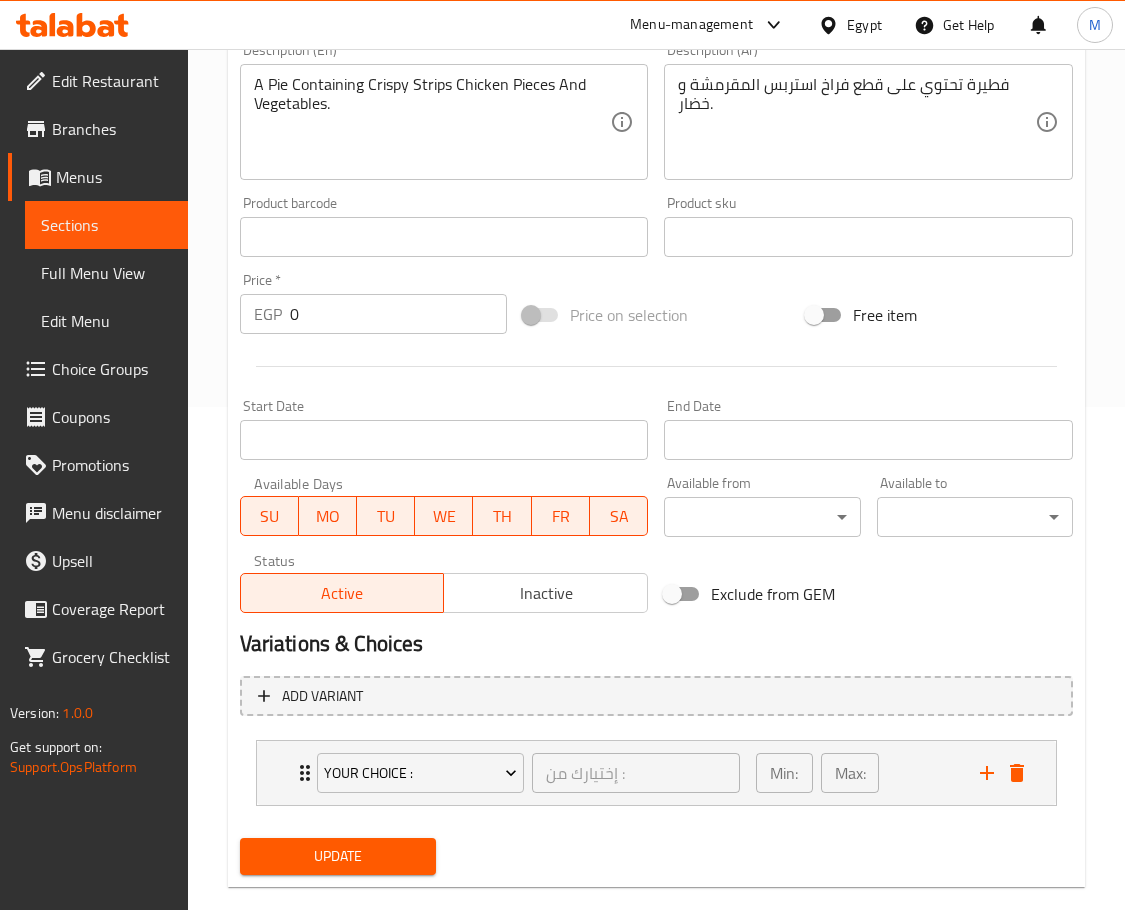 click on "Update" at bounding box center [338, 856] 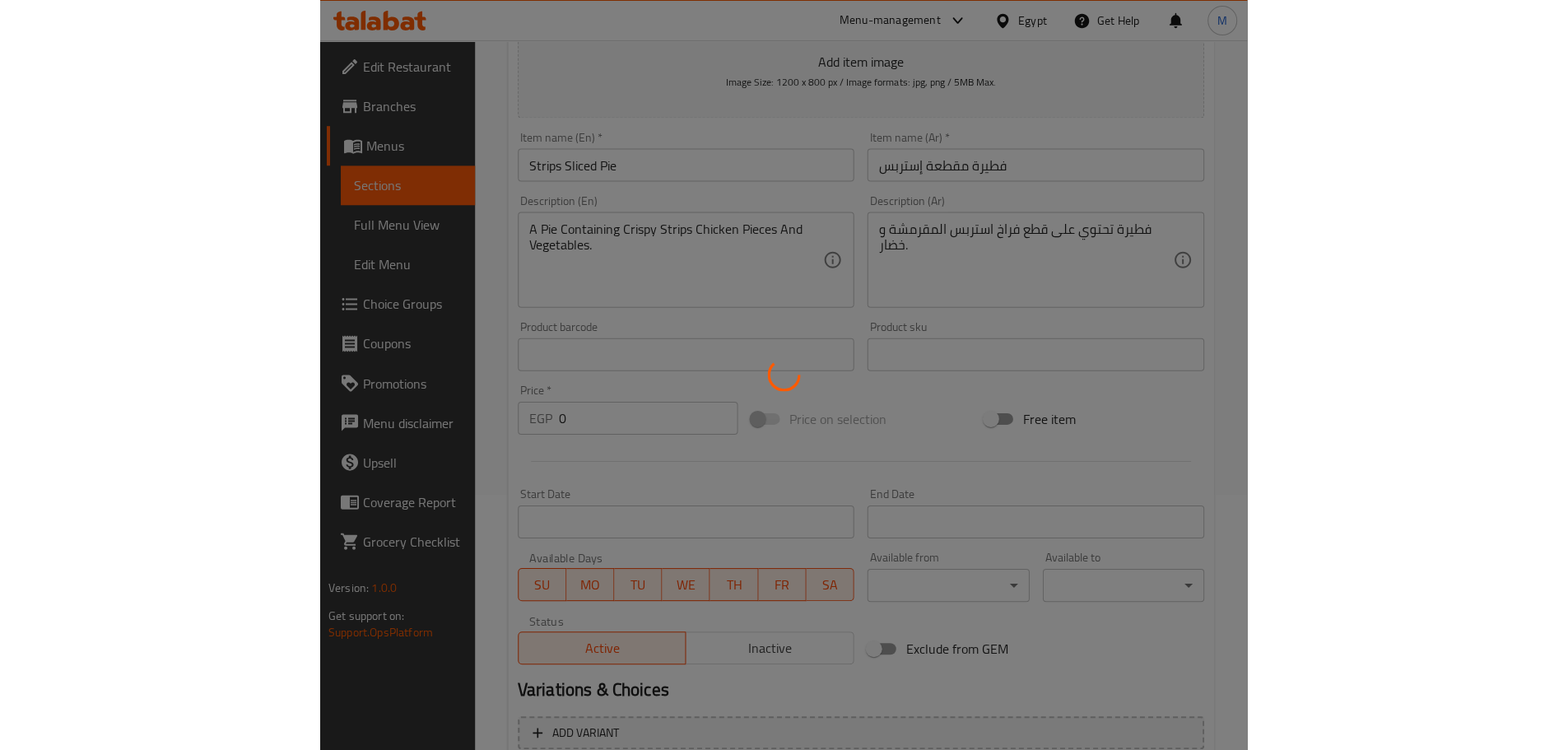 scroll, scrollTop: 0, scrollLeft: 0, axis: both 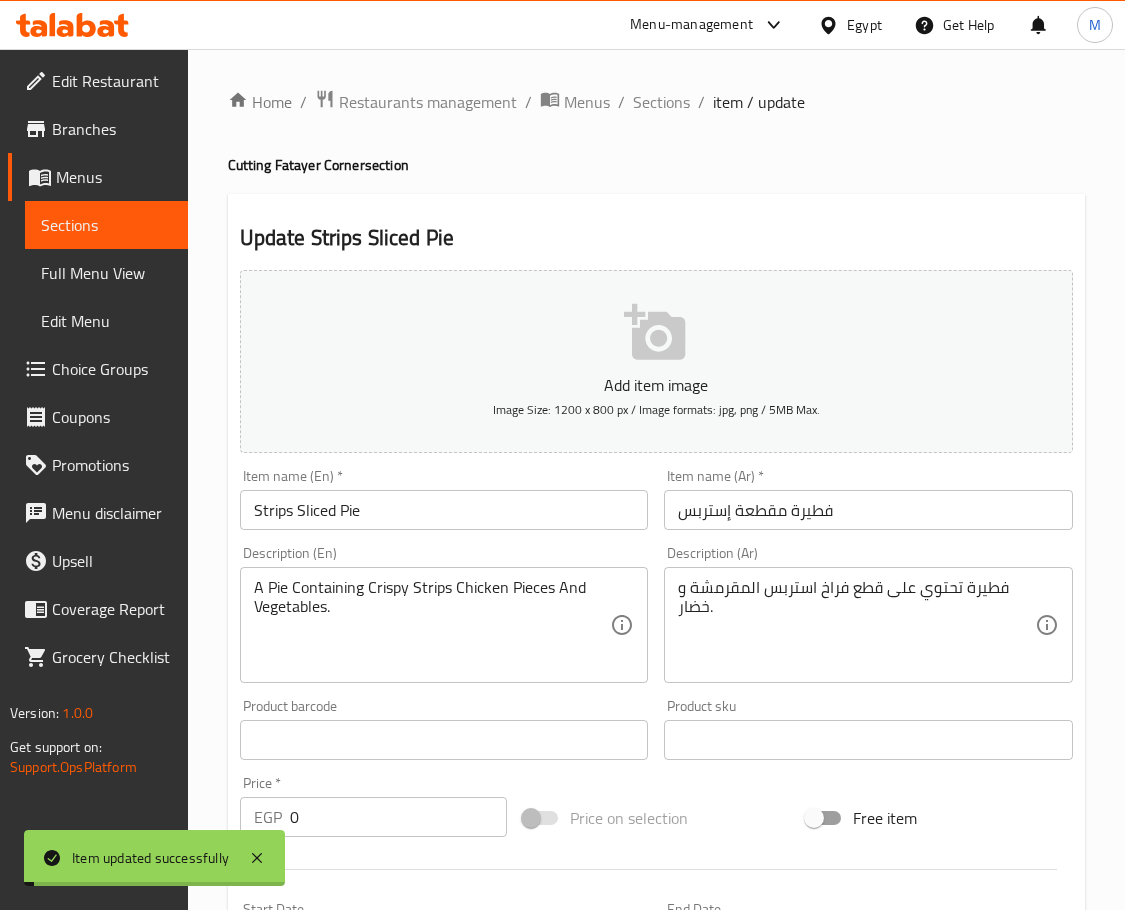 click on "Sections" at bounding box center (661, 102) 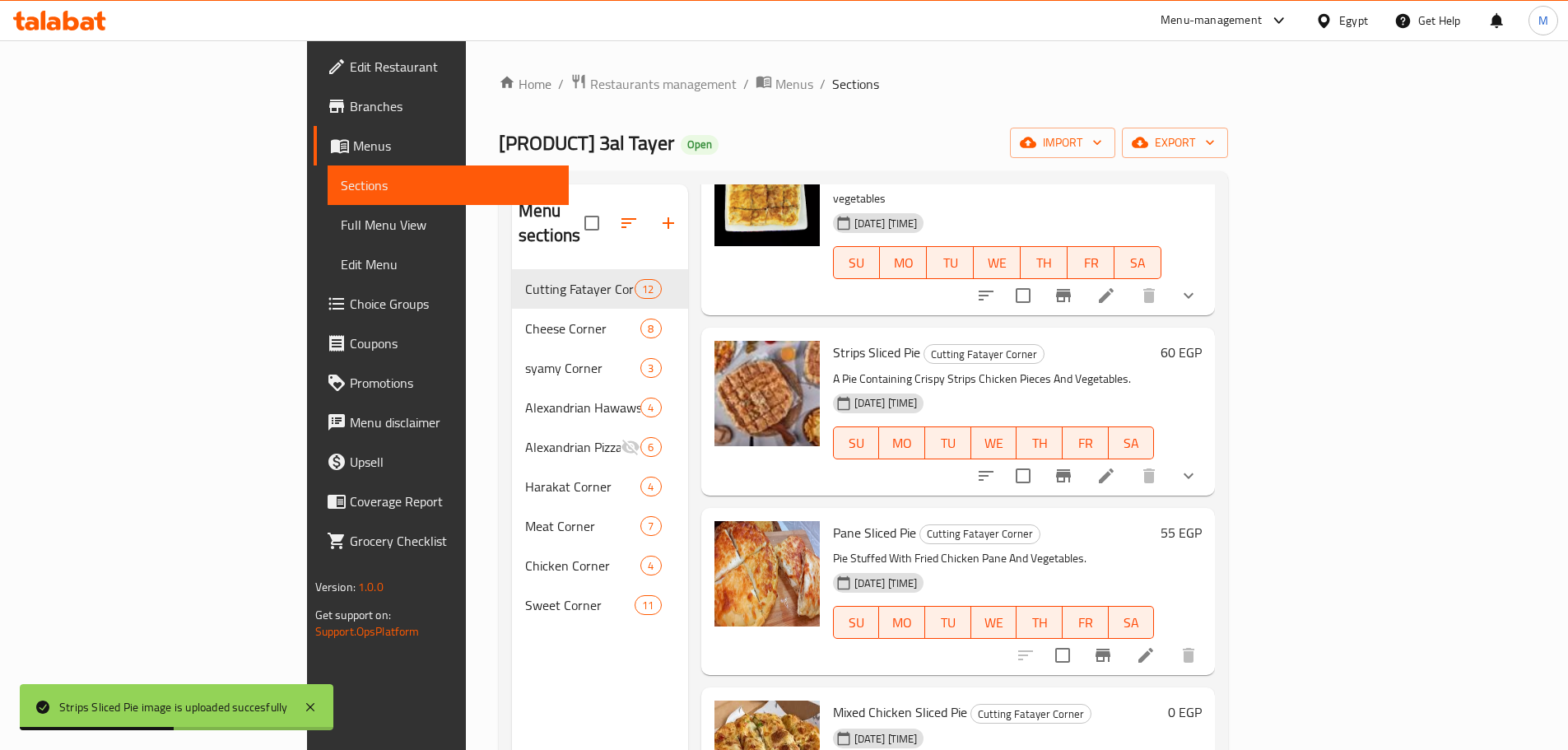scroll, scrollTop: 165, scrollLeft: 0, axis: vertical 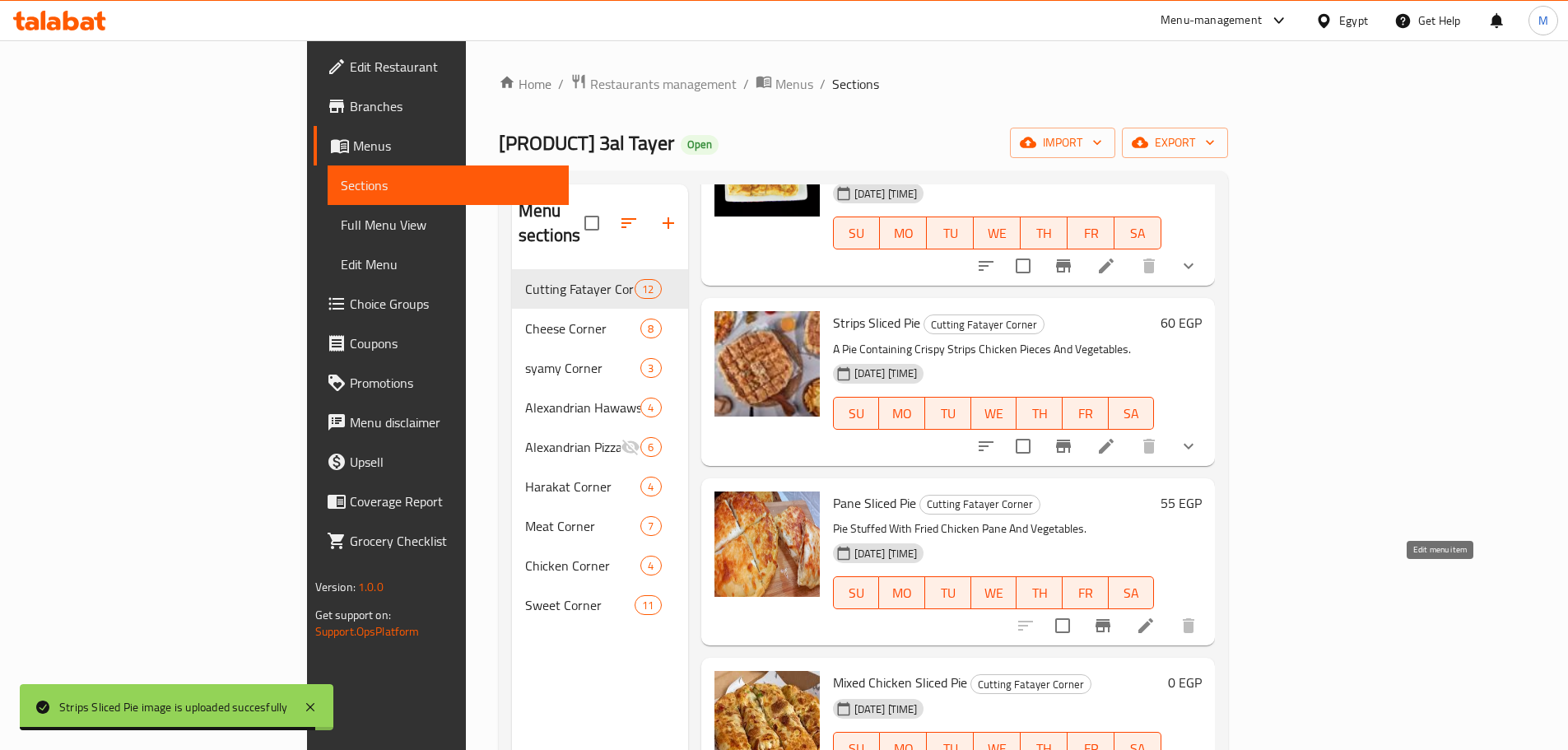 click 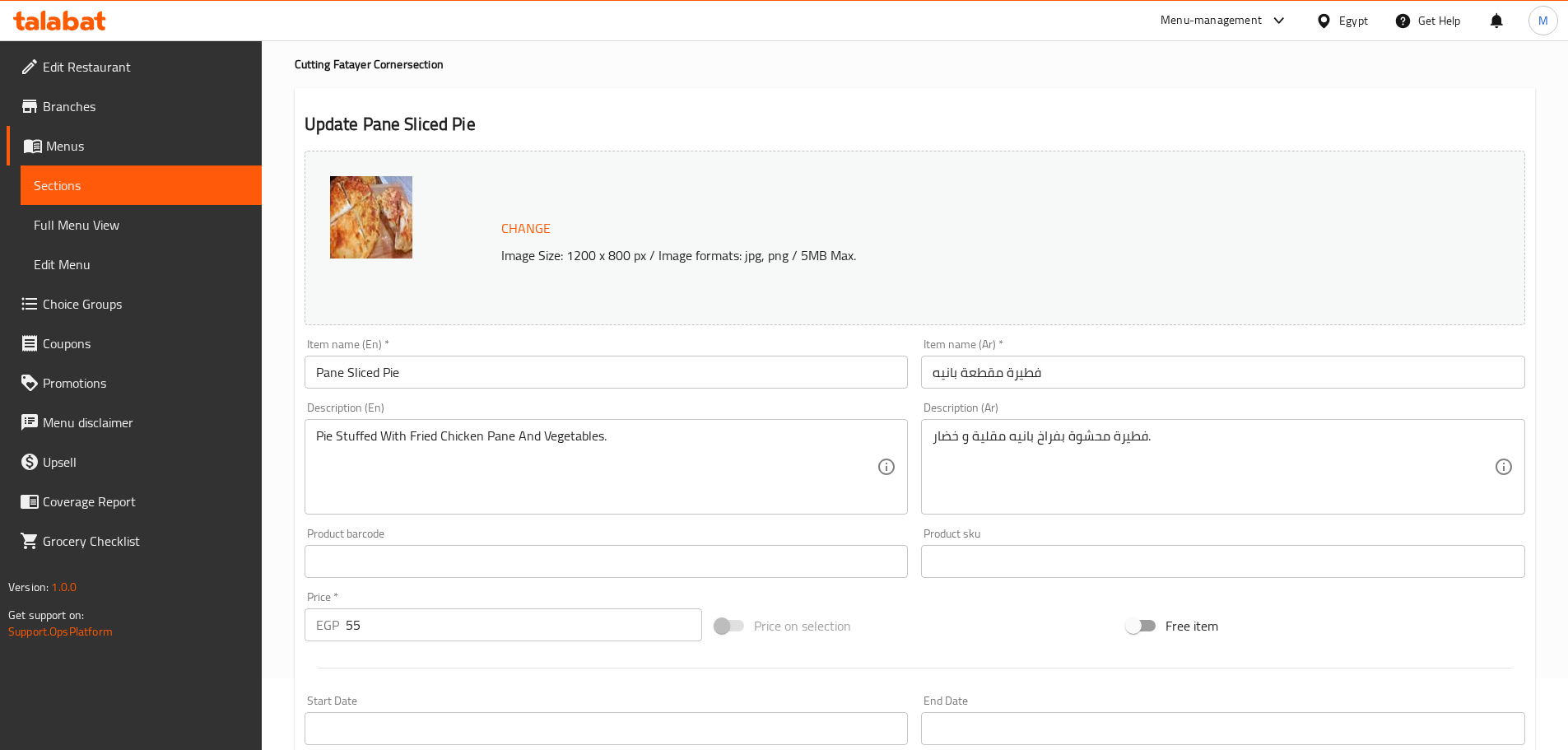 scroll, scrollTop: 437, scrollLeft: 0, axis: vertical 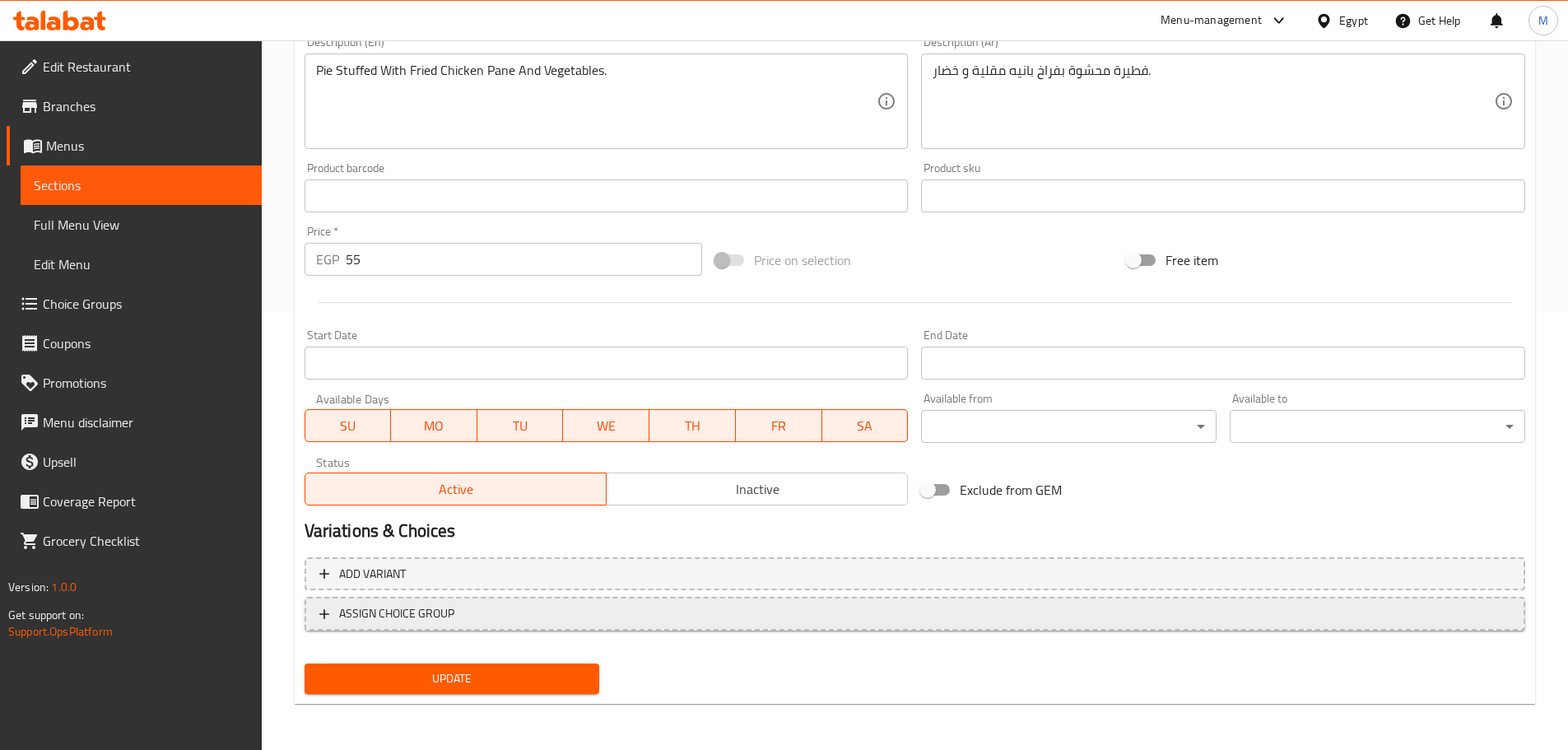 click on "ASSIGN CHOICE GROUP" at bounding box center (914, 613) 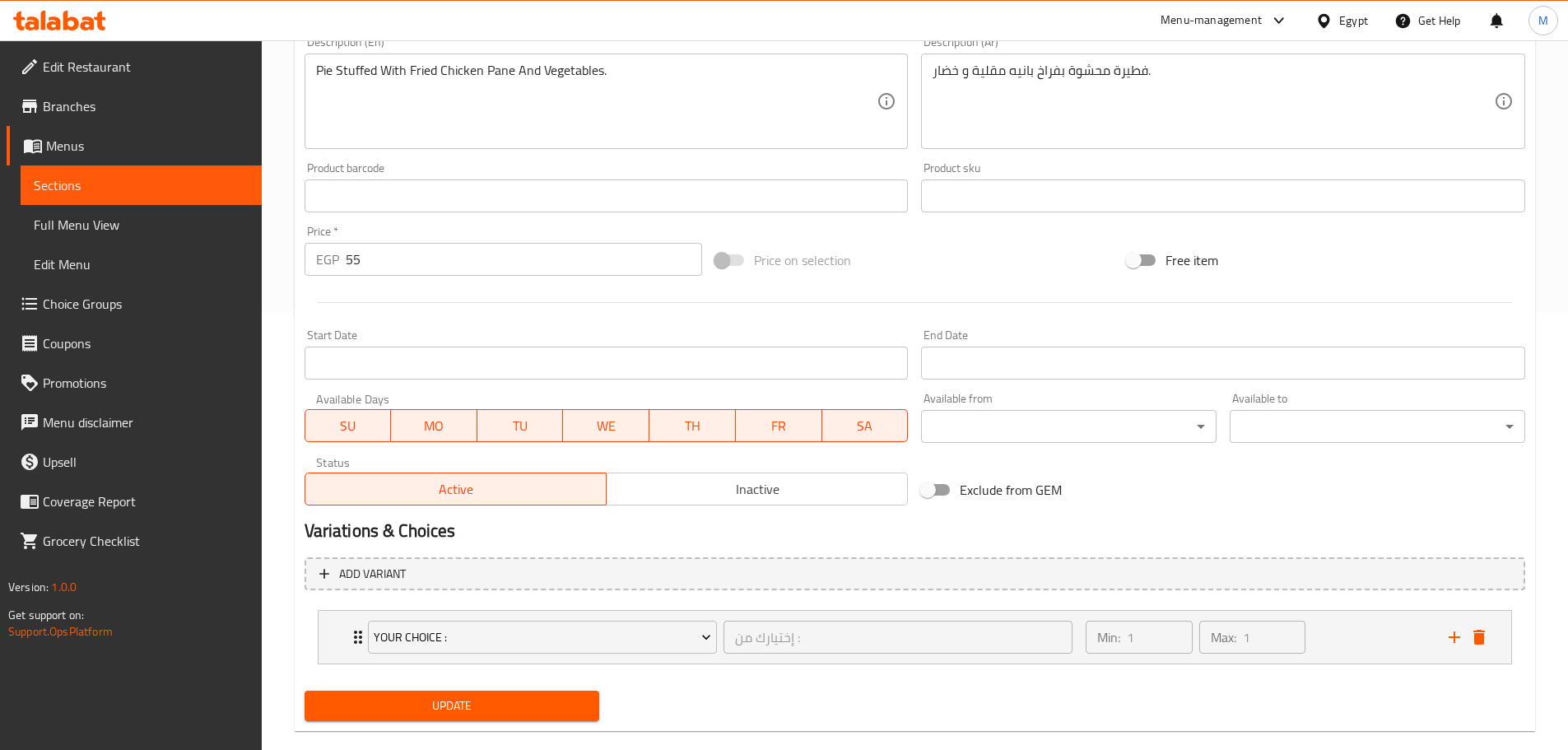 click on "55" at bounding box center [524, 259] 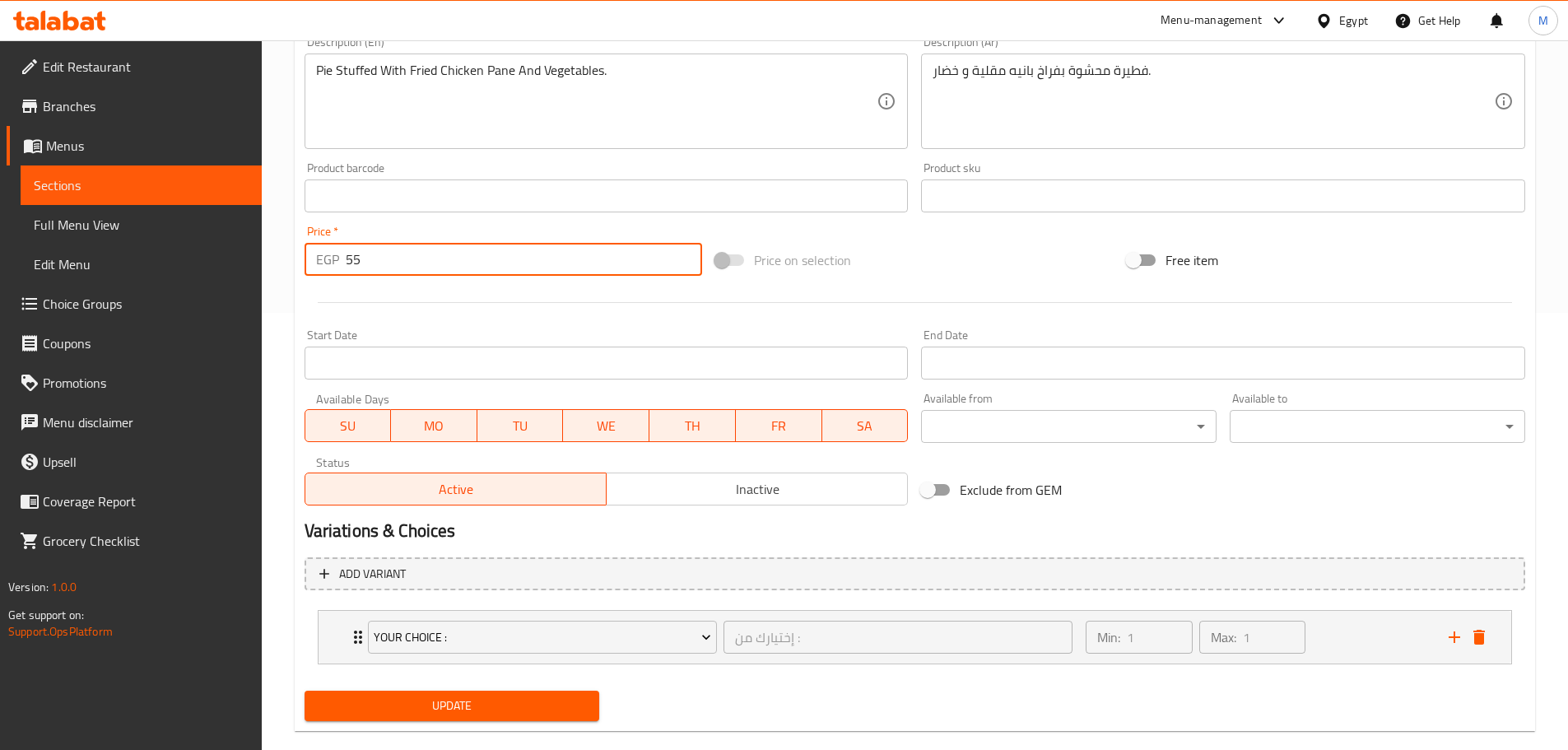click on "55" at bounding box center (524, 259) 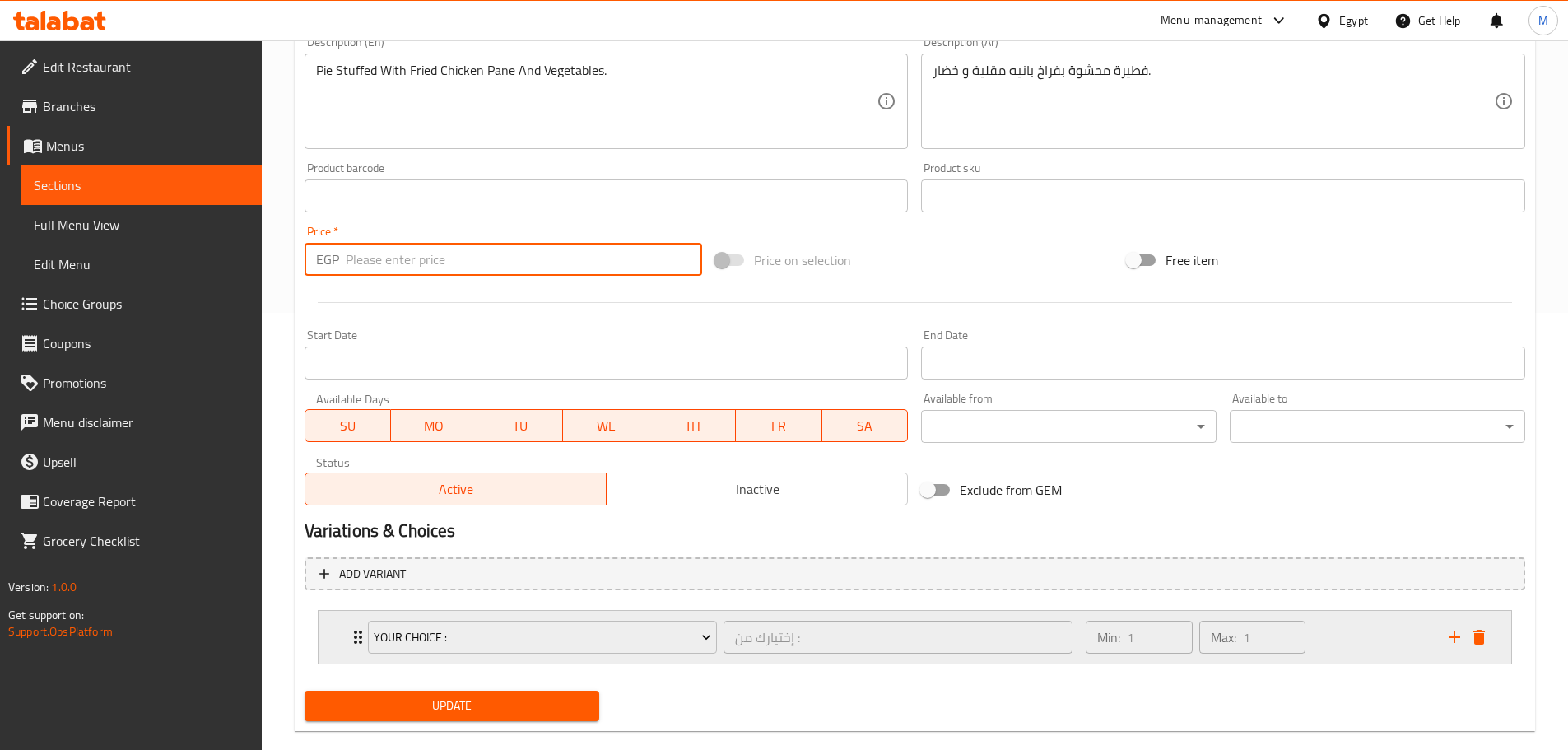 click on "Min: 1 ​ Max: 1 ​" at bounding box center [1257, 637] 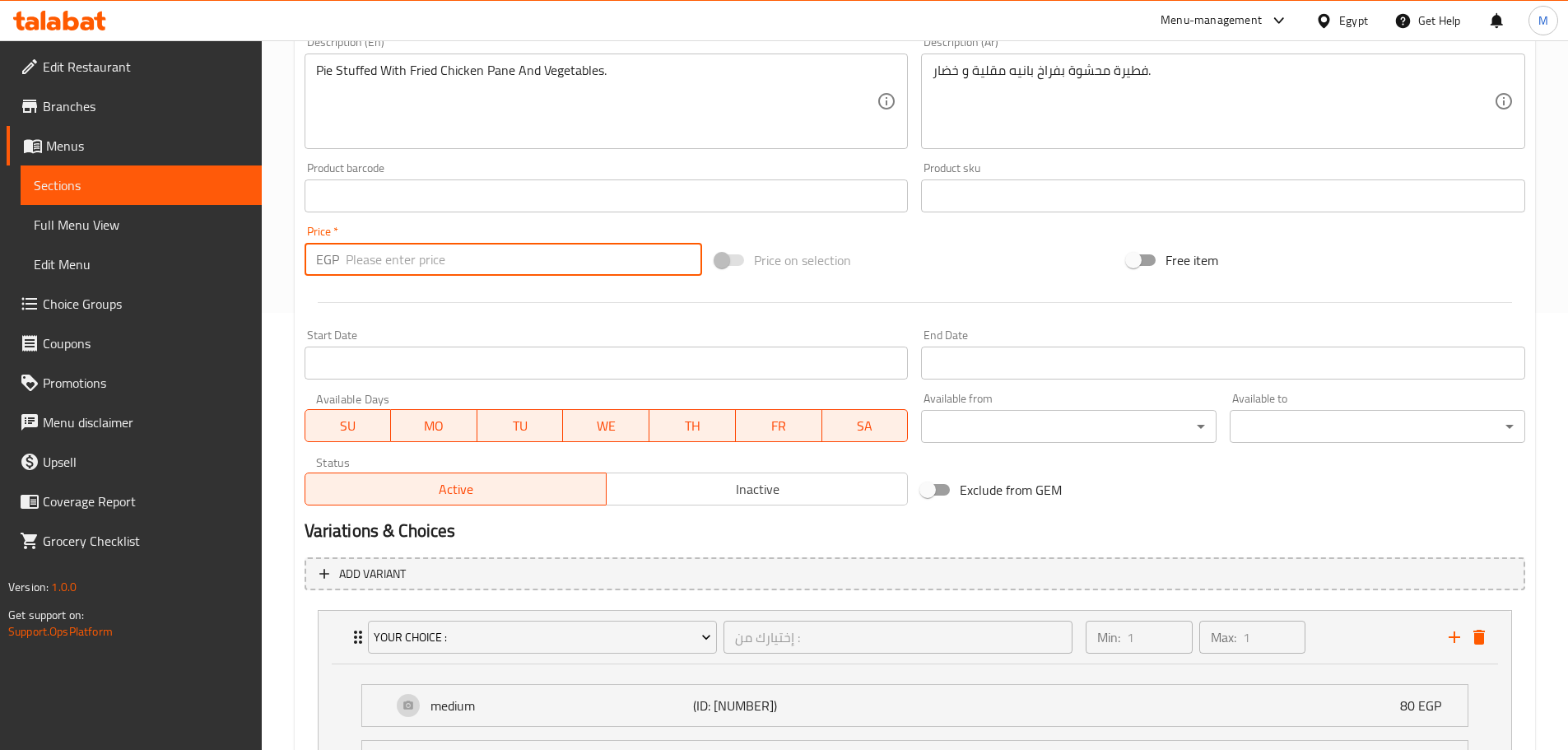 click at bounding box center (524, 259) 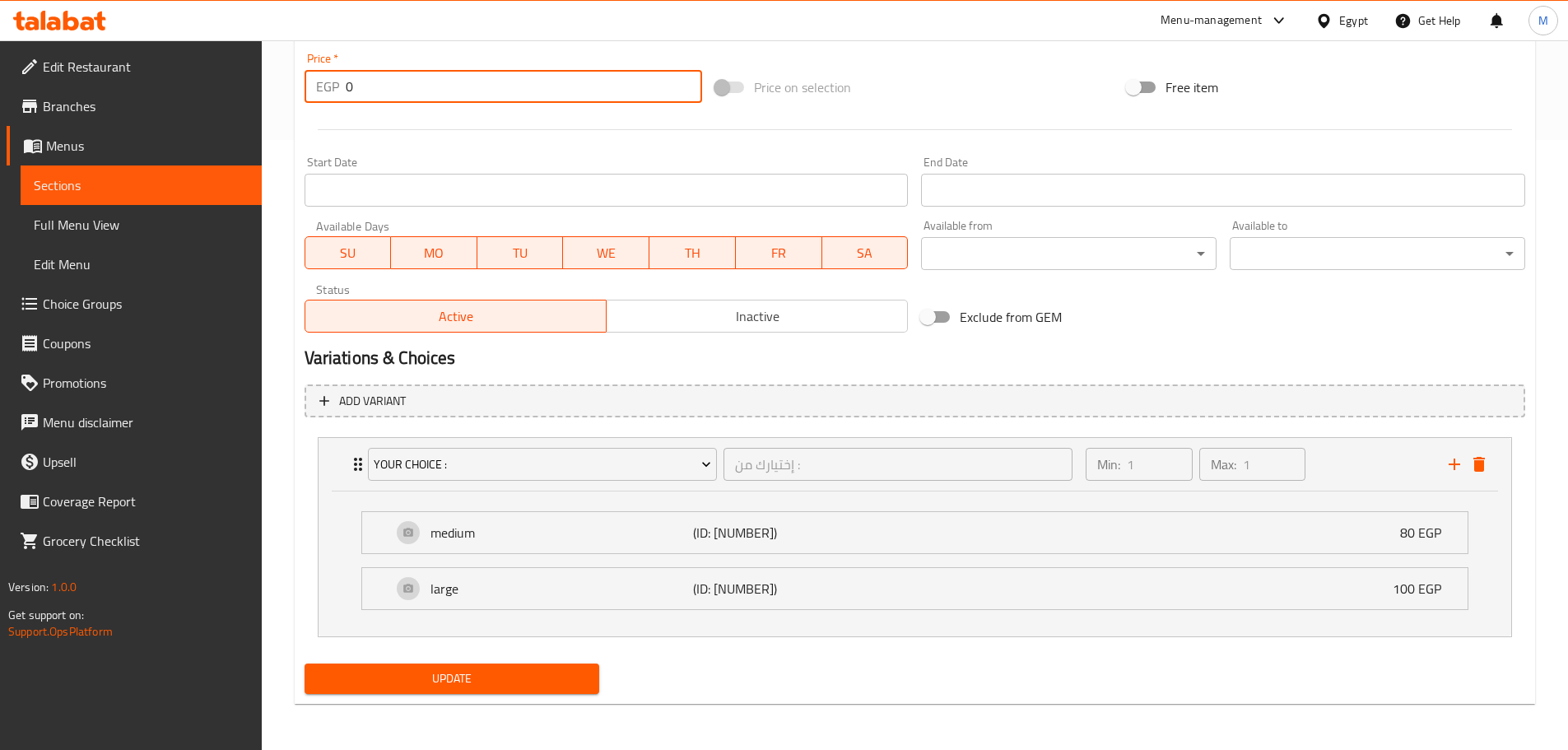 type on "0" 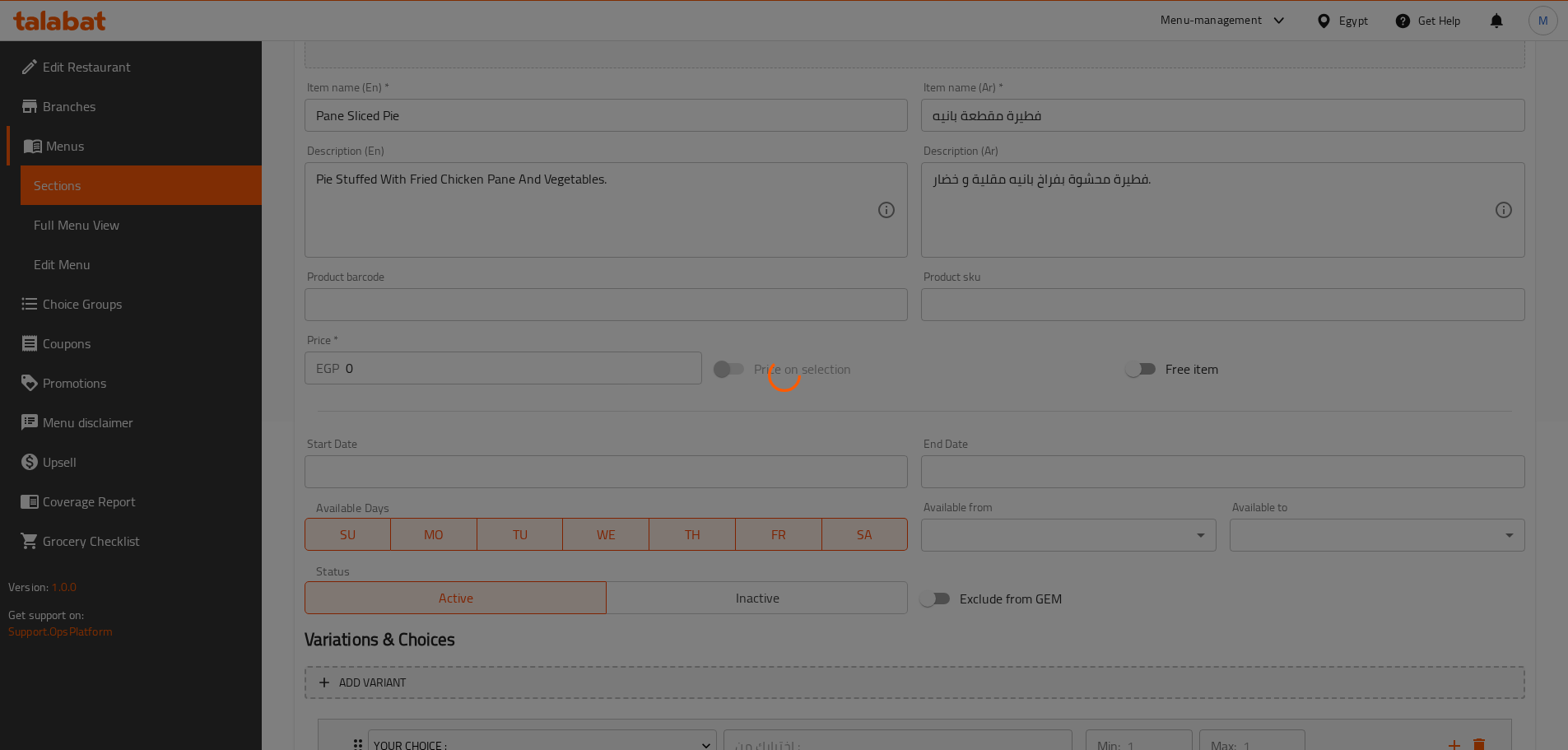scroll, scrollTop: 0, scrollLeft: 0, axis: both 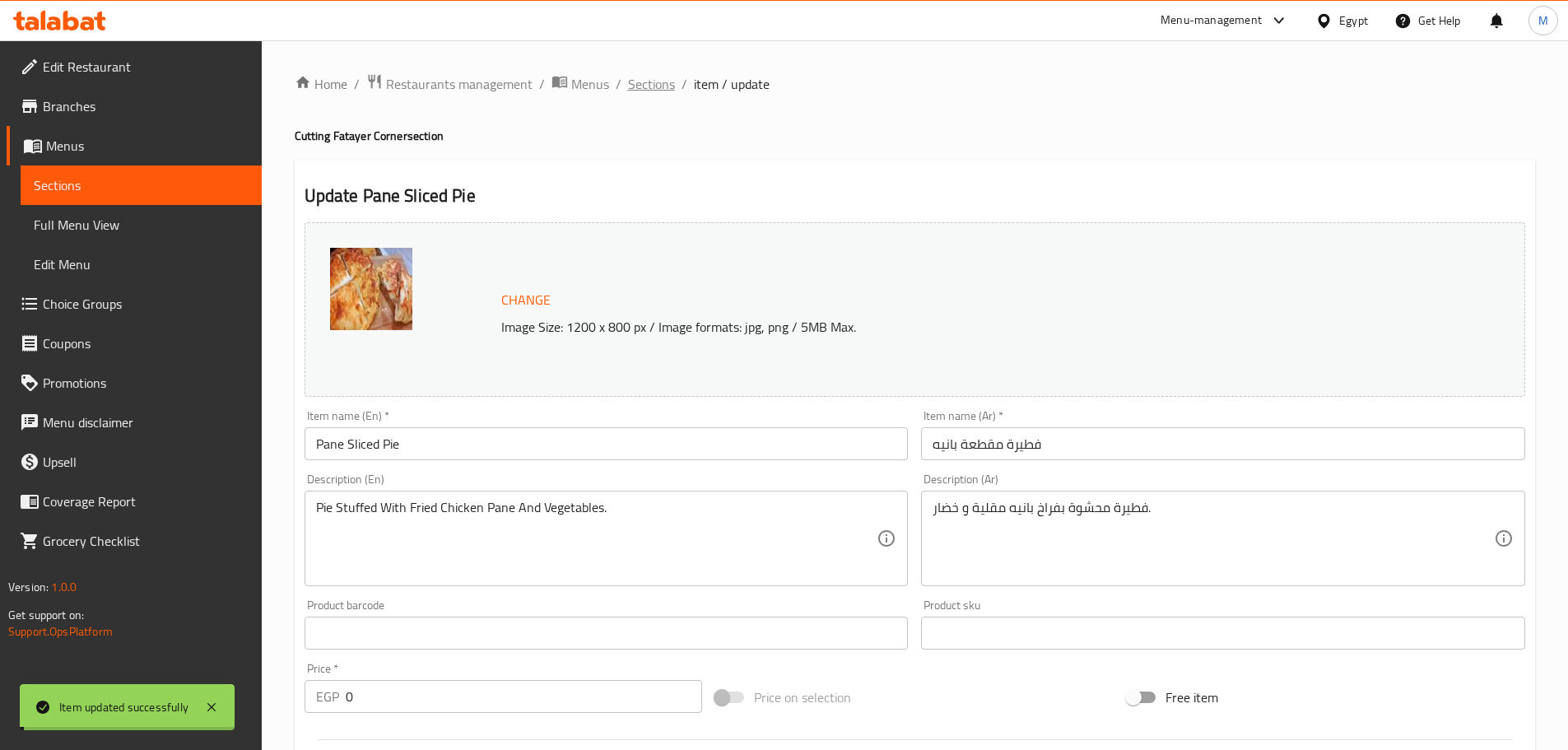 click on "Sections" at bounding box center (651, 84) 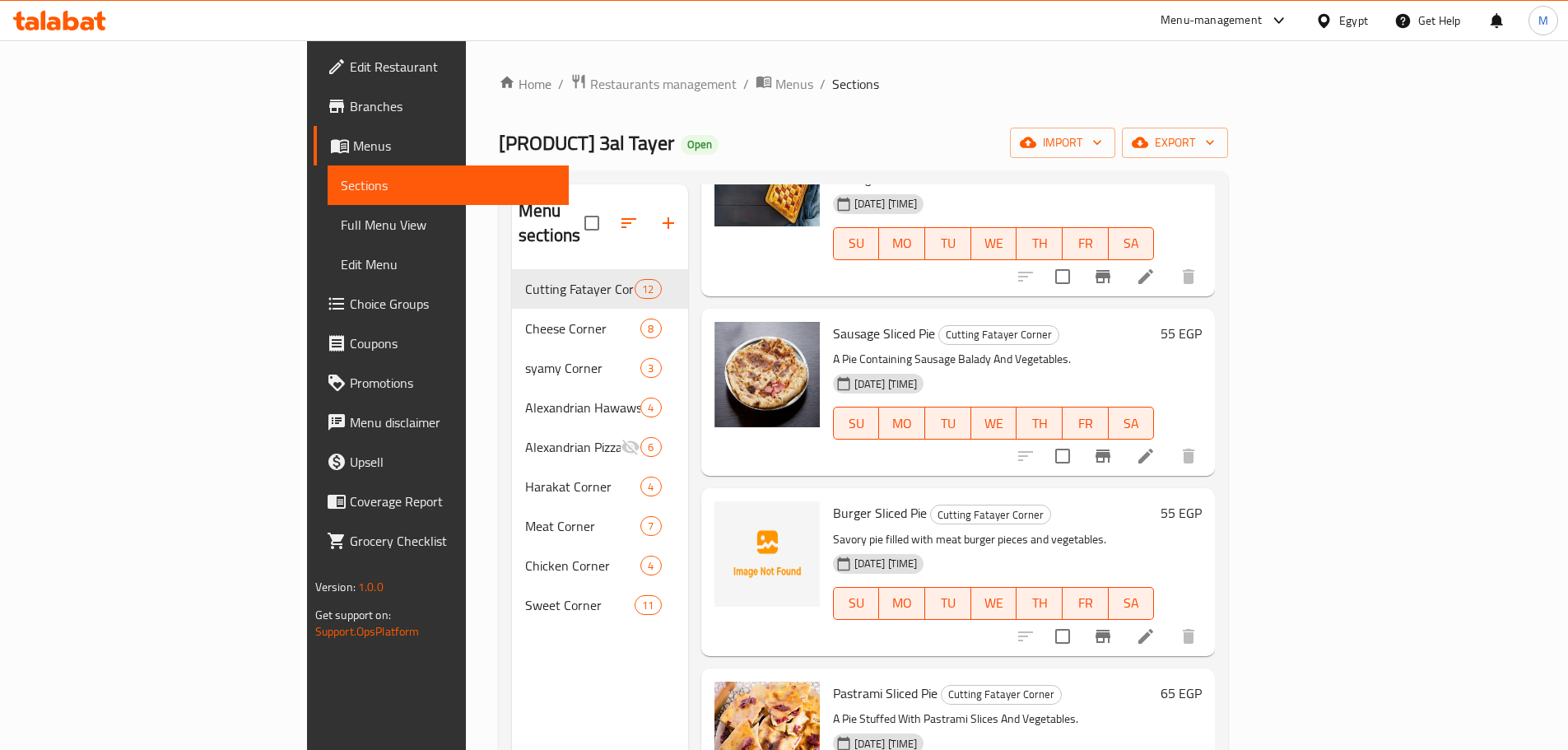 scroll, scrollTop: 1235, scrollLeft: 0, axis: vertical 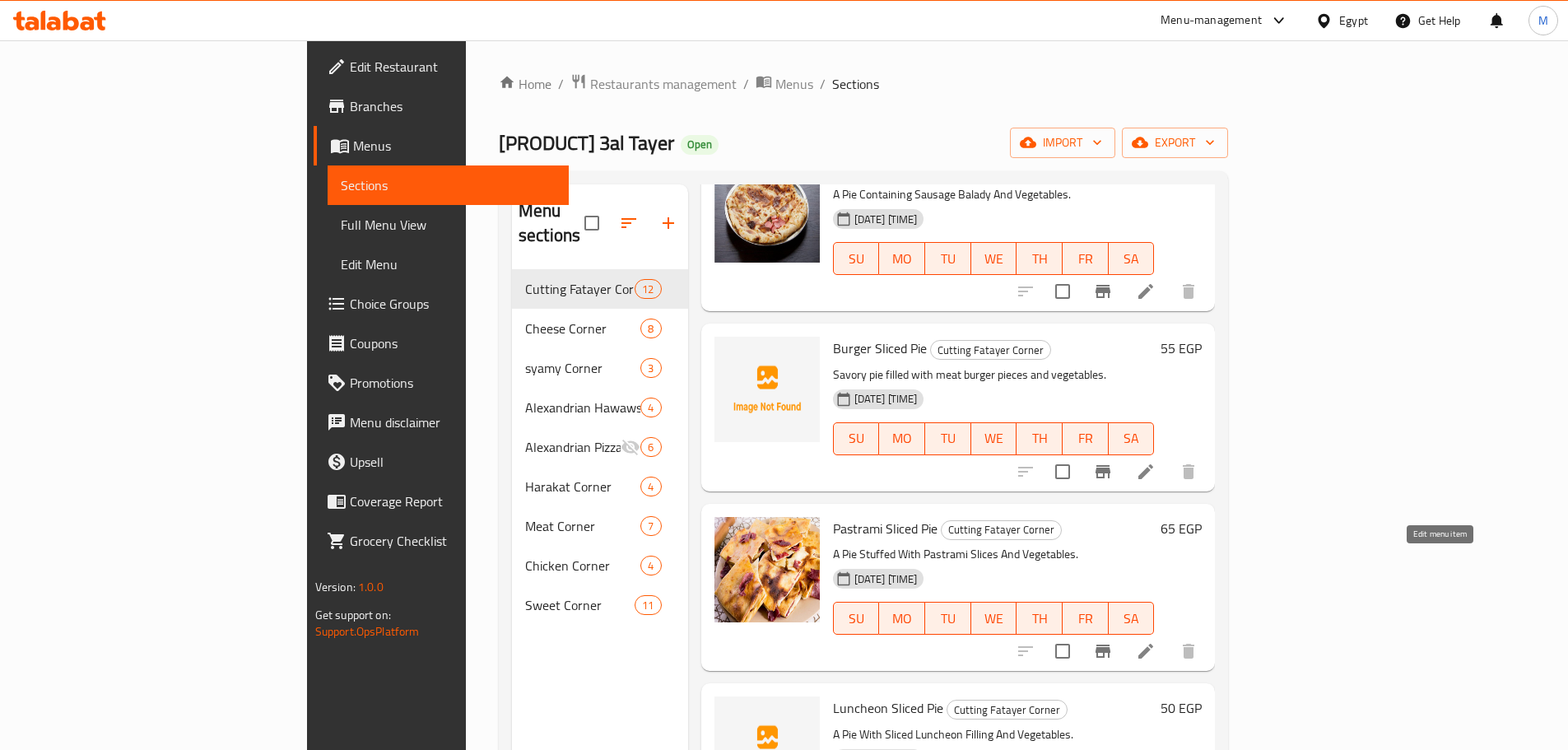 click 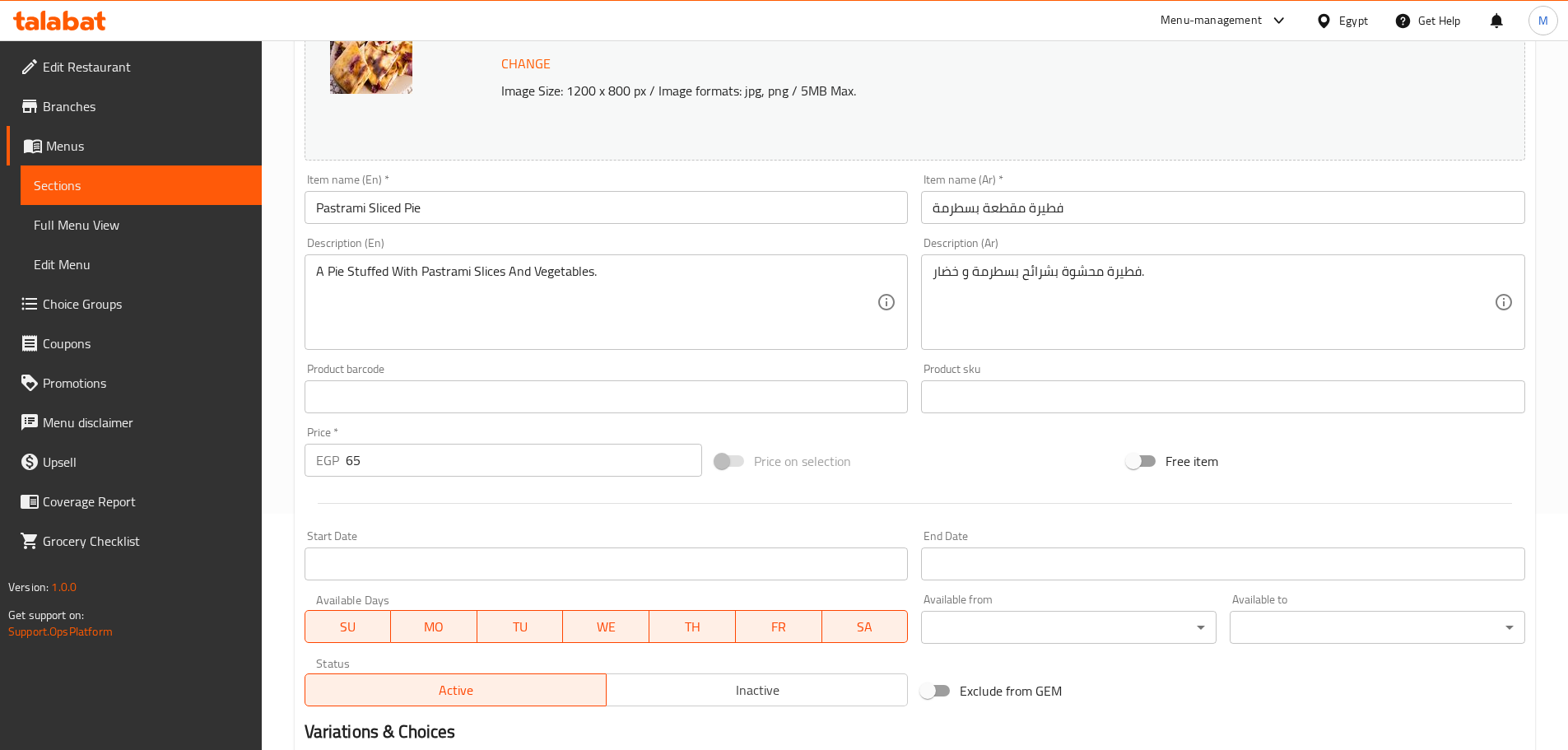 scroll, scrollTop: 437, scrollLeft: 0, axis: vertical 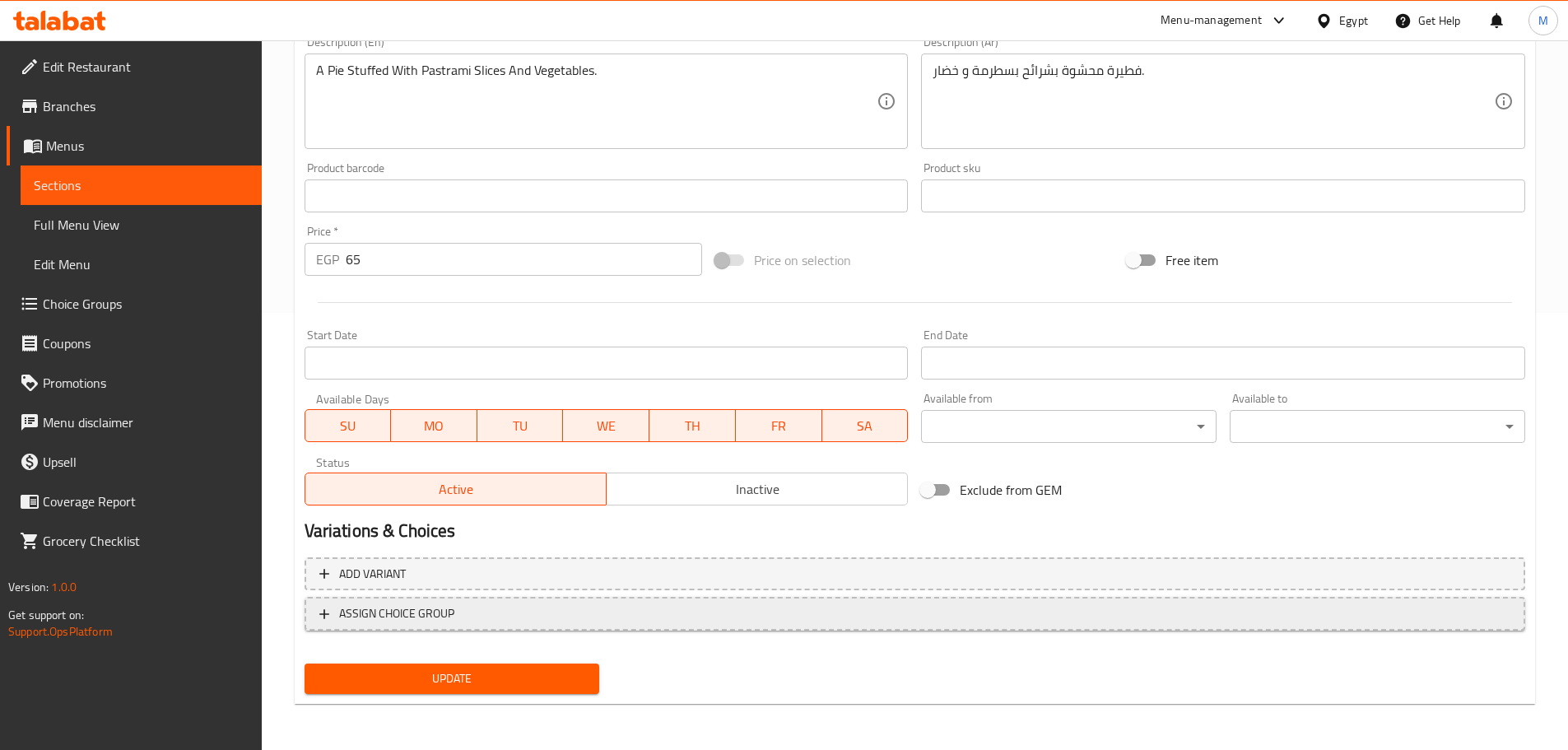 click on "ASSIGN CHOICE GROUP" at bounding box center [914, 613] 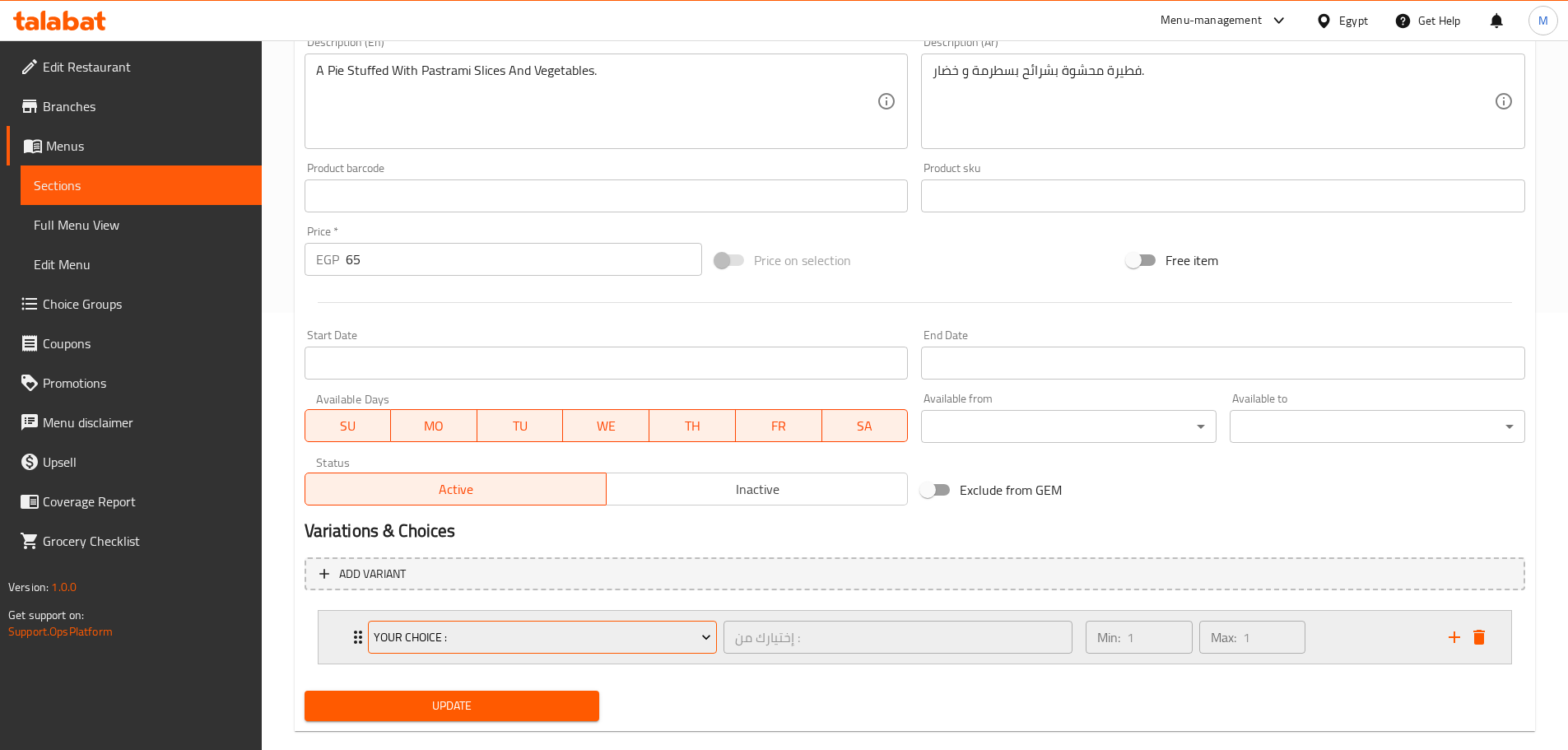 click on "your Choice :" at bounding box center (542, 637) 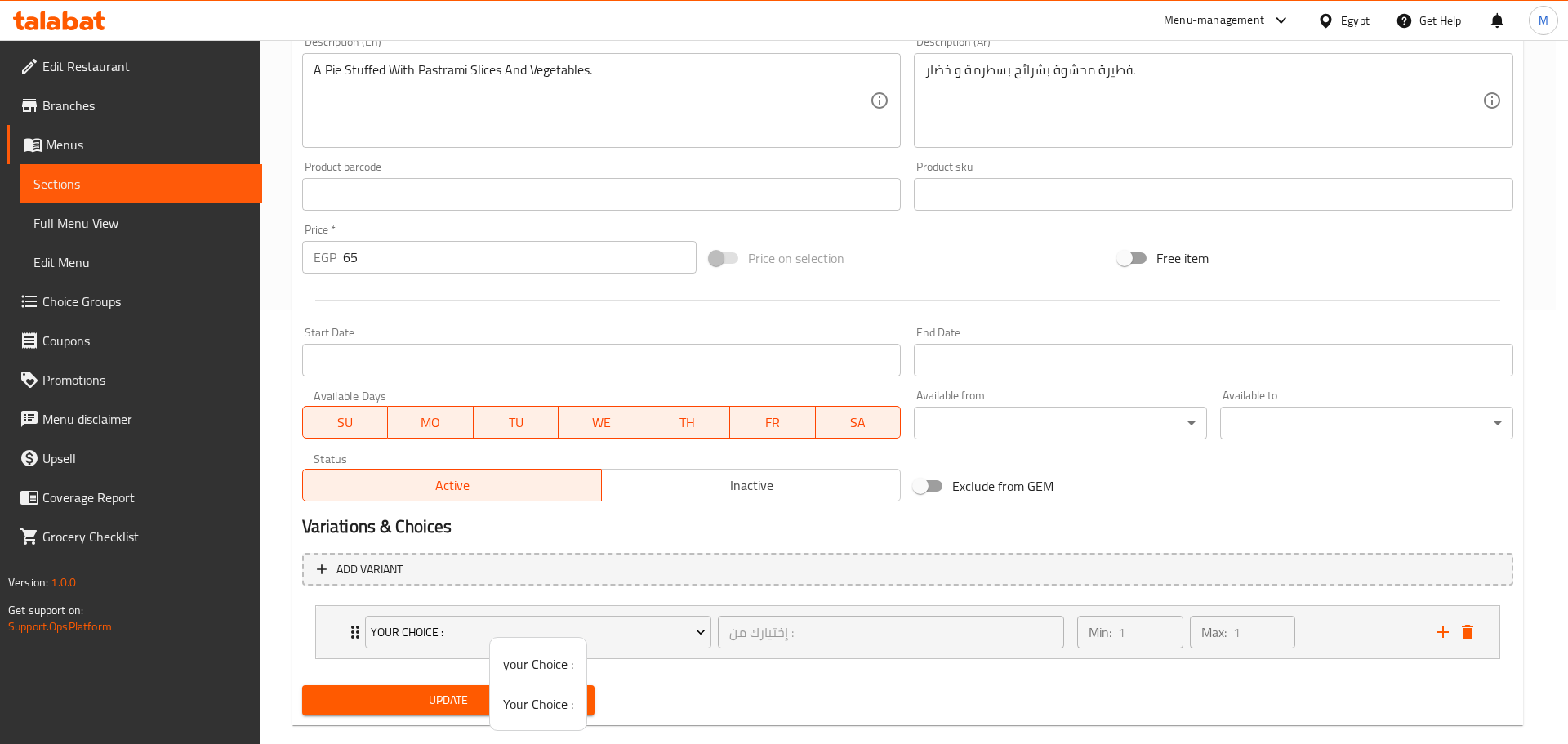 click on "your Choice :" at bounding box center (538, 664) 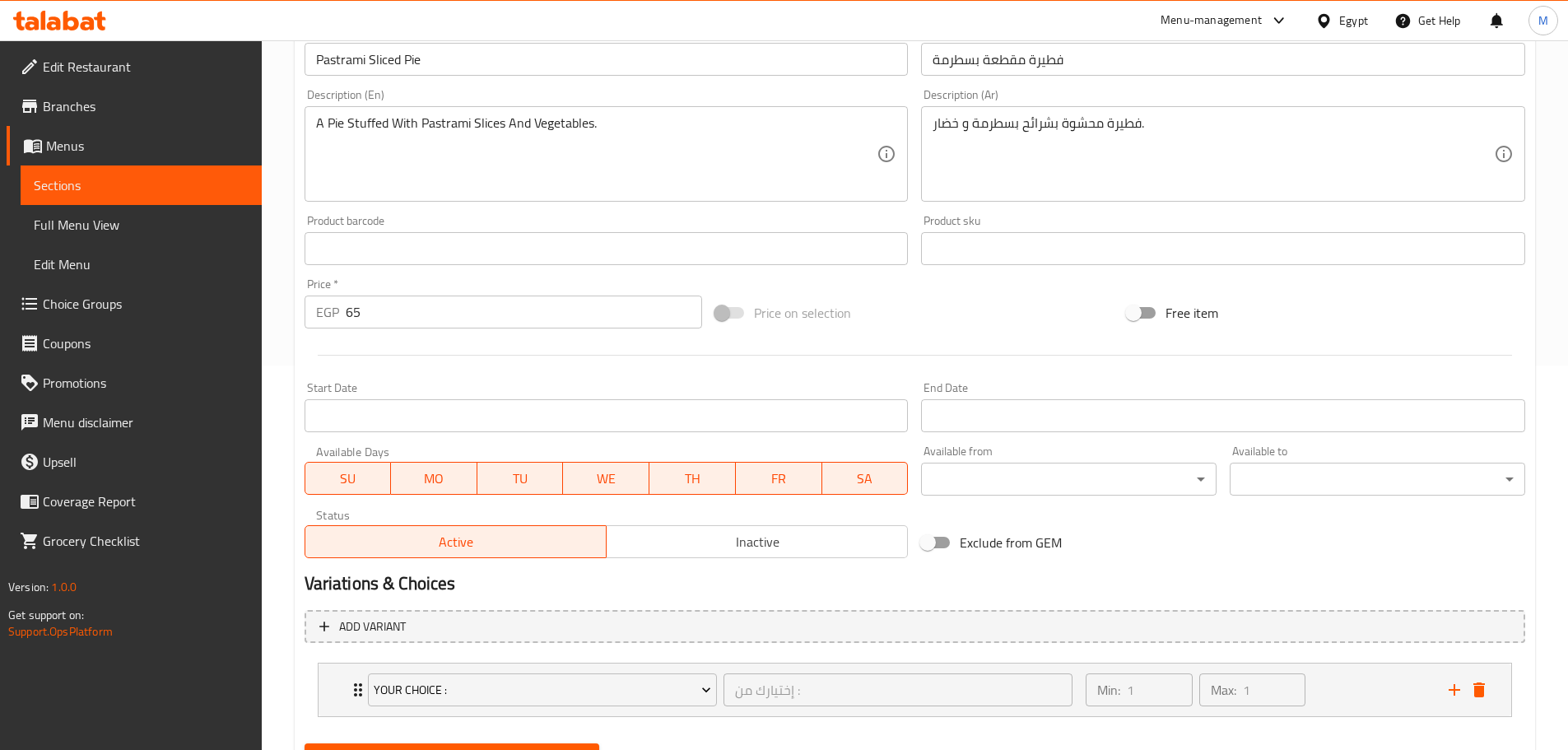 scroll, scrollTop: 355, scrollLeft: 0, axis: vertical 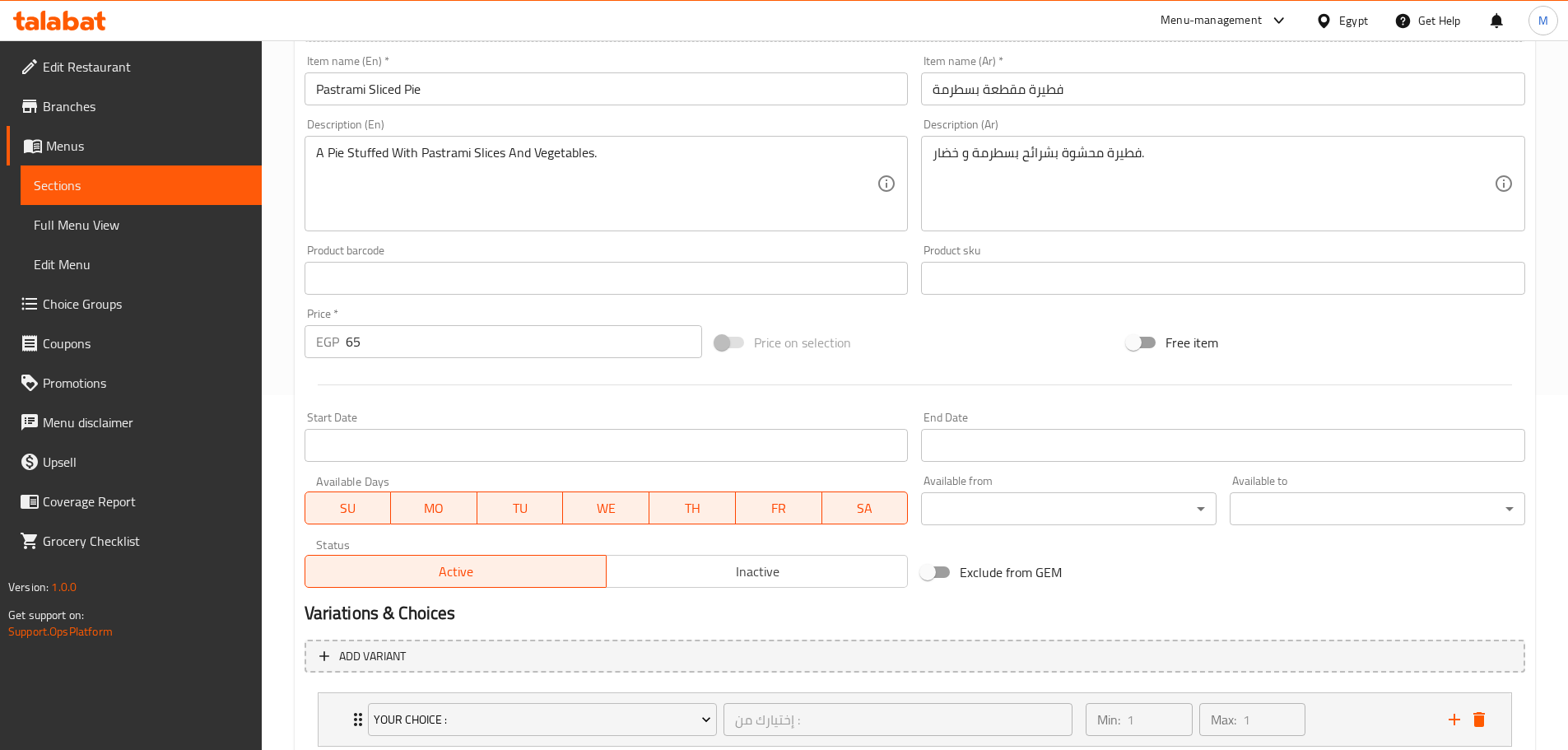 click on "65" at bounding box center (524, 342) 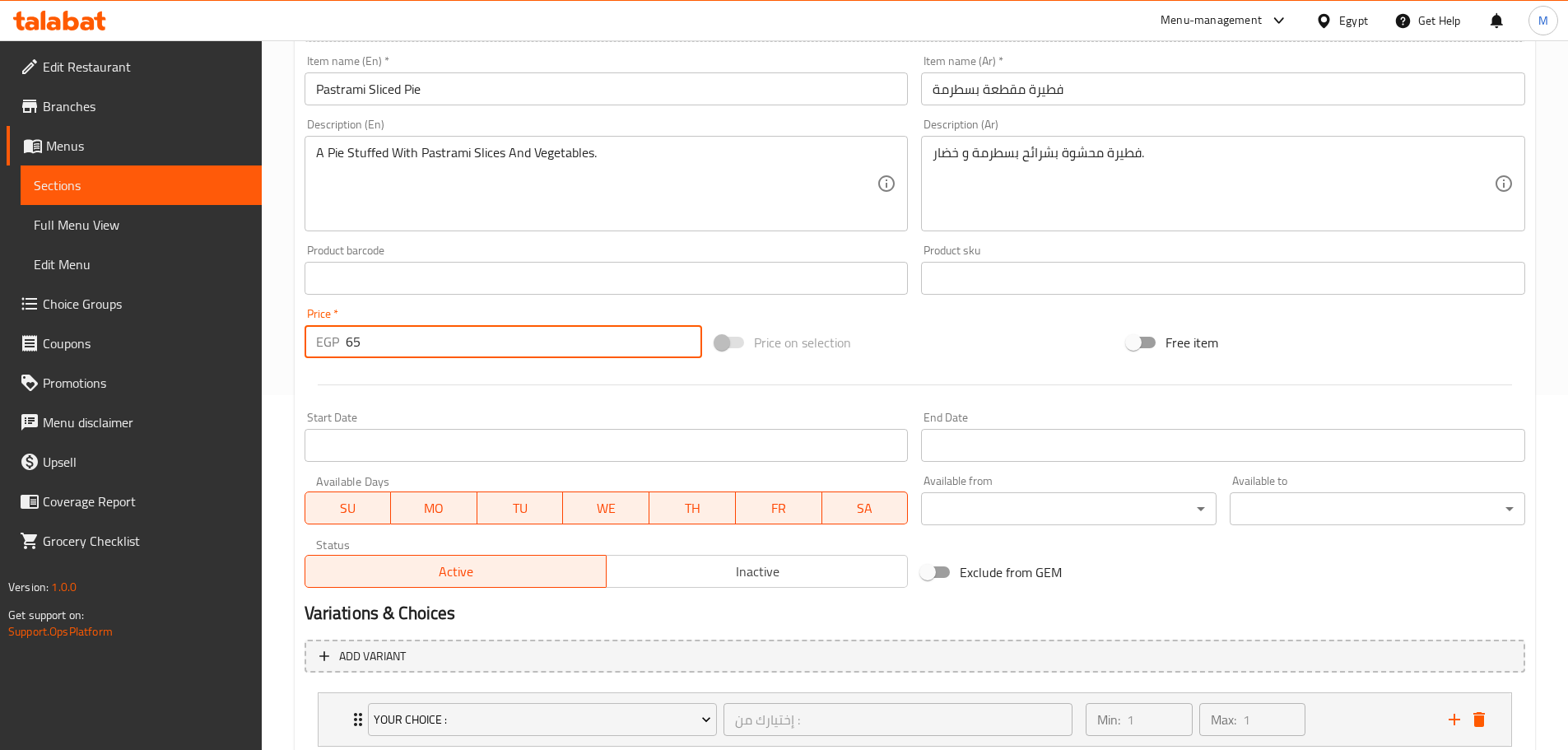 click on "65" at bounding box center (524, 342) 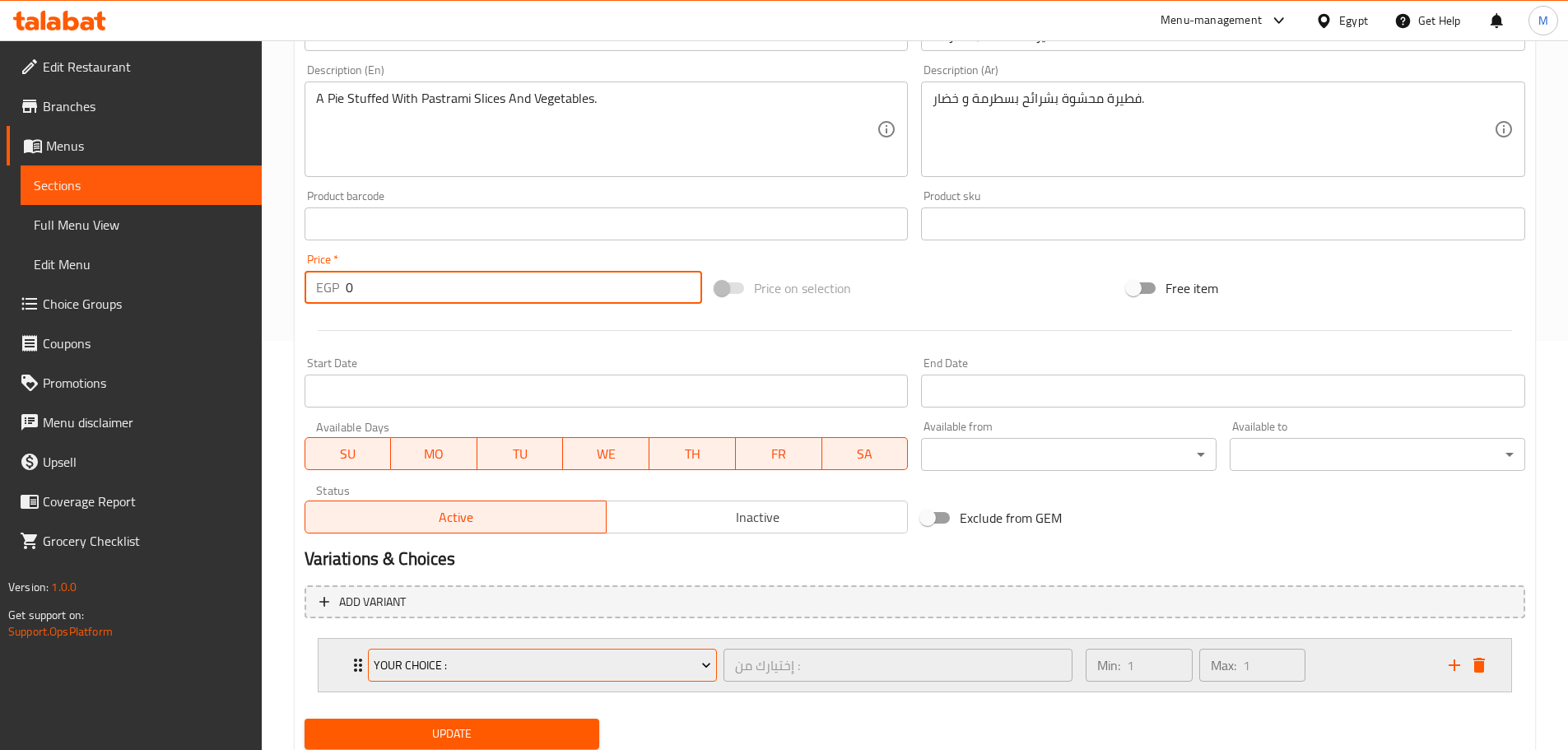 scroll, scrollTop: 464, scrollLeft: 0, axis: vertical 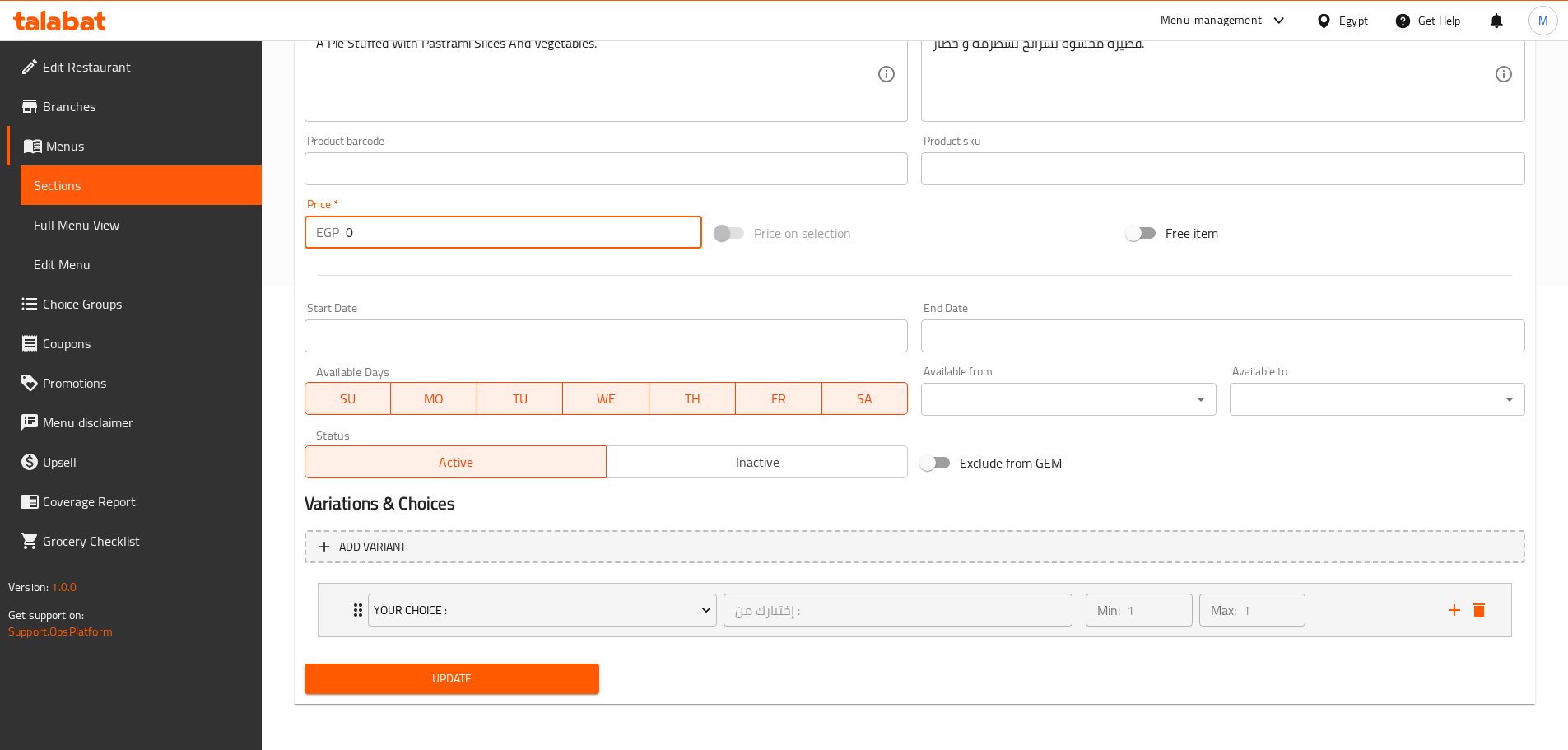 type on "0" 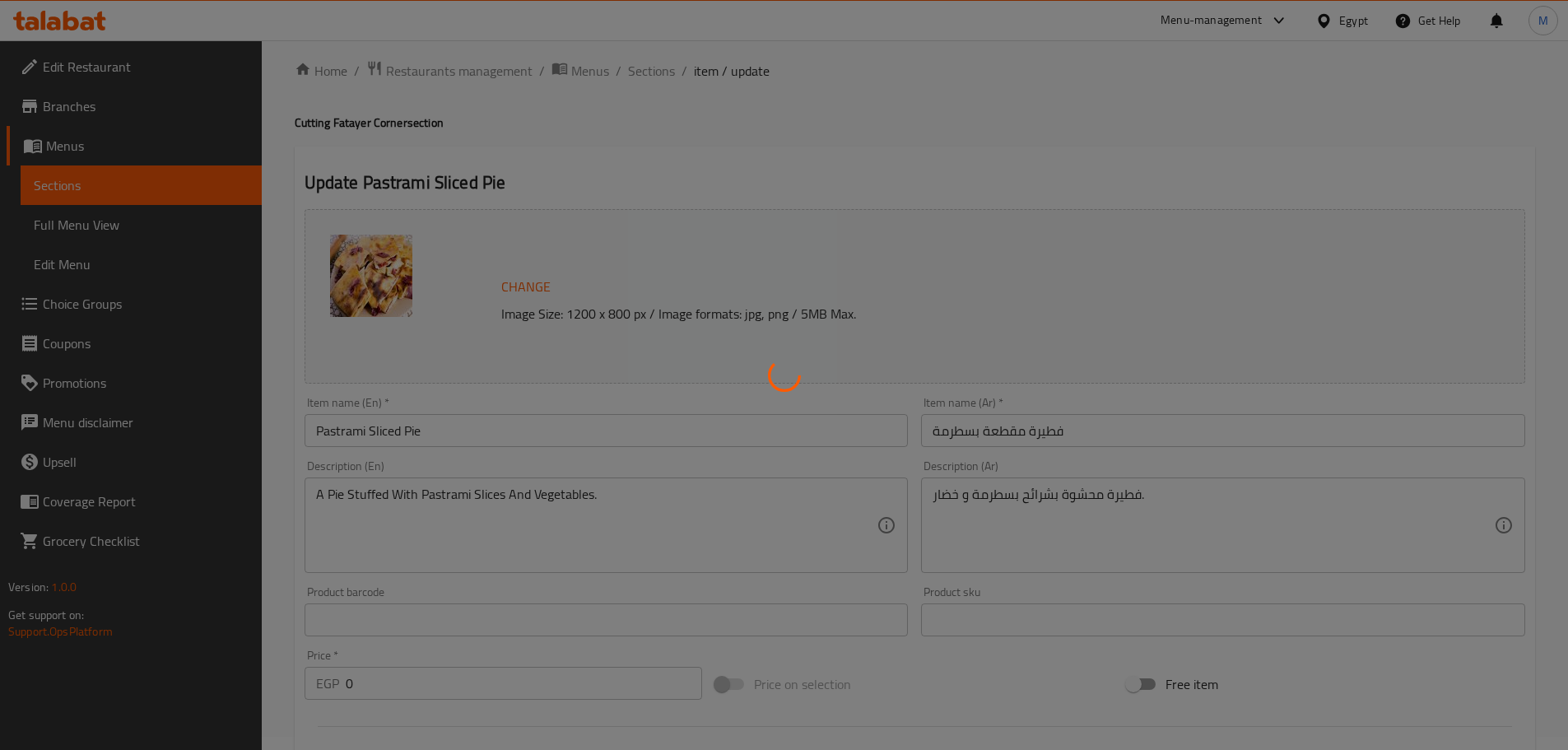 scroll, scrollTop: 0, scrollLeft: 0, axis: both 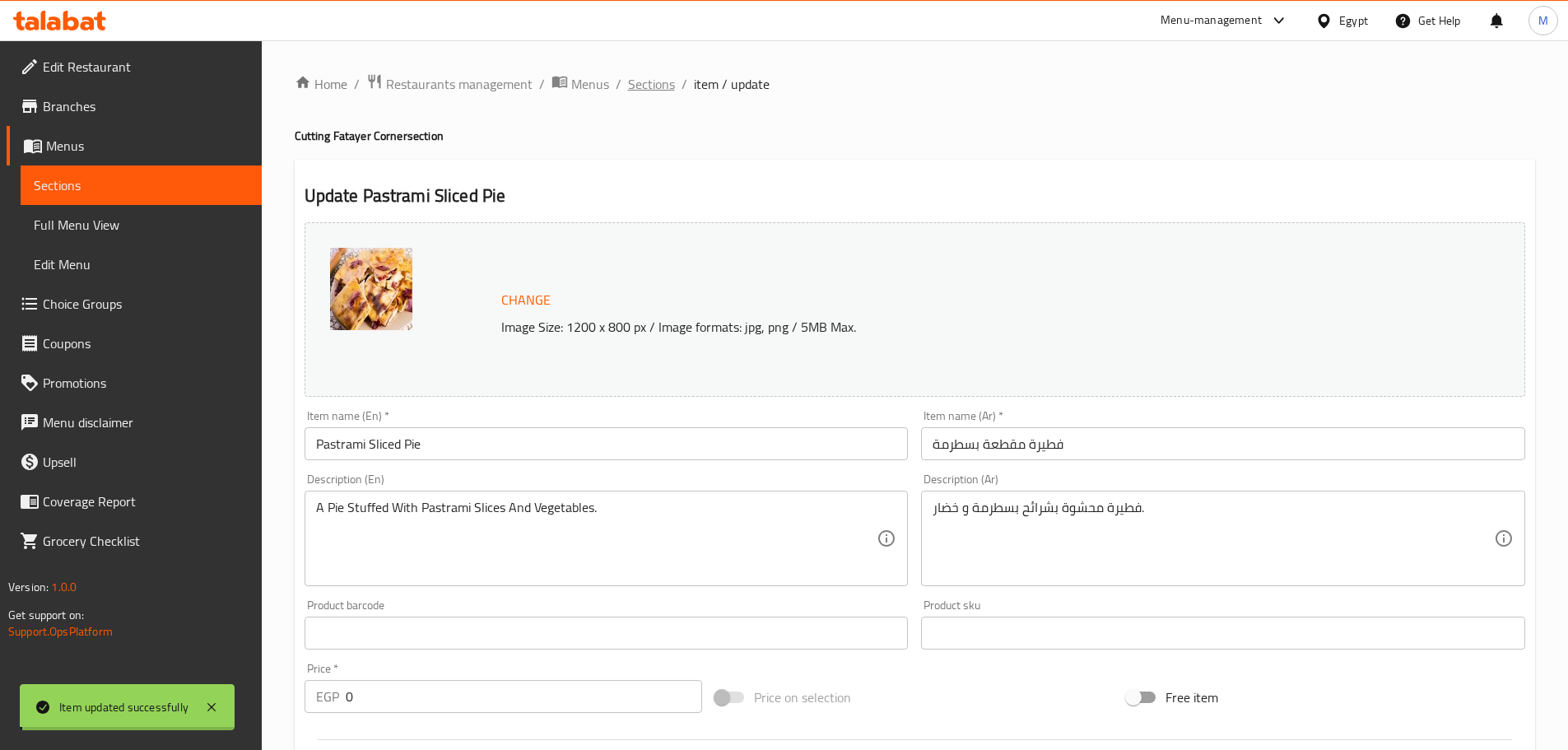 click on "Sections" at bounding box center [651, 84] 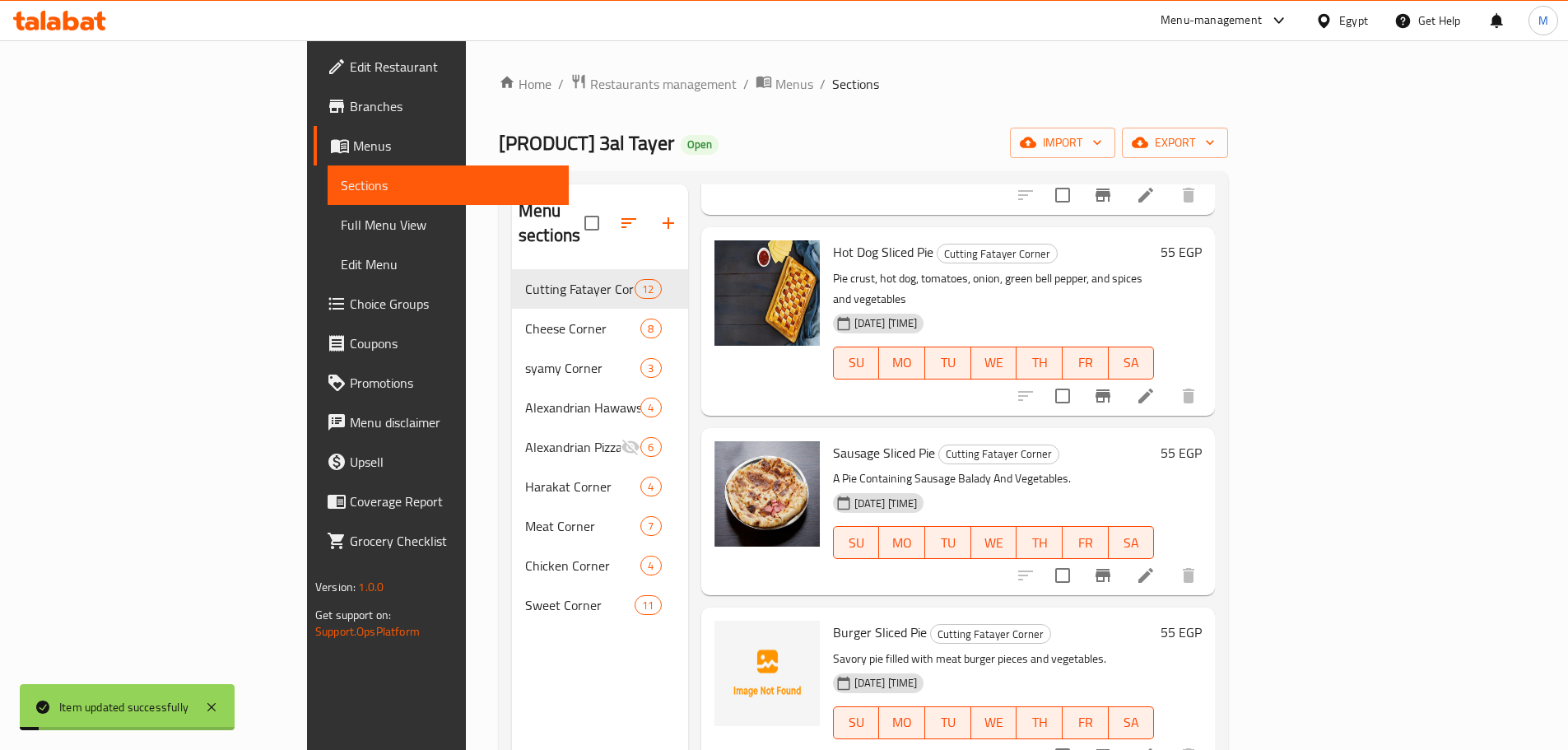 scroll, scrollTop: 1400, scrollLeft: 0, axis: vertical 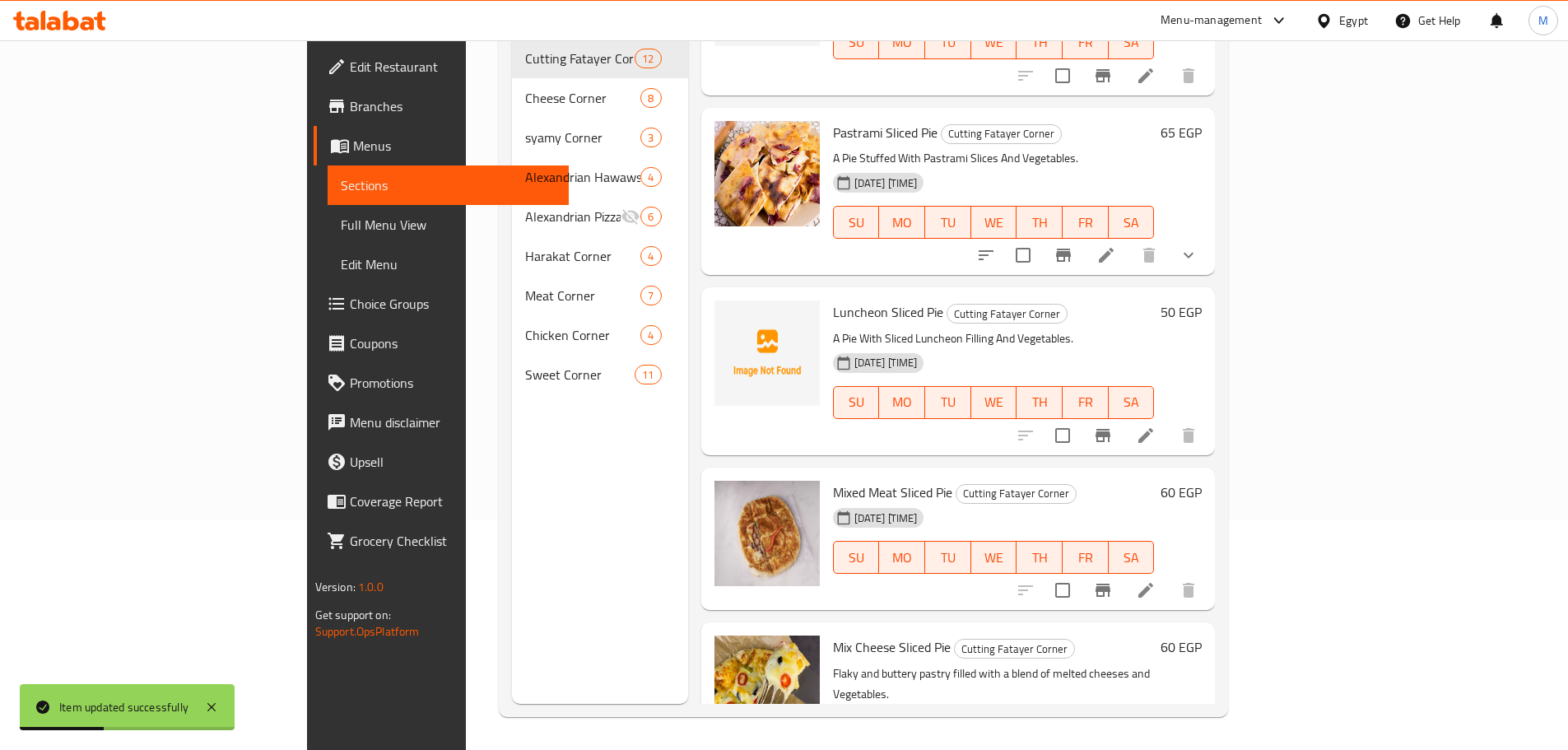 click 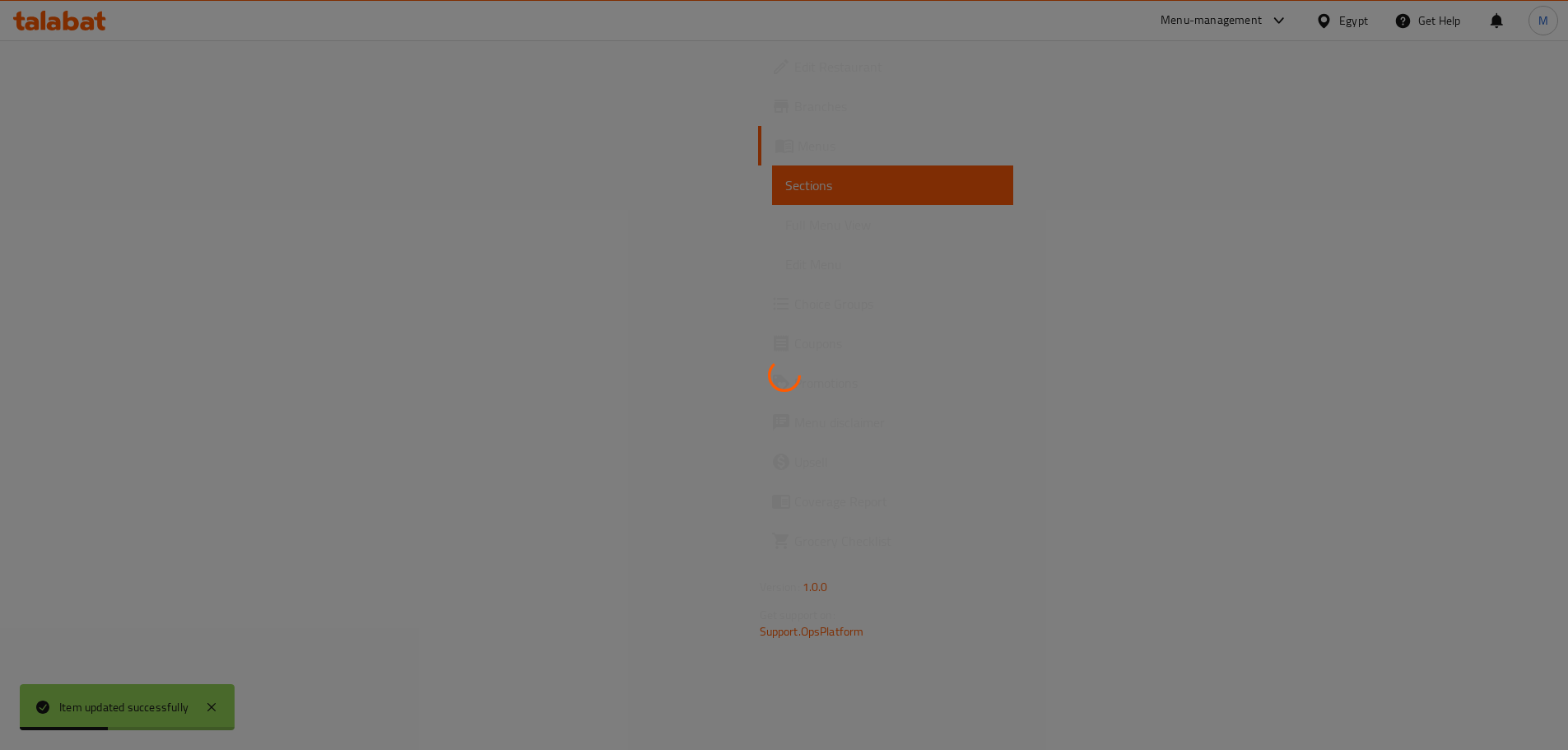 scroll, scrollTop: 0, scrollLeft: 0, axis: both 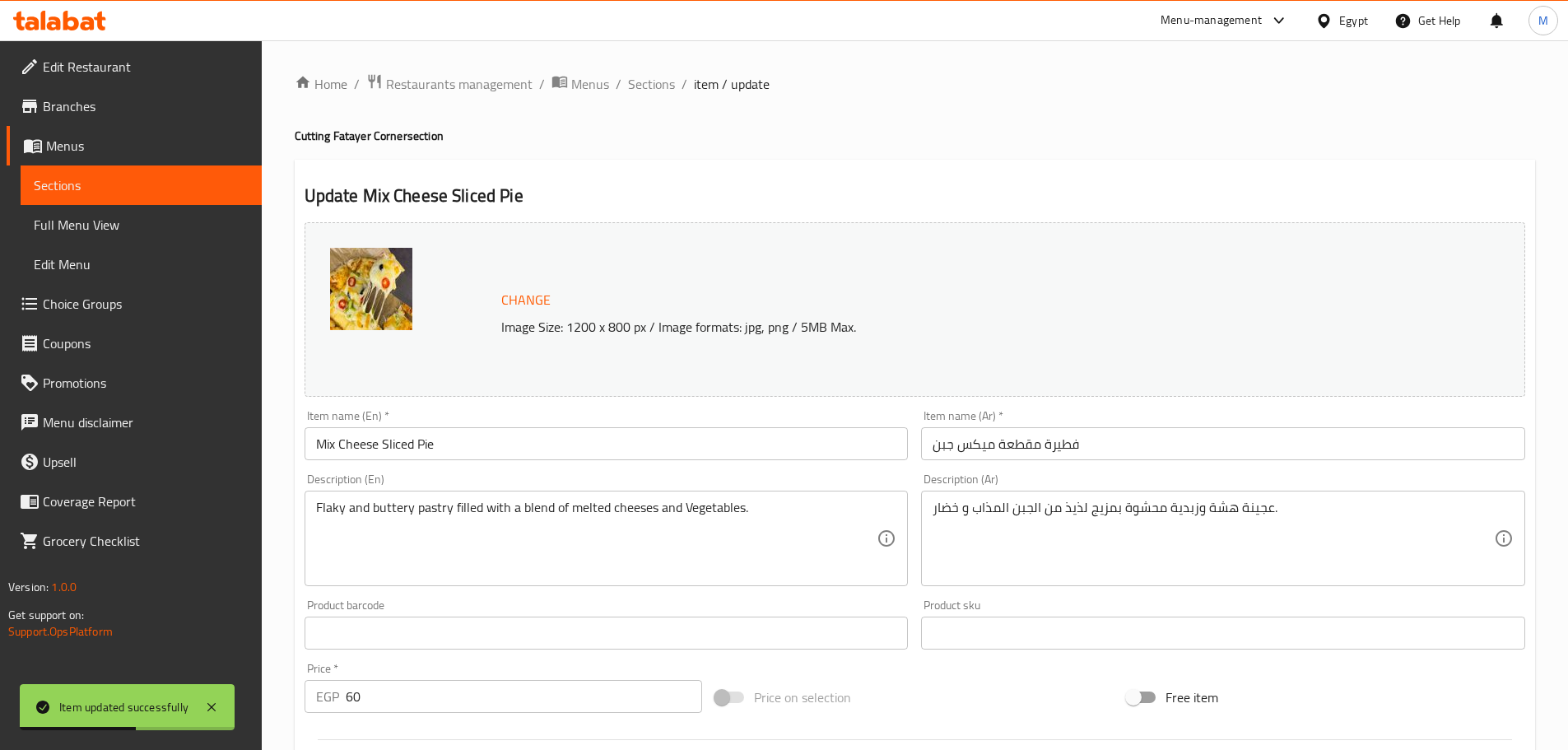 click on "60" at bounding box center [524, 696] 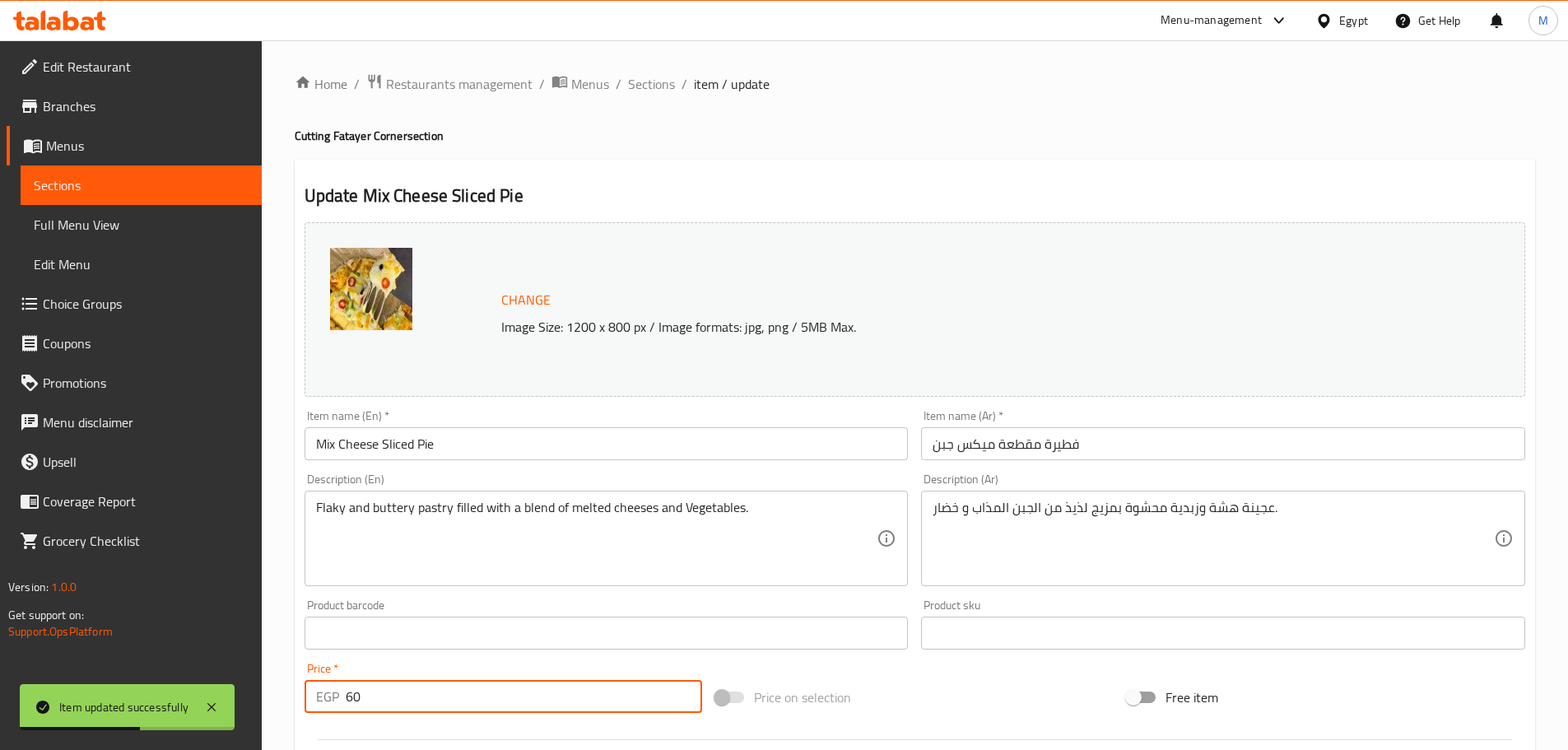 click on "60" at bounding box center (524, 696) 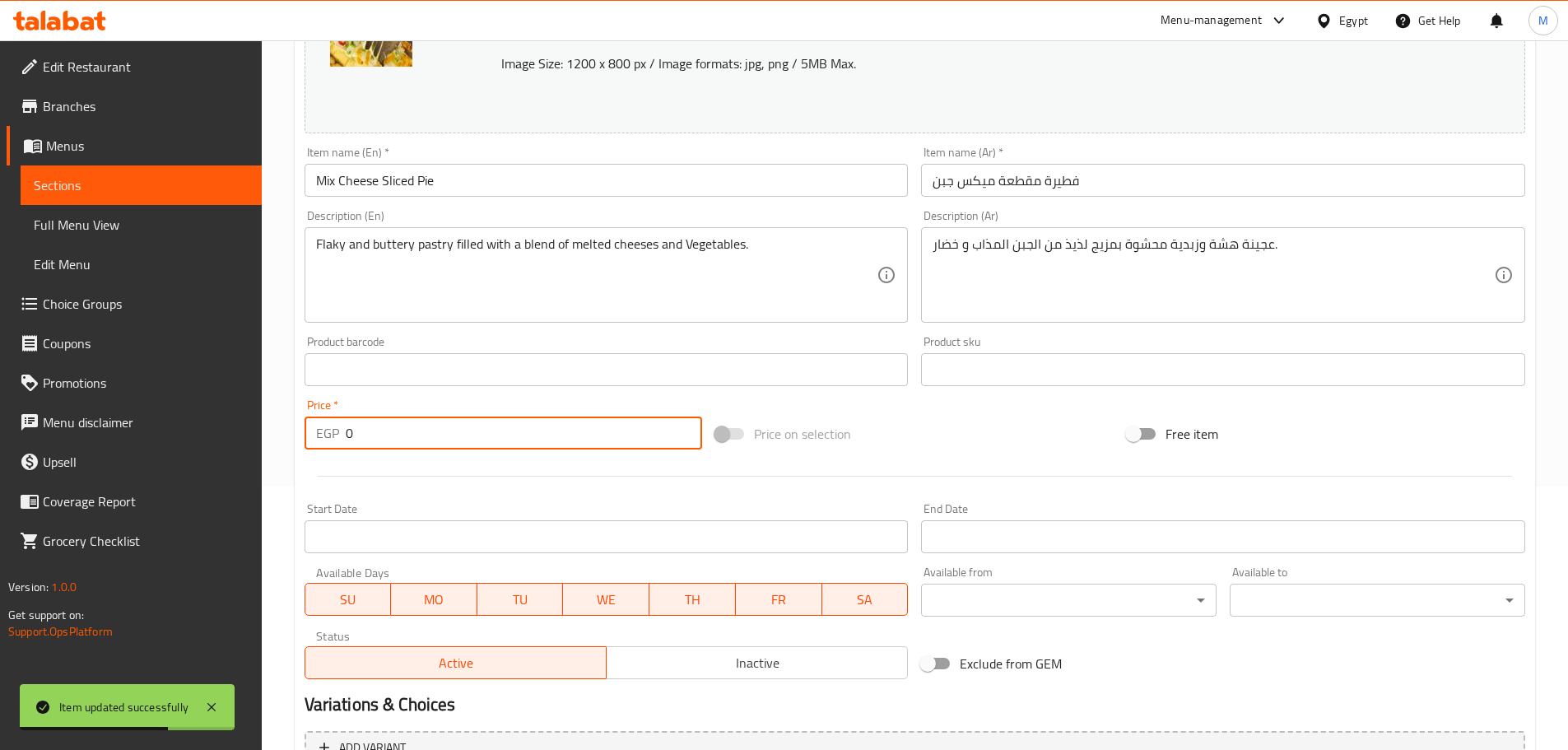 scroll, scrollTop: 437, scrollLeft: 0, axis: vertical 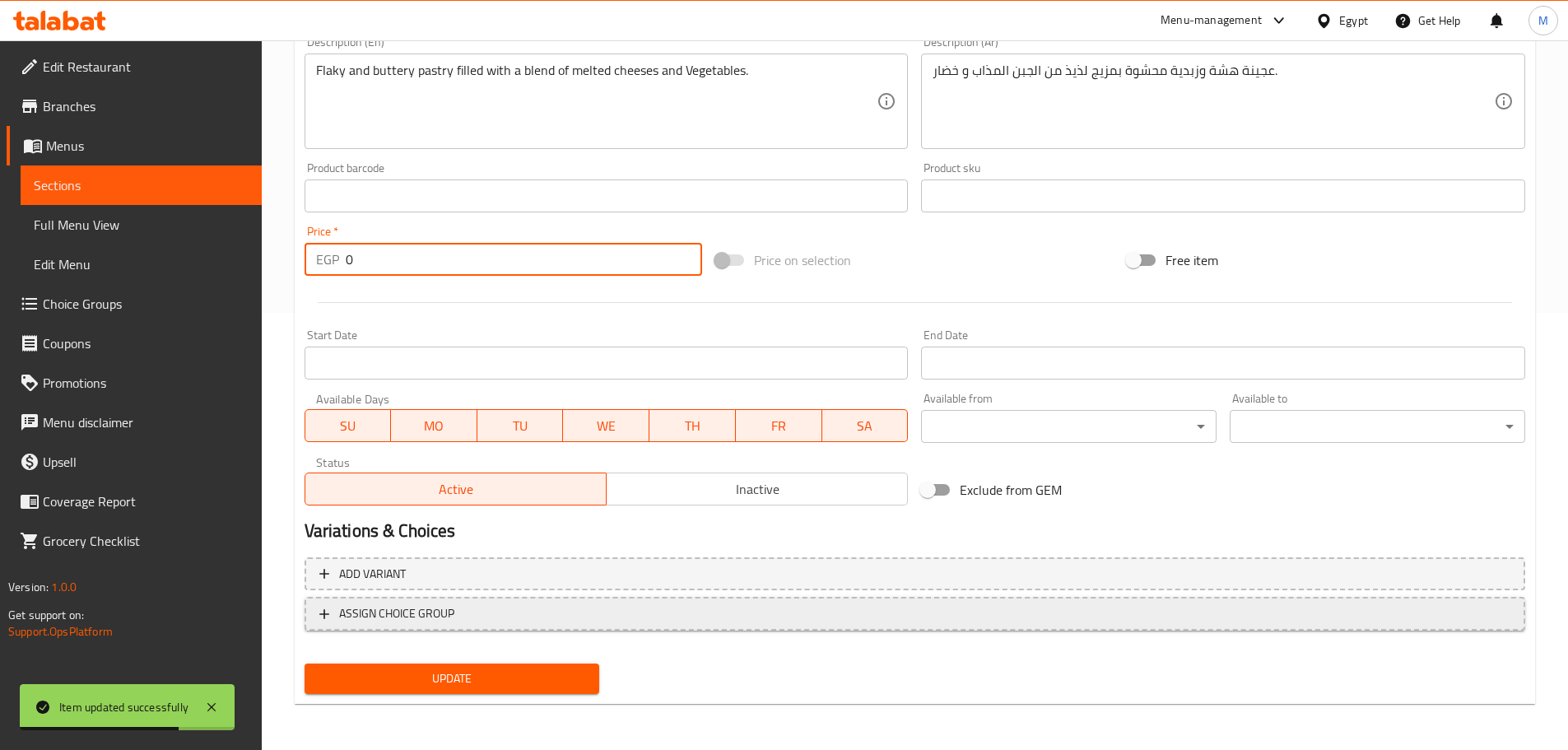 type on "0" 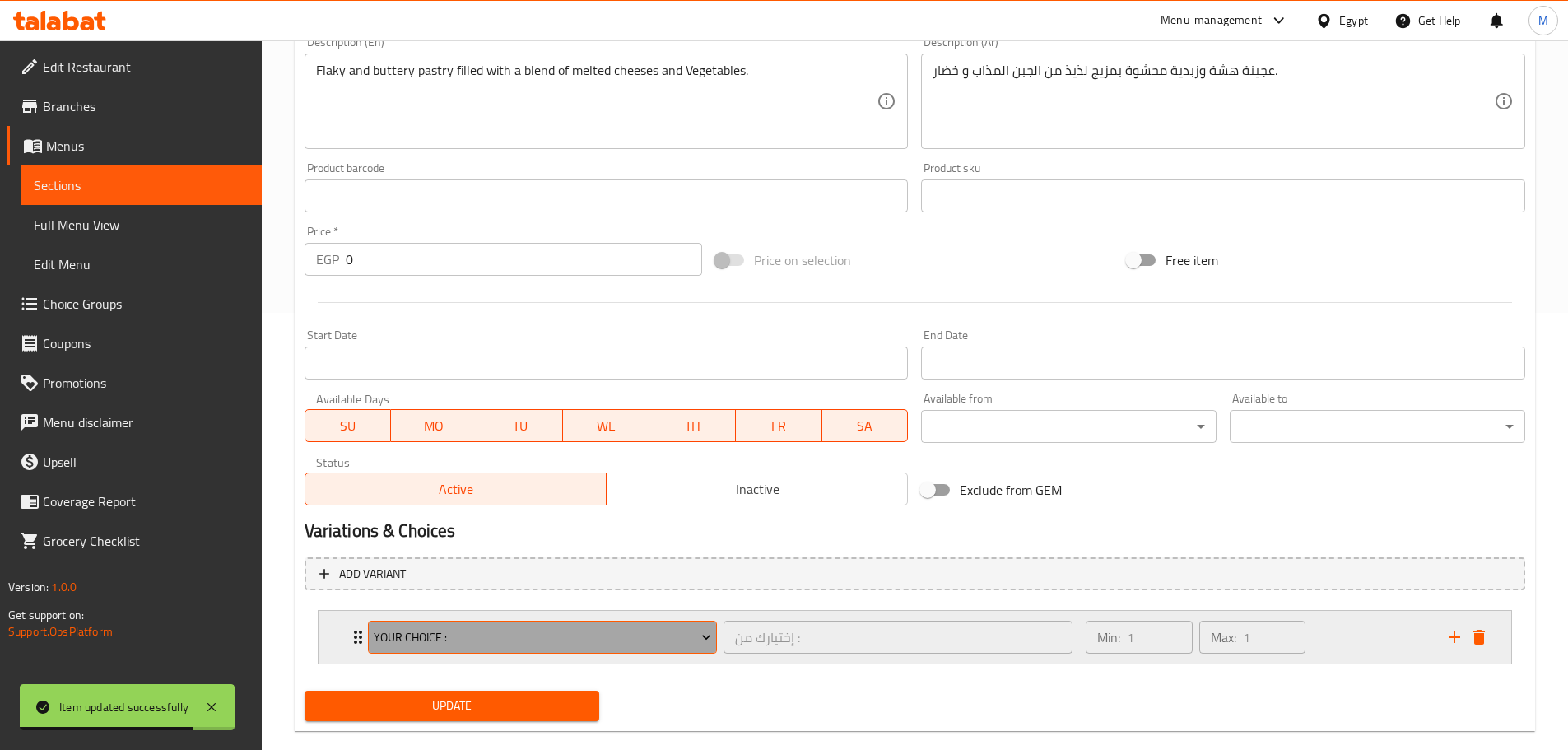 click on "your Choice :" at bounding box center [542, 637] 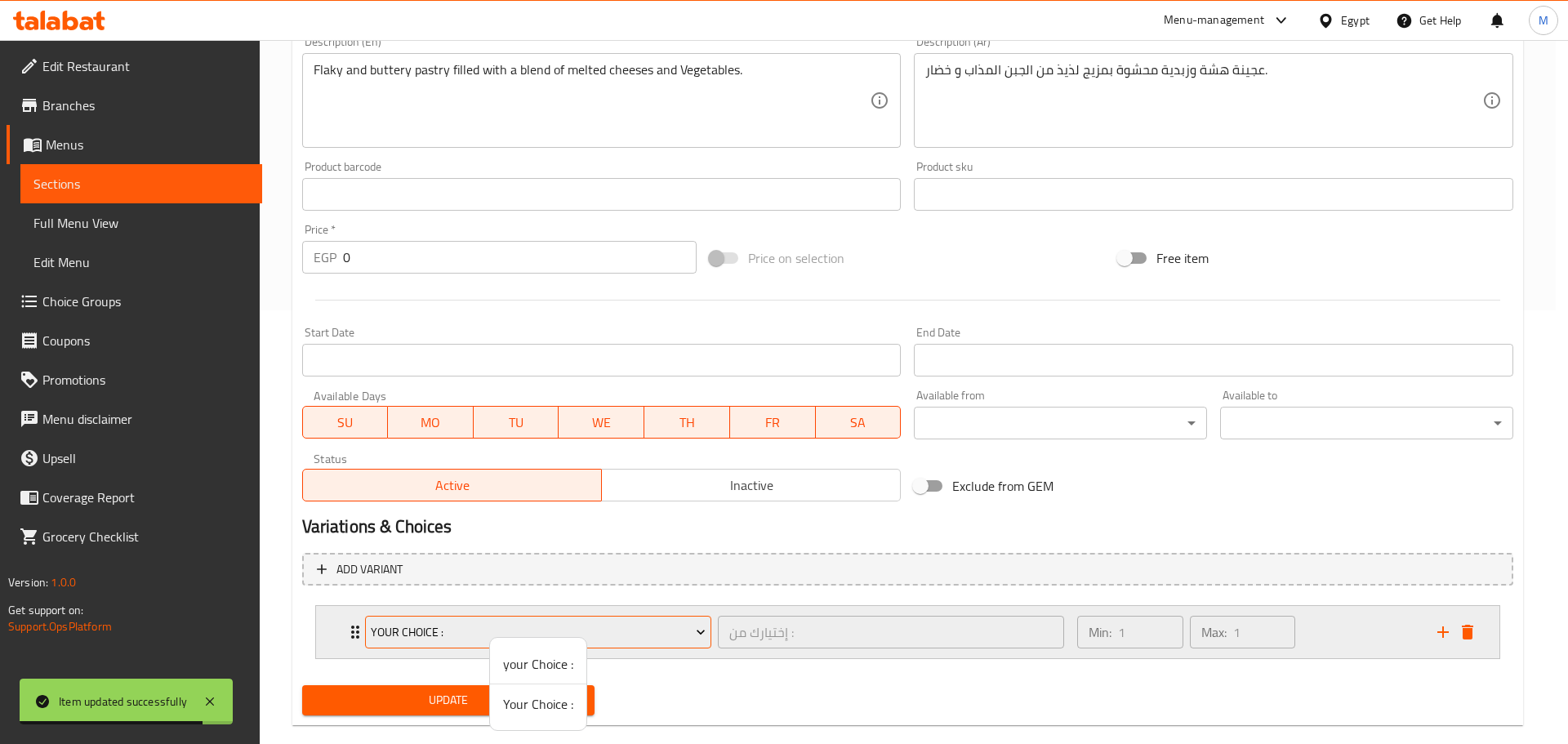 click at bounding box center [784, 372] 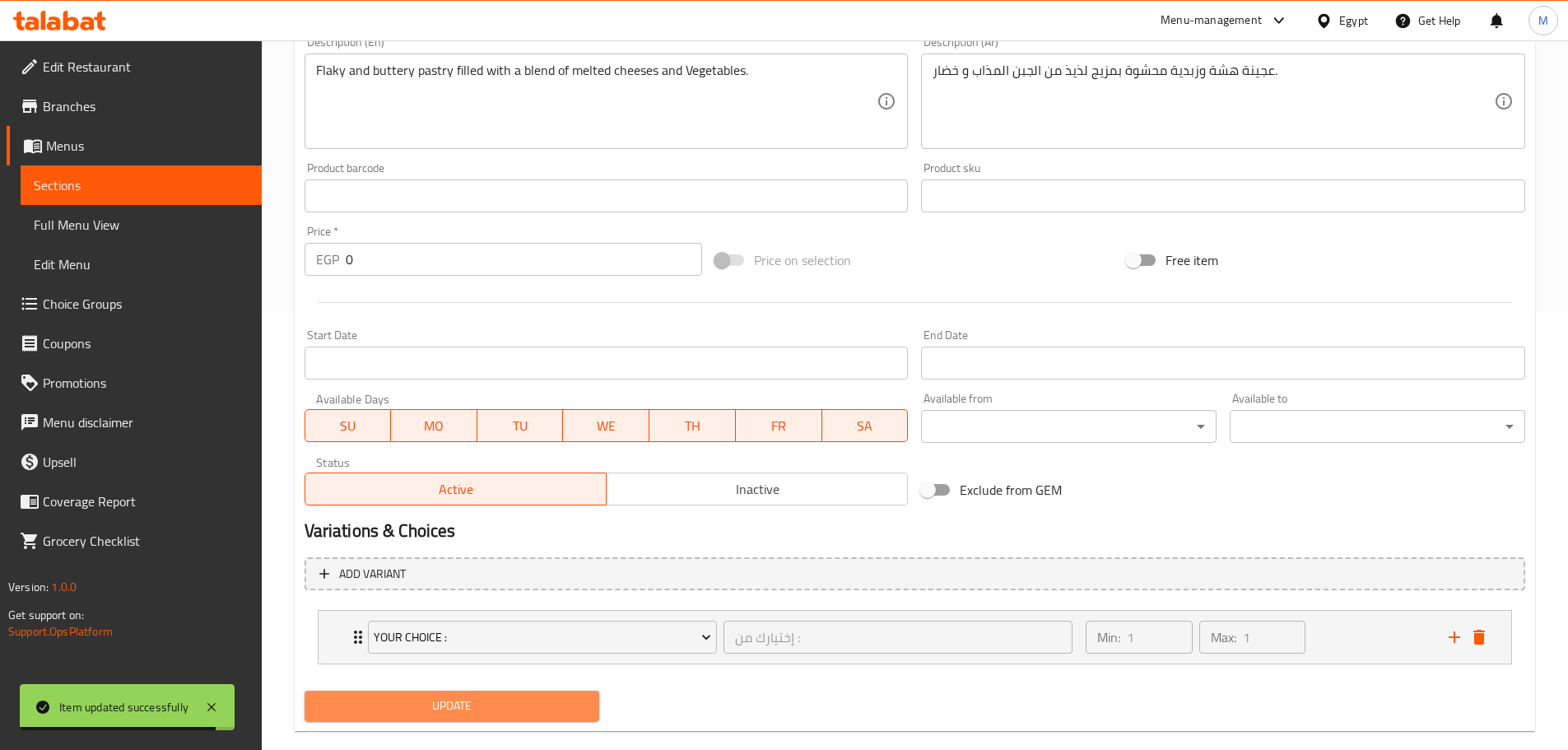 click on "Update" at bounding box center (452, 706) 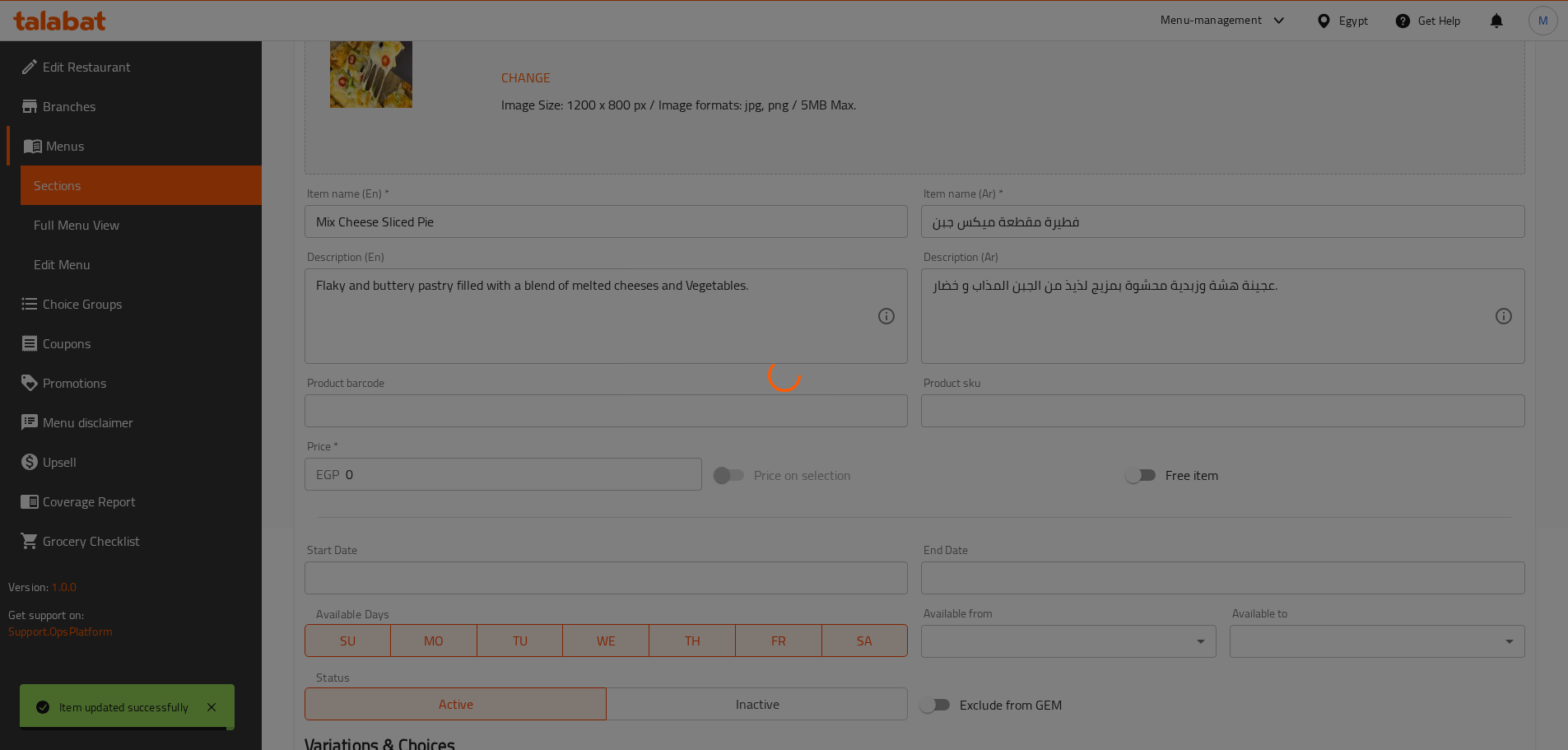 scroll, scrollTop: 0, scrollLeft: 0, axis: both 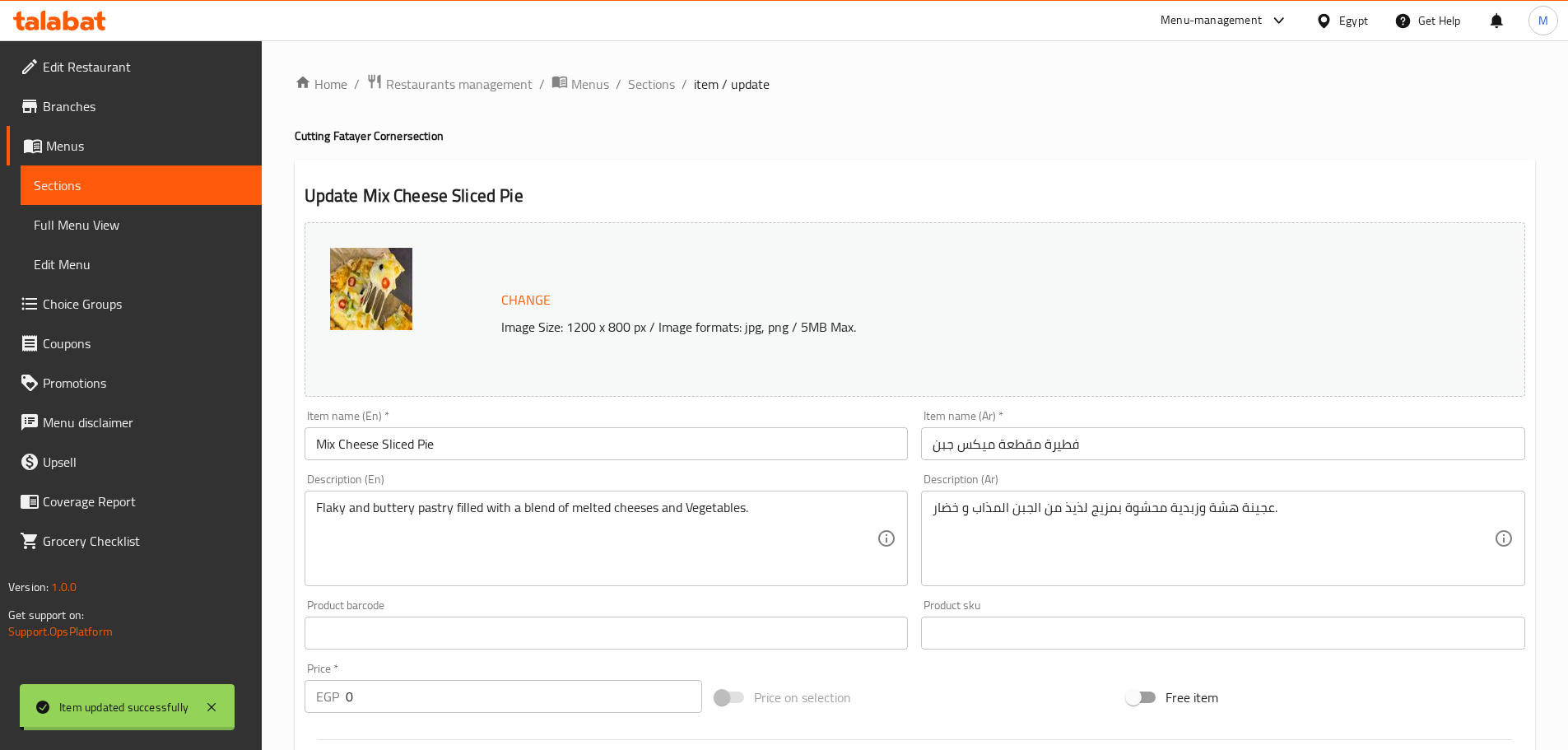 click on "/" at bounding box center [684, 84] 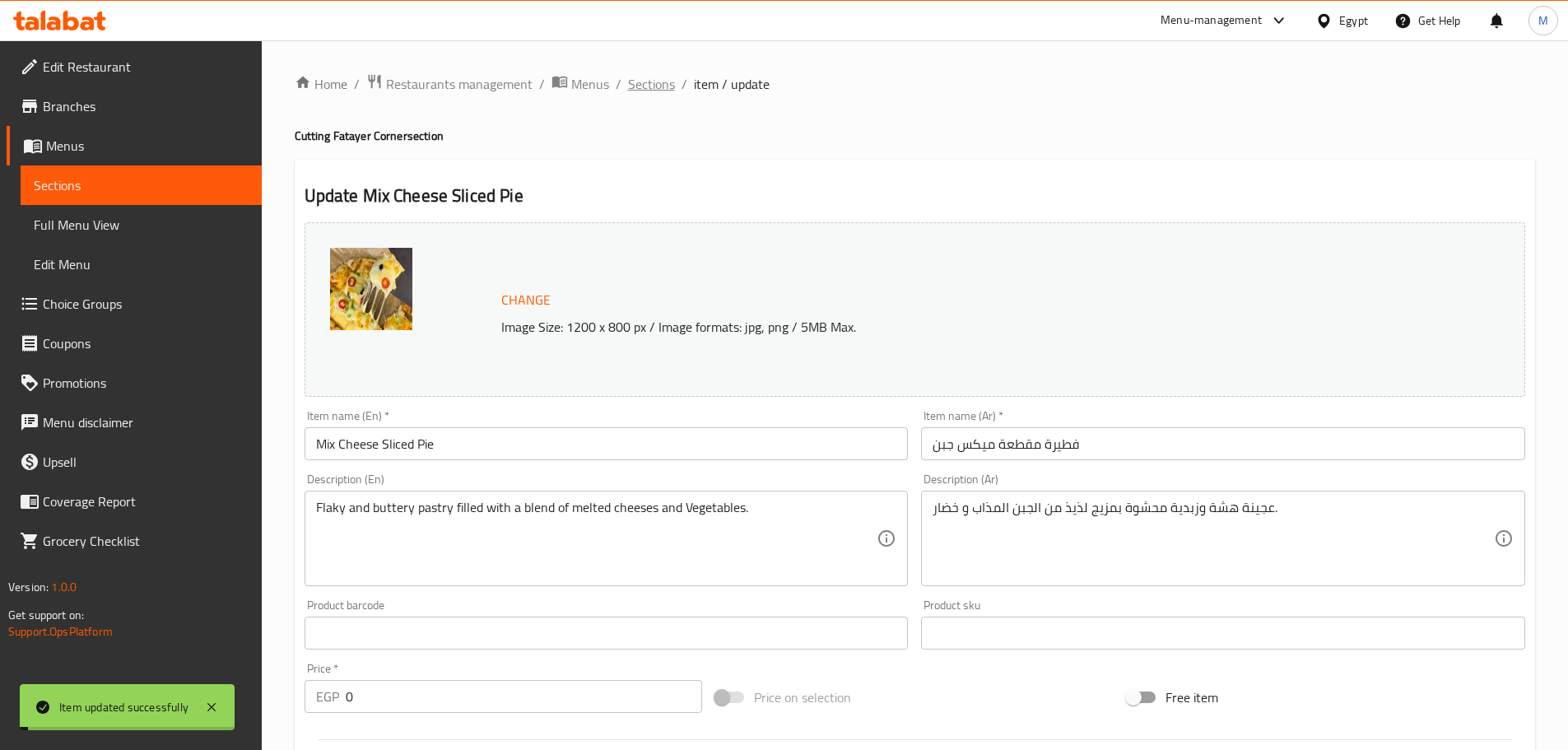 click on "Sections" at bounding box center (651, 84) 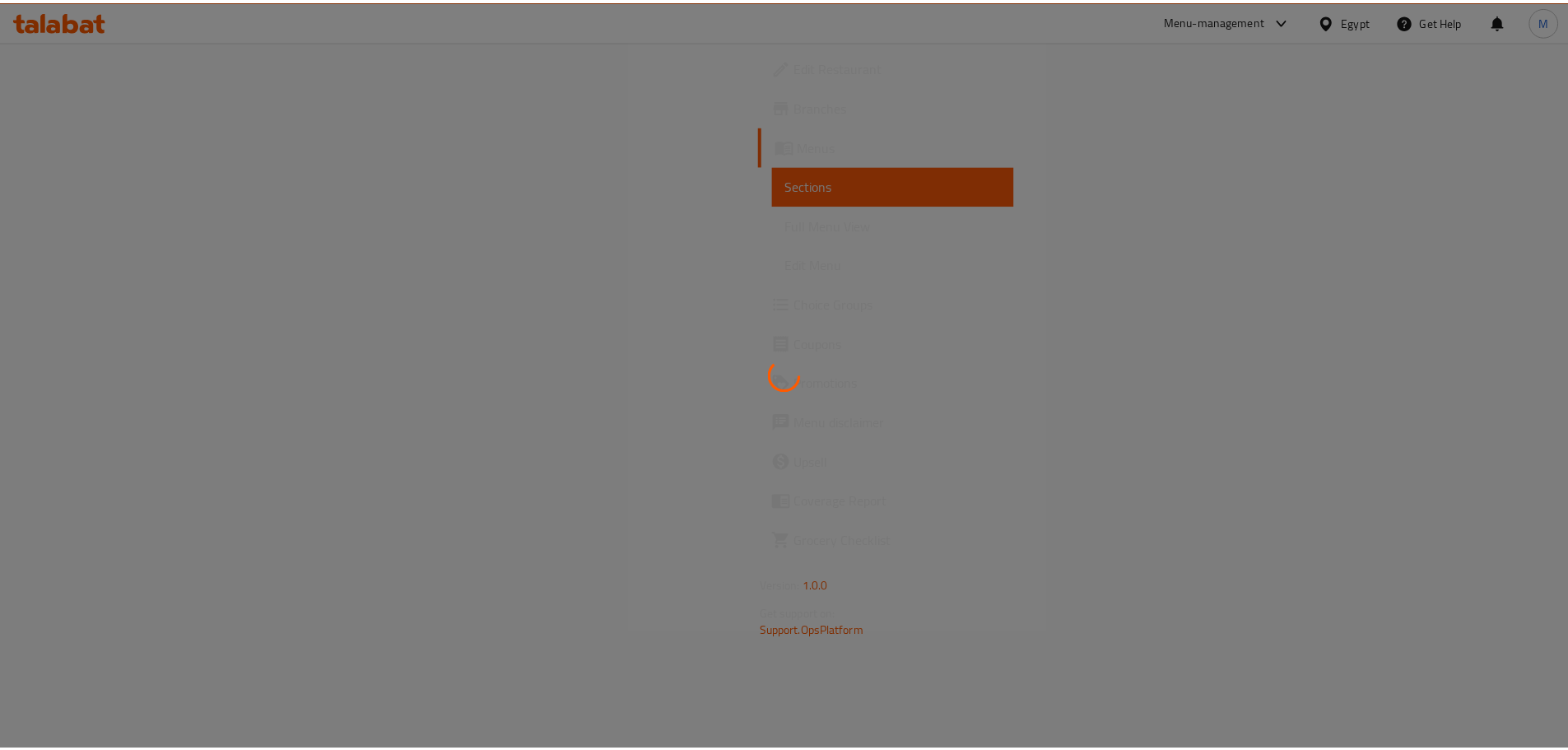 scroll, scrollTop: 0, scrollLeft: 0, axis: both 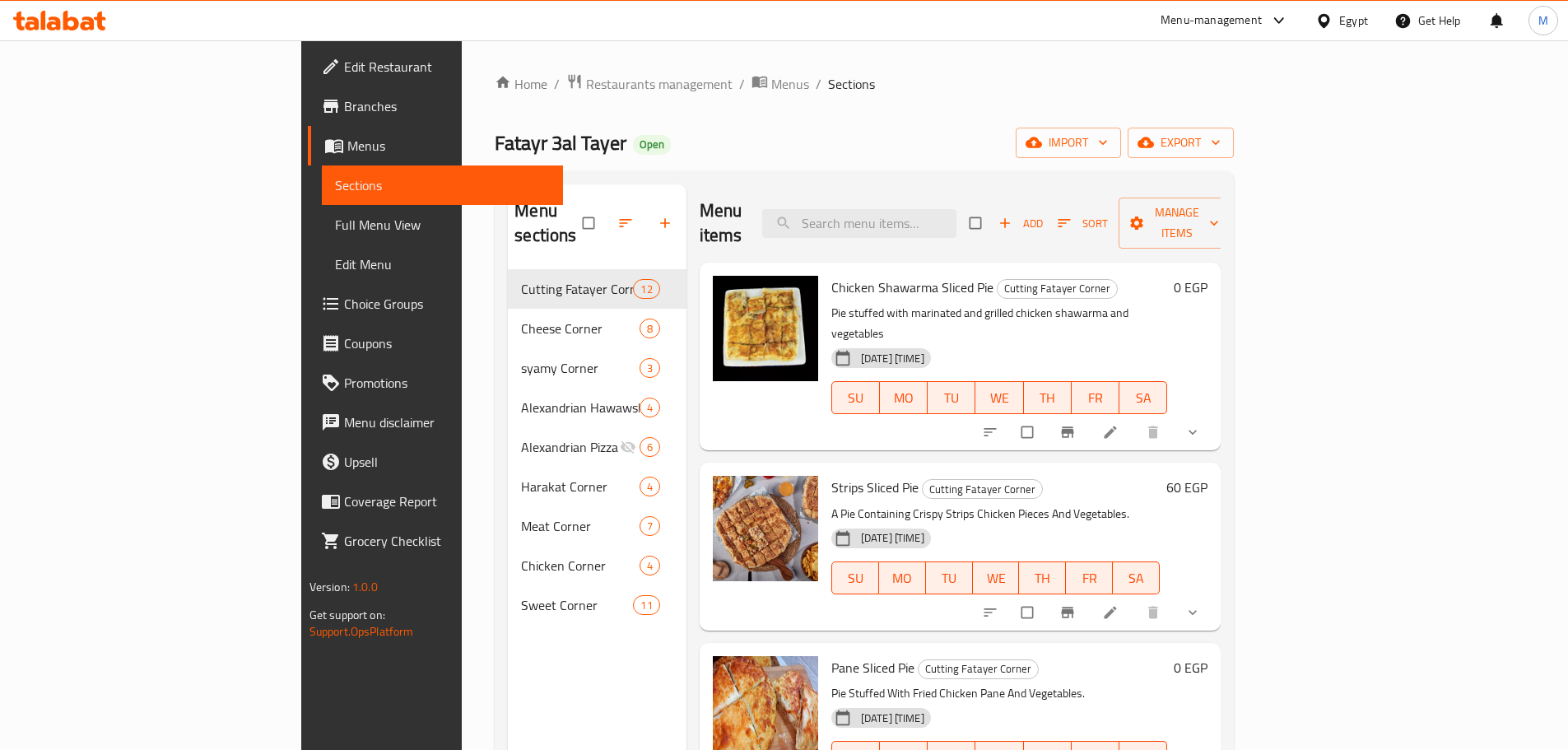 click on "60   EGP" at bounding box center [1187, 487] 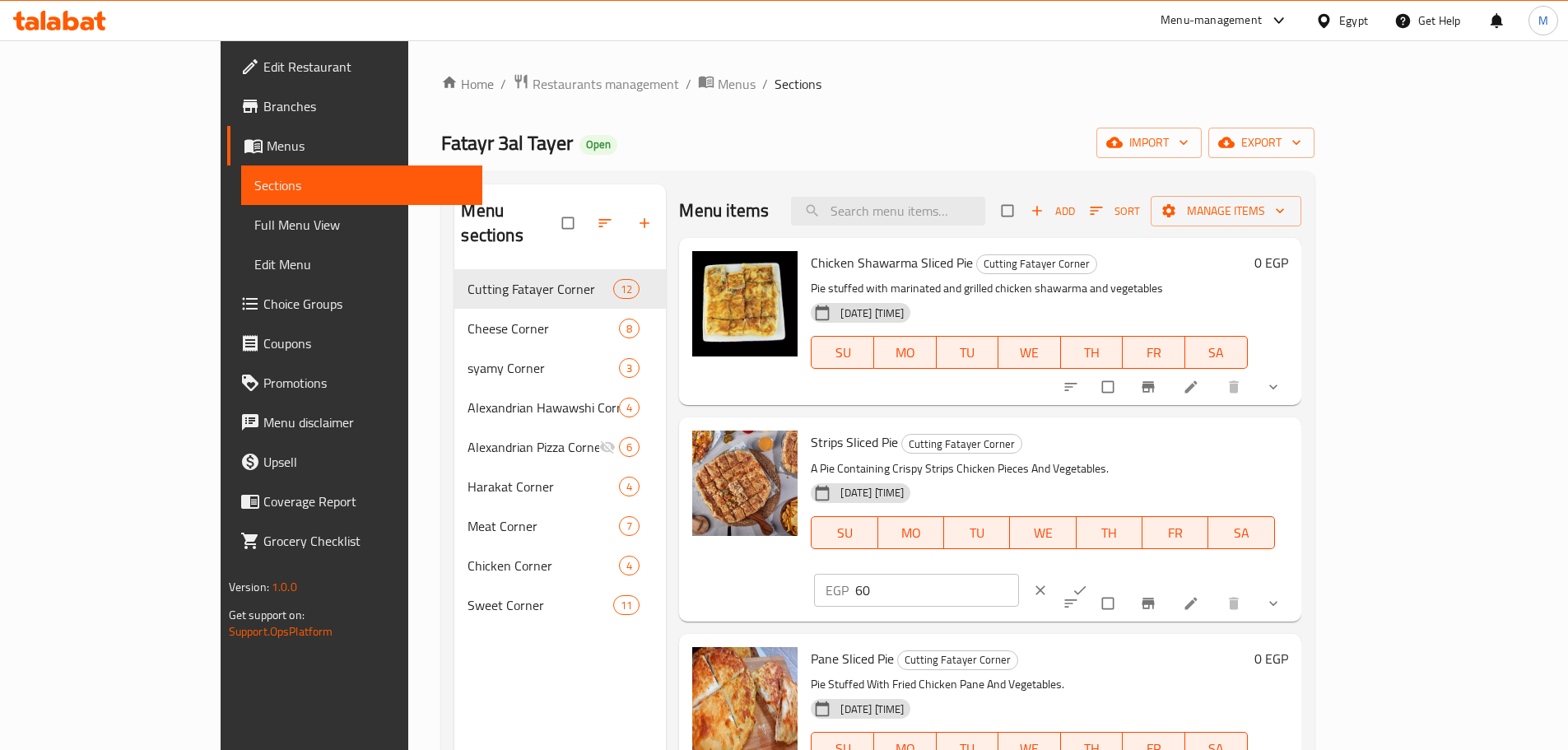 click on "60" at bounding box center [937, 590] 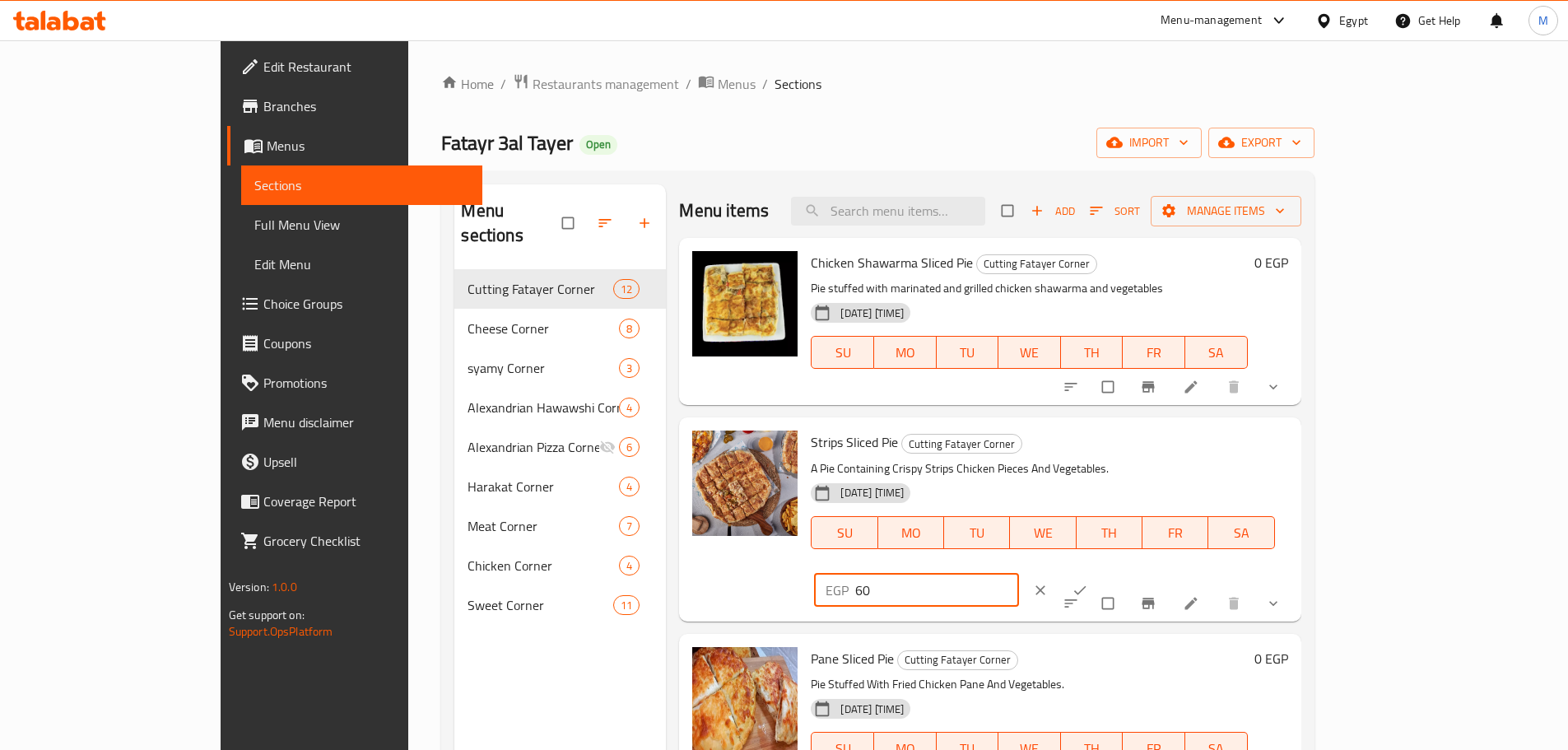 click on "60" at bounding box center (937, 590) 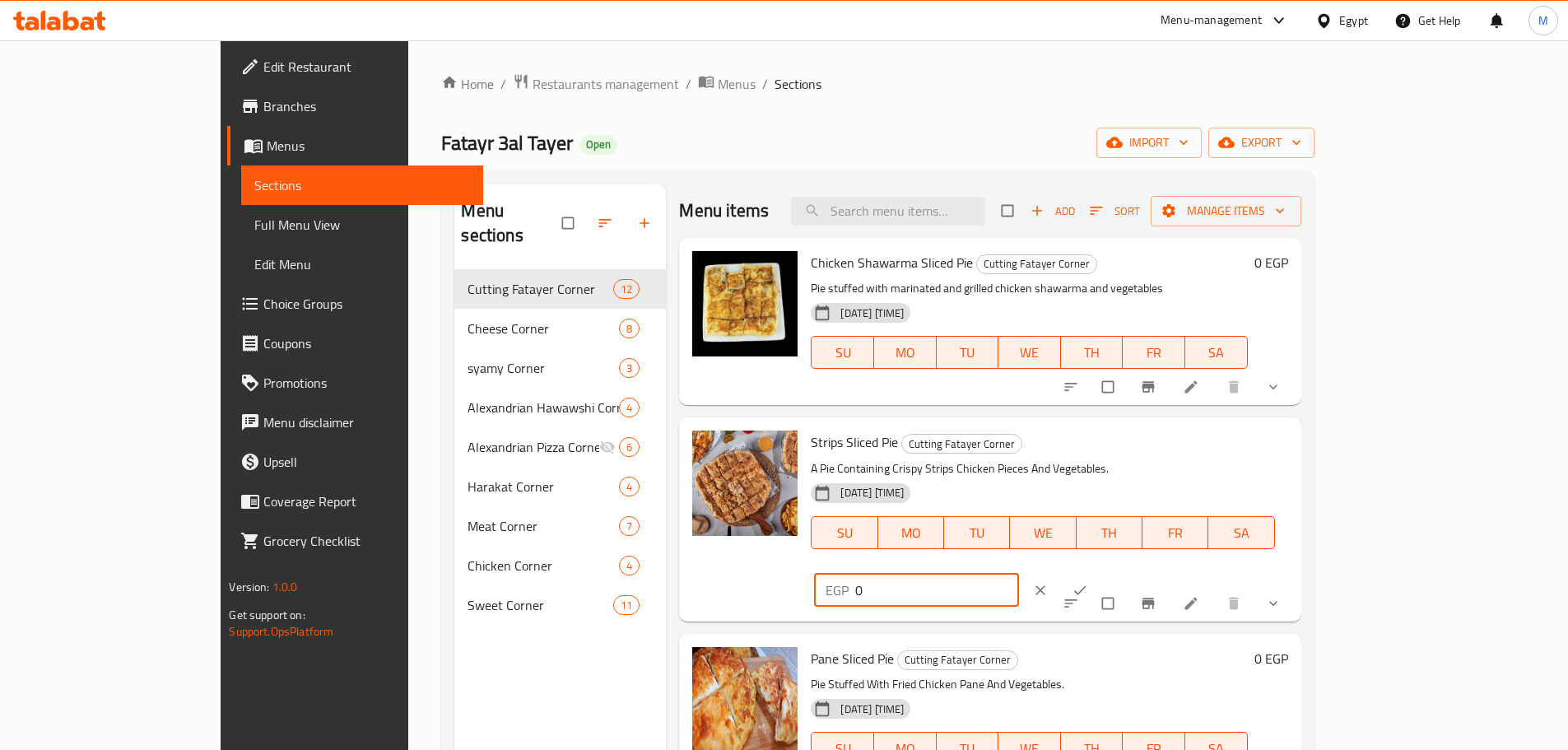 type on "0" 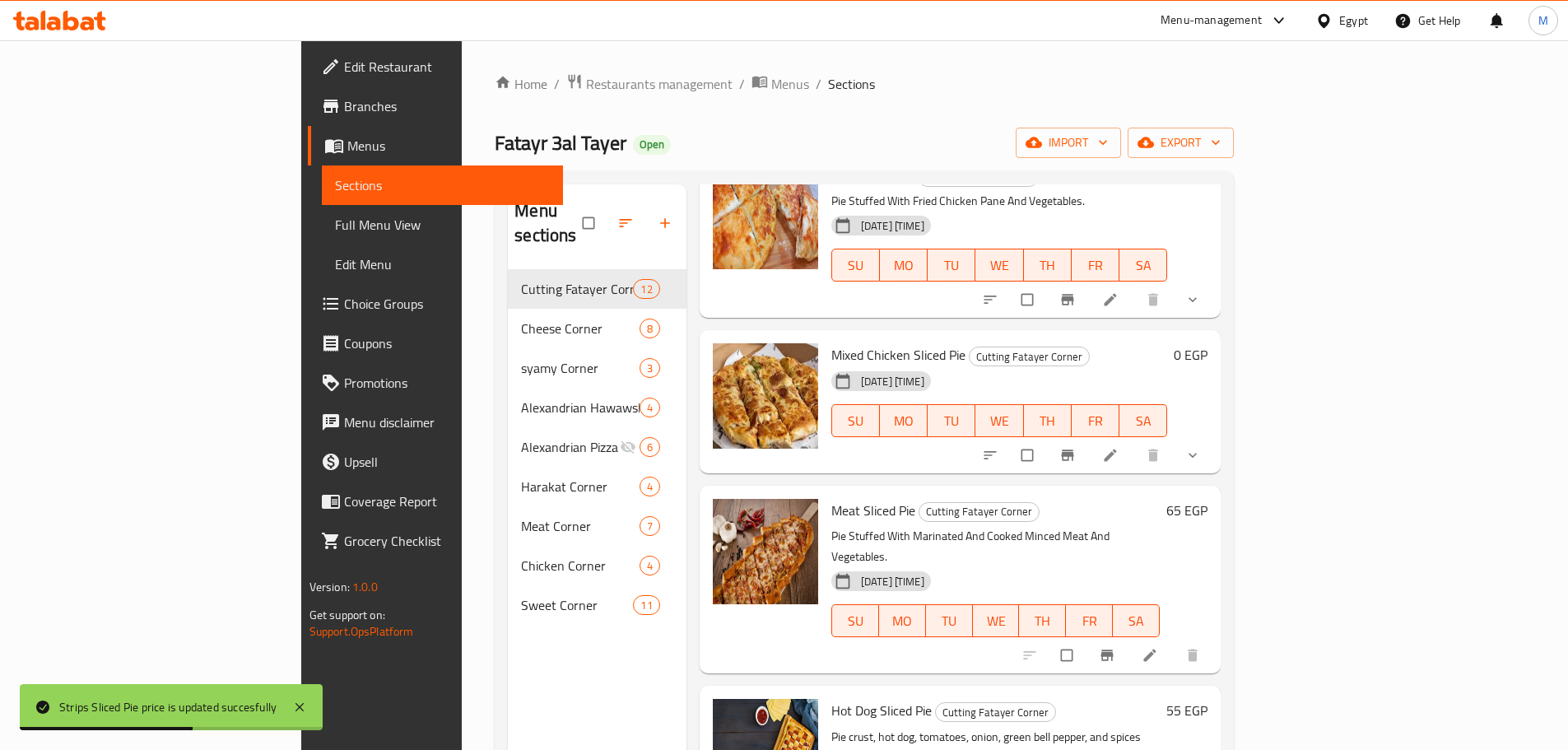 scroll, scrollTop: 494, scrollLeft: 0, axis: vertical 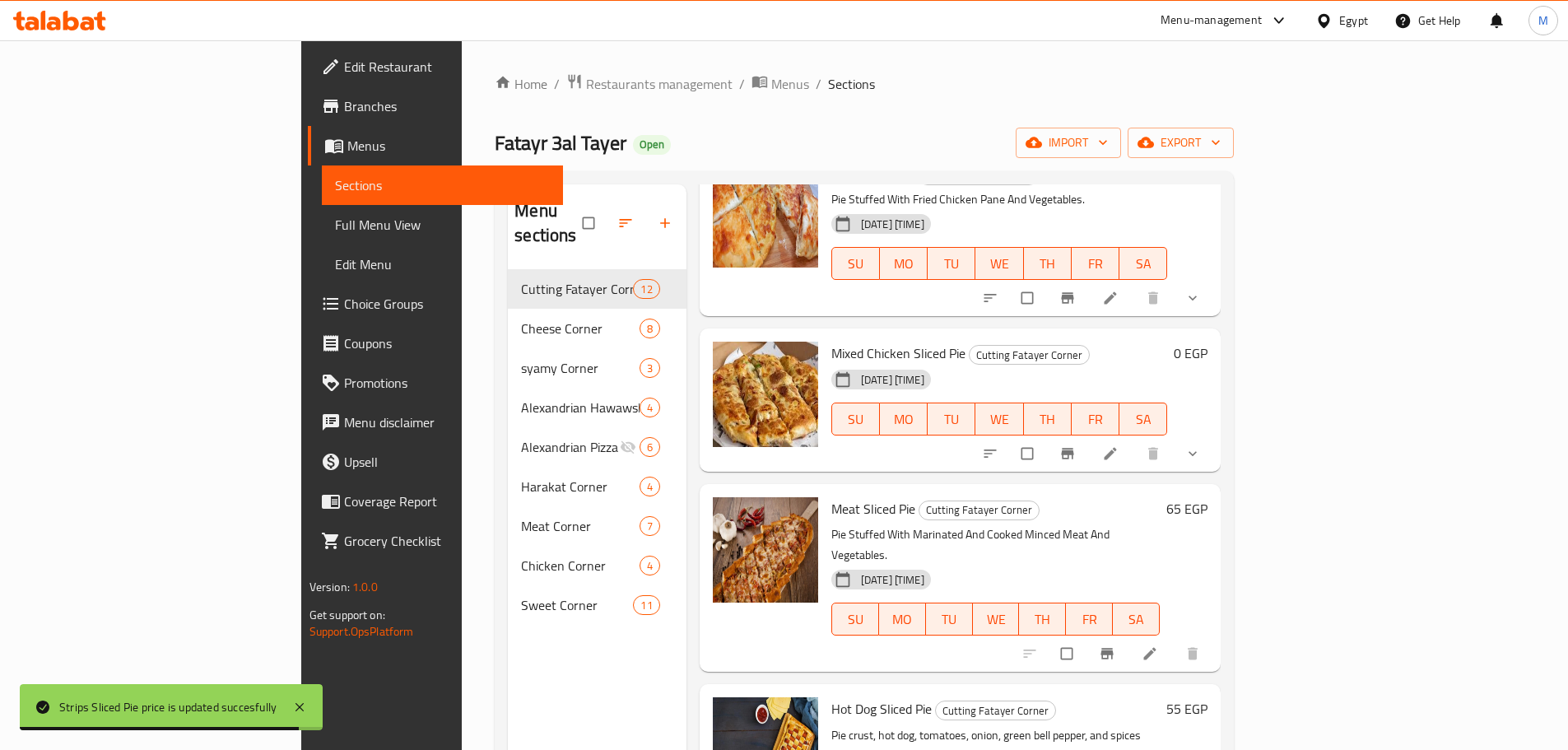 click 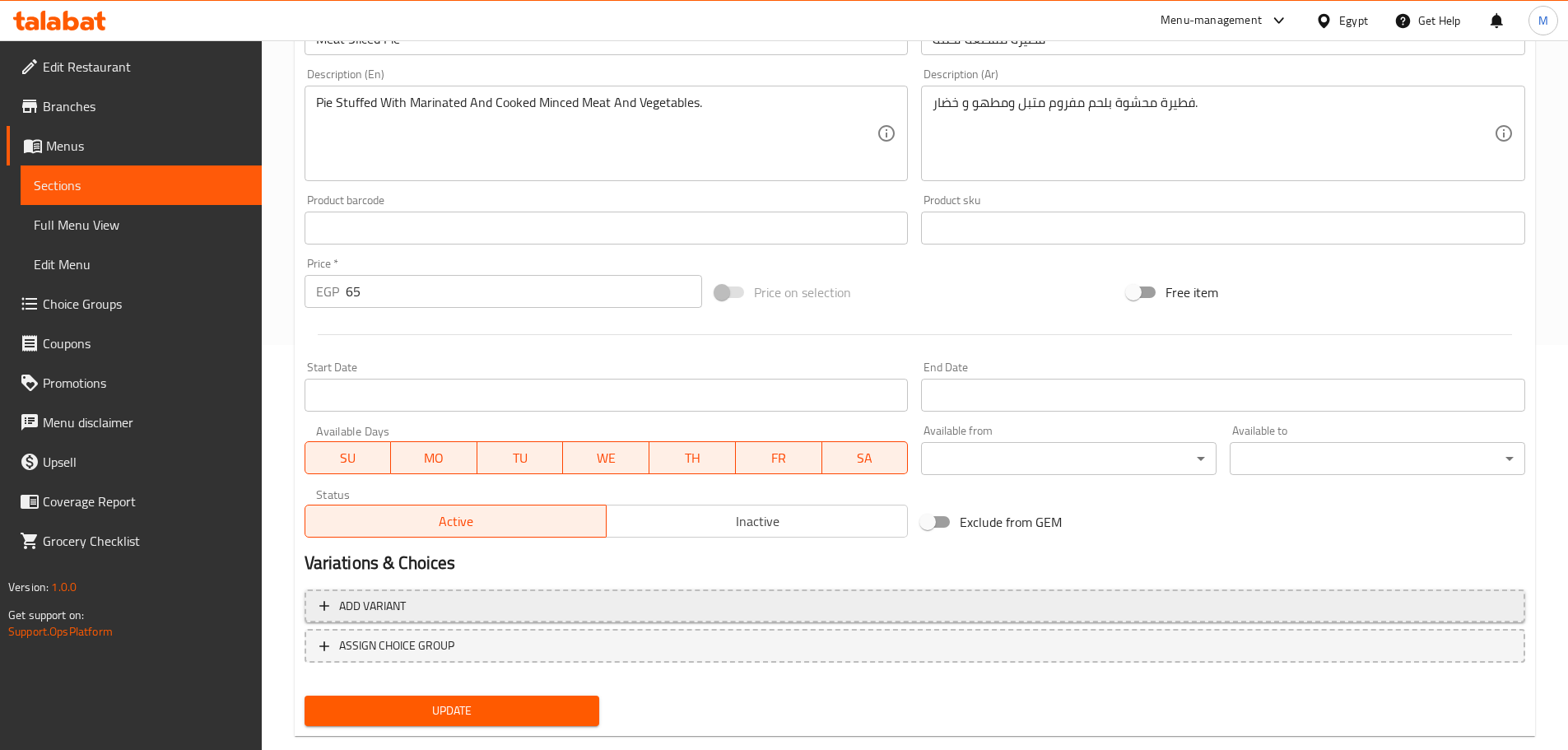 scroll, scrollTop: 437, scrollLeft: 0, axis: vertical 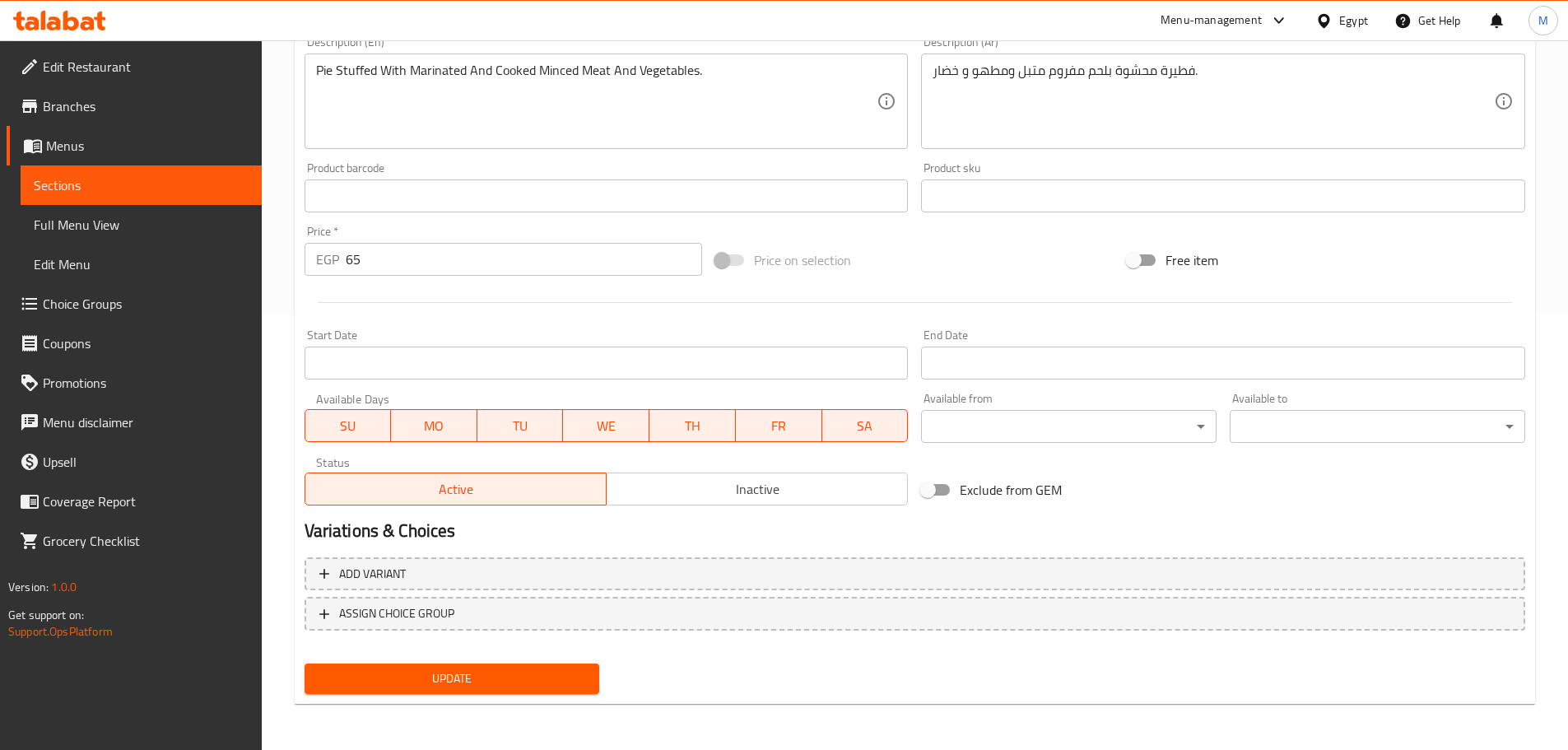 click on "65" at bounding box center [524, 259] 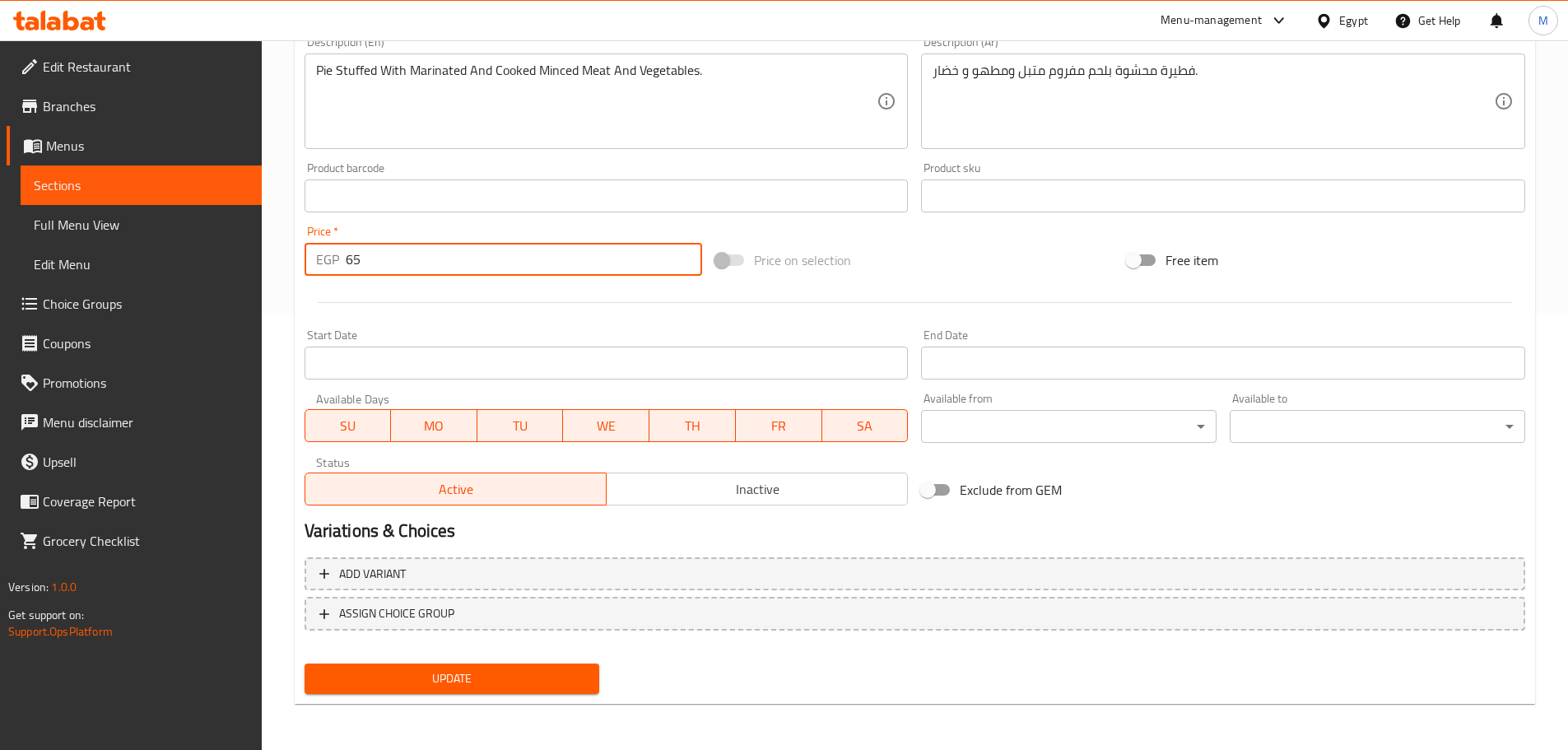 click on "65" at bounding box center [524, 259] 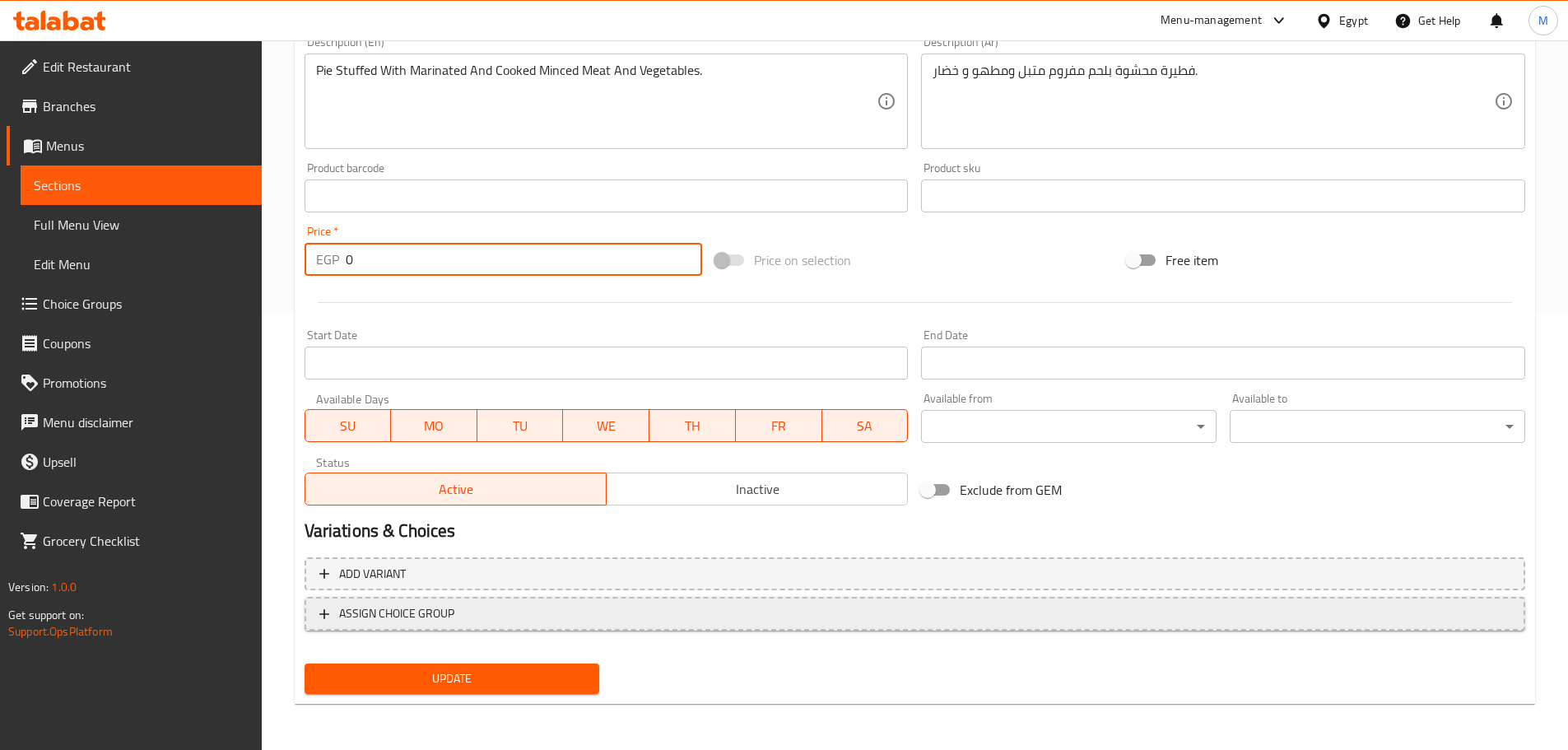 type on "0" 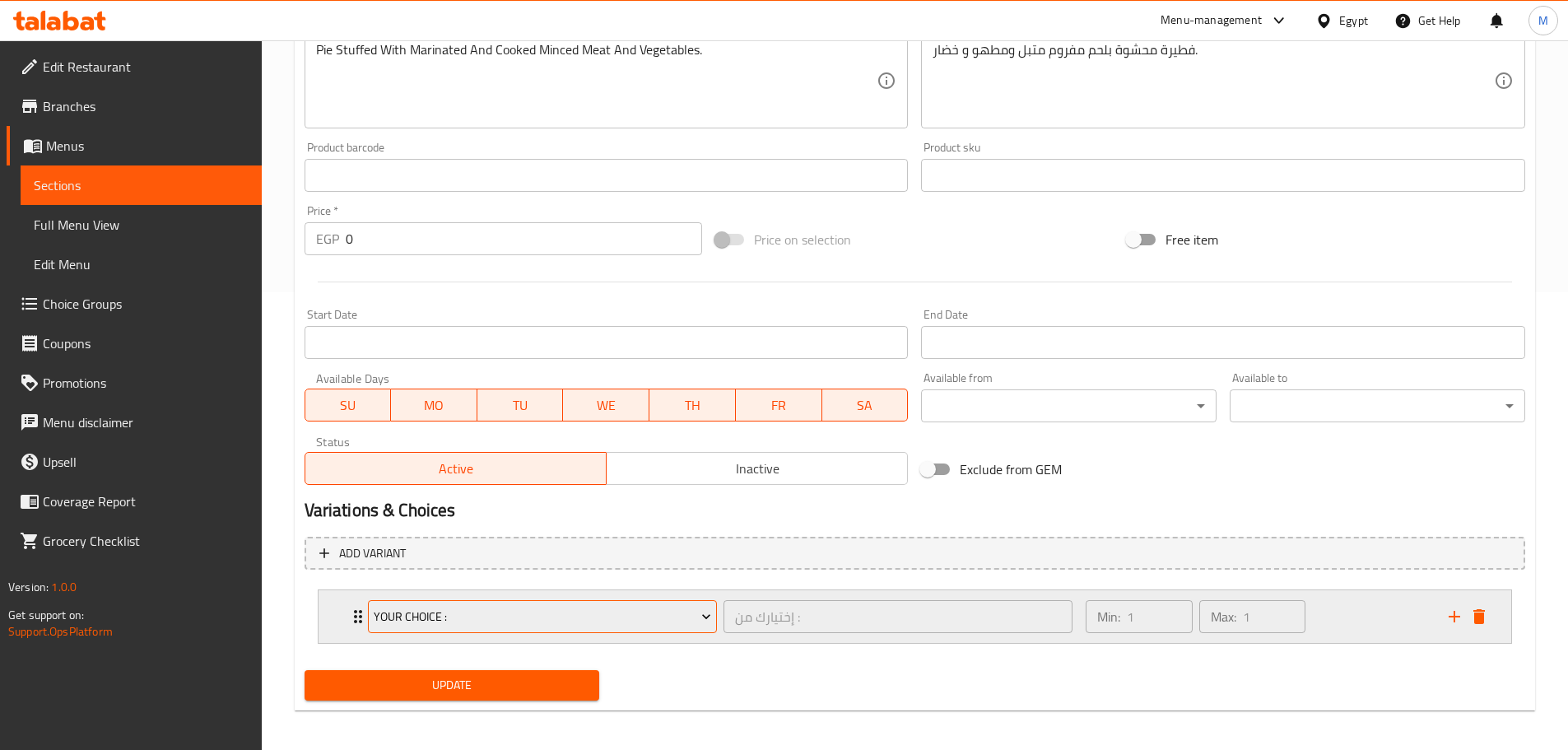 scroll, scrollTop: 464, scrollLeft: 0, axis: vertical 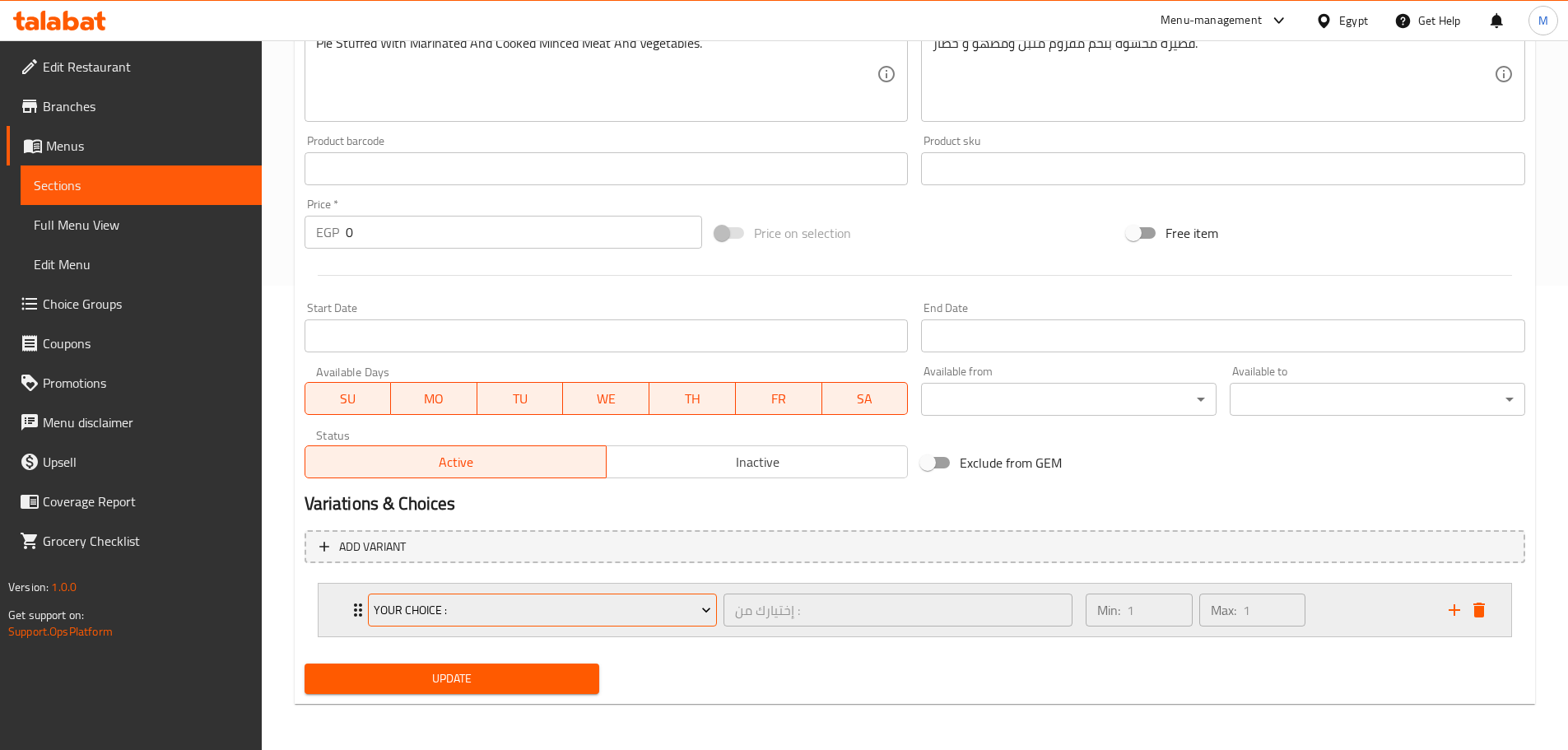 click 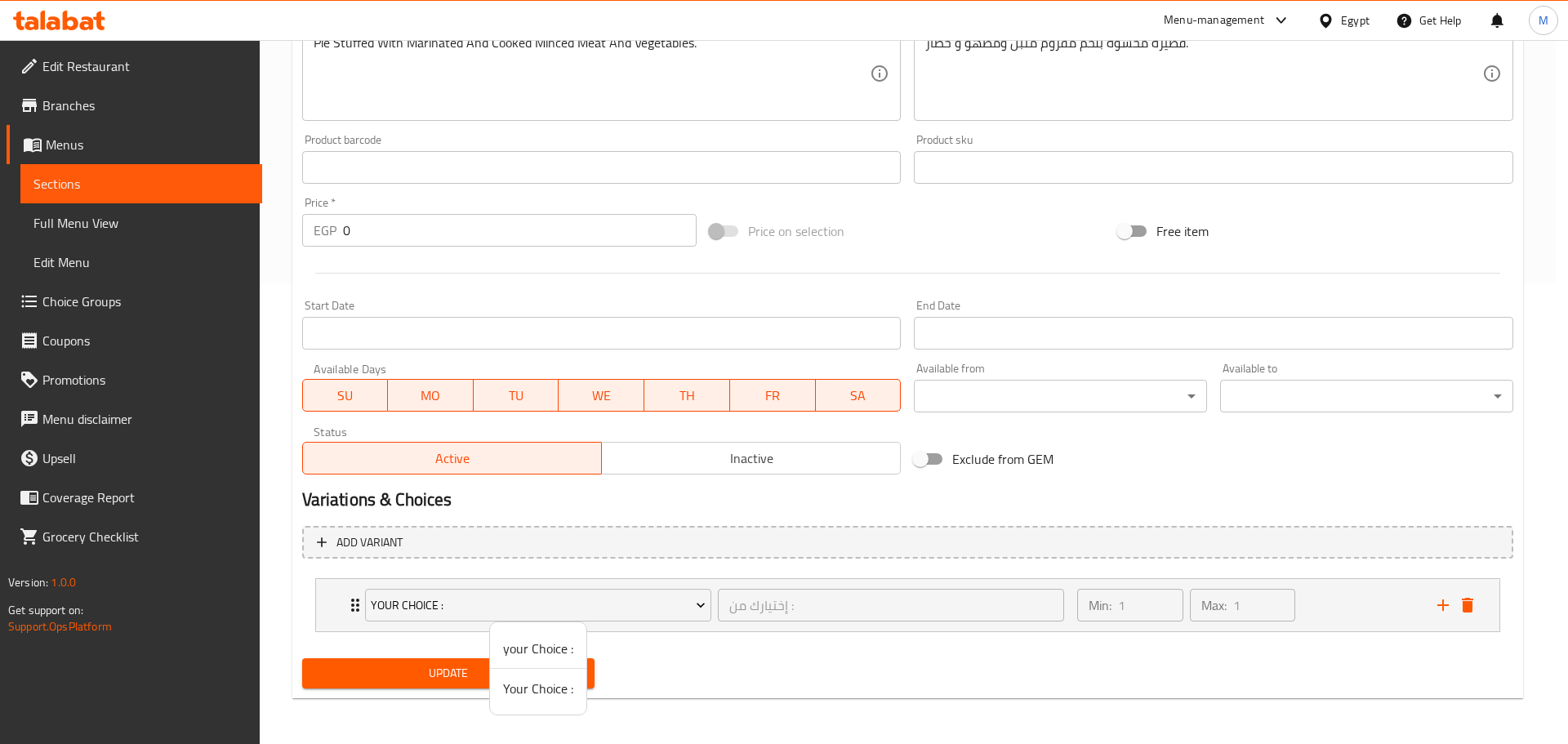 click on "Your Choice :" at bounding box center (538, 688) 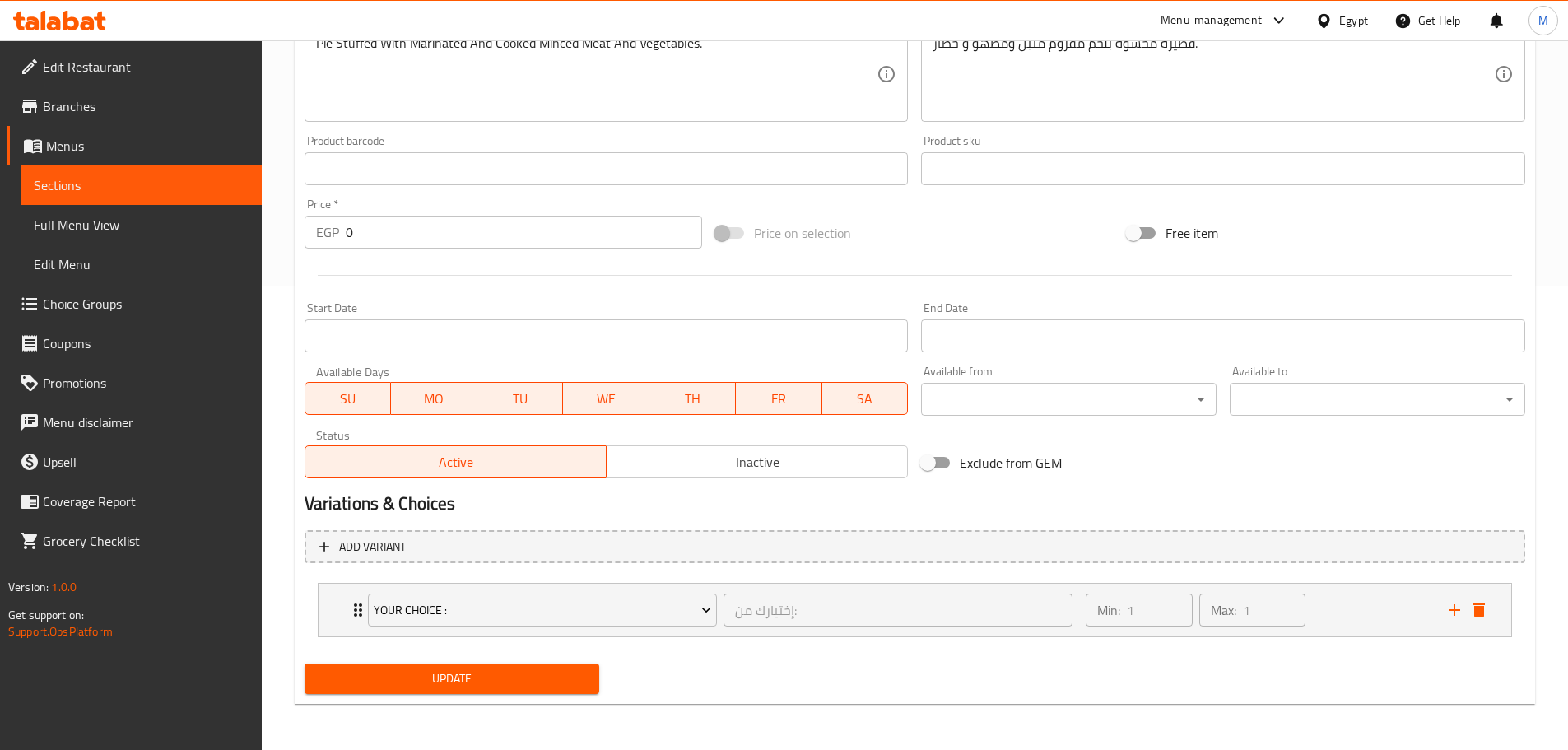 click on "Update" at bounding box center [452, 678] 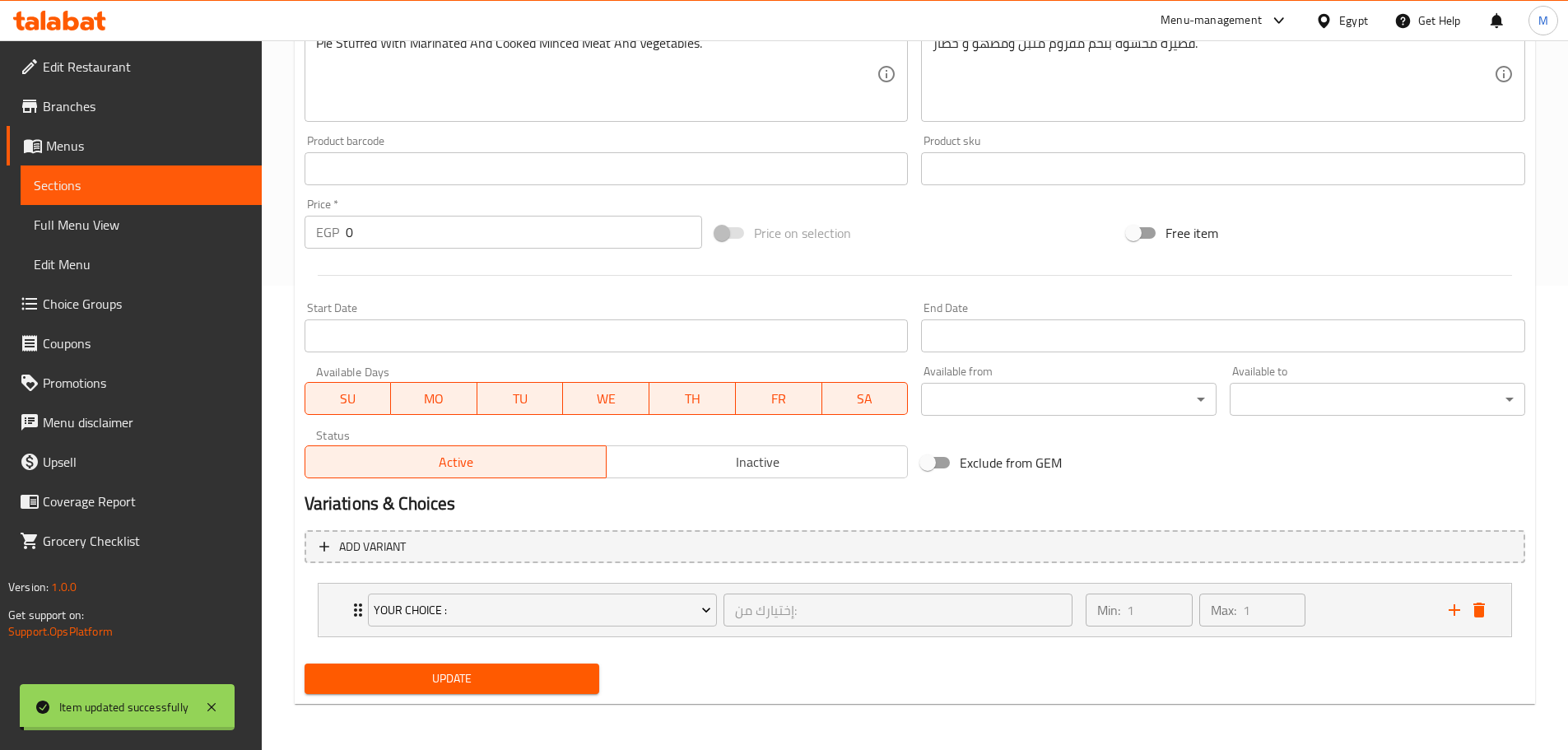 click on "Min: 1 ​ Max: 1 ​" at bounding box center (1257, 610) 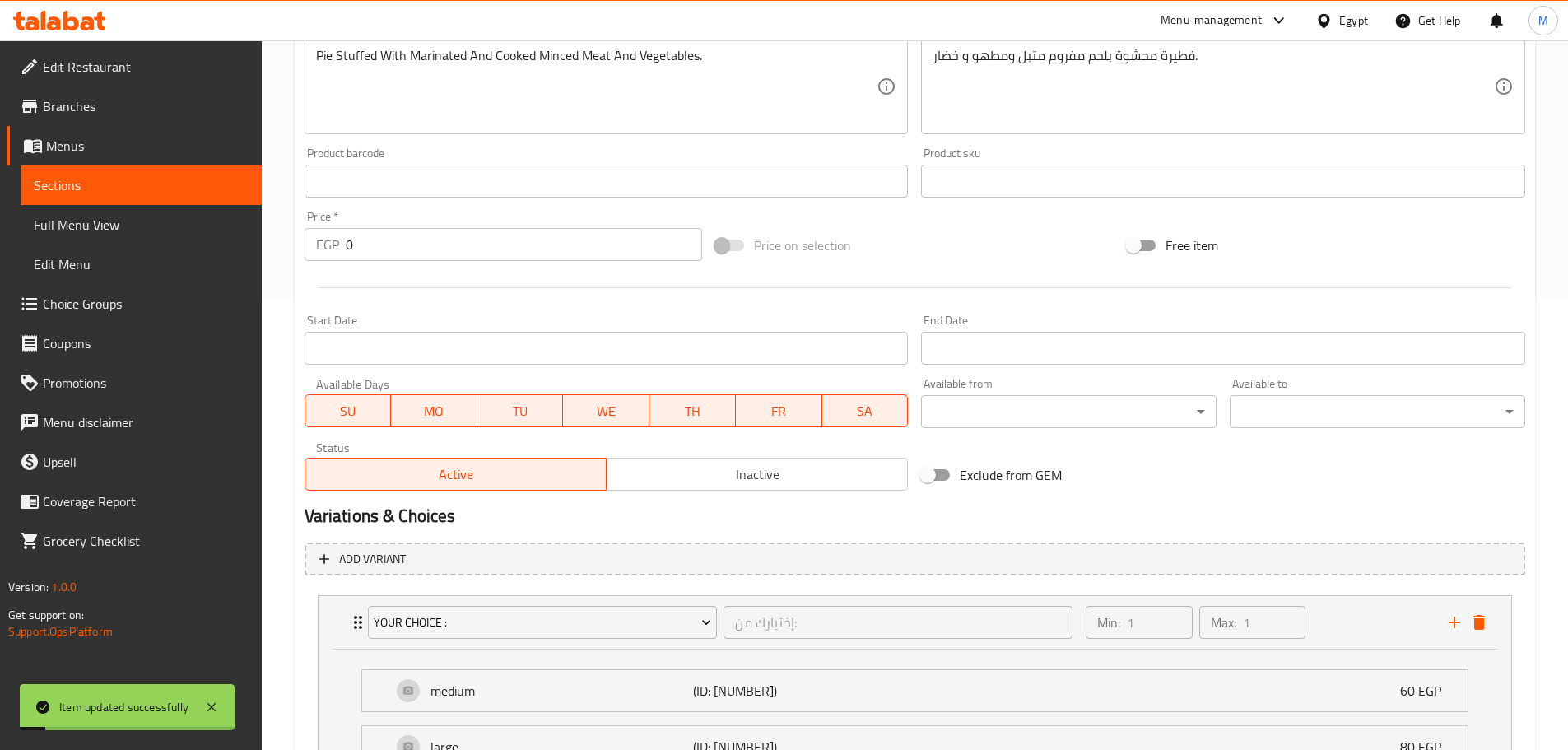 scroll, scrollTop: 0, scrollLeft: 0, axis: both 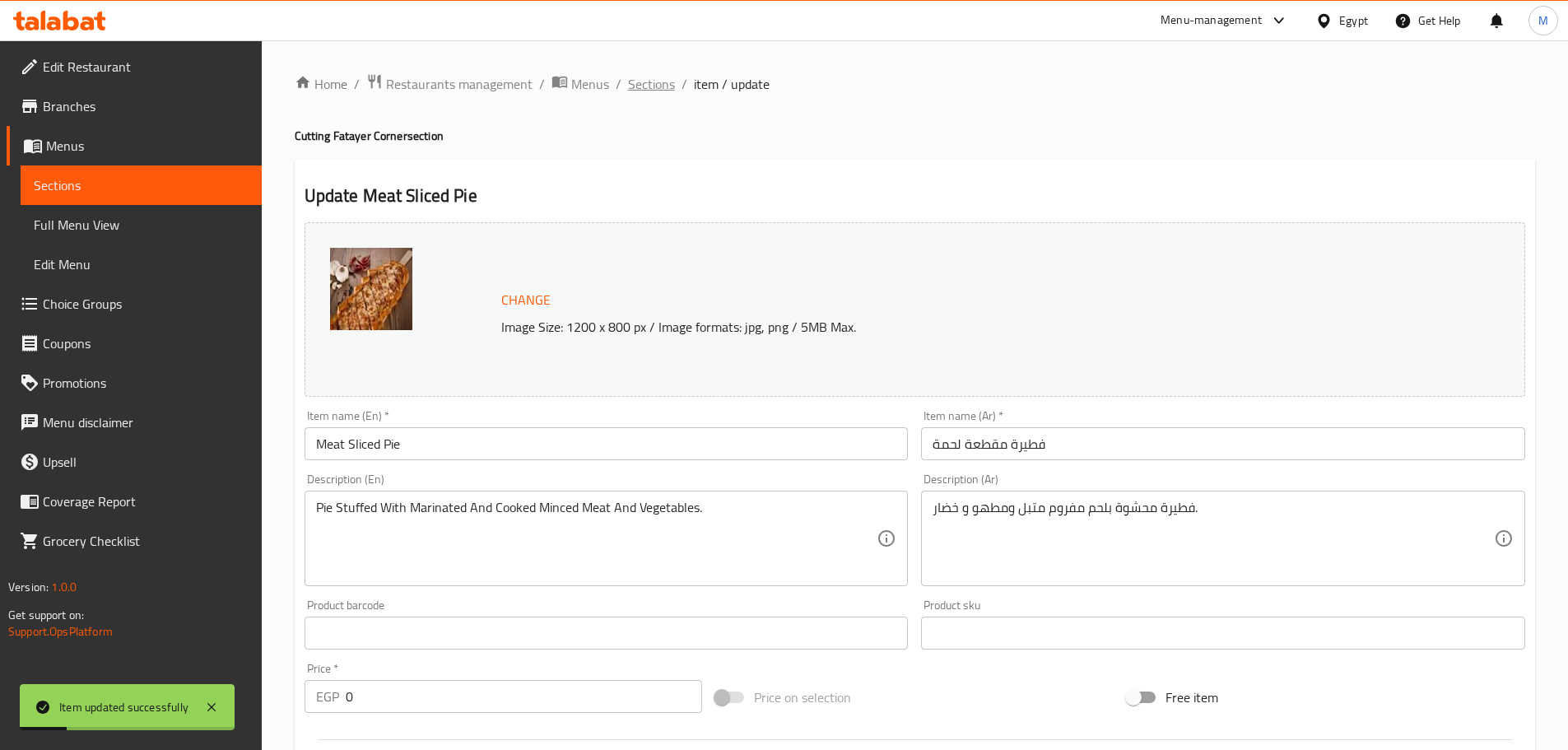 click on "Sections" at bounding box center (651, 84) 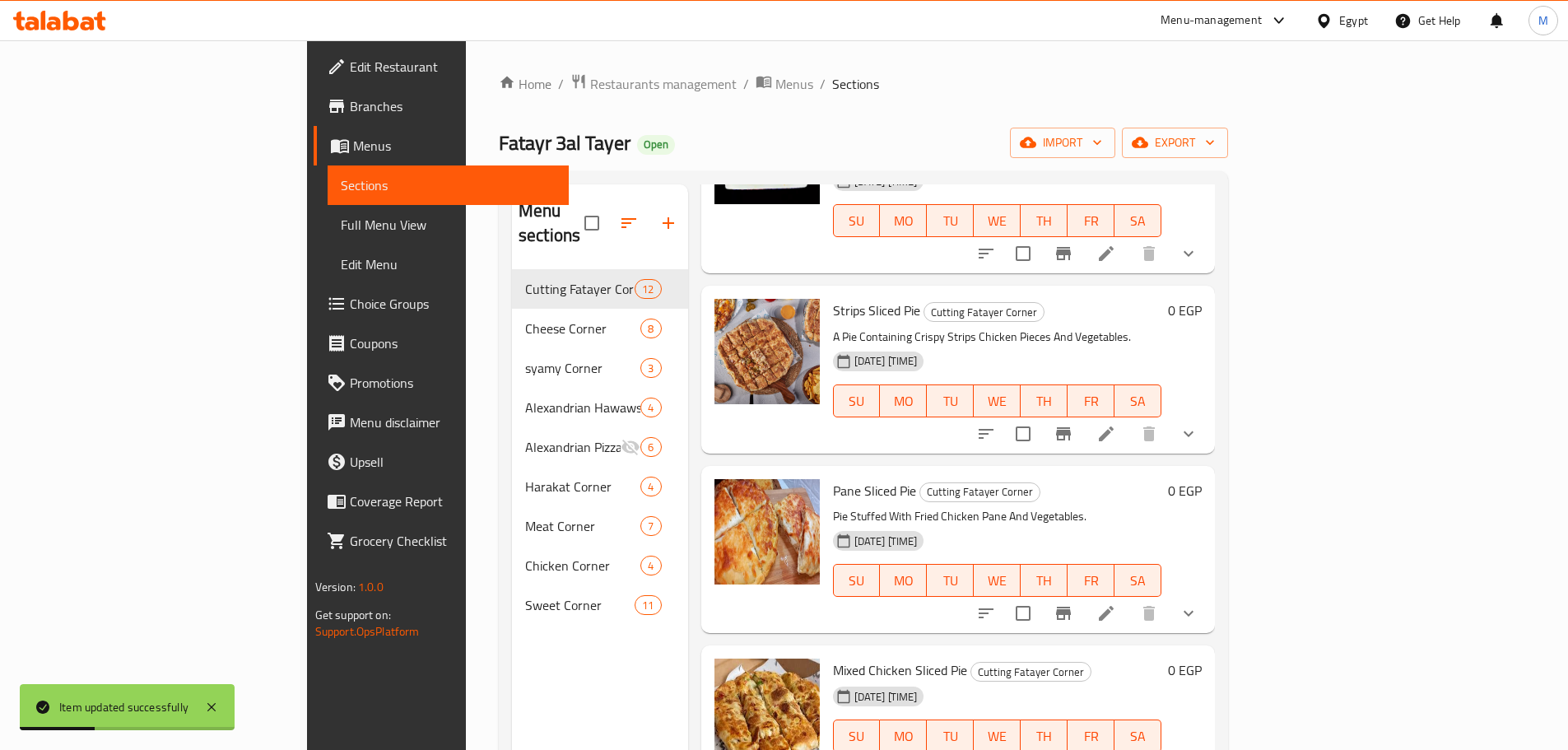 scroll, scrollTop: 576, scrollLeft: 0, axis: vertical 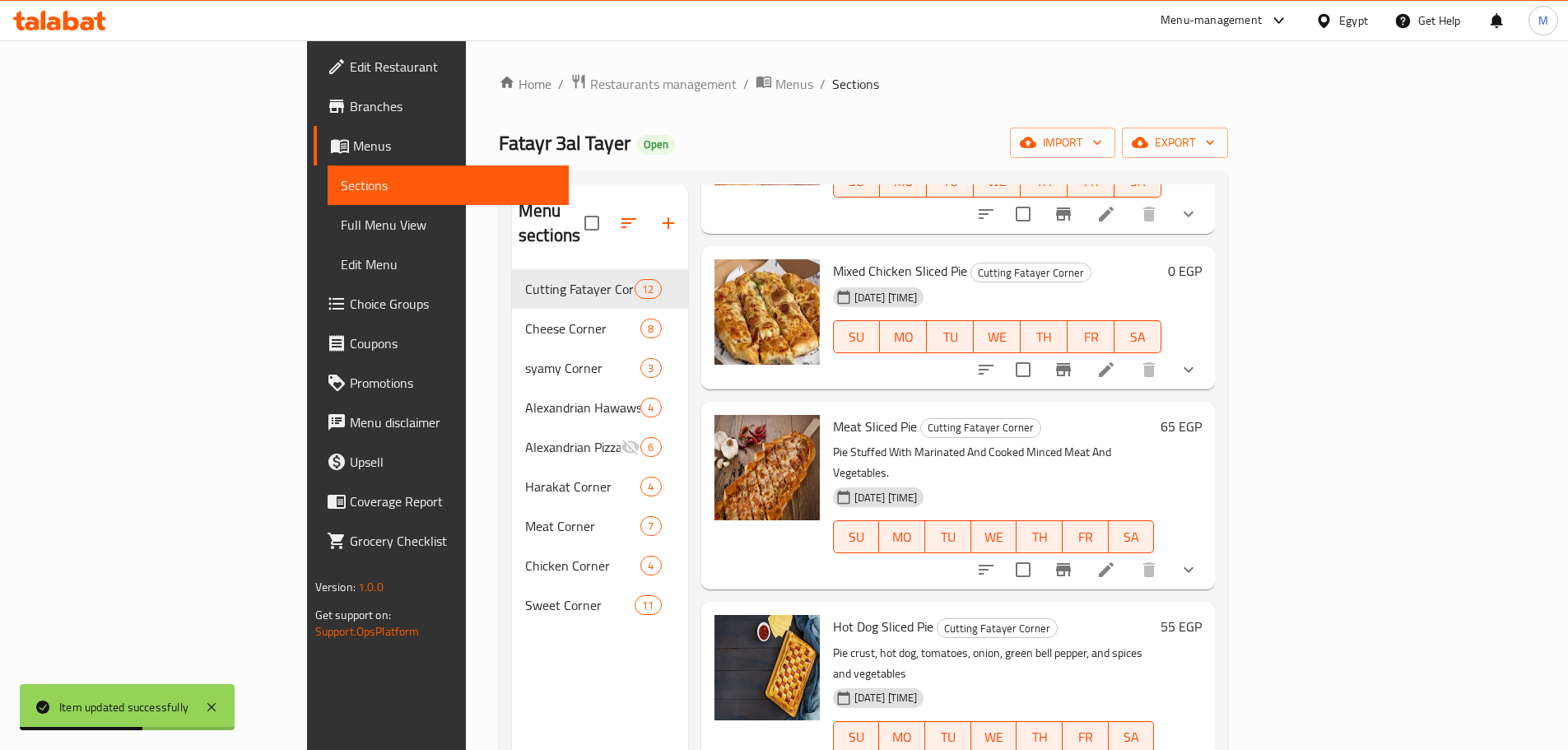 click 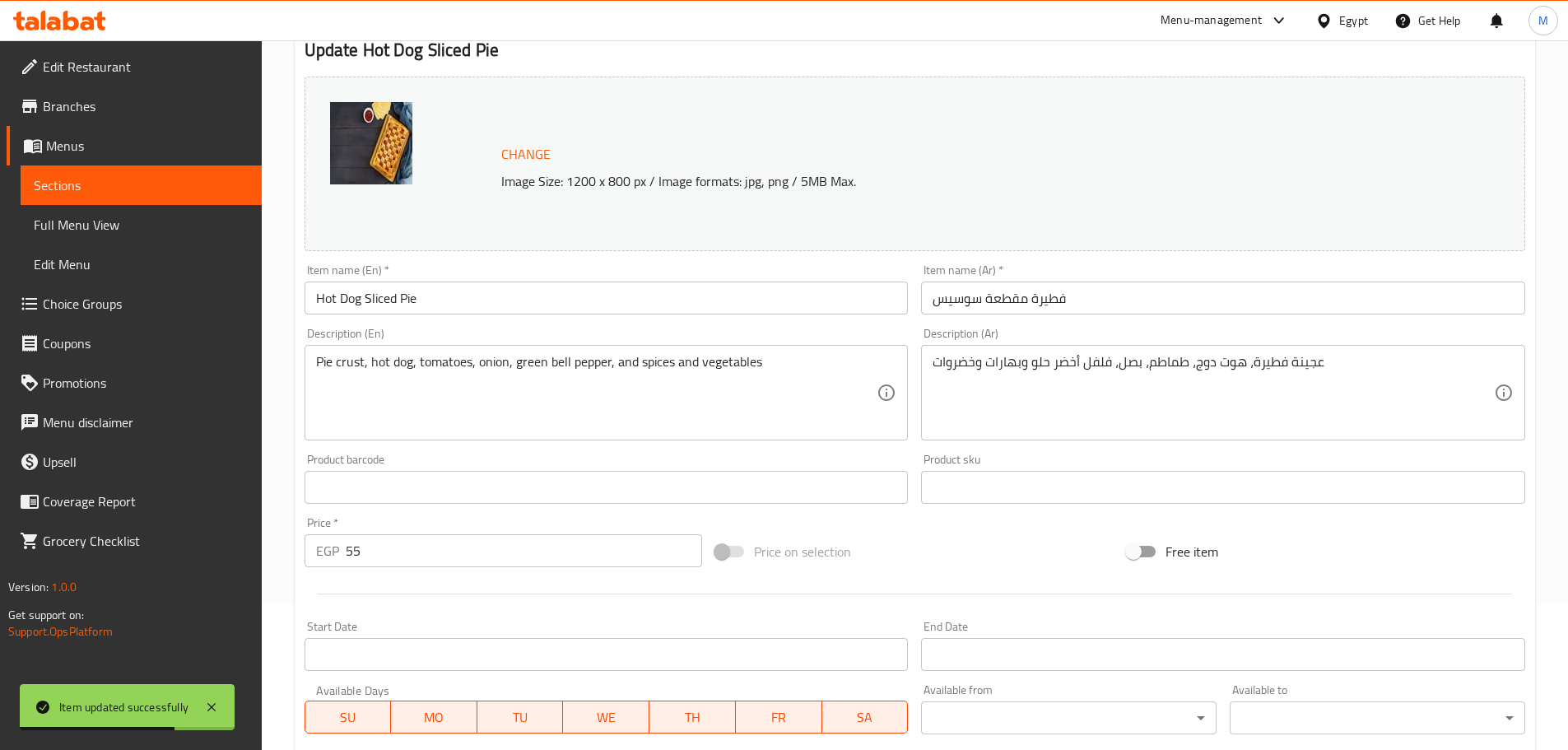 scroll, scrollTop: 247, scrollLeft: 0, axis: vertical 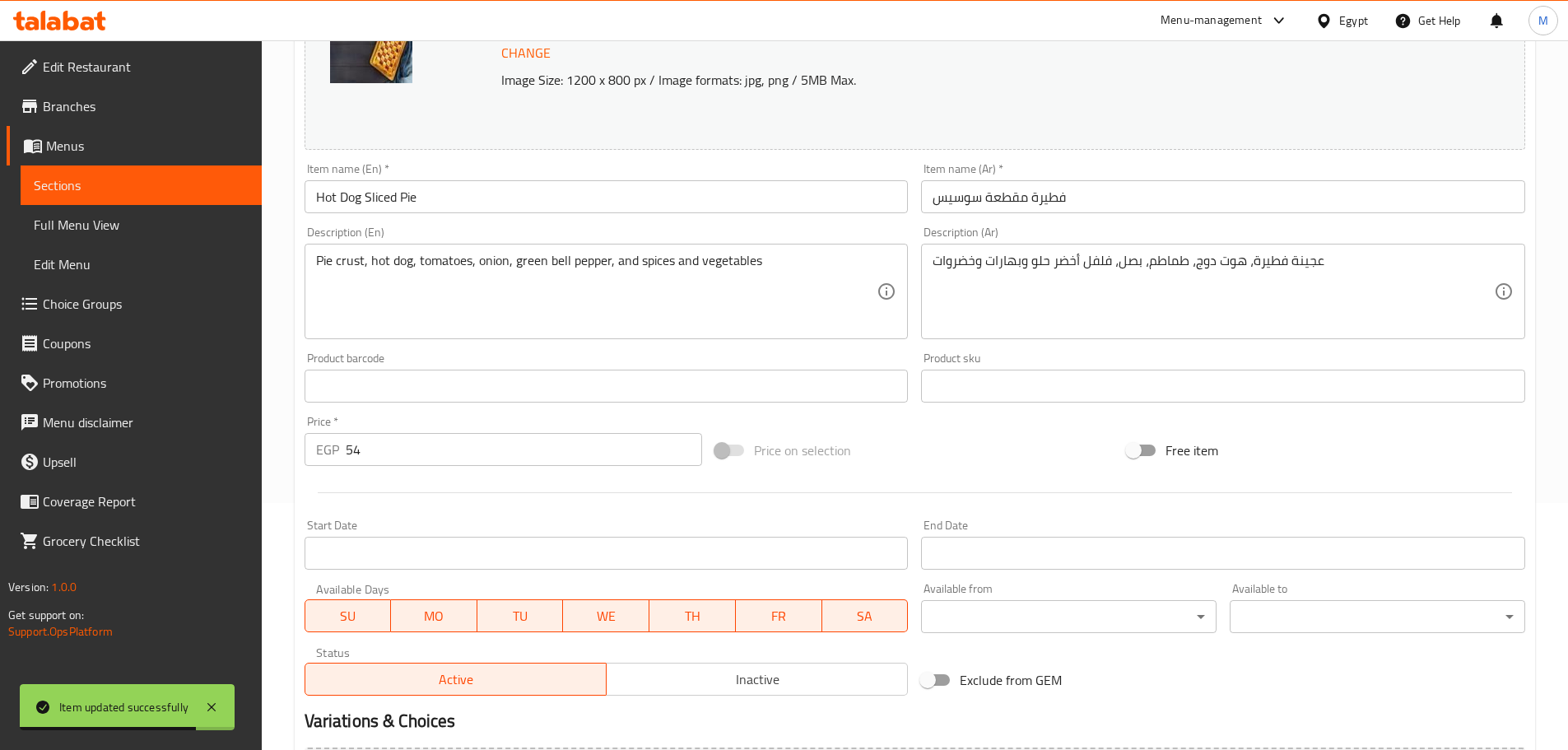 click on "54" at bounding box center (524, 450) 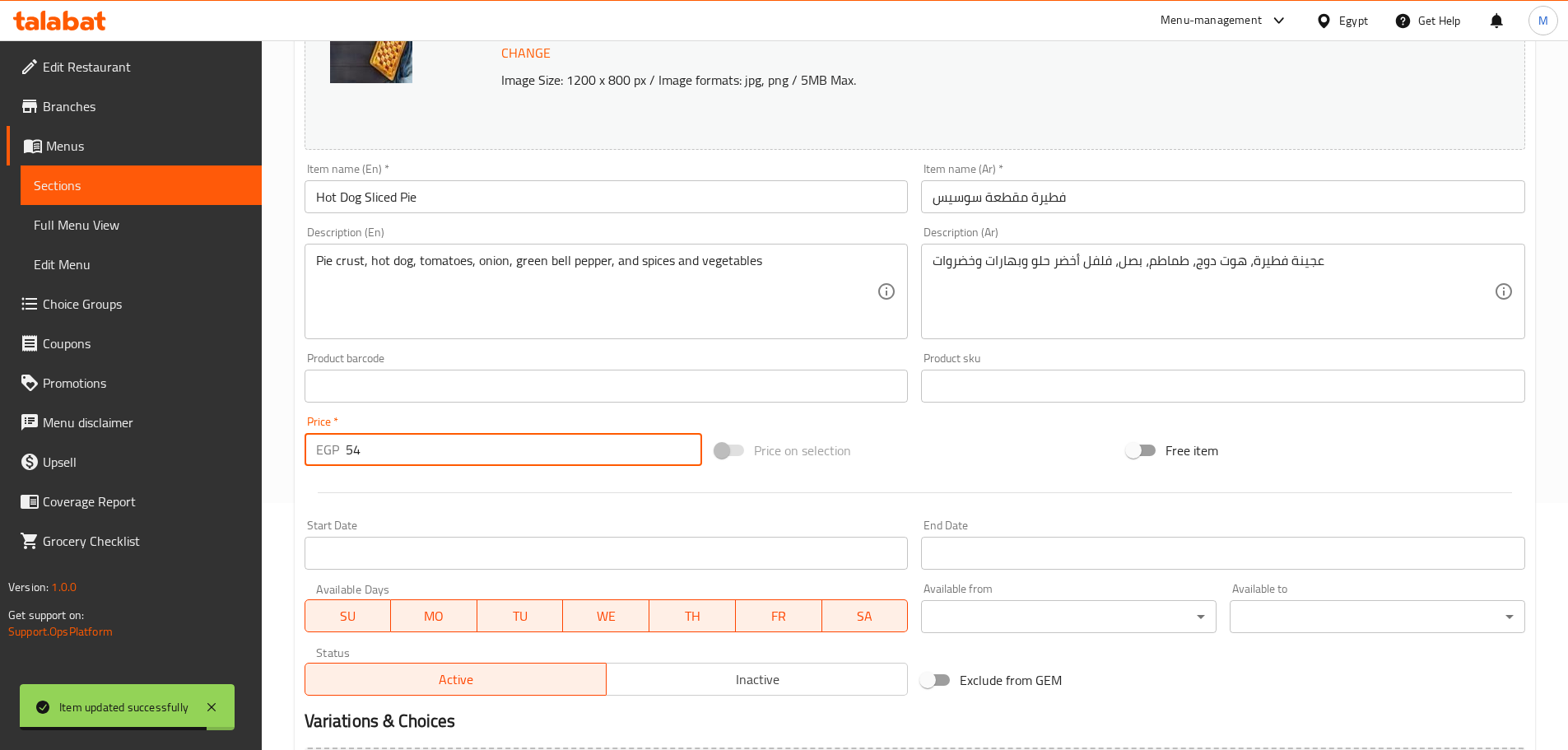 click on "54" at bounding box center [524, 450] 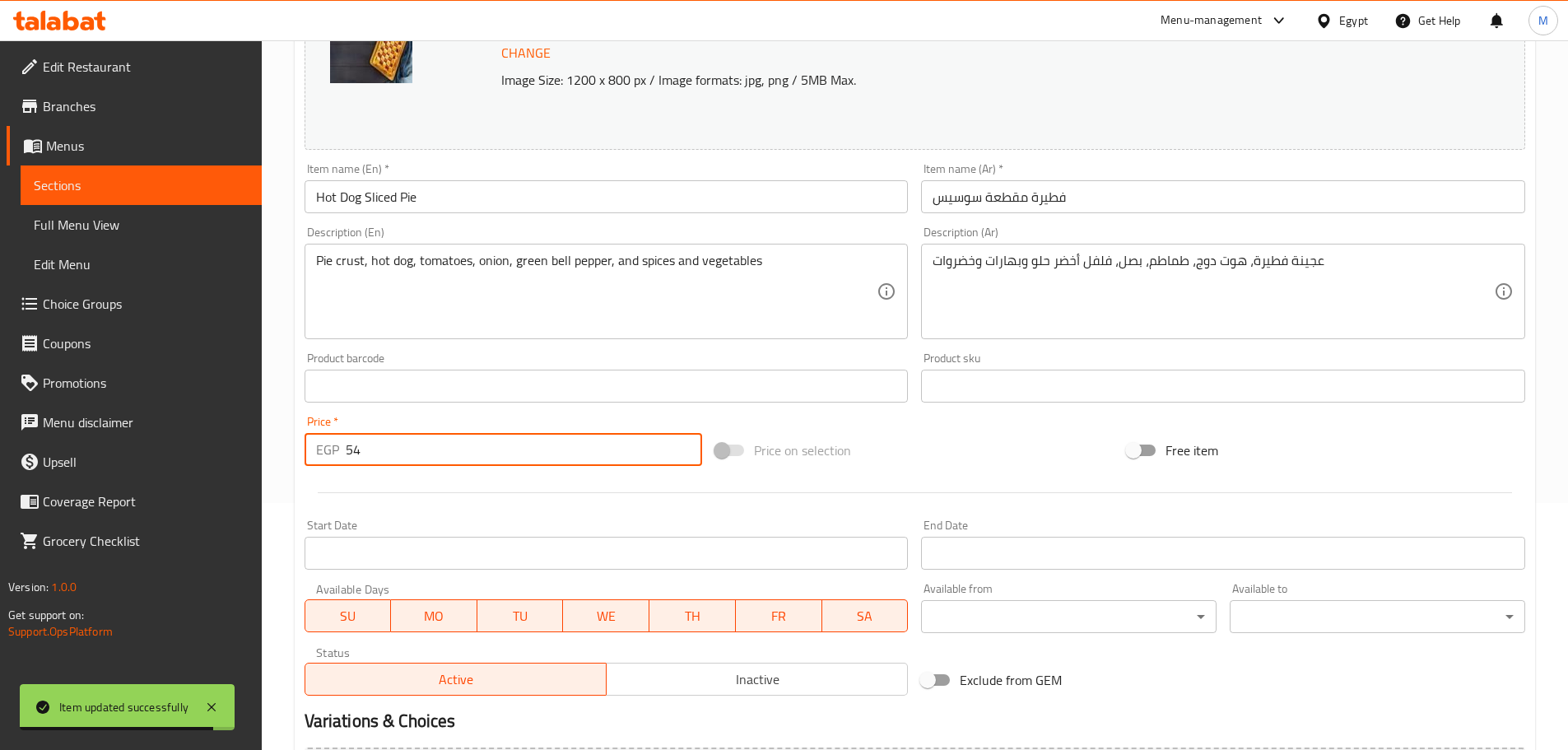 click on "54" at bounding box center [524, 450] 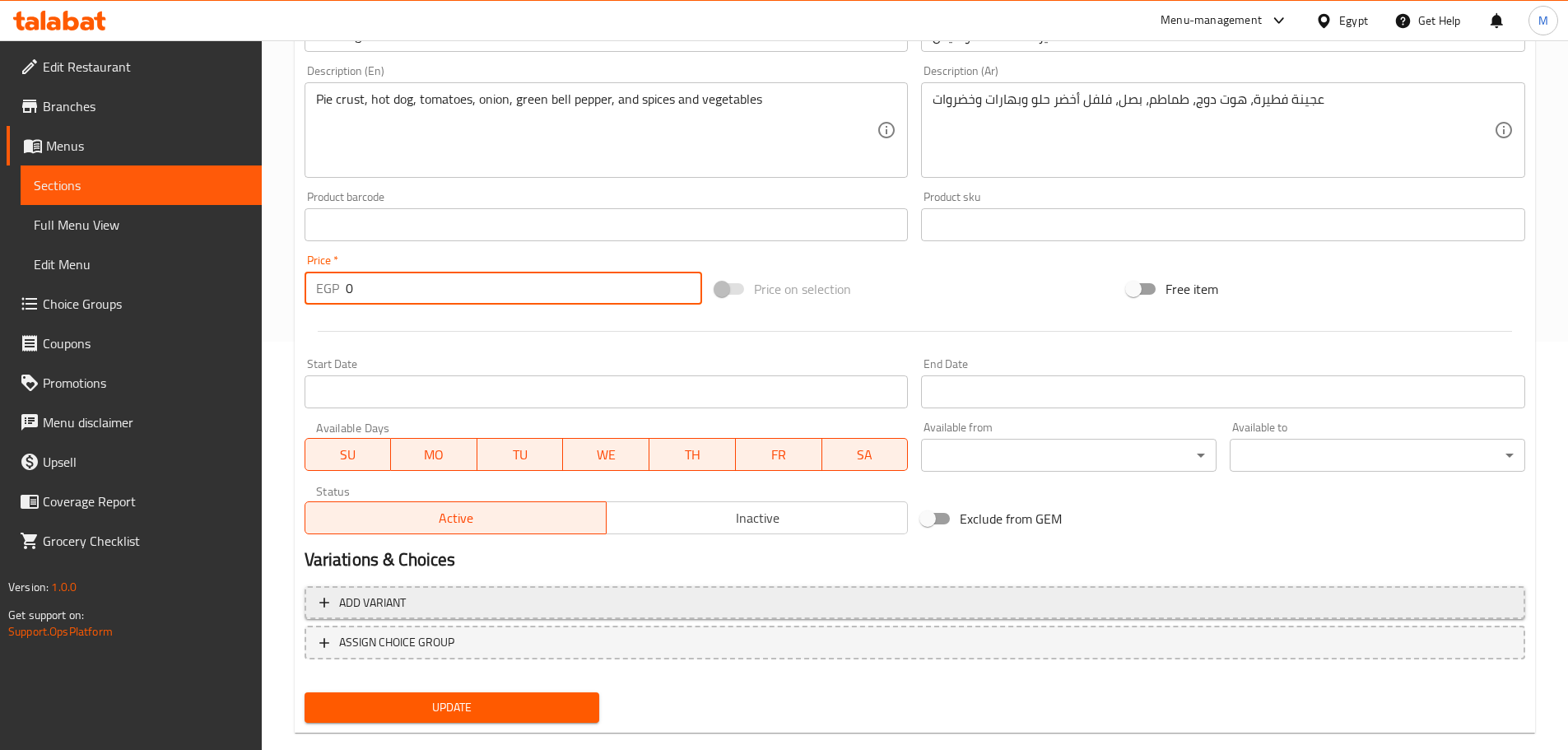 scroll, scrollTop: 437, scrollLeft: 0, axis: vertical 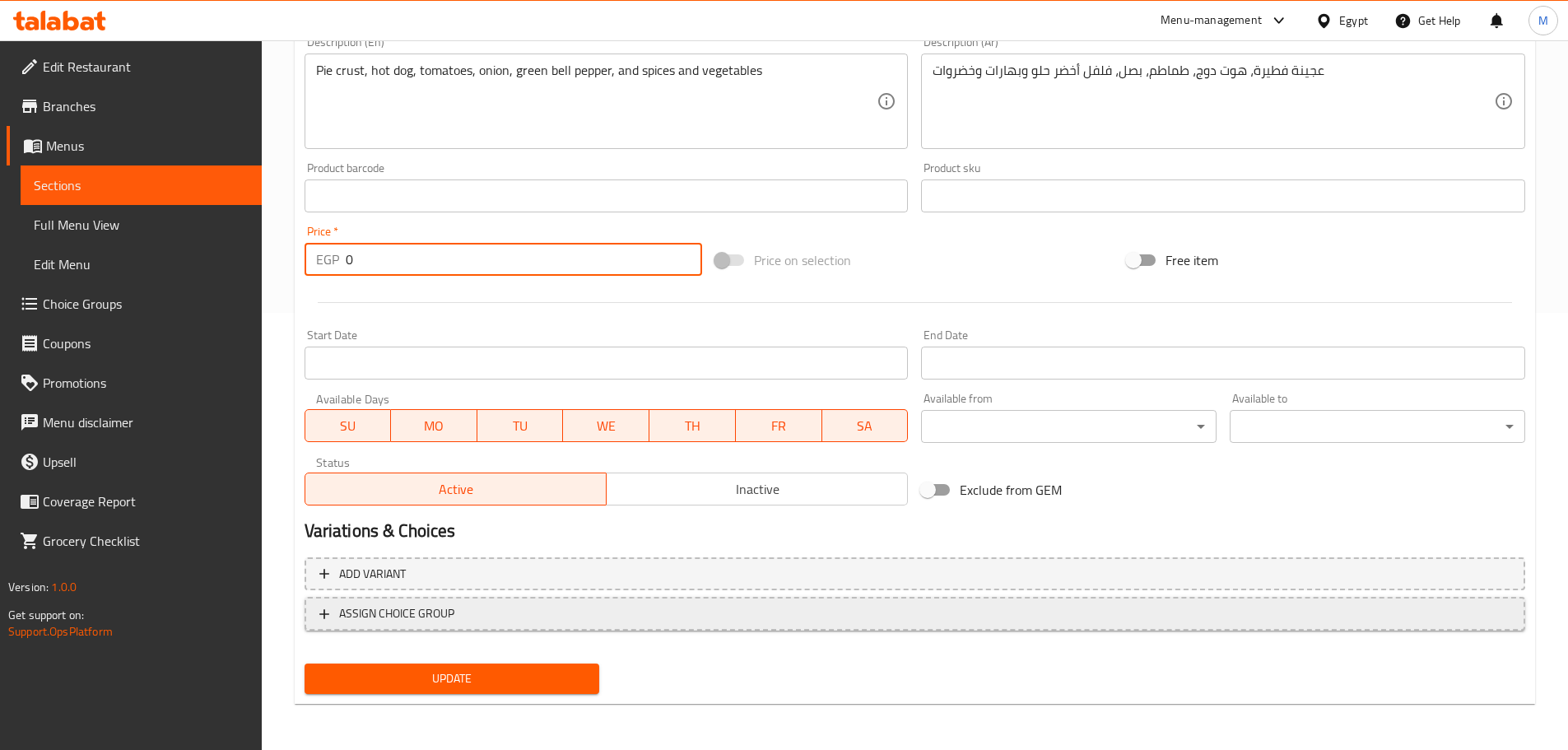 type on "0" 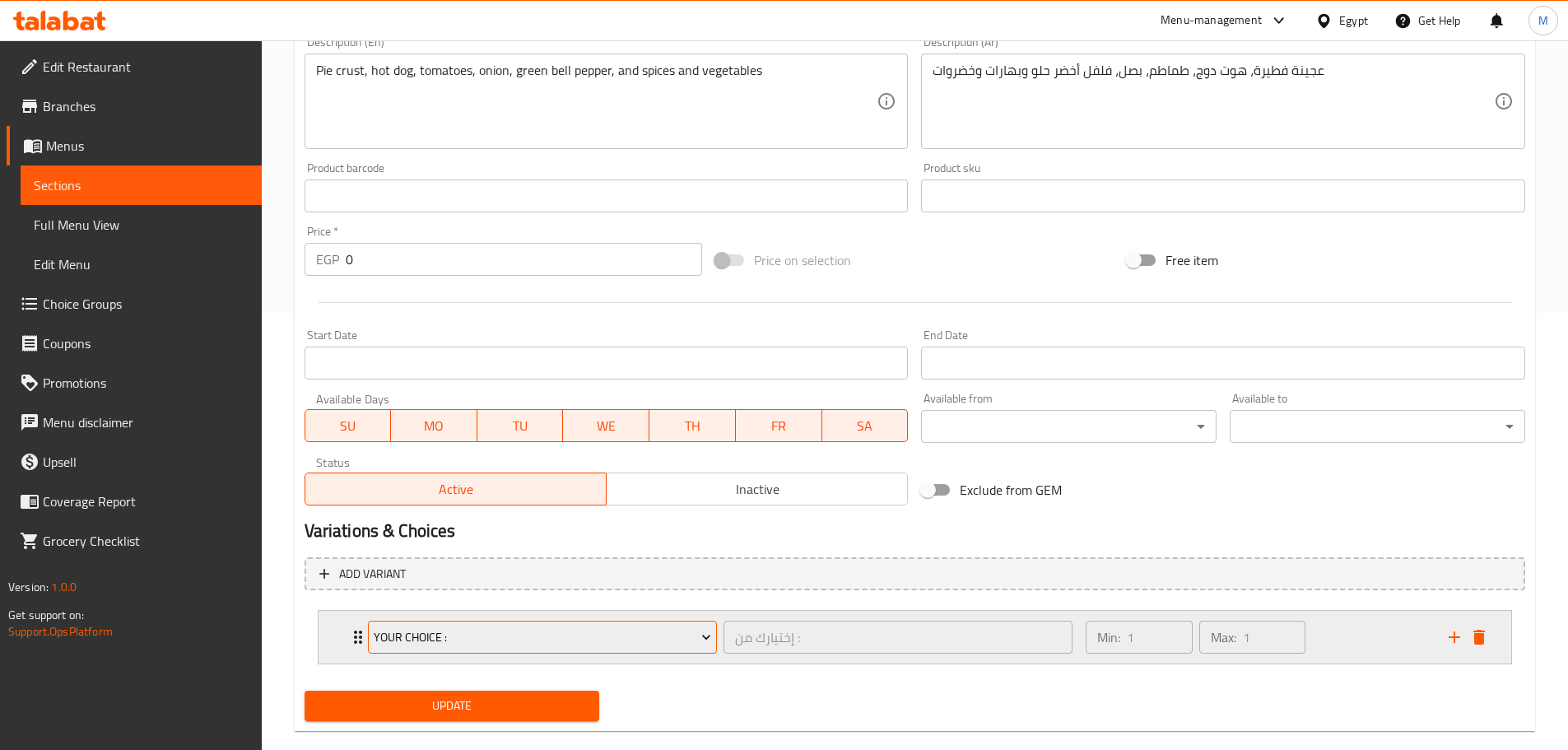 click on "your Choice :" at bounding box center [542, 637] 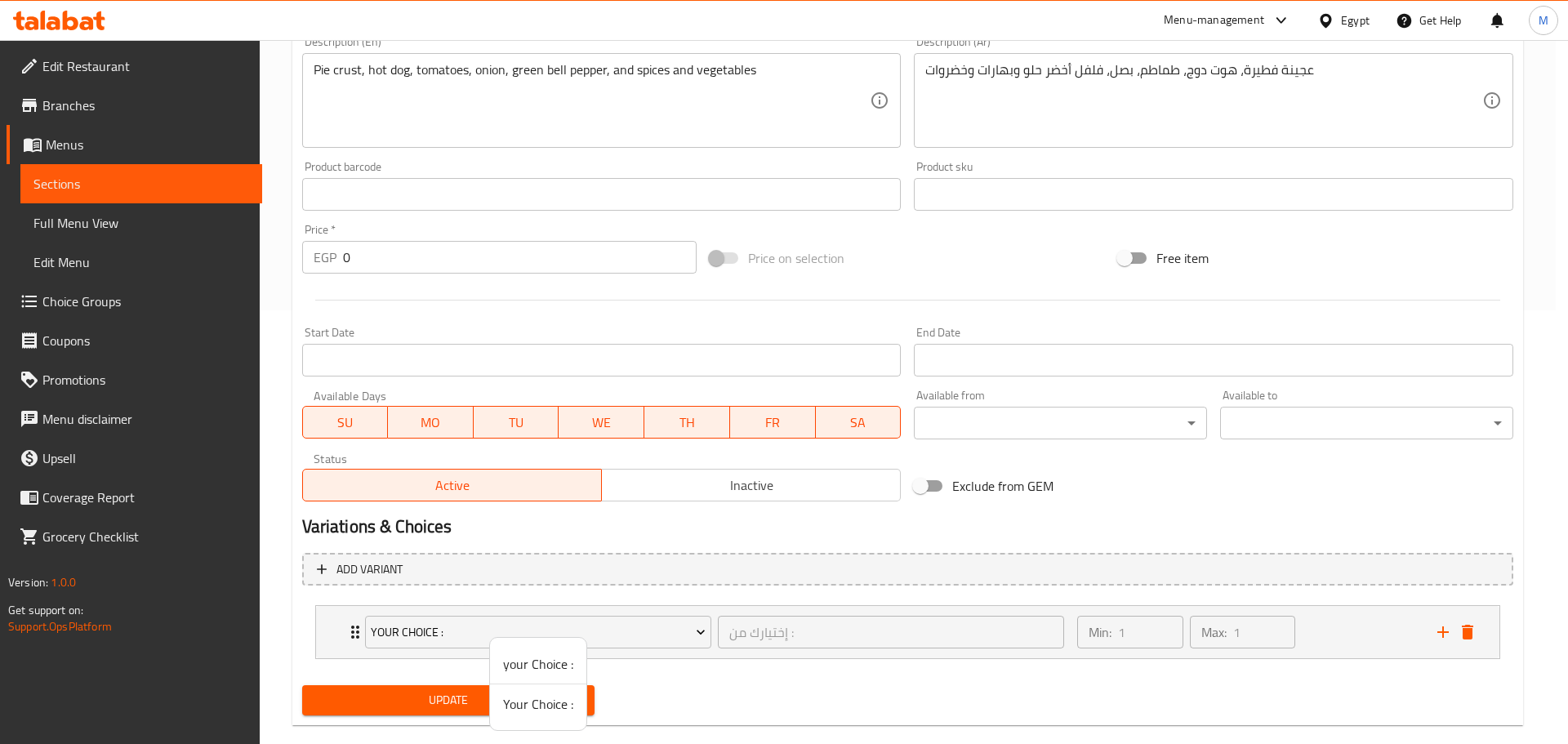 click on "Your Choice :" at bounding box center [538, 704] 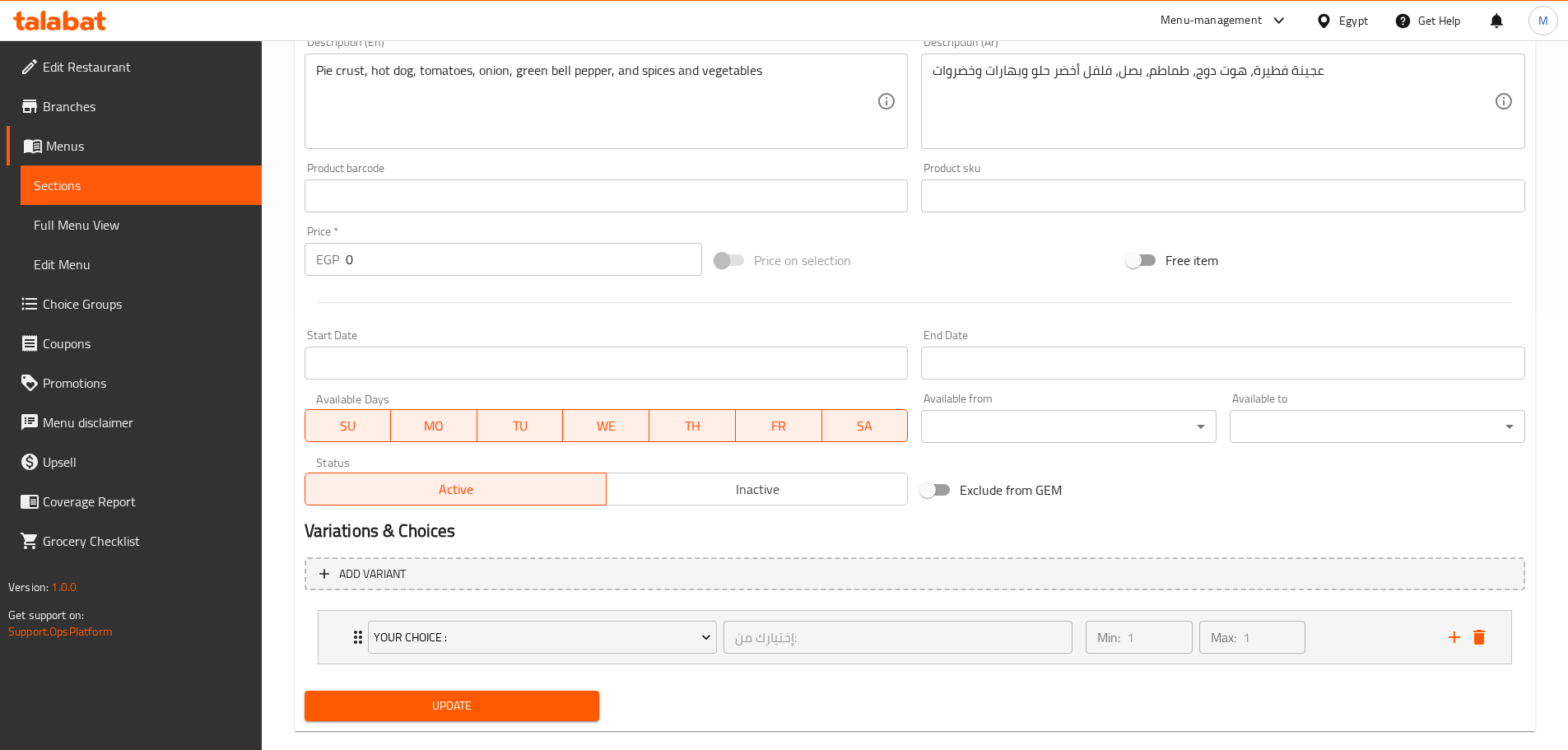 click on "Update" at bounding box center (452, 706) 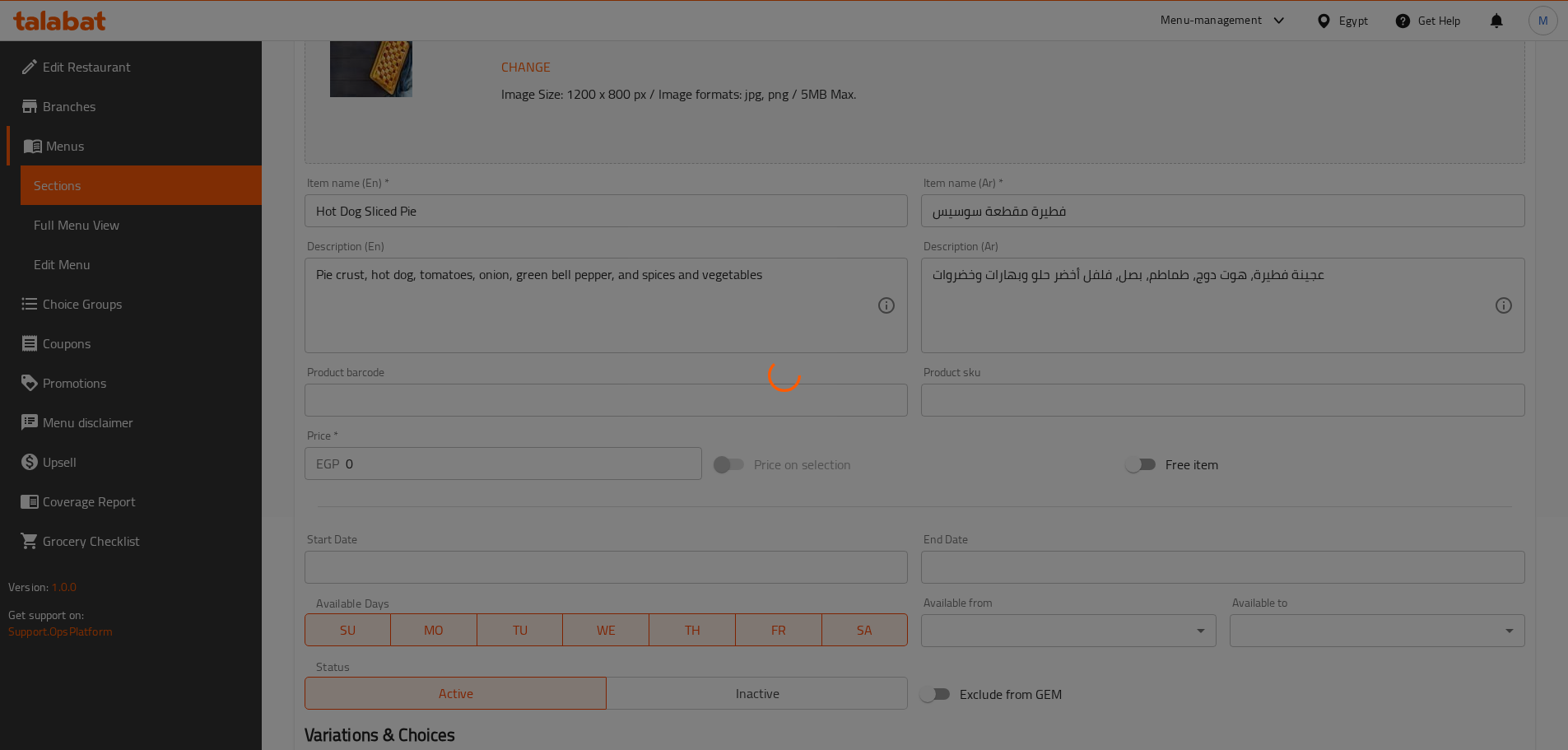 scroll, scrollTop: 0, scrollLeft: 0, axis: both 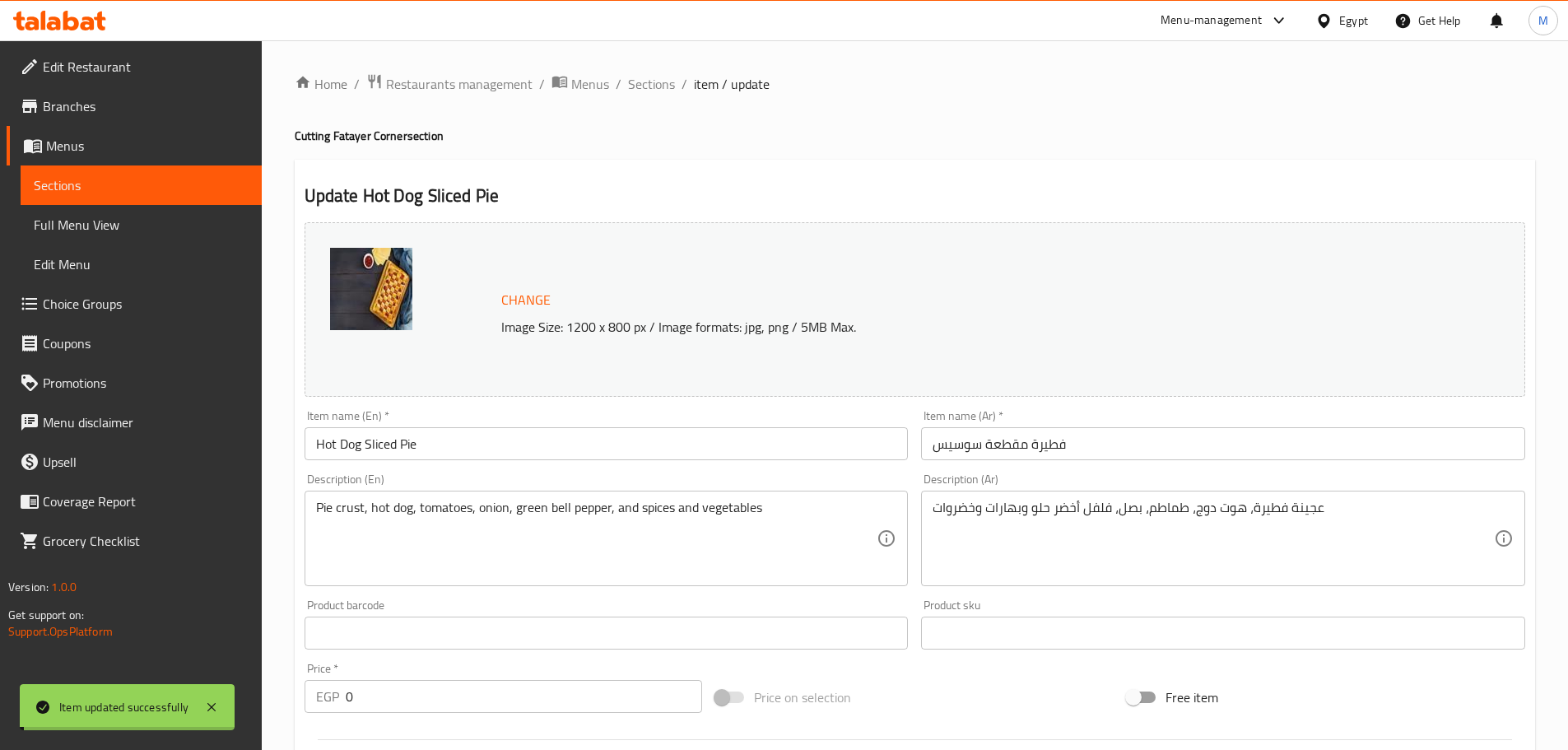click on "Sections" at bounding box center [651, 84] 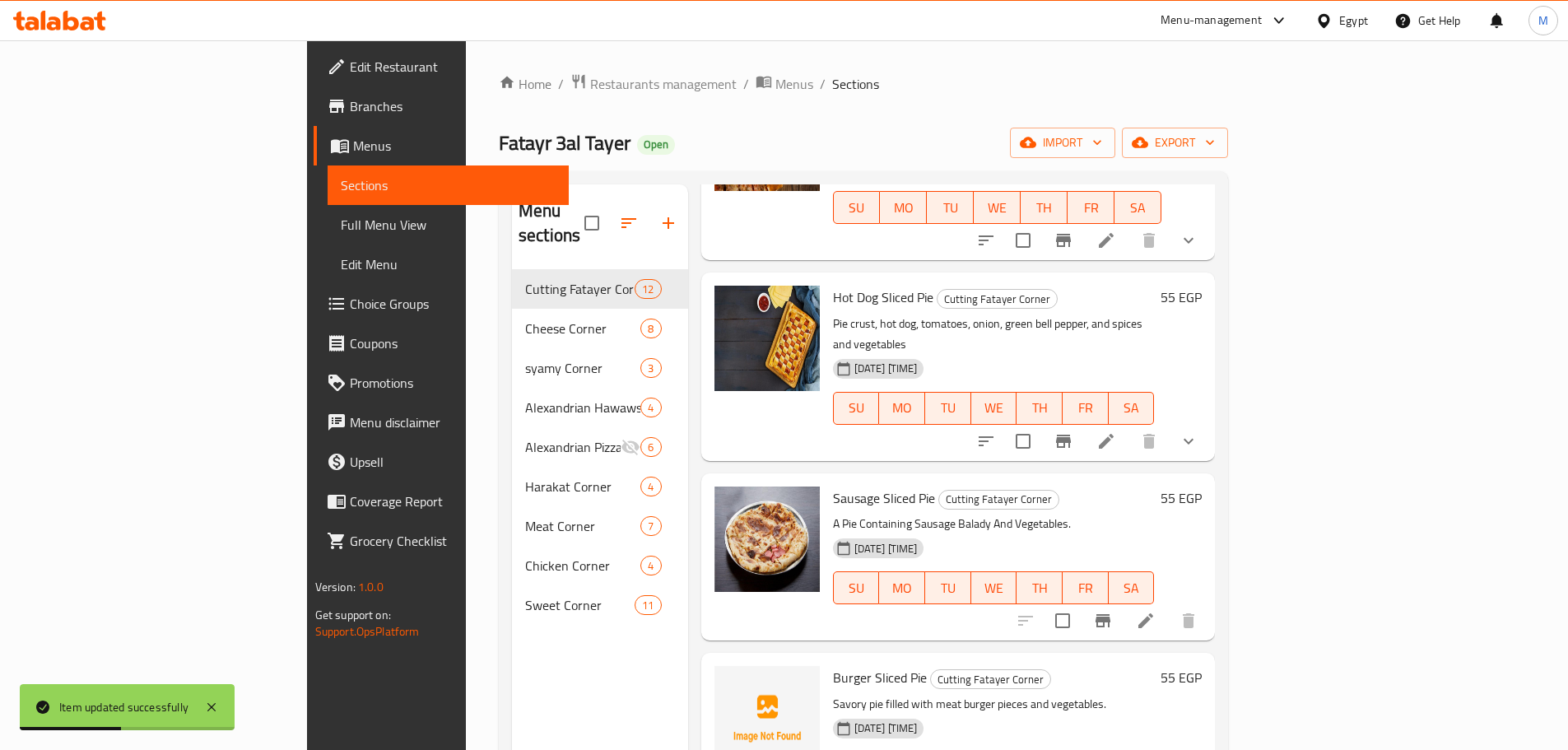 scroll, scrollTop: 823, scrollLeft: 0, axis: vertical 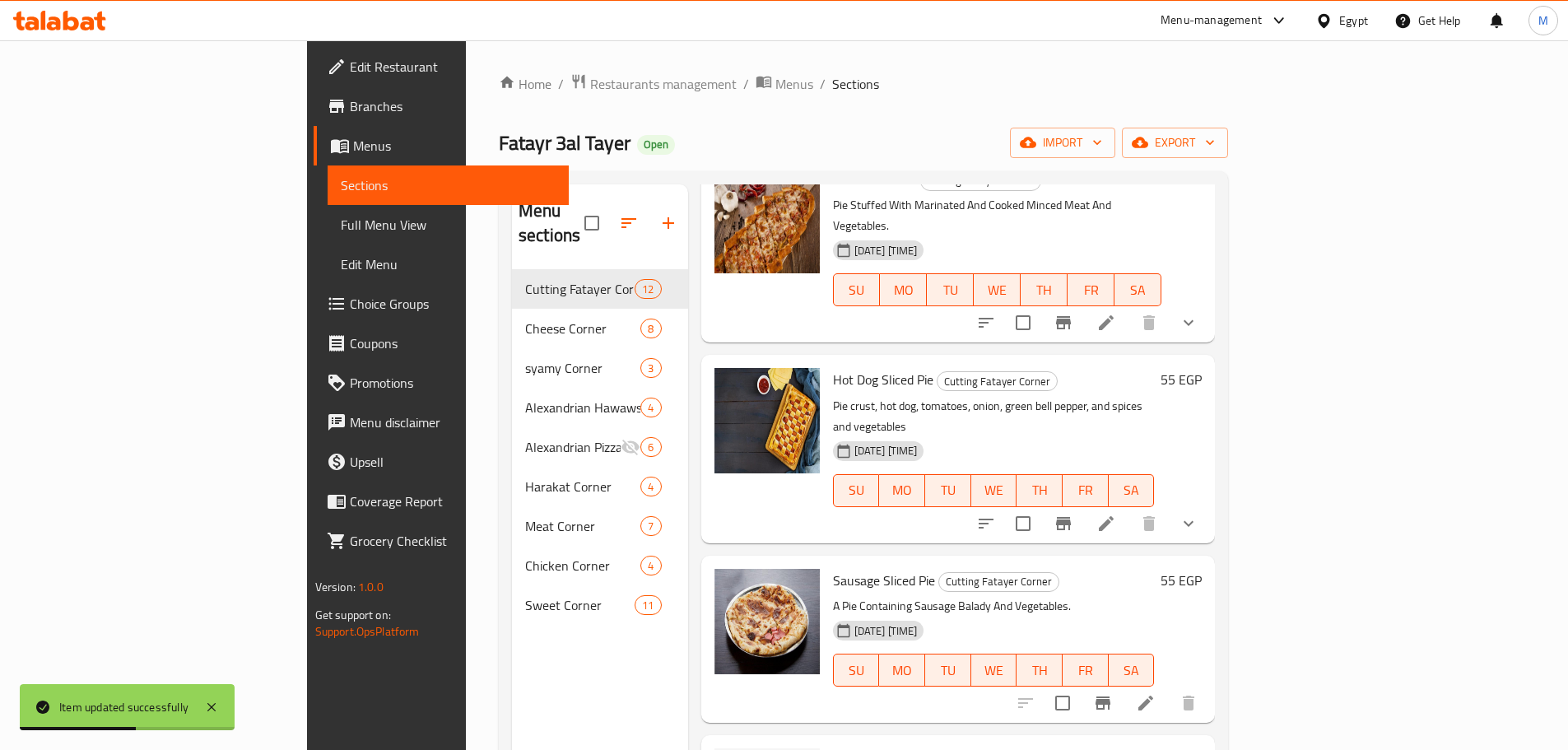 click on "Menu items Add Sort Manage items Chicken Shawarma Sliced Pie    Cutting Fatayer Corner Pie stuffed with marinated and grilled chicken shawarma and vegetables 28-07-2025 02:01 PM SU MO TU WE TH FR SA 0   EGP Strips Sliced Pie    Cutting Fatayer Corner A Pie Containing Crispy Strips Chicken Pieces And Vegetables. 28-07-2025 02:01 PM SU MO TU WE TH FR SA 0   EGP Pane Sliced Pie    Cutting Fatayer Corner Pie Stuffed With Fried Chicken Pane And Vegetables. 28-07-2025 02:01 PM SU MO TU WE TH FR SA 0   EGP Mixed Chicken Sliced Pie    Cutting Fatayer Corner 28-07-2025 02:01 PM SU MO TU WE TH FR SA 0   EGP Meat Sliced Pie    Cutting Fatayer Corner Pie Stuffed With Marinated And Cooked Minced Meat And Vegetables. 28-07-2025 02:01 PM SU MO TU WE TH FR SA 0   EGP Hot Dog Sliced Pie    Cutting Fatayer Corner Pie crust, hot dog, tomatoes, onion, green bell pepper, and spices and vegetables 28-07-2025 02:01 PM SU MO TU WE TH FR SA 55   EGP Sausage Sliced Pie    Cutting Fatayer Corner 28-07-2025 02:01 PM SU MO TU WE TH FR SA" at bounding box center [952, 559] 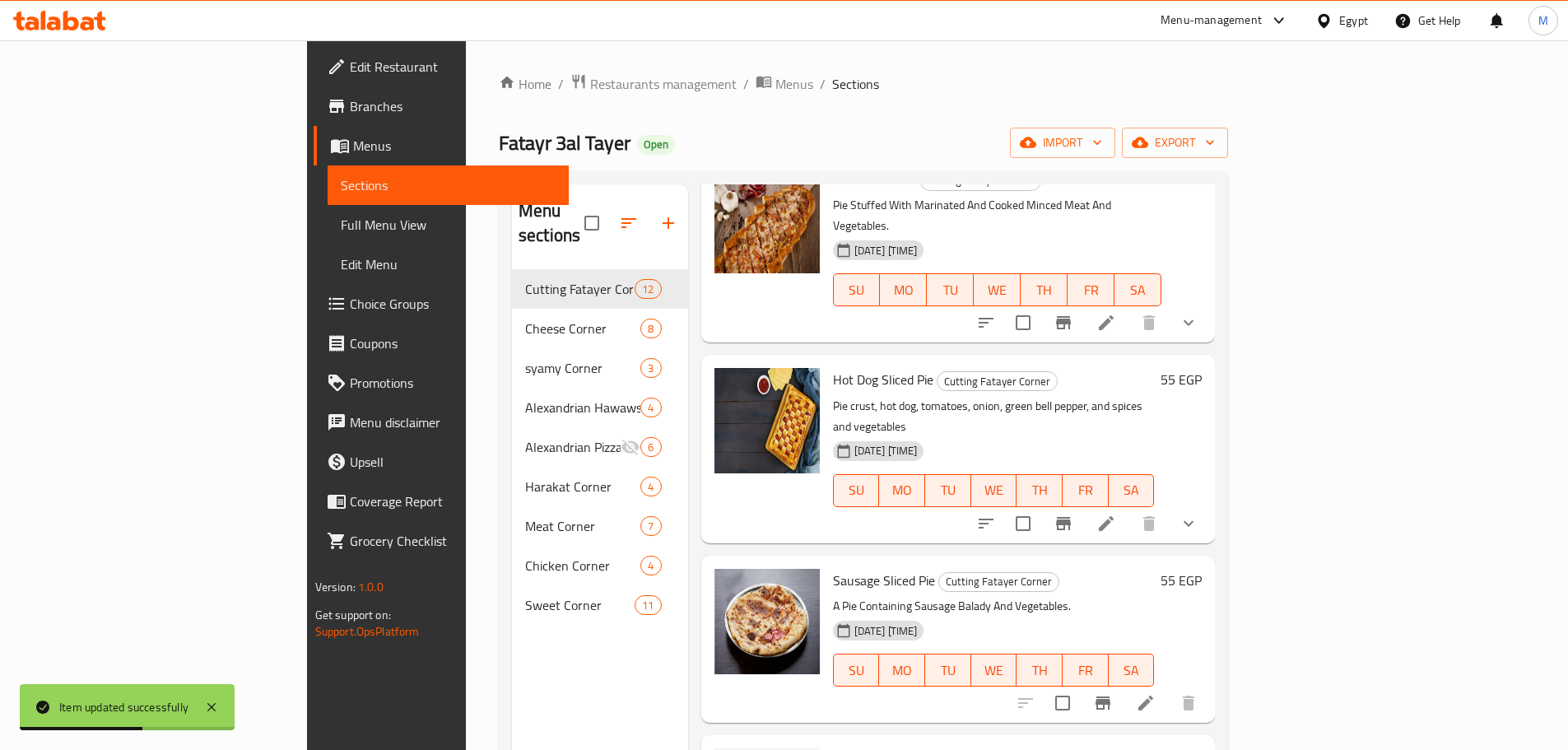 click at bounding box center [1146, 703] 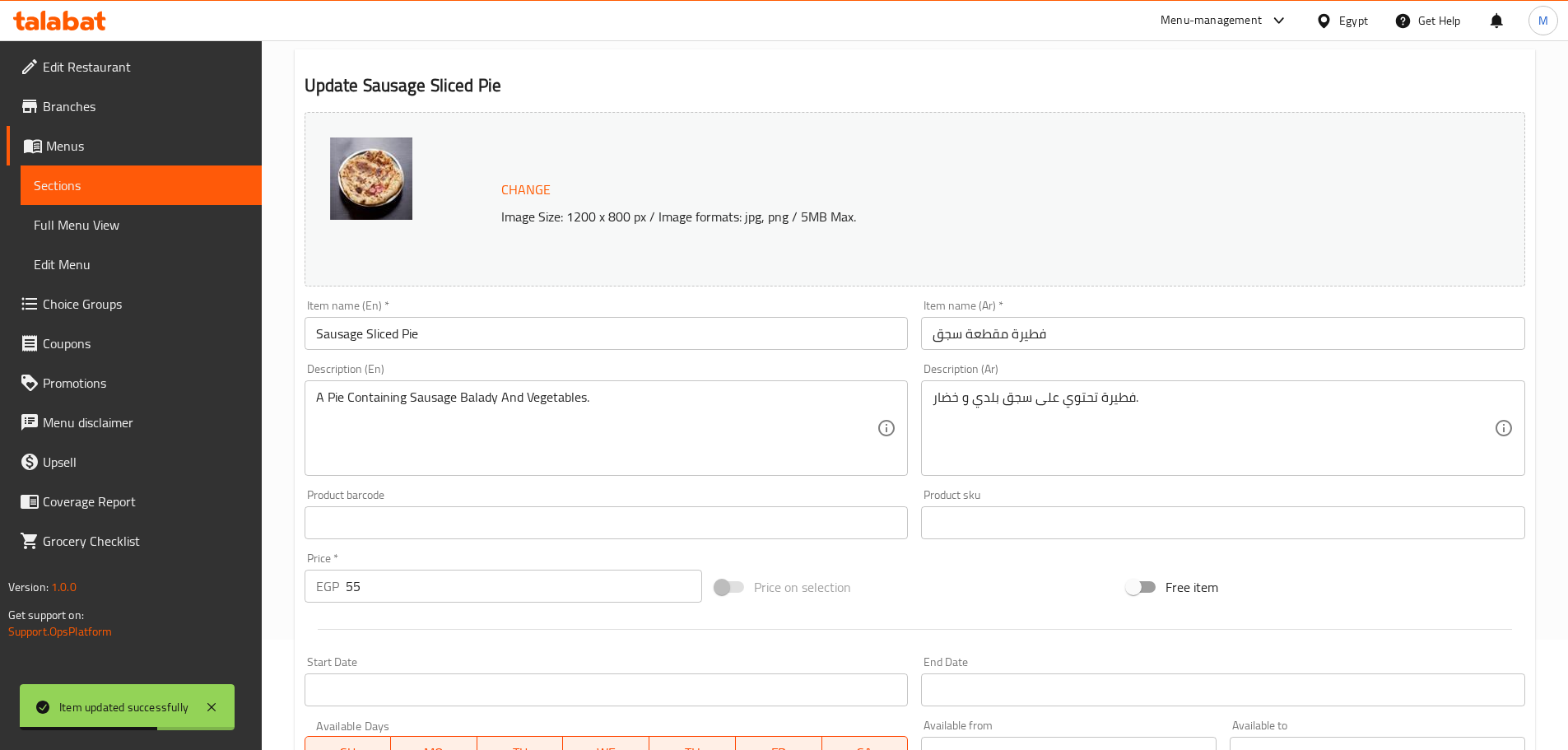 scroll, scrollTop: 437, scrollLeft: 0, axis: vertical 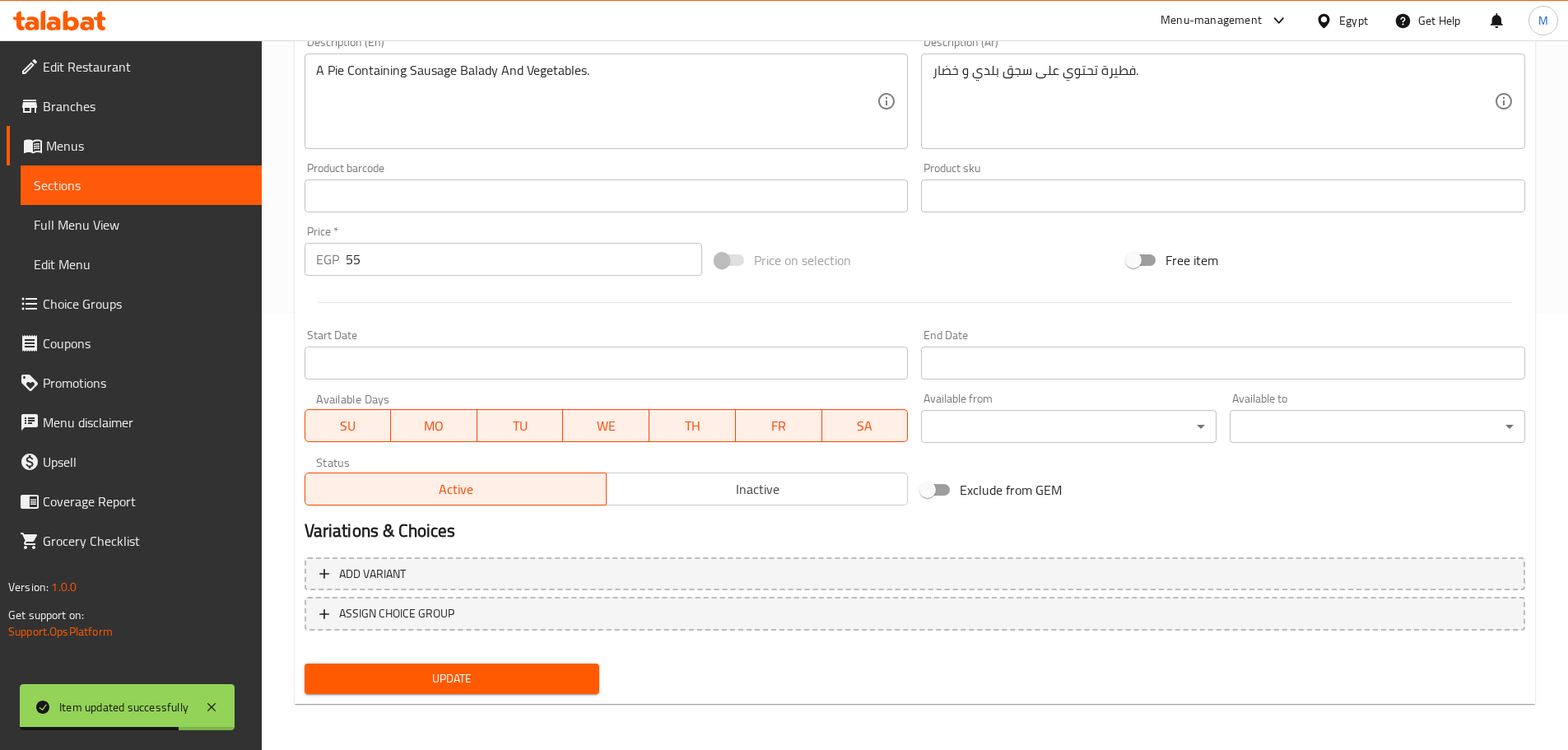 click on "55" at bounding box center (524, 259) 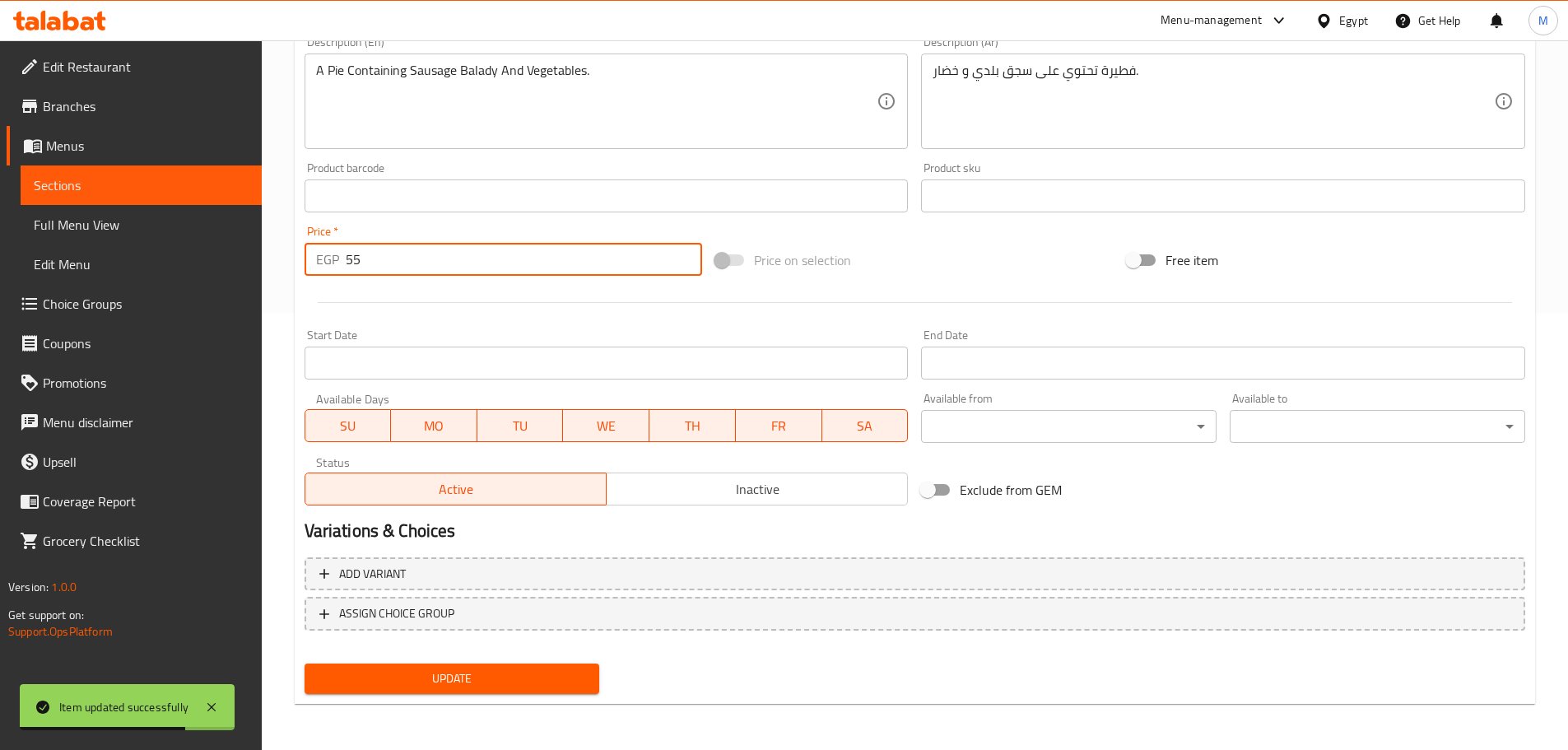 click on "55" at bounding box center (524, 259) 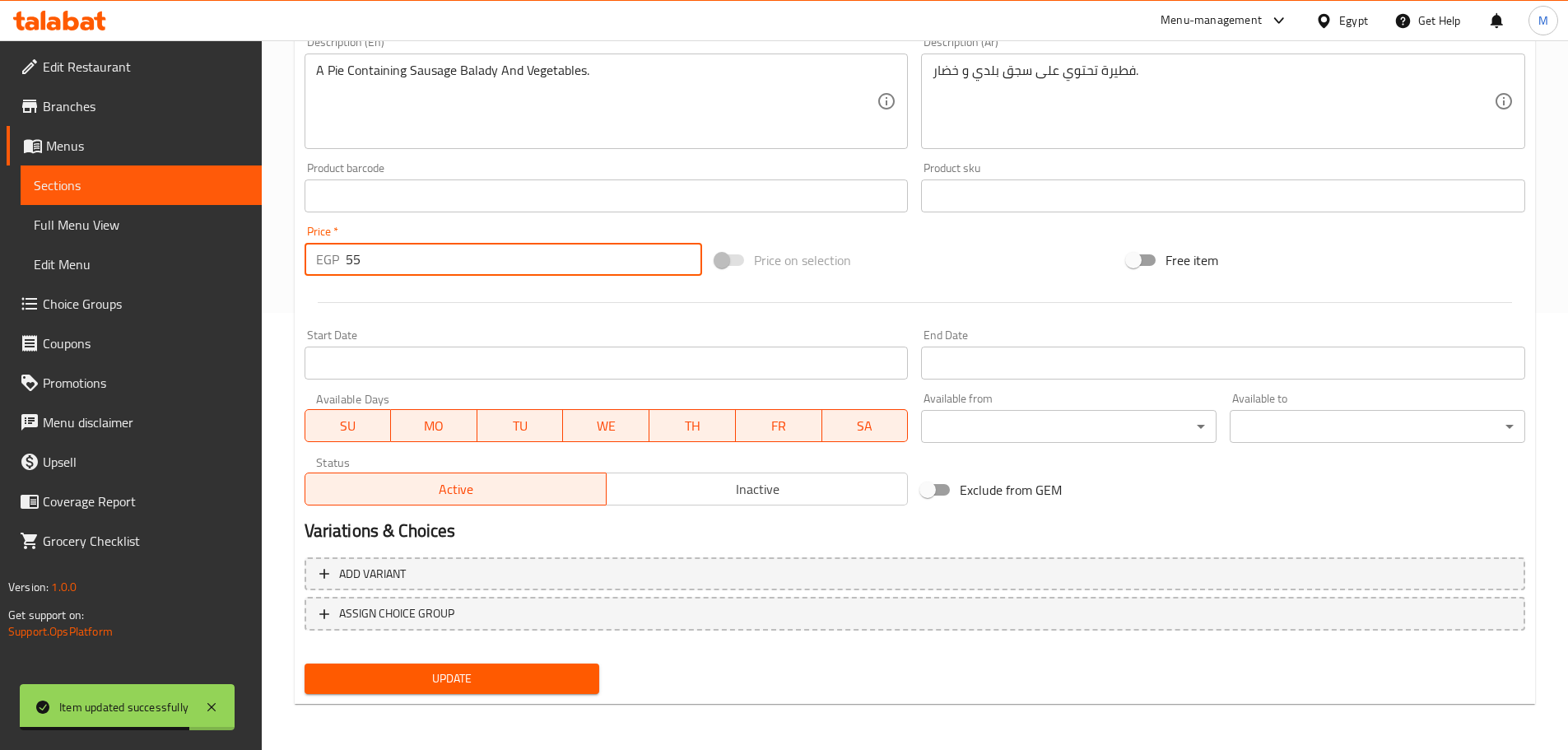 click on "55" at bounding box center [524, 259] 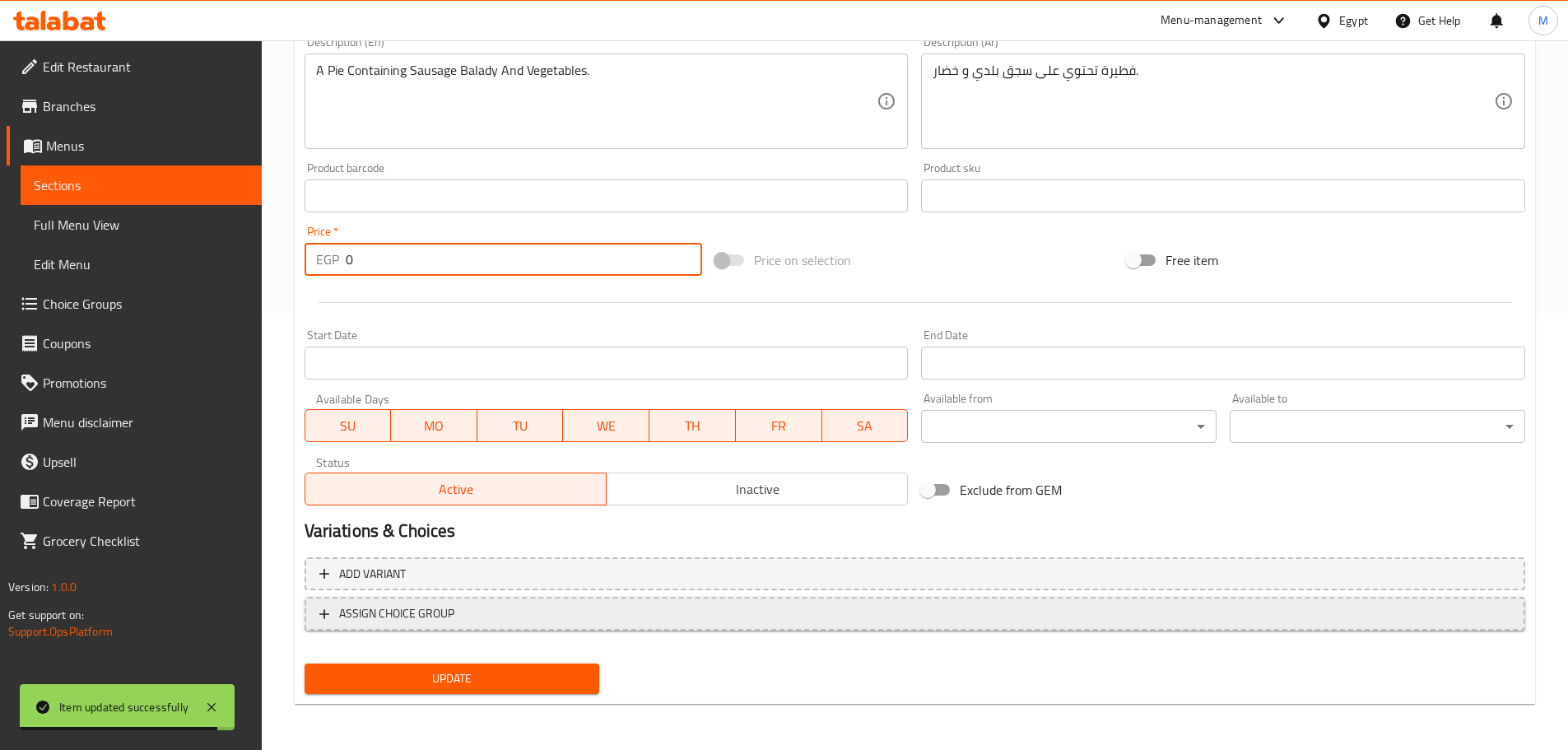 type on "0" 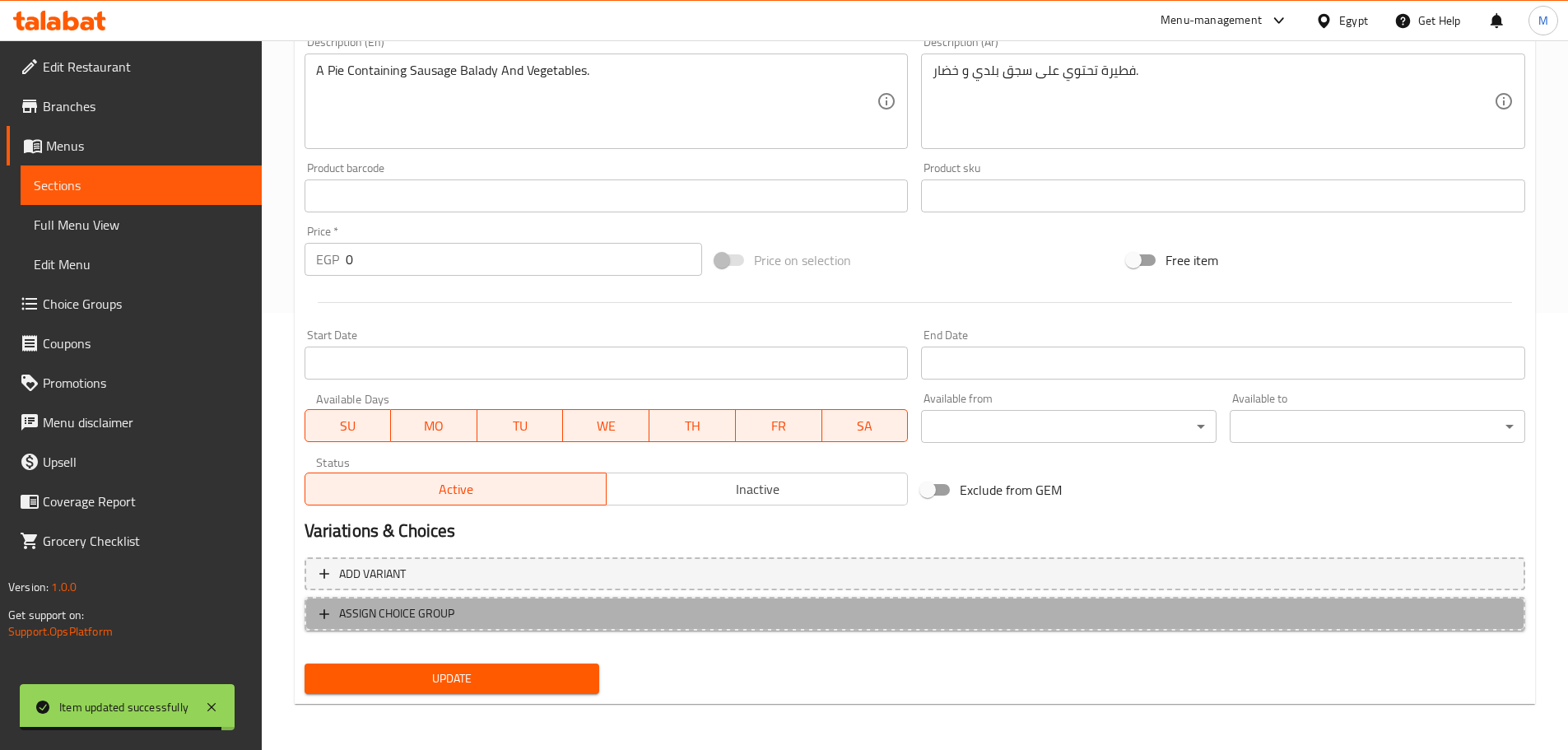 click on "ASSIGN CHOICE GROUP" at bounding box center [914, 613] 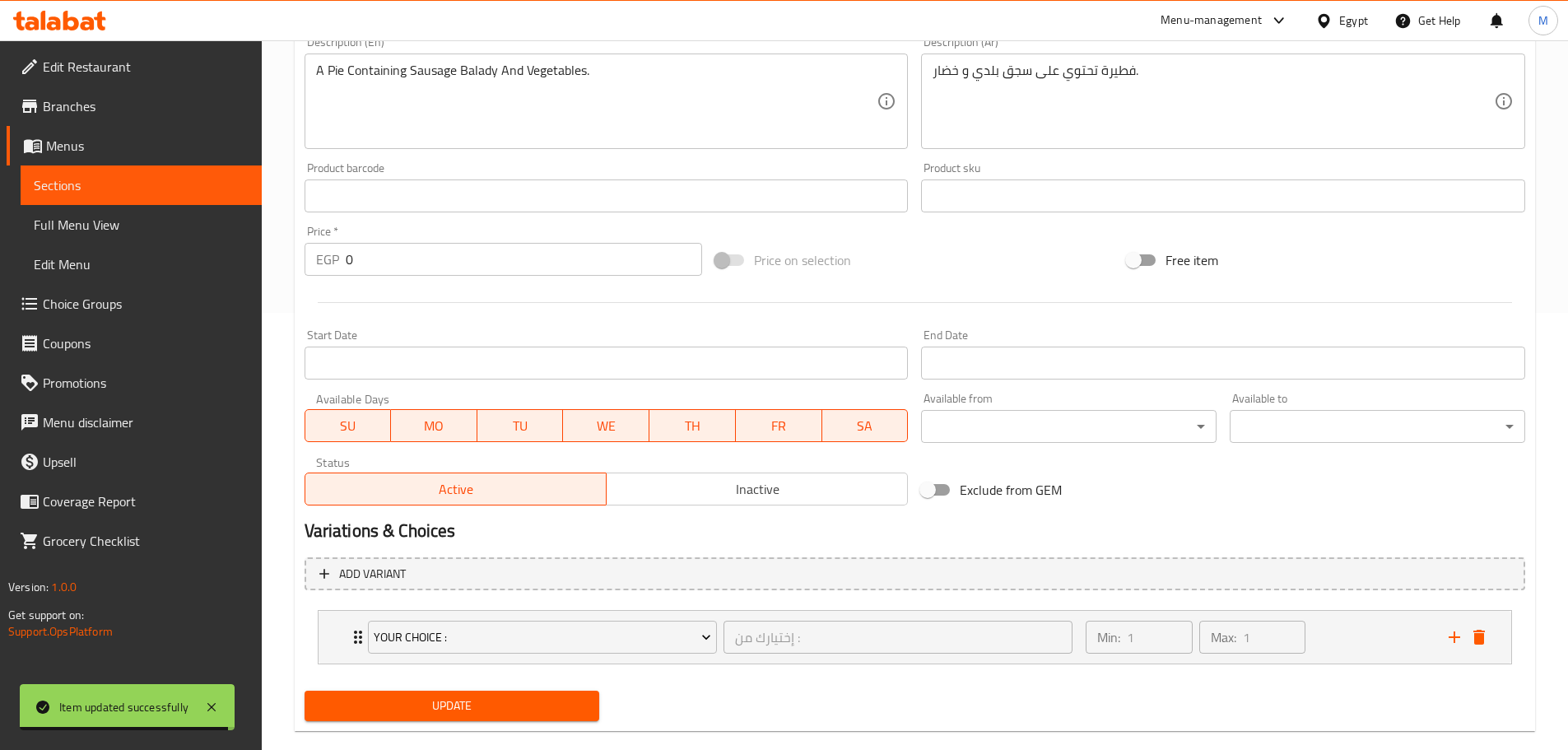 scroll, scrollTop: 464, scrollLeft: 0, axis: vertical 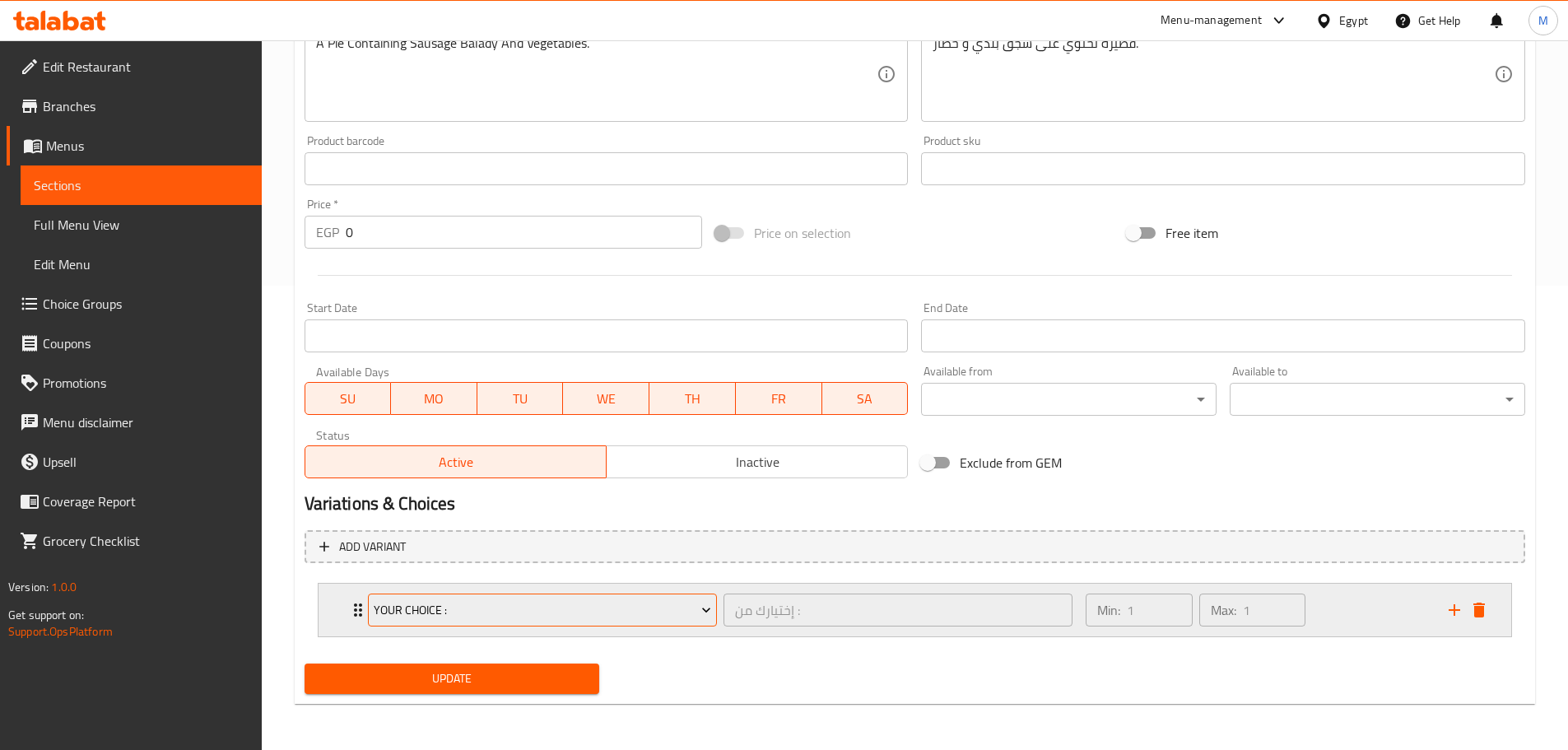 click on "your Choice :" at bounding box center (542, 610) 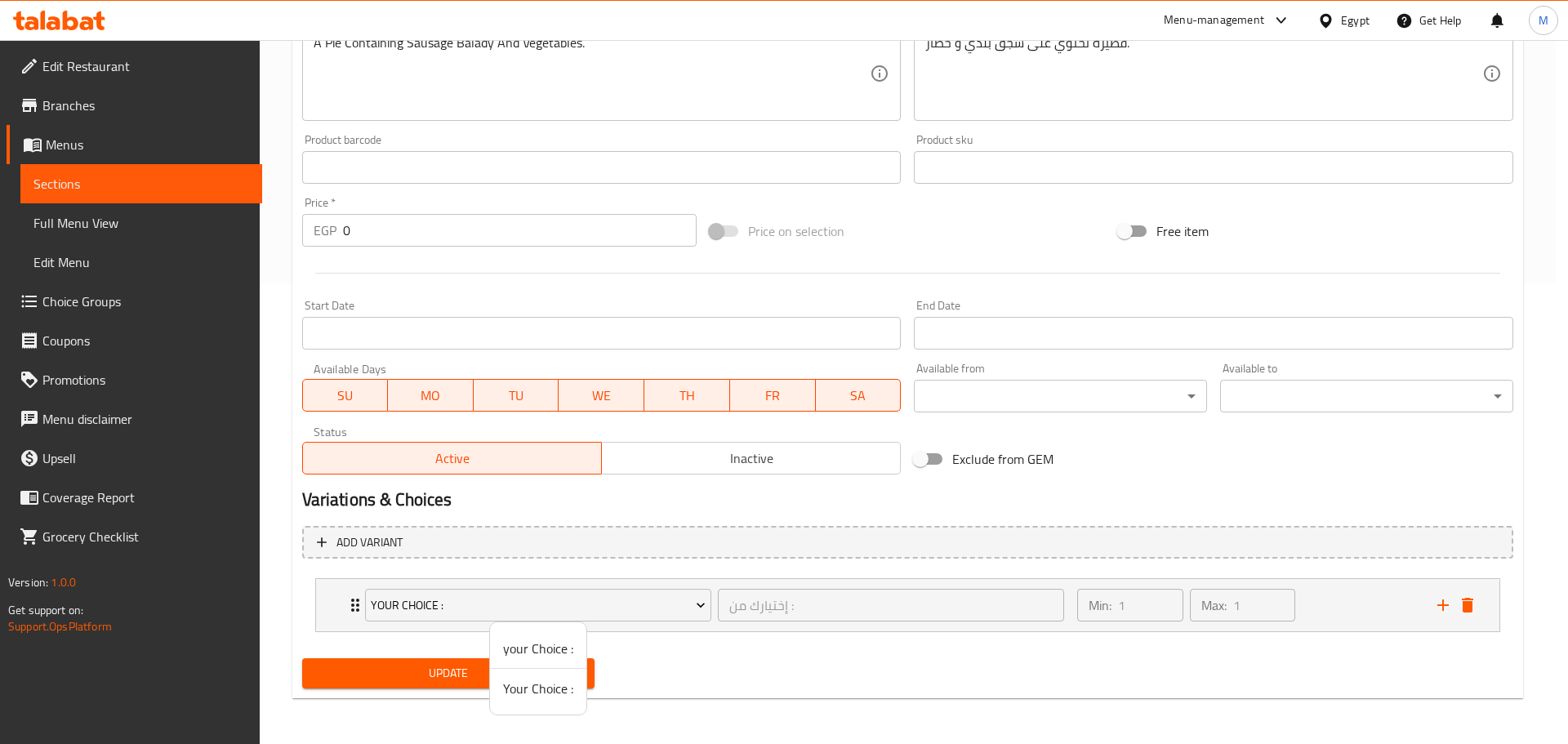 click on "Your Choice :" at bounding box center (538, 688) 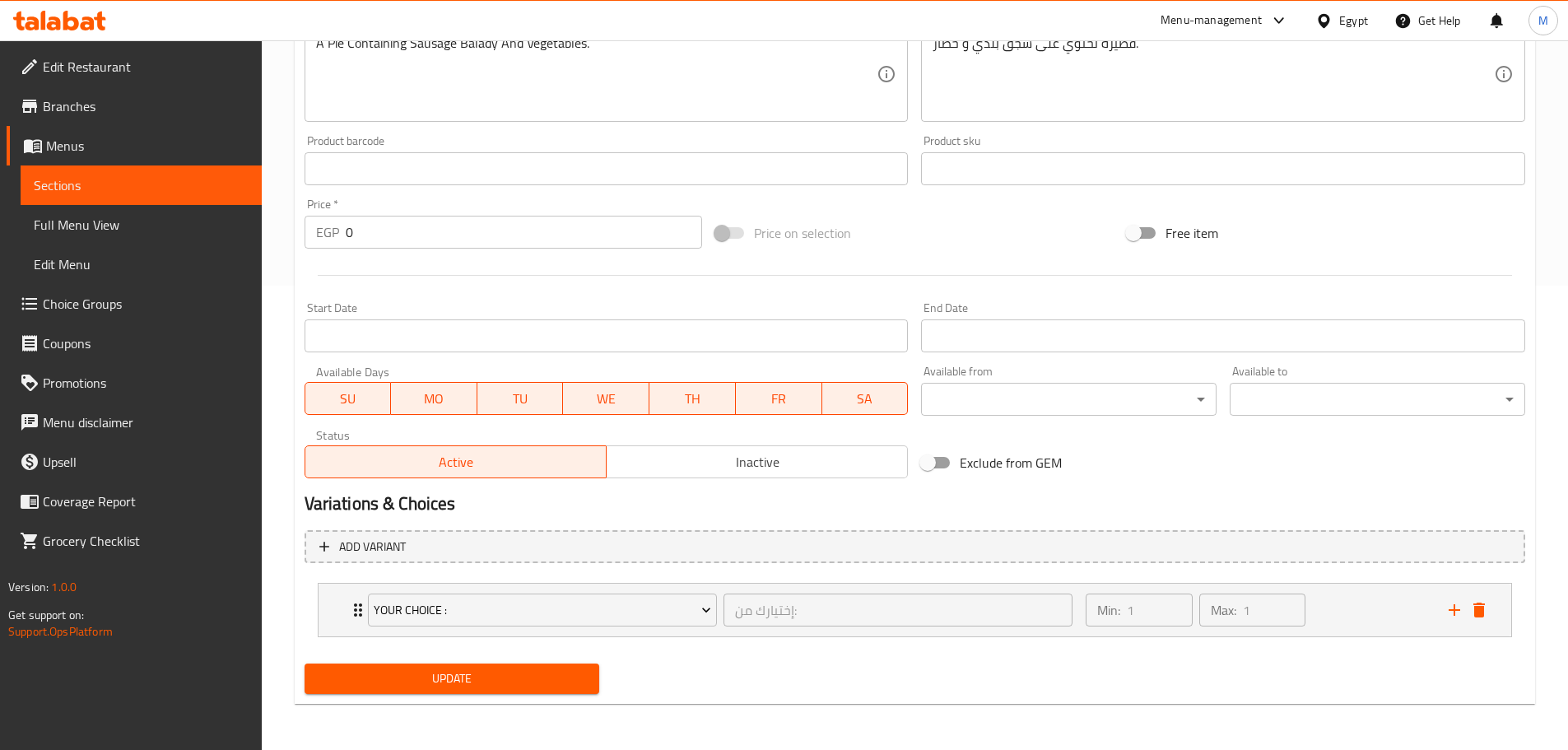 click on "Update" at bounding box center (452, 678) 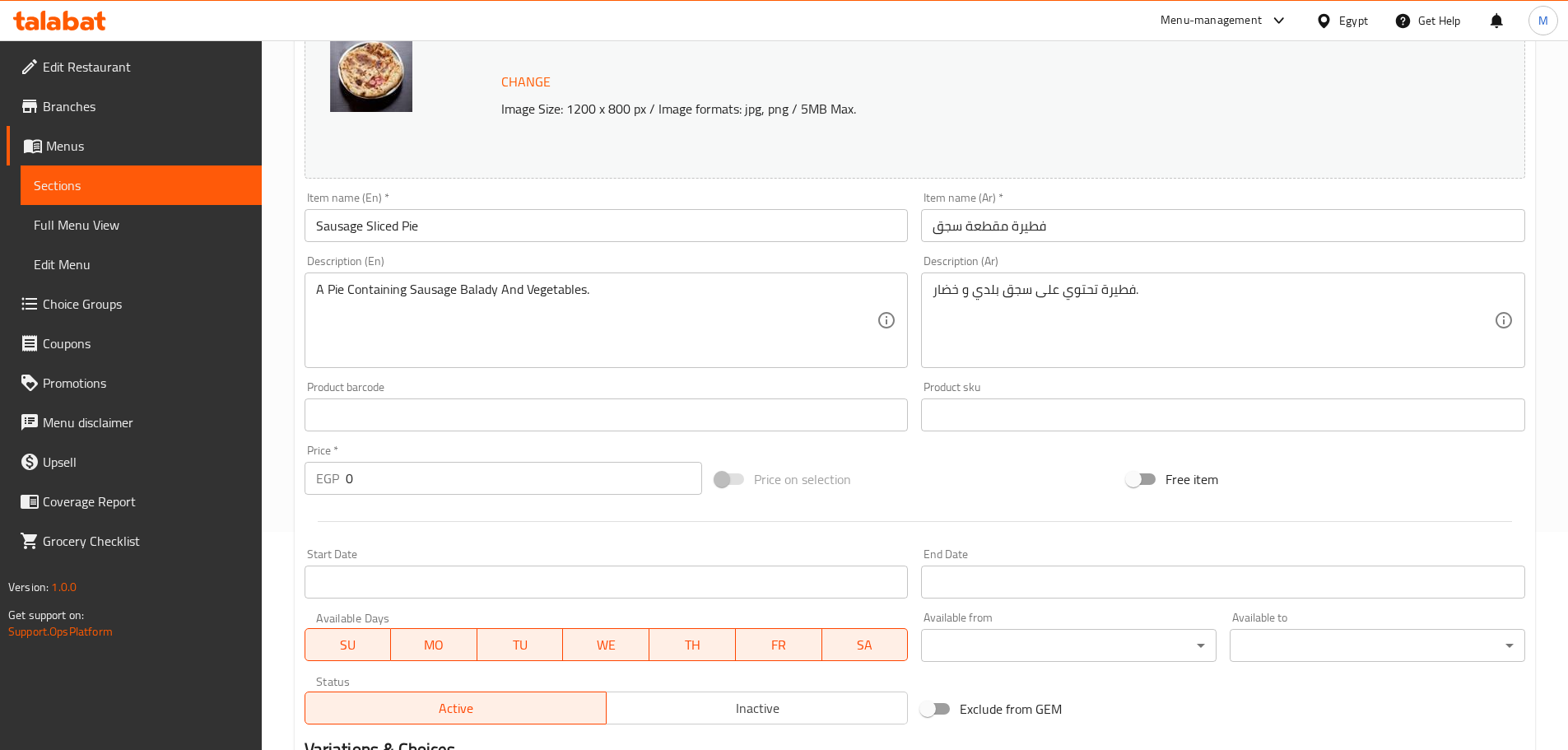 scroll, scrollTop: 464, scrollLeft: 0, axis: vertical 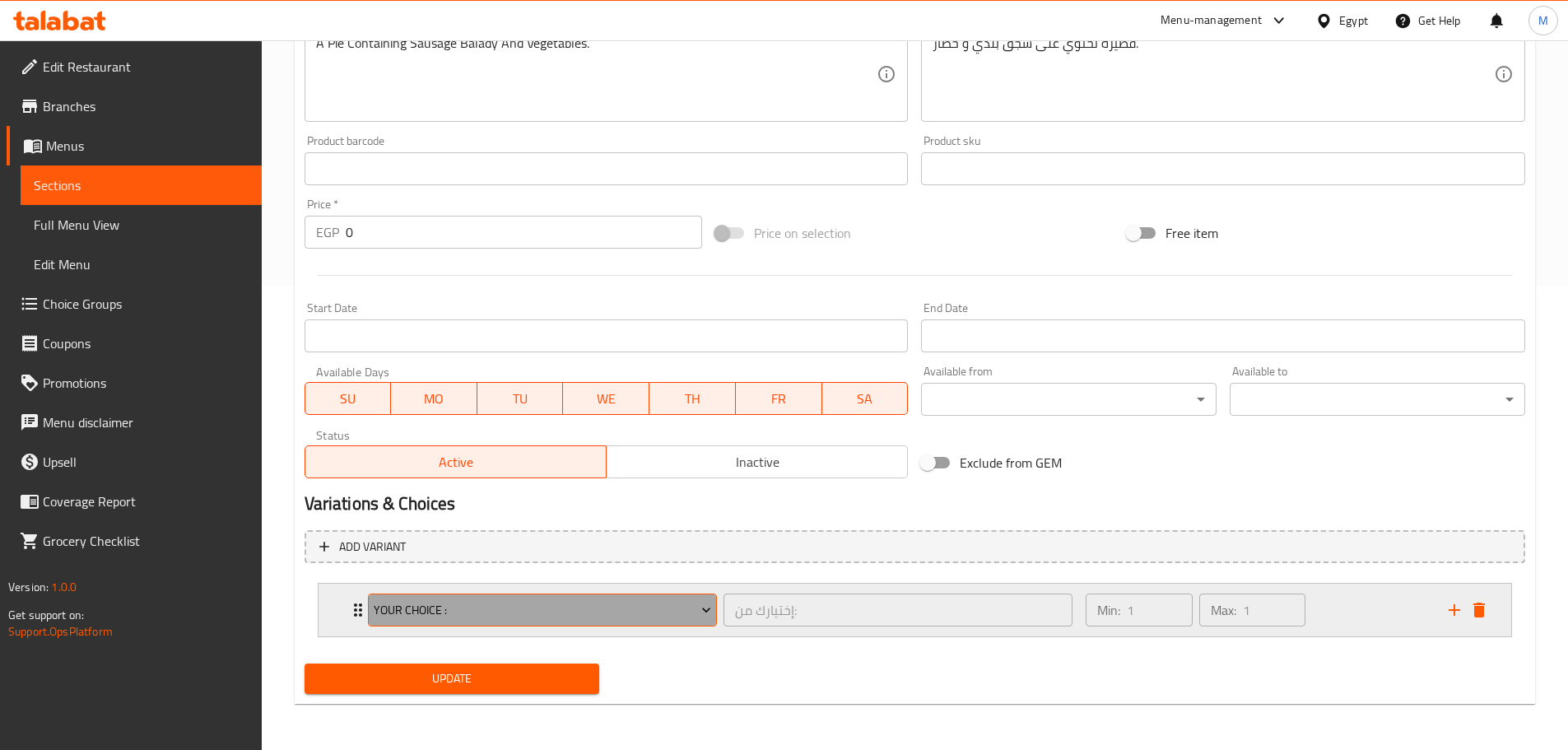 click on "Your Choice :" at bounding box center (542, 610) 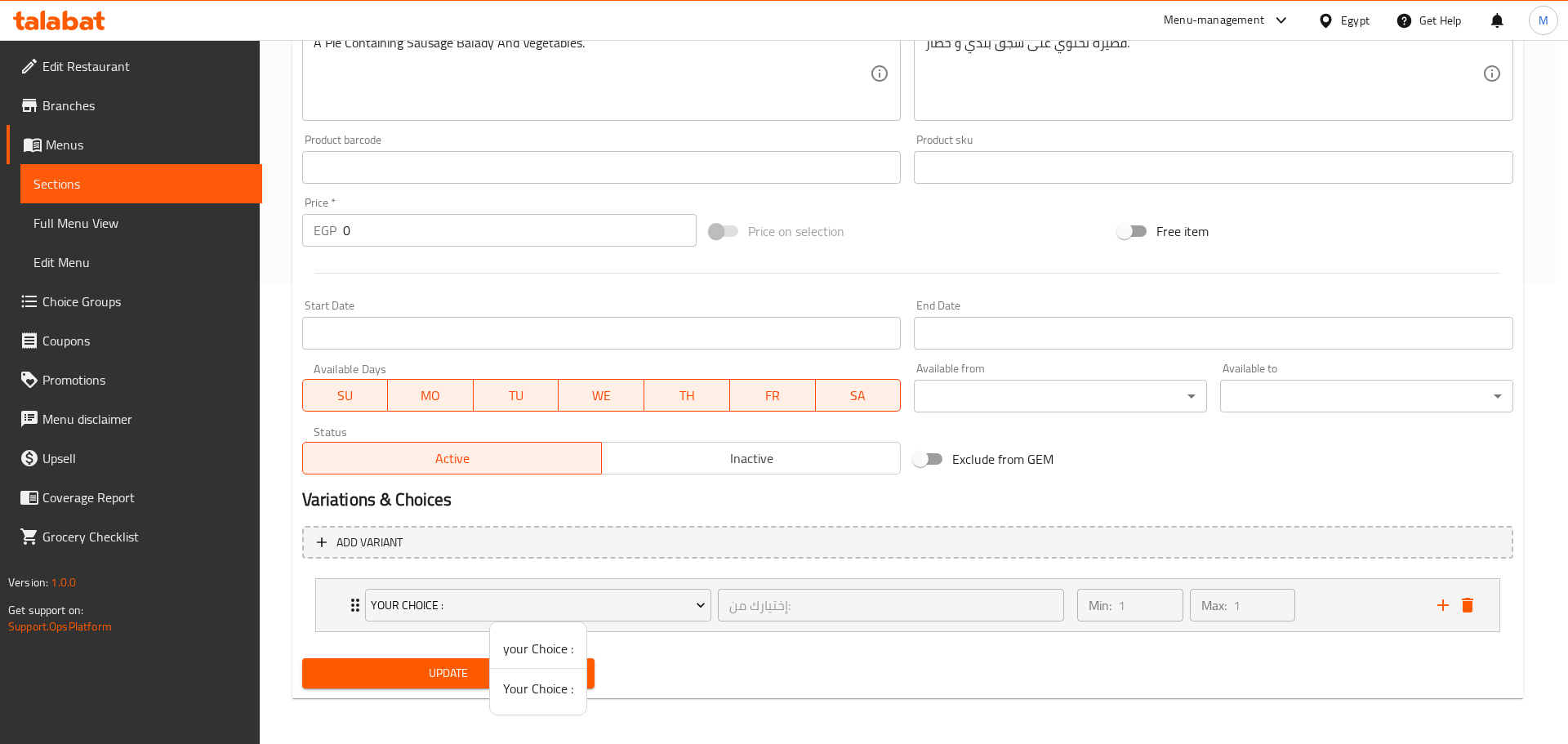 click on "Your Choice :" at bounding box center (538, 688) 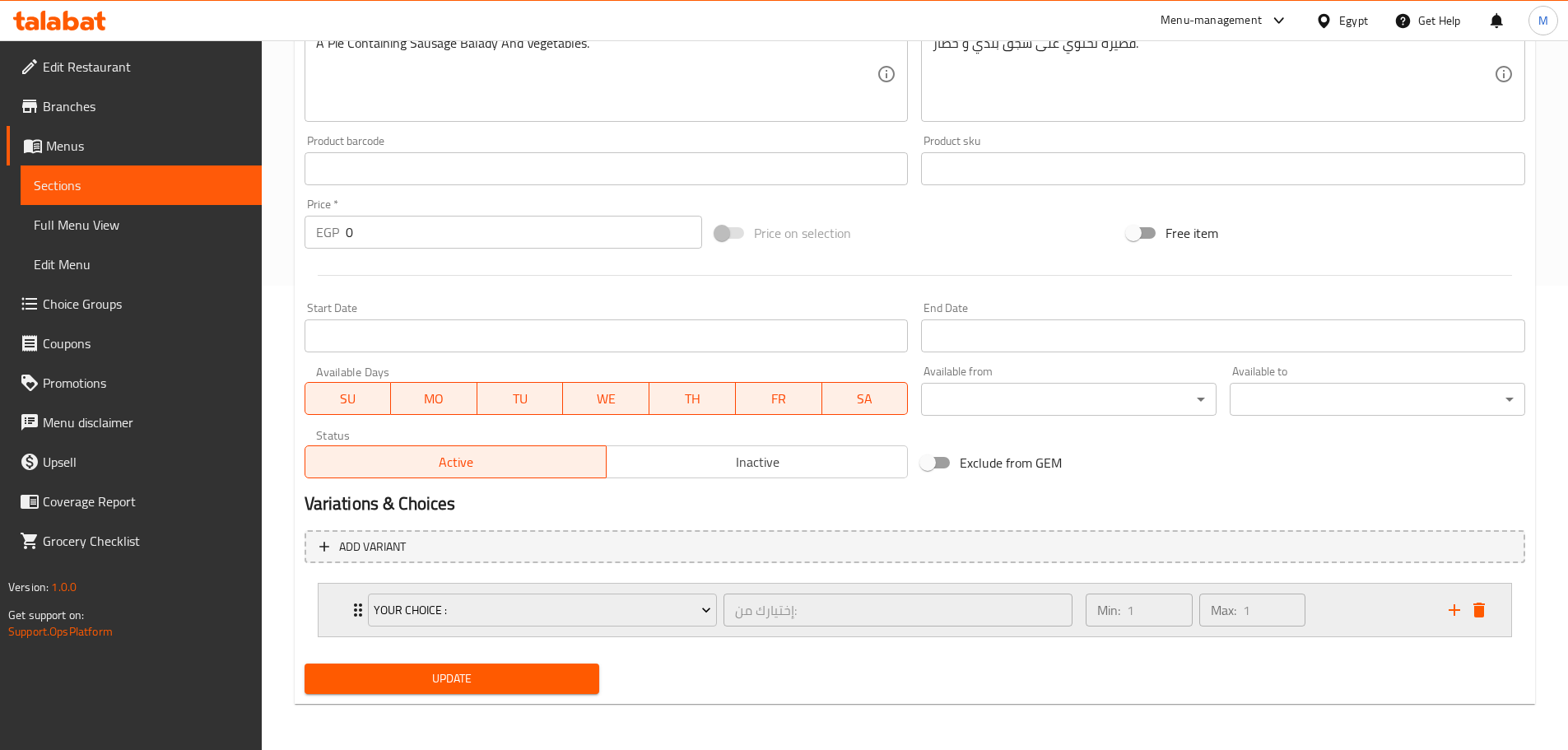 click on "Min: 1 ​ Max: 1 ​" at bounding box center (1257, 610) 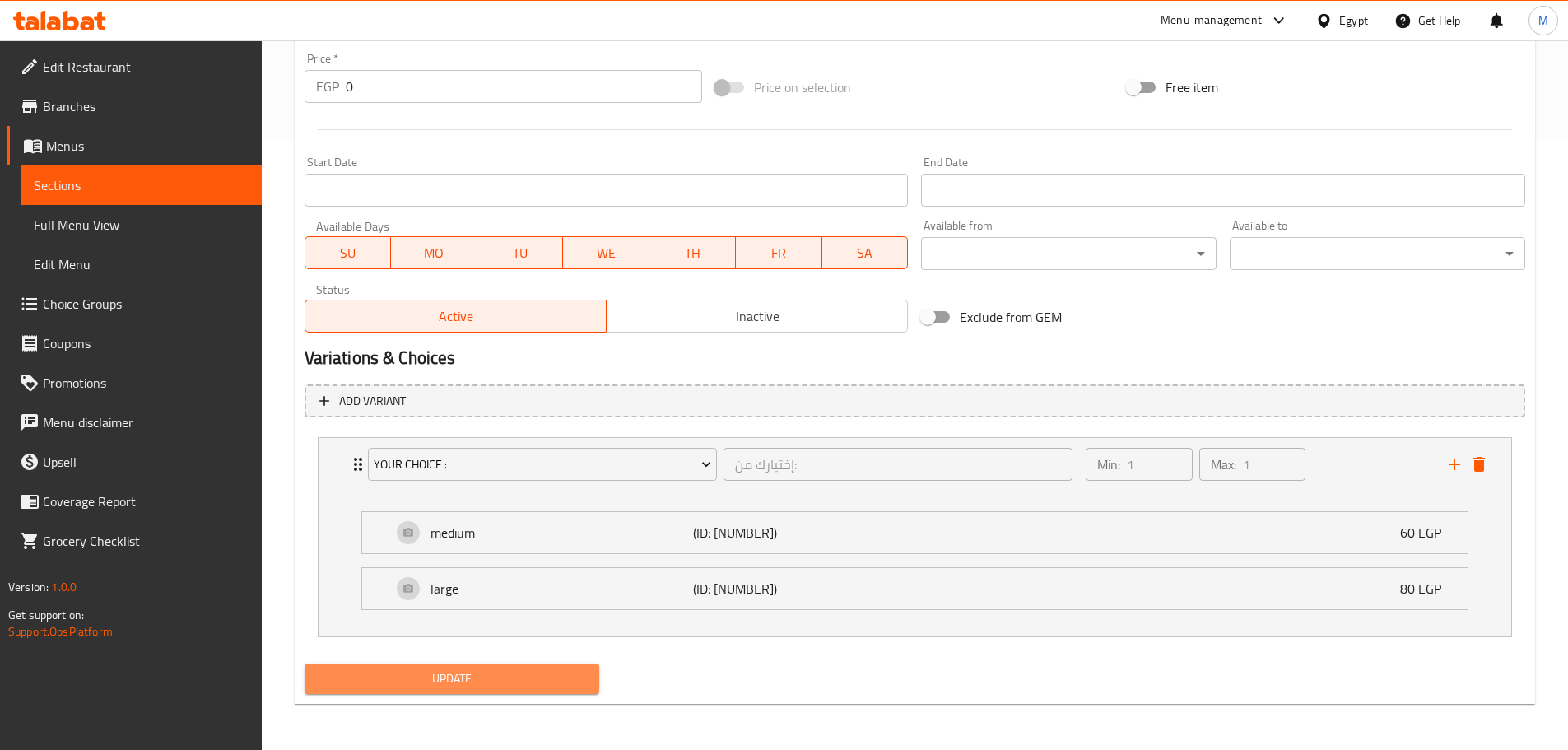 click on "Update" at bounding box center [452, 678] 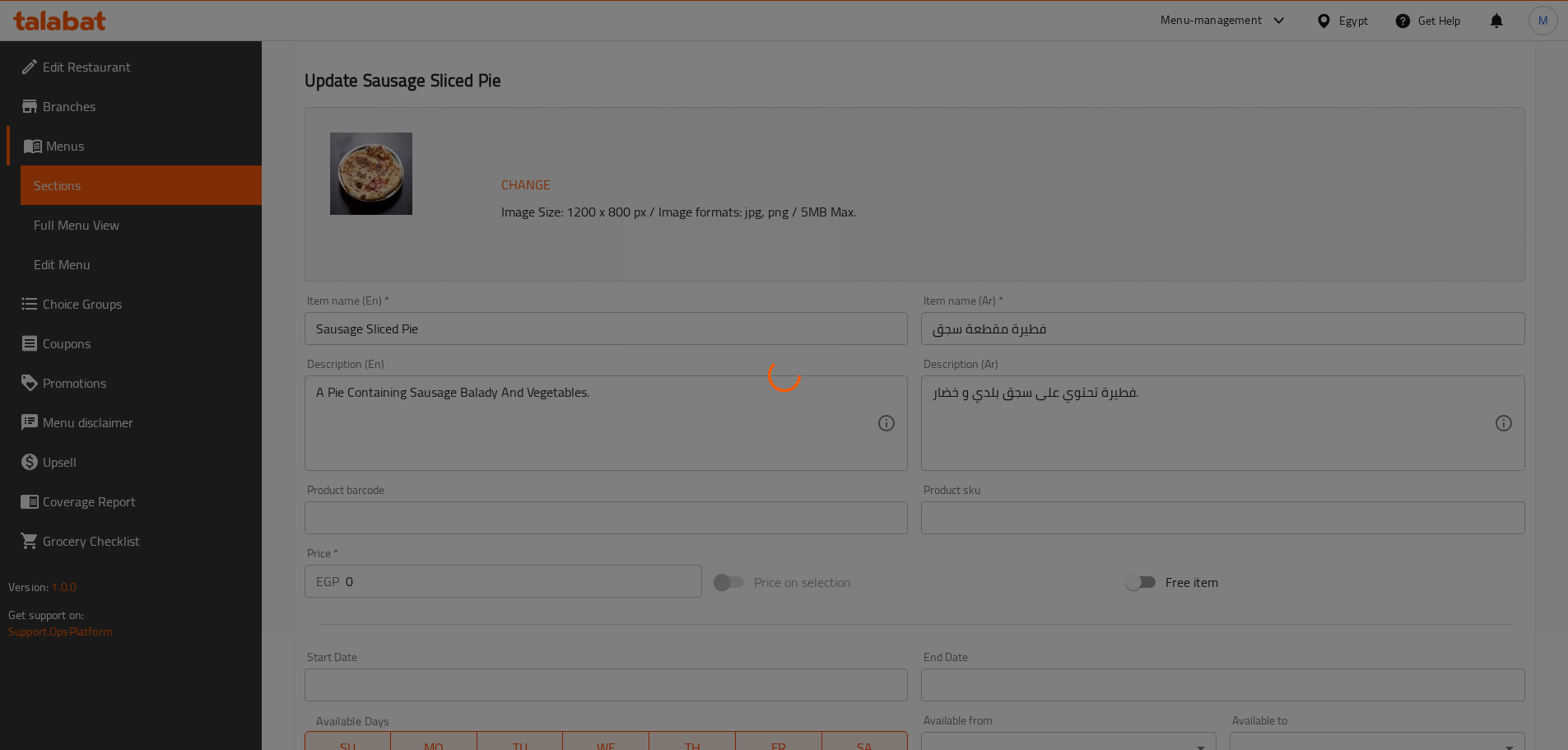 scroll, scrollTop: 0, scrollLeft: 0, axis: both 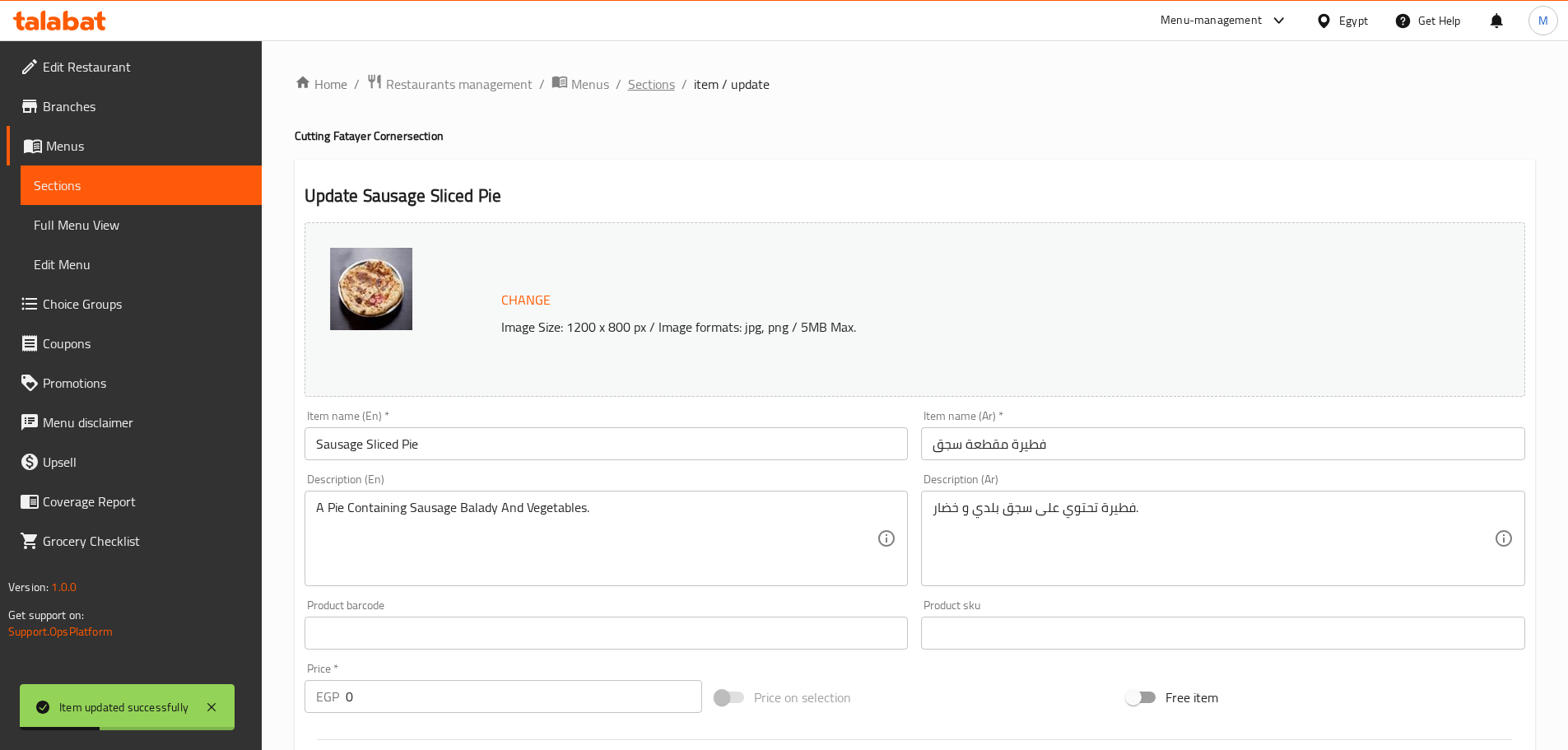 click on "Sections" at bounding box center [651, 84] 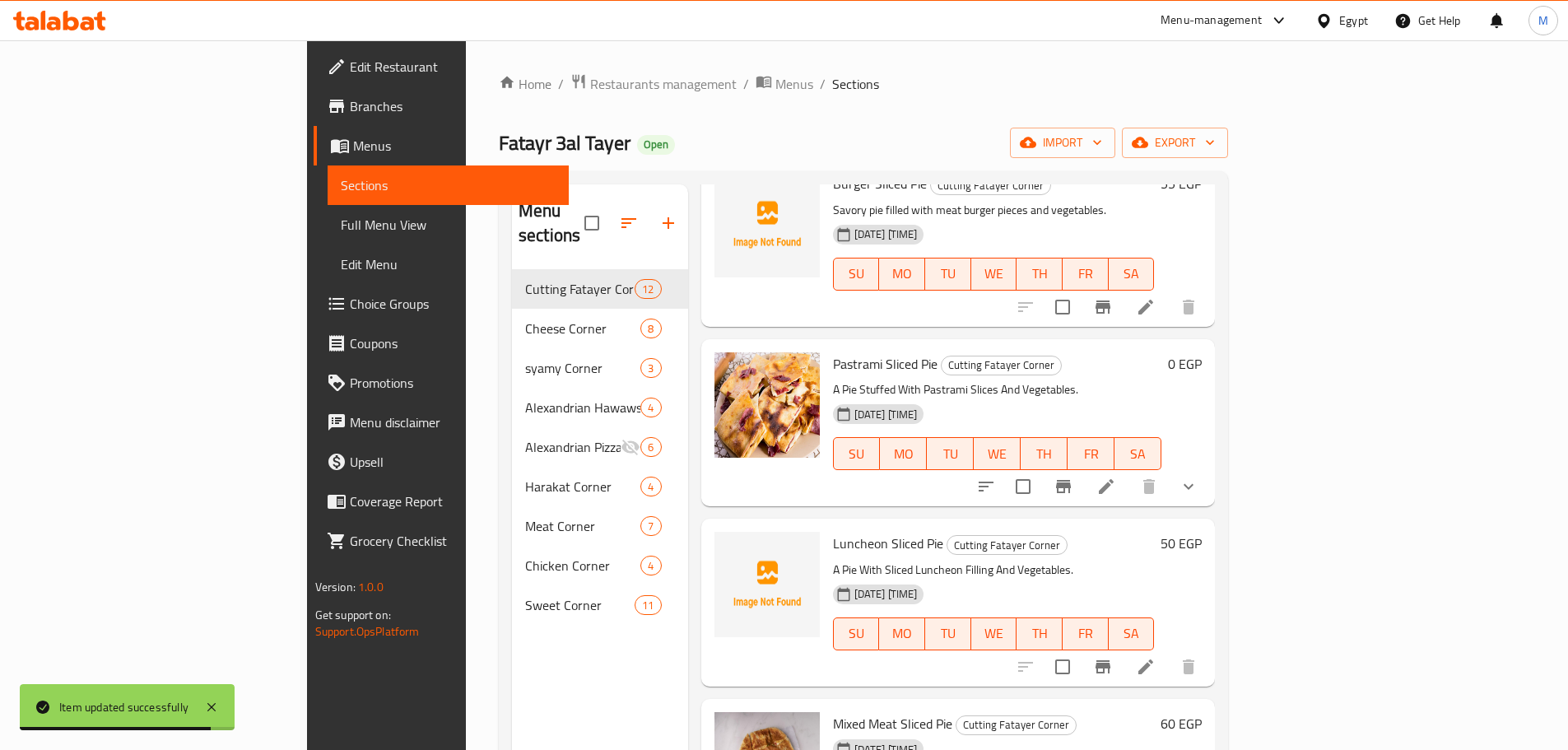 scroll, scrollTop: 1400, scrollLeft: 0, axis: vertical 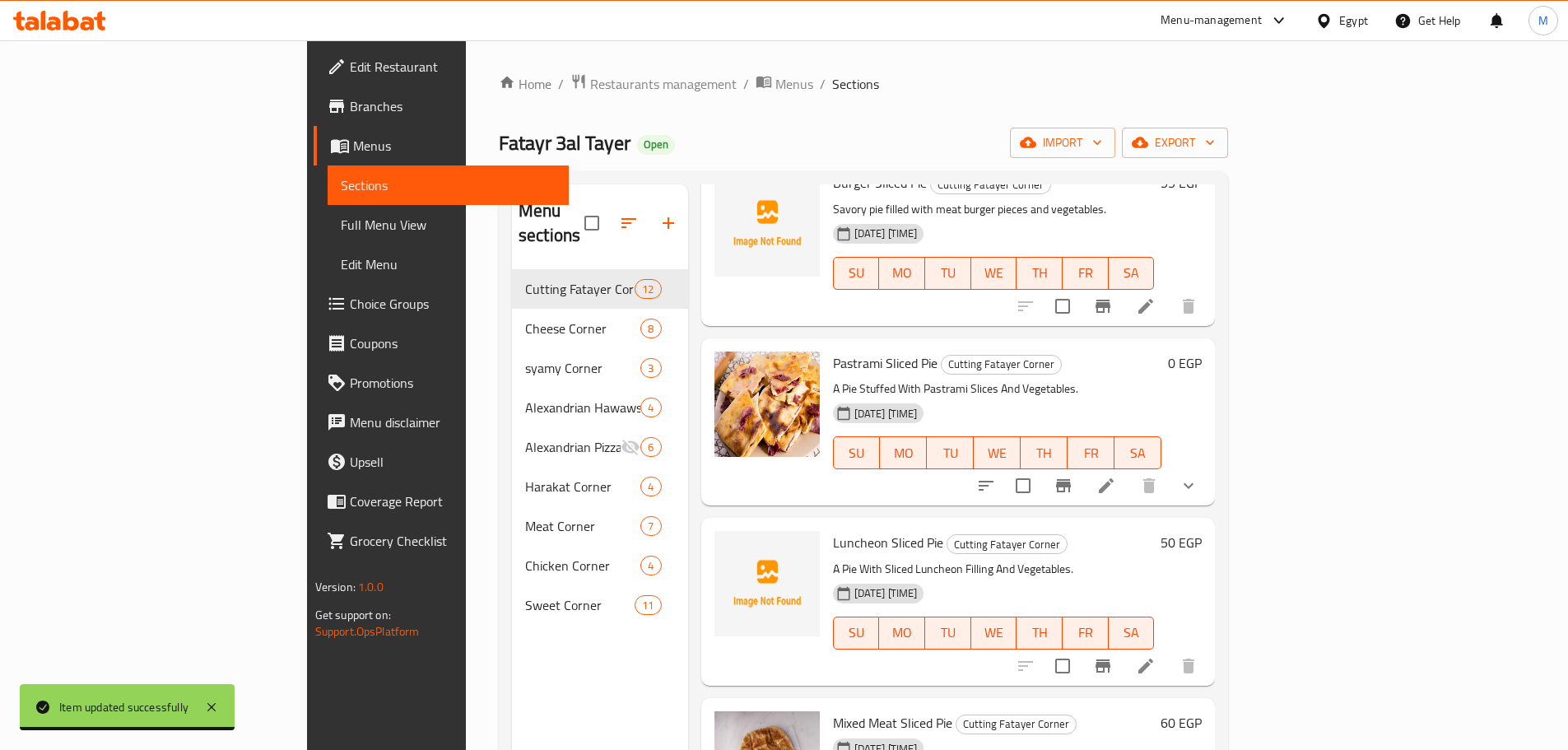 click at bounding box center [1146, 666] 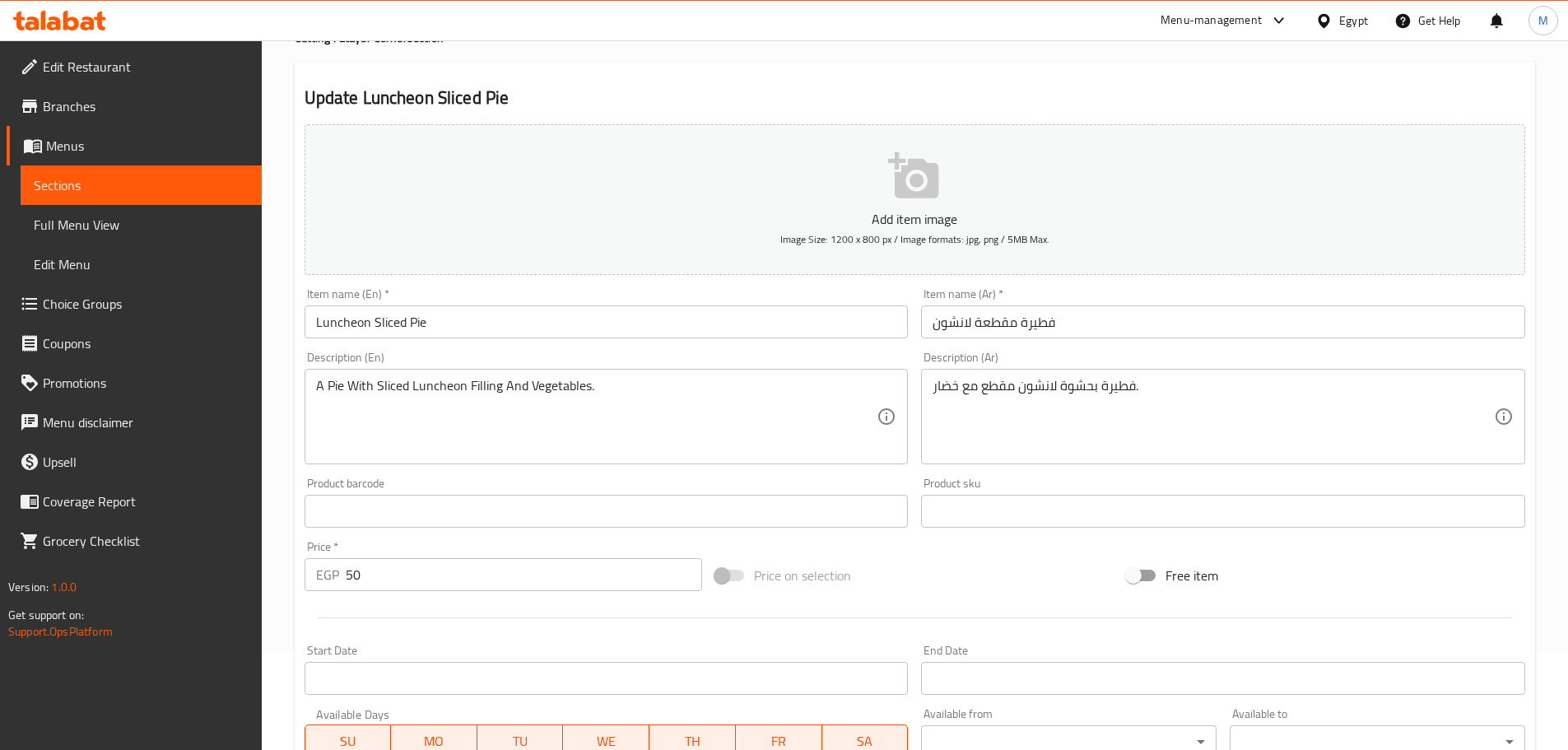 scroll, scrollTop: 247, scrollLeft: 0, axis: vertical 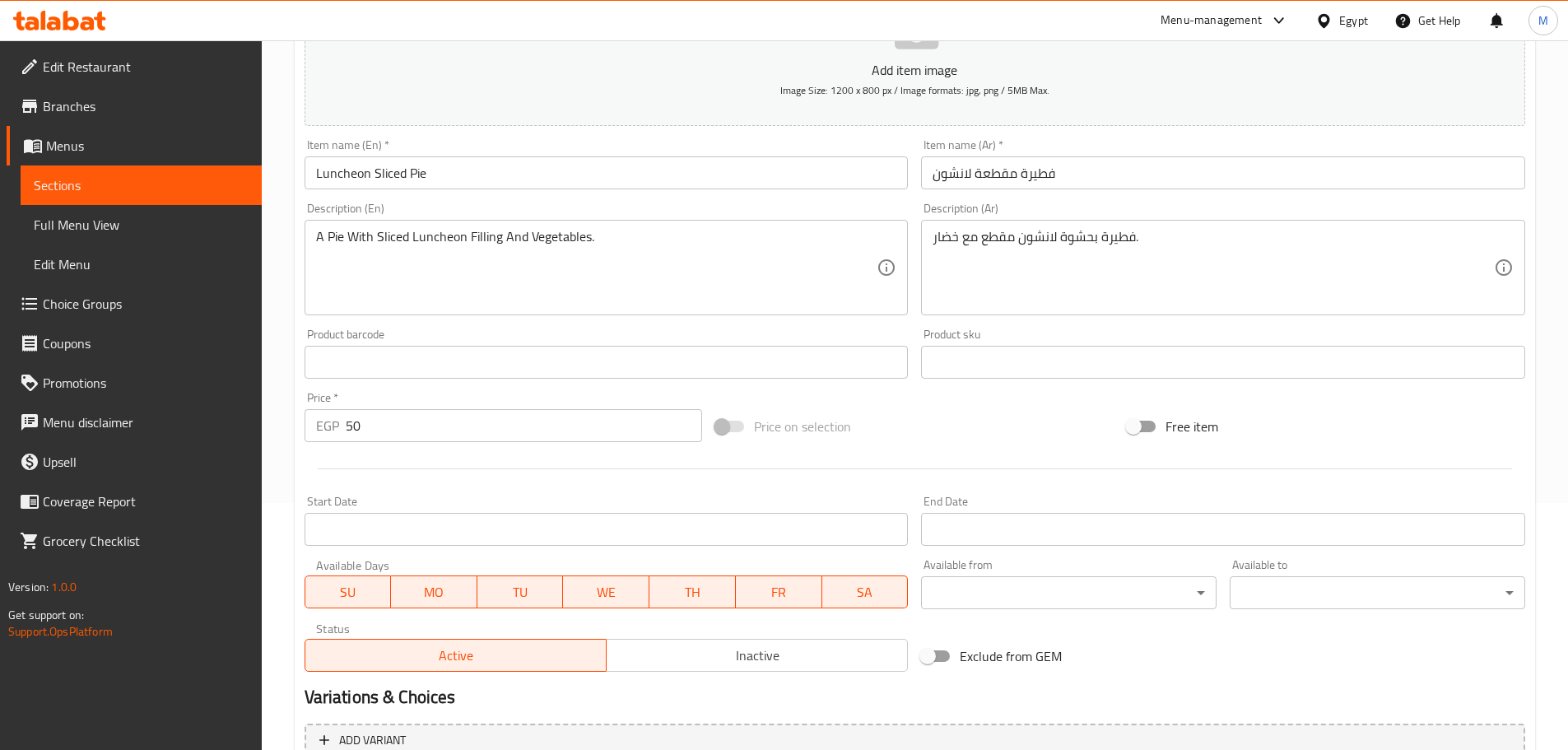 click on "Price   * EGP 50 Price  *" at bounding box center [504, 417] 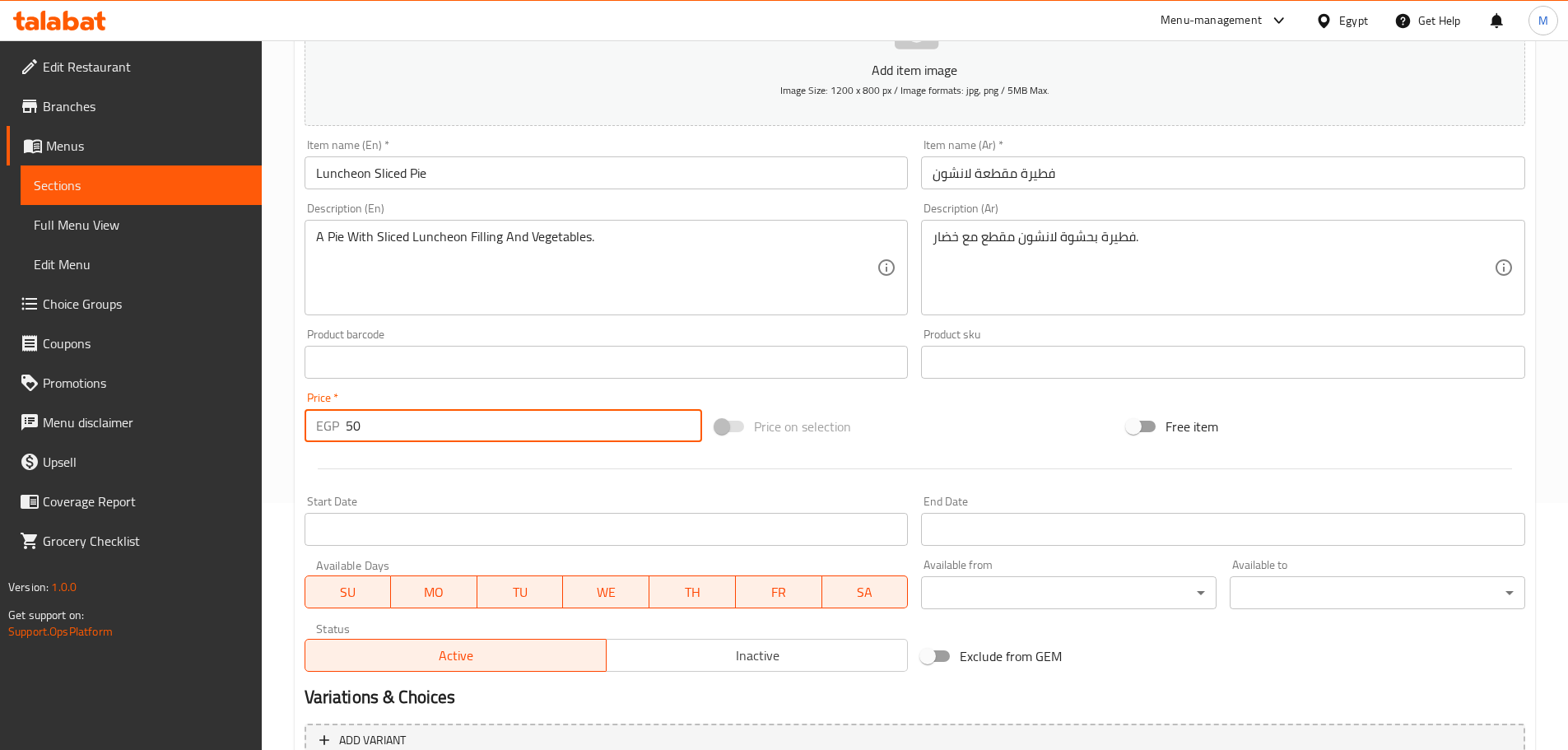 click on "50" at bounding box center (524, 426) 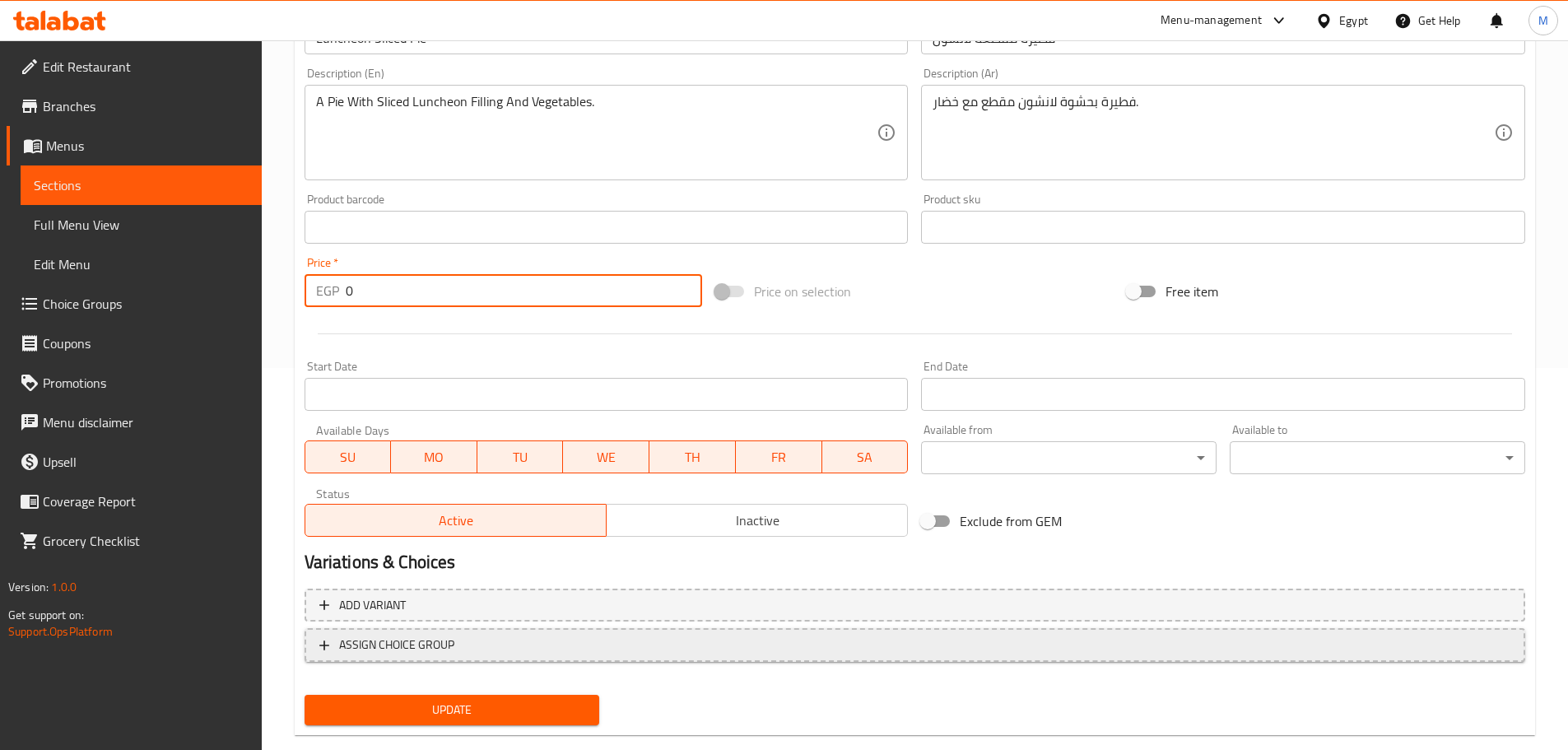 scroll, scrollTop: 413, scrollLeft: 0, axis: vertical 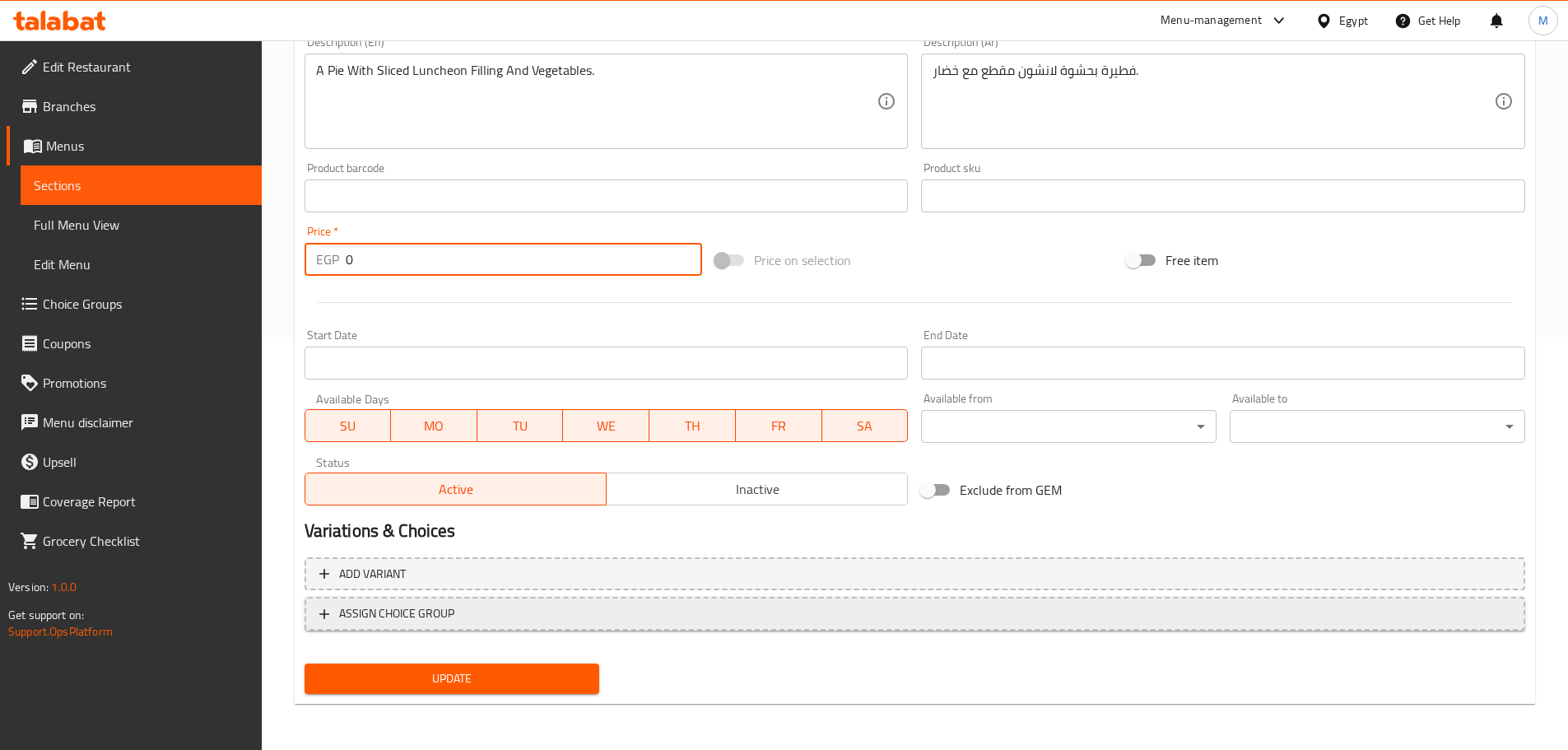 type on "0" 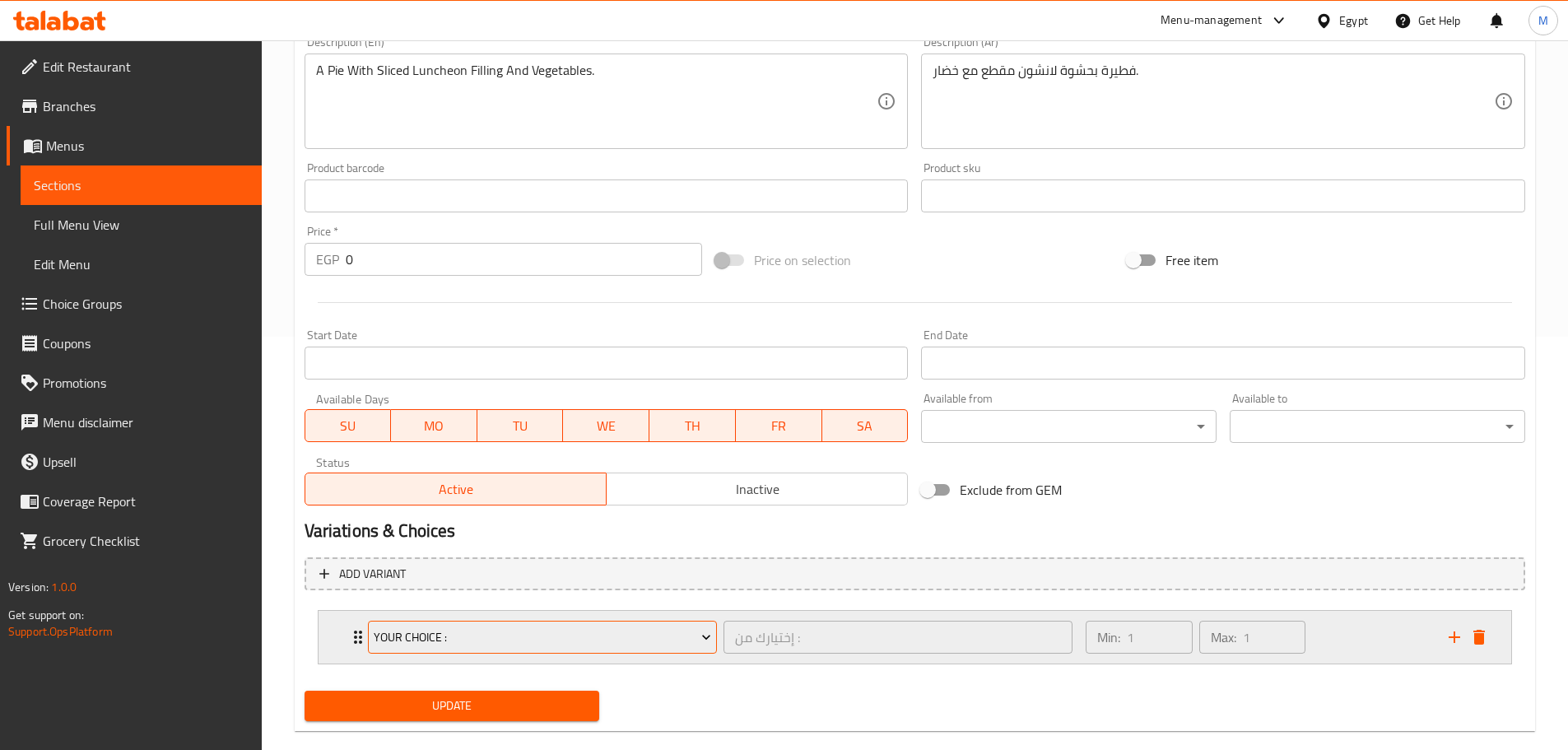 click on "your Choice :" at bounding box center [542, 637] 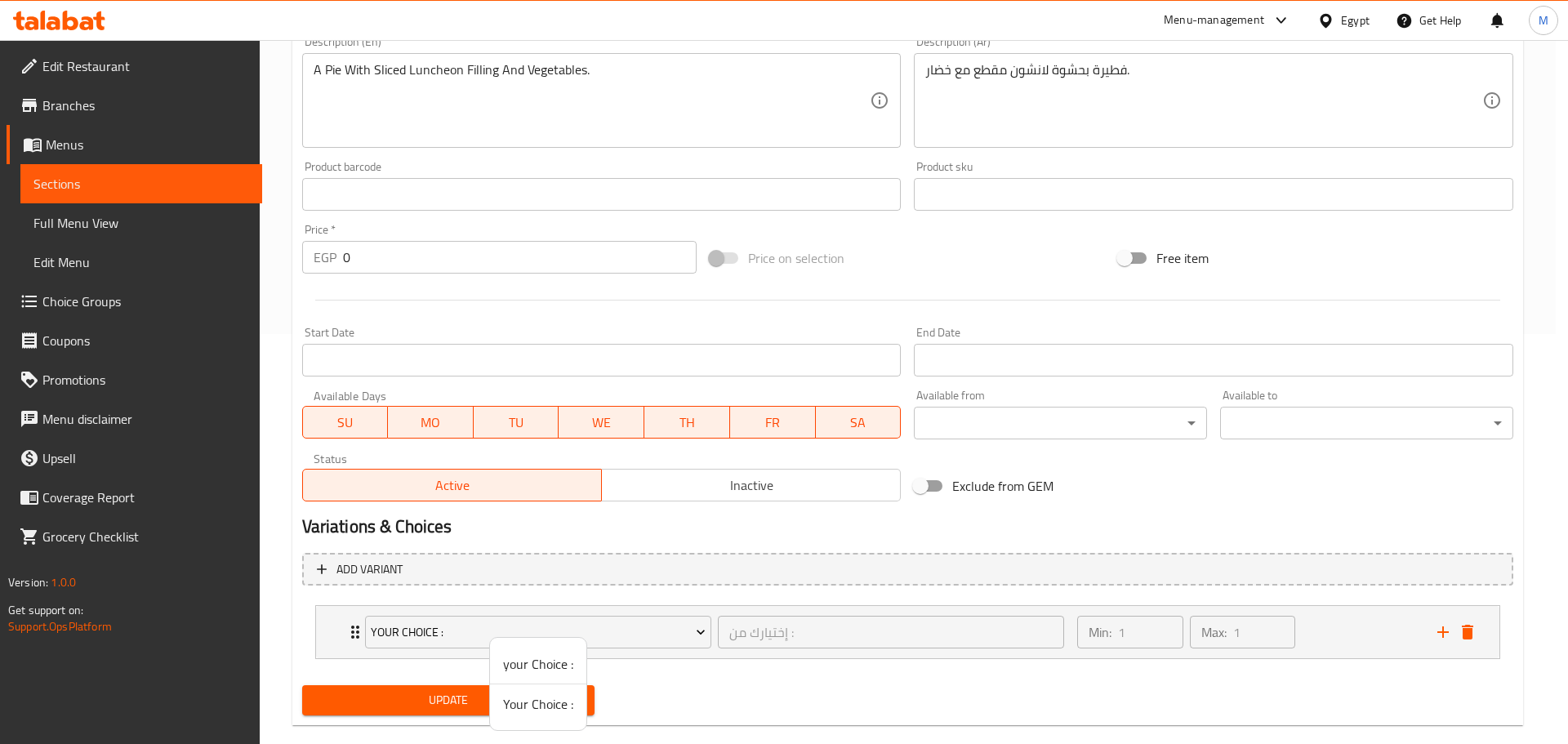 click on "Your Choice :" at bounding box center (538, 704) 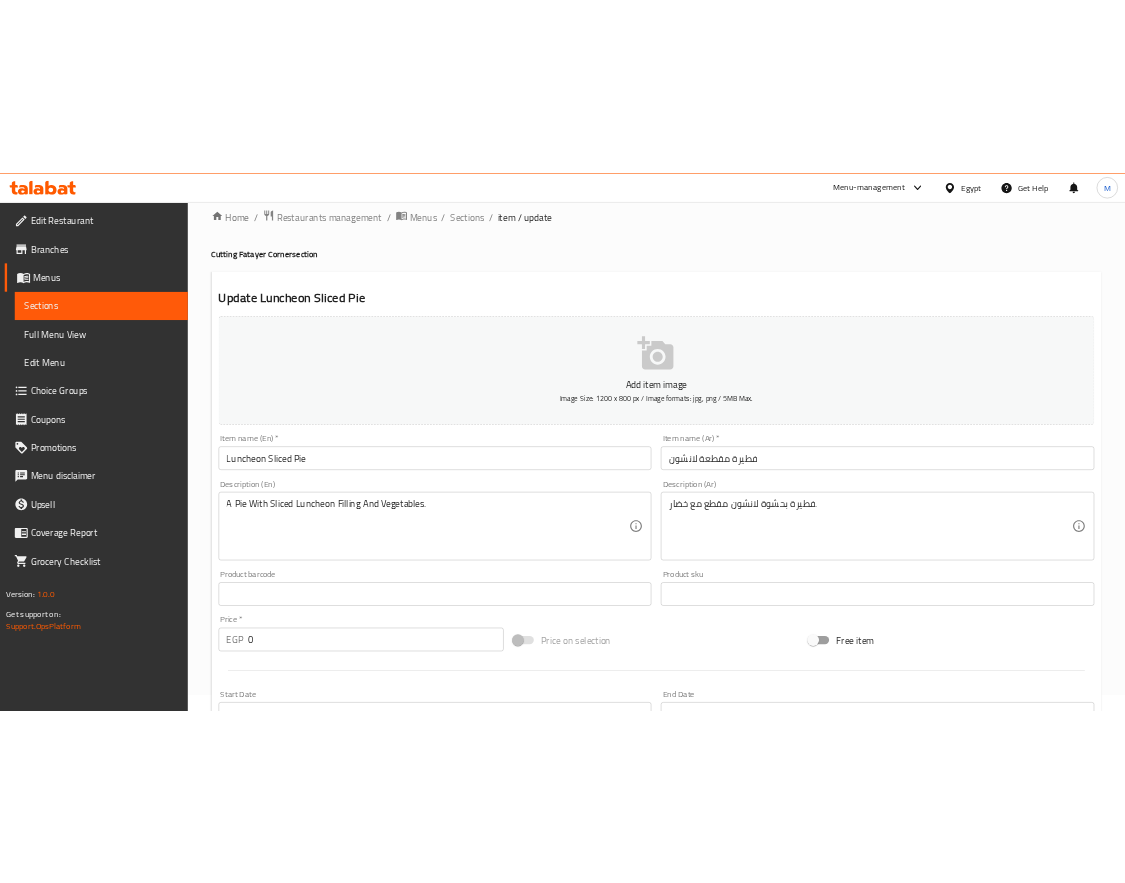 scroll, scrollTop: 0, scrollLeft: 0, axis: both 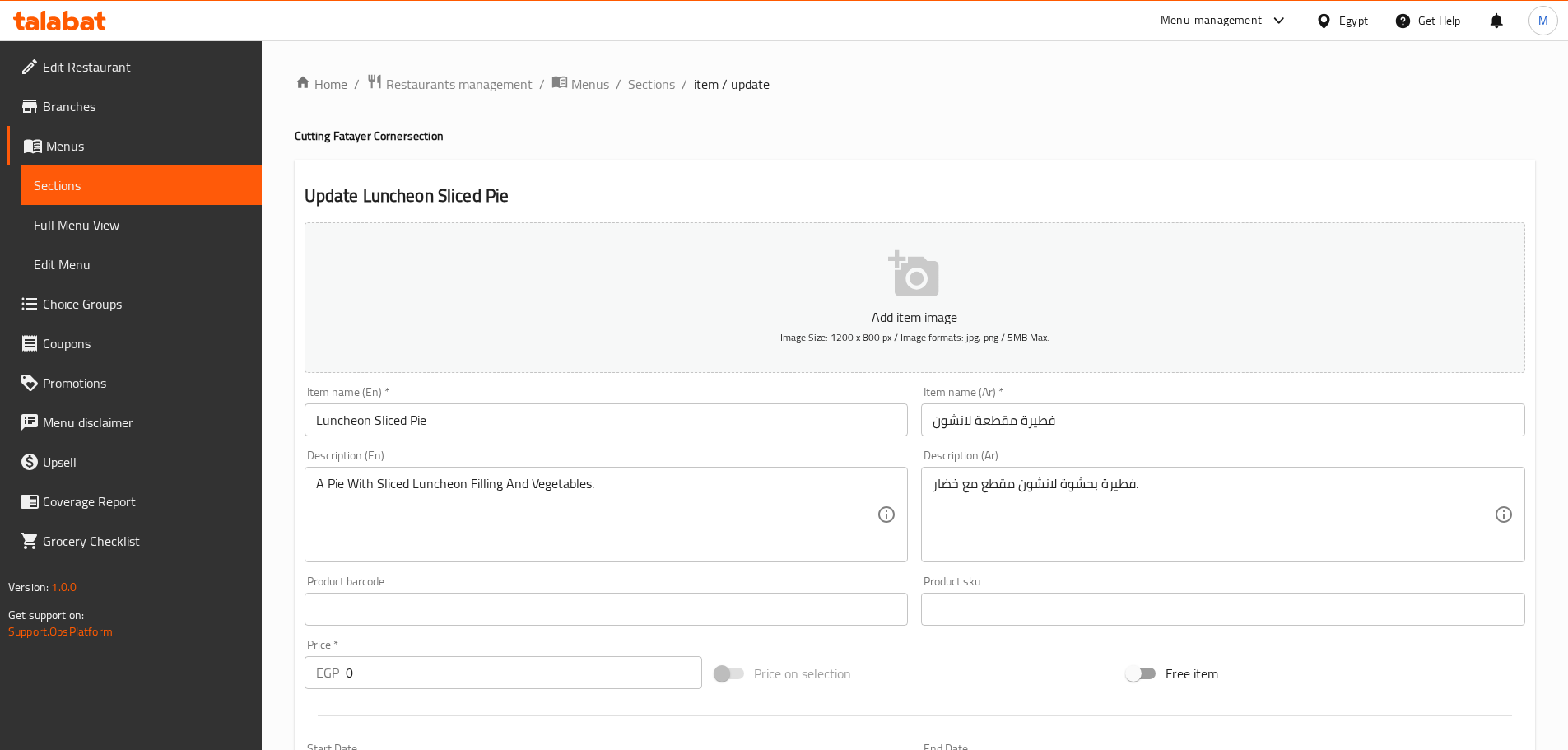 click on "فطيرة مقطعة لانشون" at bounding box center (1223, 420) 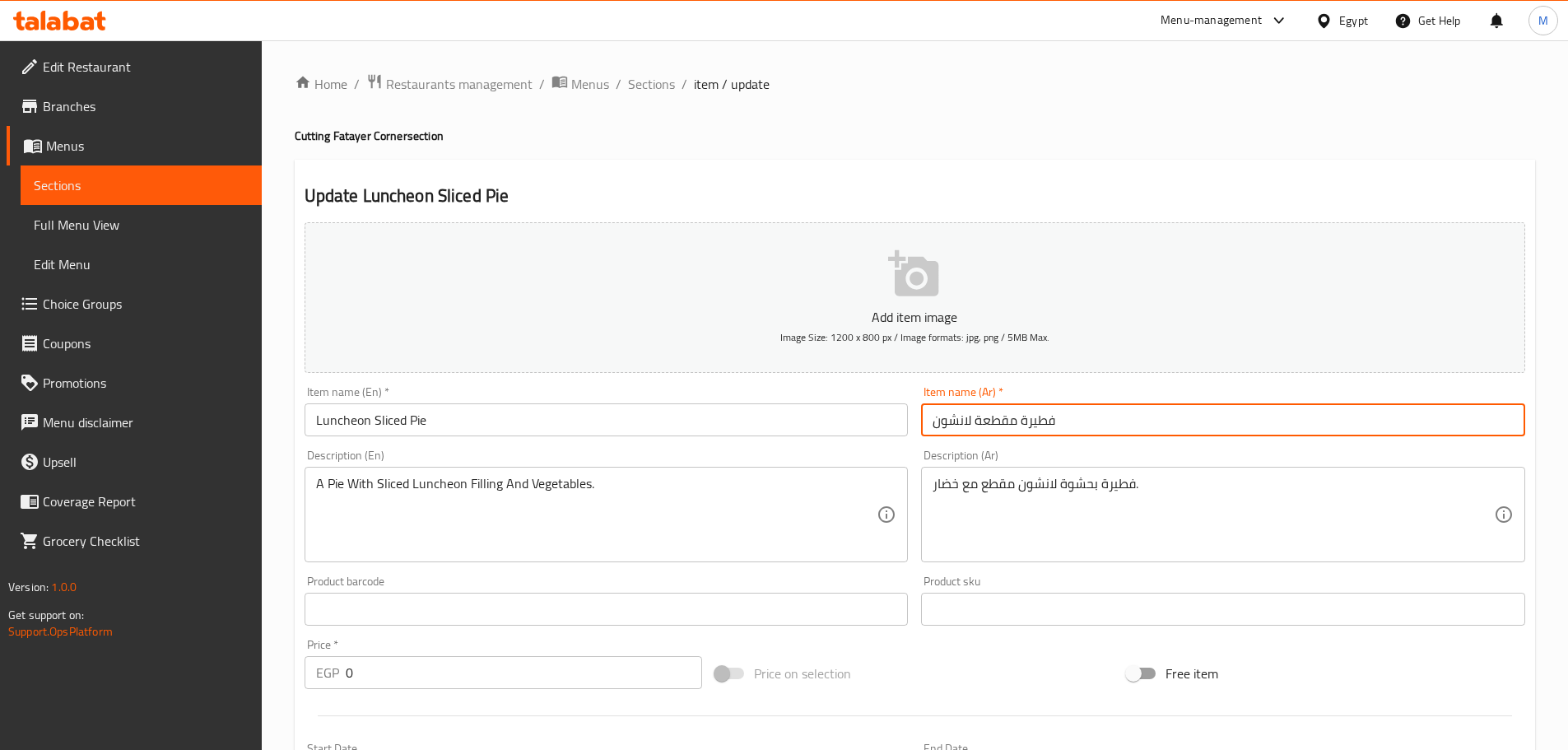 click on "فطيرة مقطعة لانشون" at bounding box center (1223, 420) 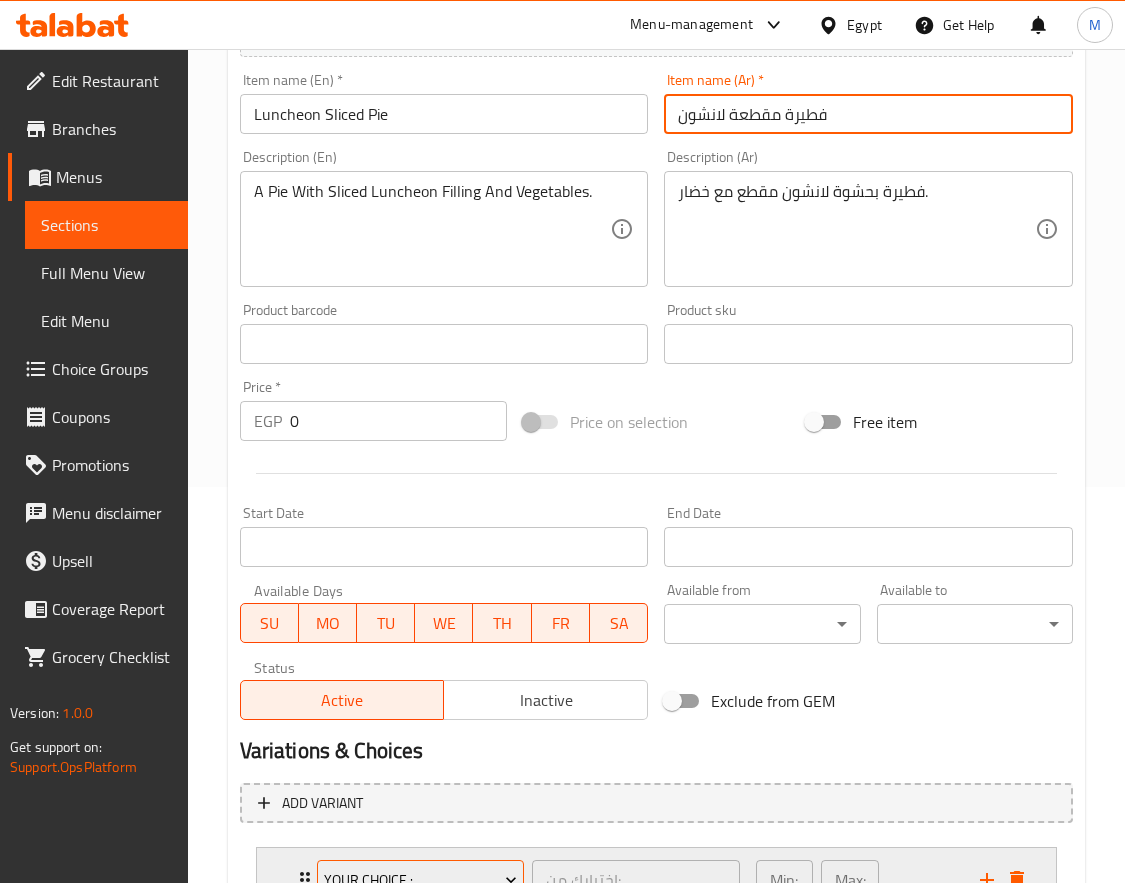 scroll, scrollTop: 563, scrollLeft: 0, axis: vertical 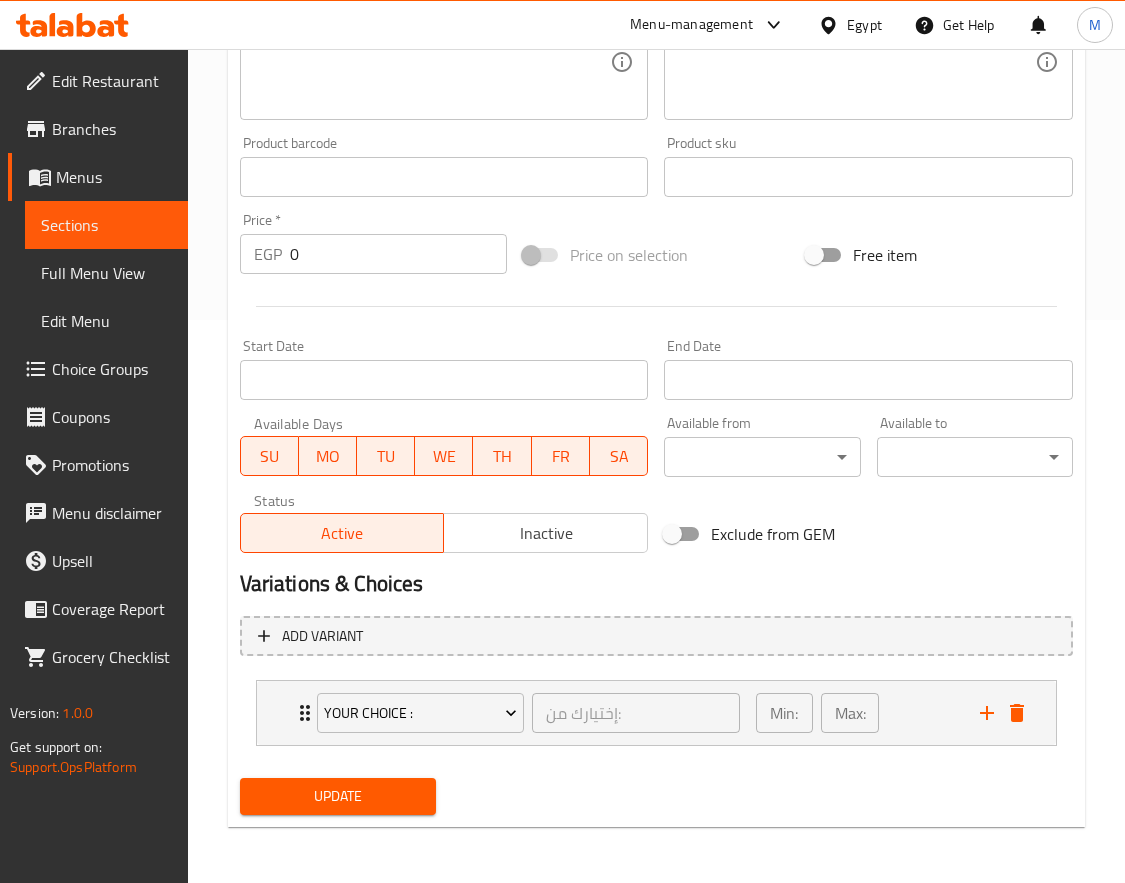 click on "Update" at bounding box center (338, 796) 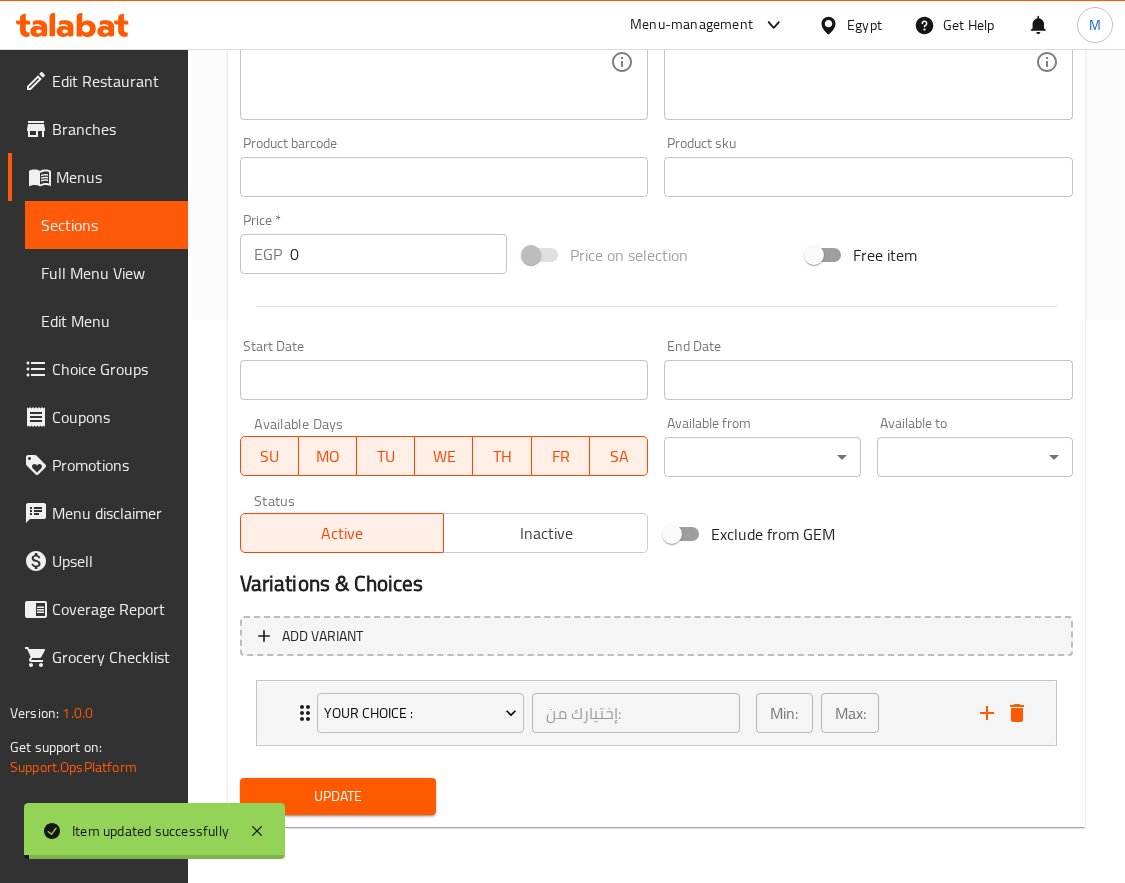 click on "Min: 1 ​ Max: 1 ​" at bounding box center [856, 713] 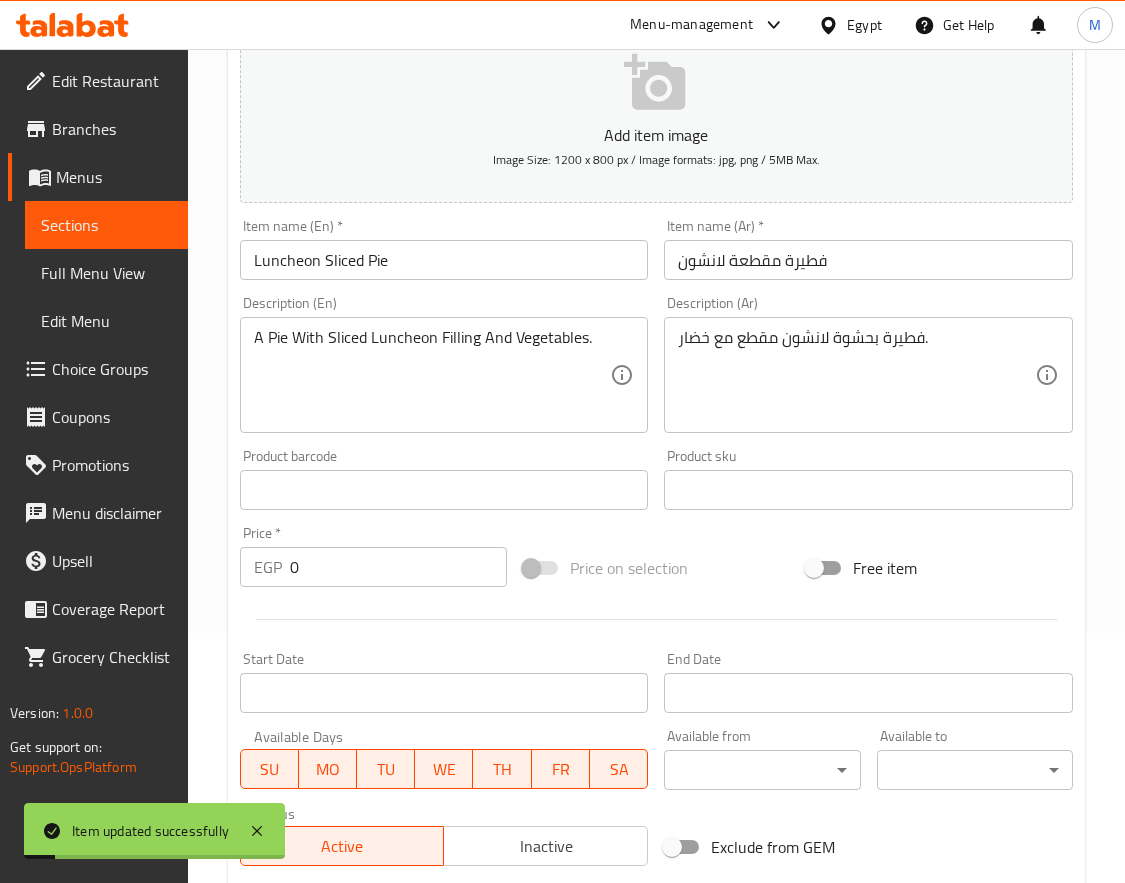 scroll, scrollTop: 0, scrollLeft: 0, axis: both 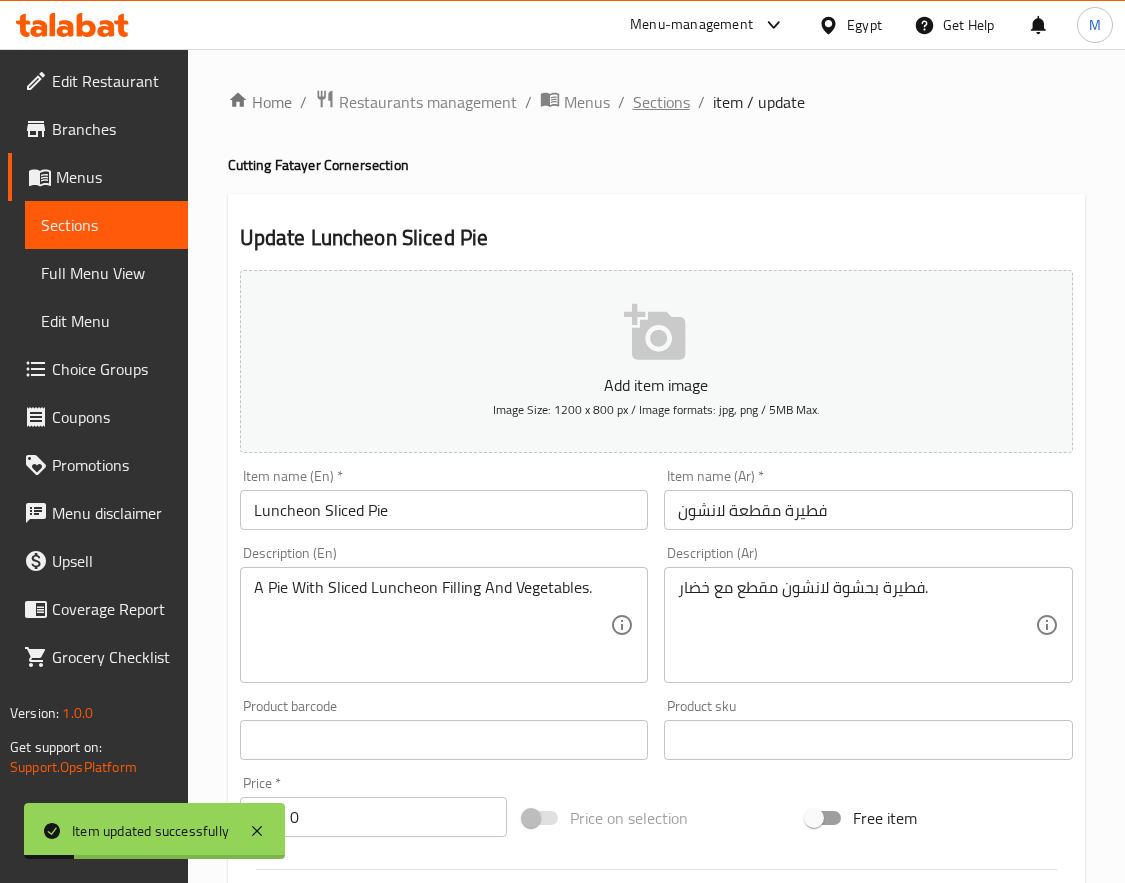 click on "Sections" at bounding box center (661, 102) 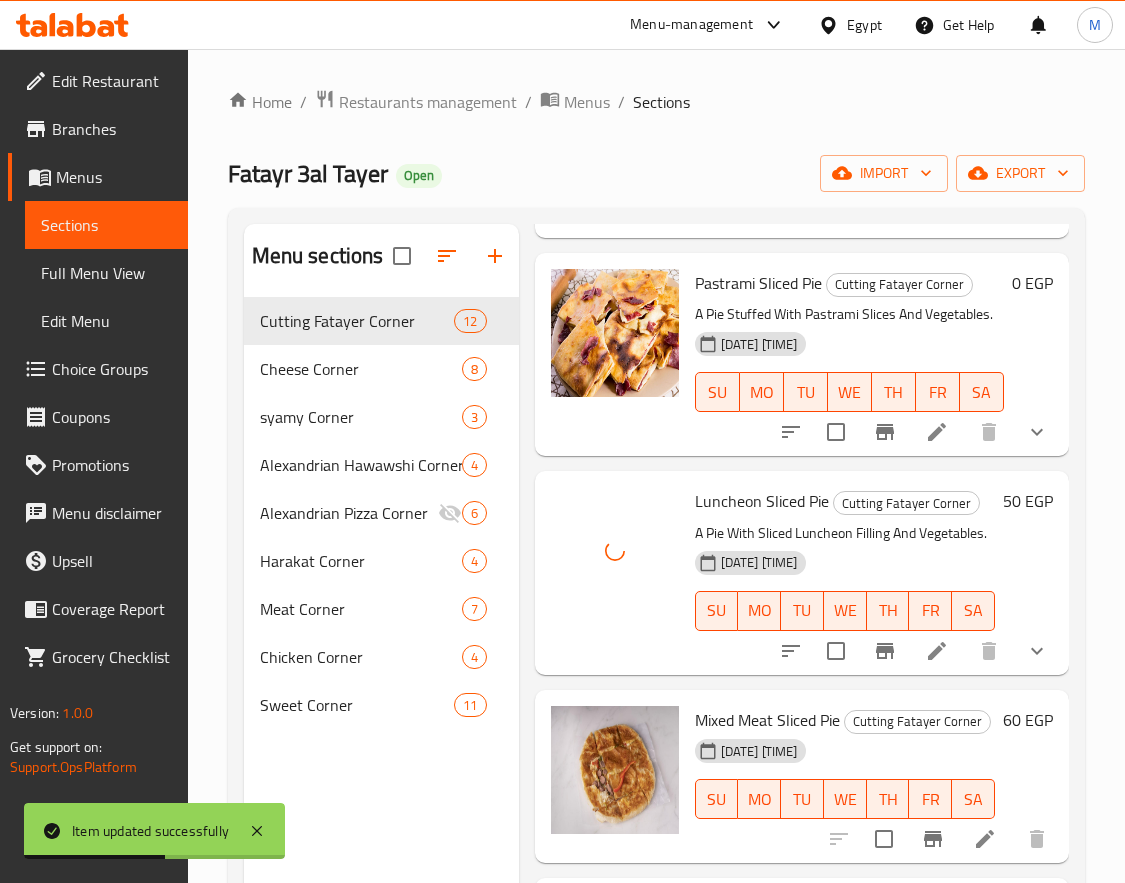 scroll, scrollTop: 2083, scrollLeft: 0, axis: vertical 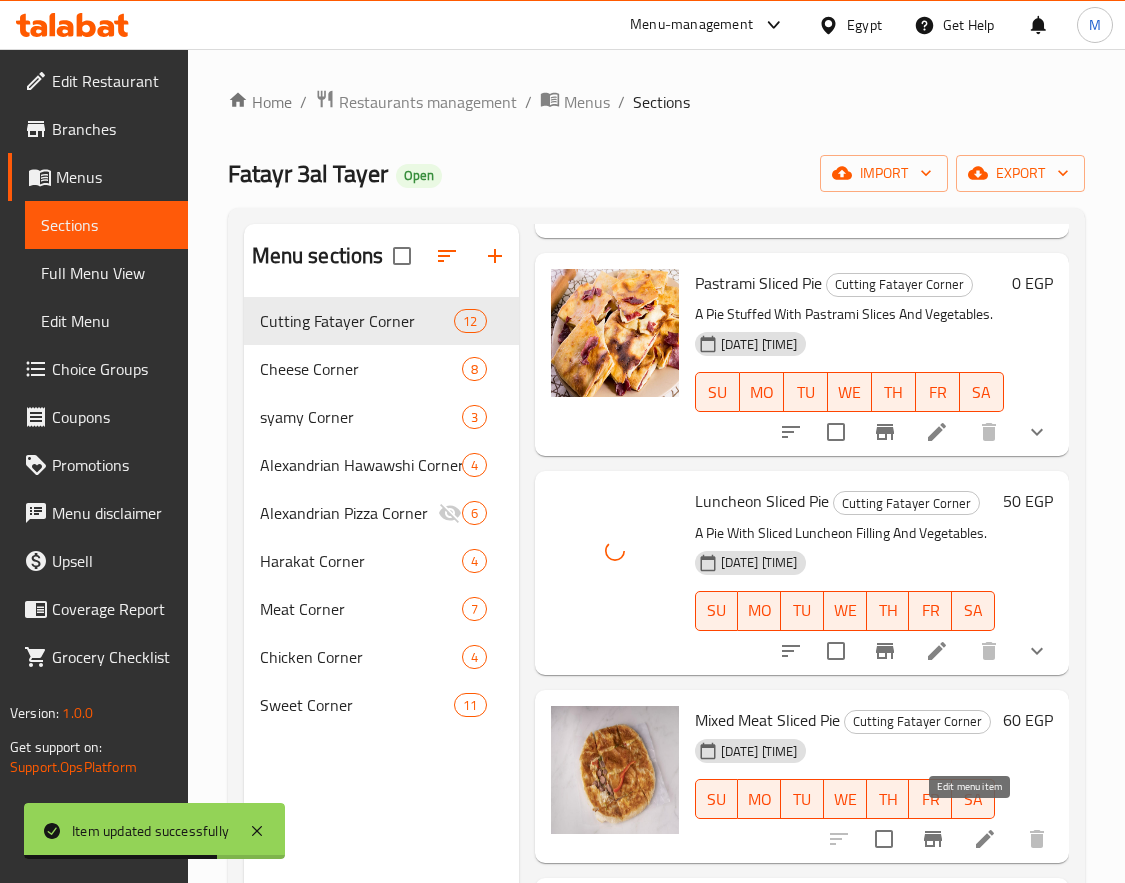 click 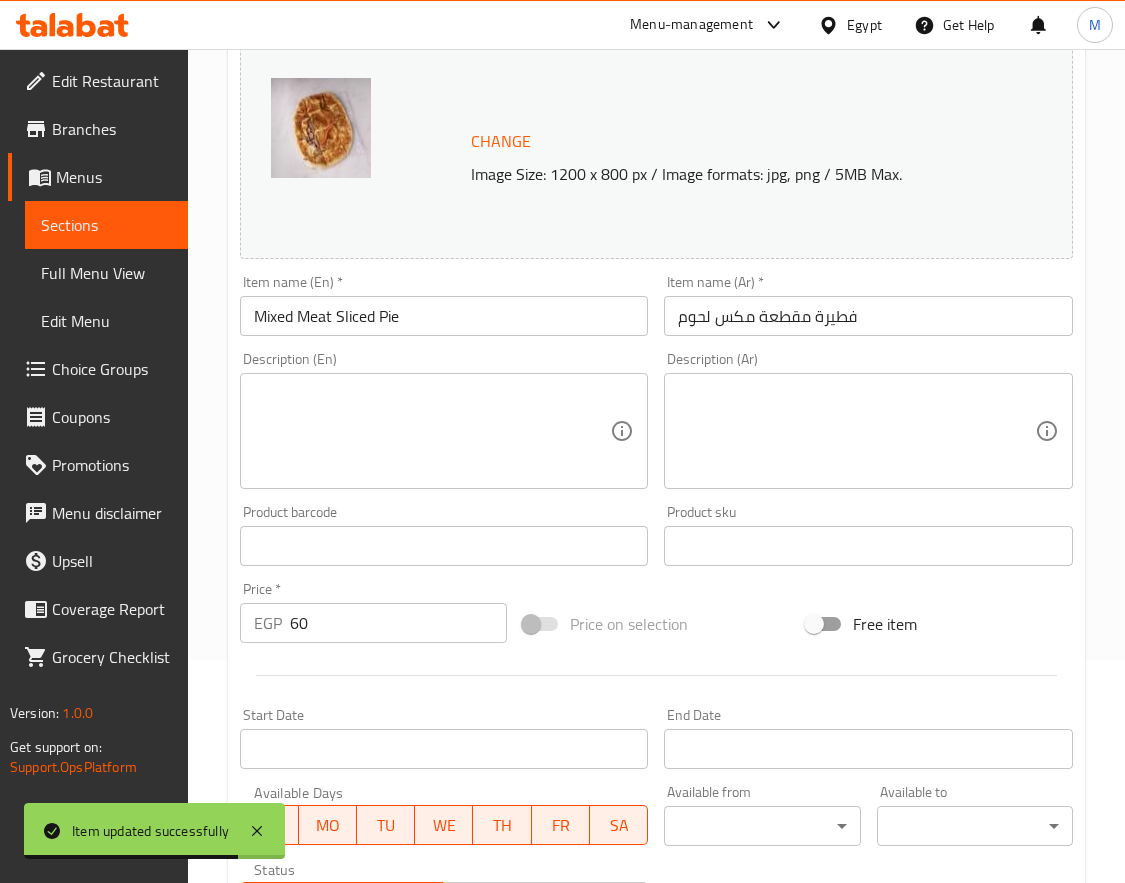 scroll, scrollTop: 559, scrollLeft: 0, axis: vertical 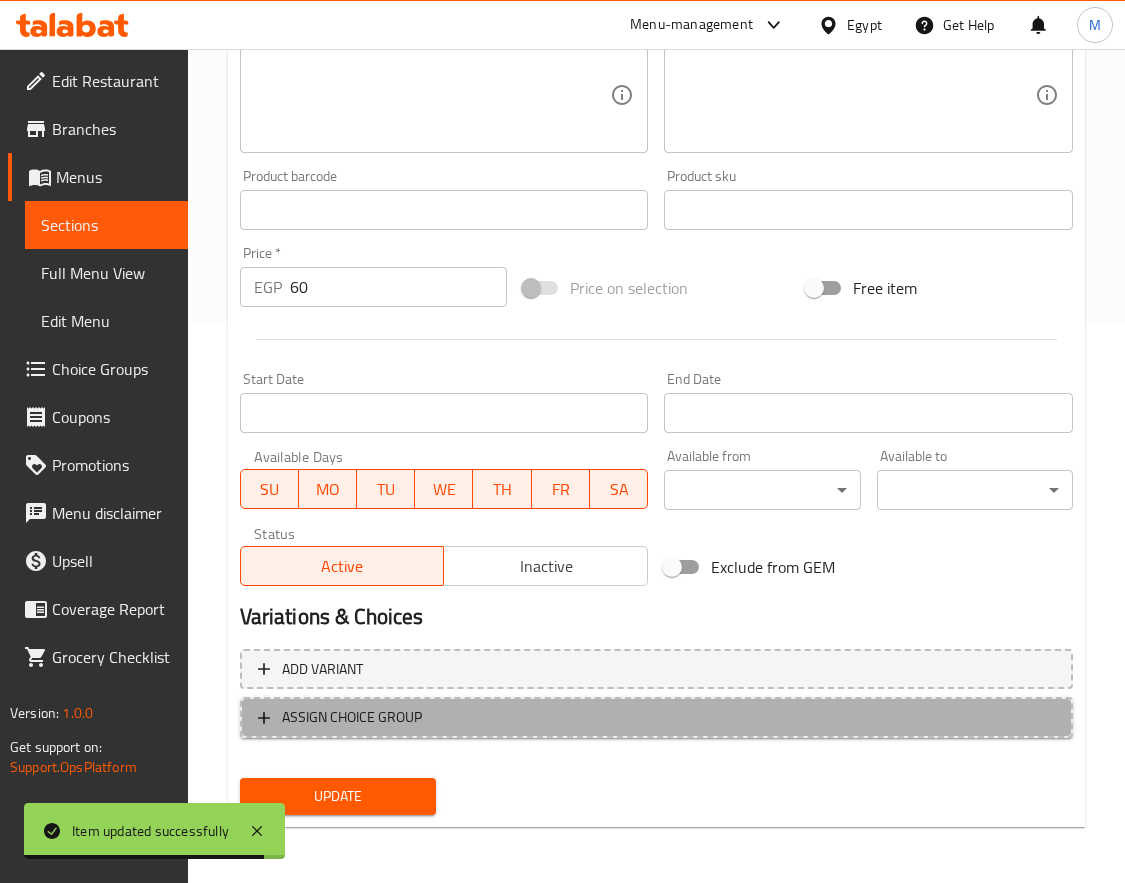 click on "ASSIGN CHOICE GROUP" at bounding box center (656, 717) 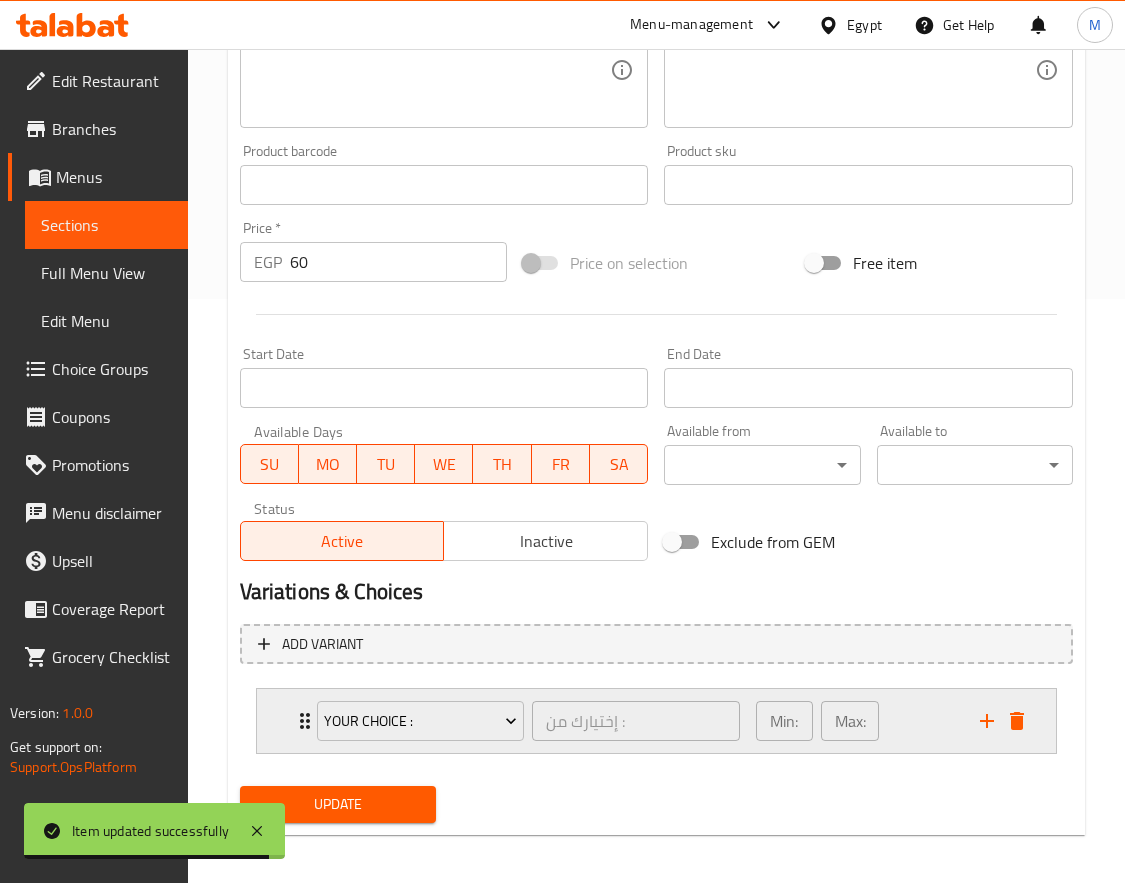 scroll, scrollTop: 592, scrollLeft: 0, axis: vertical 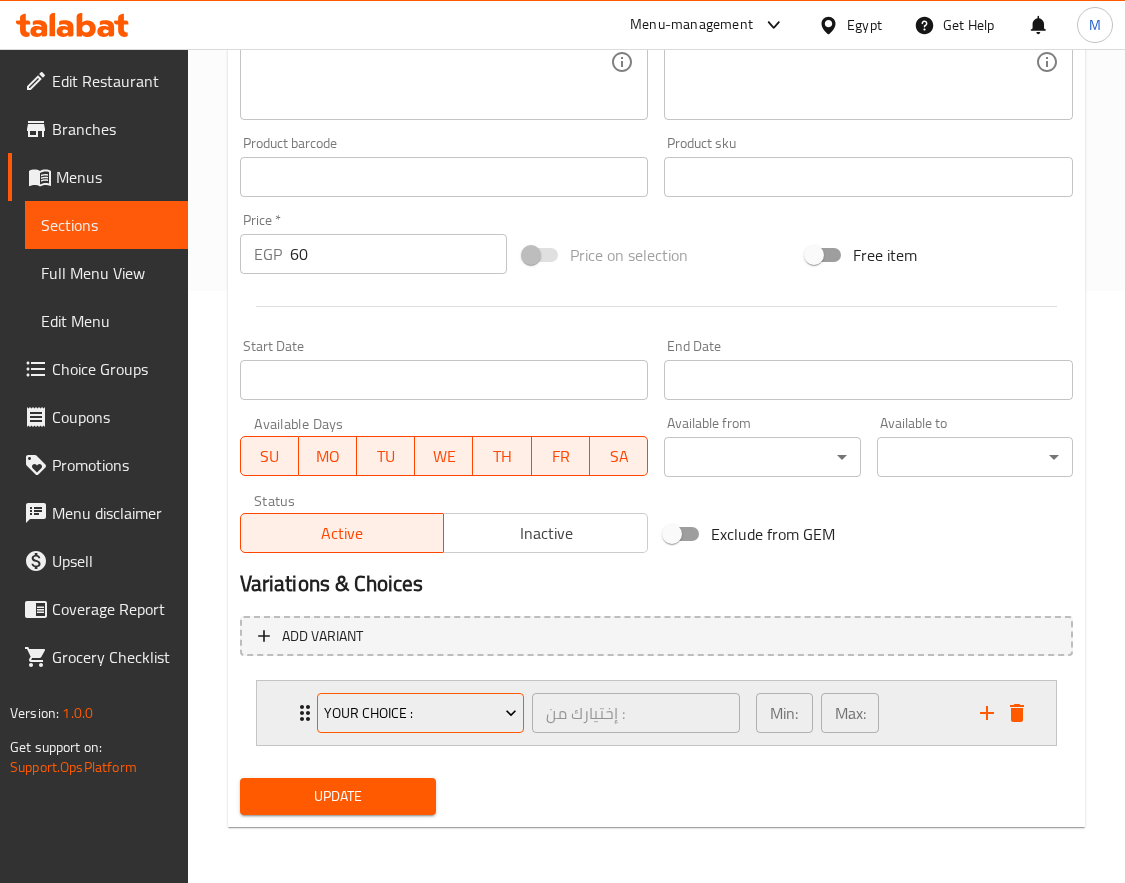 click on "your Choice :" at bounding box center (420, 713) 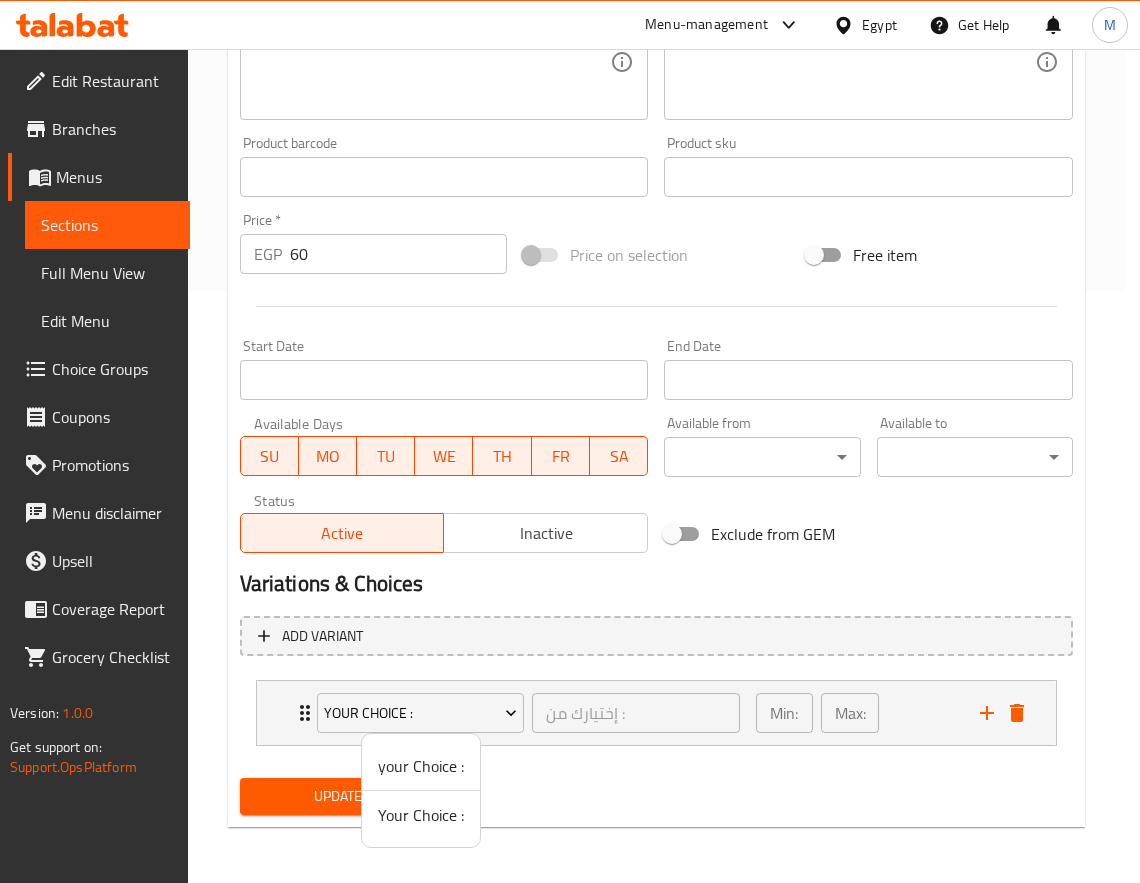 click on "Your Choice :" at bounding box center (421, 815) 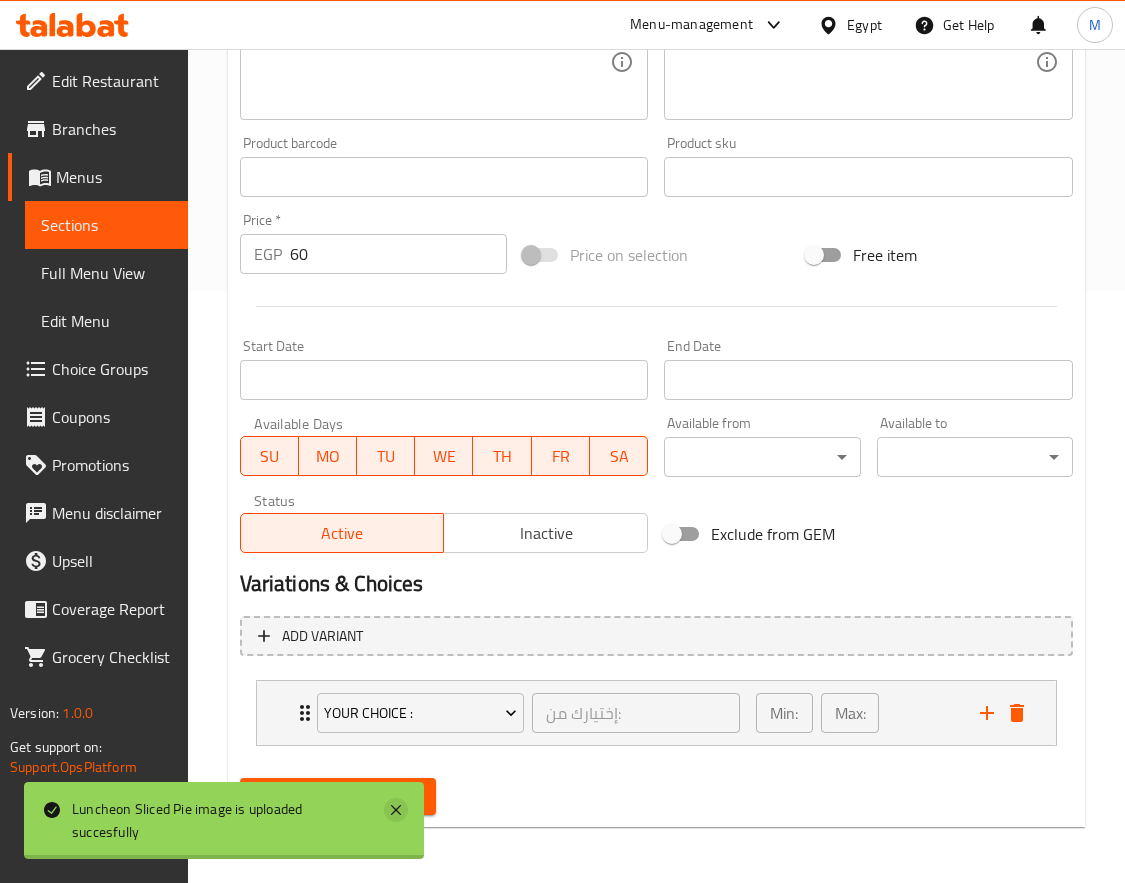click on "Luncheon Sliced Pie image is uploaded succesfully" at bounding box center [224, 820] 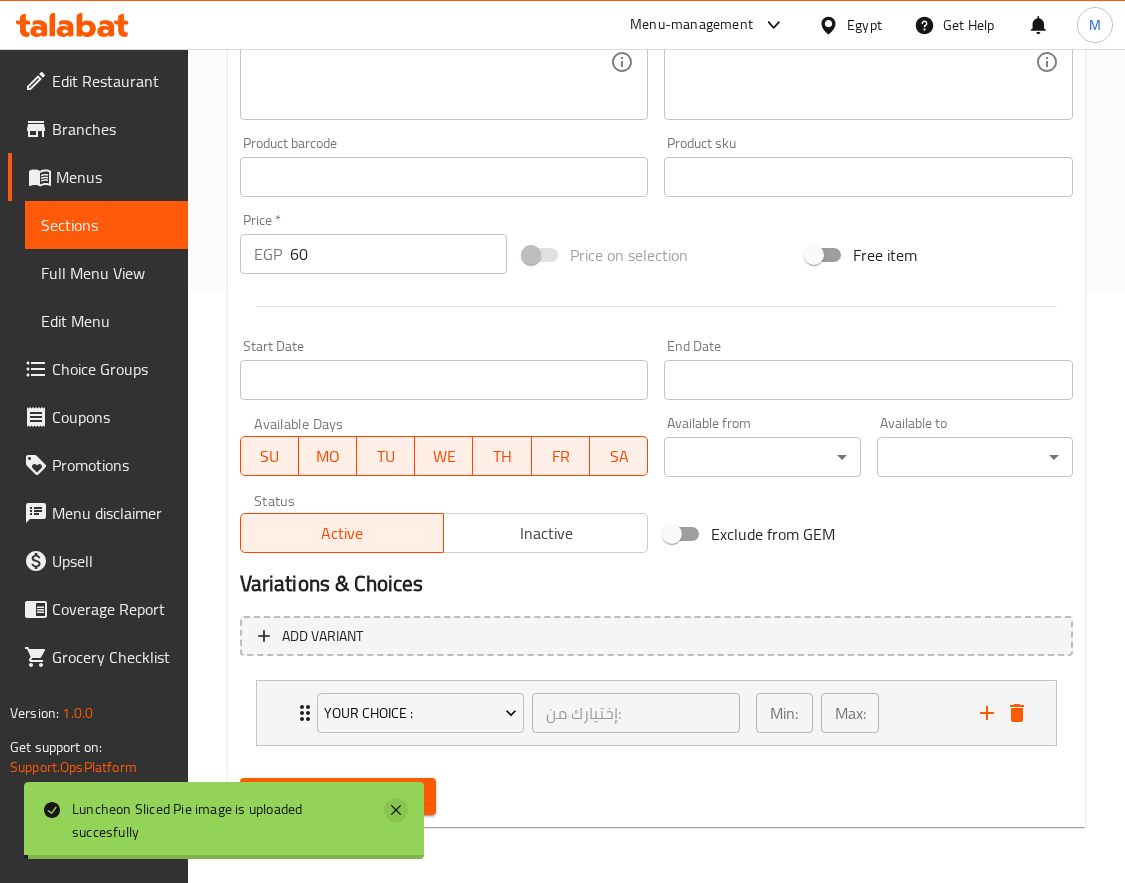 click 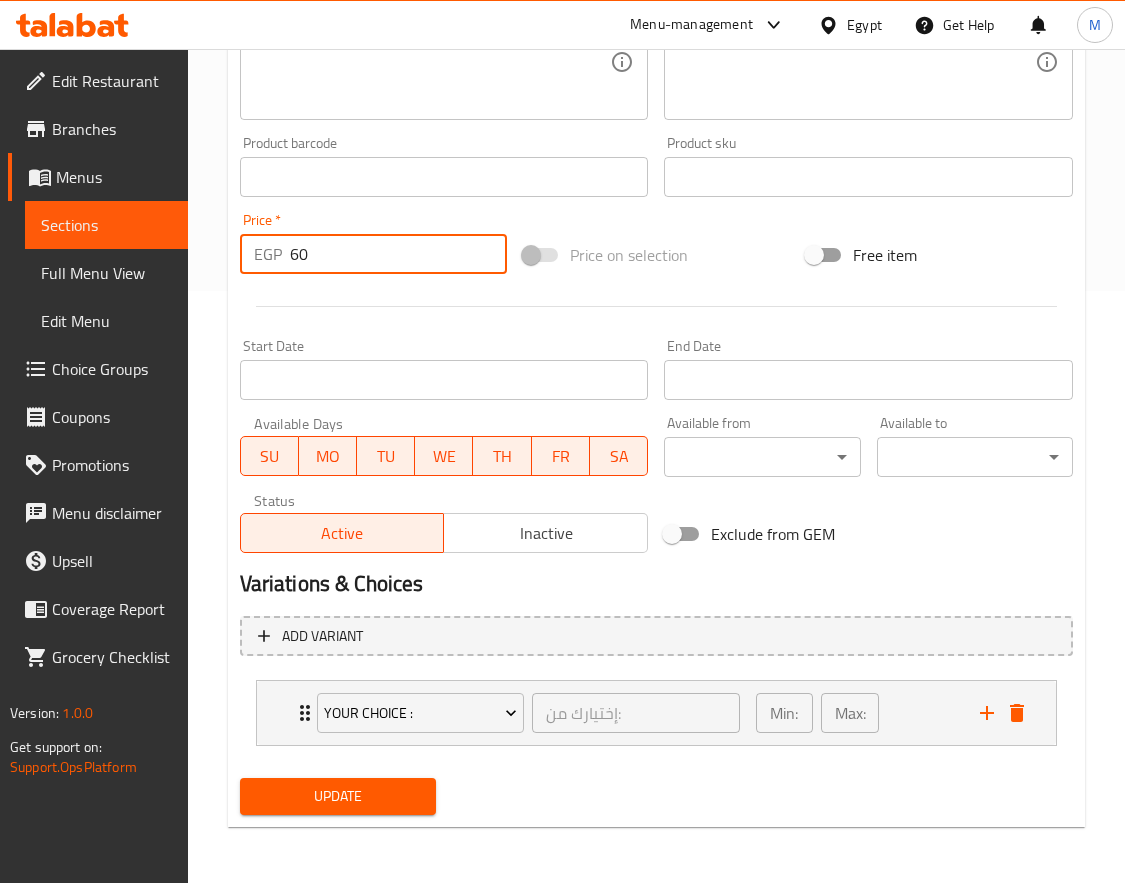 click on "60" at bounding box center (398, 254) 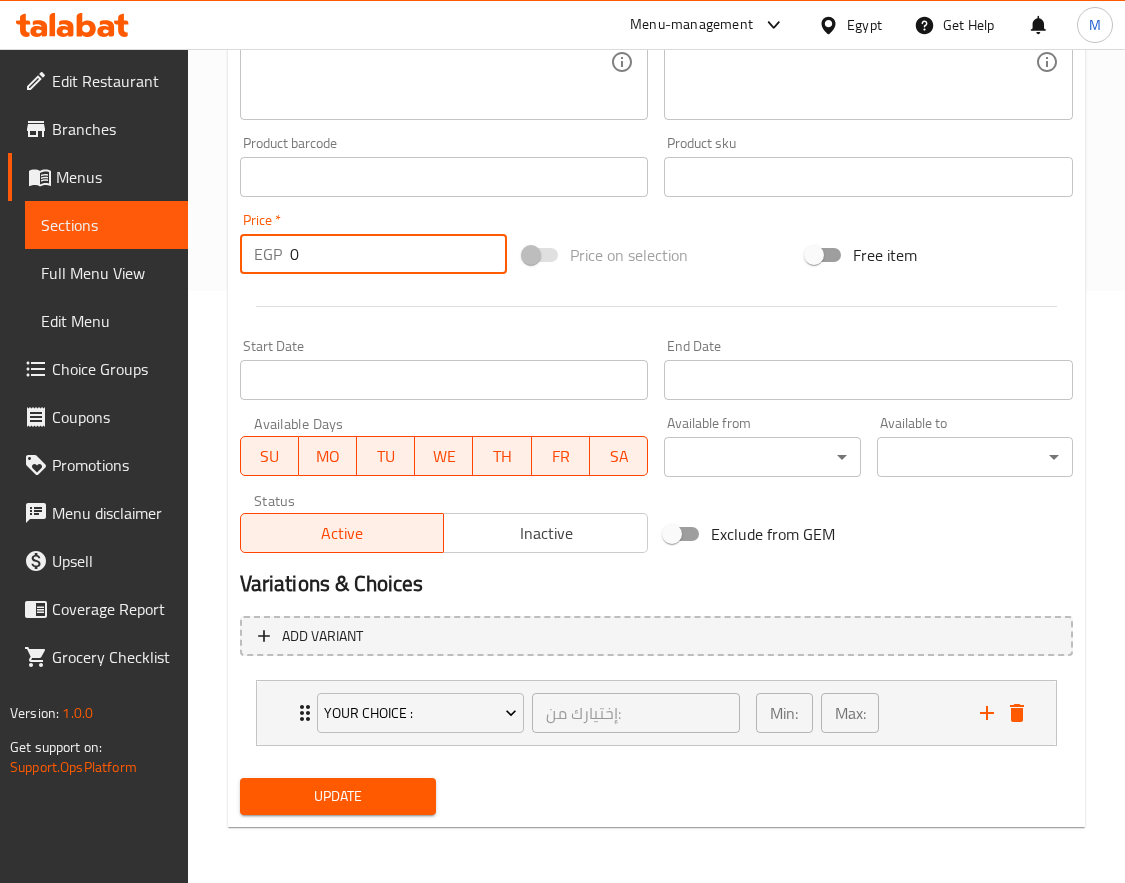 type on "0" 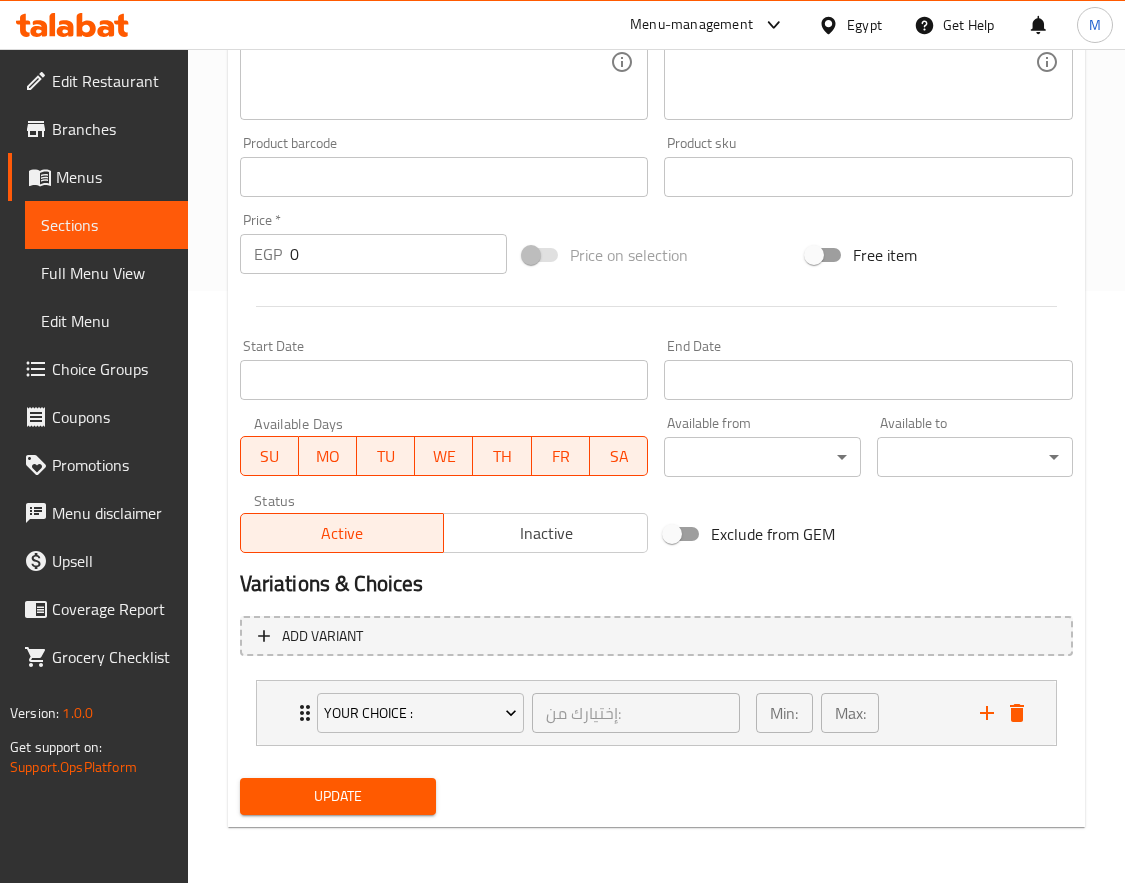 click on "Update" at bounding box center [338, 796] 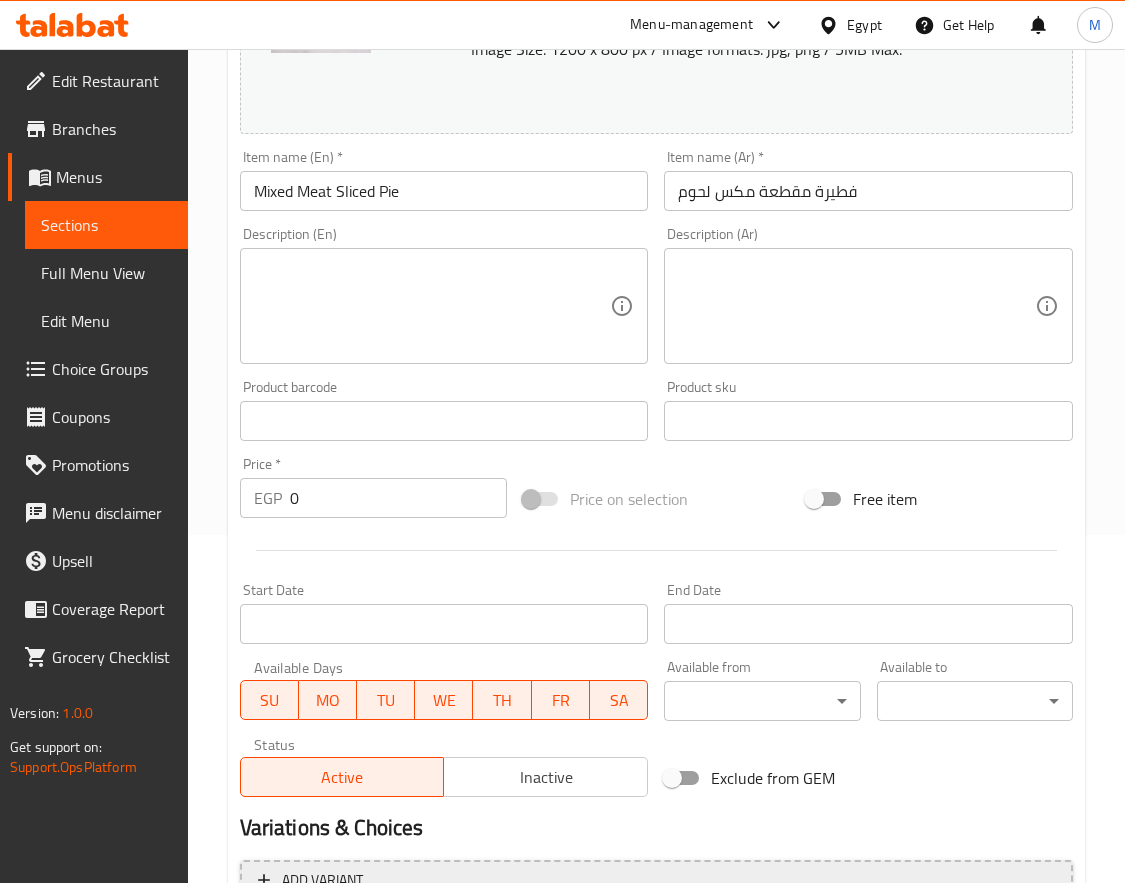 scroll, scrollTop: 592, scrollLeft: 0, axis: vertical 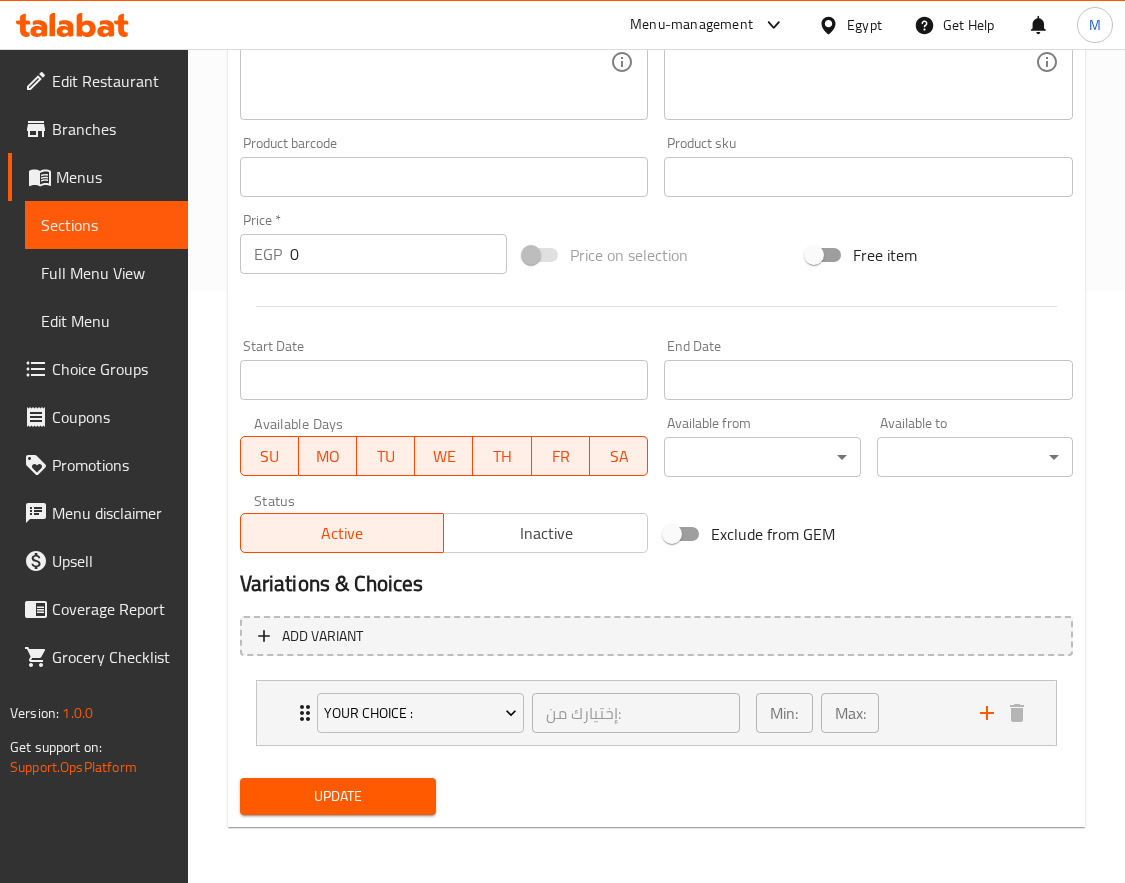 click on "Update" at bounding box center (338, 796) 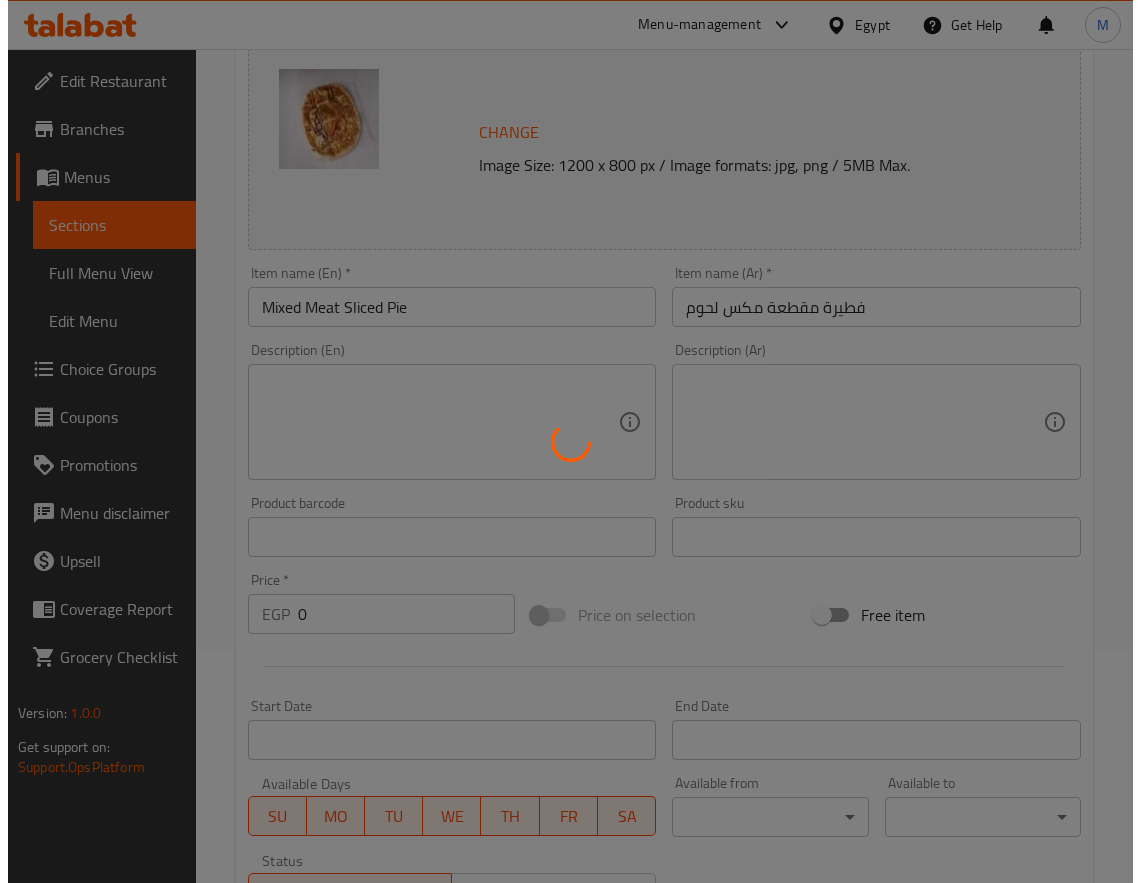scroll, scrollTop: 0, scrollLeft: 0, axis: both 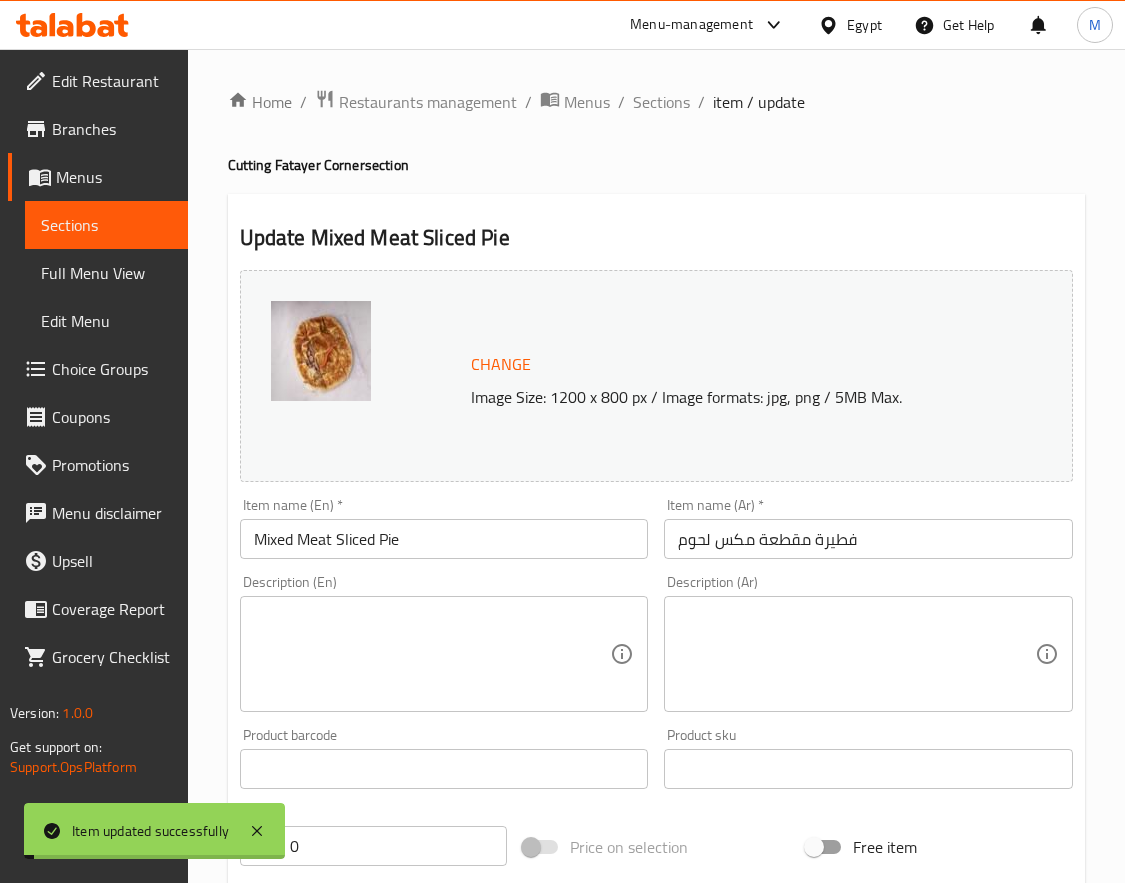 click on "Sections" at bounding box center (661, 102) 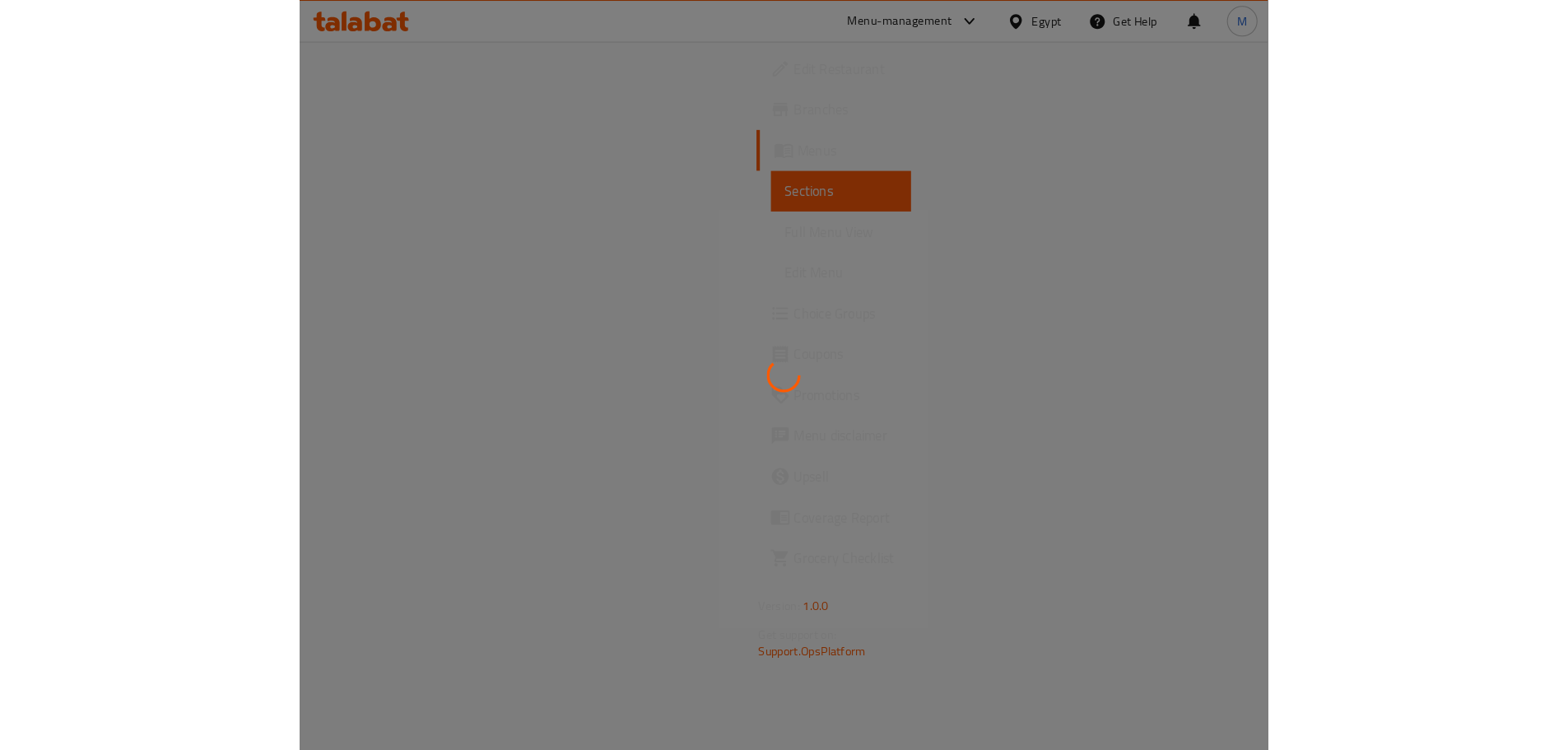 scroll, scrollTop: 0, scrollLeft: 0, axis: both 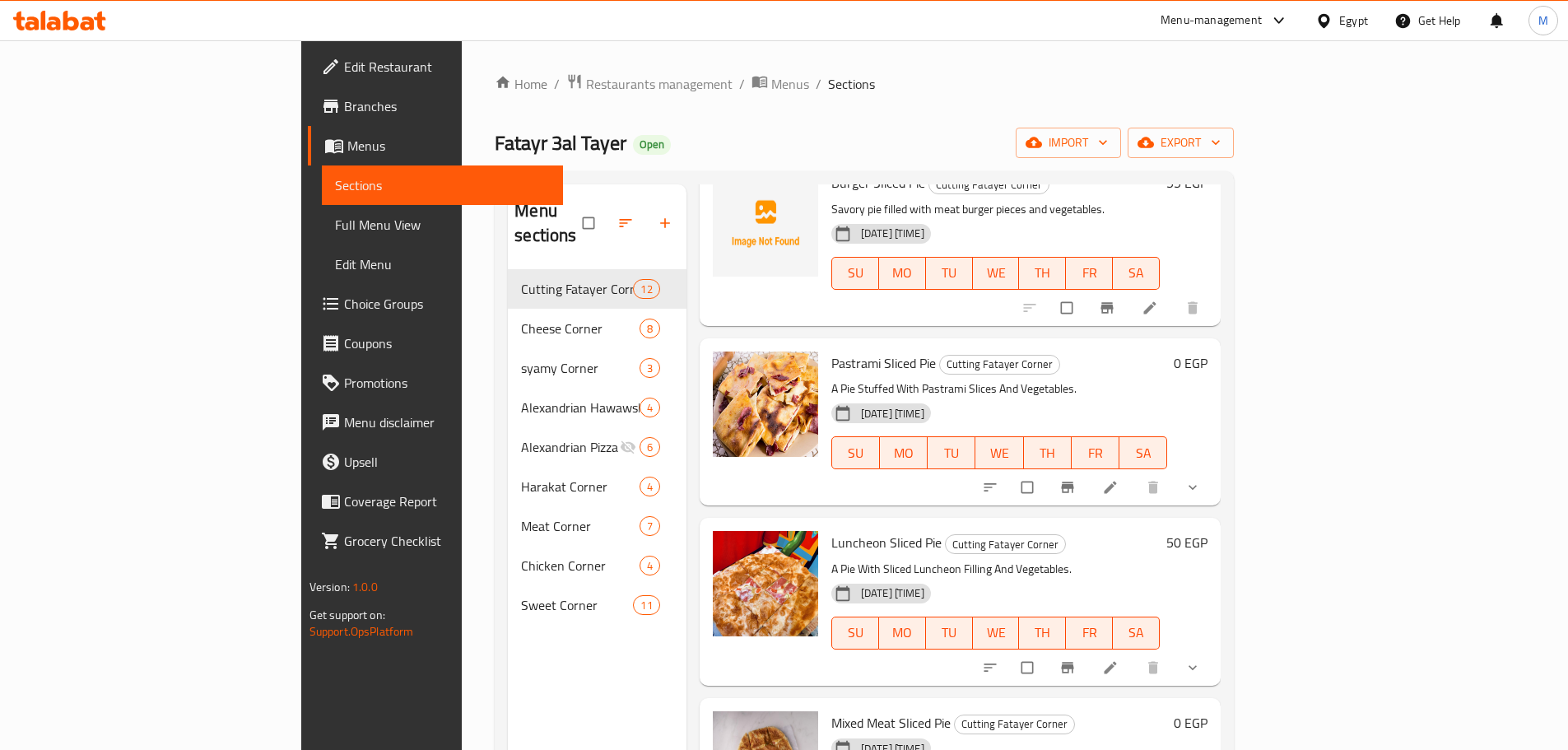 click on "50   EGP" at bounding box center [1187, 543] 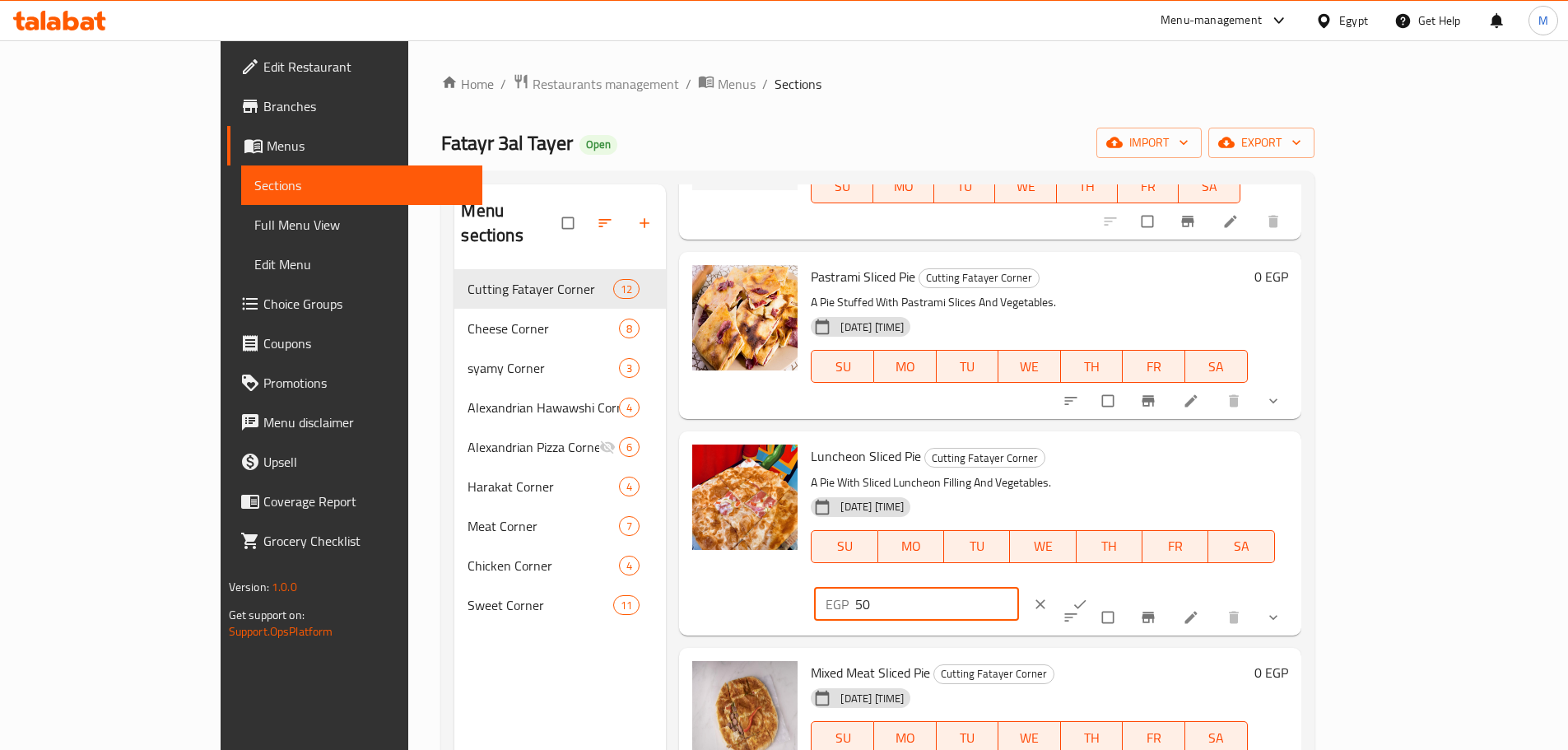 drag, startPoint x: 1315, startPoint y: 470, endPoint x: 1164, endPoint y: 470, distance: 151 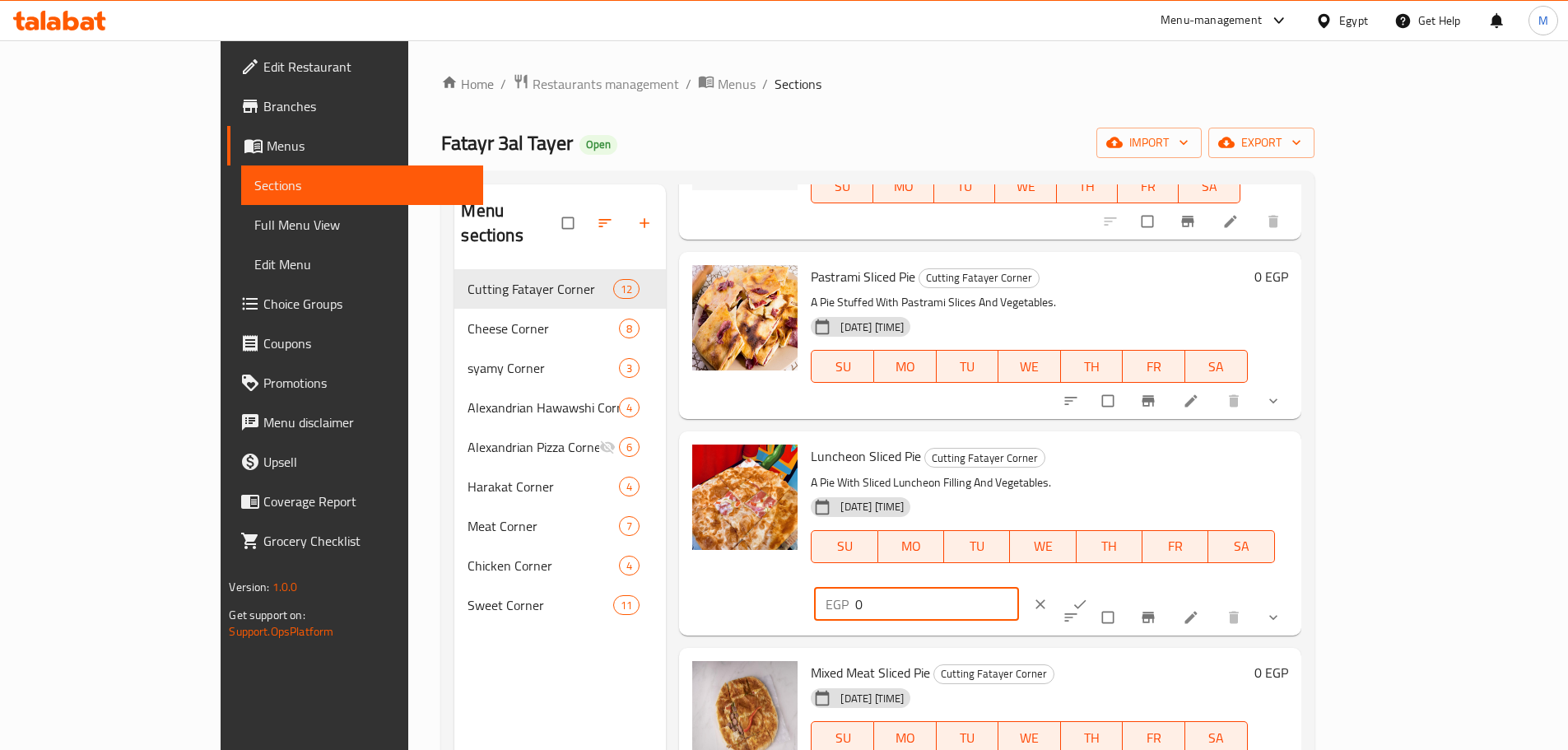 type on "0" 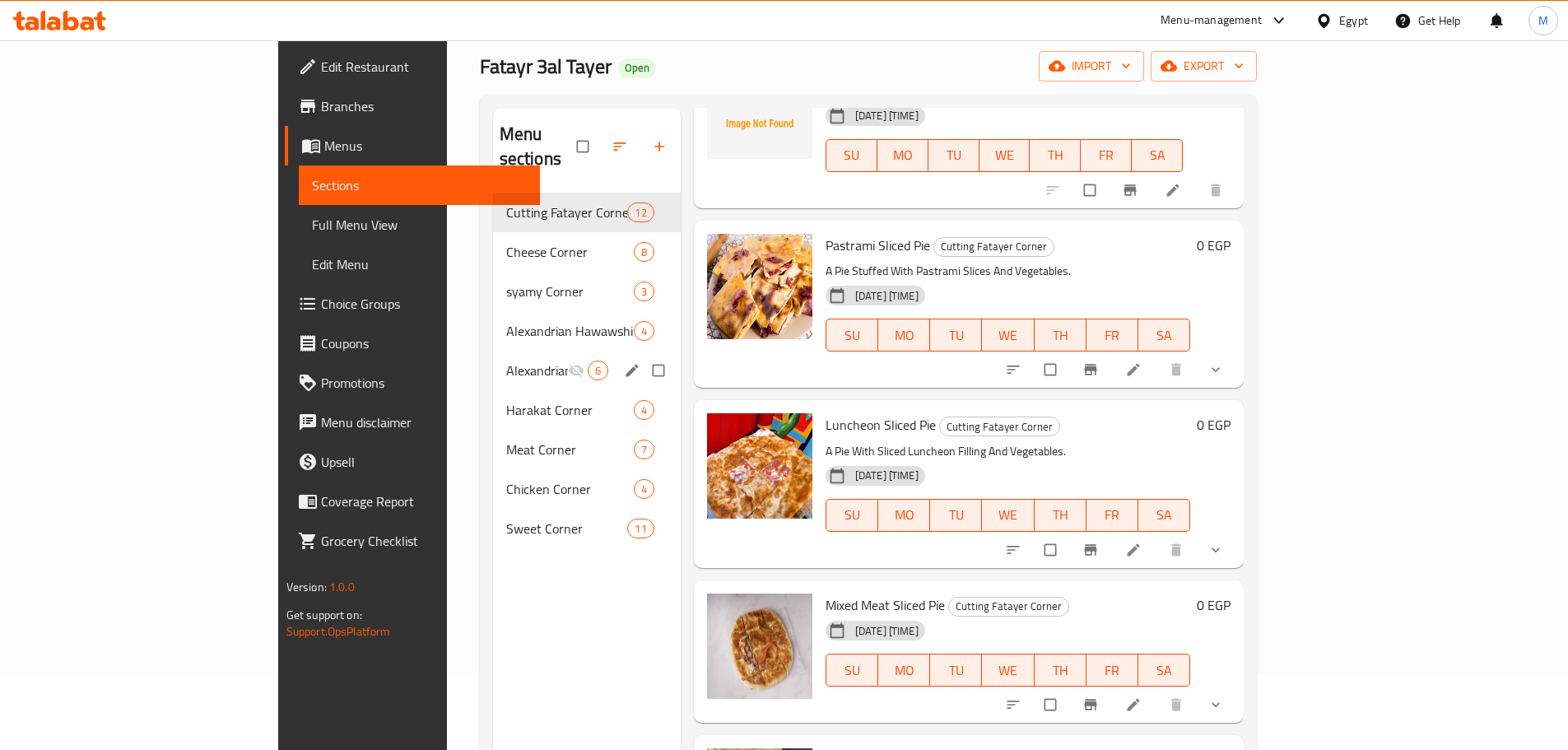 scroll, scrollTop: 66, scrollLeft: 0, axis: vertical 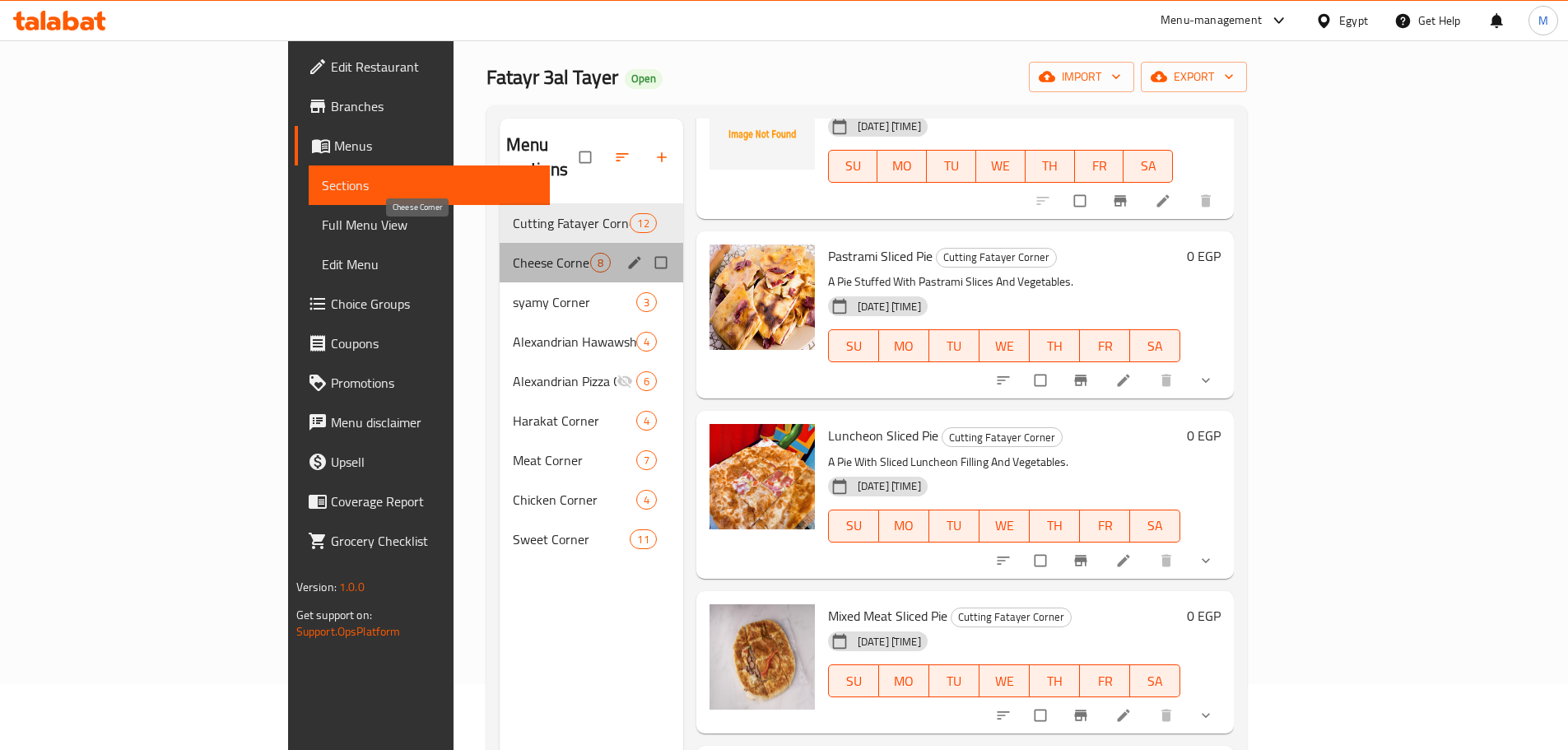 click on "Cheese Corner" at bounding box center [551, 263] 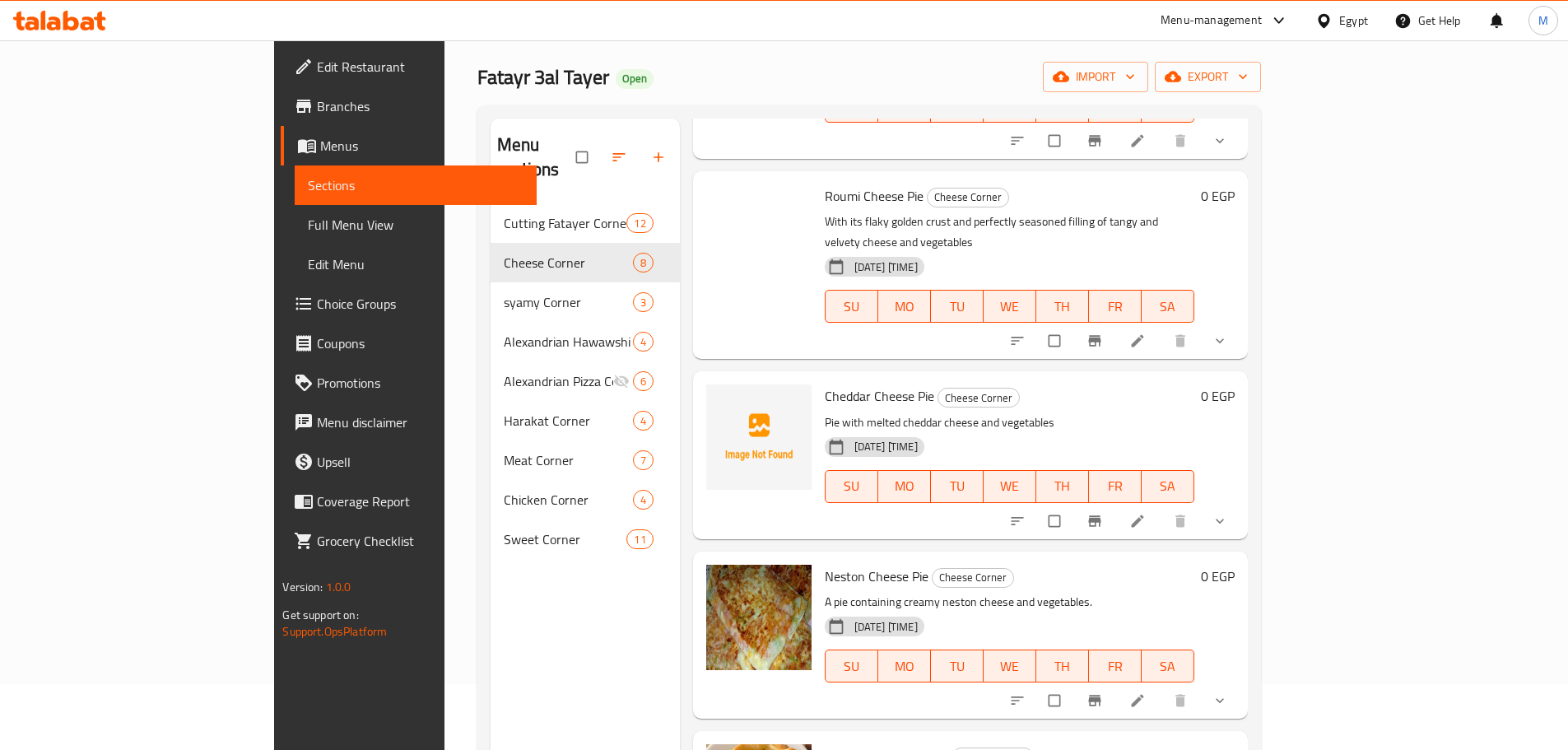scroll, scrollTop: 0, scrollLeft: 0, axis: both 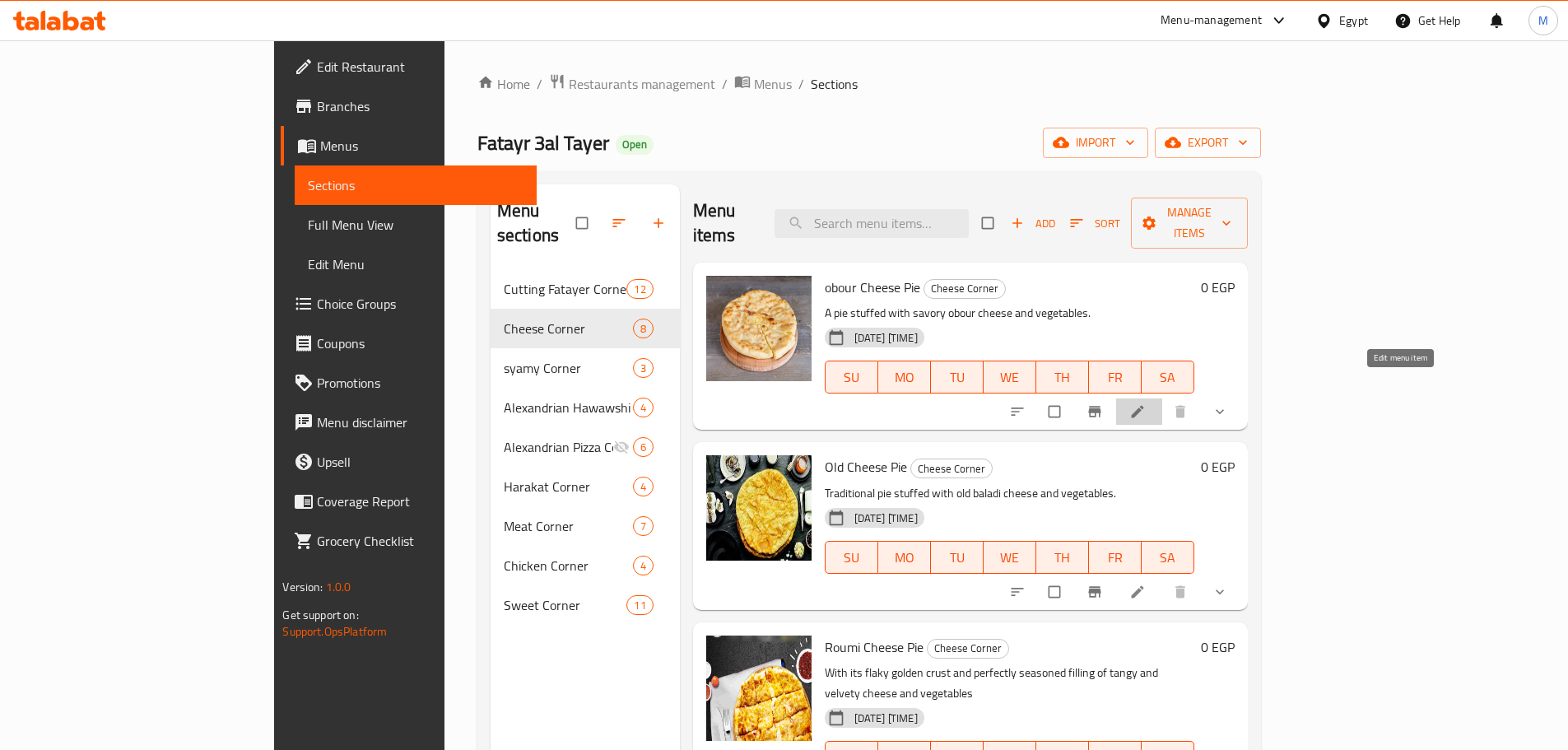click 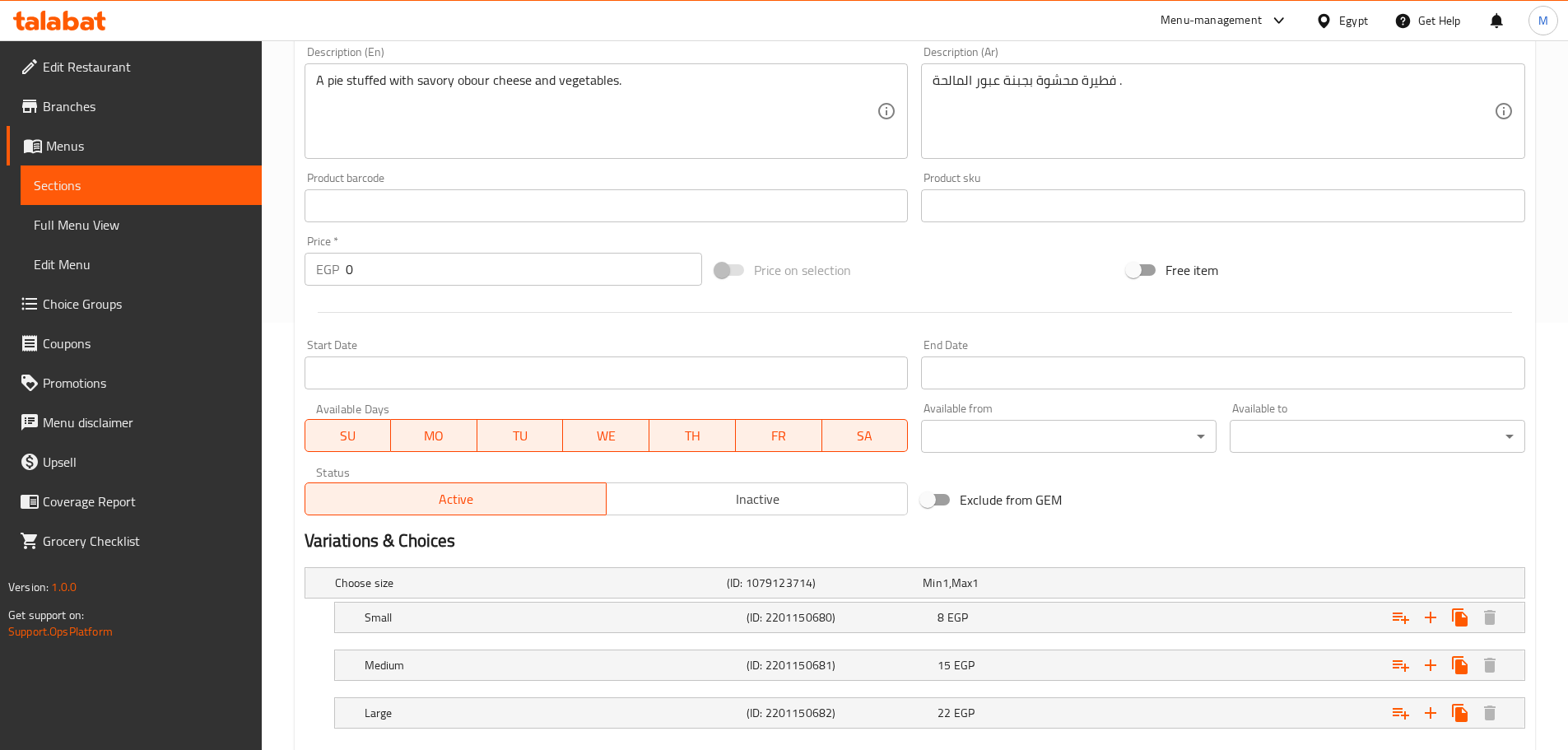 scroll, scrollTop: 522, scrollLeft: 0, axis: vertical 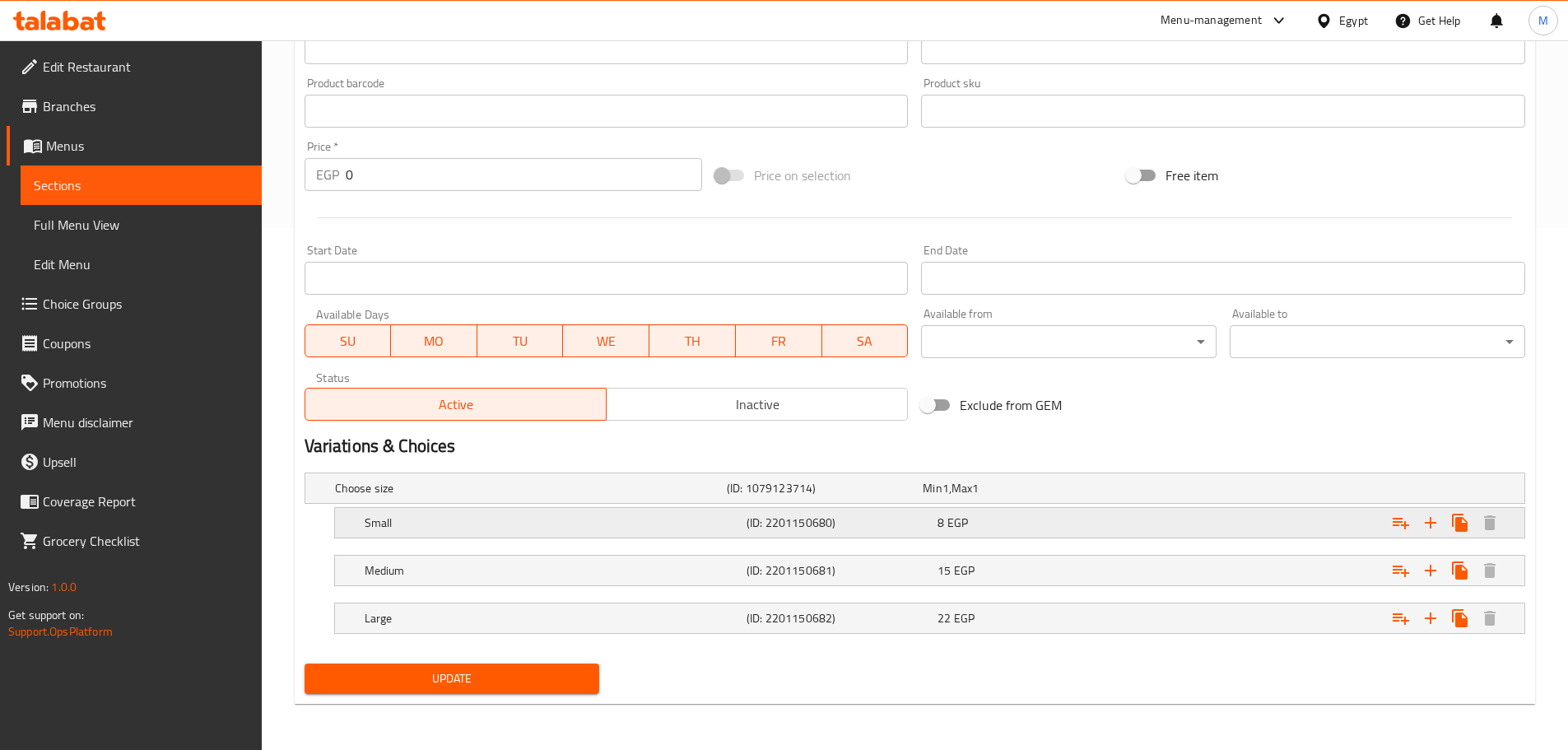 click on "(ID: 2201150680)" at bounding box center (821, 488) 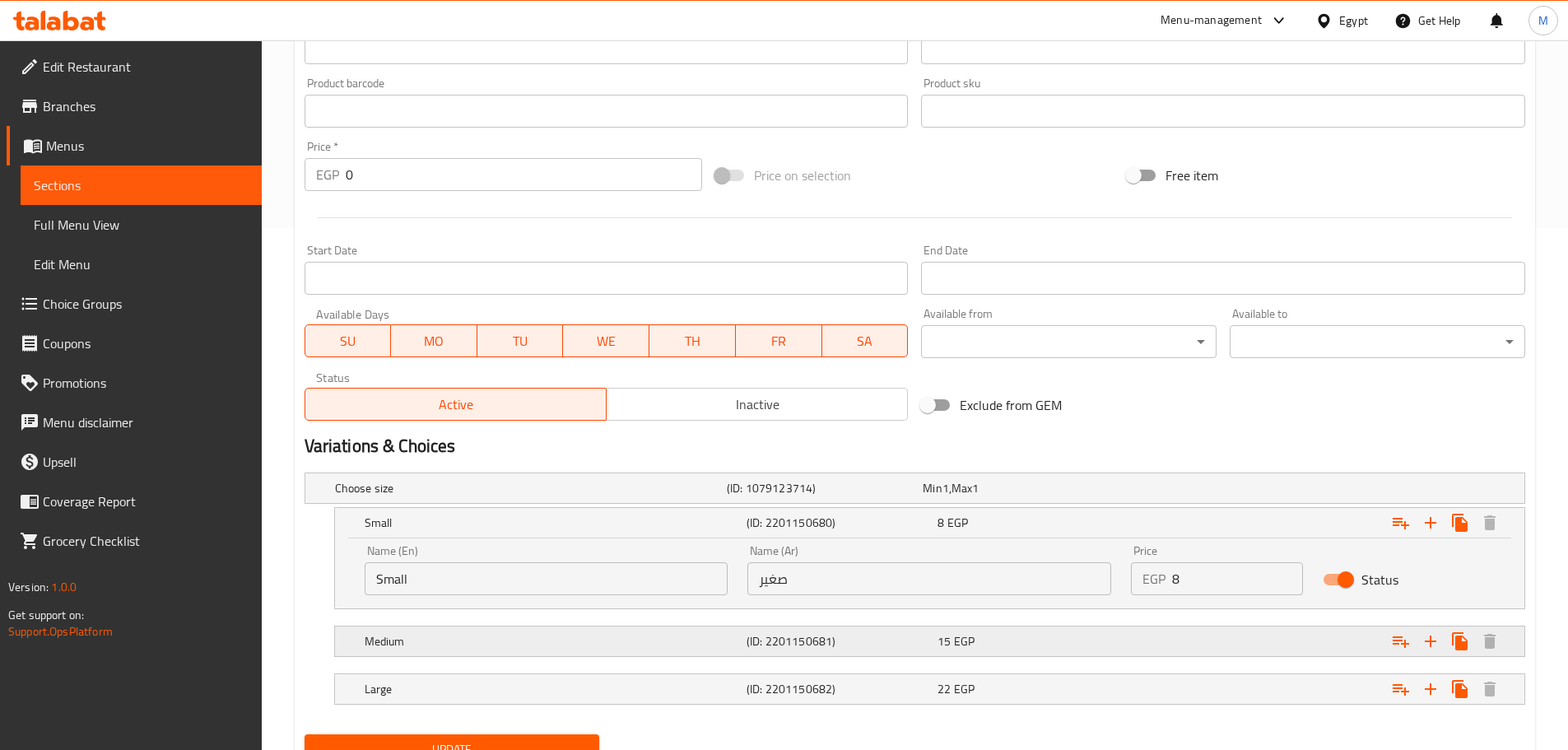click on "(ID: 2201150681)" at bounding box center [821, 488] 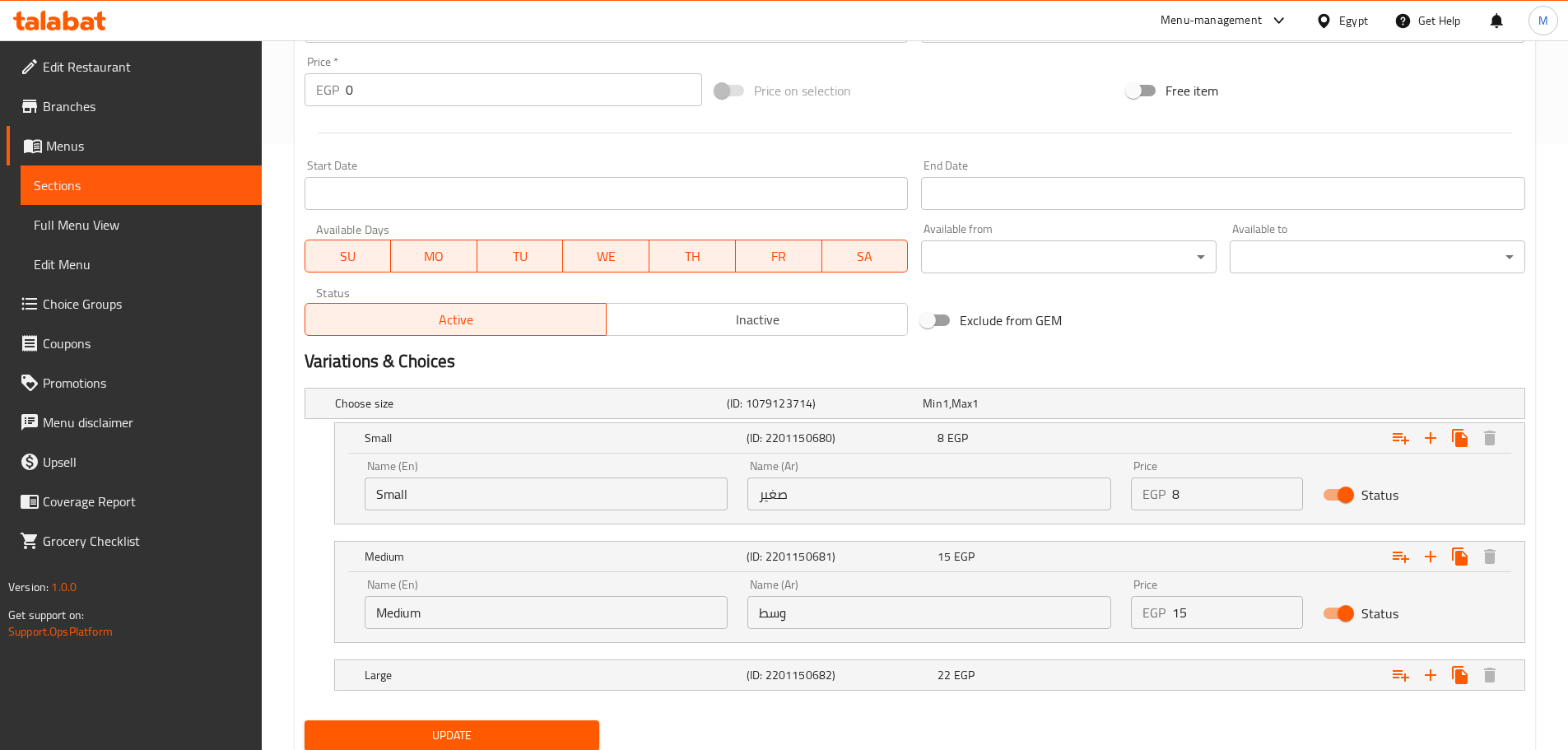 scroll, scrollTop: 664, scrollLeft: 0, axis: vertical 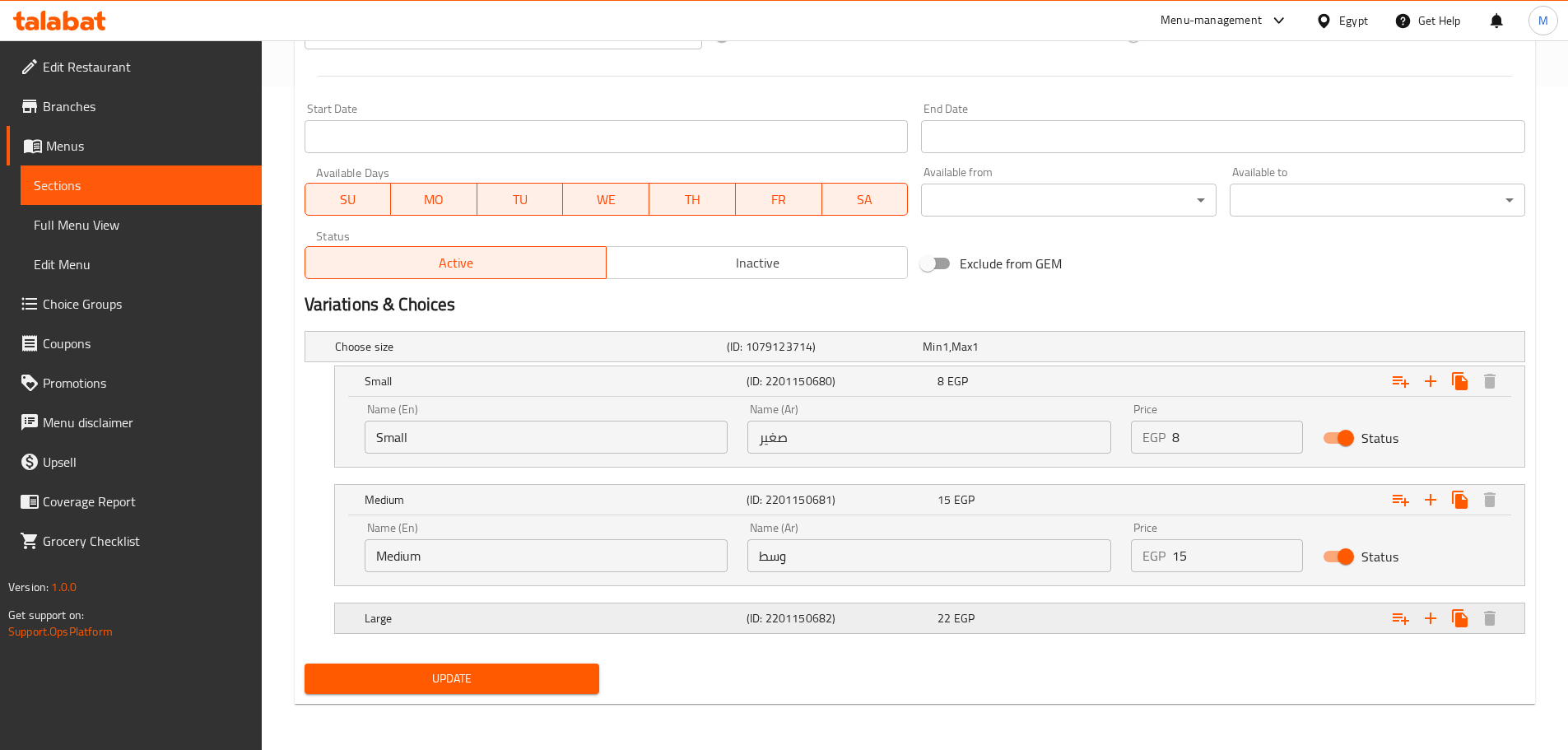 click on "Large (ID: [ID]) 22   EGP" at bounding box center [919, 347] 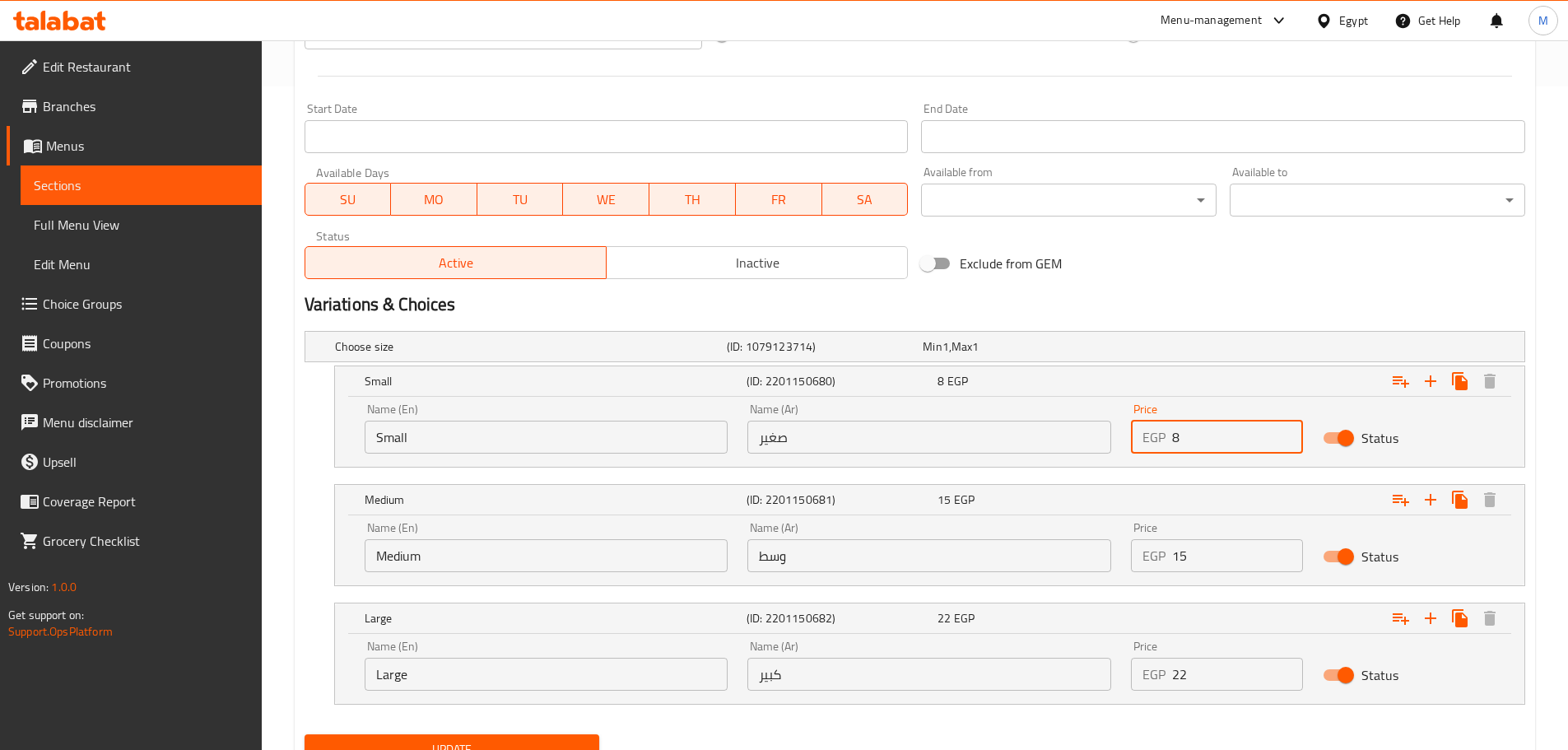 click on "8" at bounding box center (1237, 437) 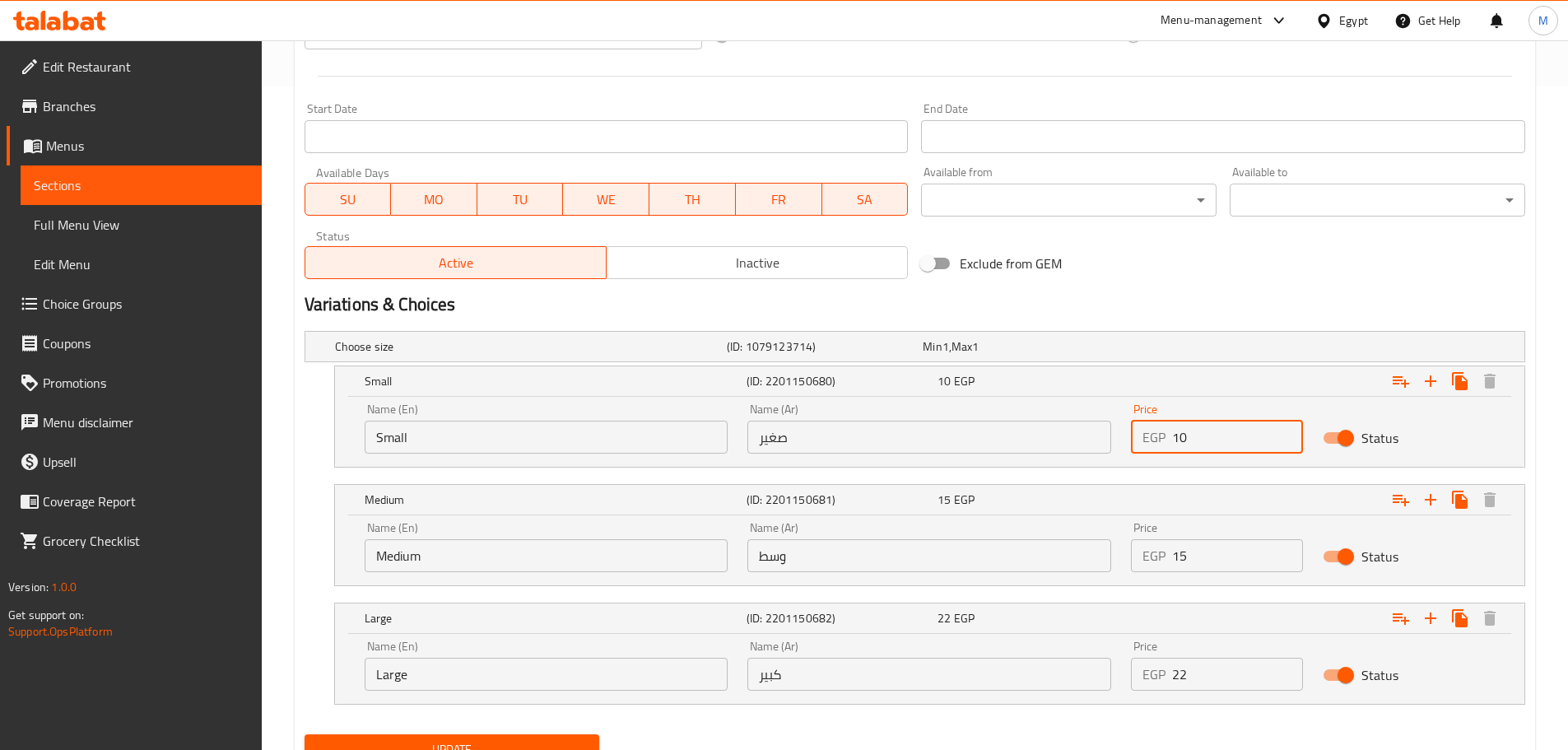 type on "10" 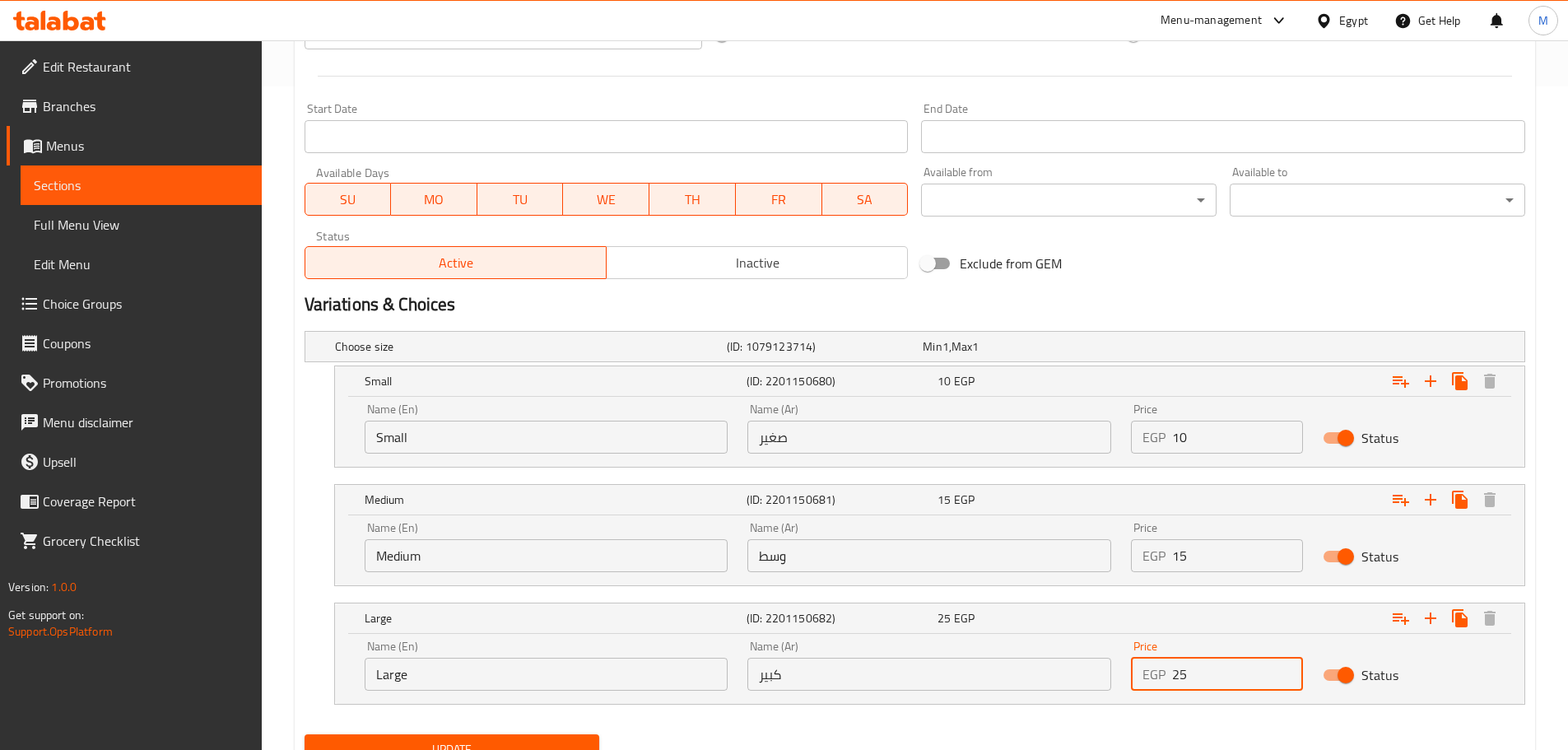 type on "25" 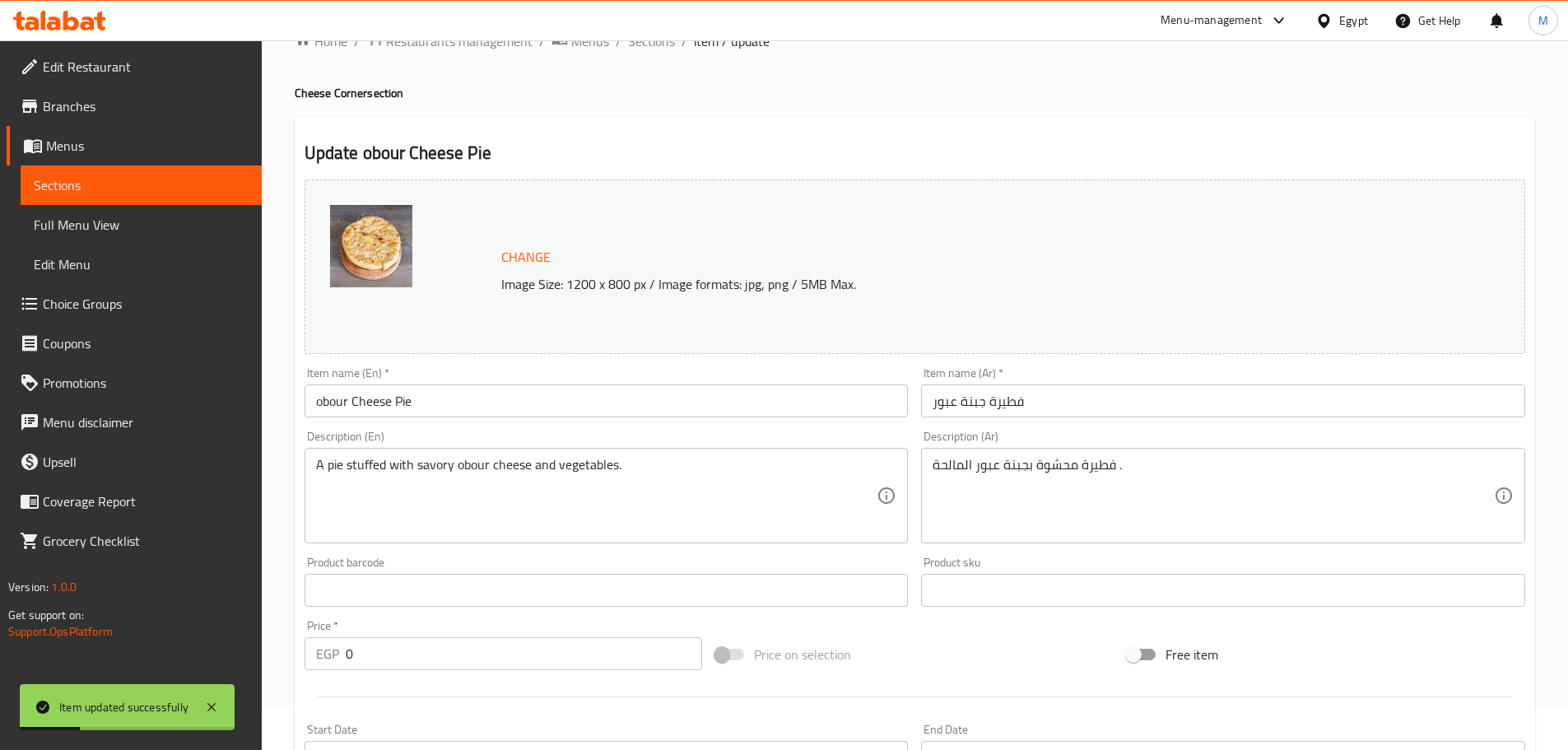 scroll, scrollTop: 0, scrollLeft: 0, axis: both 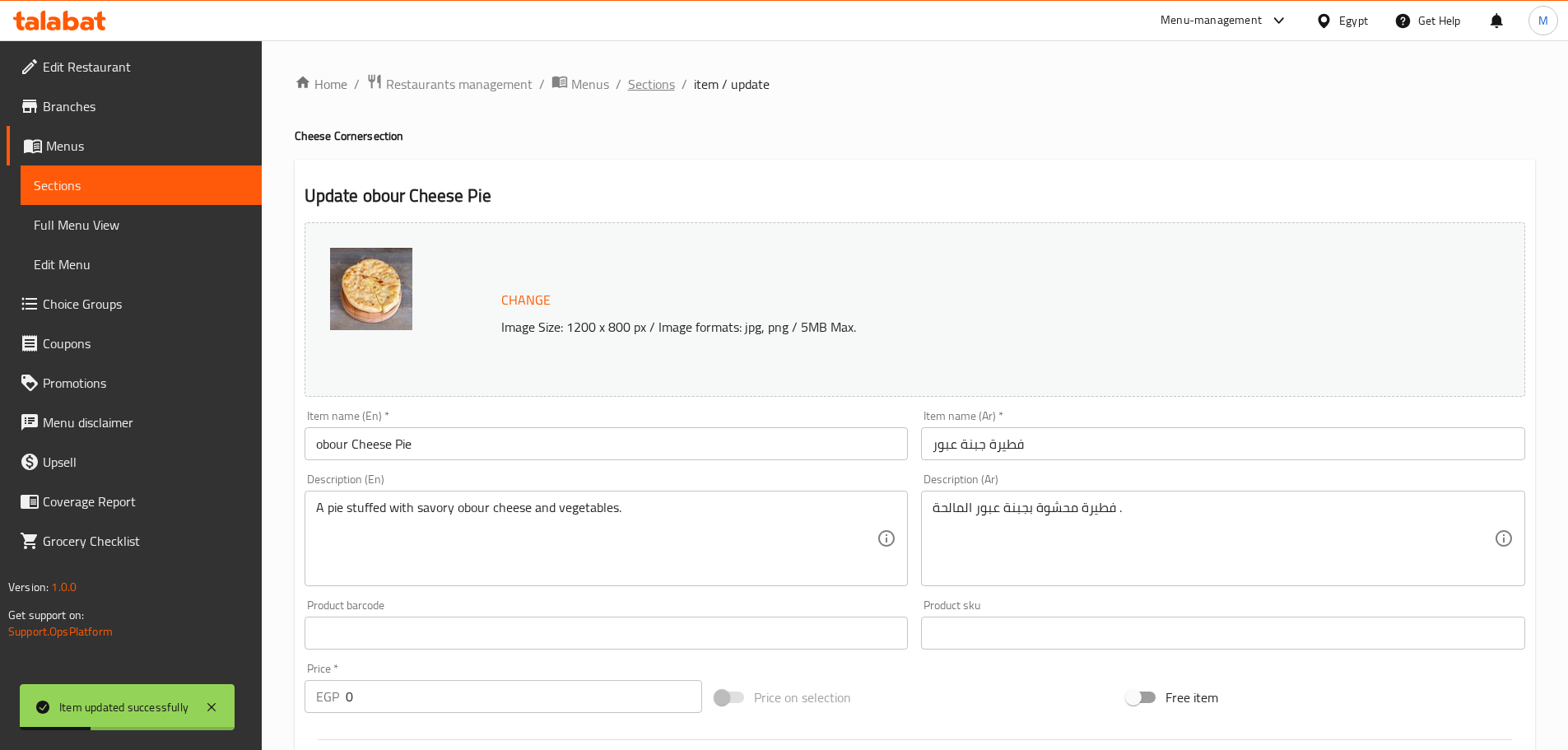 click on "Sections" at bounding box center [651, 84] 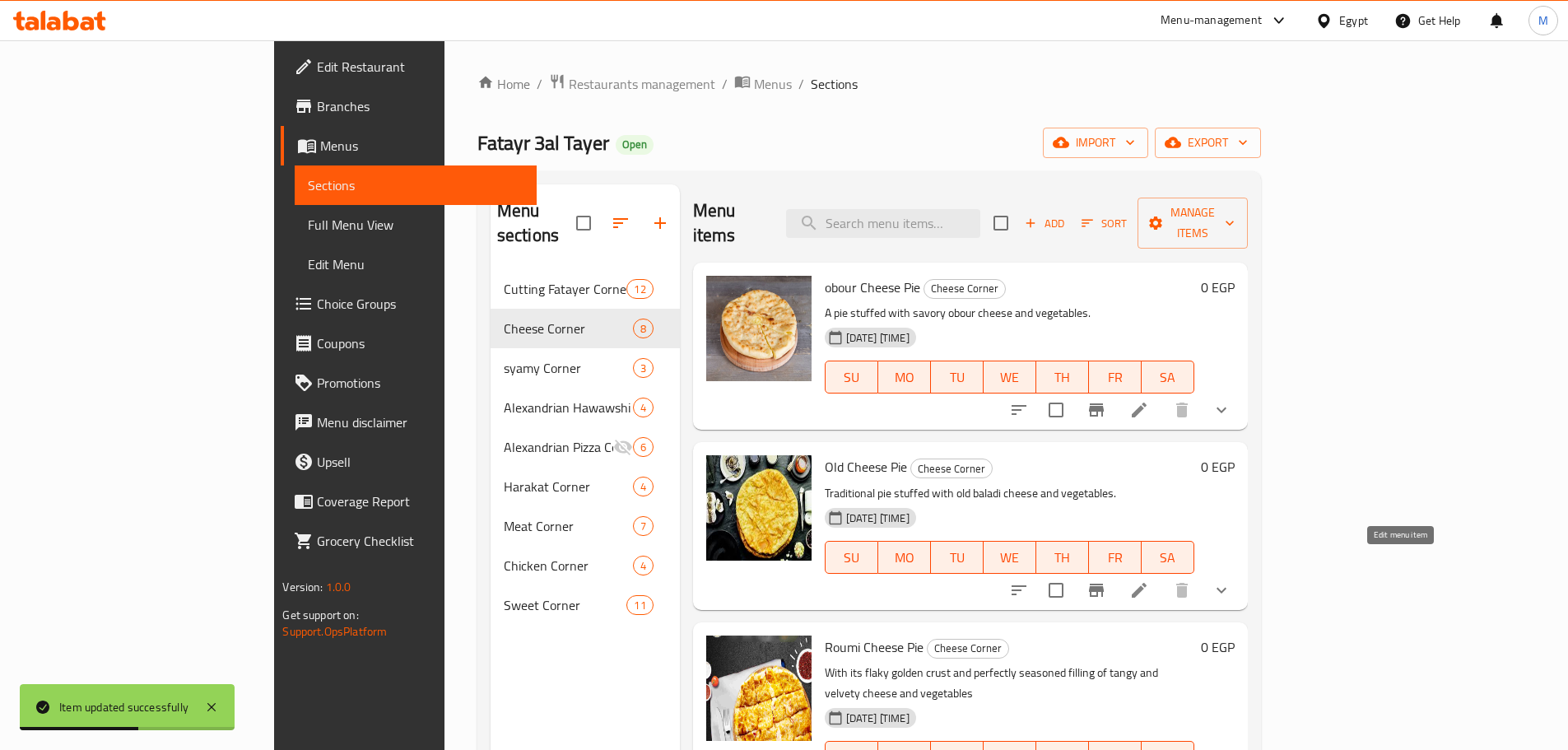 click 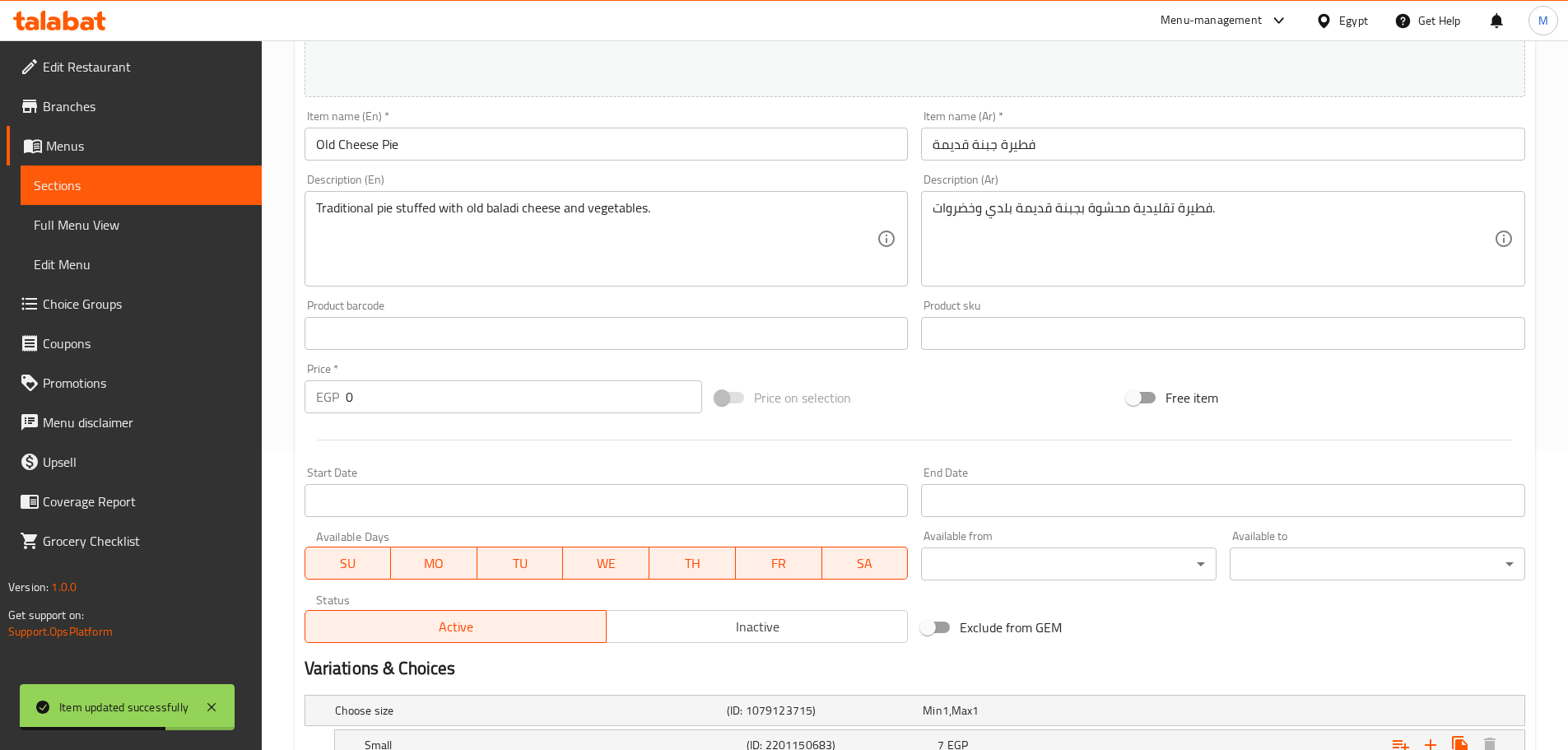 scroll, scrollTop: 522, scrollLeft: 0, axis: vertical 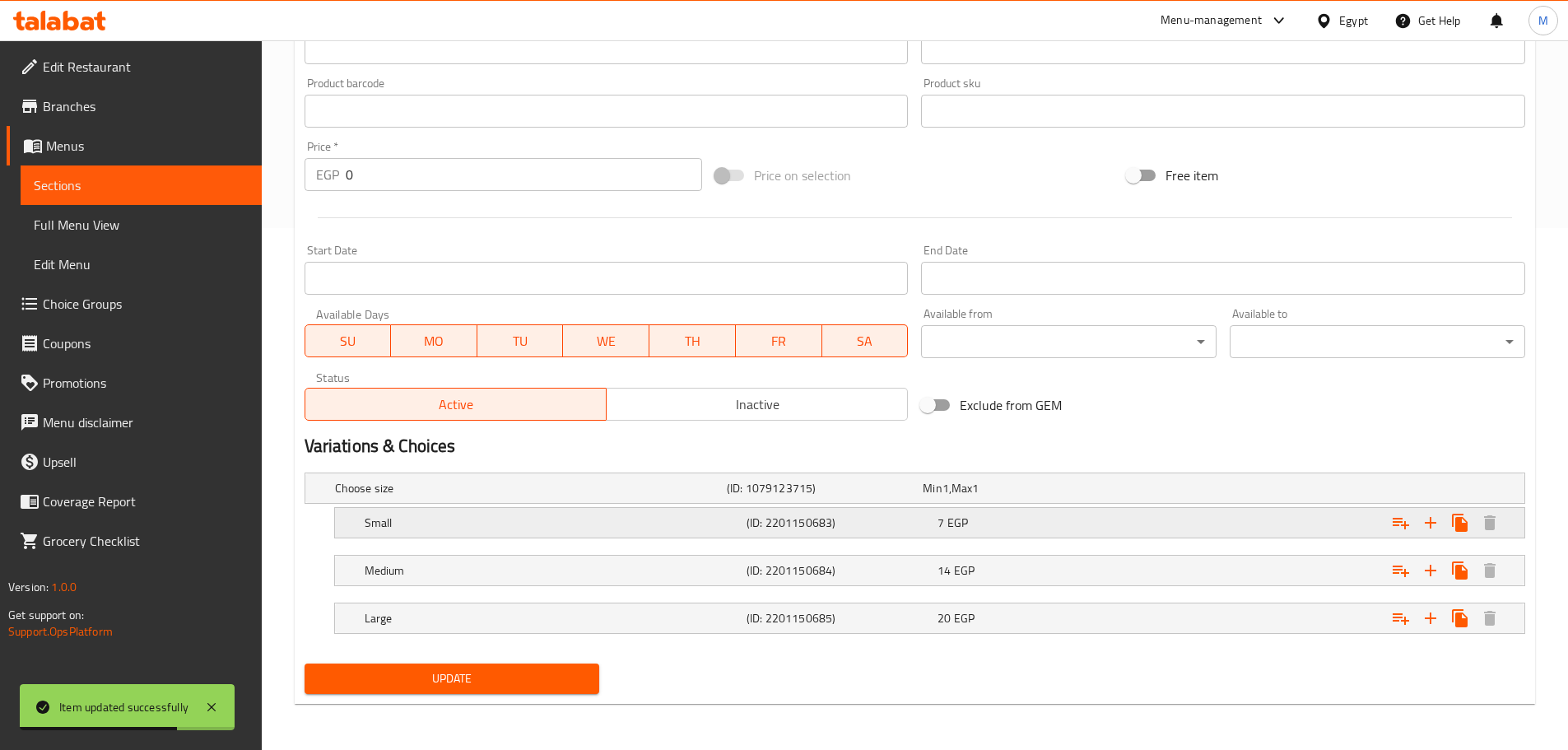 click on "Small (ID: [ID]) 7   EGP" at bounding box center [919, 488] 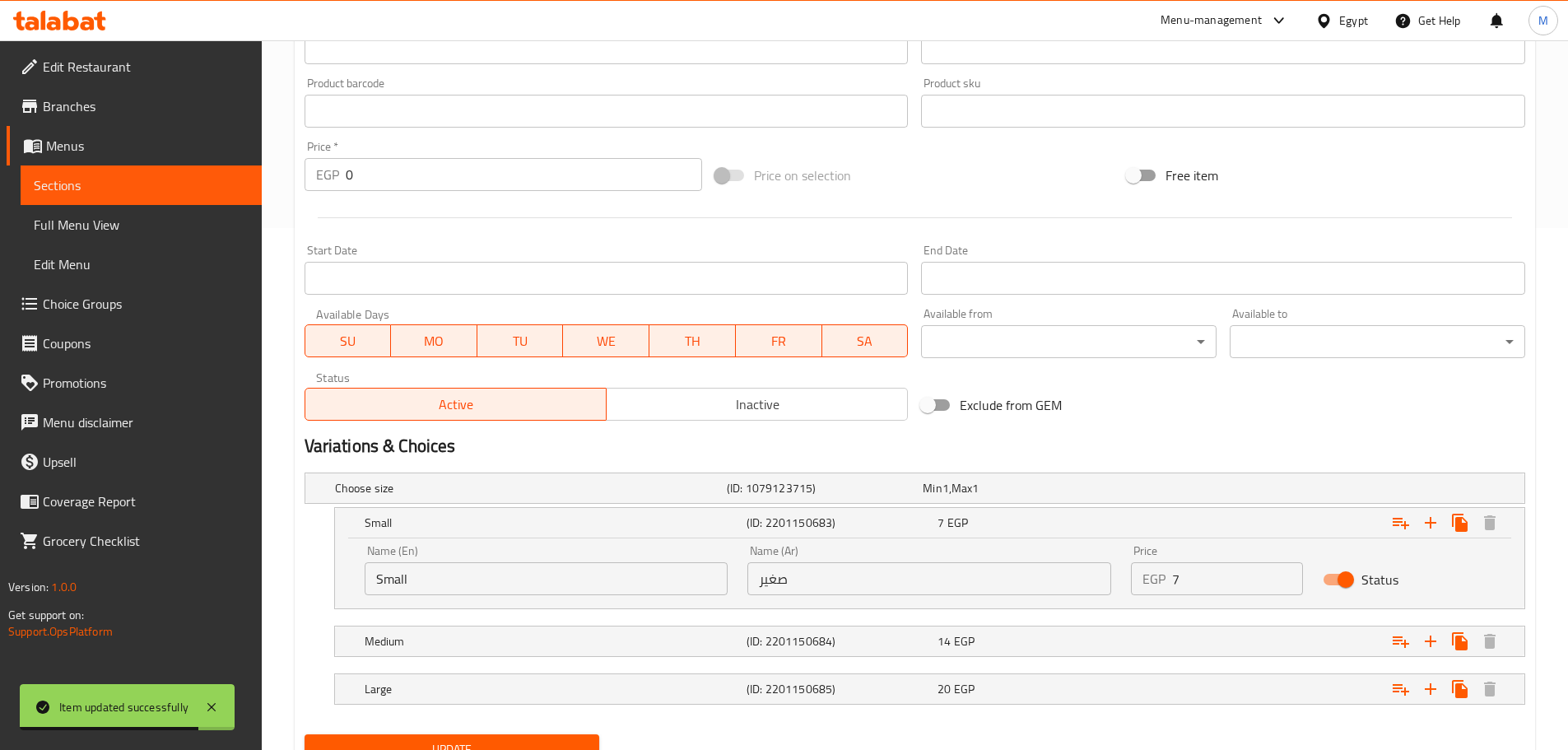 drag, startPoint x: 1240, startPoint y: 575, endPoint x: 1054, endPoint y: 601, distance: 187.80841 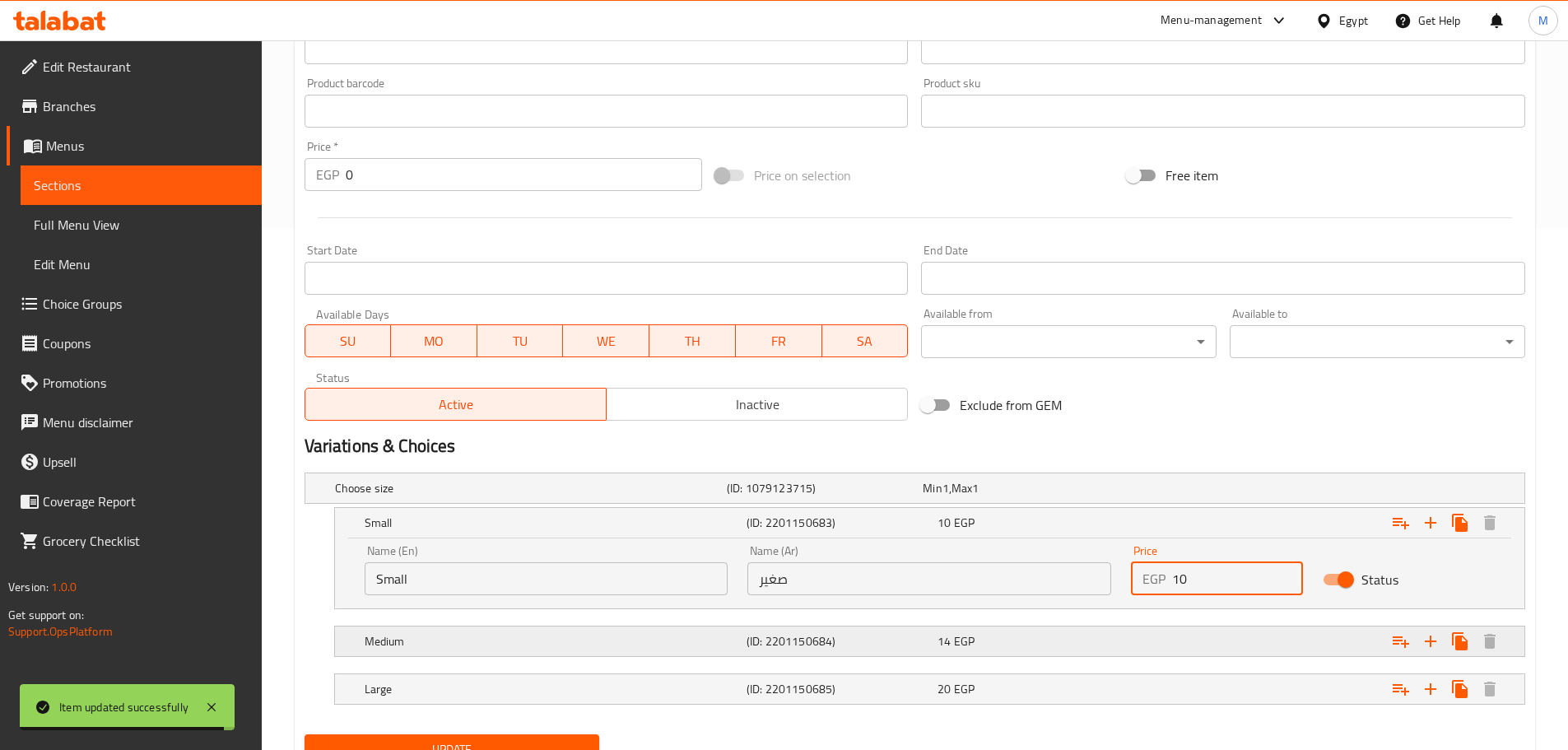 type on "10" 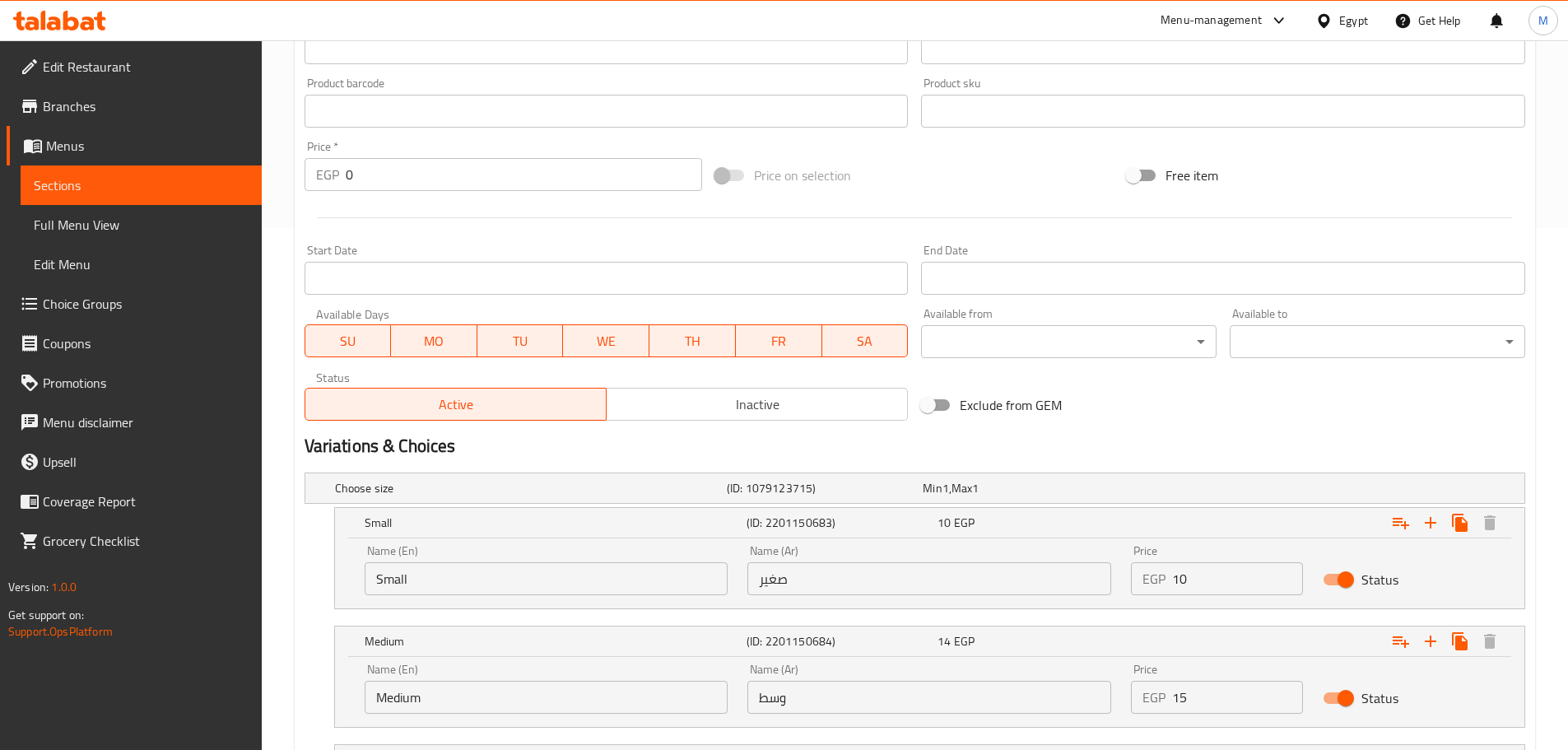 type on "15" 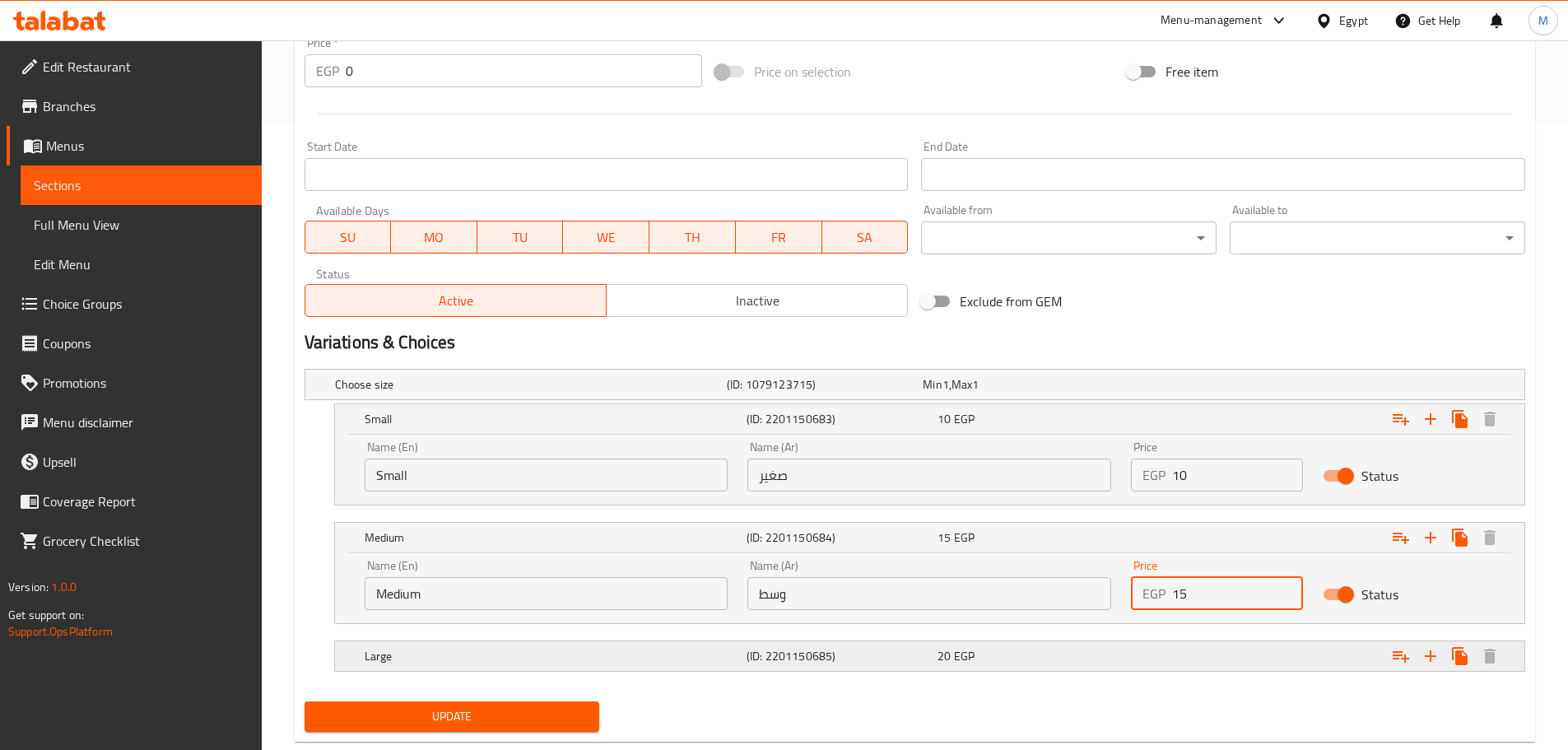 scroll, scrollTop: 664, scrollLeft: 0, axis: vertical 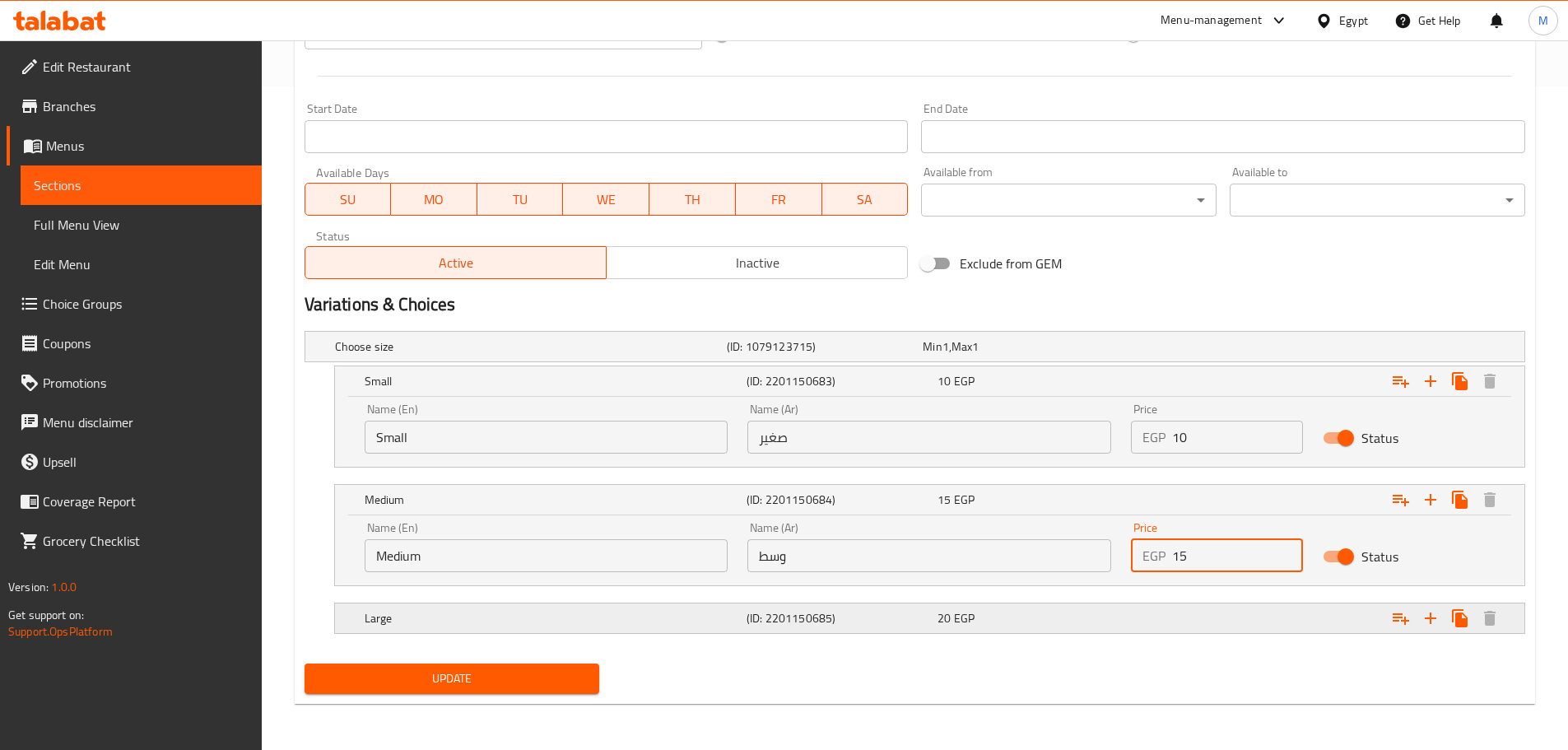 click at bounding box center (1311, 347) 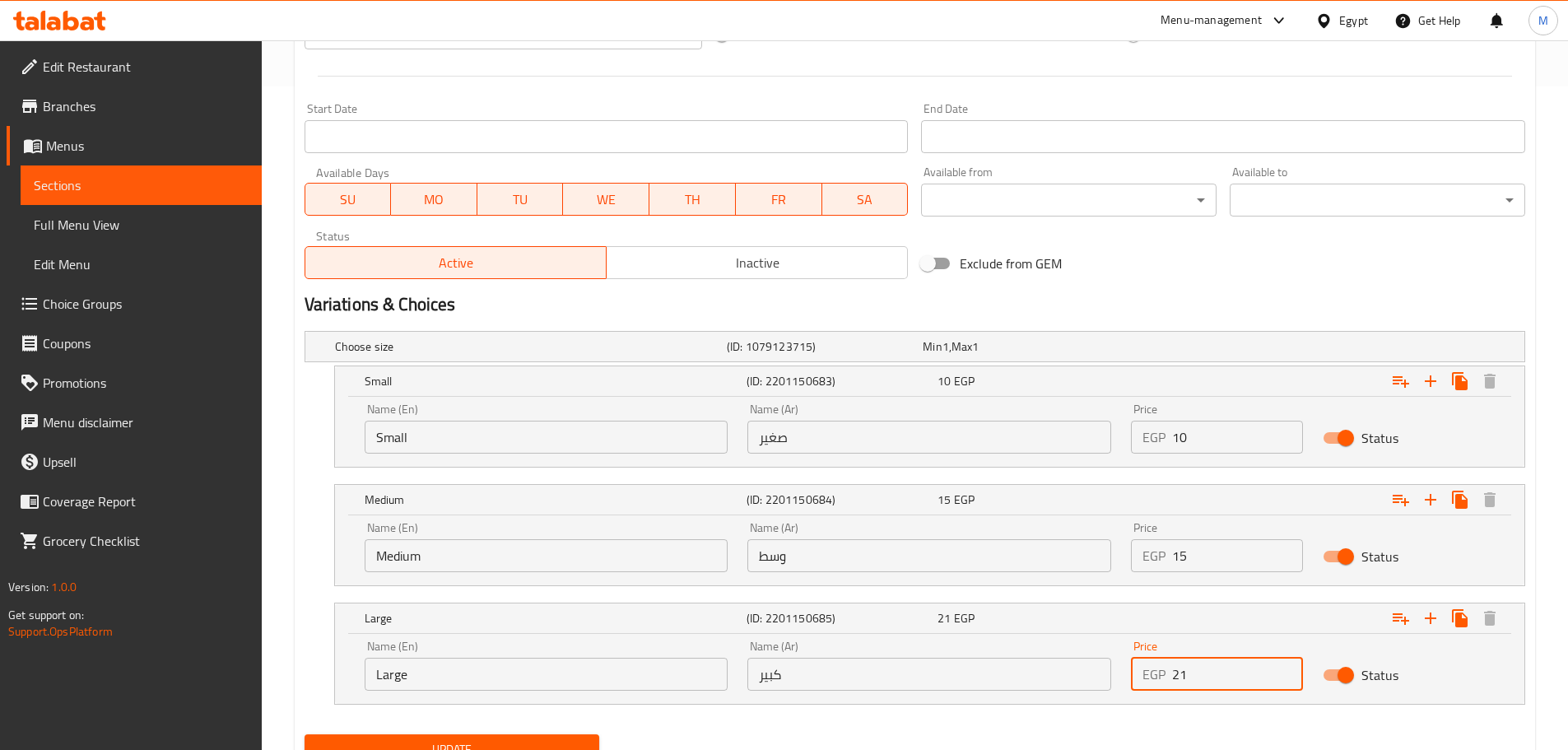 click on "21" at bounding box center (1237, 674) 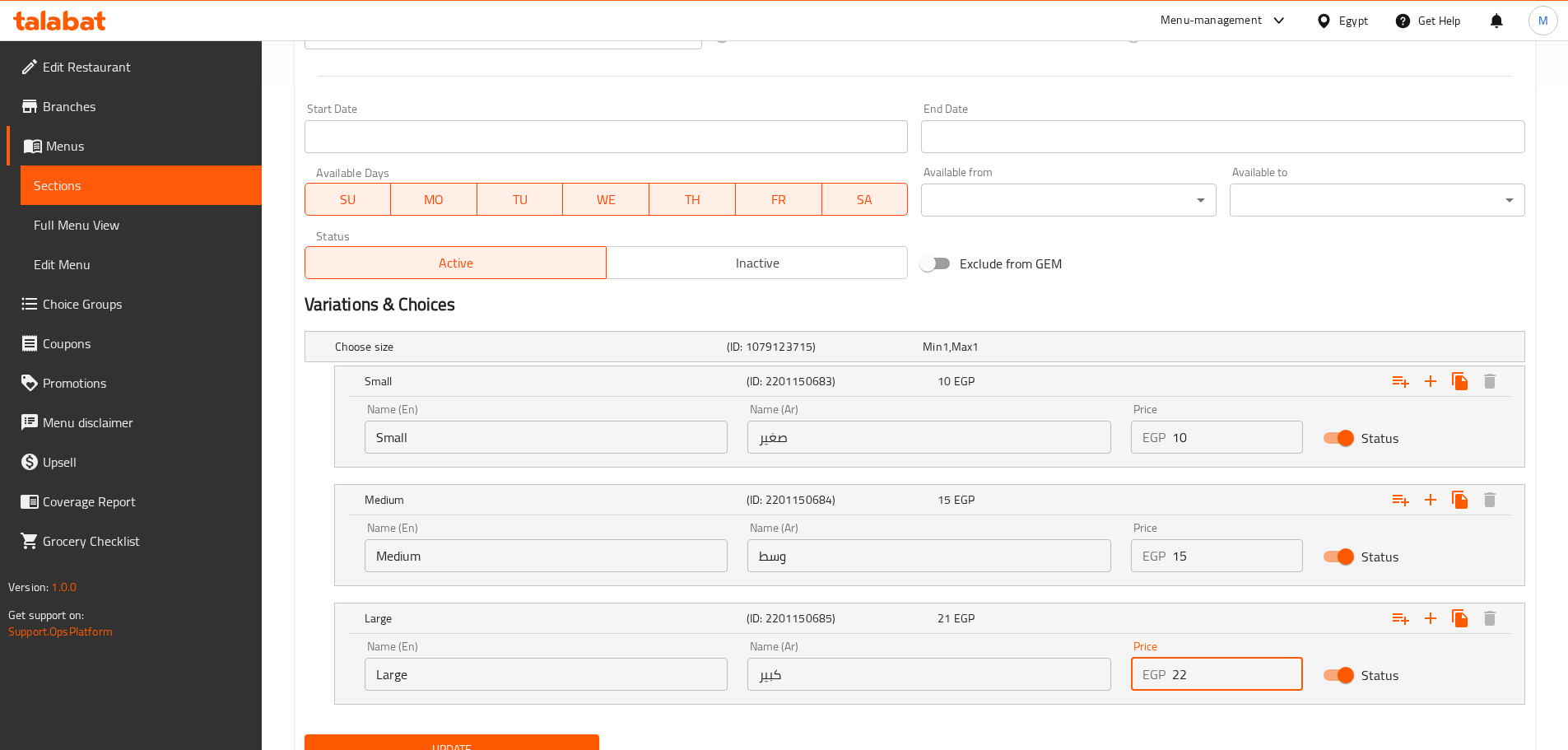 click on "22" at bounding box center (1237, 674) 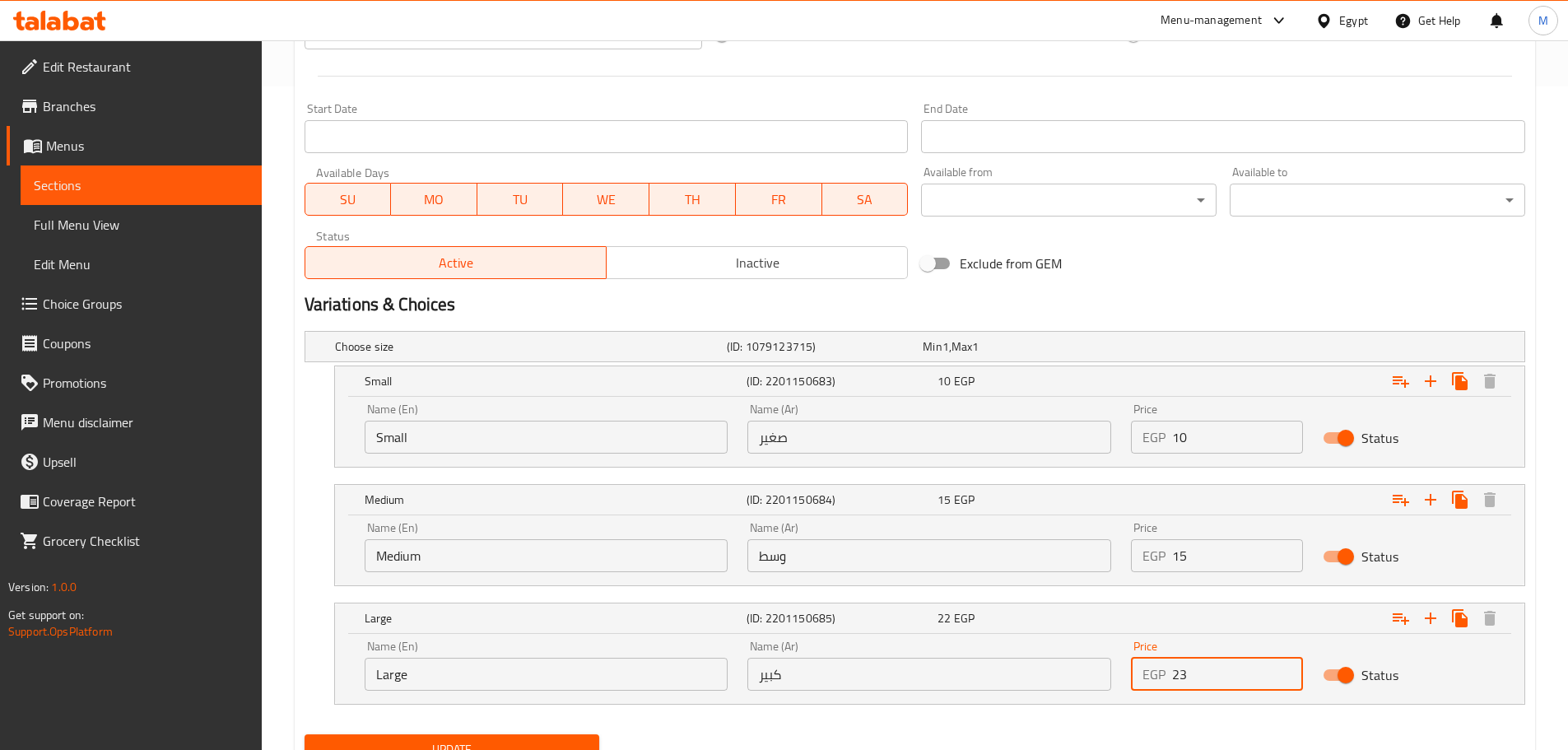 click on "23" at bounding box center [1237, 674] 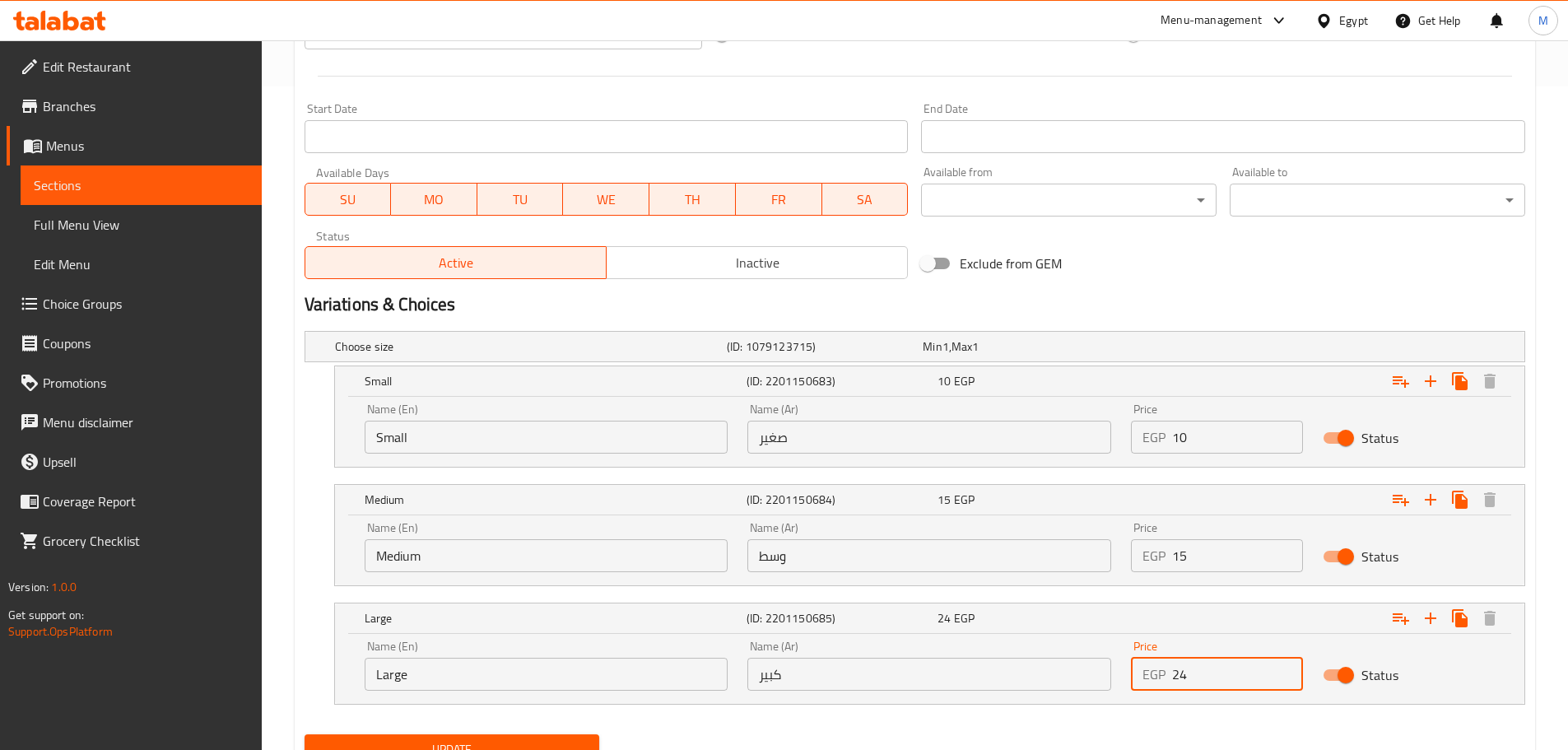 click on "24" at bounding box center (1237, 674) 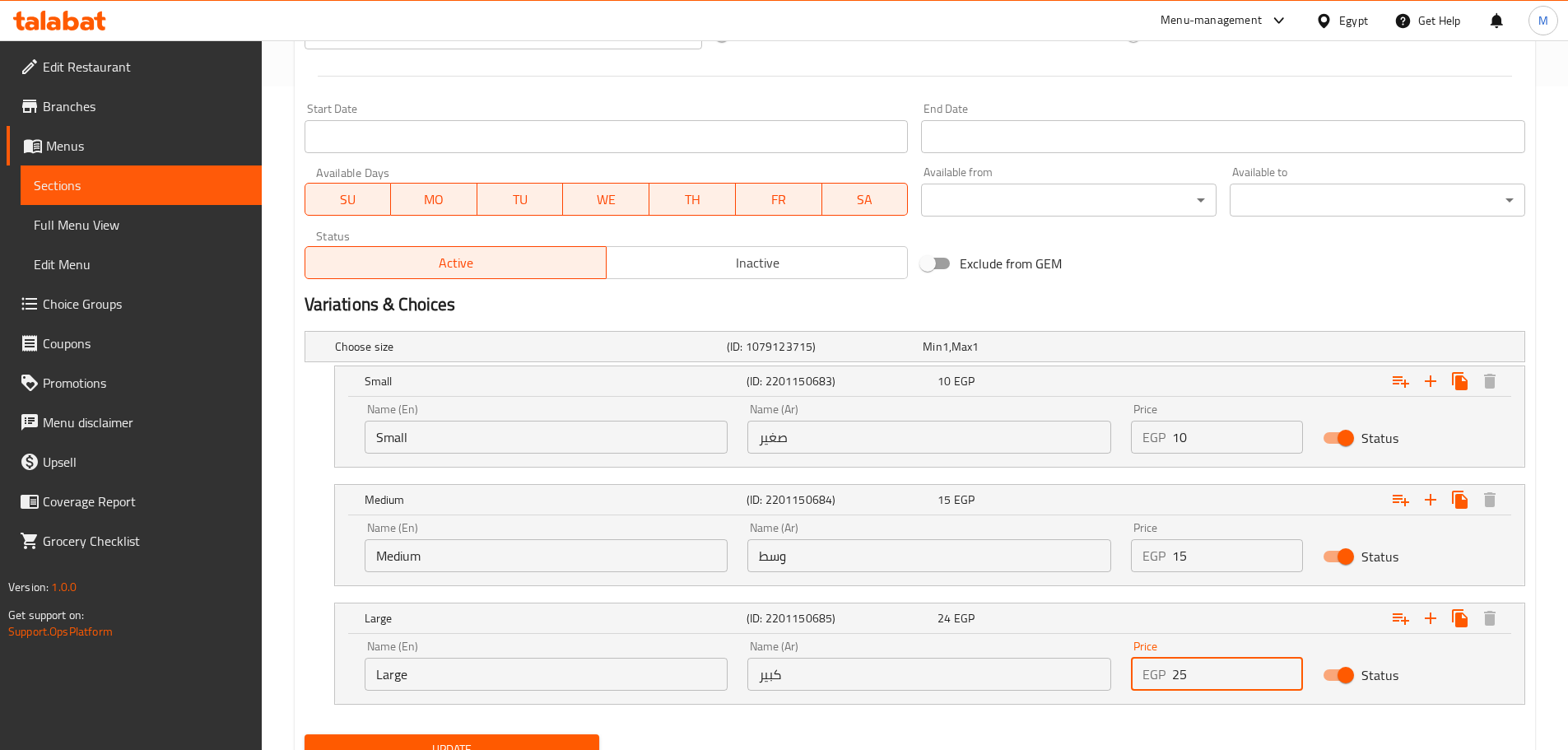 type on "25" 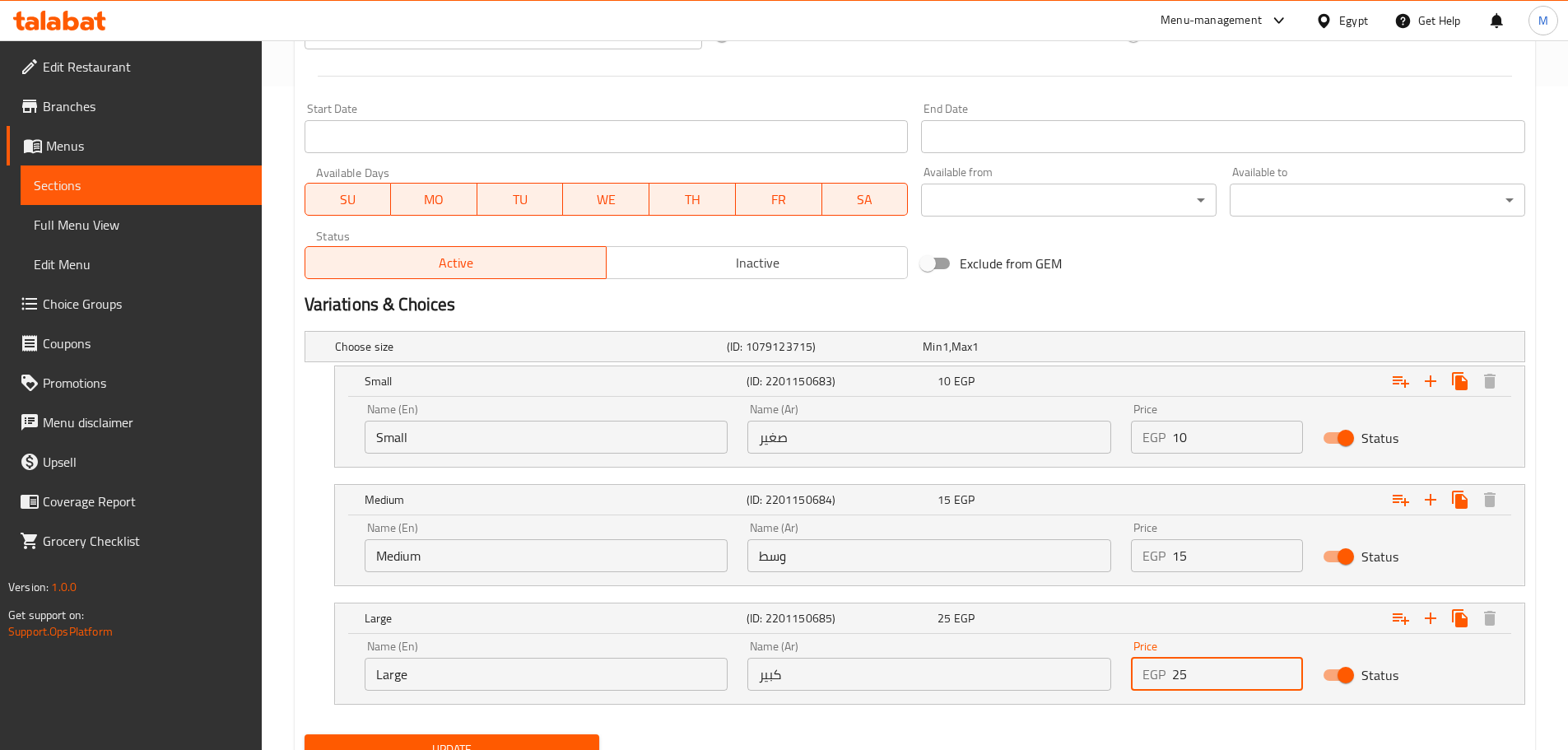 click on "Update" at bounding box center [452, 749] 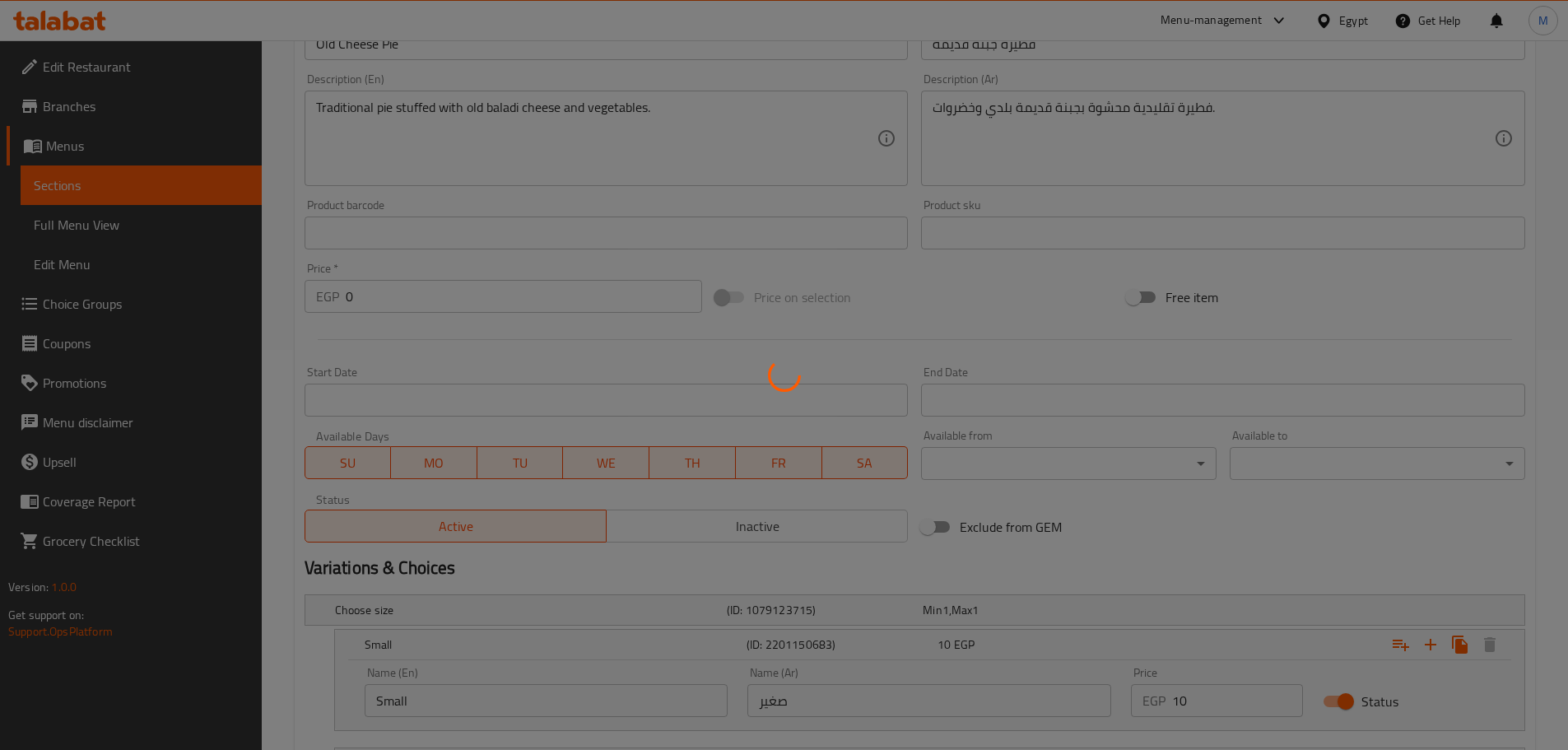 scroll, scrollTop: 0, scrollLeft: 0, axis: both 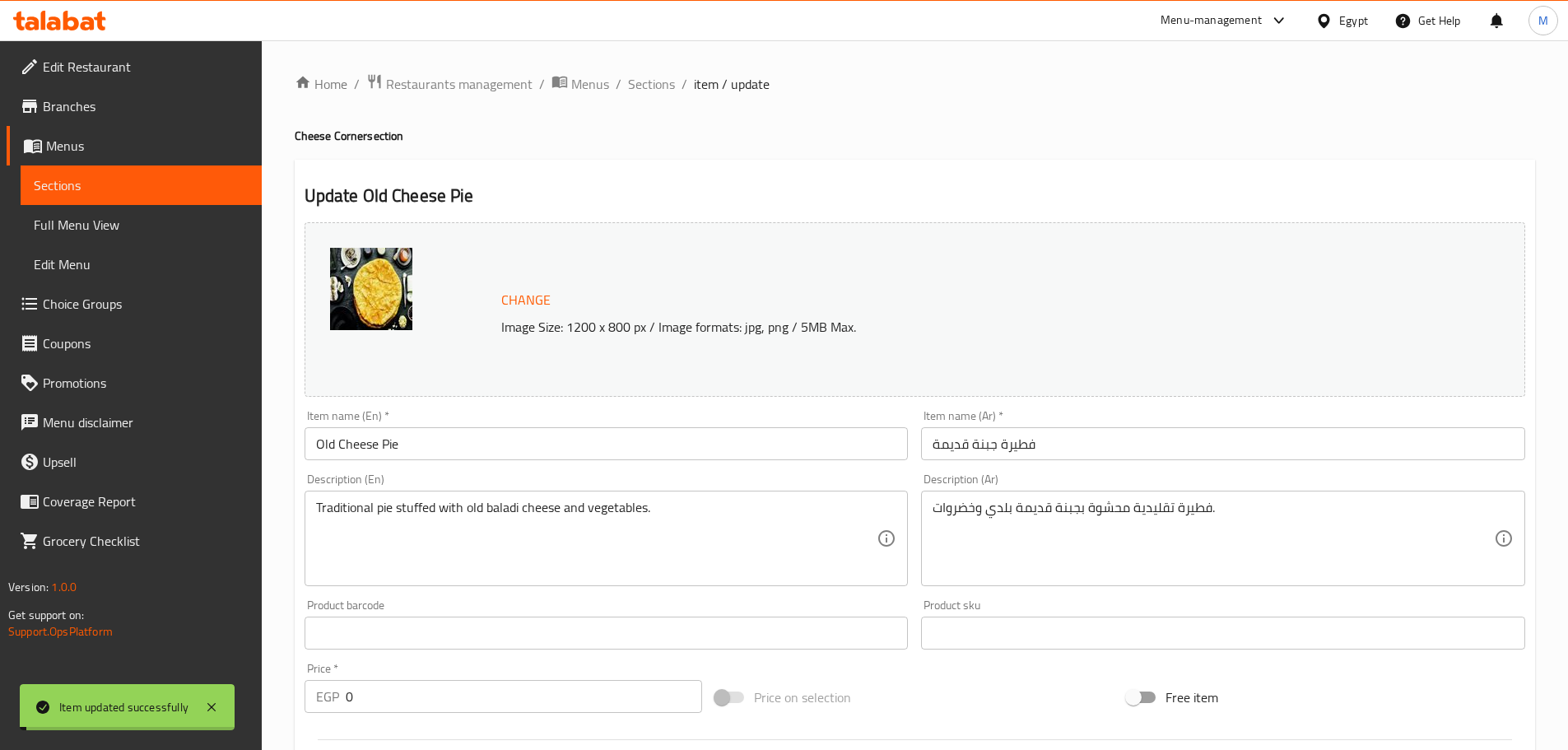 click on "Sections" at bounding box center (651, 84) 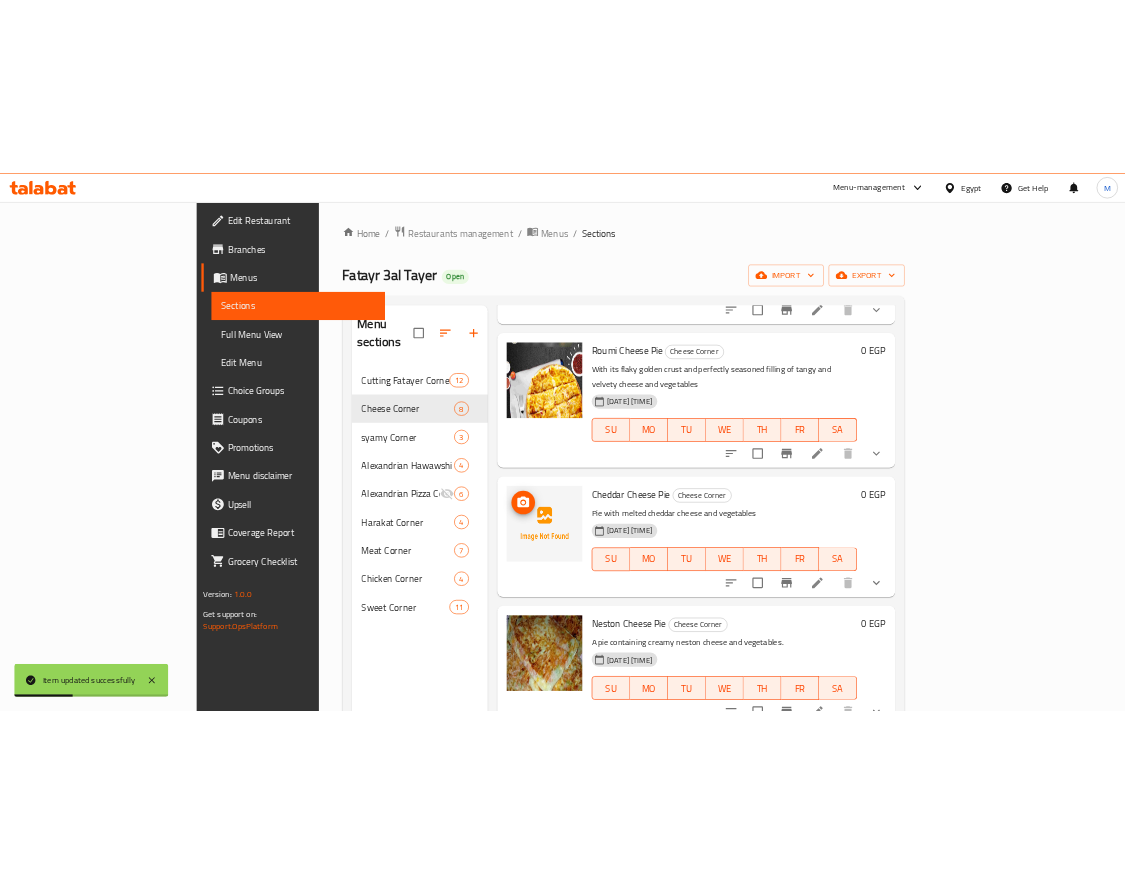 scroll, scrollTop: 500, scrollLeft: 0, axis: vertical 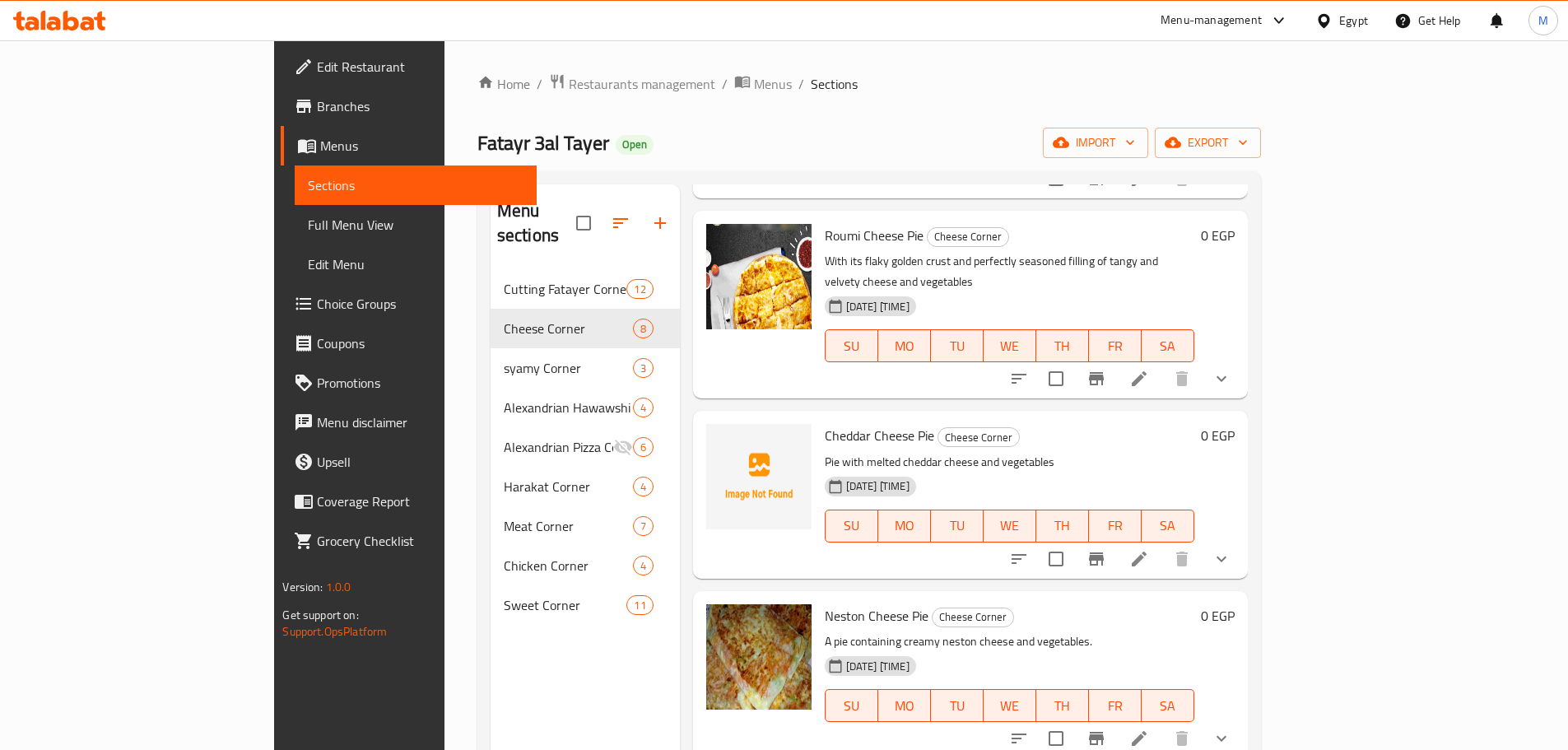 click 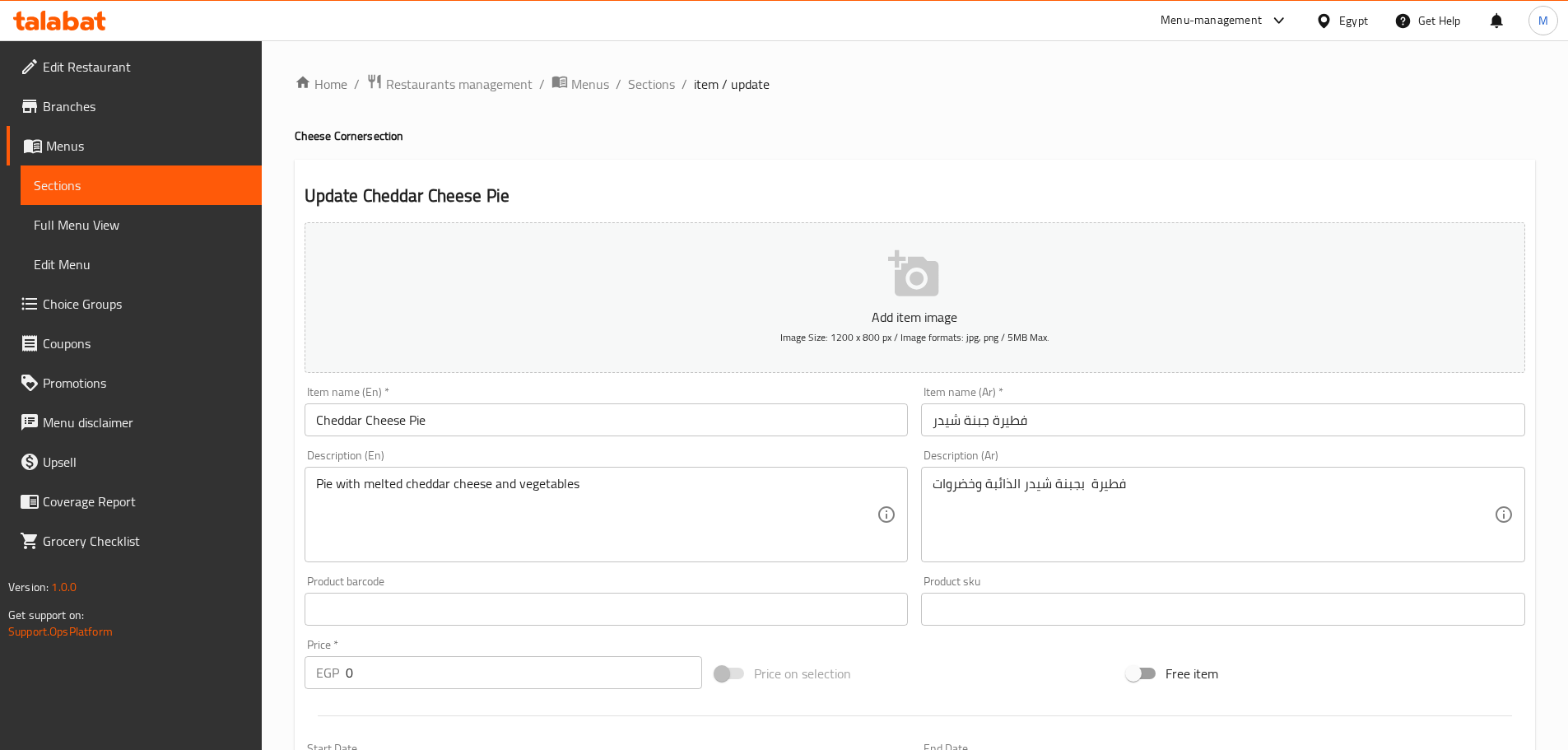 click on "فطيرة جبنة شيدر" at bounding box center (1223, 420) 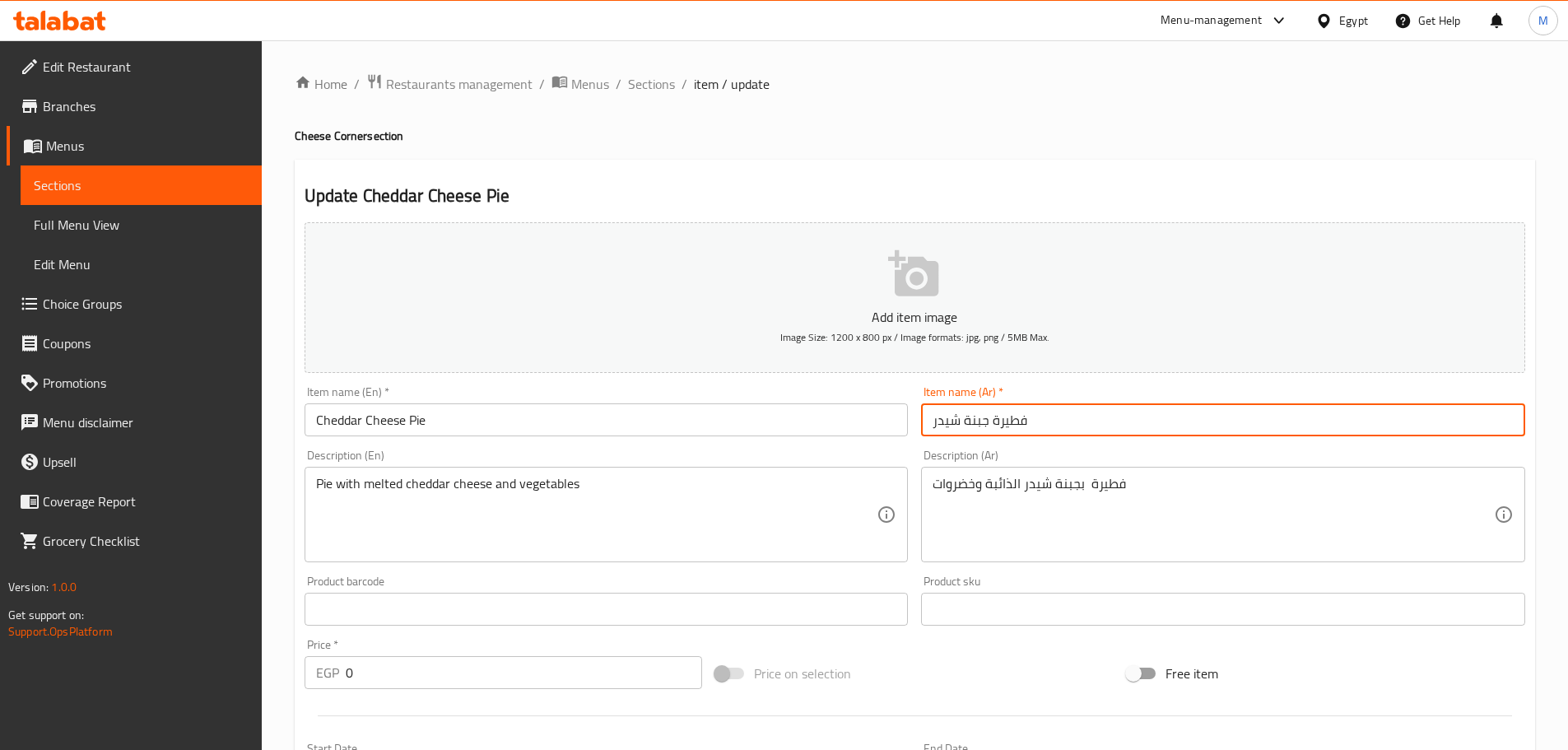 click on "فطيرة جبنة شيدر" at bounding box center (1223, 420) 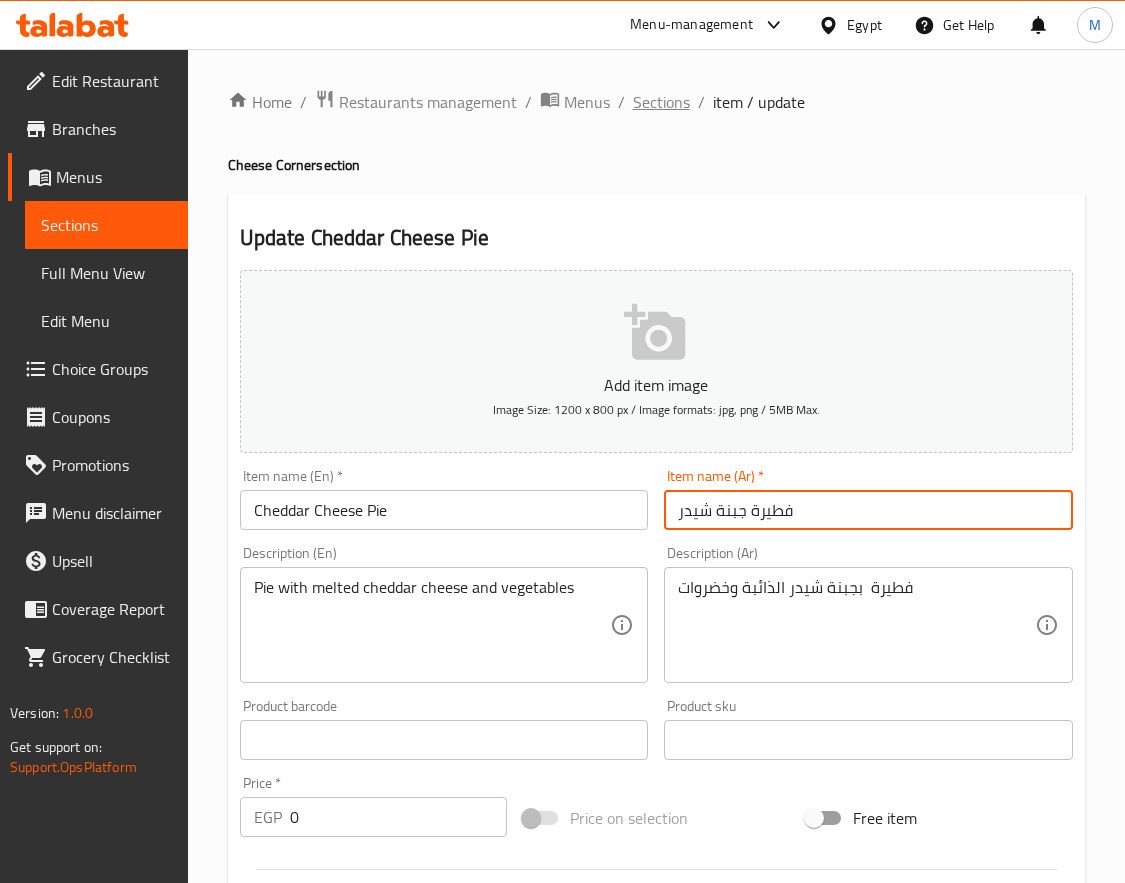 click on "Sections" at bounding box center [661, 102] 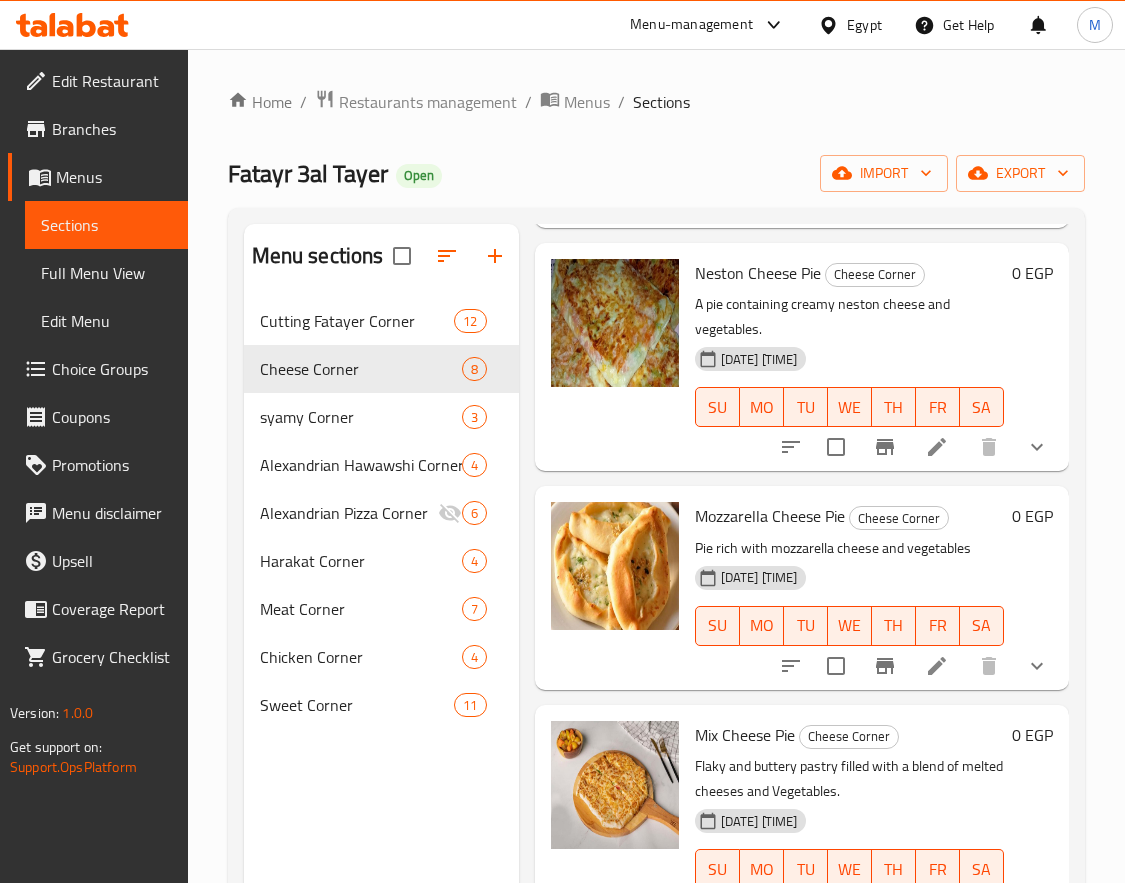 scroll, scrollTop: 1055, scrollLeft: 0, axis: vertical 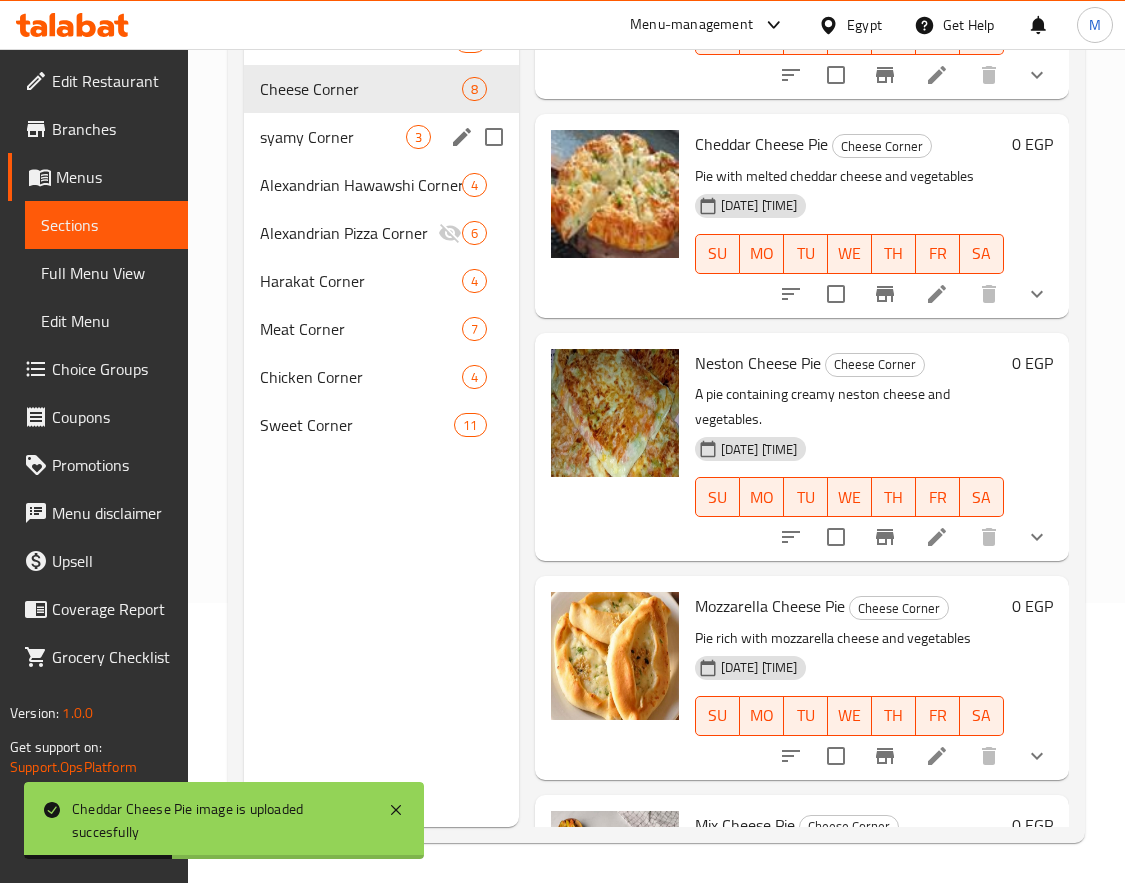 click on "syamy Corner 3" at bounding box center (381, 137) 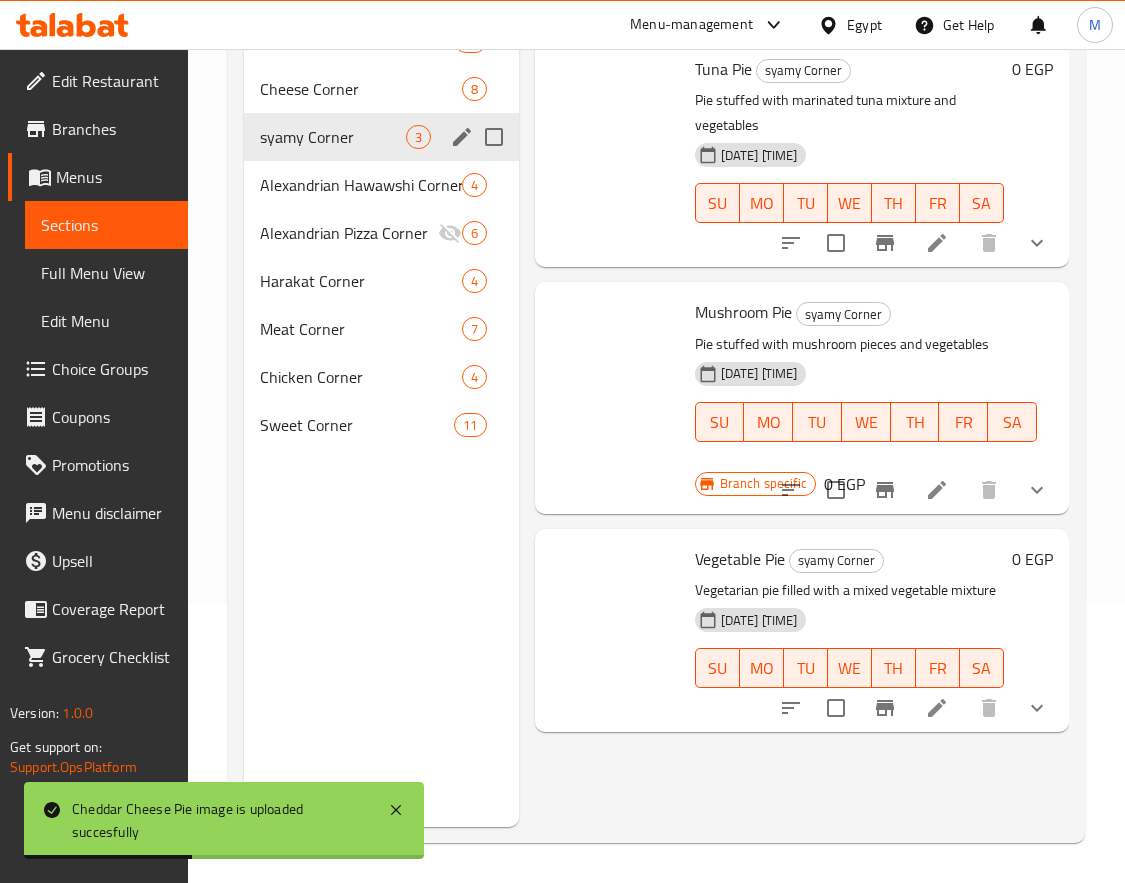scroll, scrollTop: 0, scrollLeft: 0, axis: both 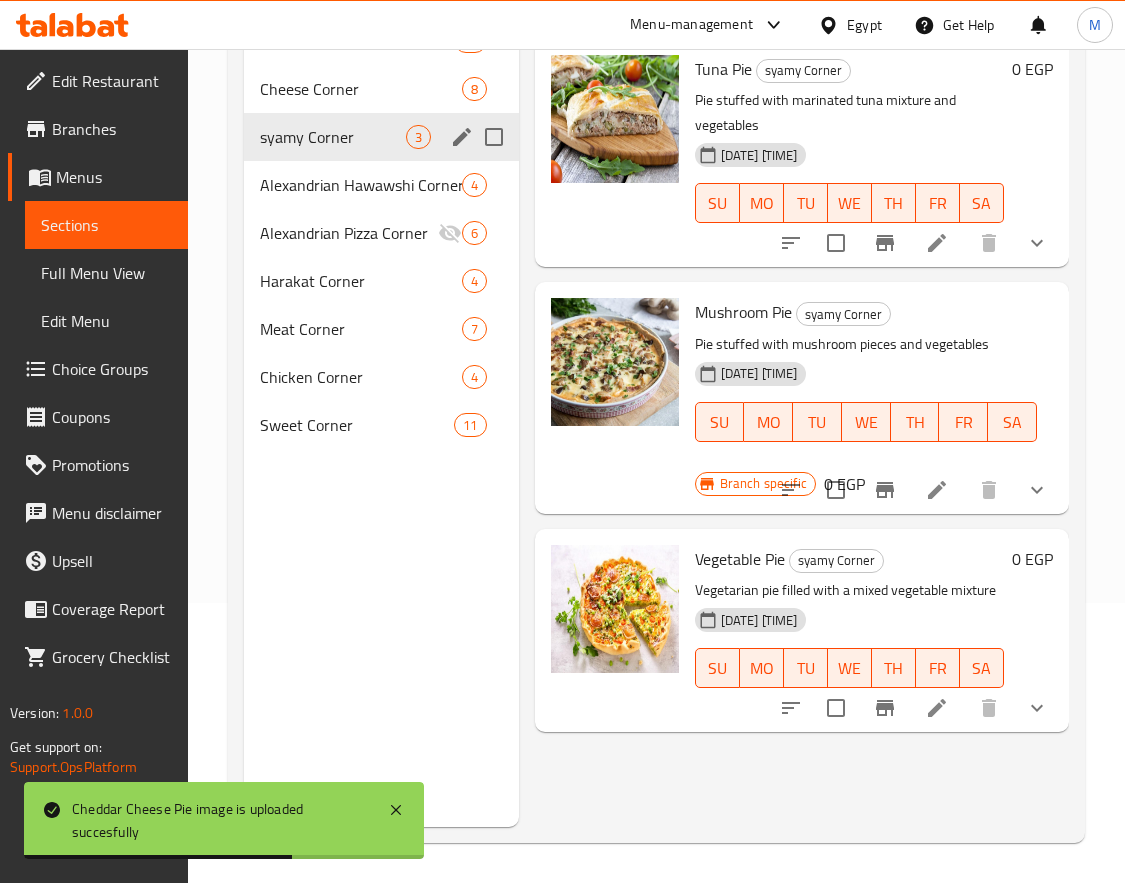 click 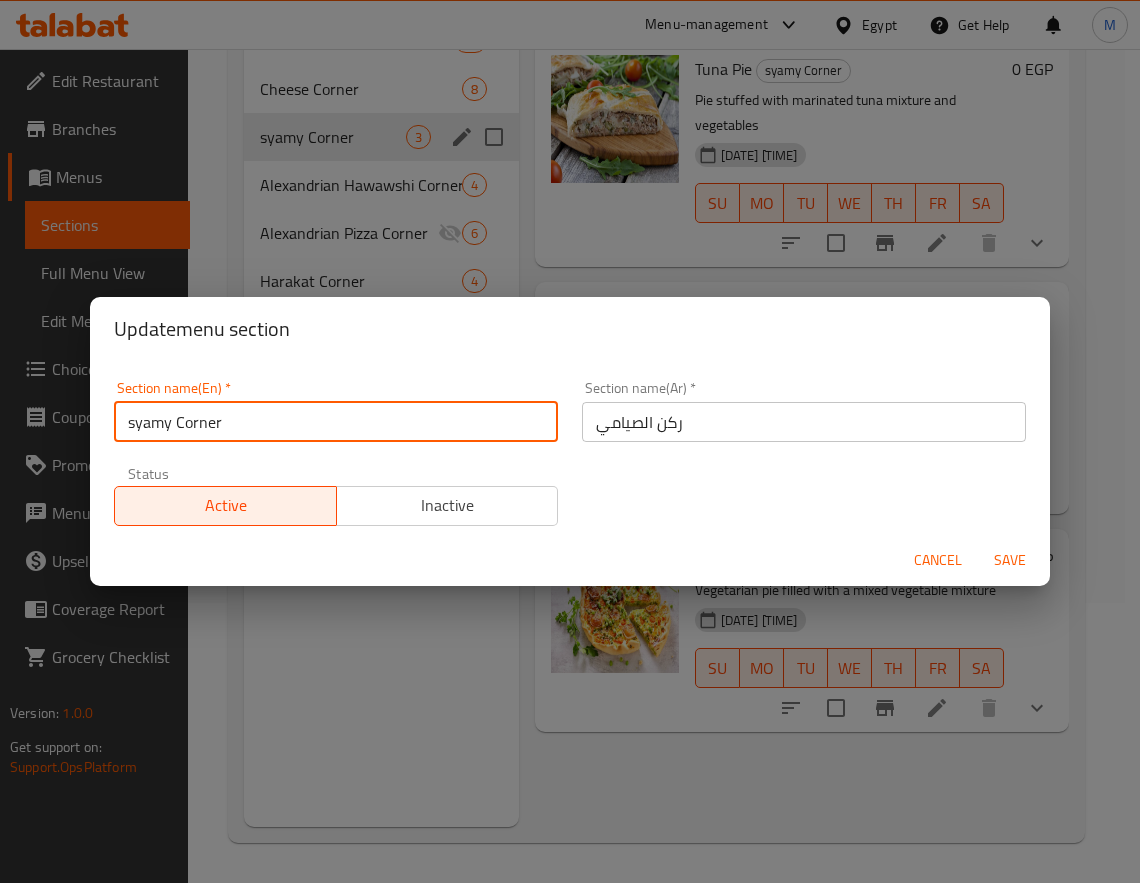 click on "syamy Corner" at bounding box center [336, 422] 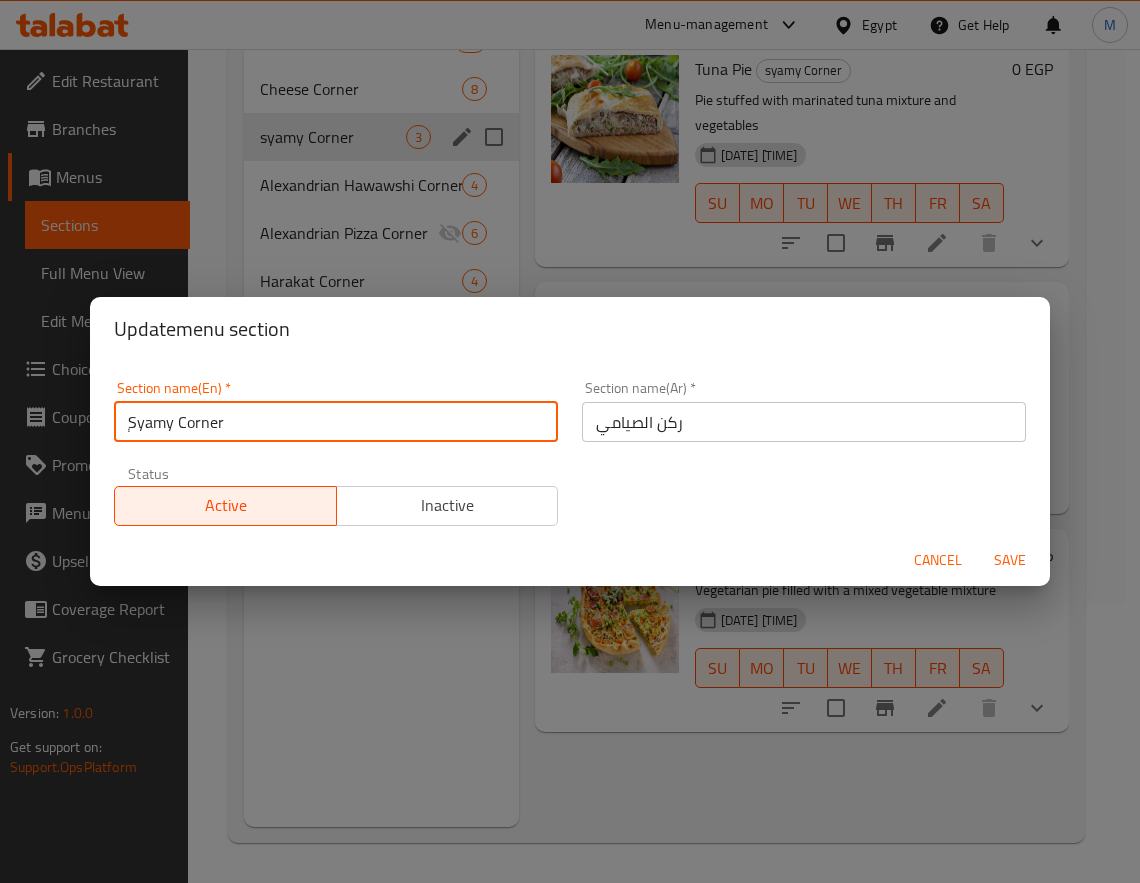 click on "Cancel Save" at bounding box center (570, 560) 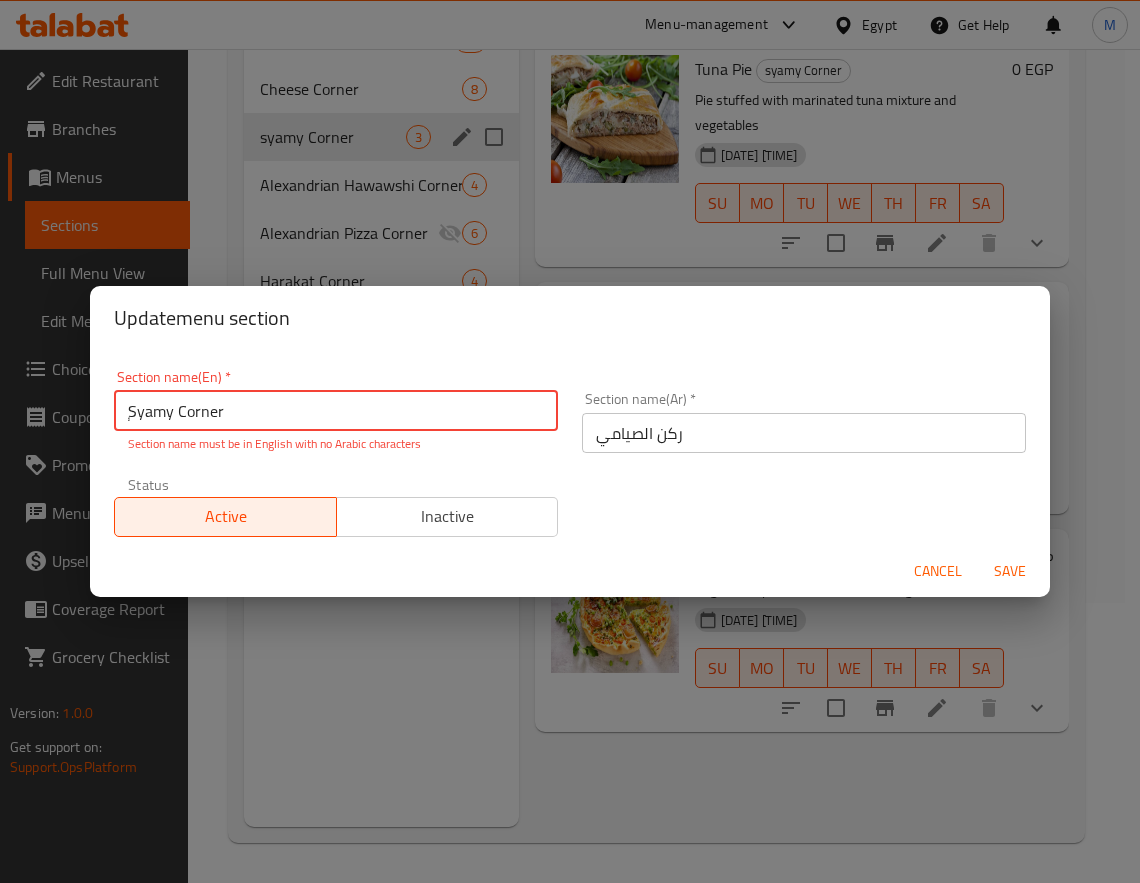 drag, startPoint x: 132, startPoint y: 415, endPoint x: 103, endPoint y: 414, distance: 29.017237 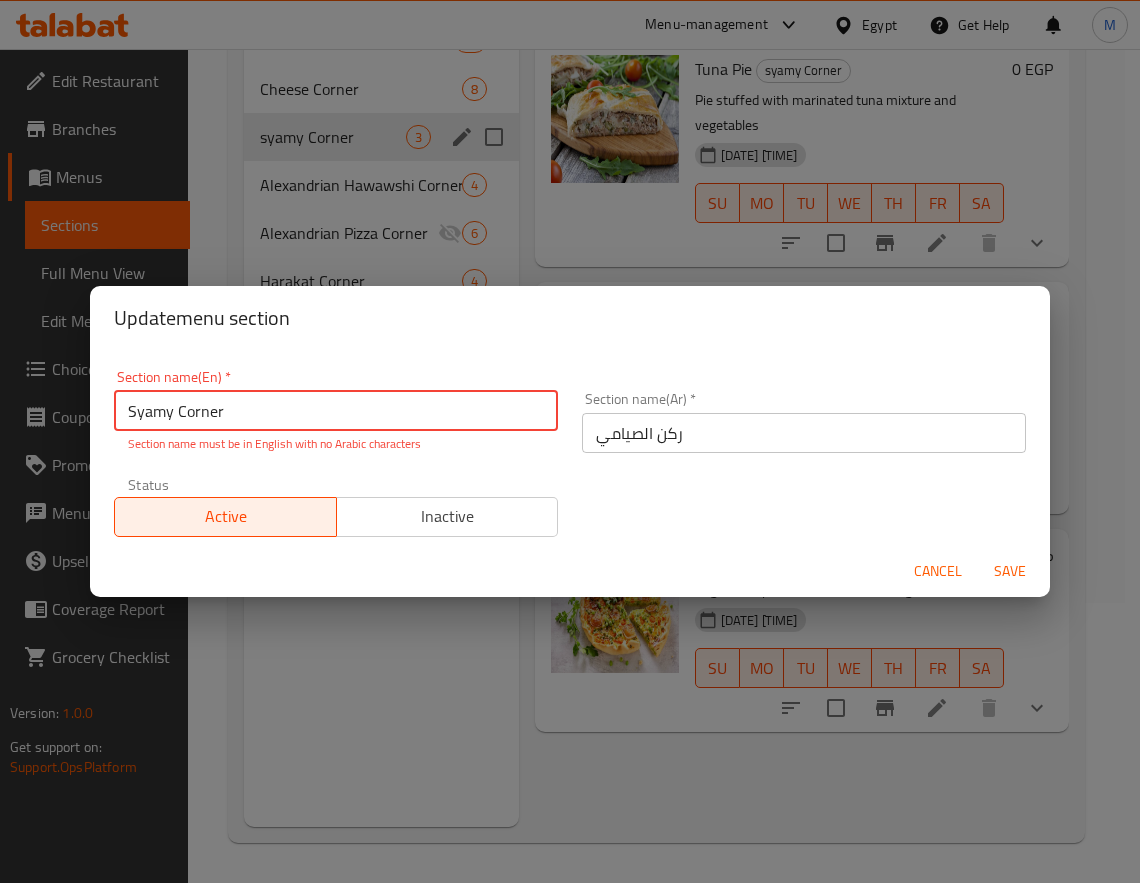 type on "Syamy Corner" 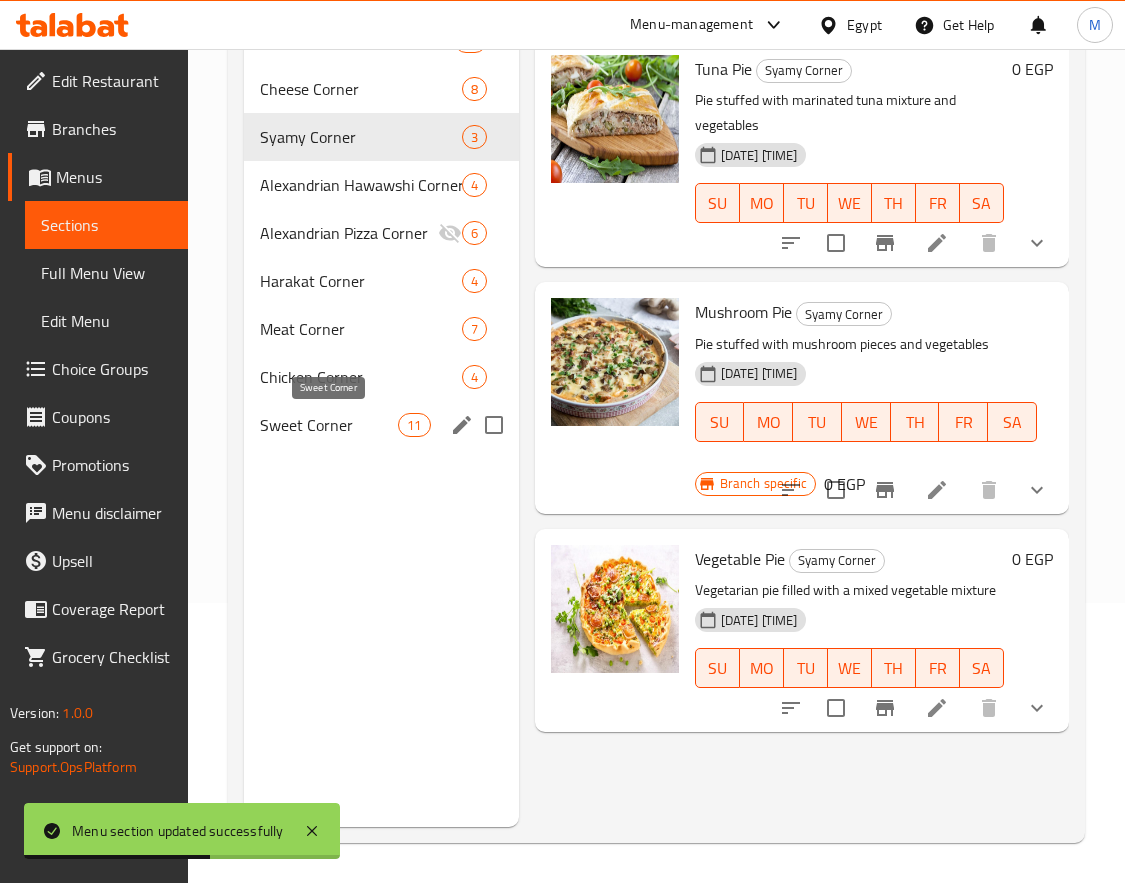 click on "Sweet Corner" at bounding box center (329, 425) 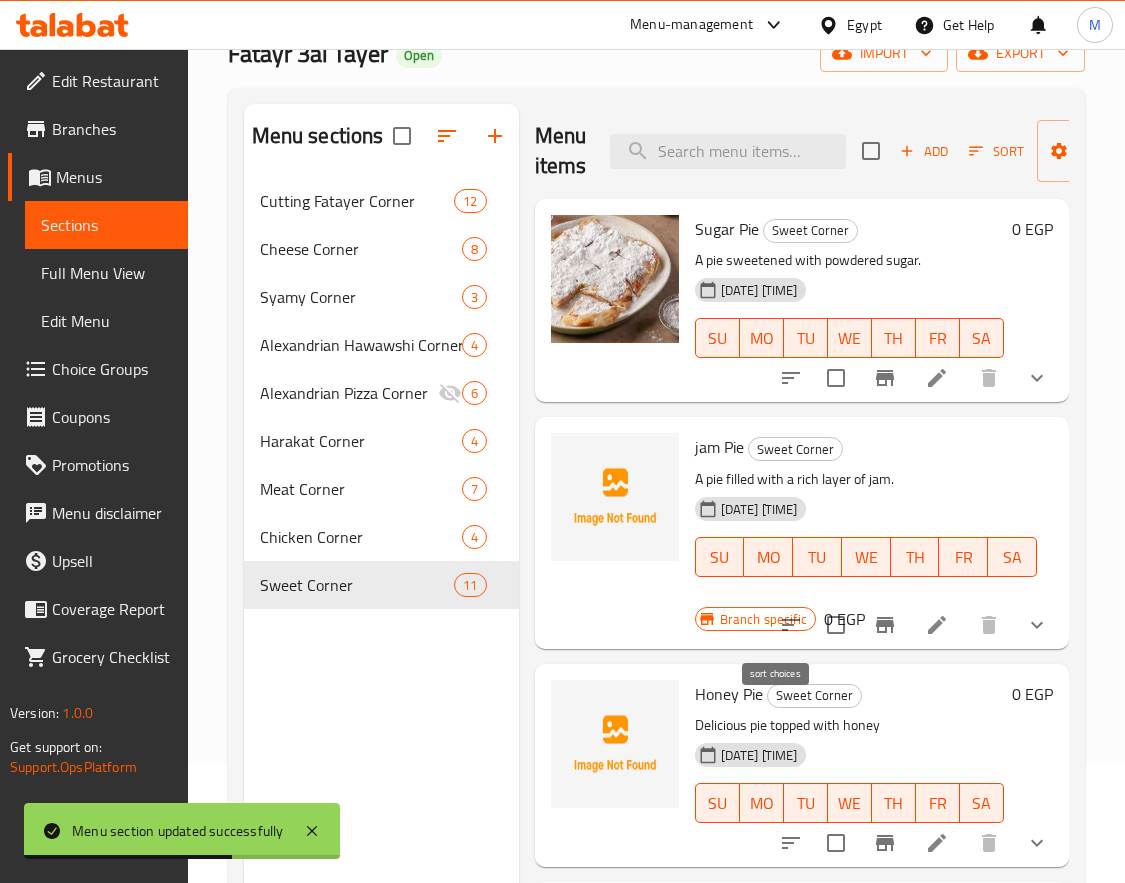 scroll, scrollTop: 0, scrollLeft: 0, axis: both 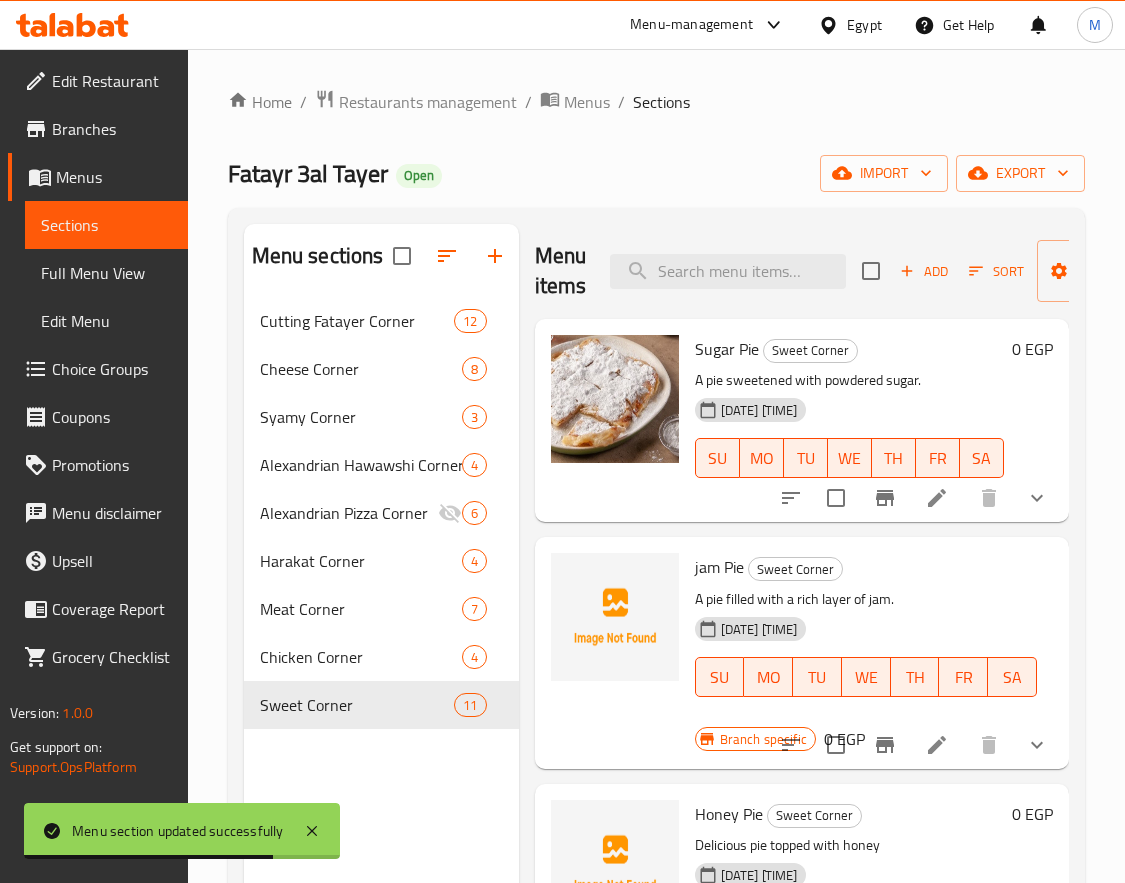 click at bounding box center [914, 498] 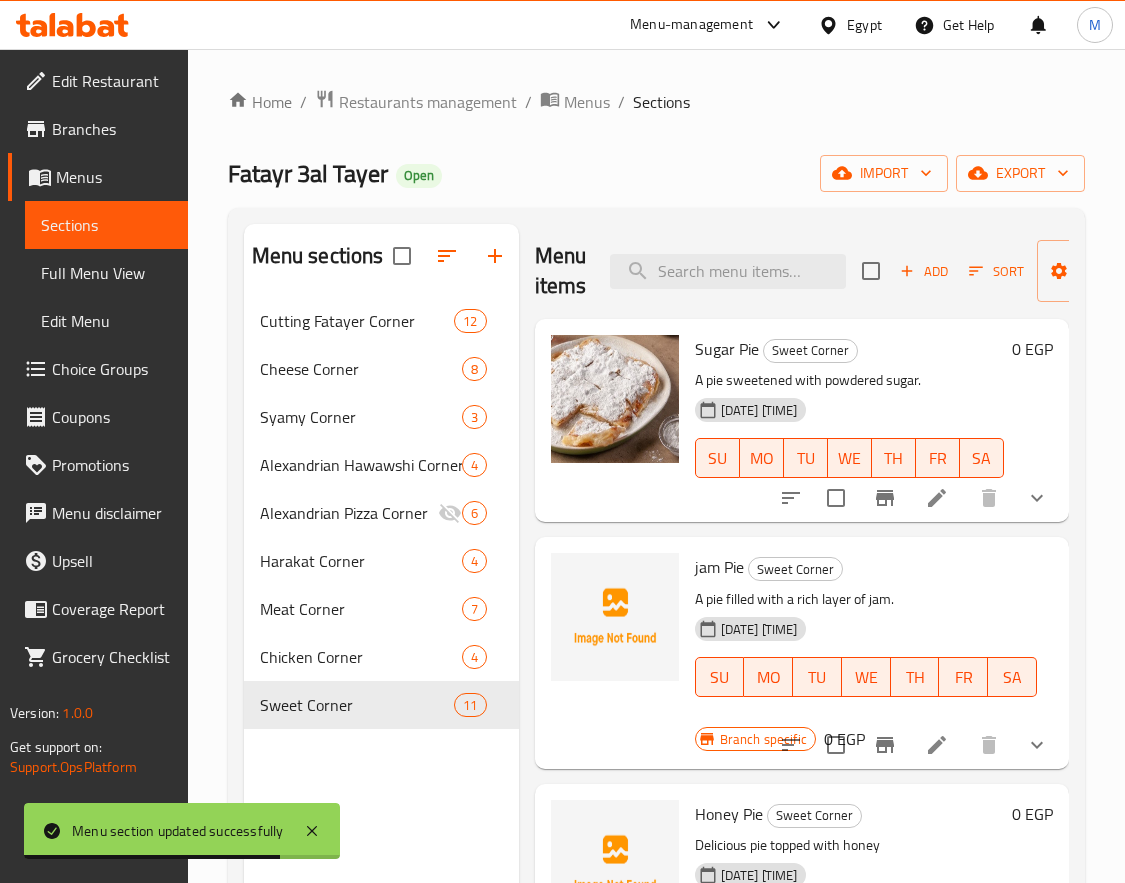 click at bounding box center (937, 498) 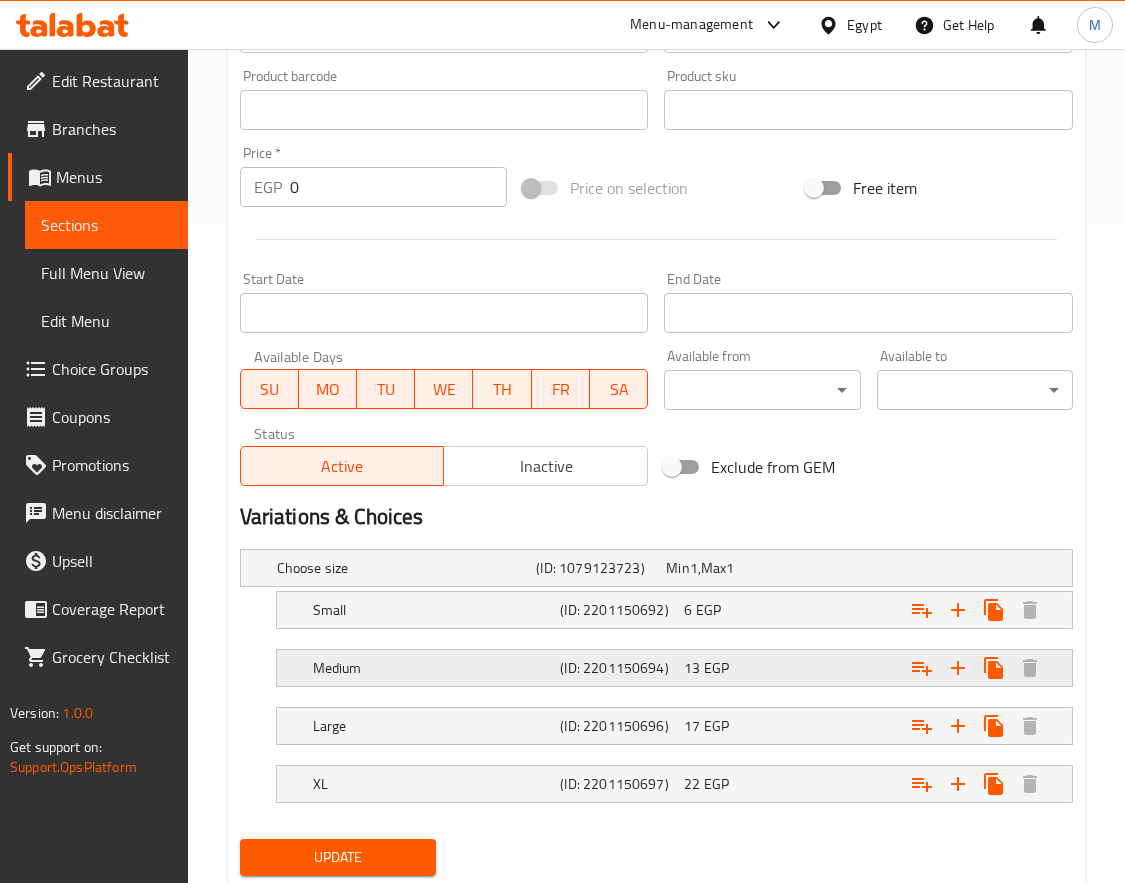 scroll, scrollTop: 720, scrollLeft: 0, axis: vertical 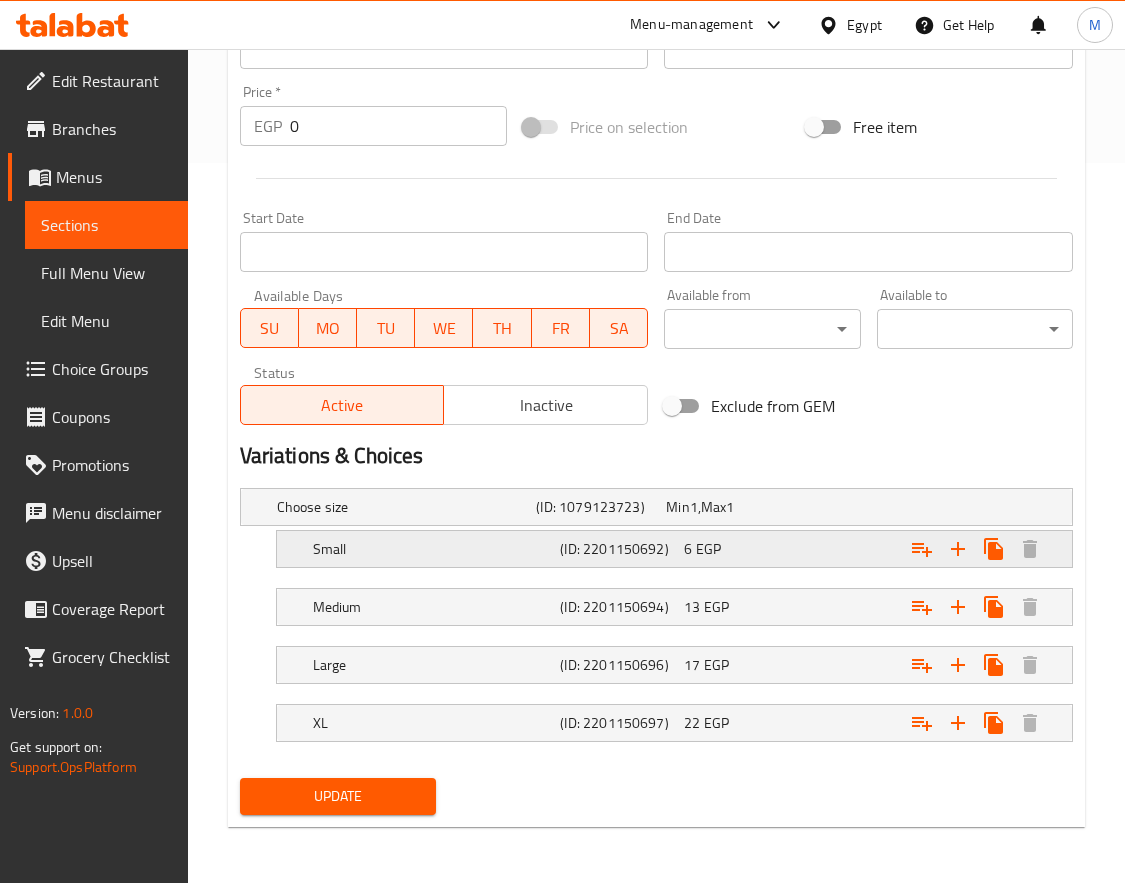 click on "6   EGP" at bounding box center [727, 507] 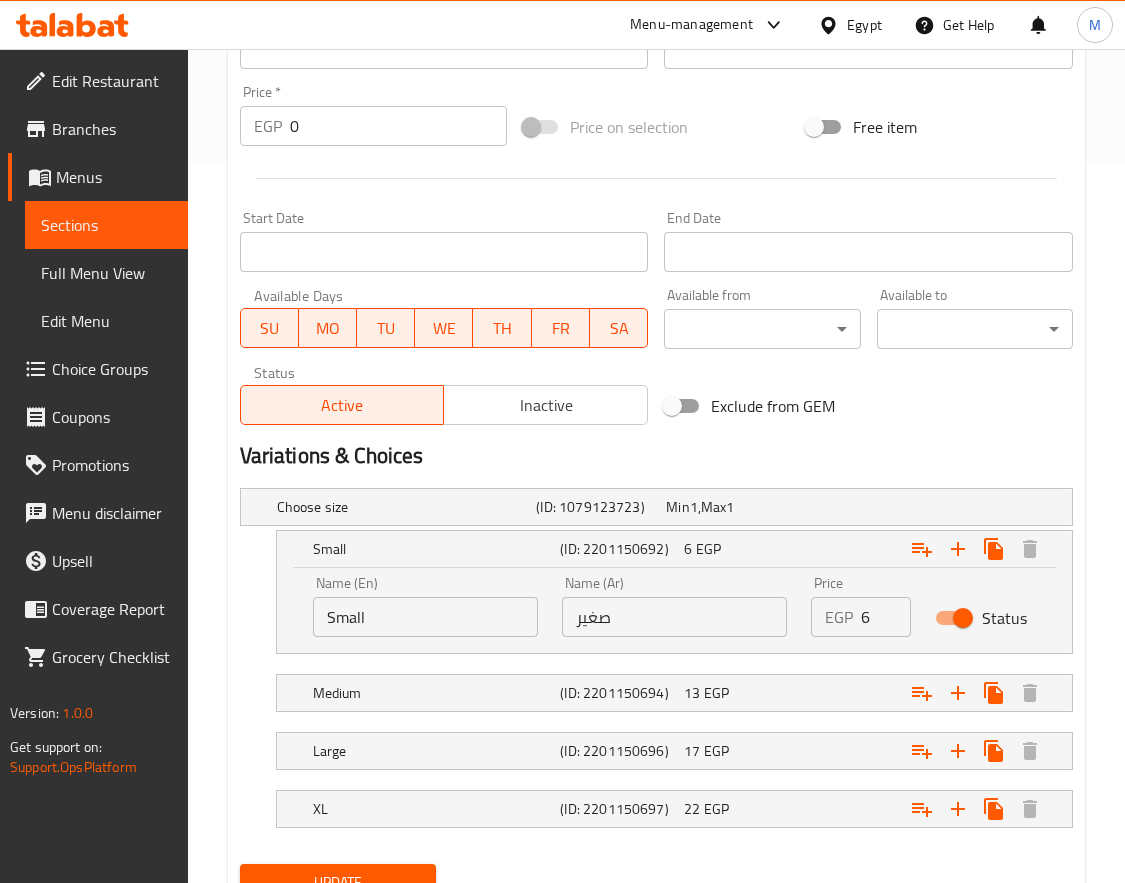 click on "6" at bounding box center [886, 617] 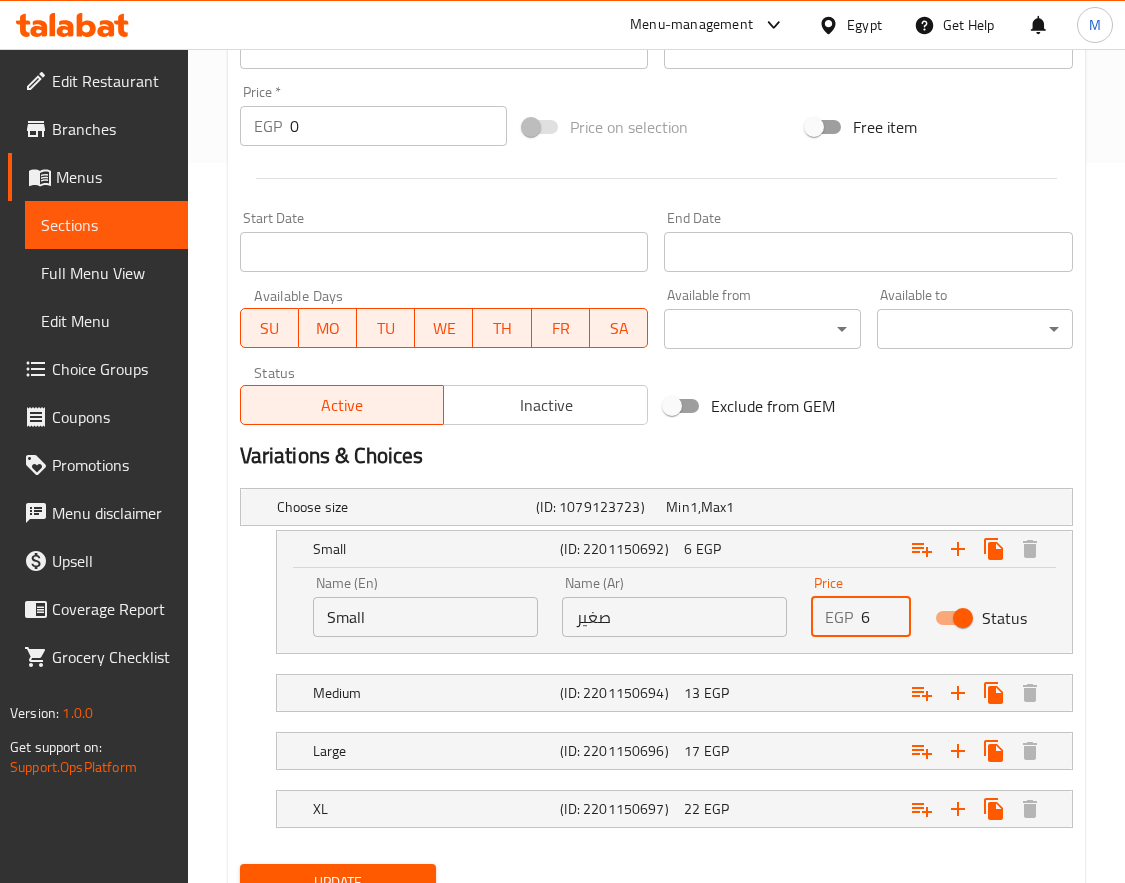 click on "6" at bounding box center [886, 617] 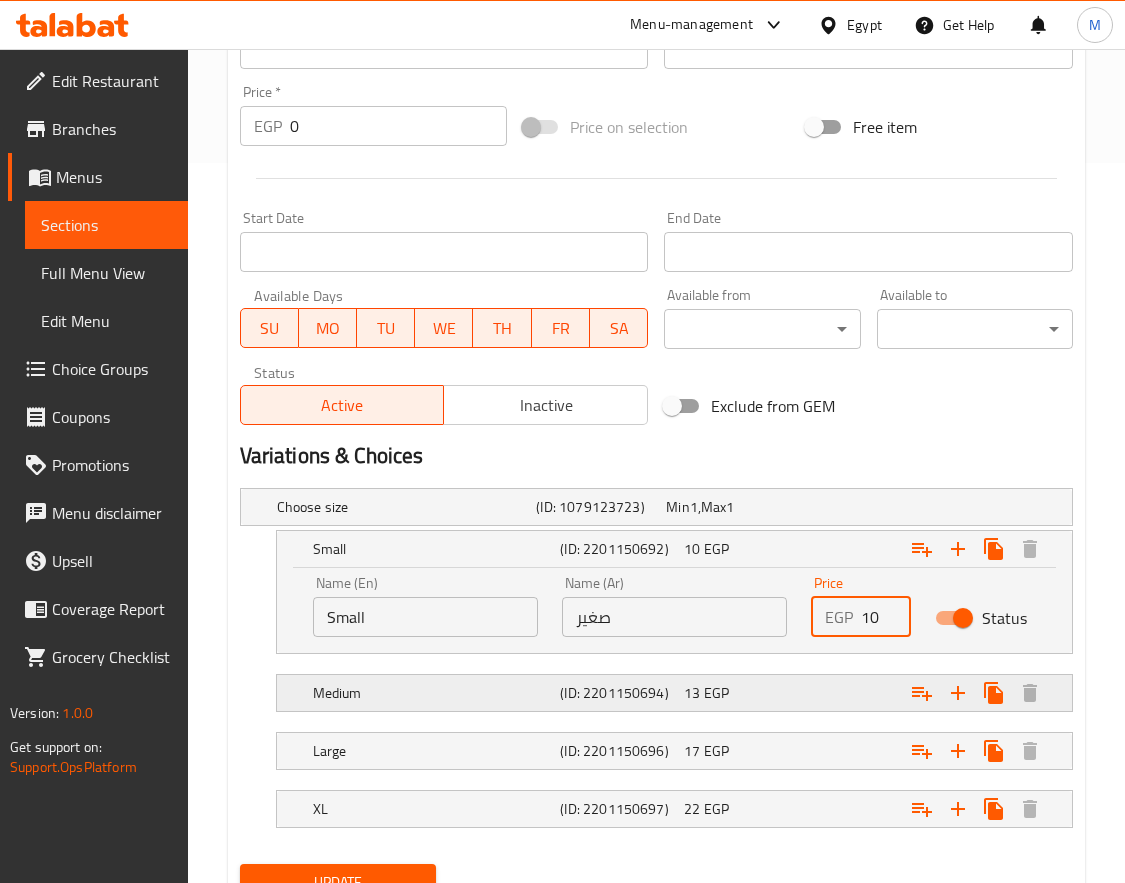 type on "10" 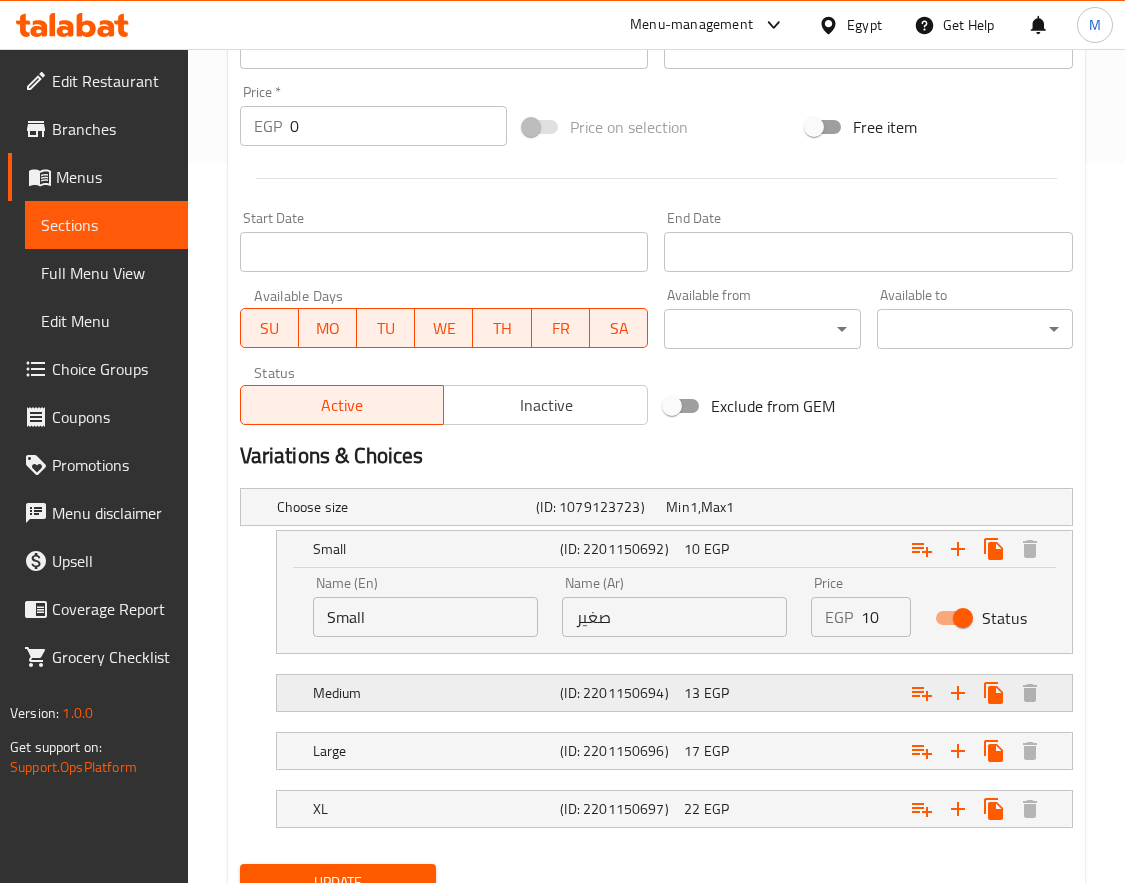 click at bounding box center (922, 507) 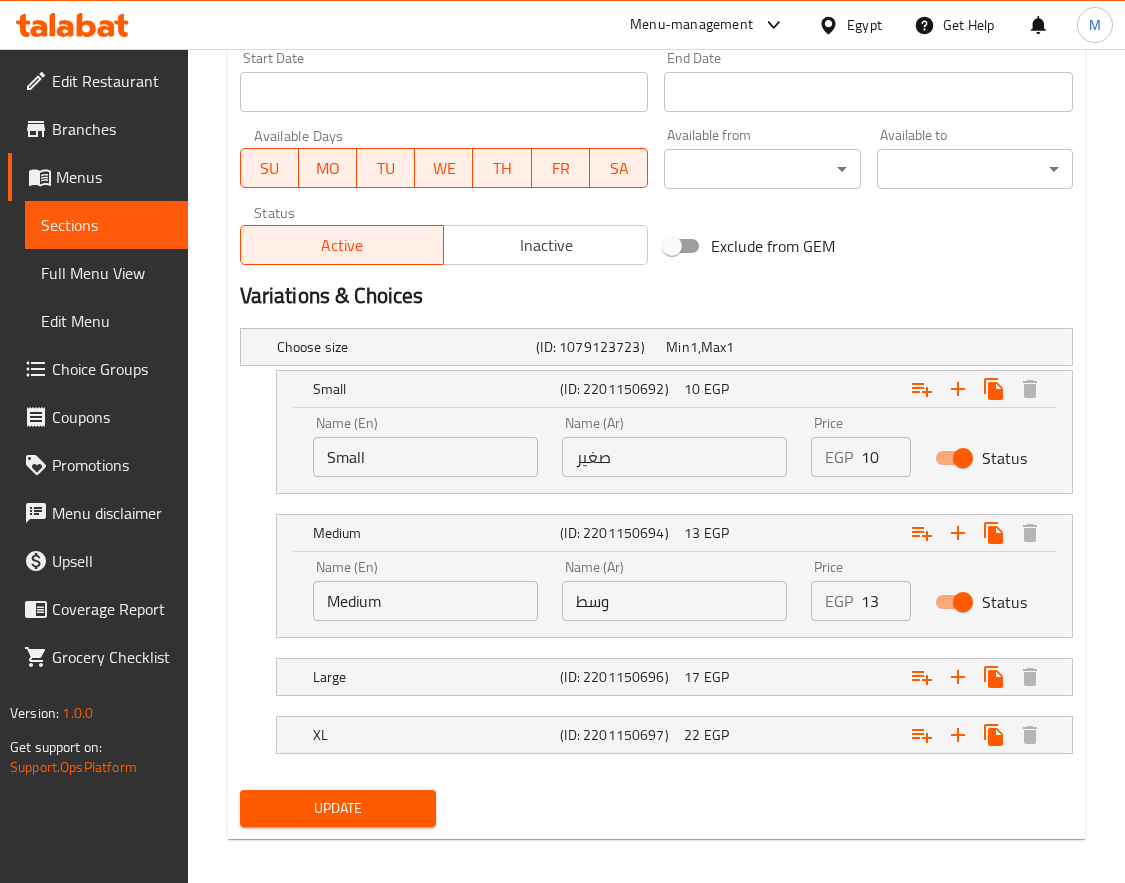 scroll, scrollTop: 892, scrollLeft: 0, axis: vertical 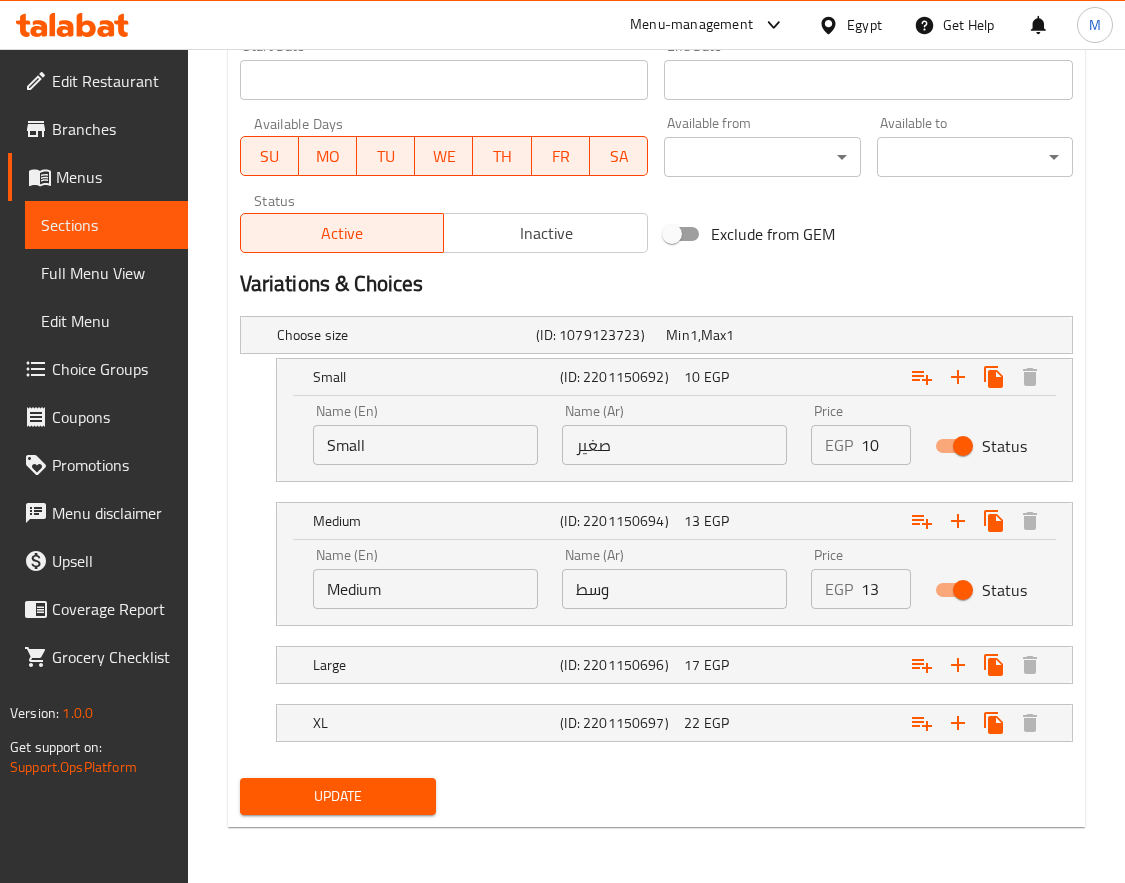 click on "13" at bounding box center [886, 589] 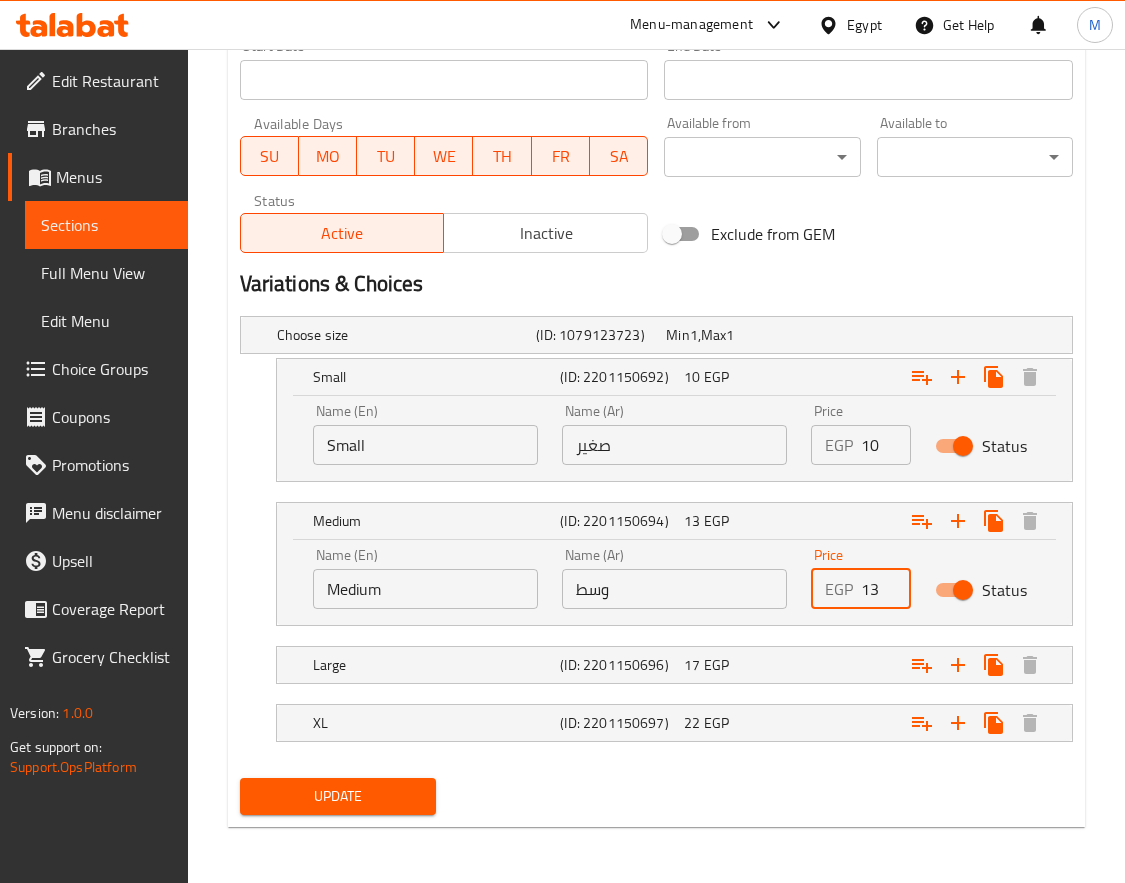 click on "13" at bounding box center [886, 589] 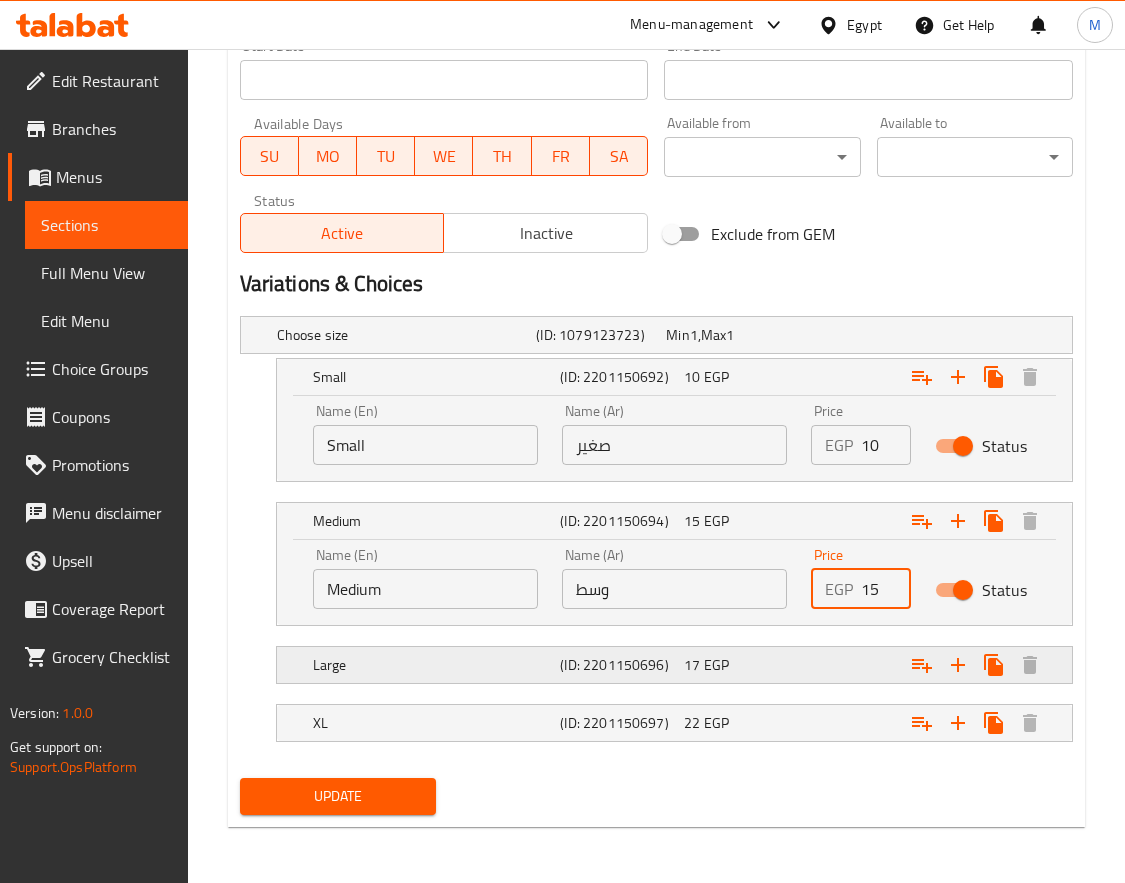 type on "15" 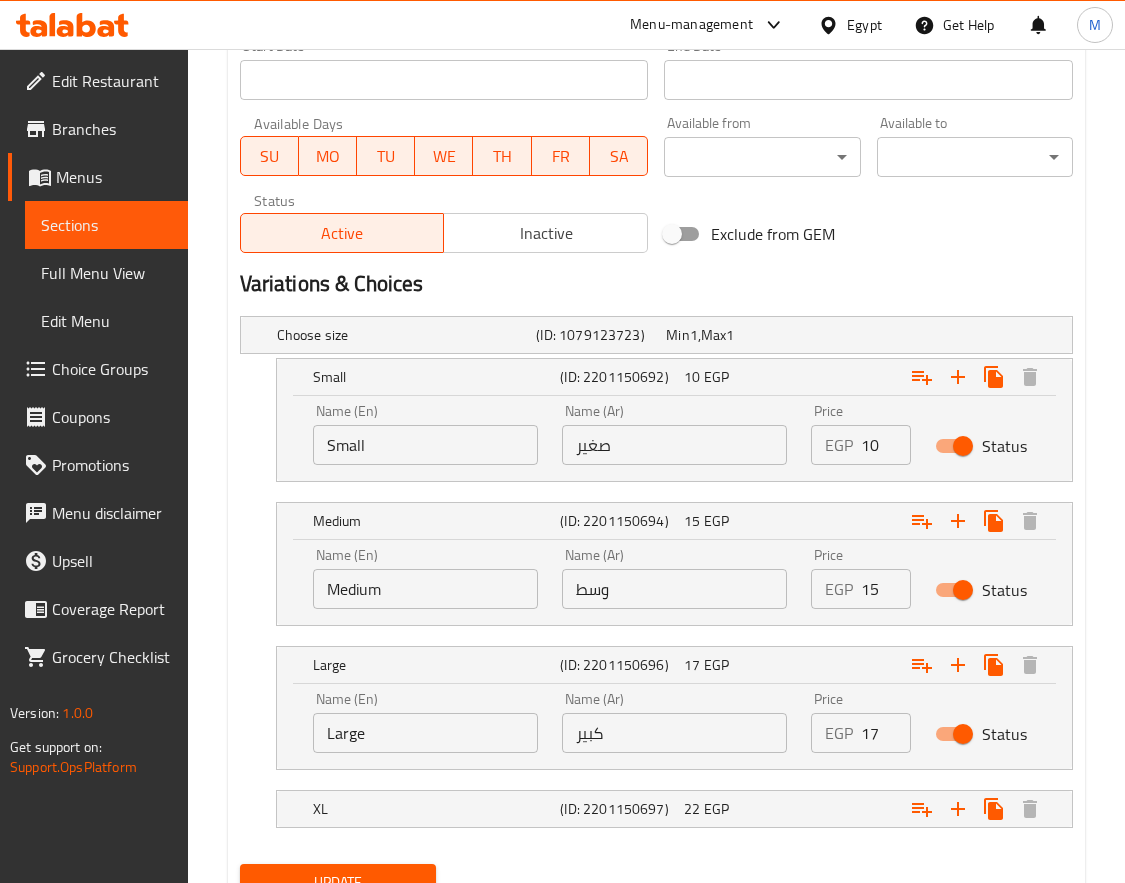 click on "17" at bounding box center (886, 733) 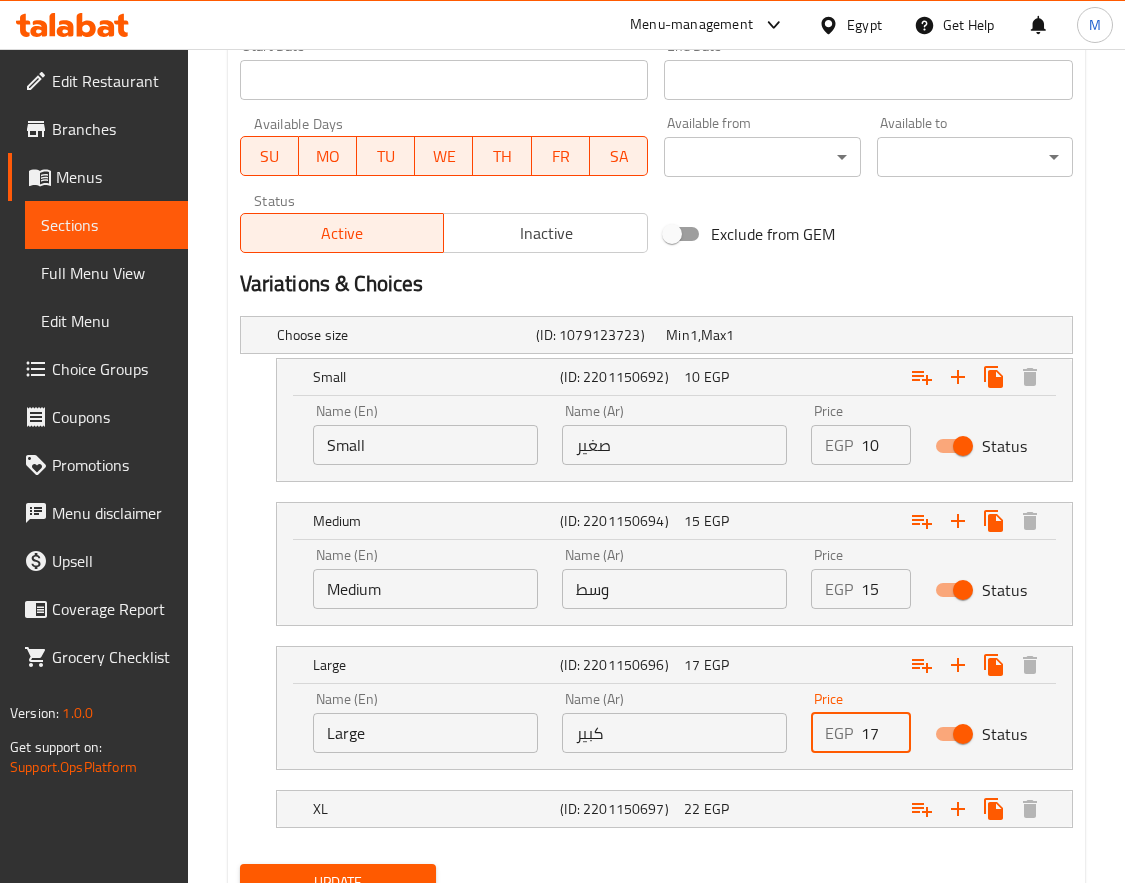 click on "17" at bounding box center [886, 733] 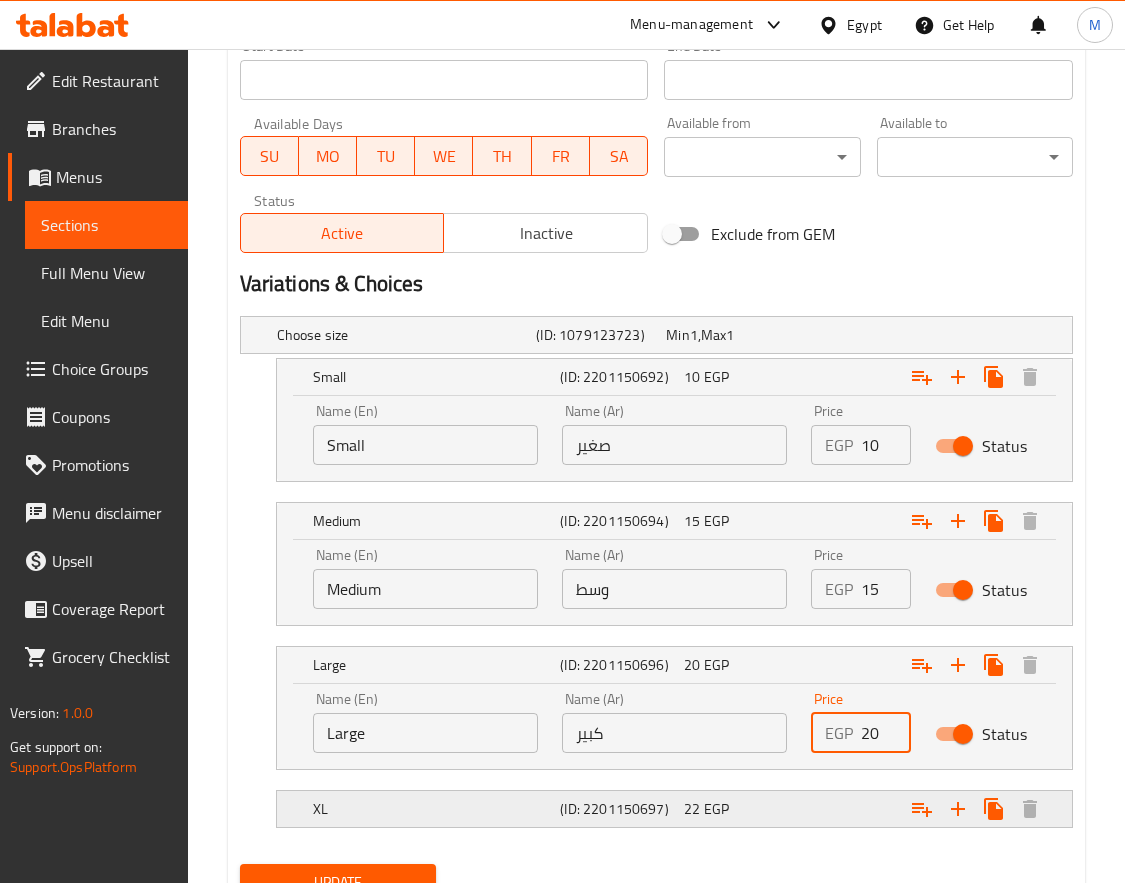 type on "20" 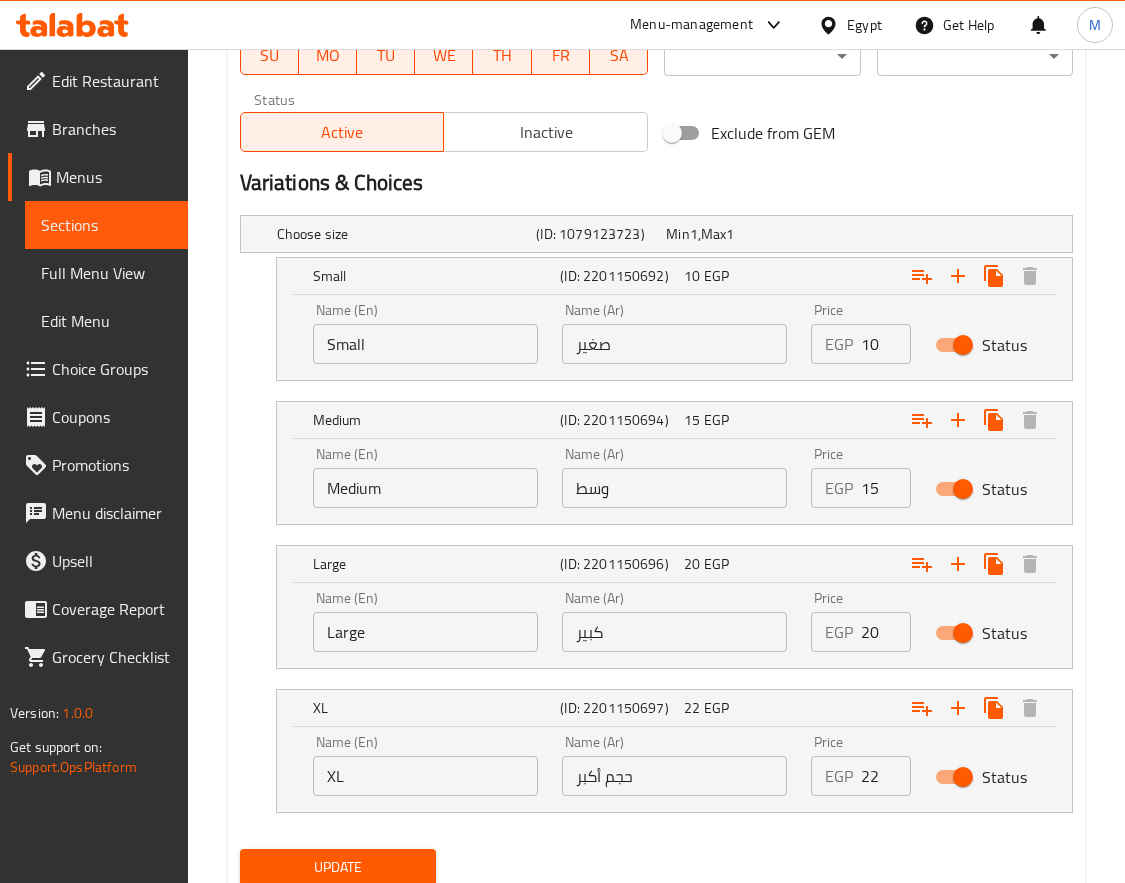 scroll, scrollTop: 1064, scrollLeft: 0, axis: vertical 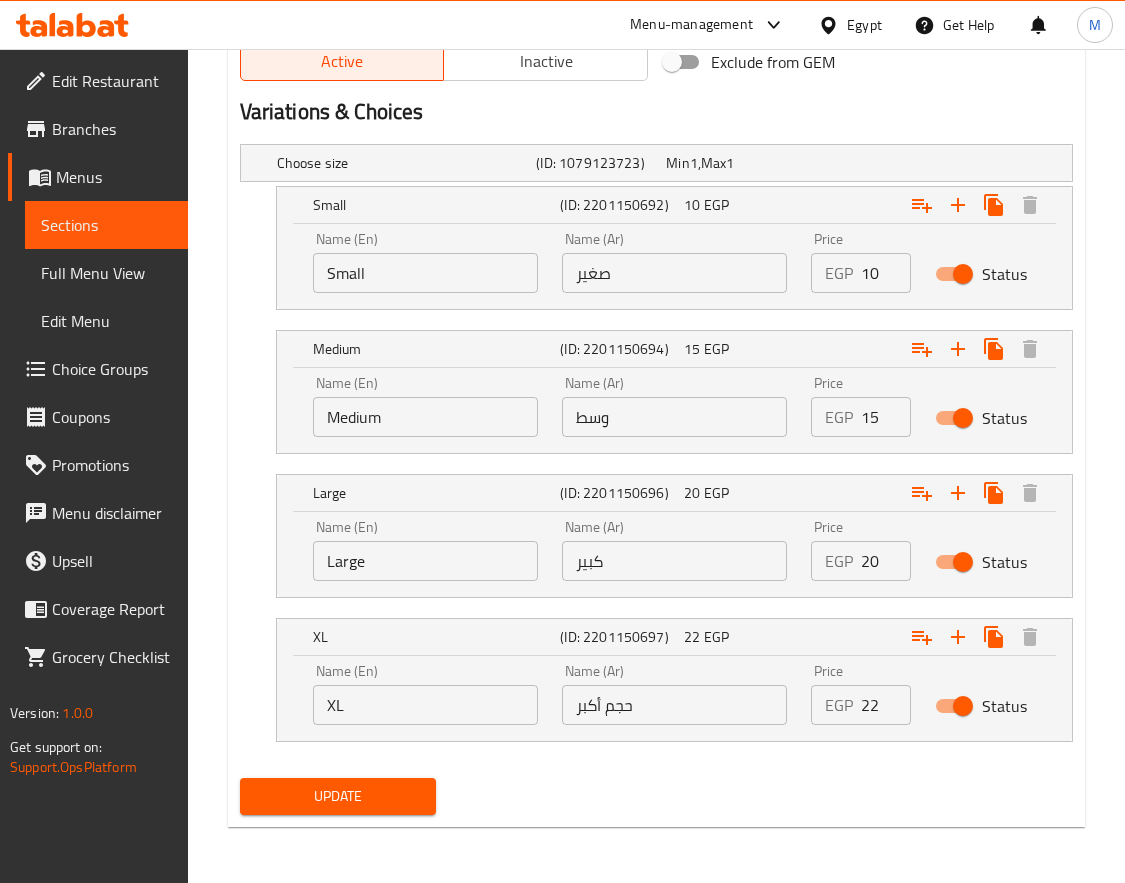 click on "22" at bounding box center (886, 705) 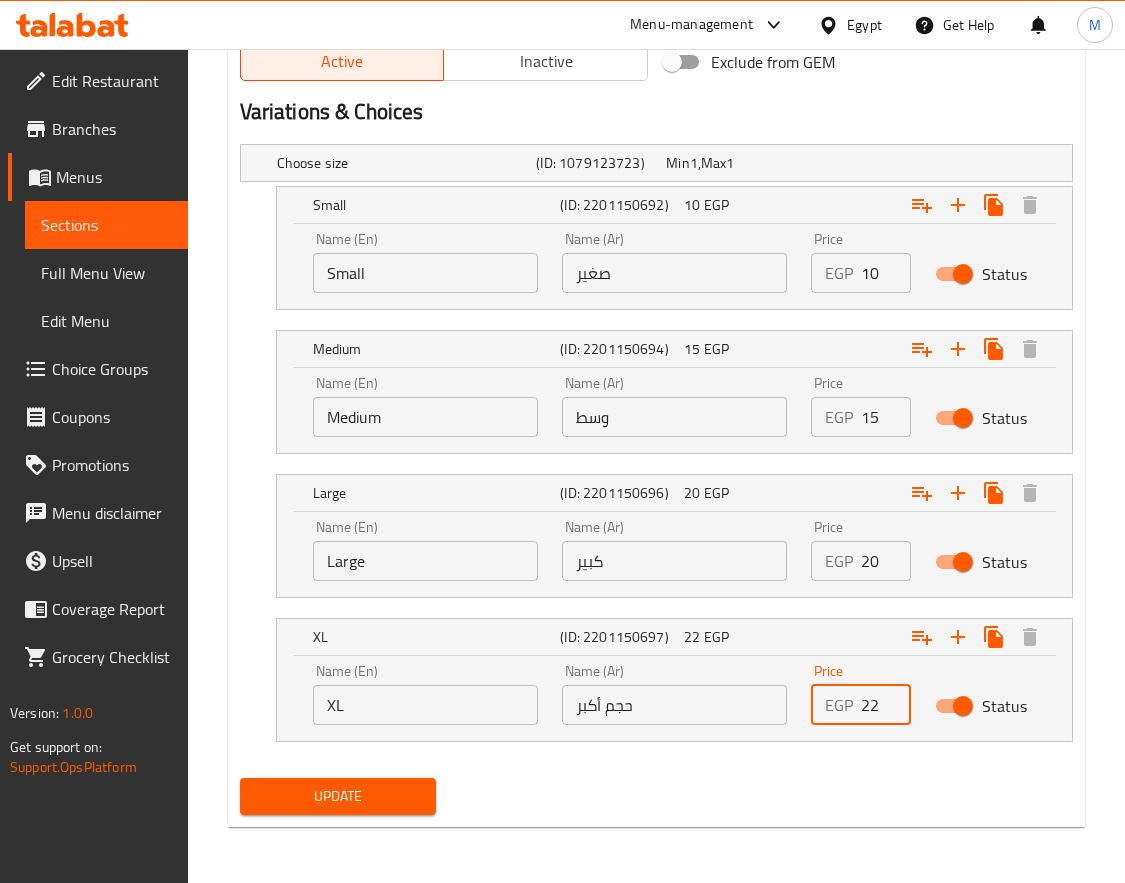 click on "22" at bounding box center [886, 705] 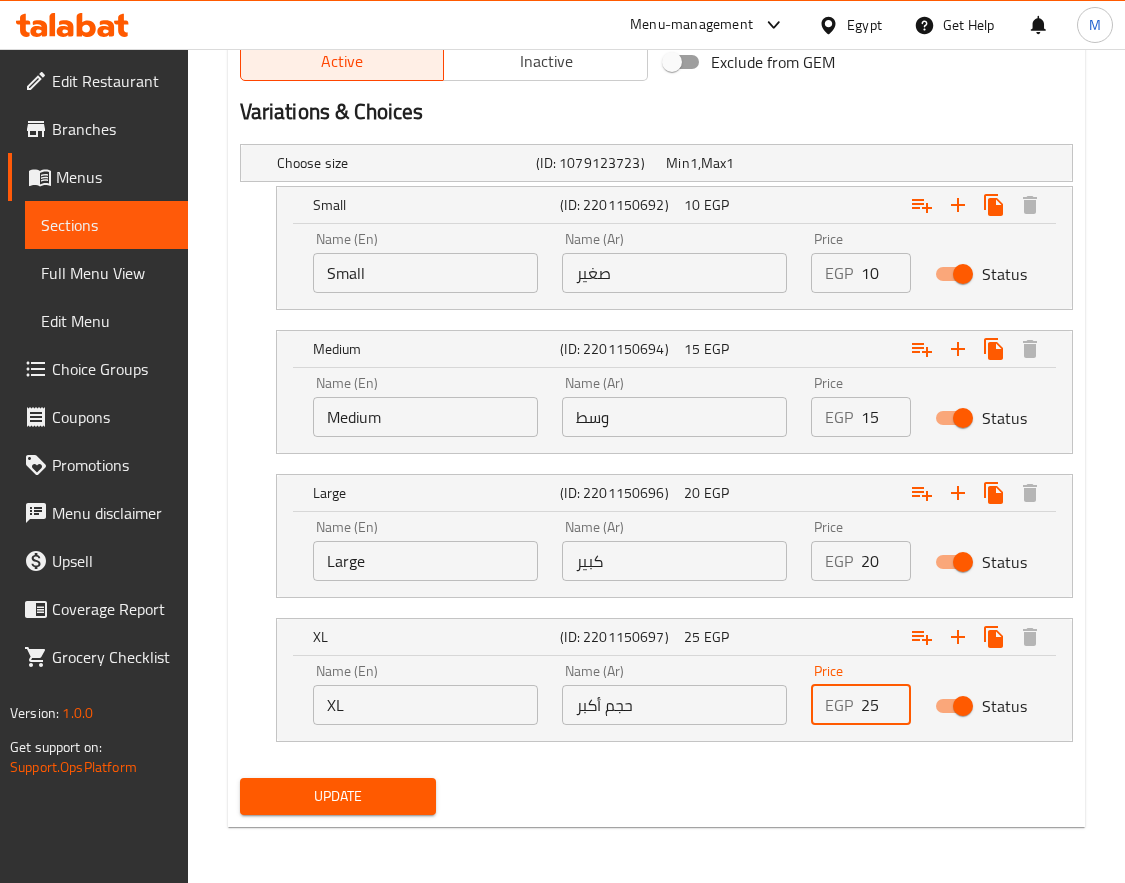 type on "25" 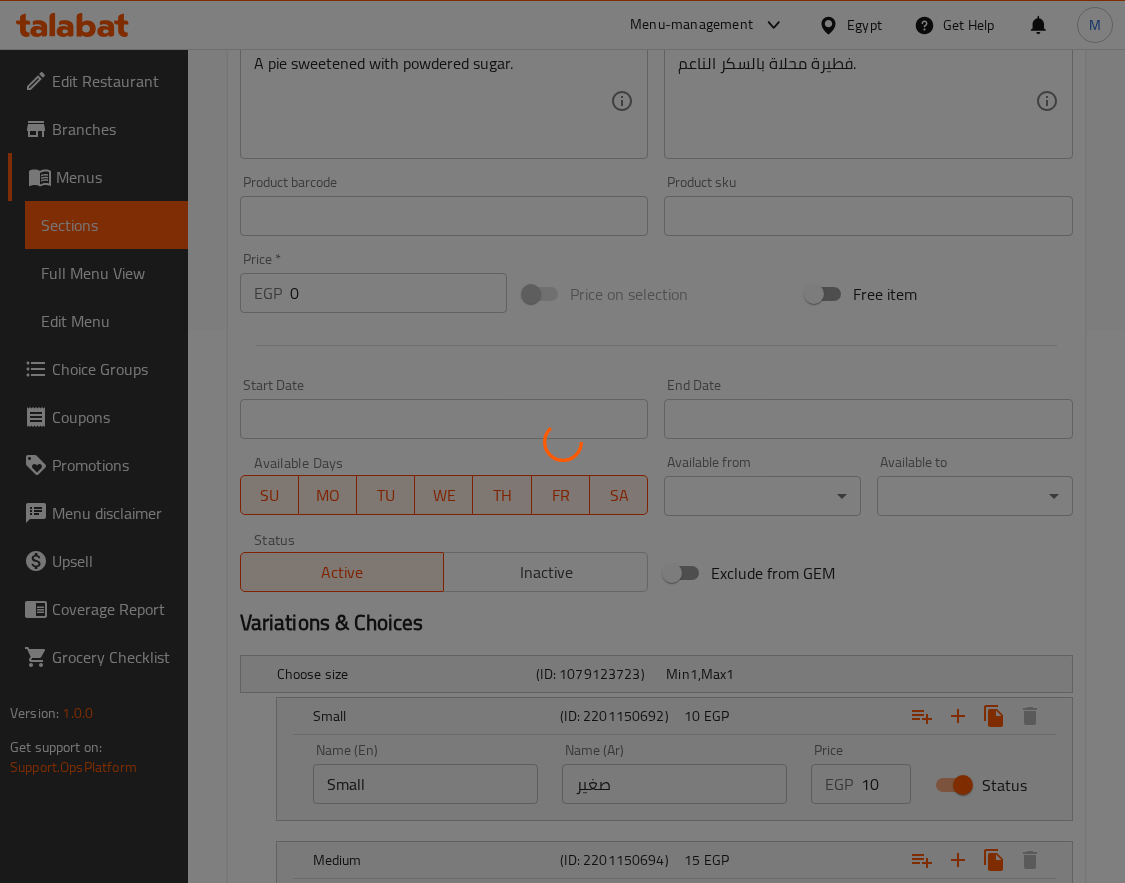 scroll, scrollTop: 0, scrollLeft: 0, axis: both 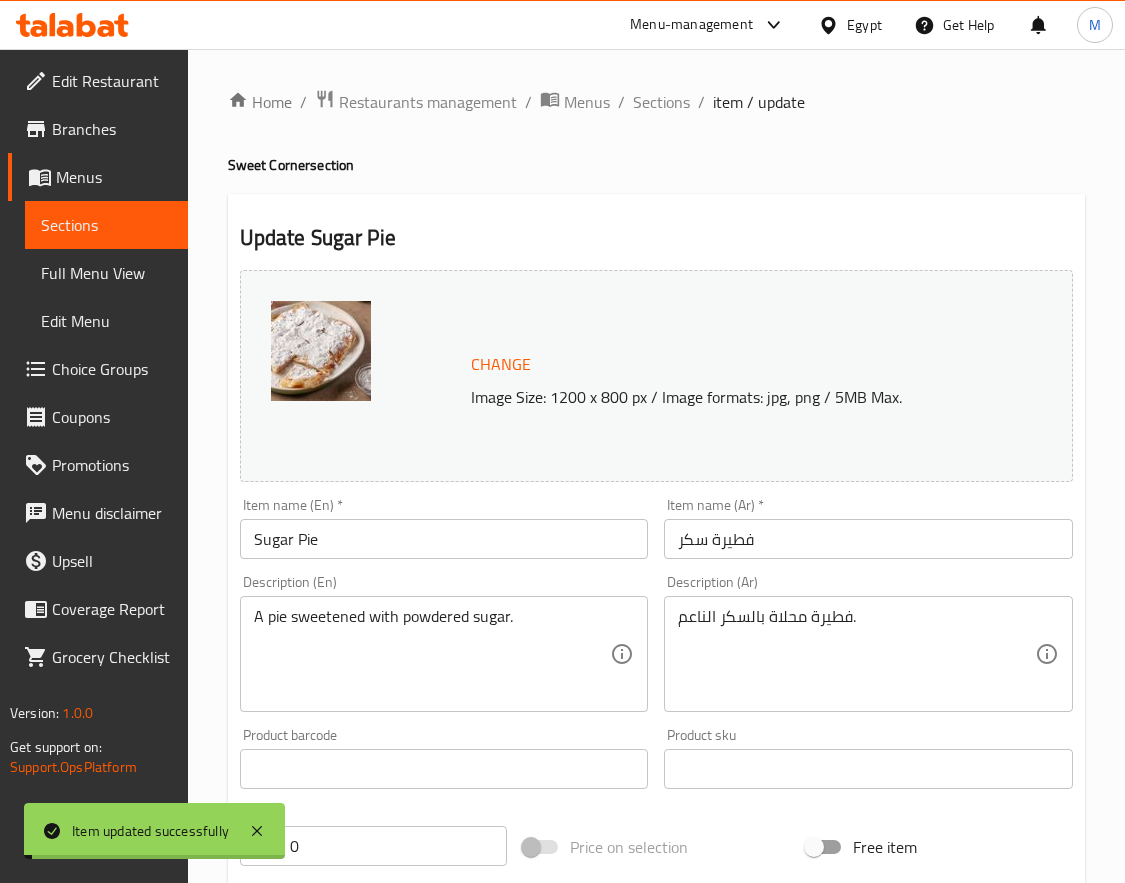click on "Sections" at bounding box center (661, 102) 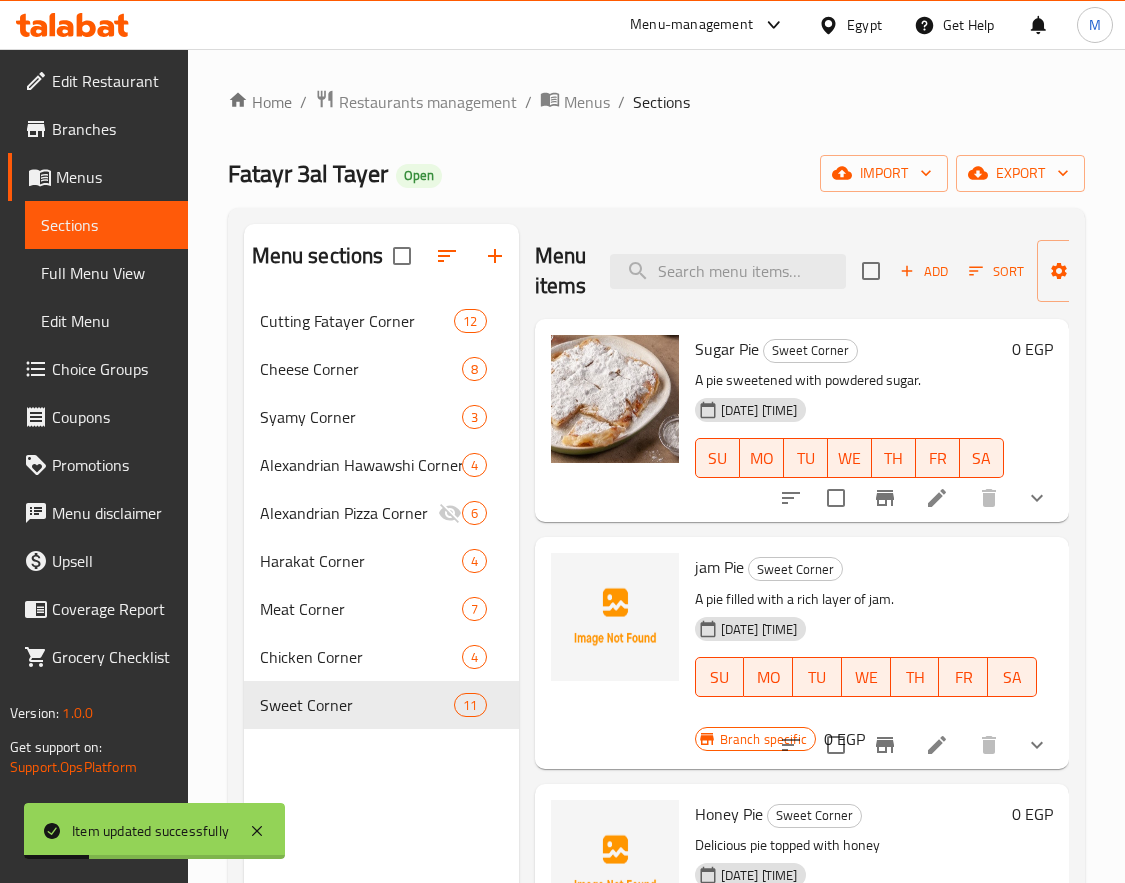 click at bounding box center (937, 745) 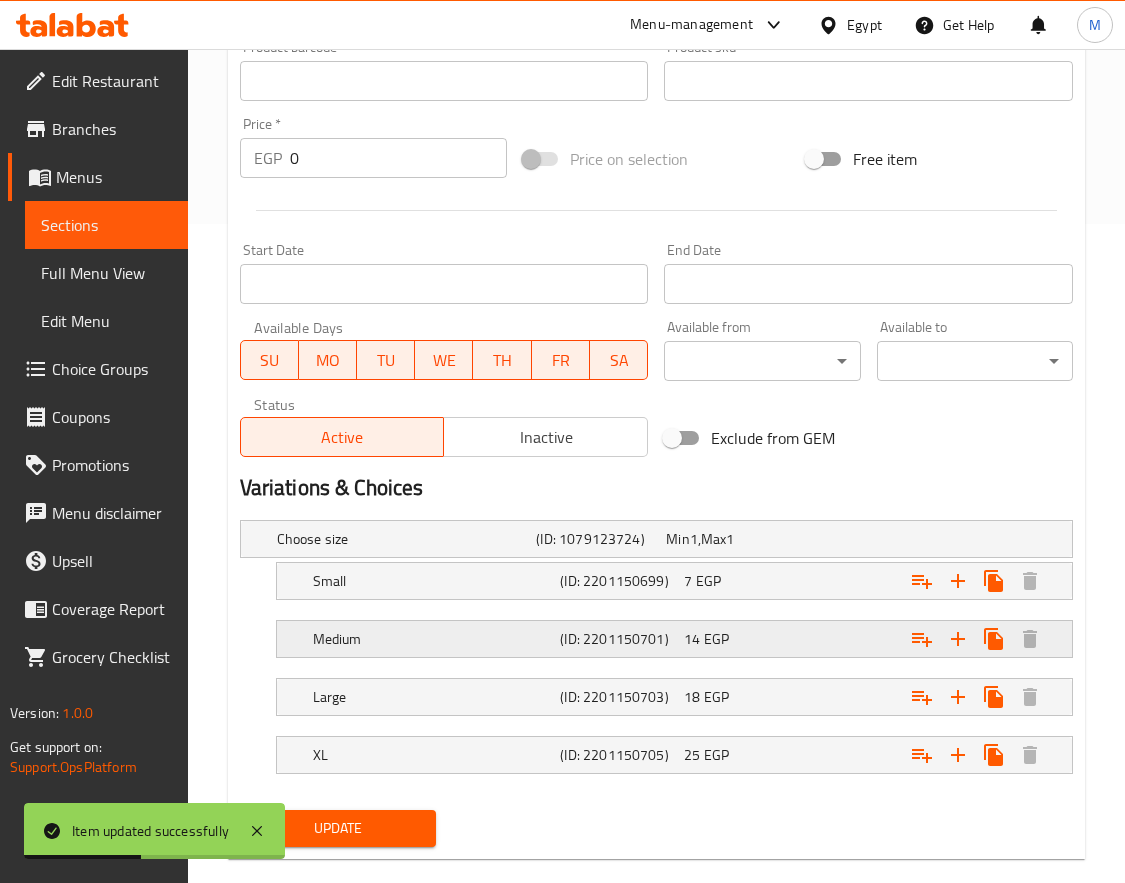 scroll, scrollTop: 691, scrollLeft: 0, axis: vertical 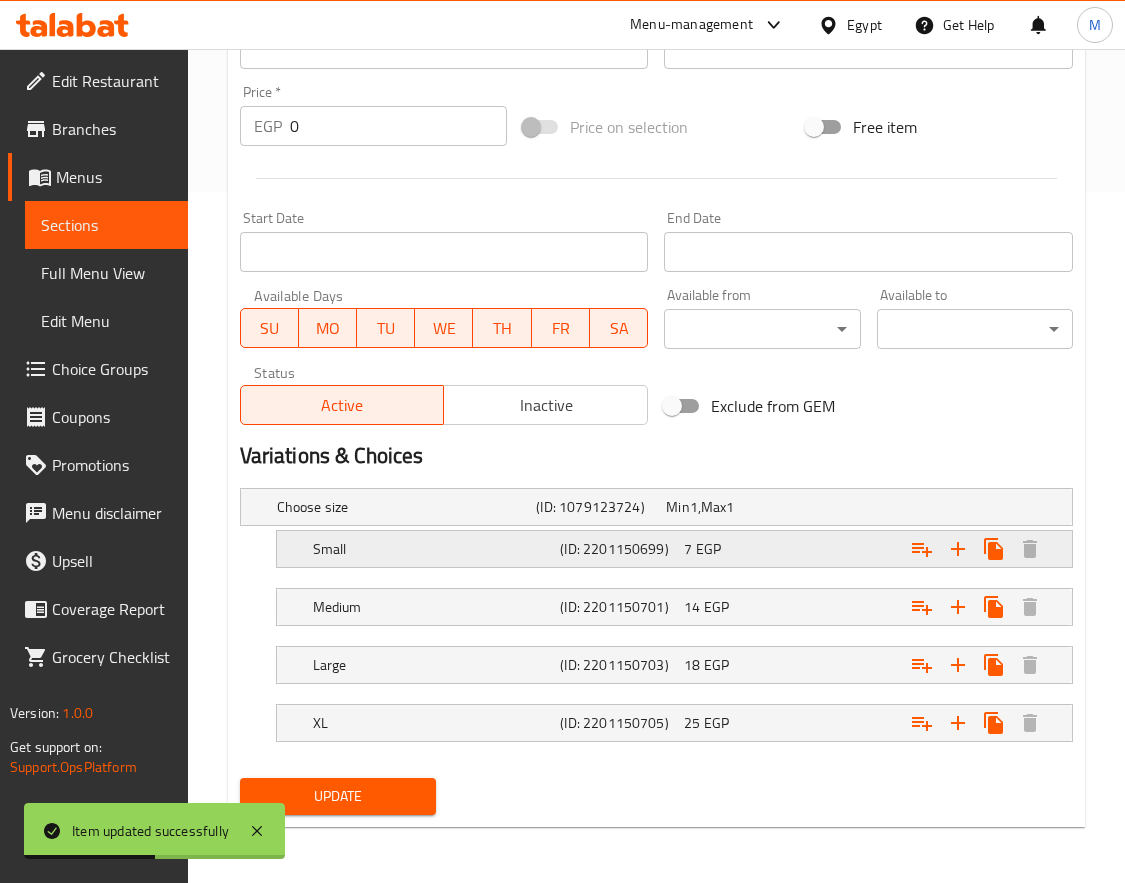click on "7   EGP" at bounding box center (727, 507) 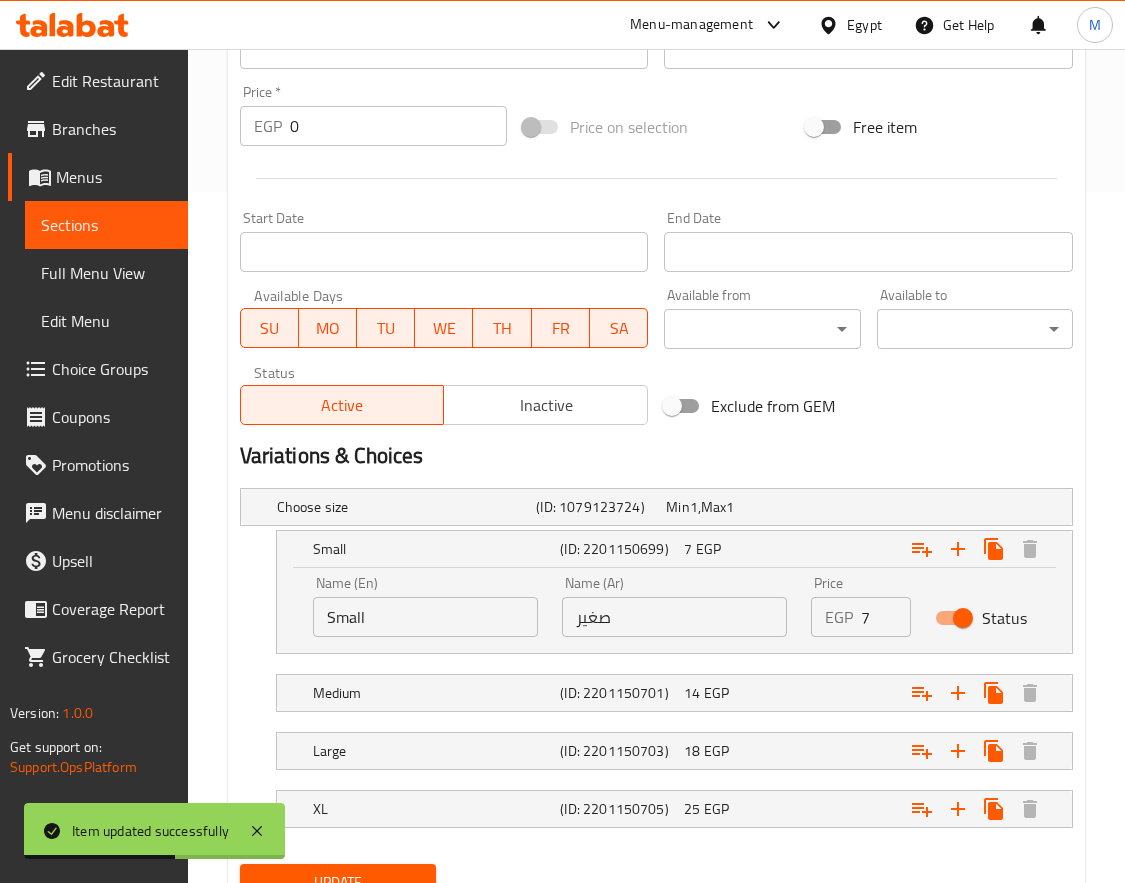click on "7" at bounding box center (886, 617) 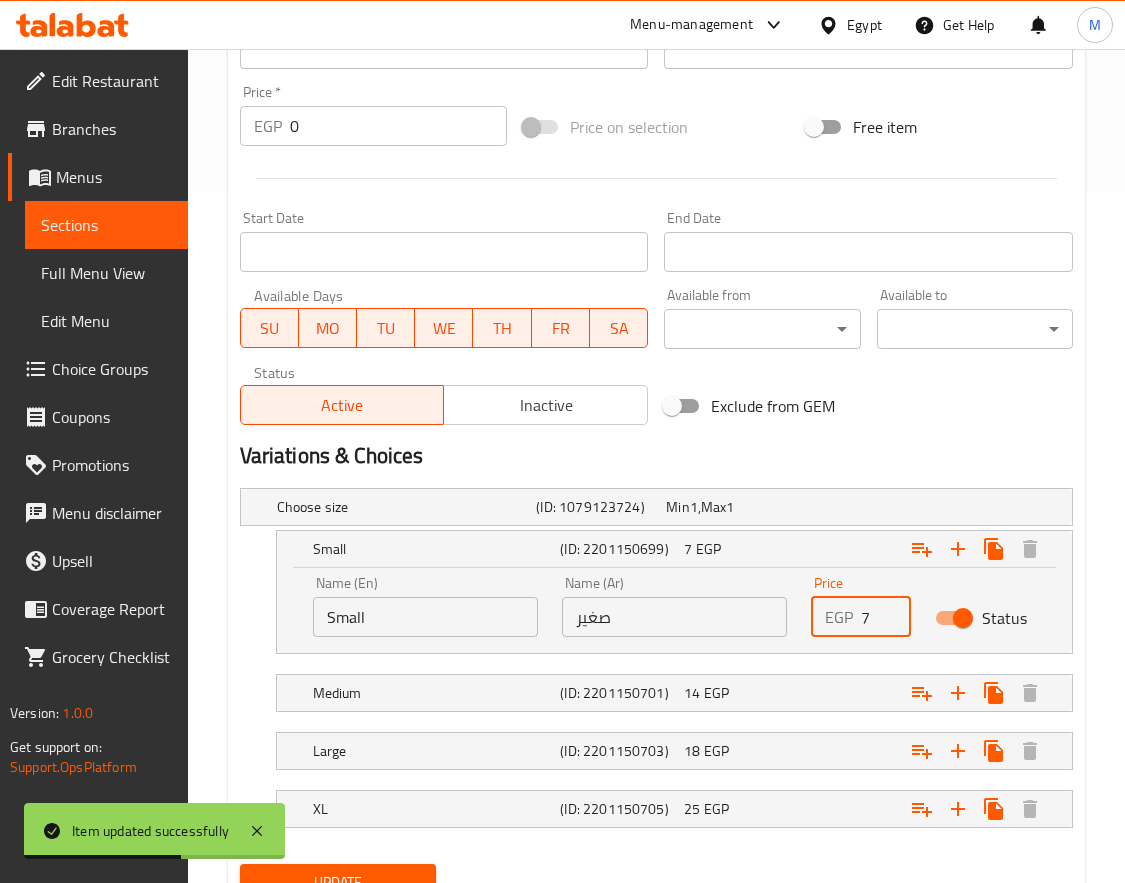 click on "7" at bounding box center (886, 617) 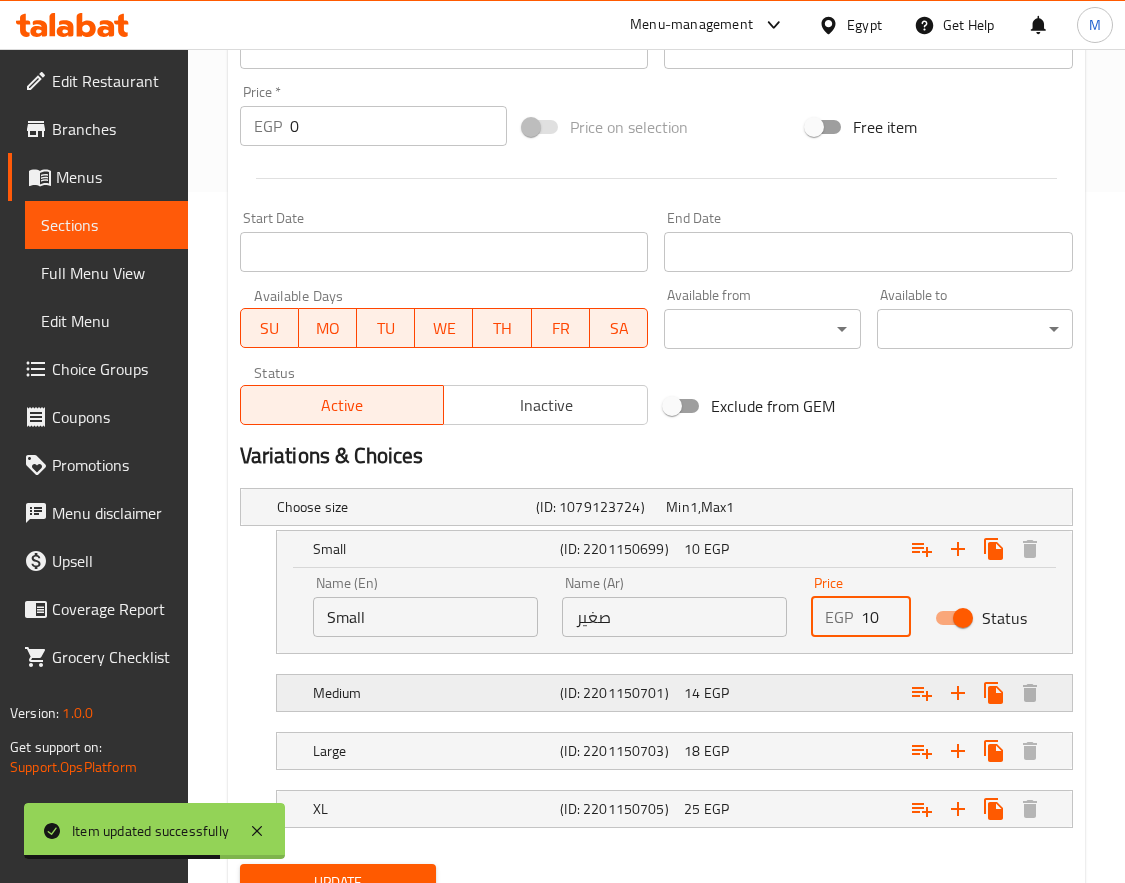 type on "10" 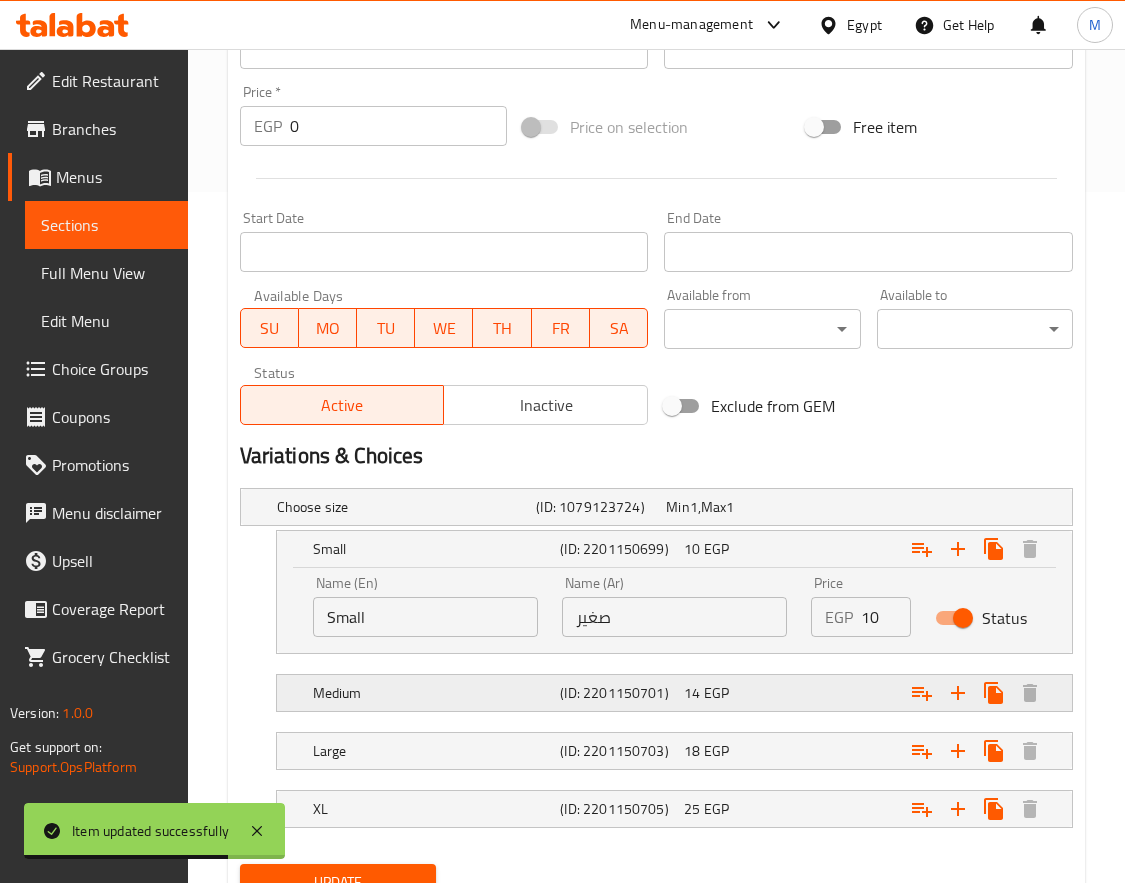 click at bounding box center (922, 507) 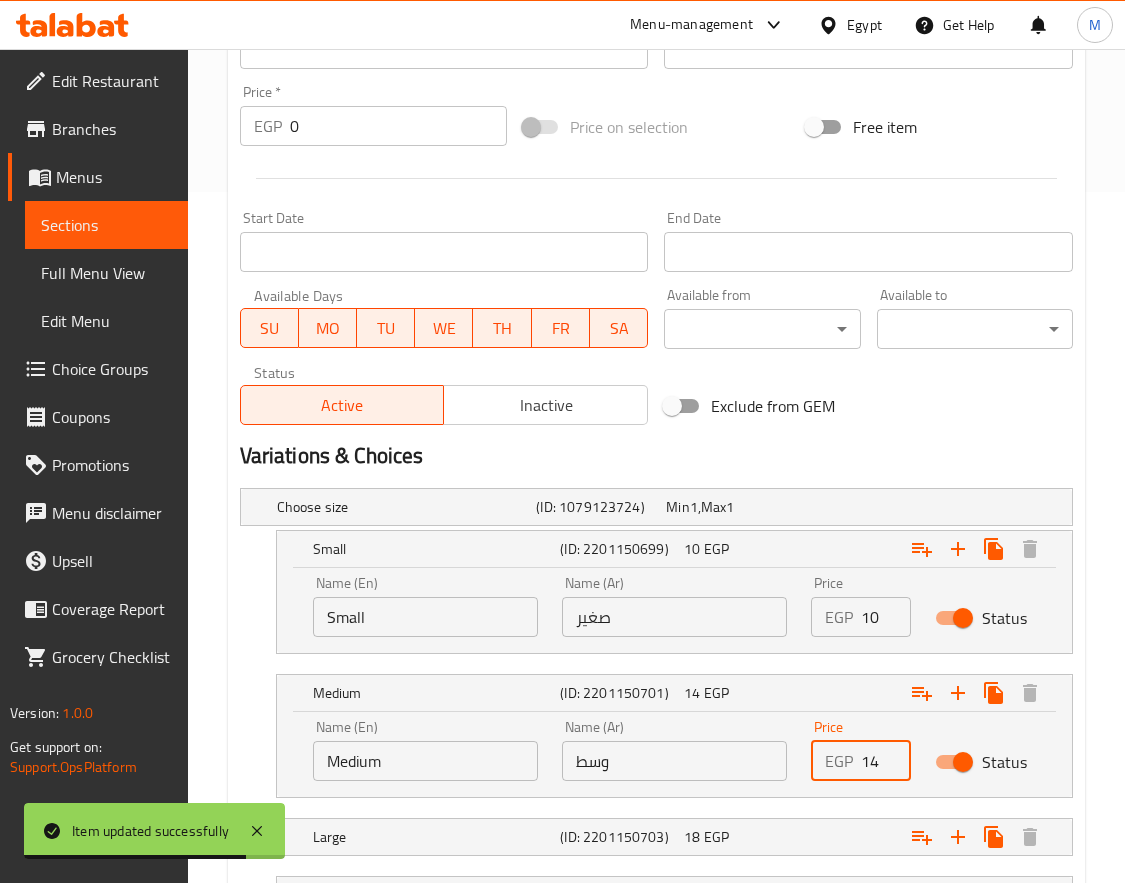 click on "14" at bounding box center (886, 761) 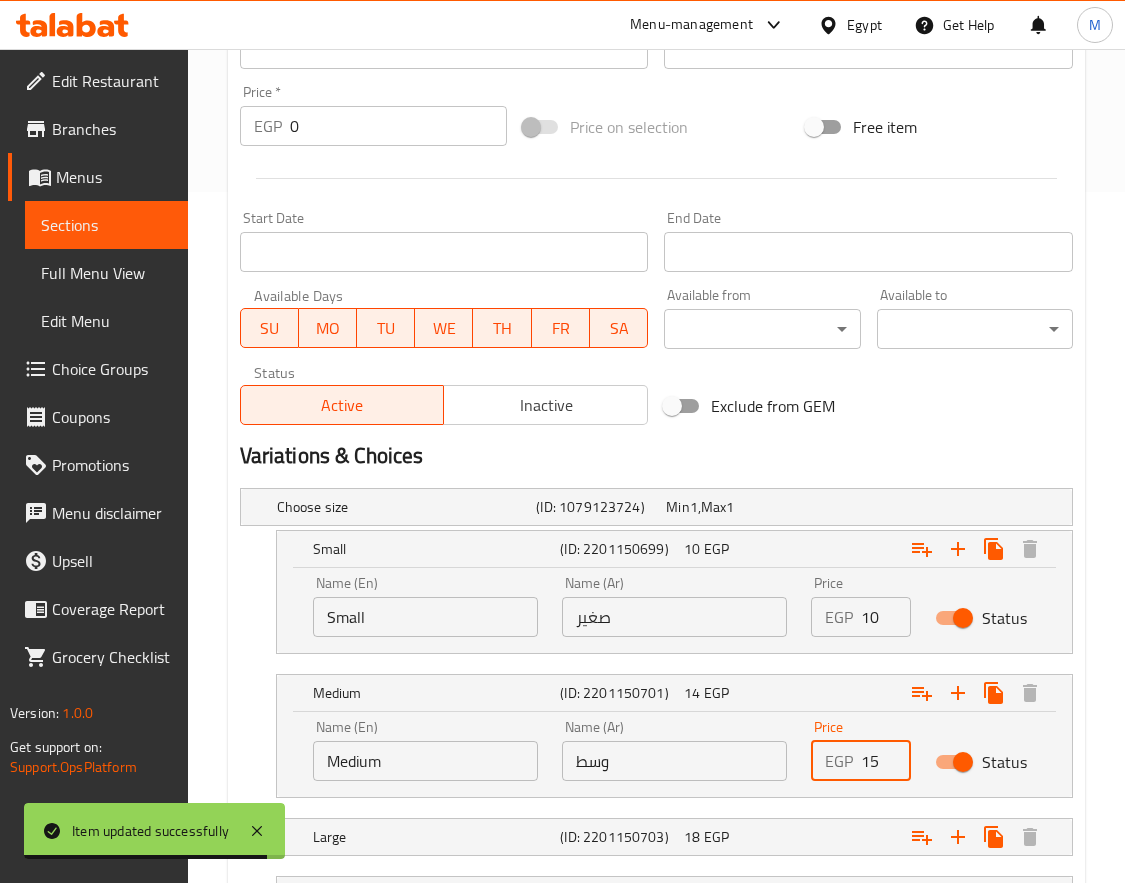 type on "15" 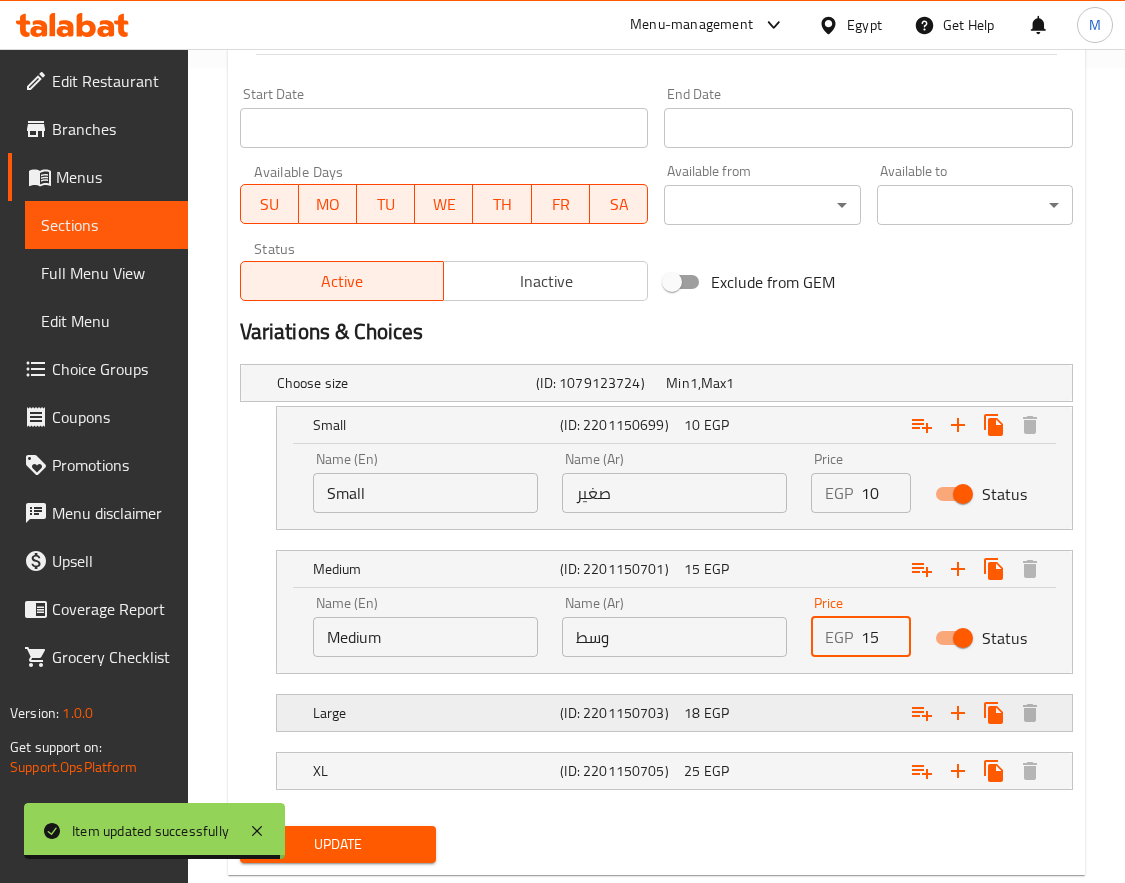 scroll, scrollTop: 863, scrollLeft: 0, axis: vertical 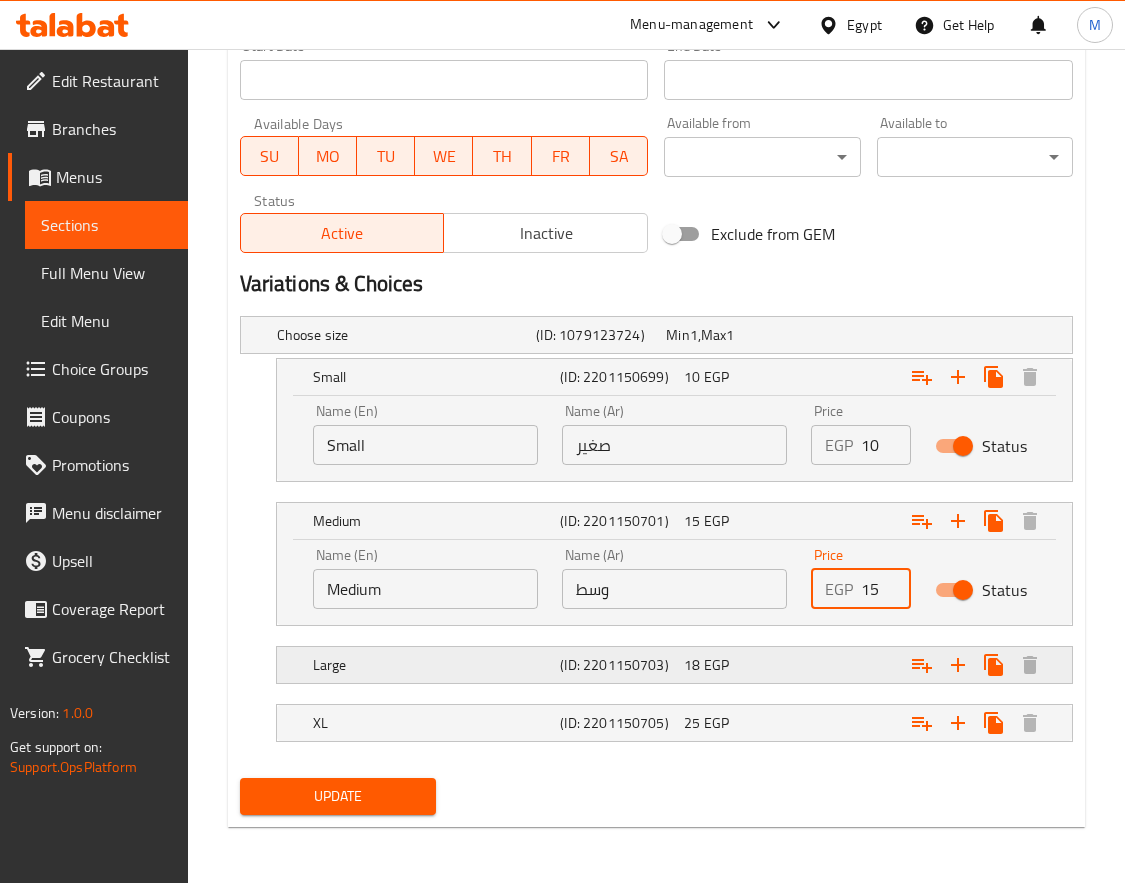 click at bounding box center [922, 335] 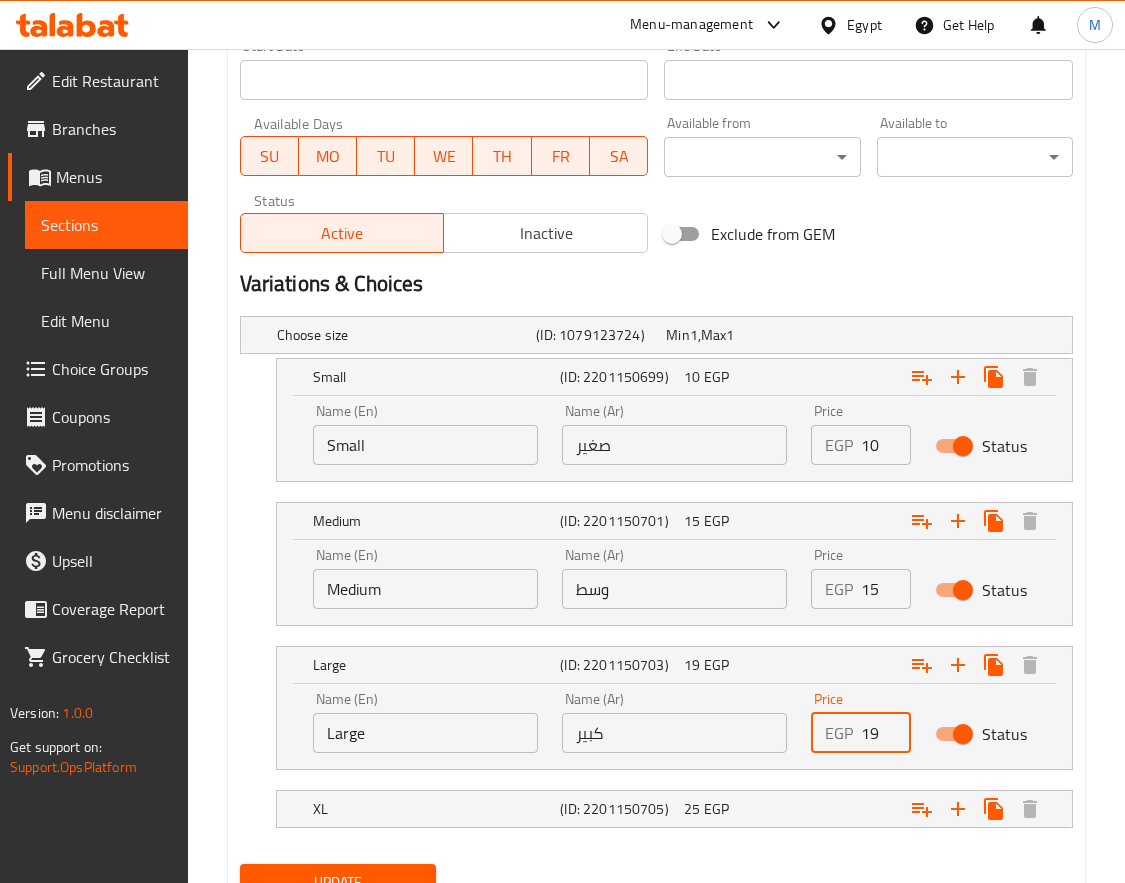 click on "19" at bounding box center [886, 733] 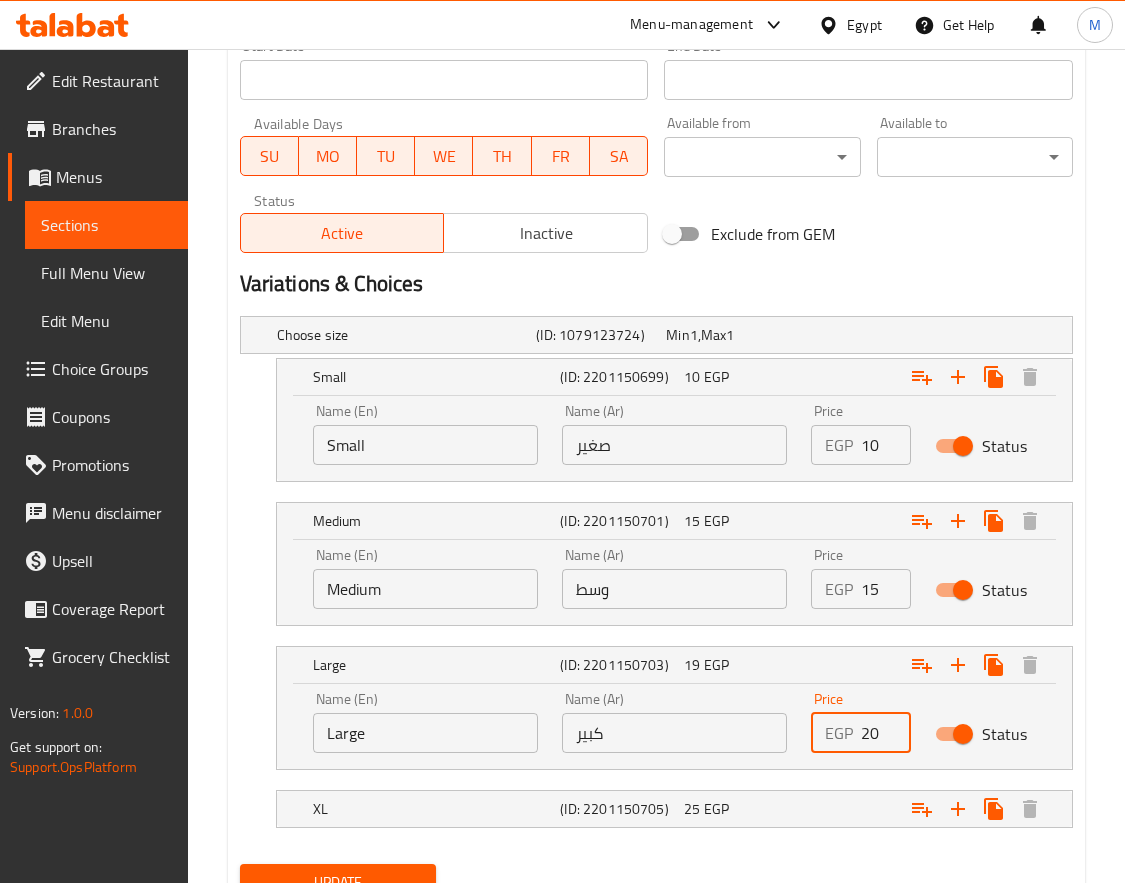 type on "20" 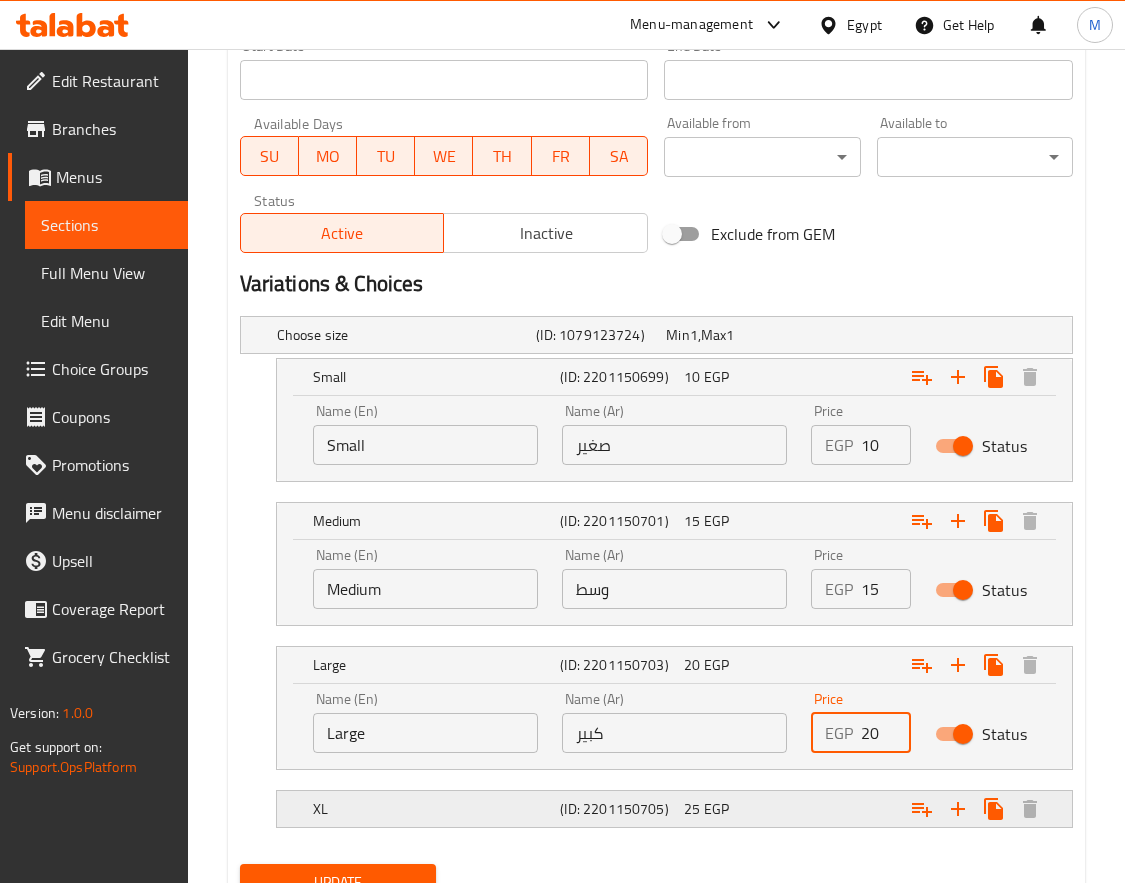 click at bounding box center [922, 335] 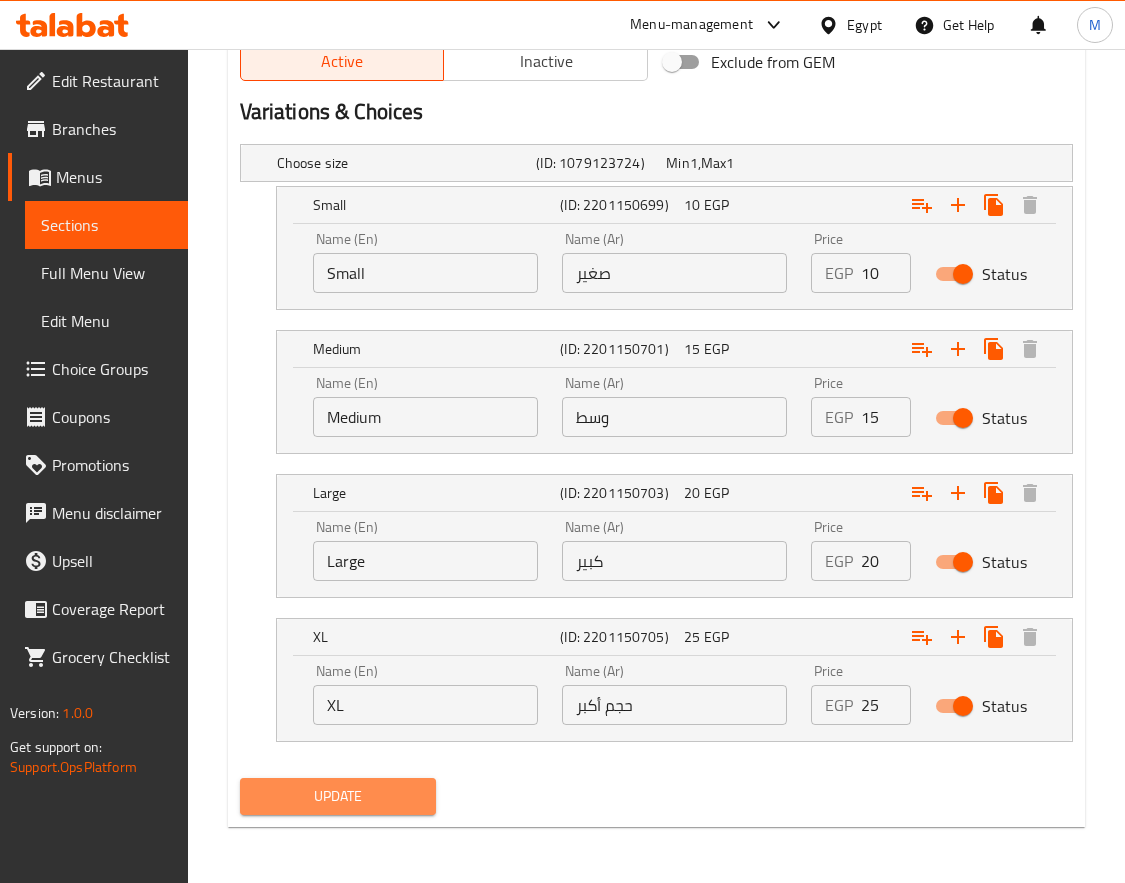 click on "Update" at bounding box center [338, 796] 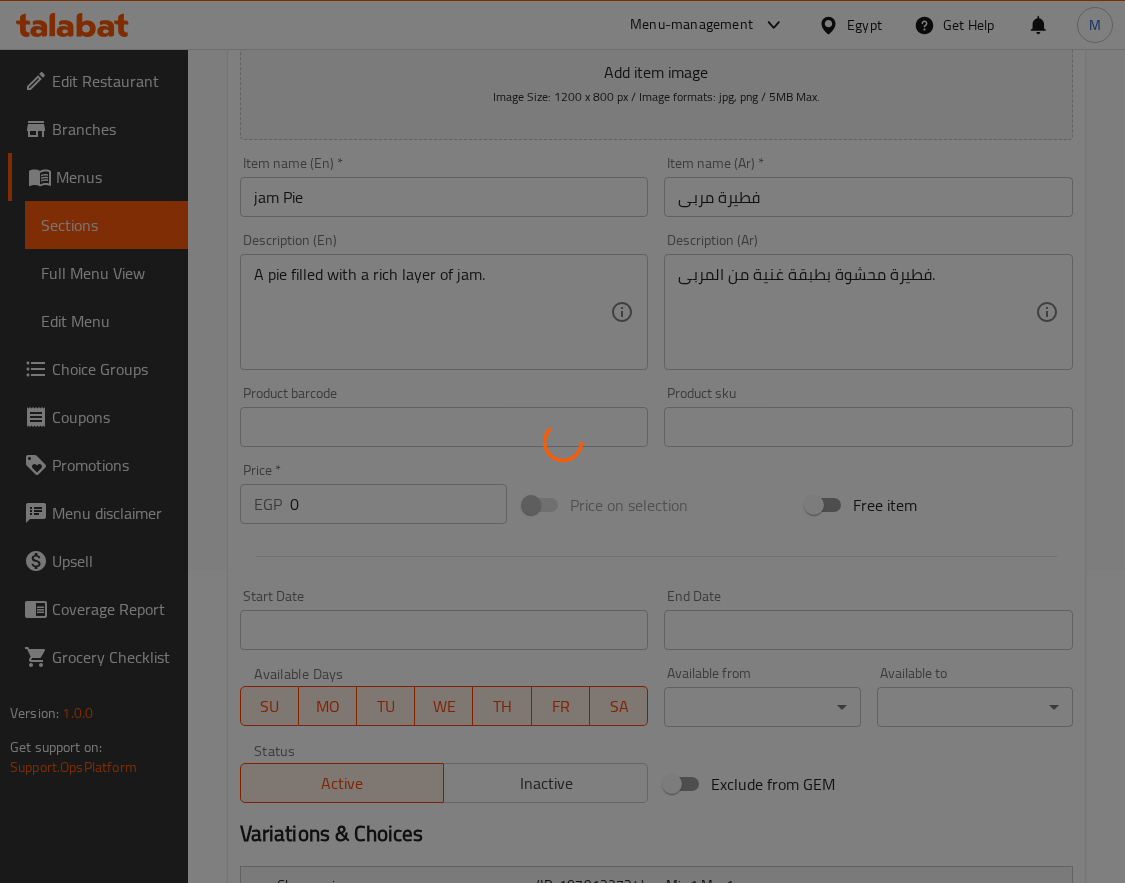 scroll, scrollTop: 0, scrollLeft: 0, axis: both 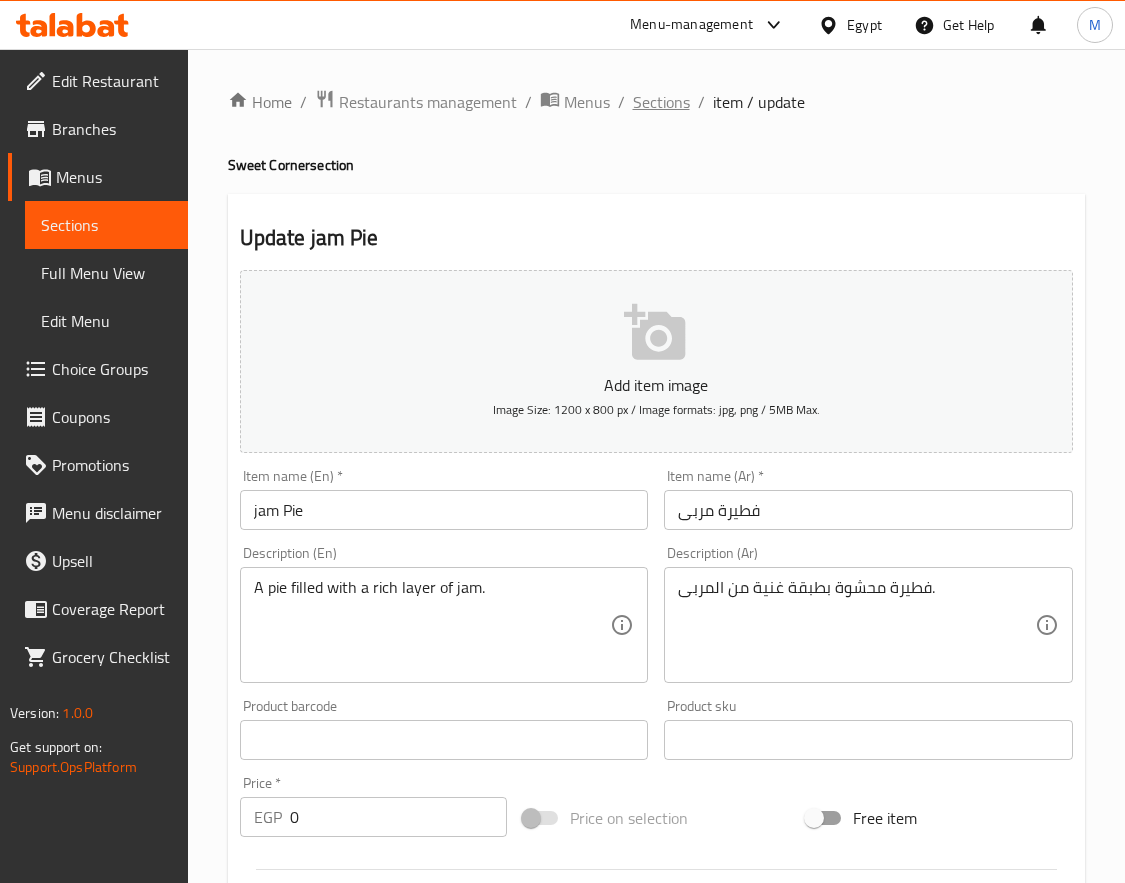 click on "Sections" at bounding box center (661, 102) 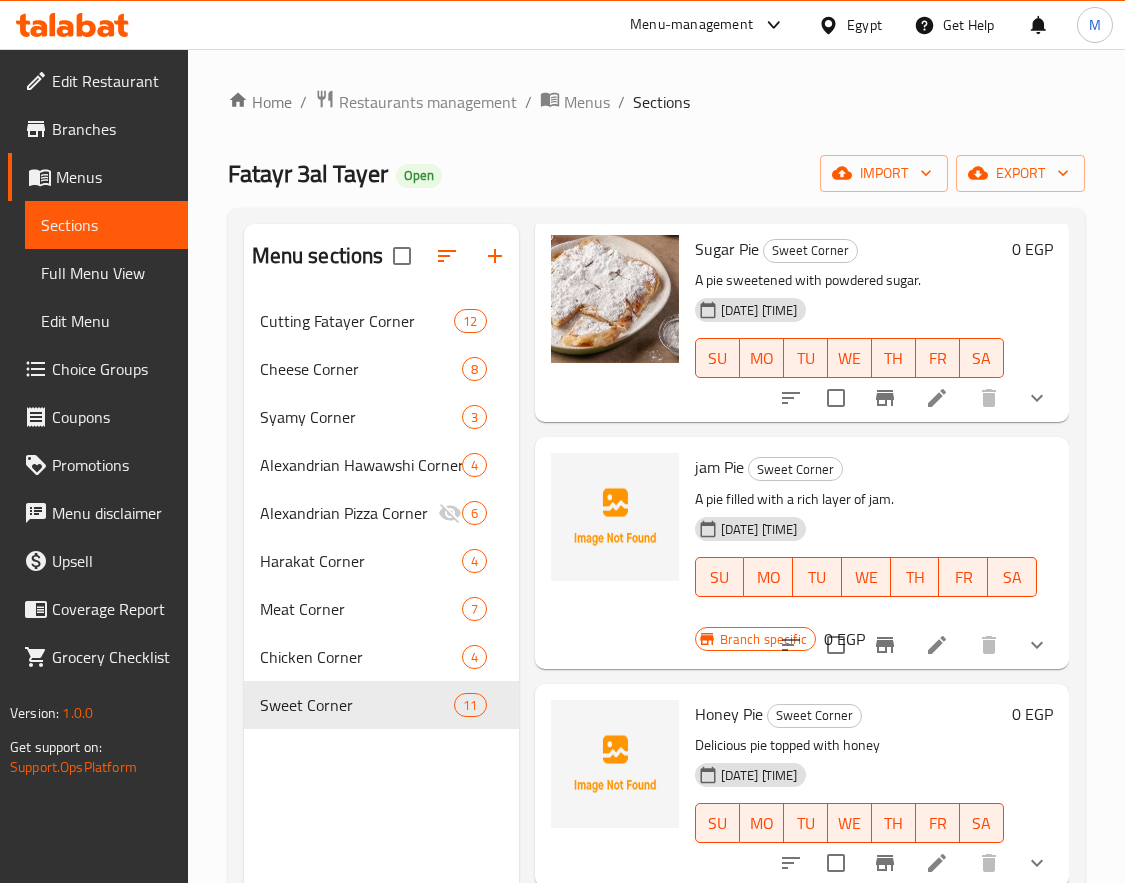 scroll, scrollTop: 200, scrollLeft: 0, axis: vertical 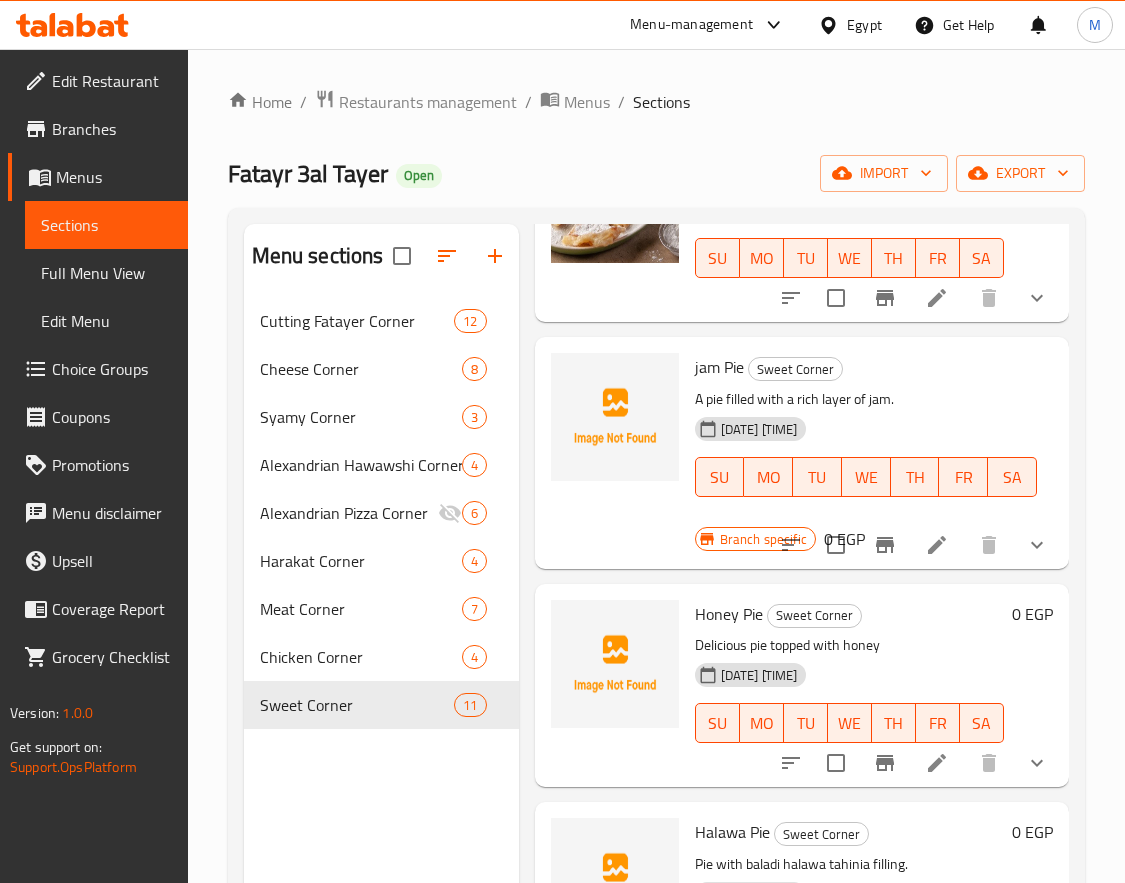 click 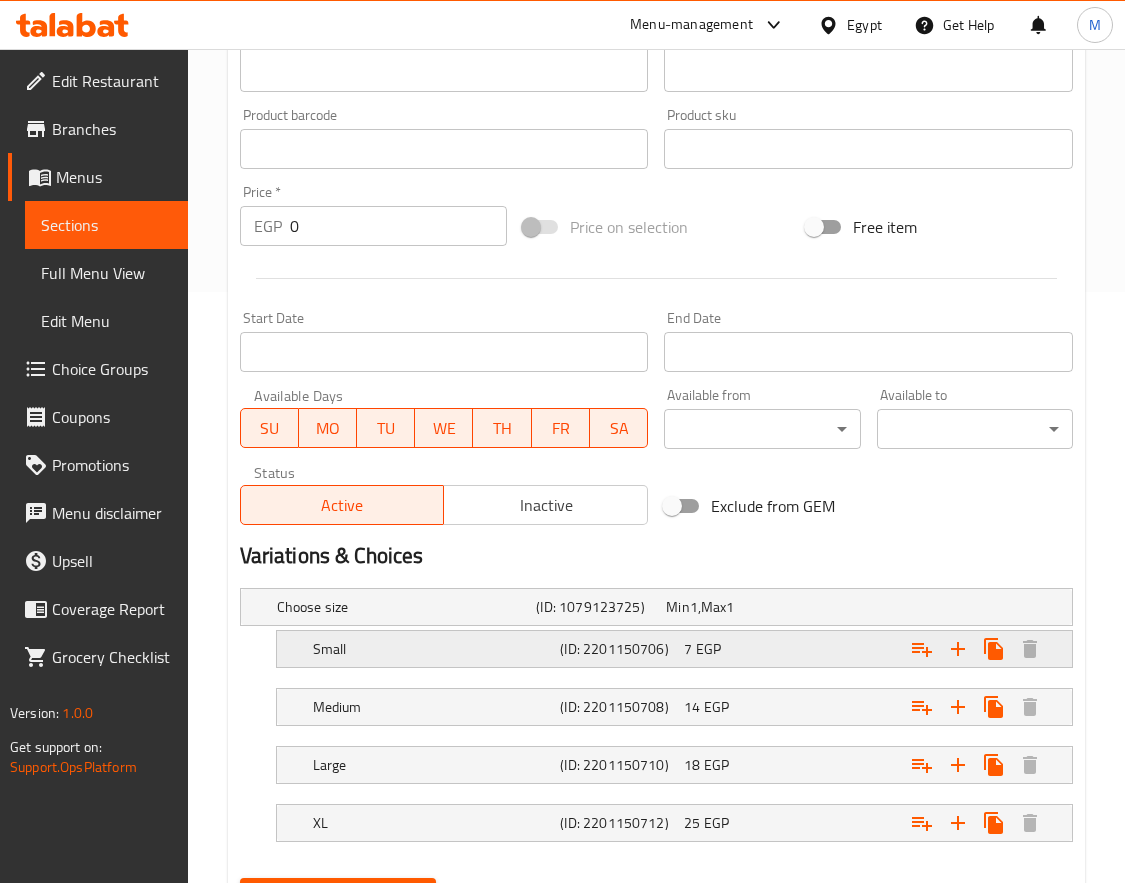 click at bounding box center (922, 607) 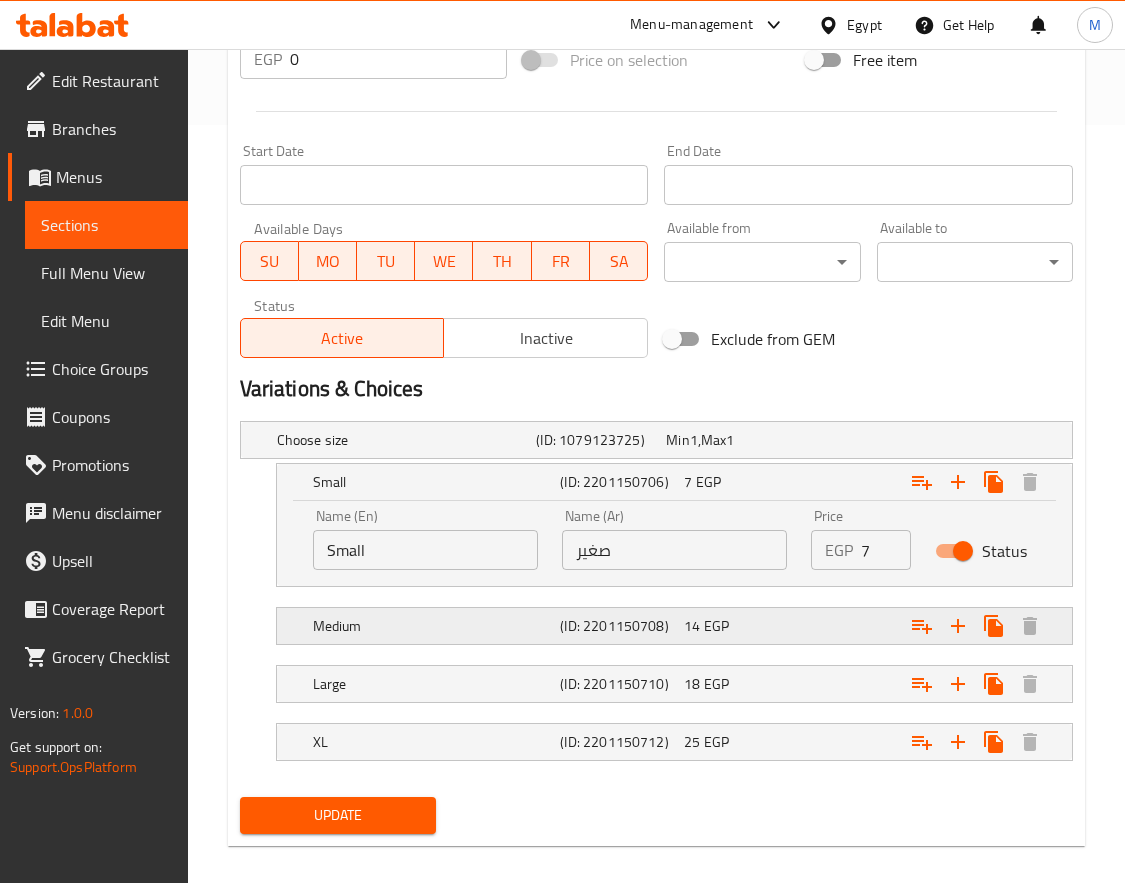 scroll, scrollTop: 776, scrollLeft: 0, axis: vertical 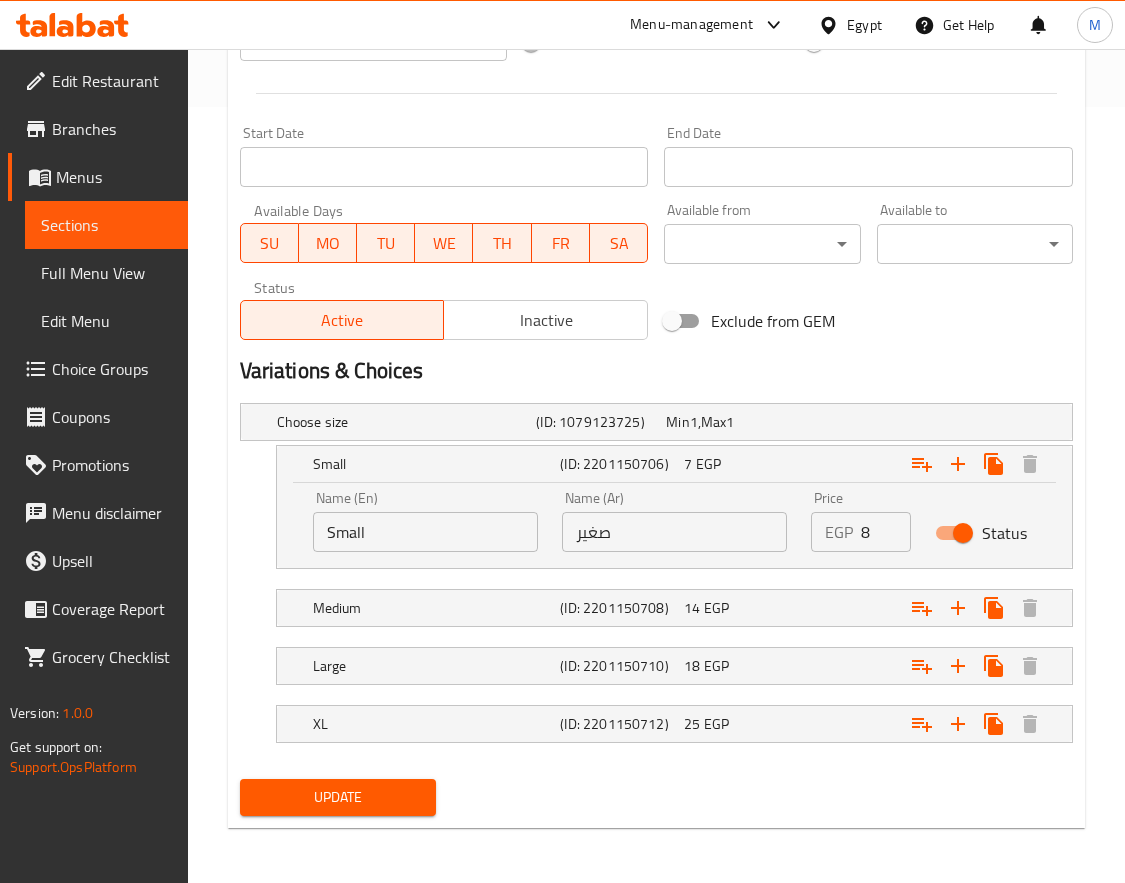 click on "8" at bounding box center [886, 532] 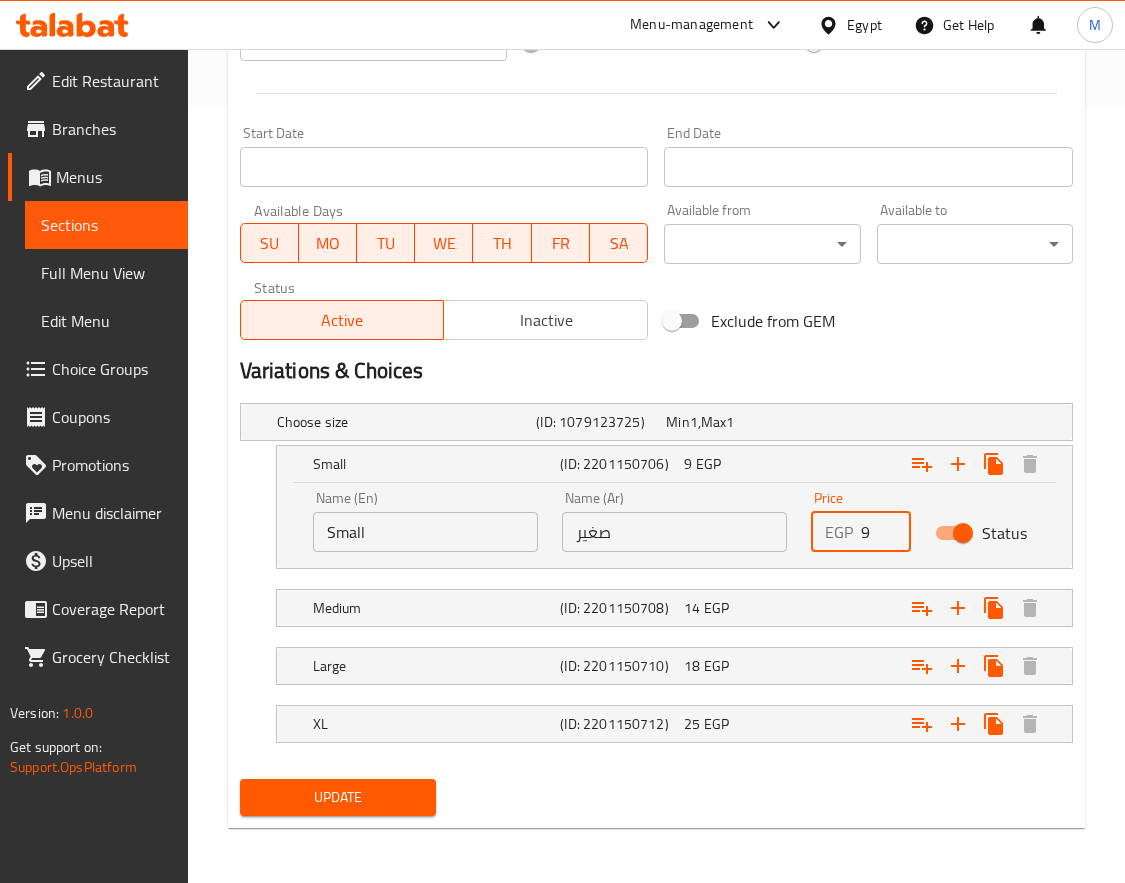 click on "9" at bounding box center (886, 532) 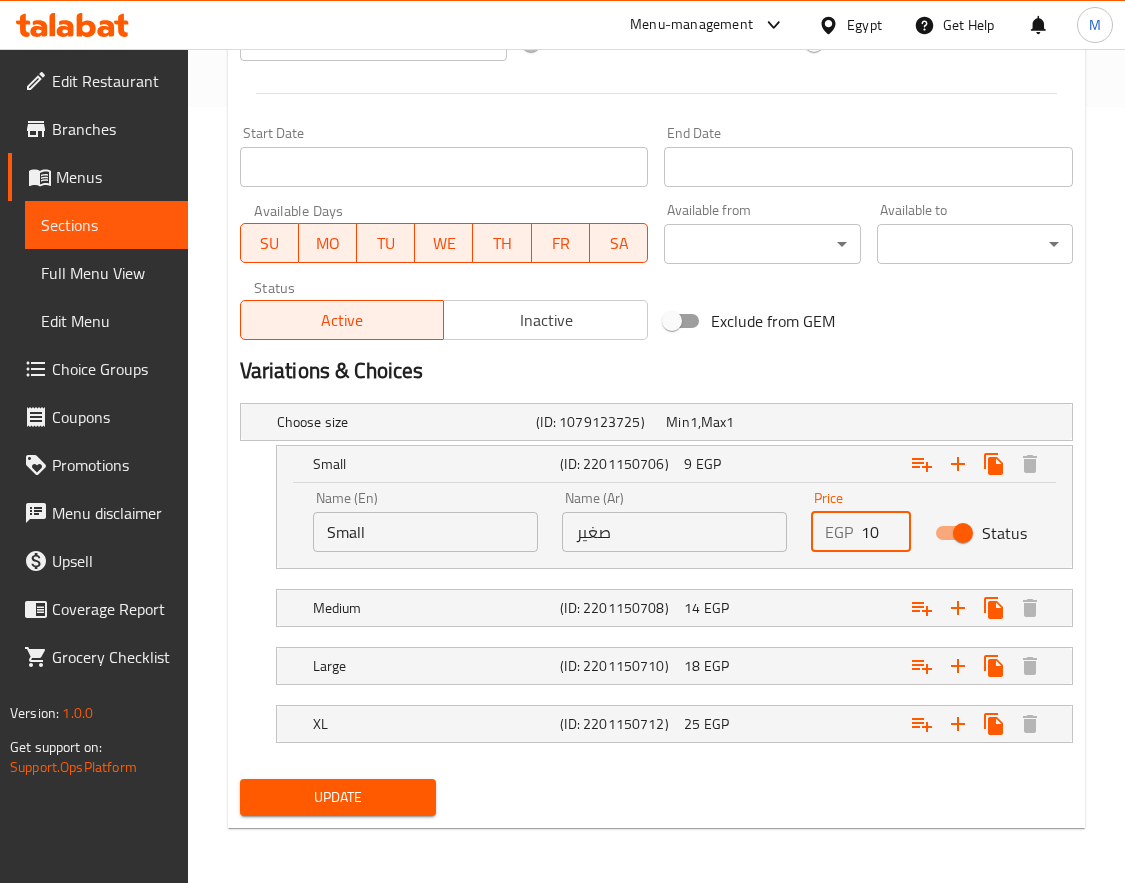 type on "10" 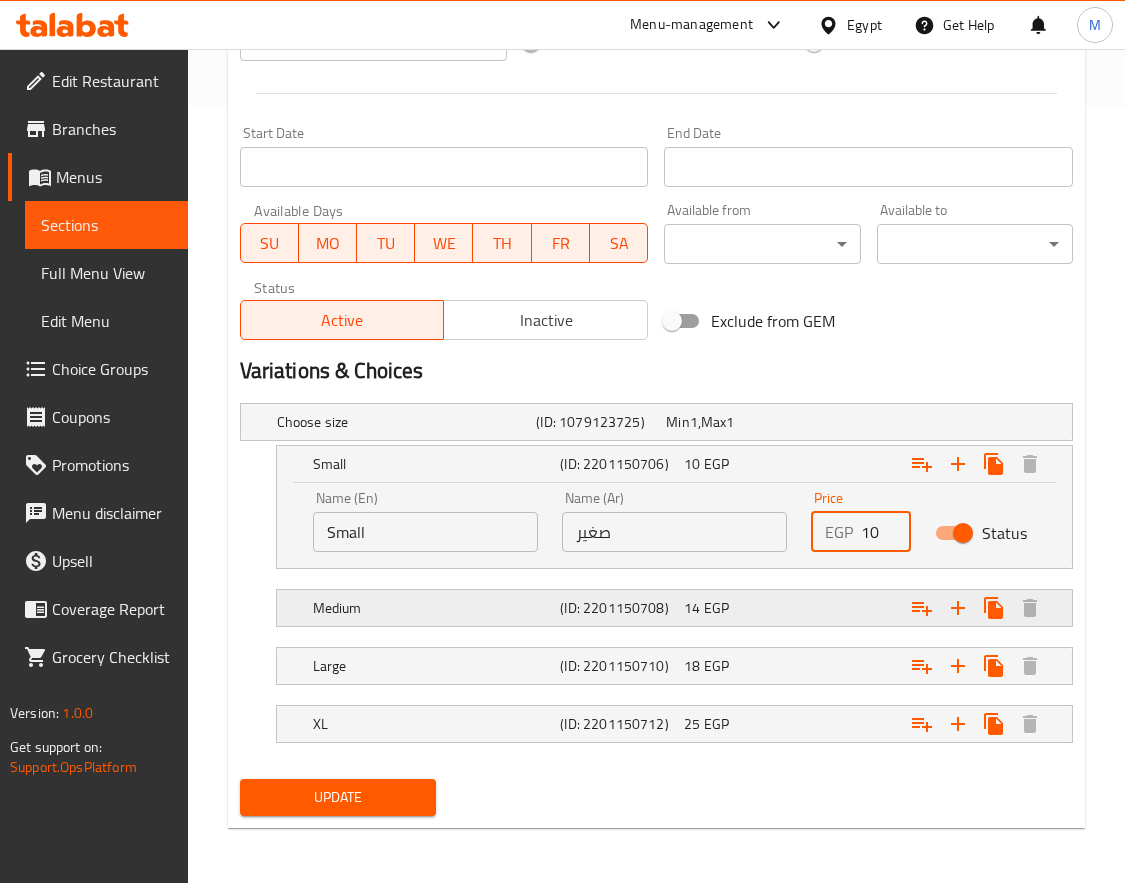 click at bounding box center [922, 422] 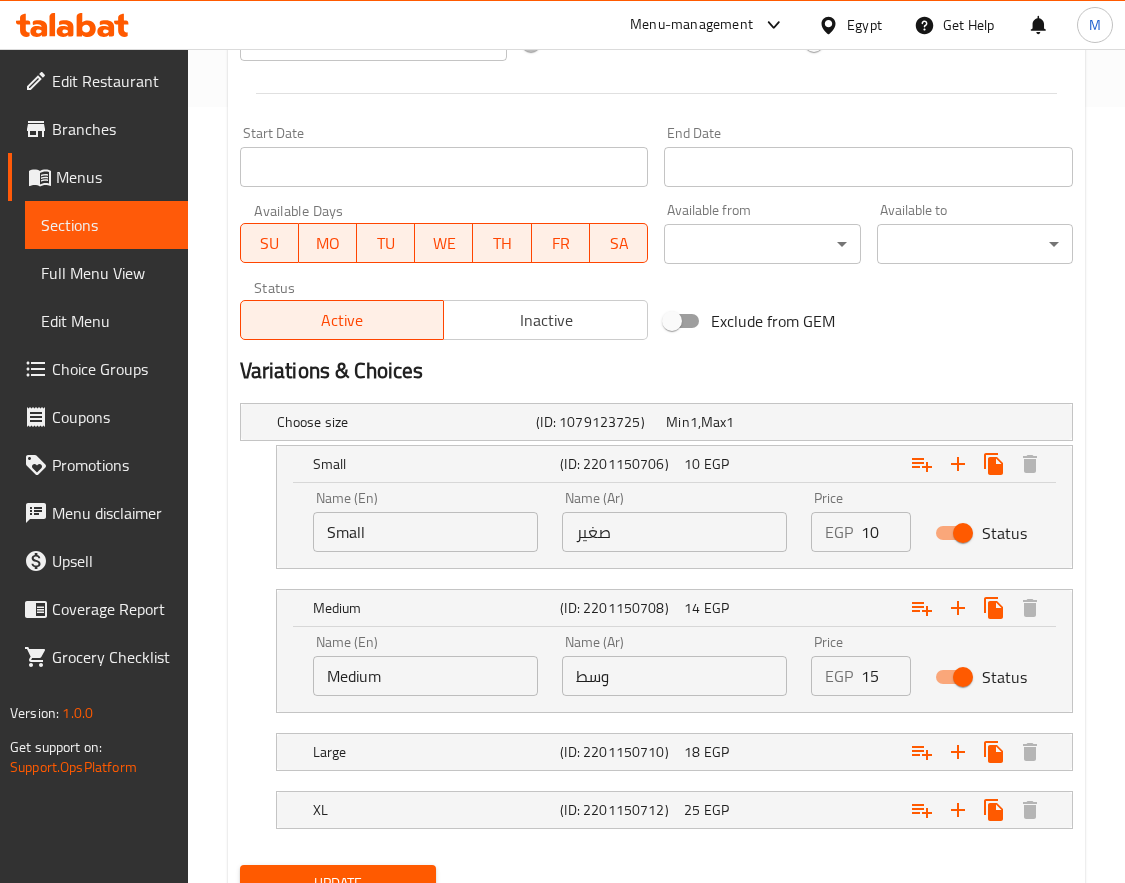 type on "15" 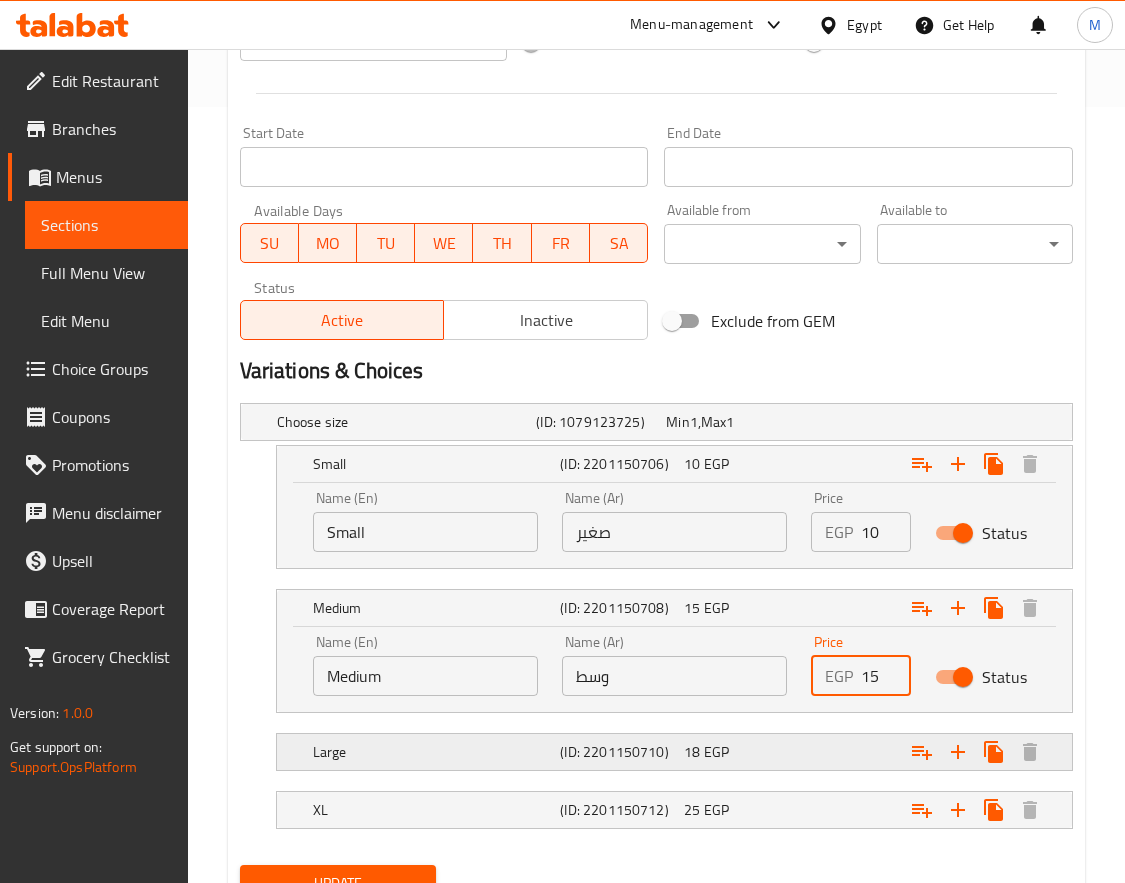 click at bounding box center (922, 422) 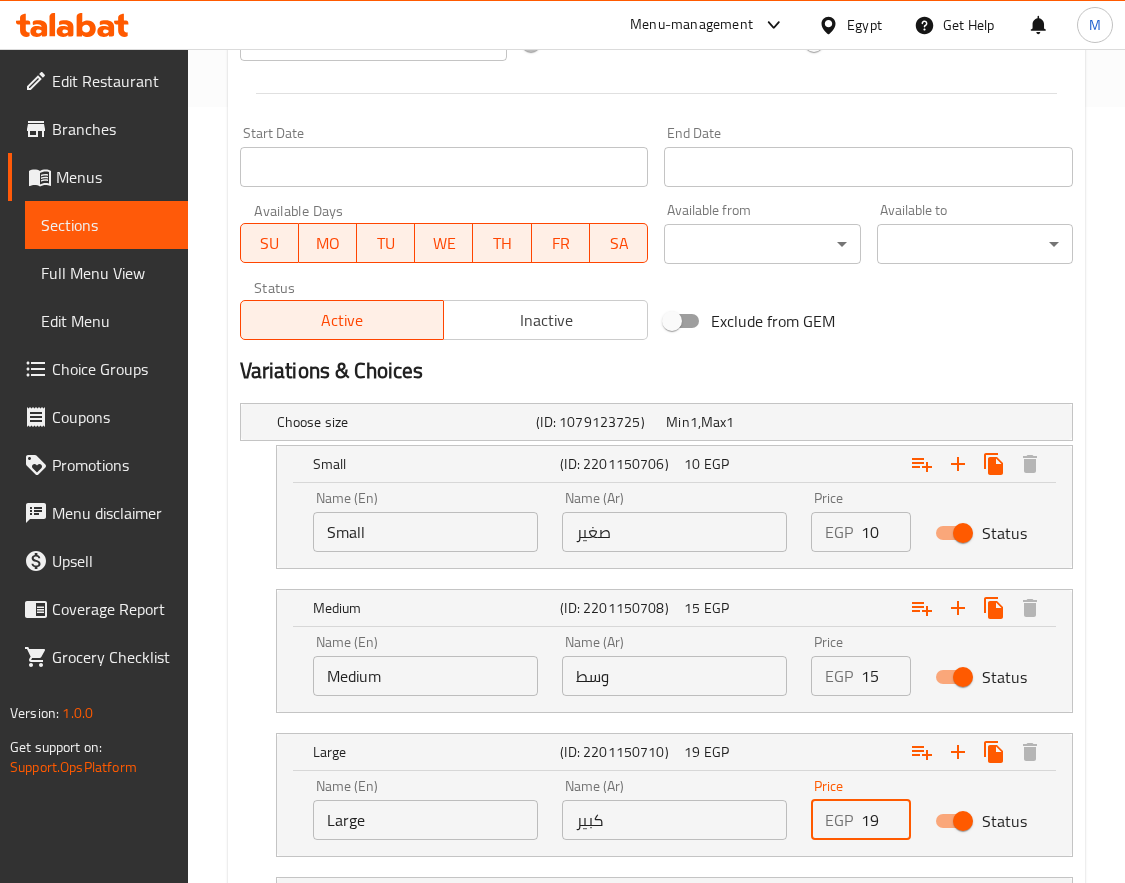 click on "19" at bounding box center (886, 820) 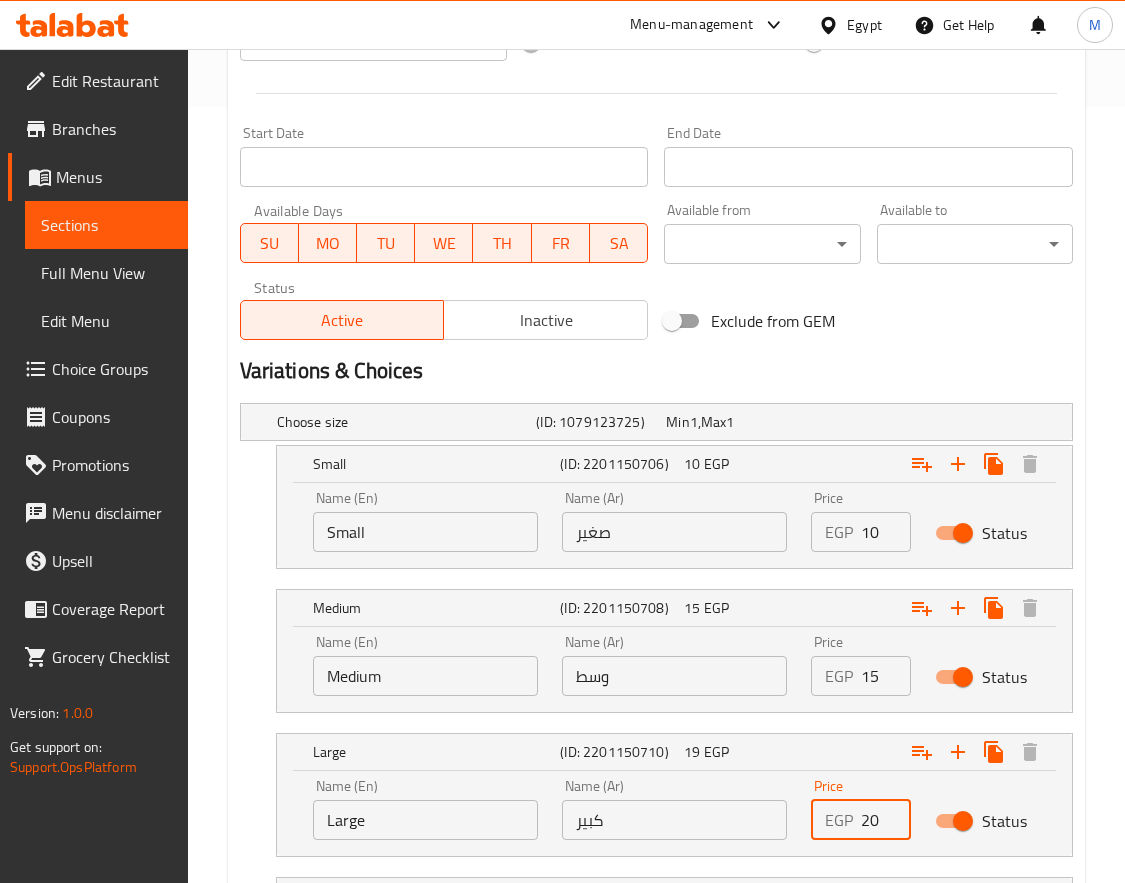 type on "20" 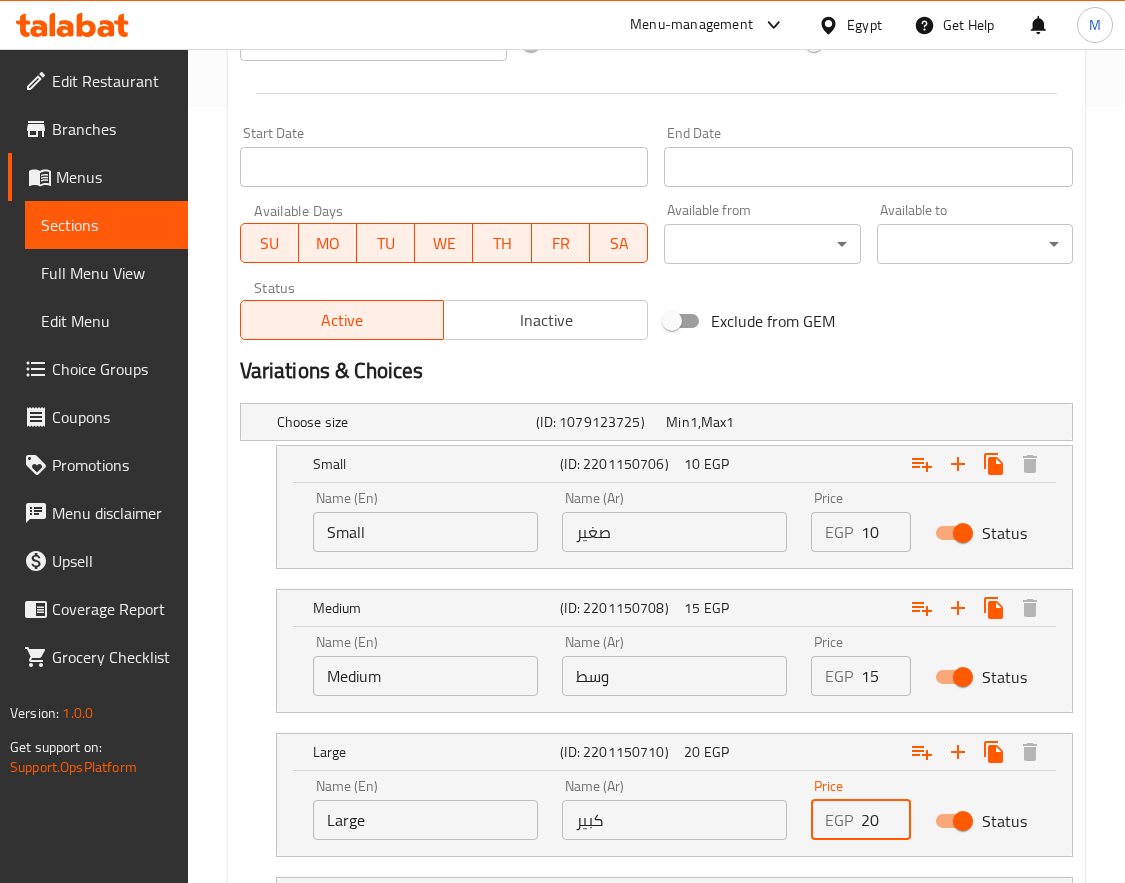 scroll, scrollTop: 949, scrollLeft: 0, axis: vertical 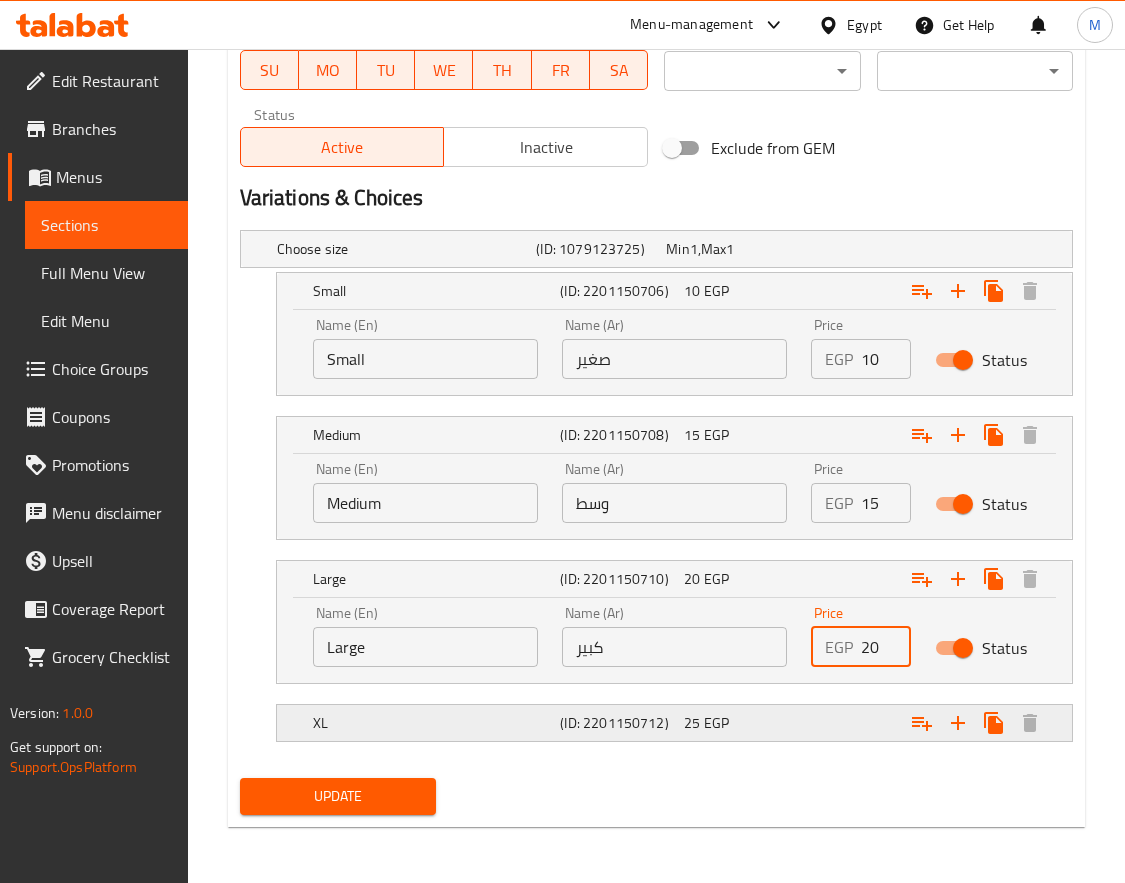 click at bounding box center (922, 249) 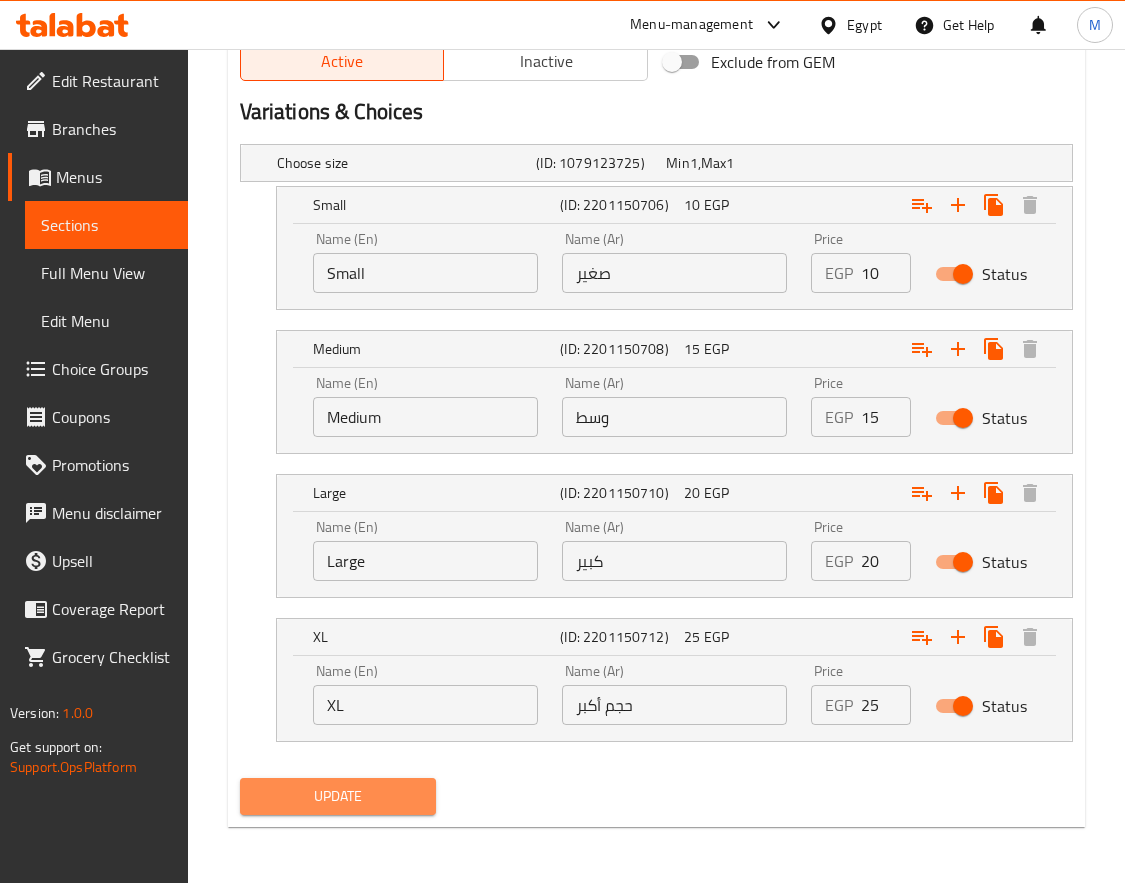 click on "Update" at bounding box center [338, 796] 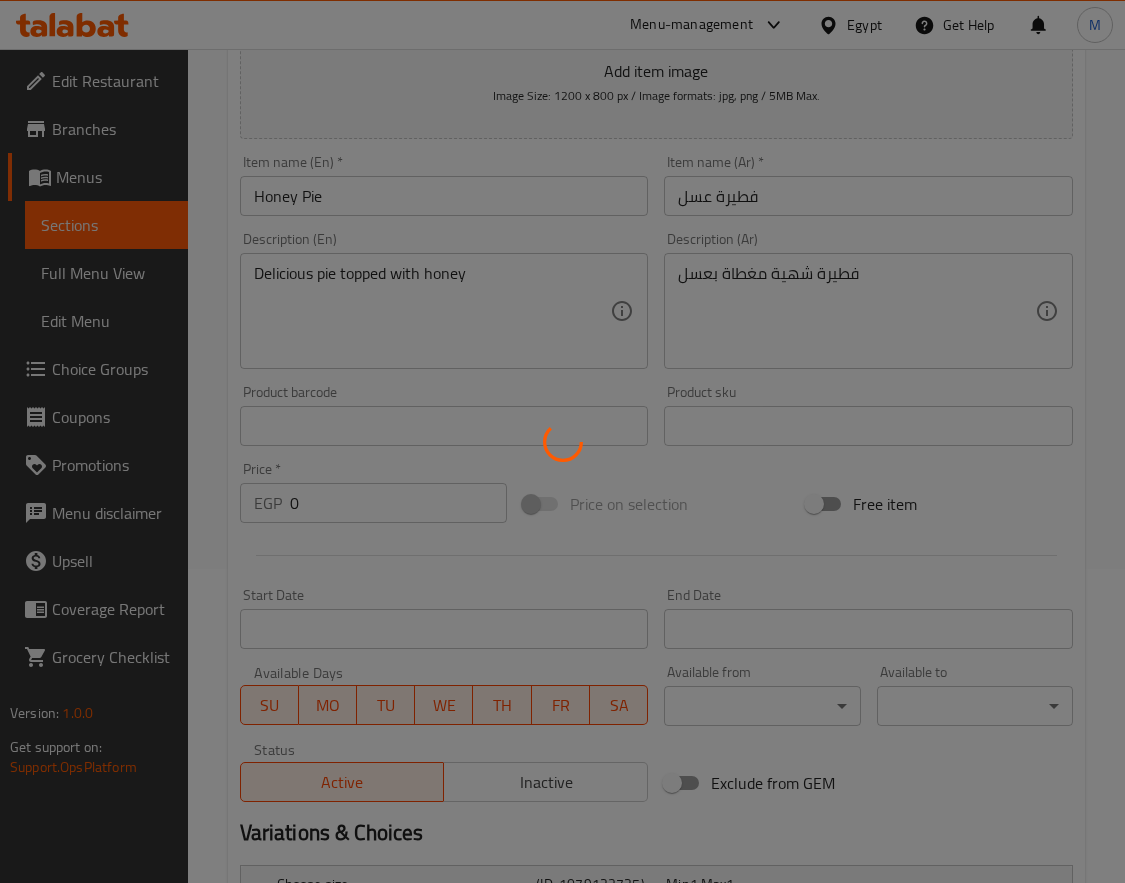scroll, scrollTop: 0, scrollLeft: 0, axis: both 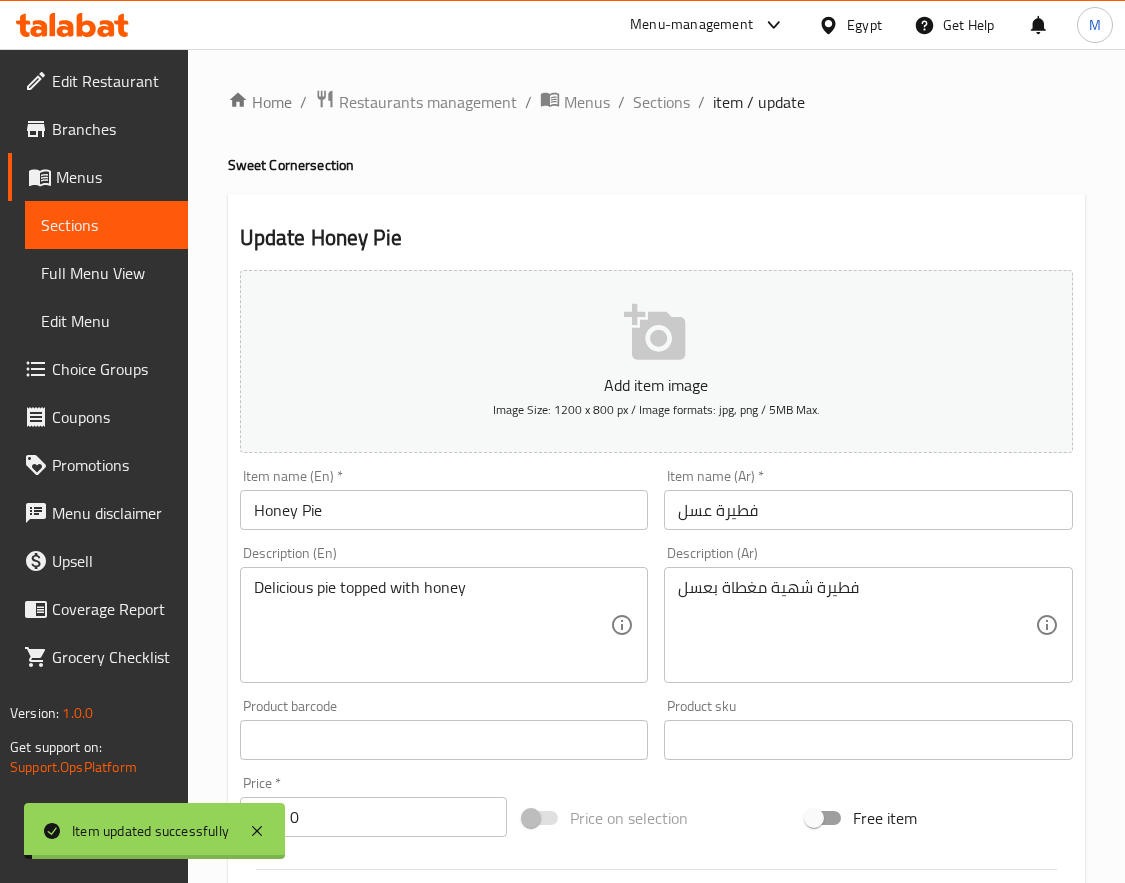 click on "Sections" at bounding box center [661, 102] 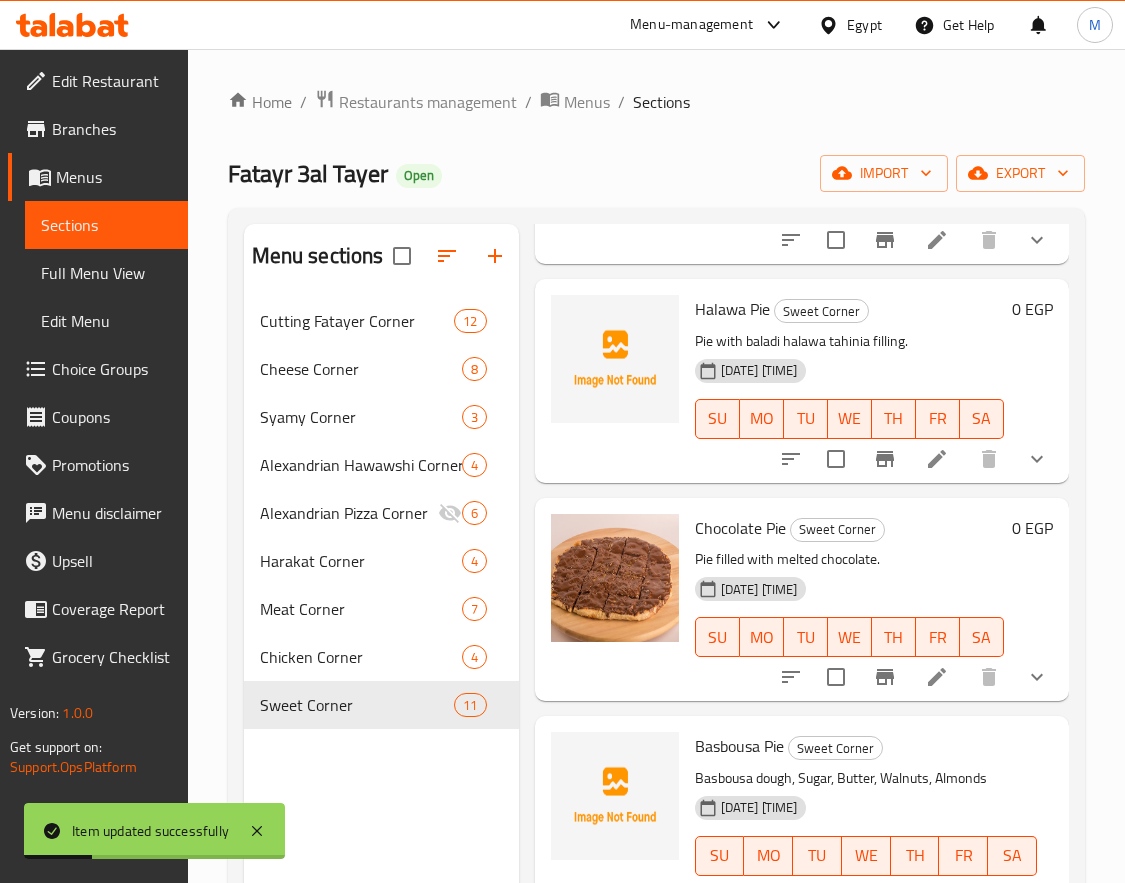 scroll, scrollTop: 700, scrollLeft: 0, axis: vertical 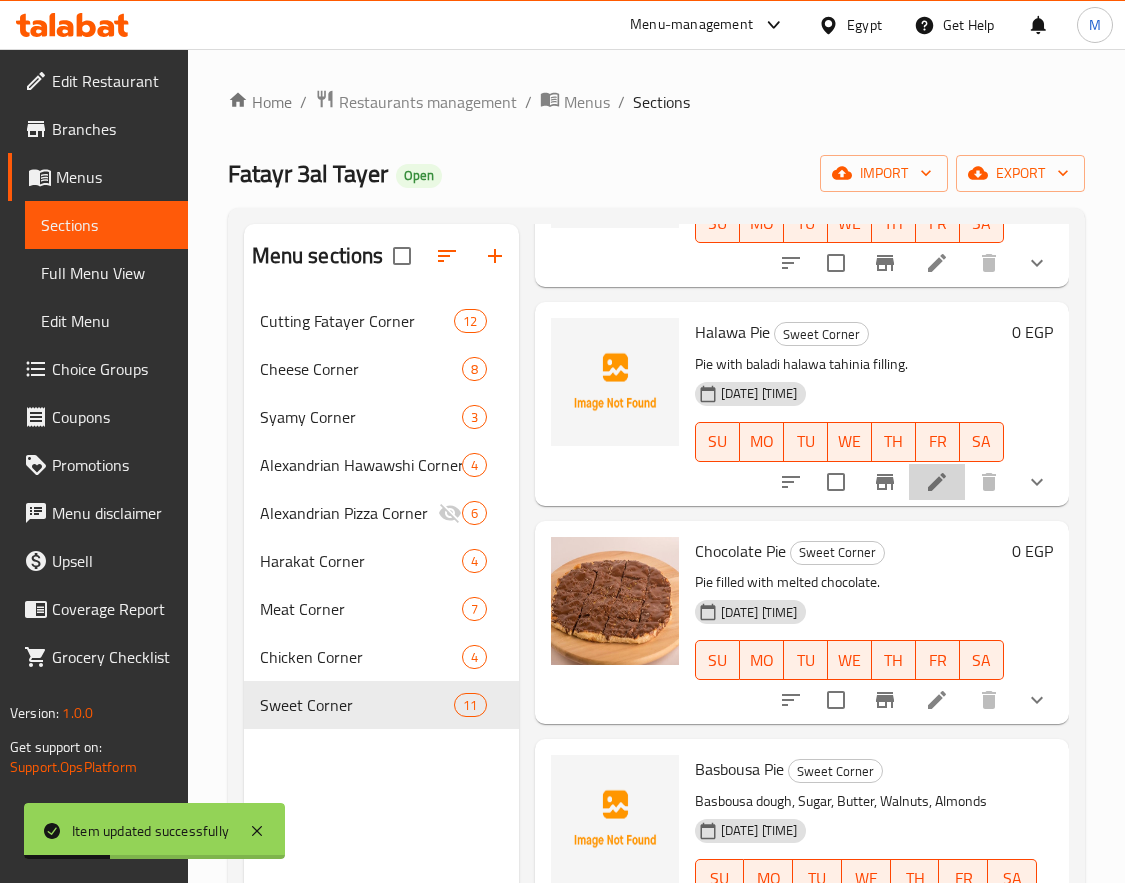 click at bounding box center (937, 482) 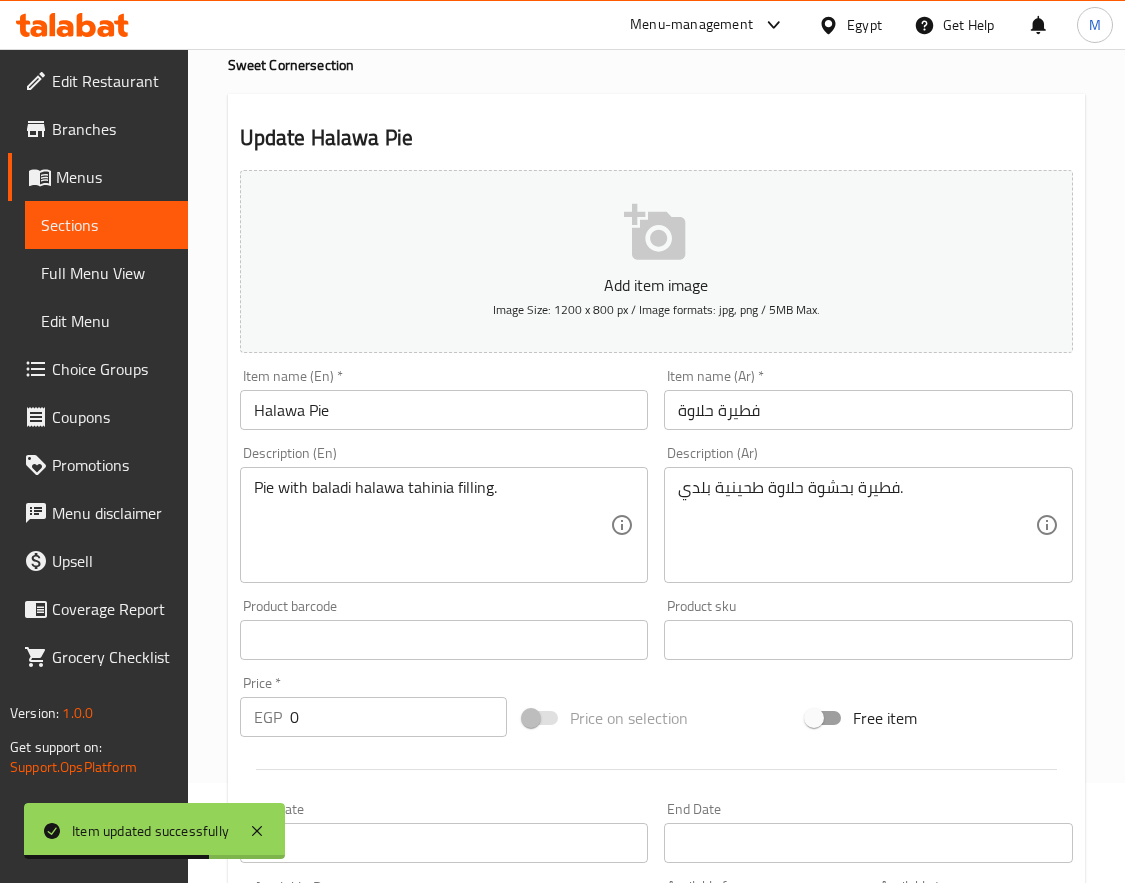 scroll, scrollTop: 0, scrollLeft: 0, axis: both 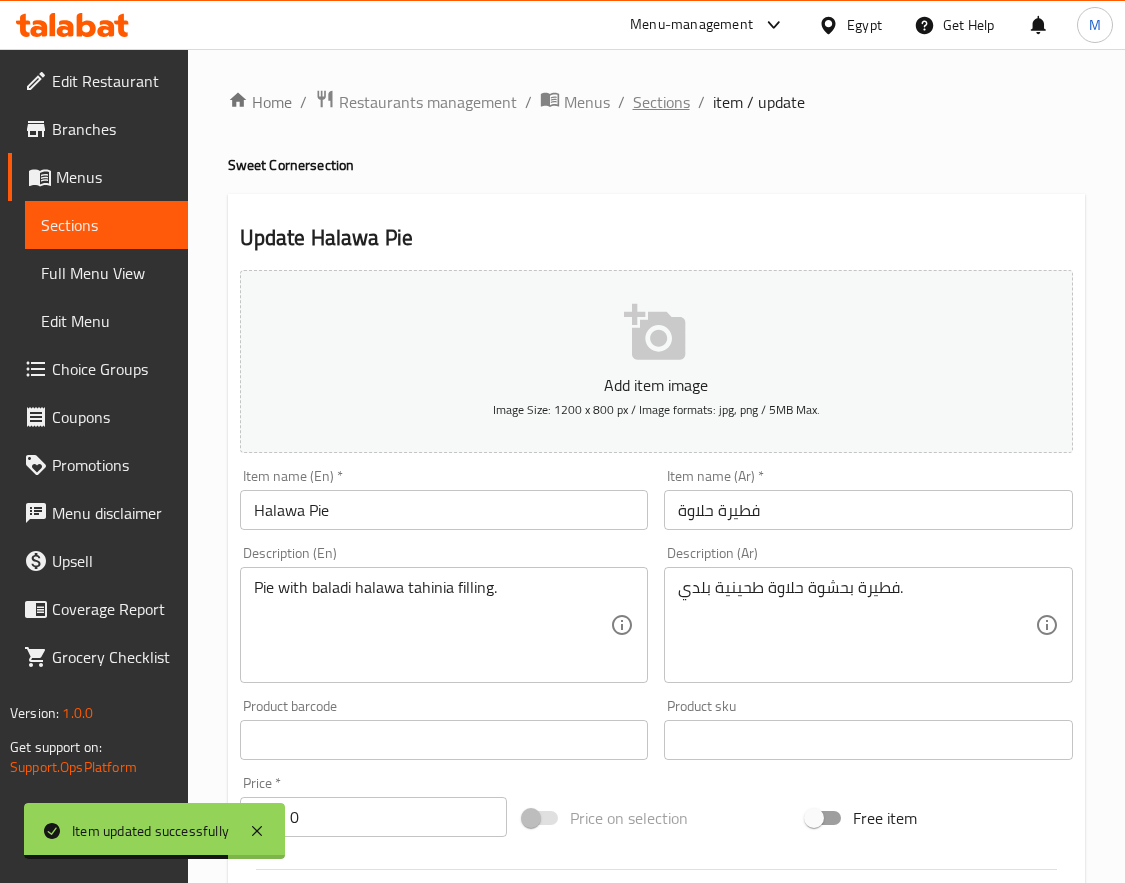 click on "Sections" at bounding box center (661, 102) 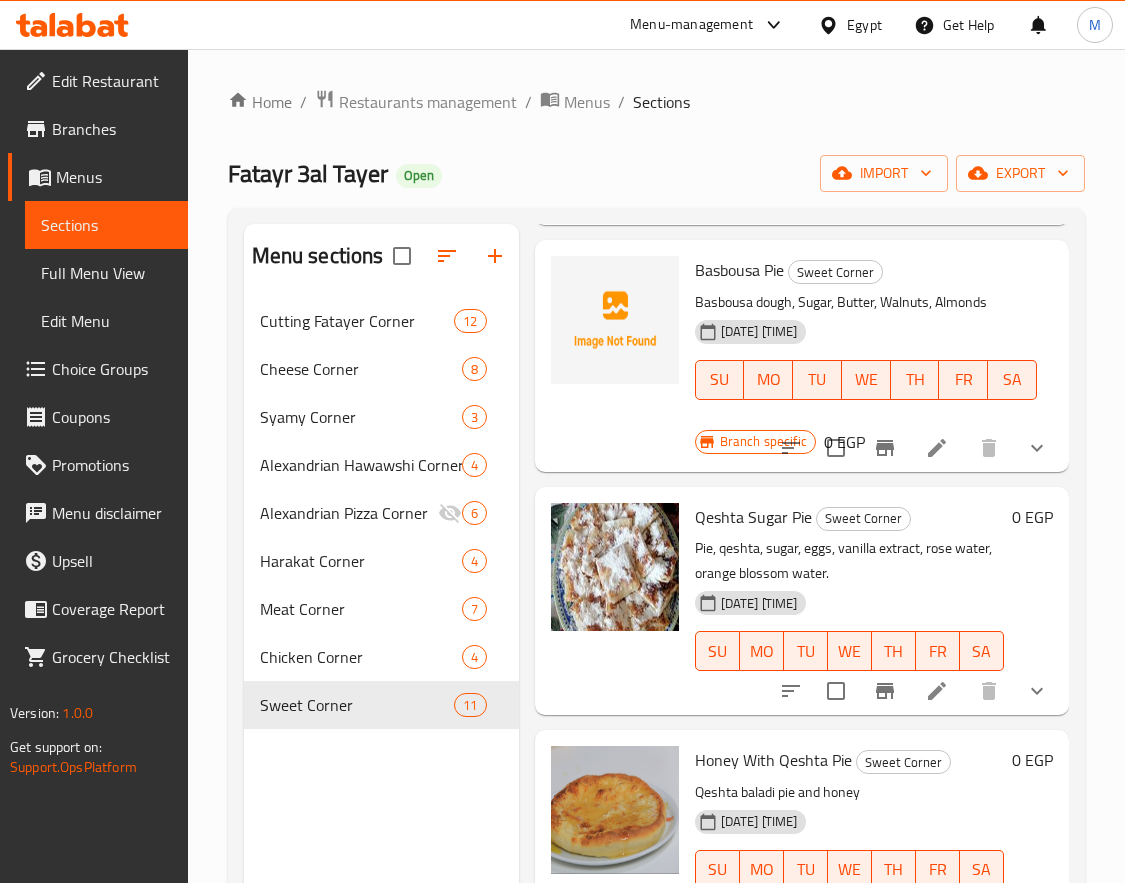 scroll, scrollTop: 1200, scrollLeft: 0, axis: vertical 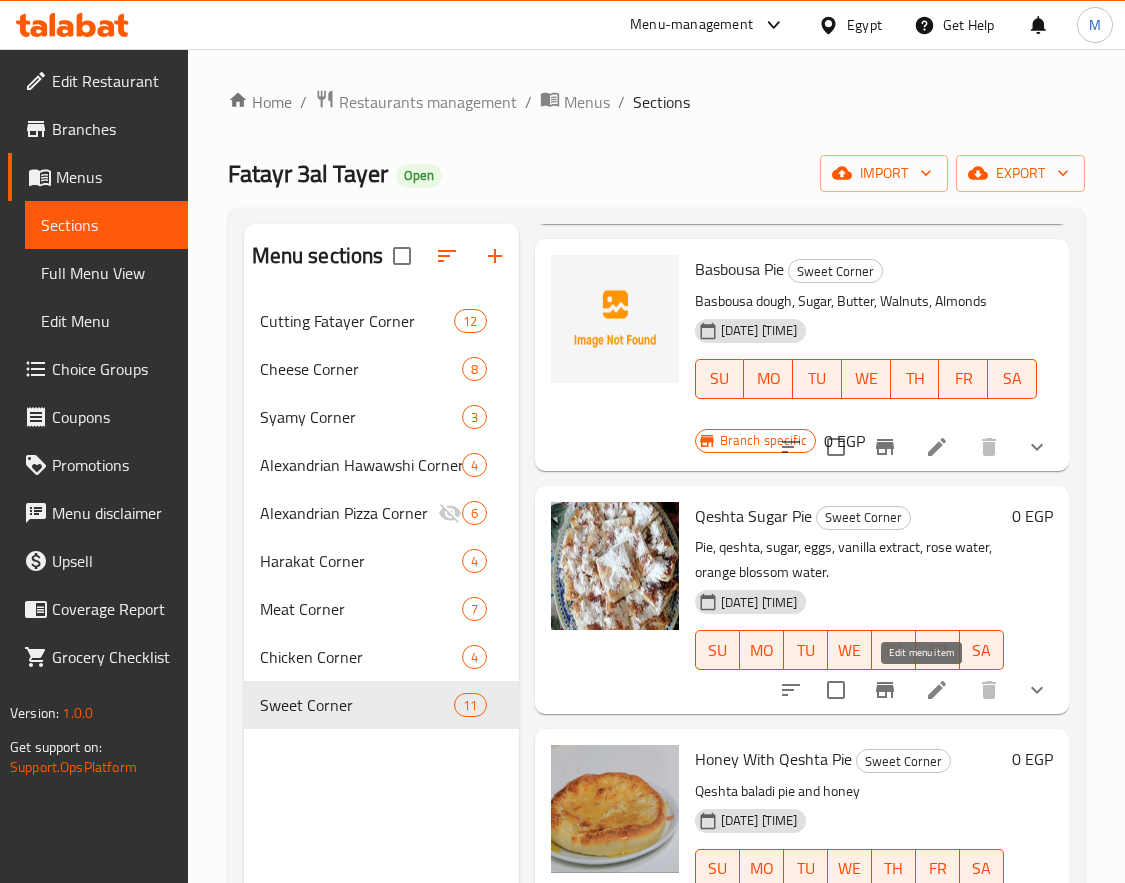 click 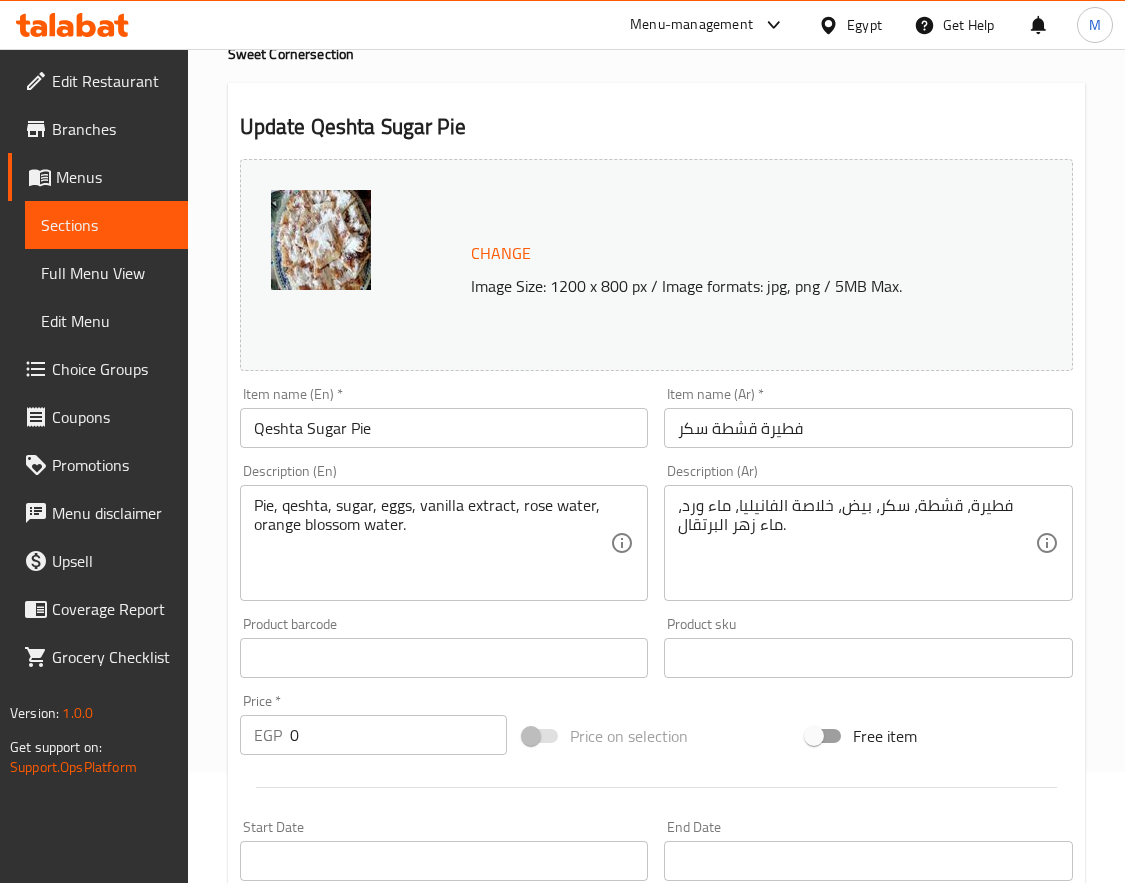 scroll, scrollTop: 0, scrollLeft: 0, axis: both 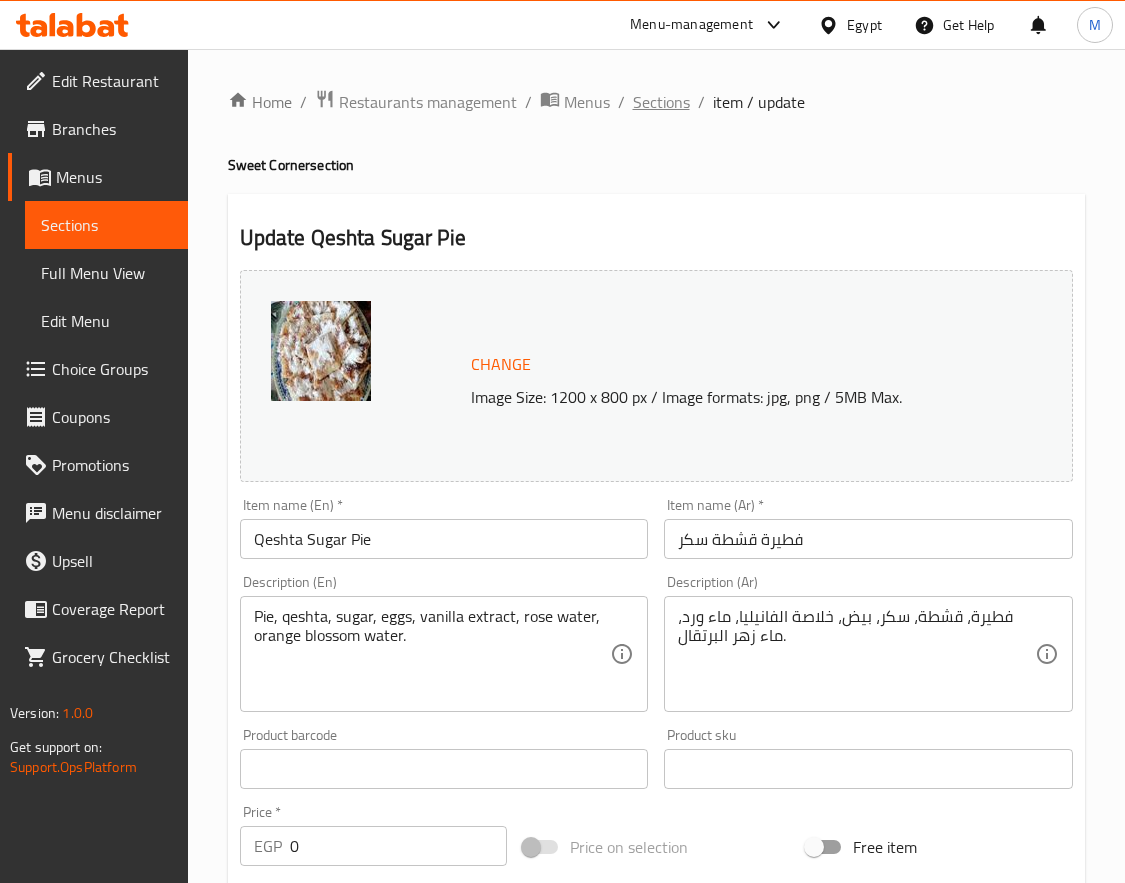 click on "Sections" at bounding box center [661, 102] 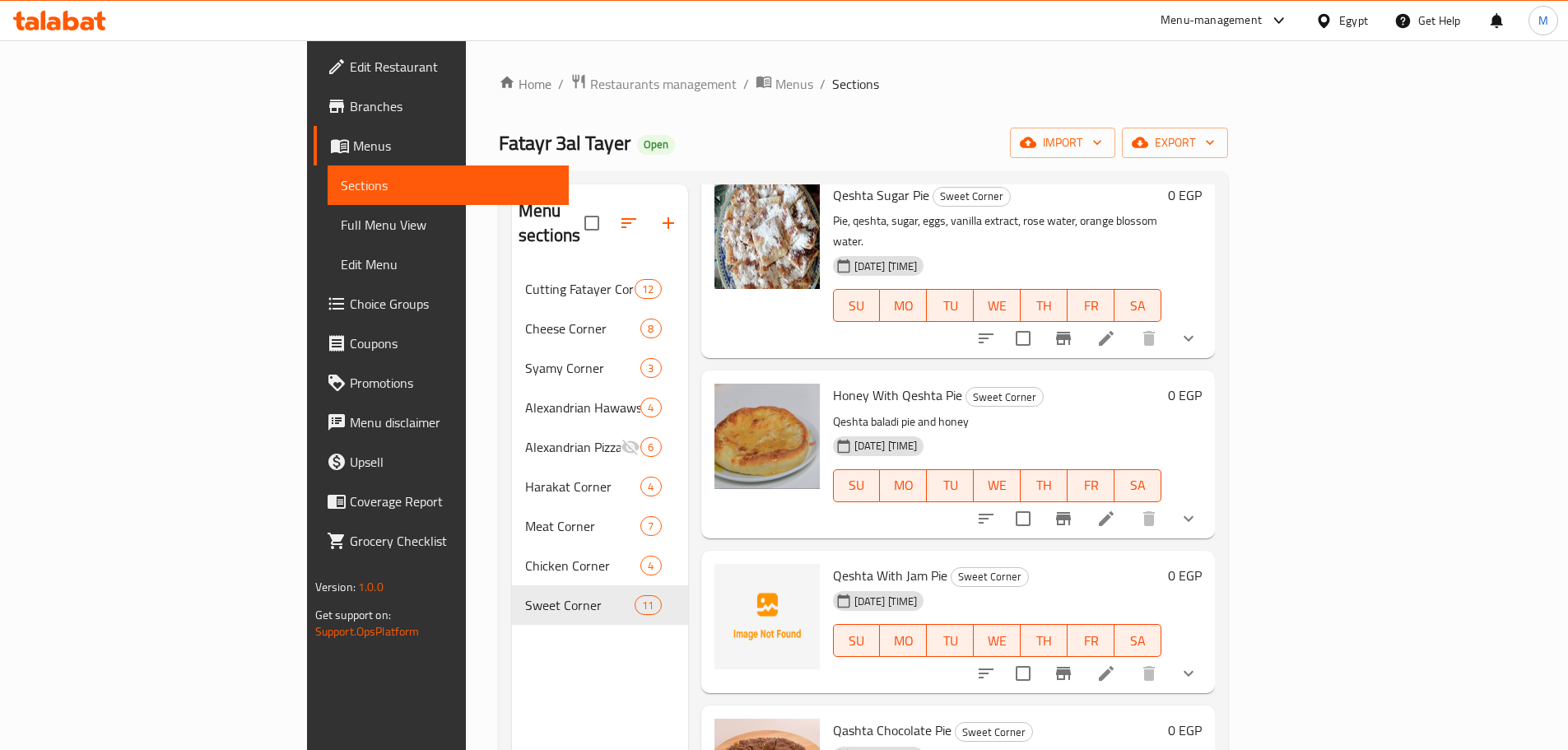 scroll, scrollTop: 1220, scrollLeft: 0, axis: vertical 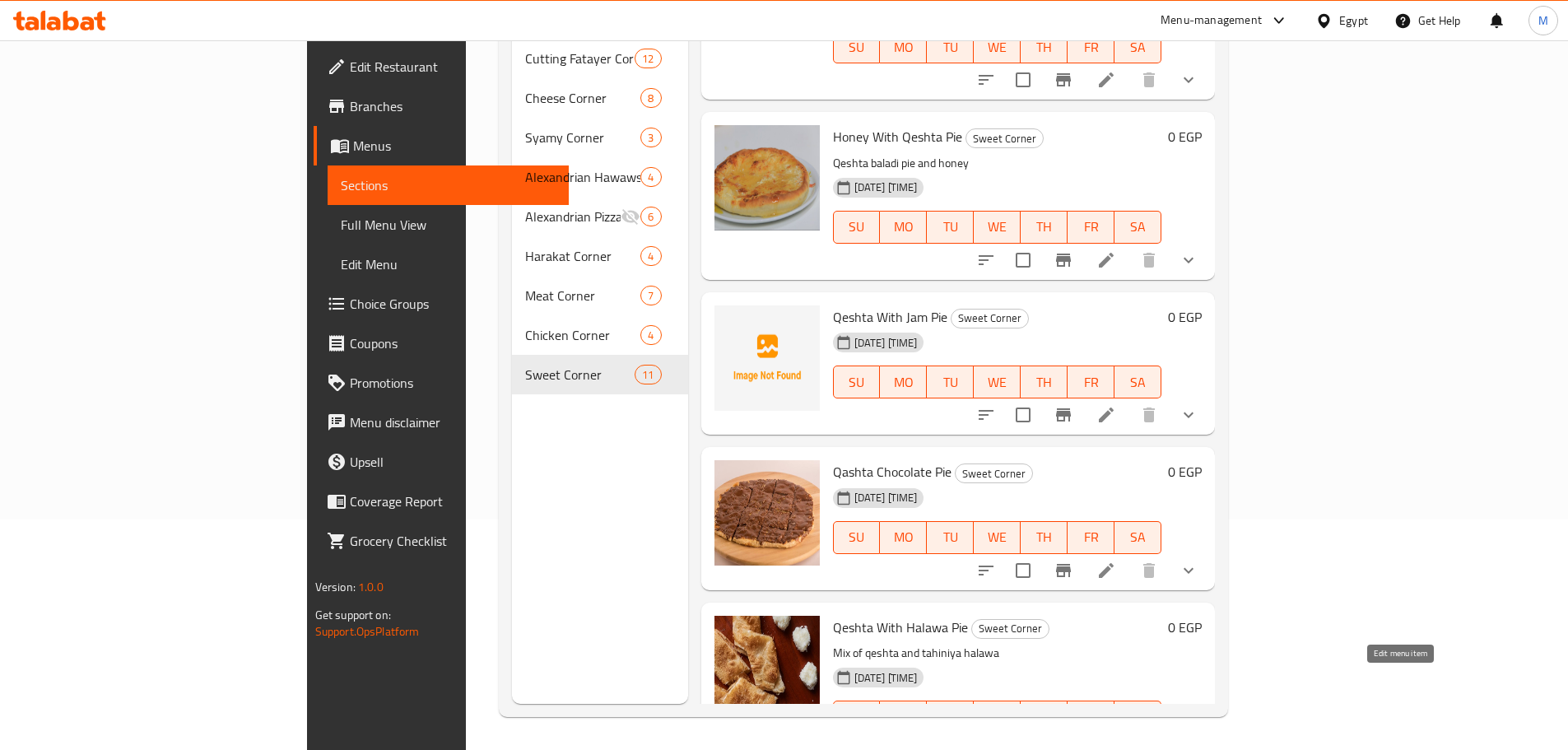 click 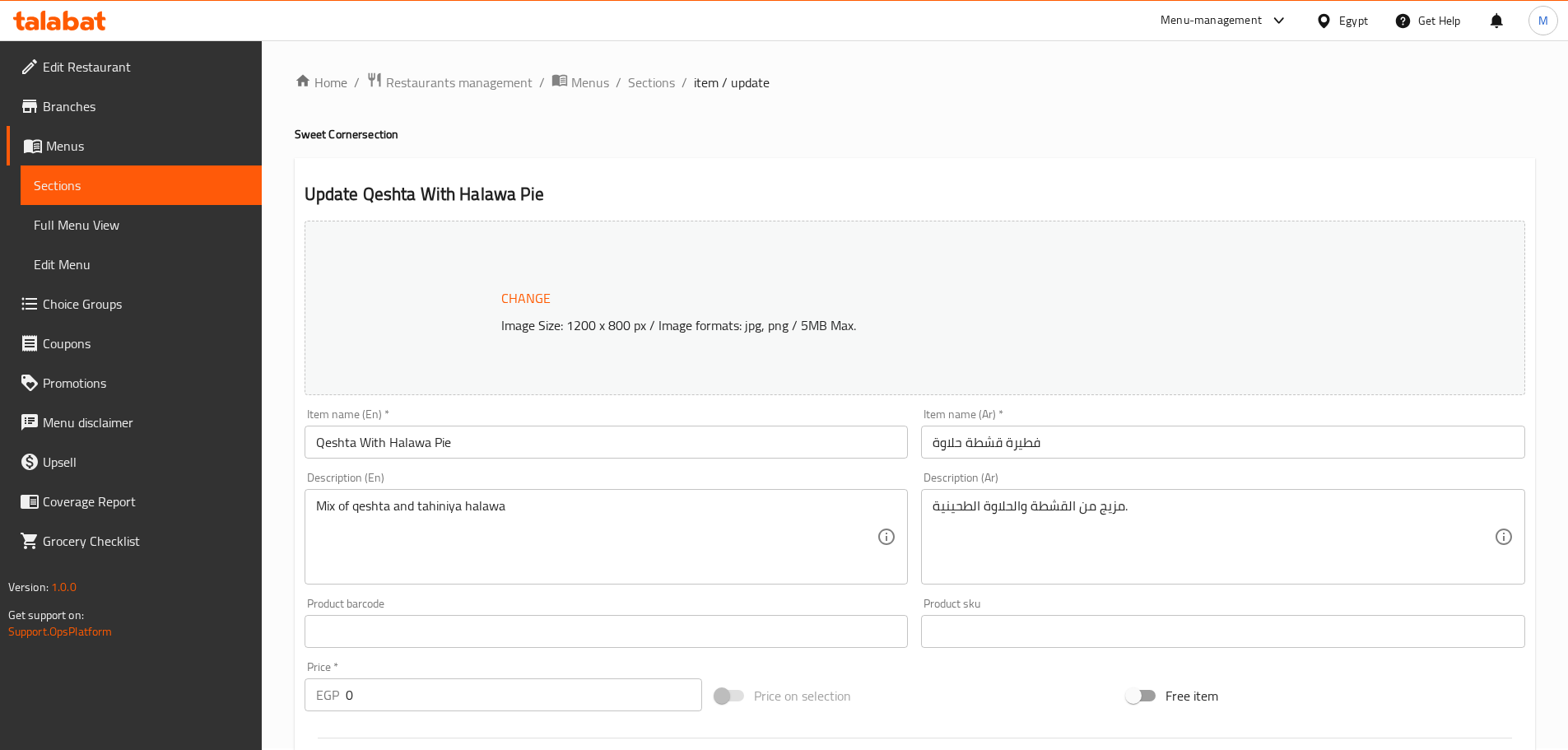 scroll, scrollTop: 570, scrollLeft: 0, axis: vertical 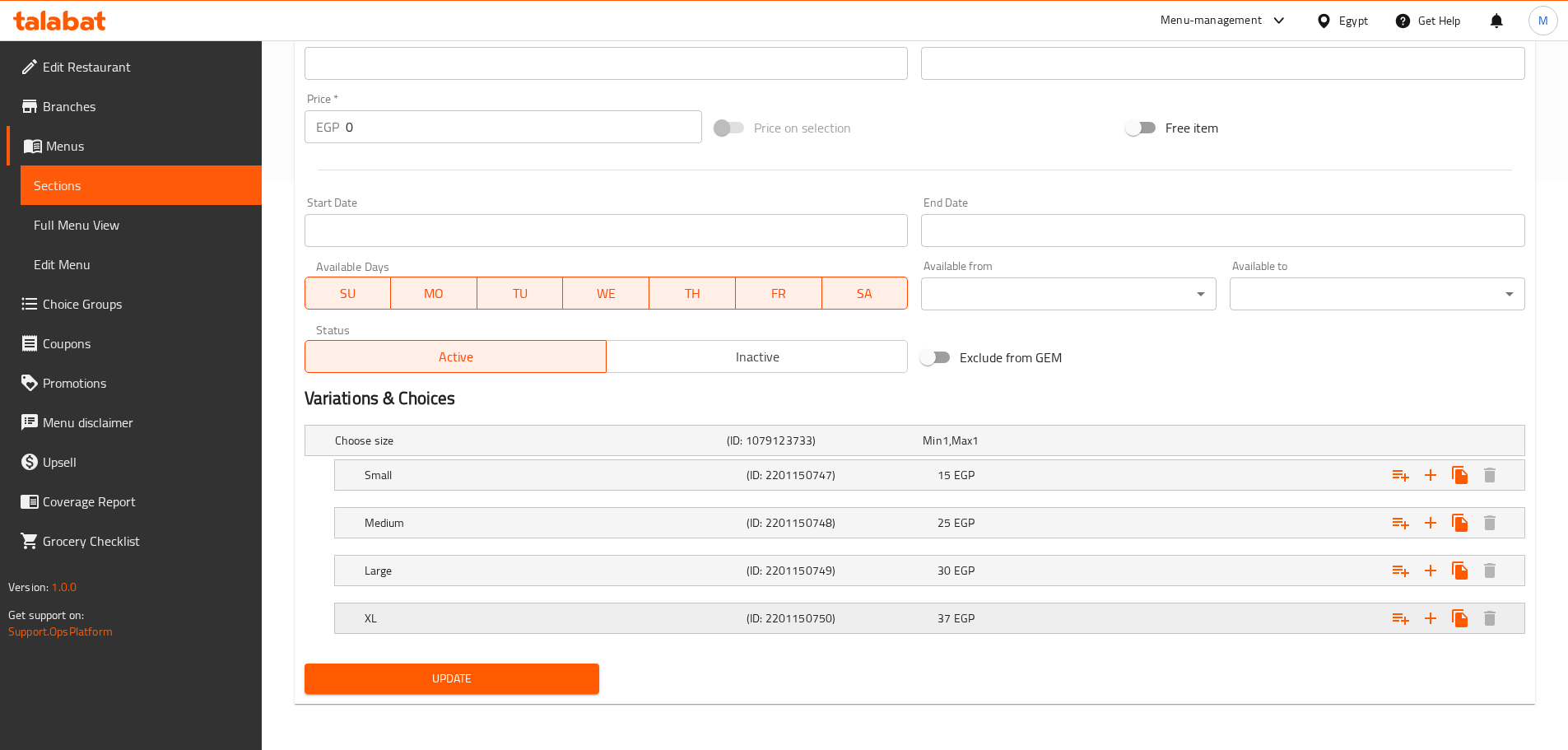 click at bounding box center [1311, 440] 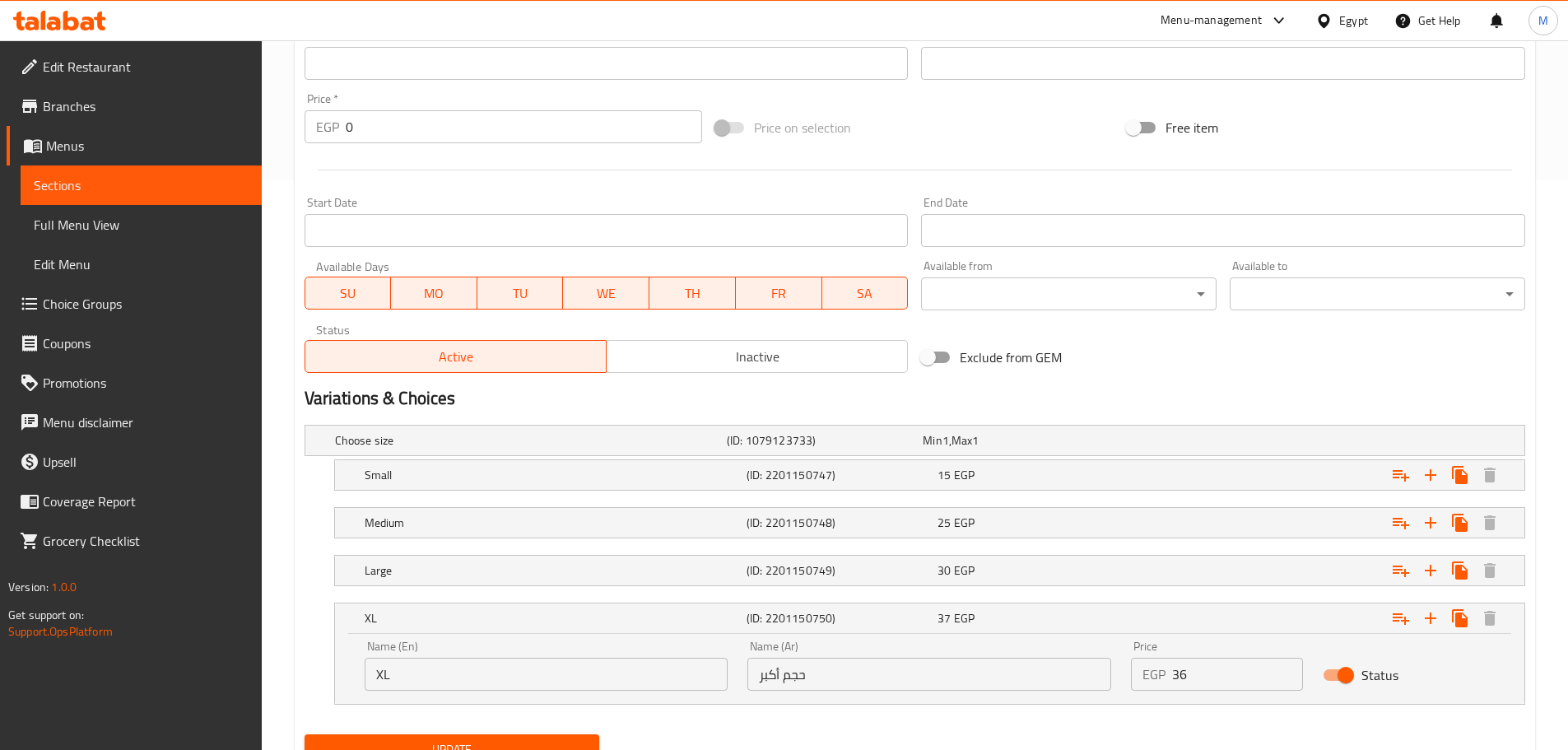 click on "36" at bounding box center (1237, 674) 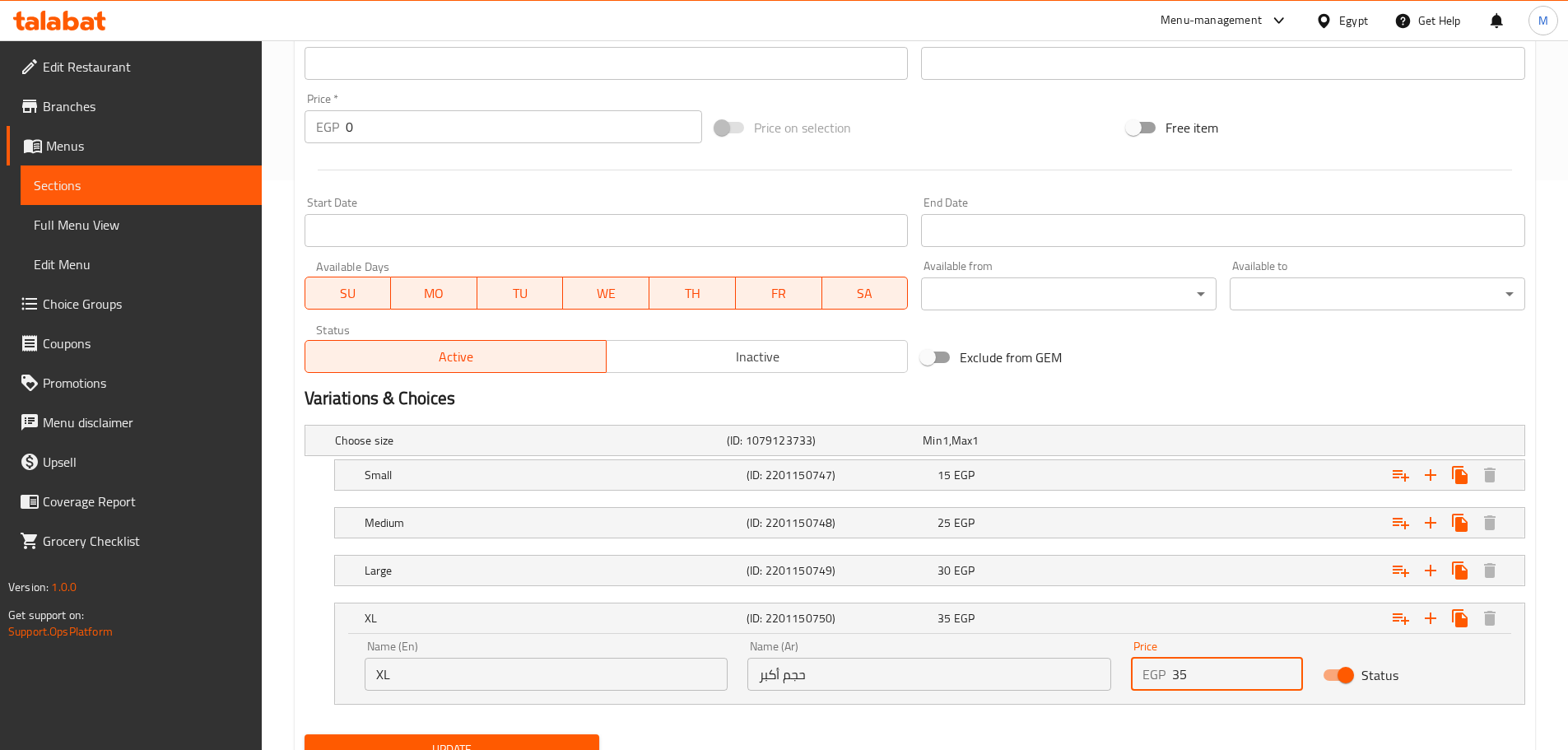 type on "35" 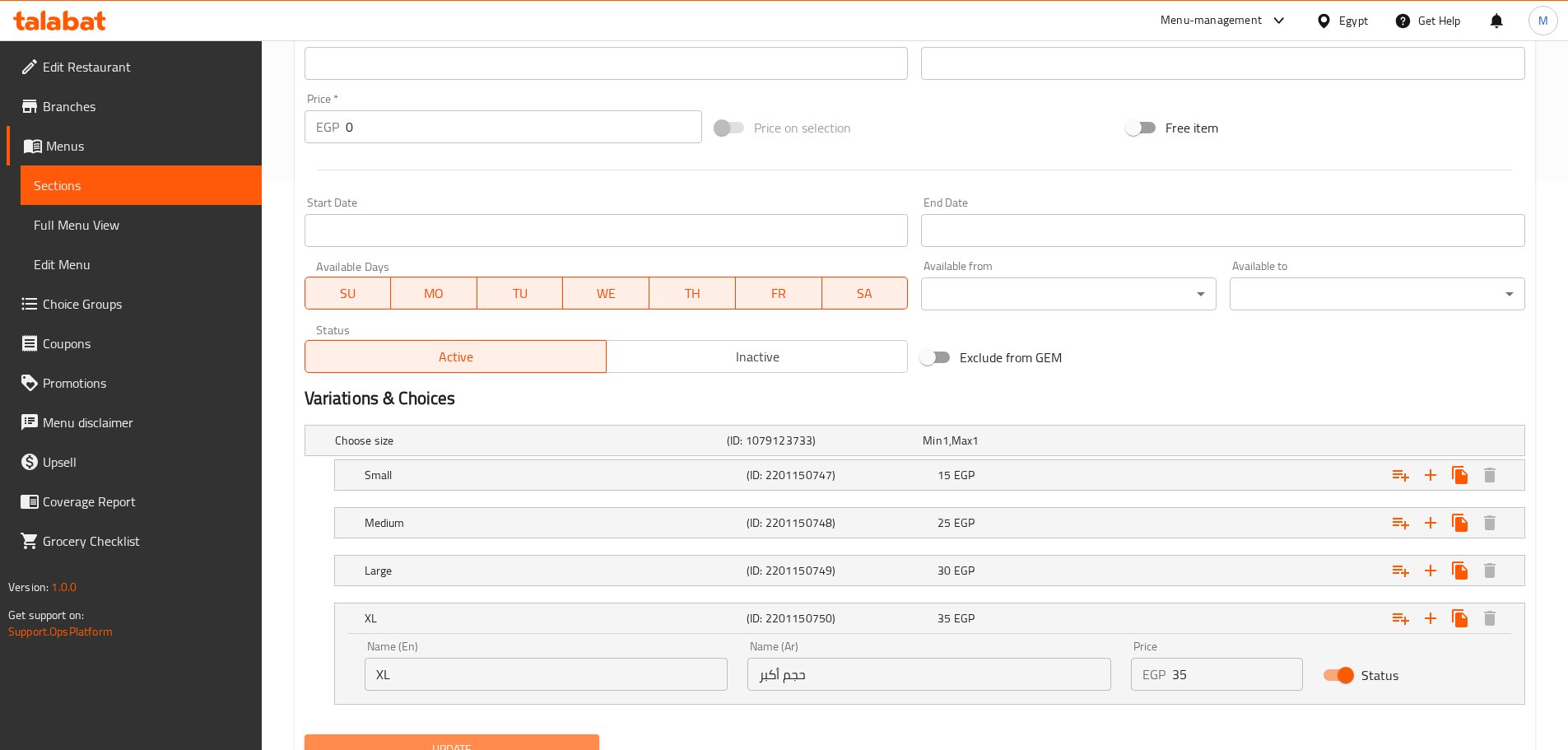 click on "Update" at bounding box center [452, 749] 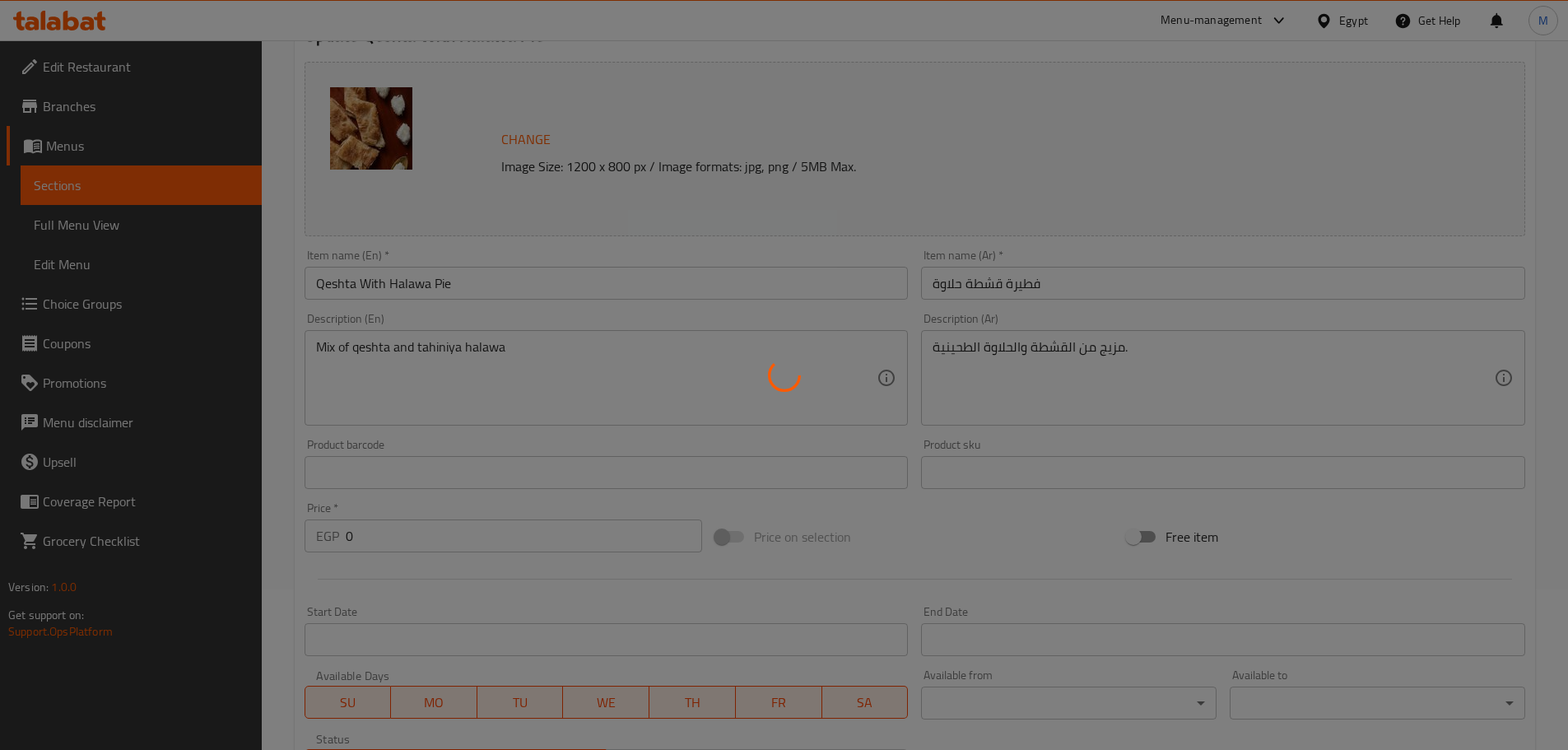 scroll, scrollTop: 0, scrollLeft: 0, axis: both 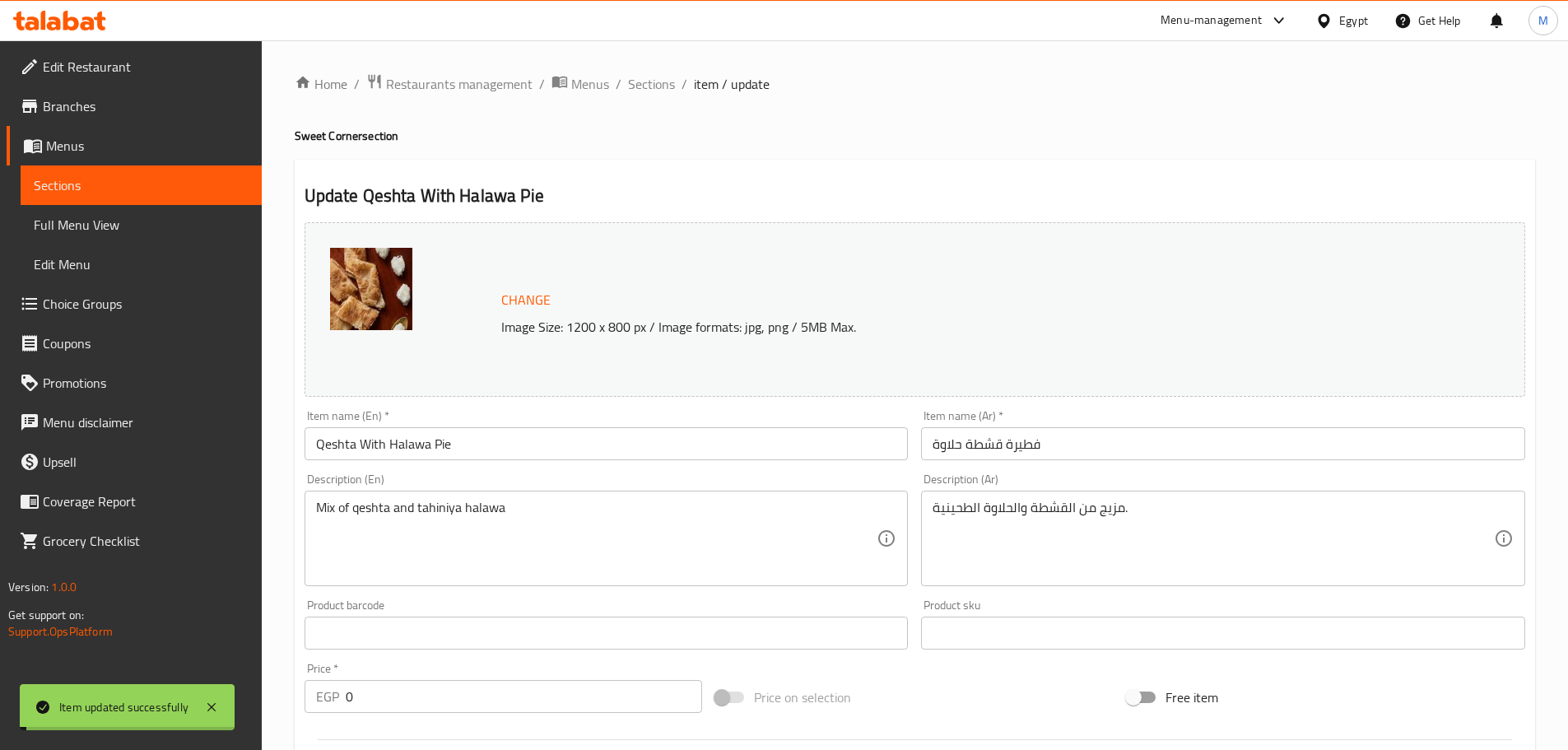 click on "Sections" at bounding box center [651, 84] 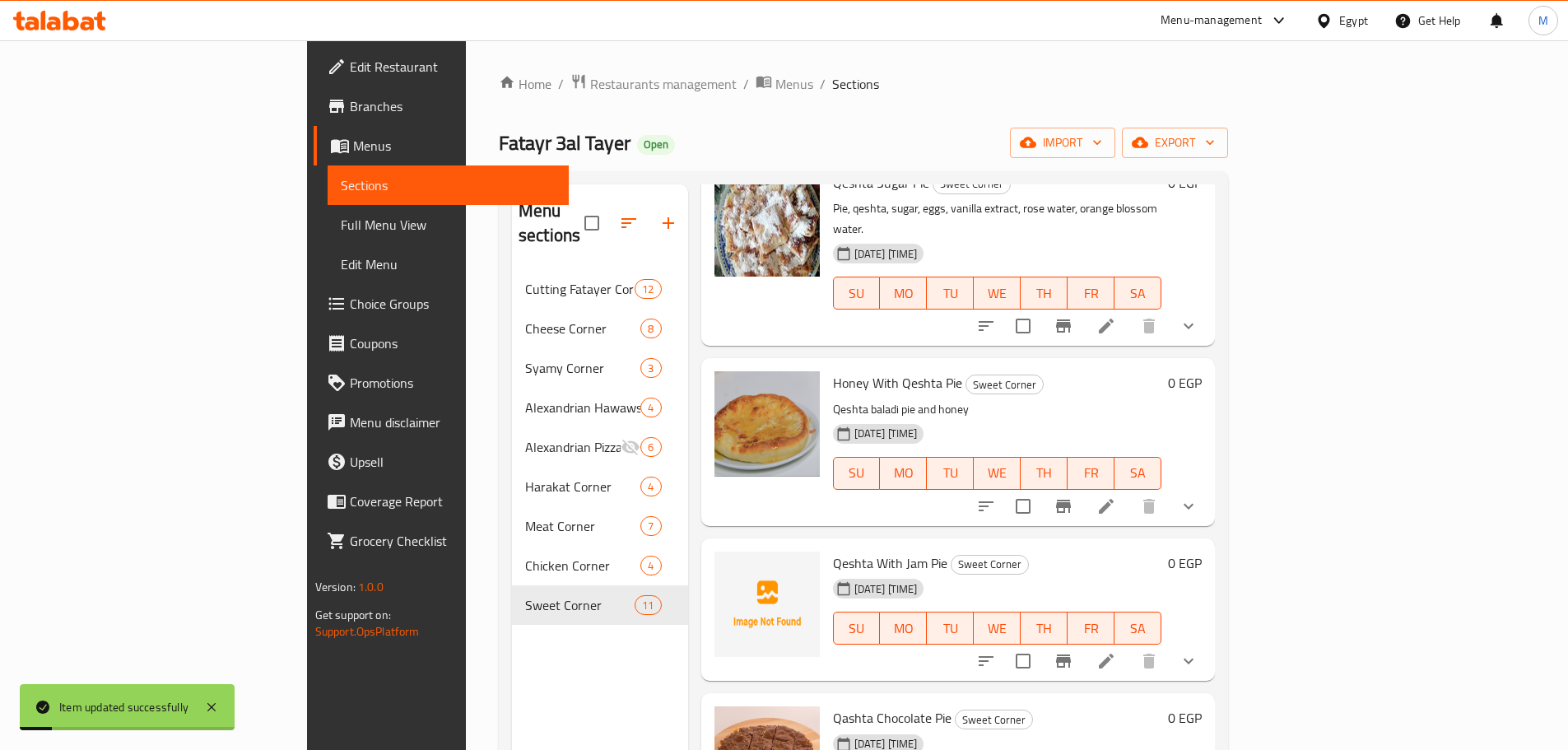 scroll, scrollTop: 1220, scrollLeft: 0, axis: vertical 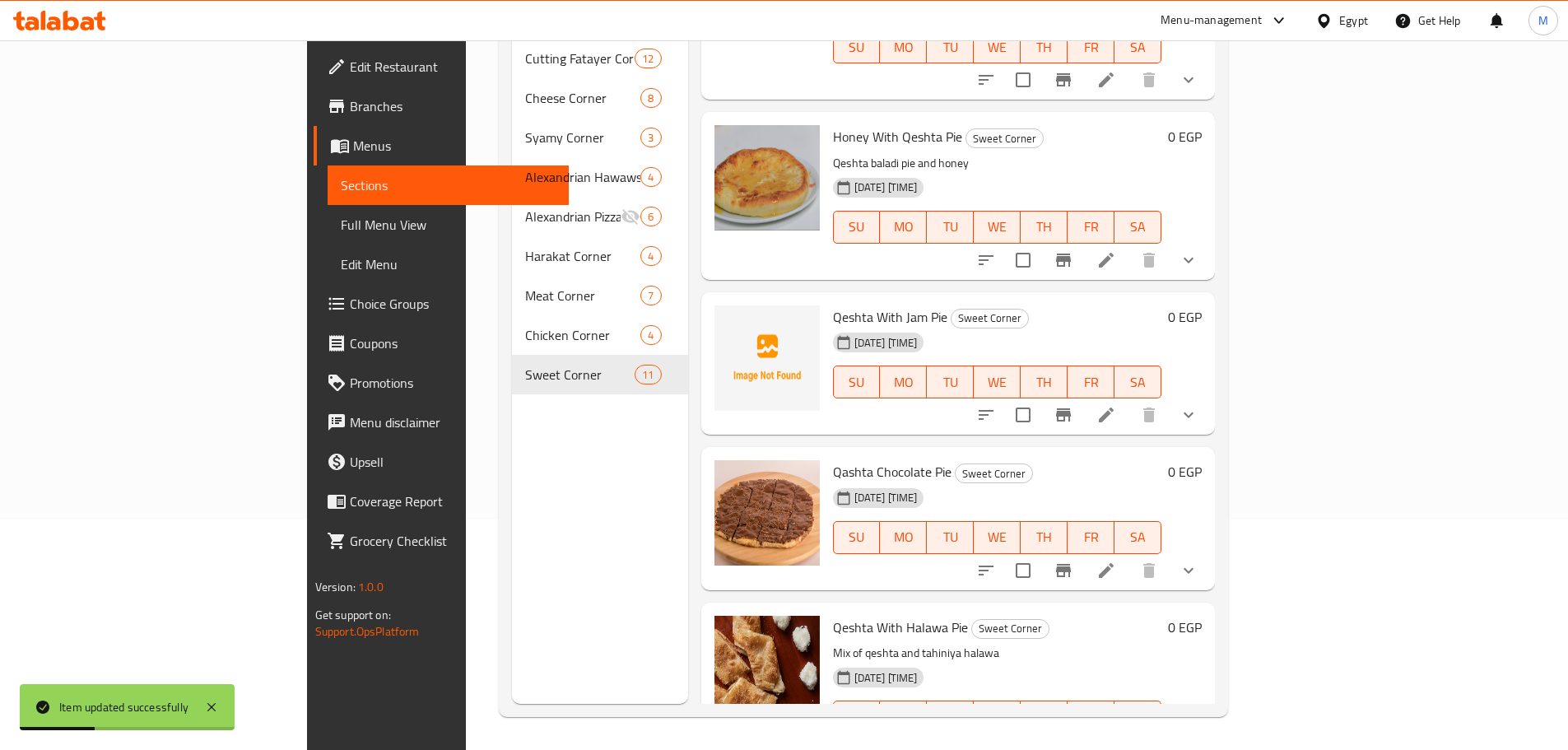 click at bounding box center (1106, 571) 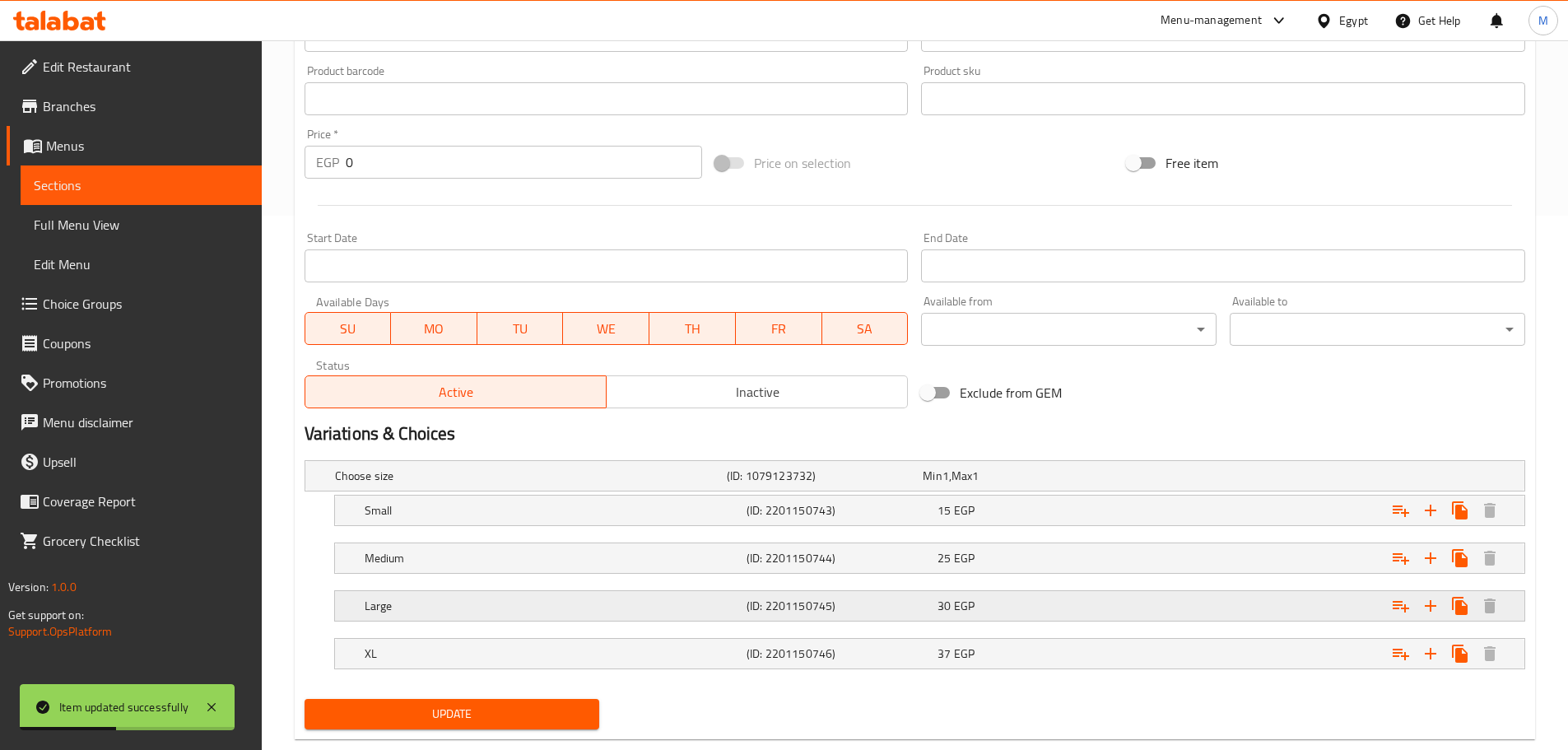 scroll, scrollTop: 570, scrollLeft: 0, axis: vertical 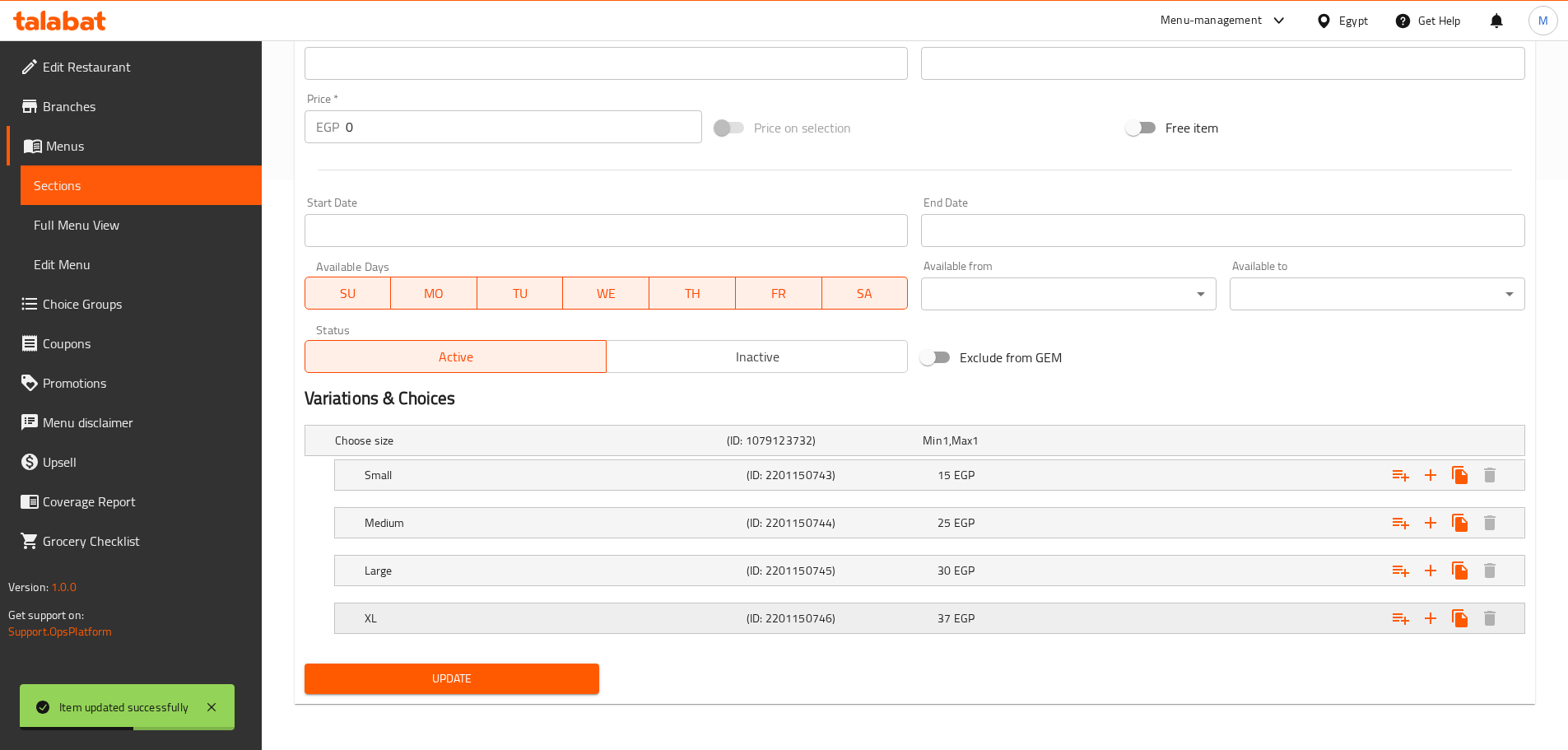 click on "XL (ID: [ID]) 37   EGP" at bounding box center [919, 440] 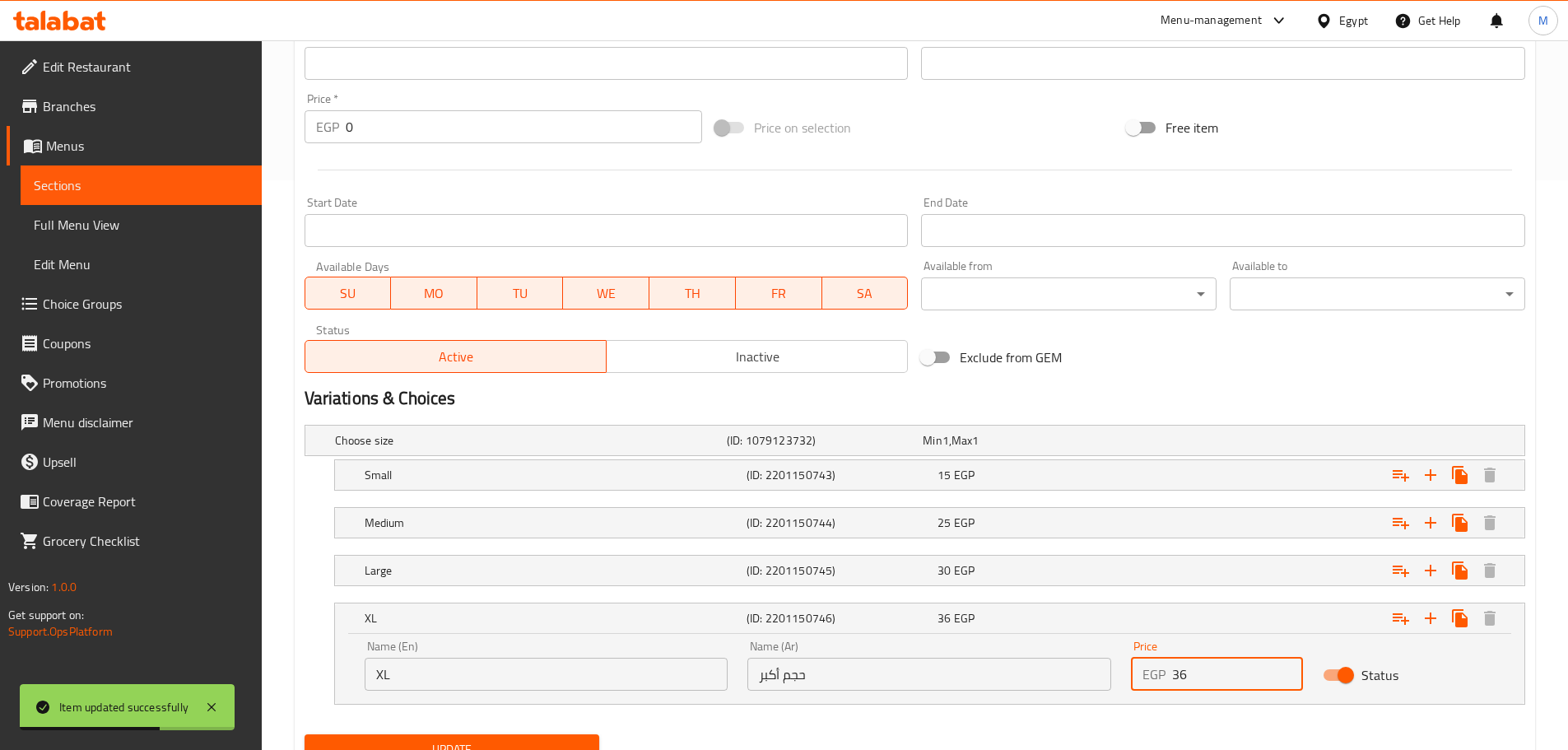 click on "36" at bounding box center [1237, 674] 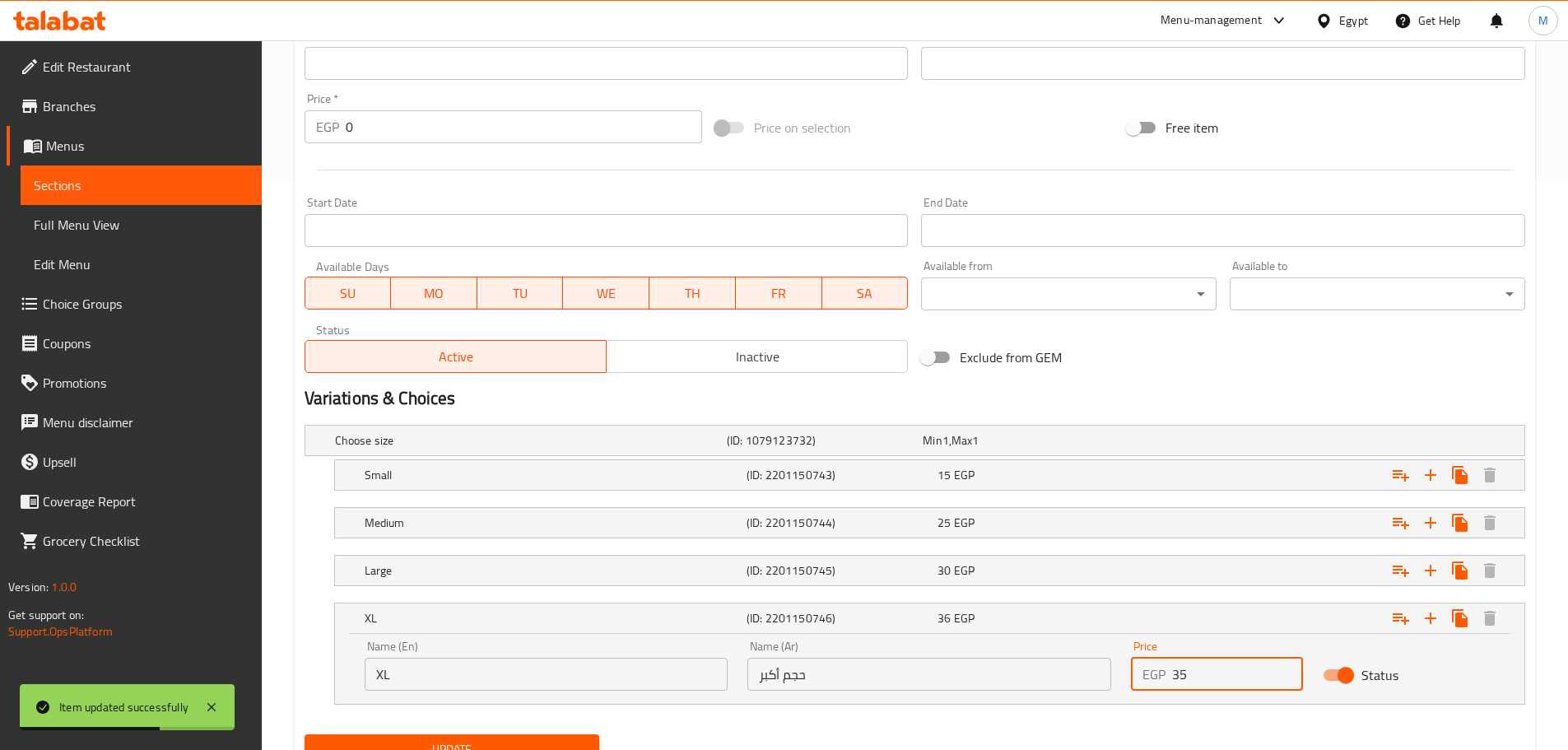 type on "35" 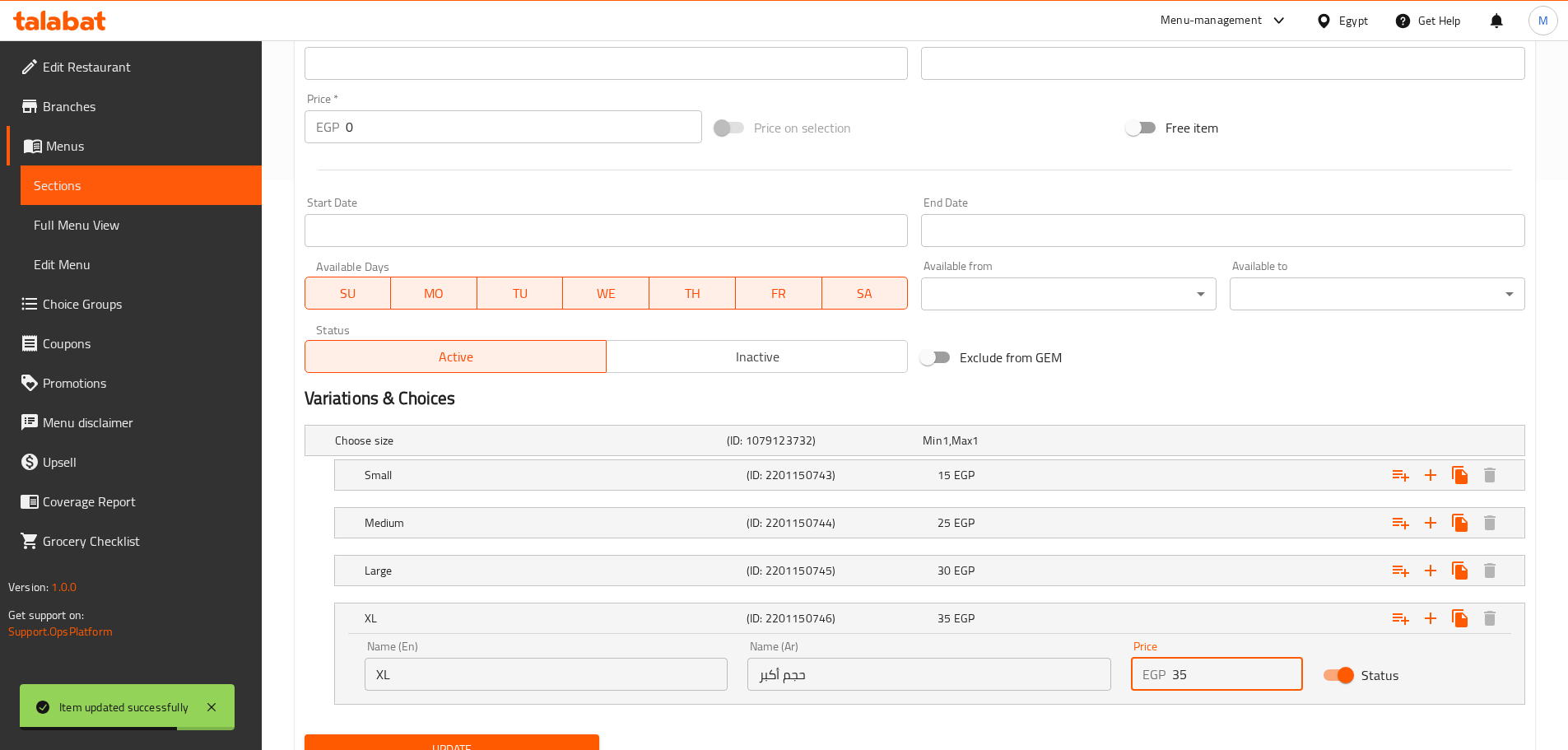click on "Update" at bounding box center (452, 749) 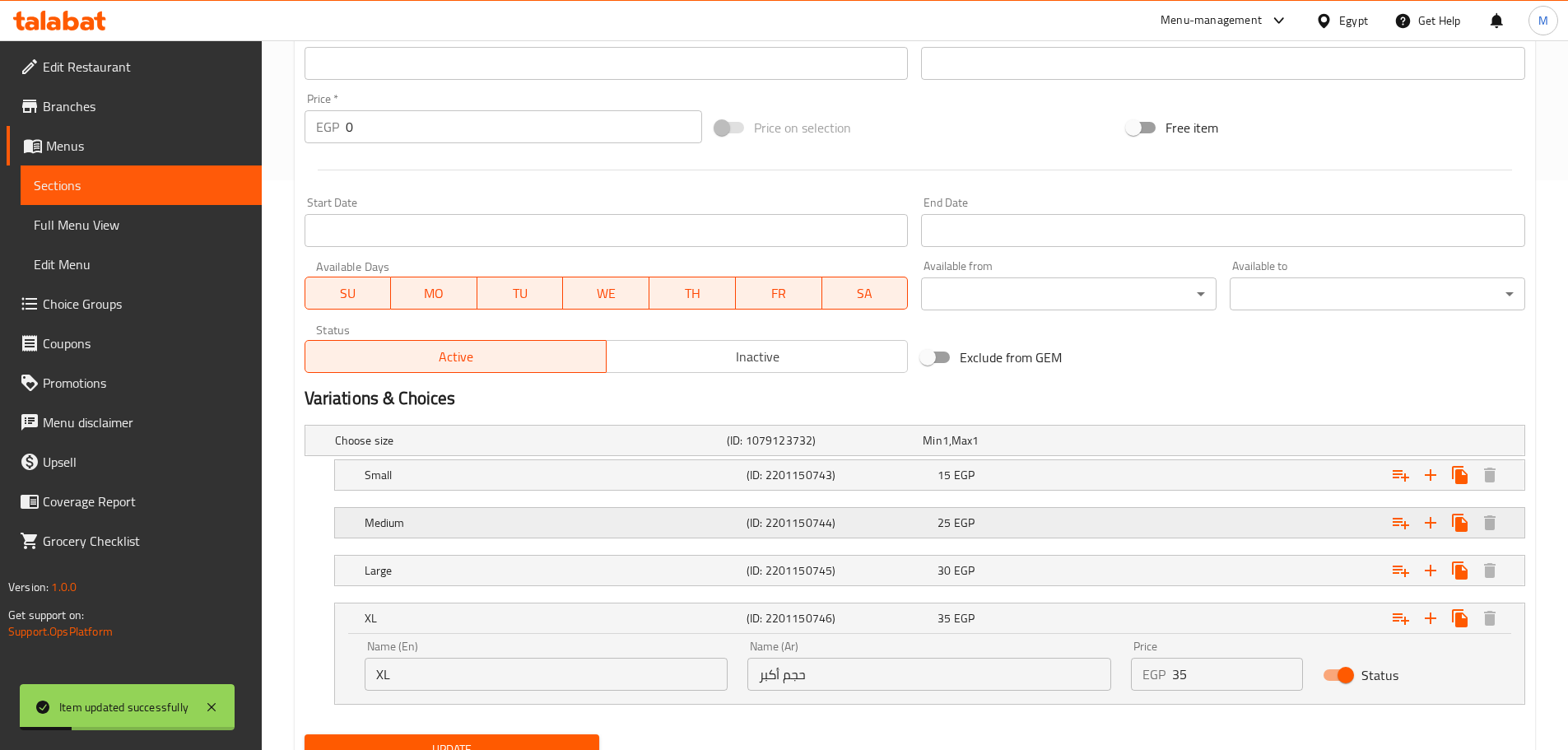 click on "25   EGP" at bounding box center (1017, 440) 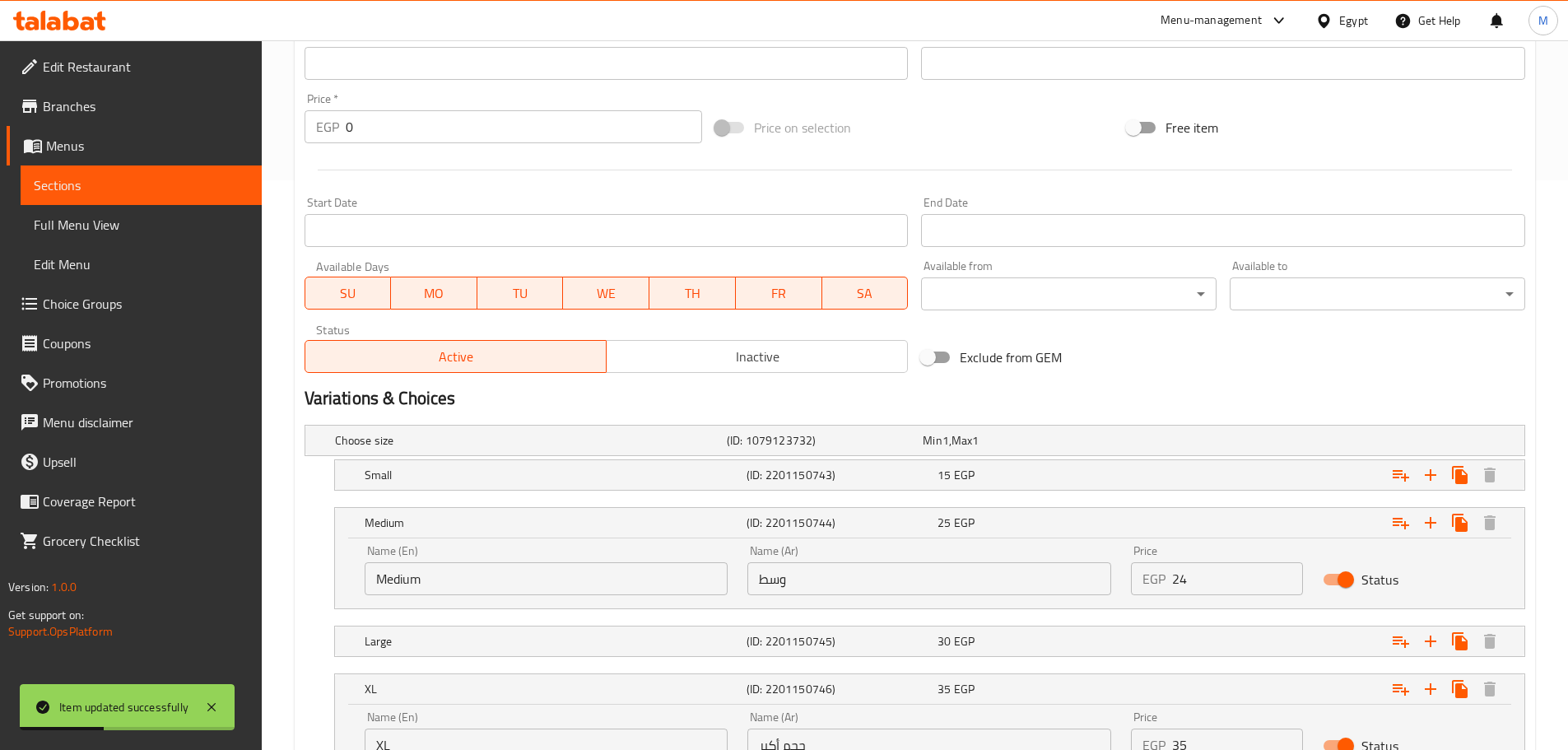 click on "24" at bounding box center [1237, 579] 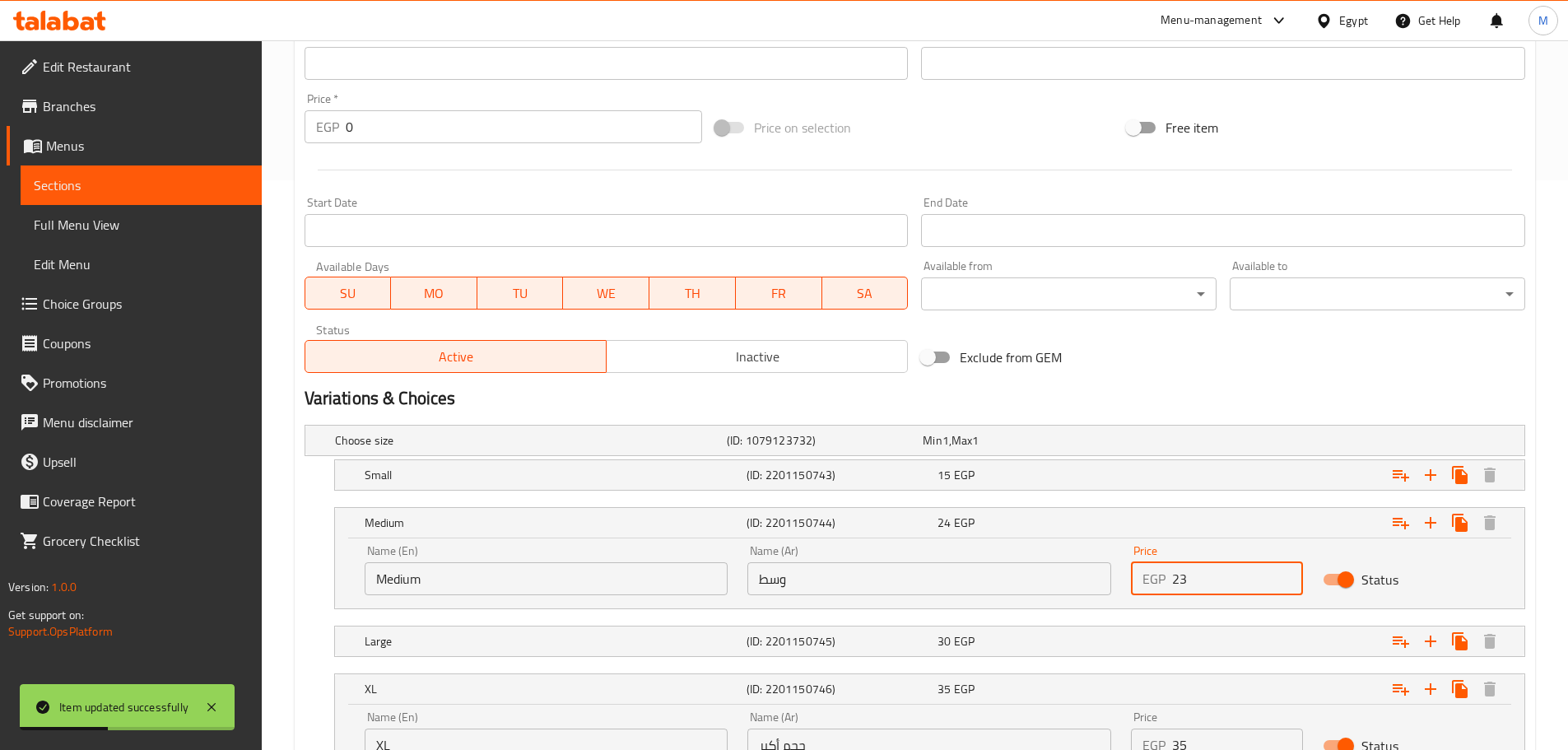 click on "23" at bounding box center [1237, 579] 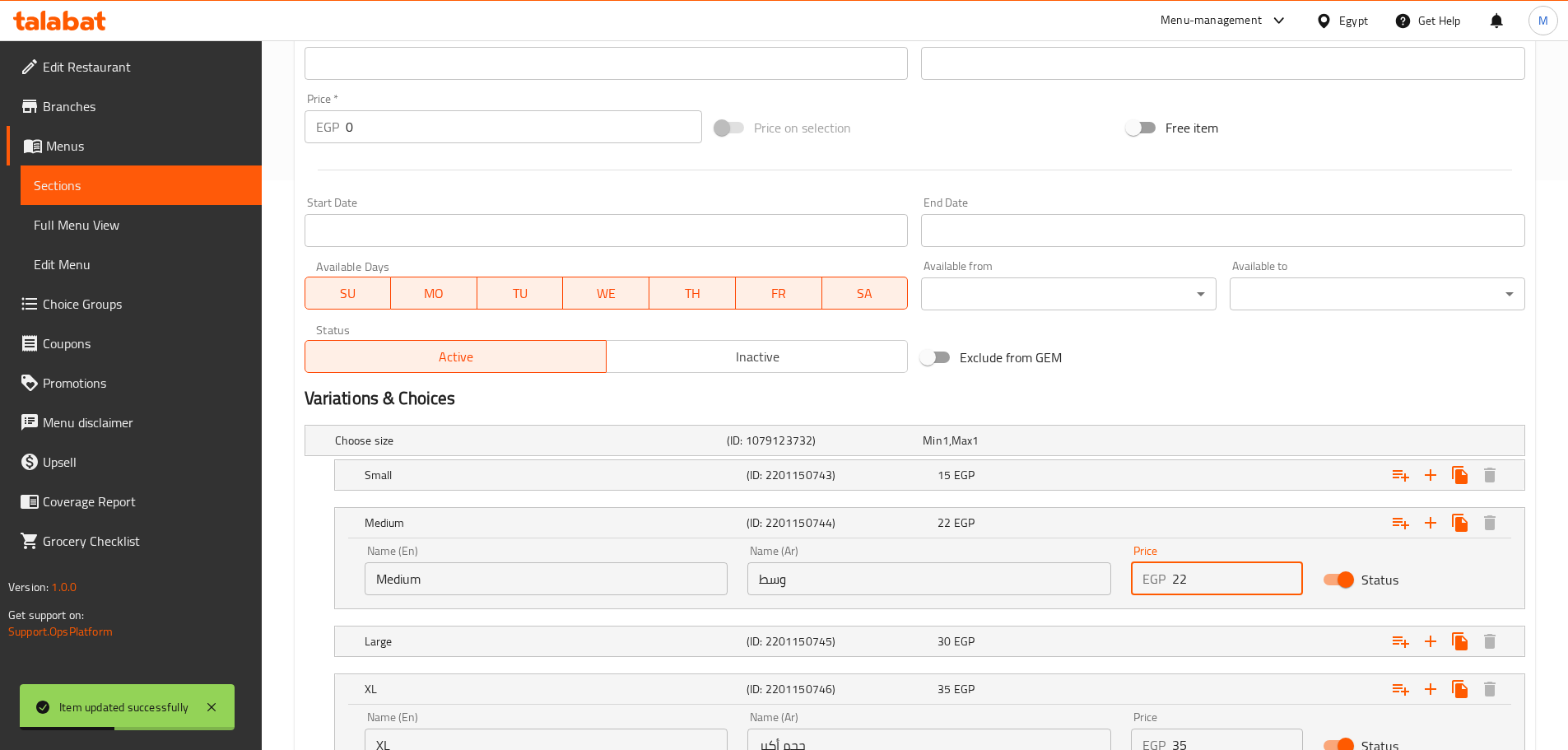 click on "22" at bounding box center (1237, 579) 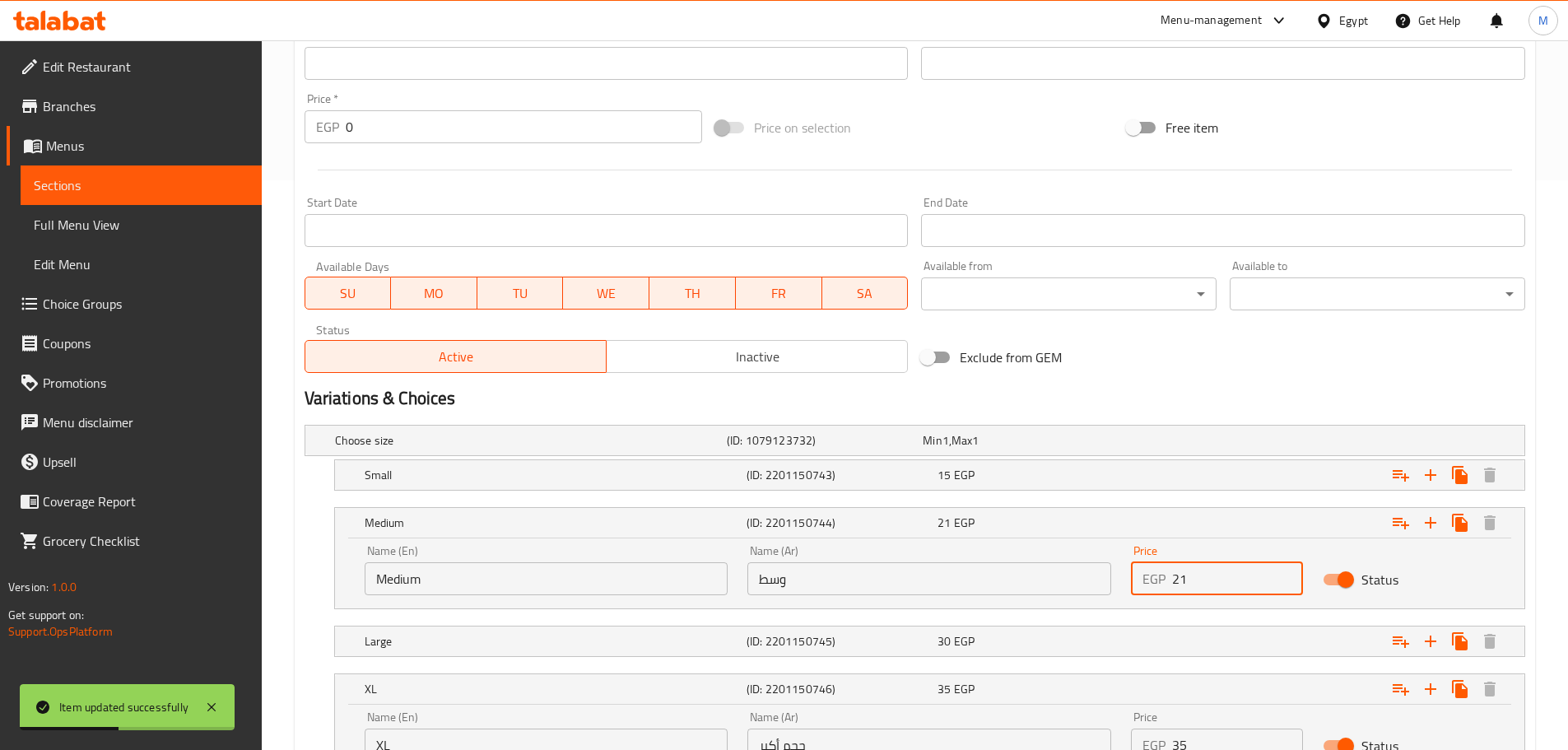 click on "21" at bounding box center (1237, 579) 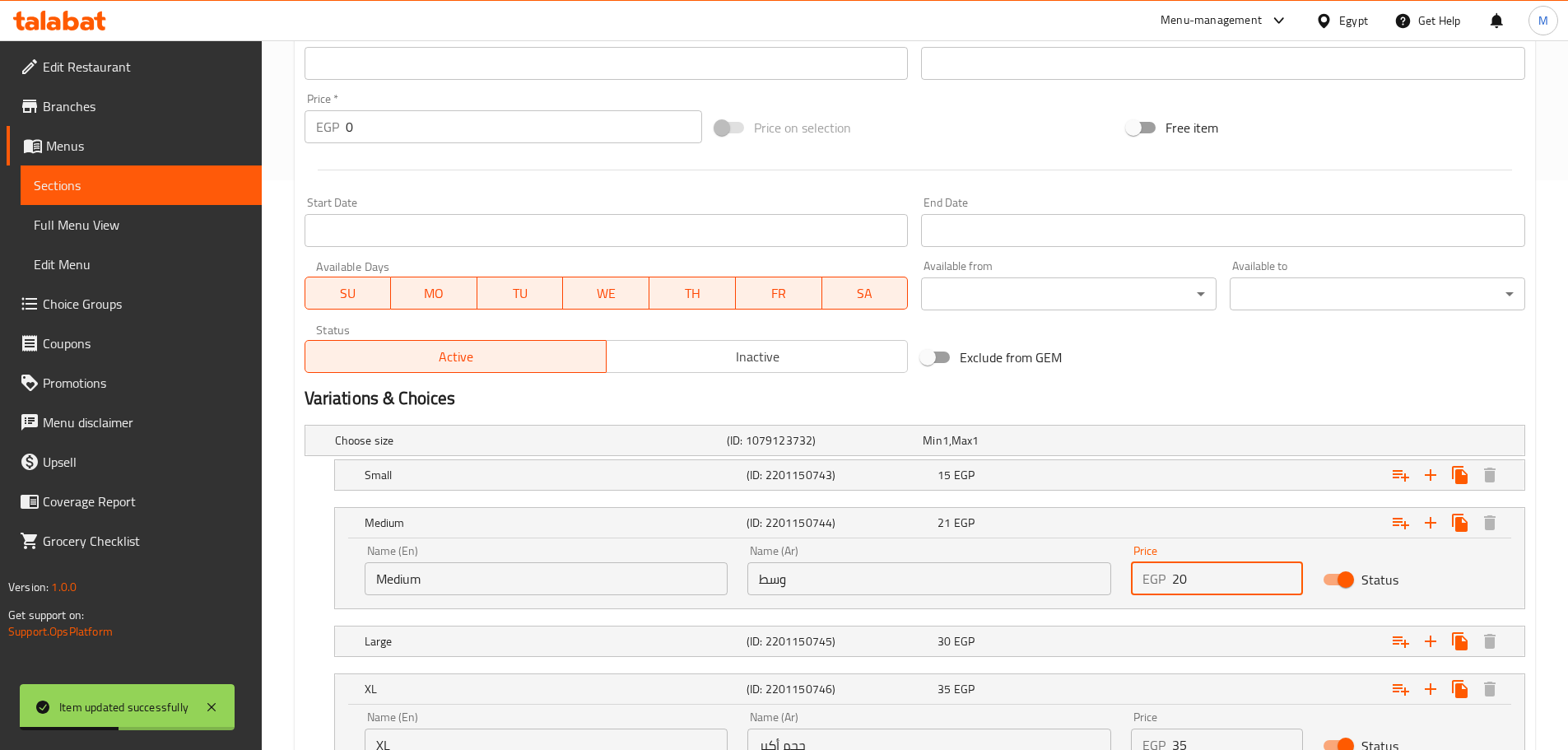 type on "20" 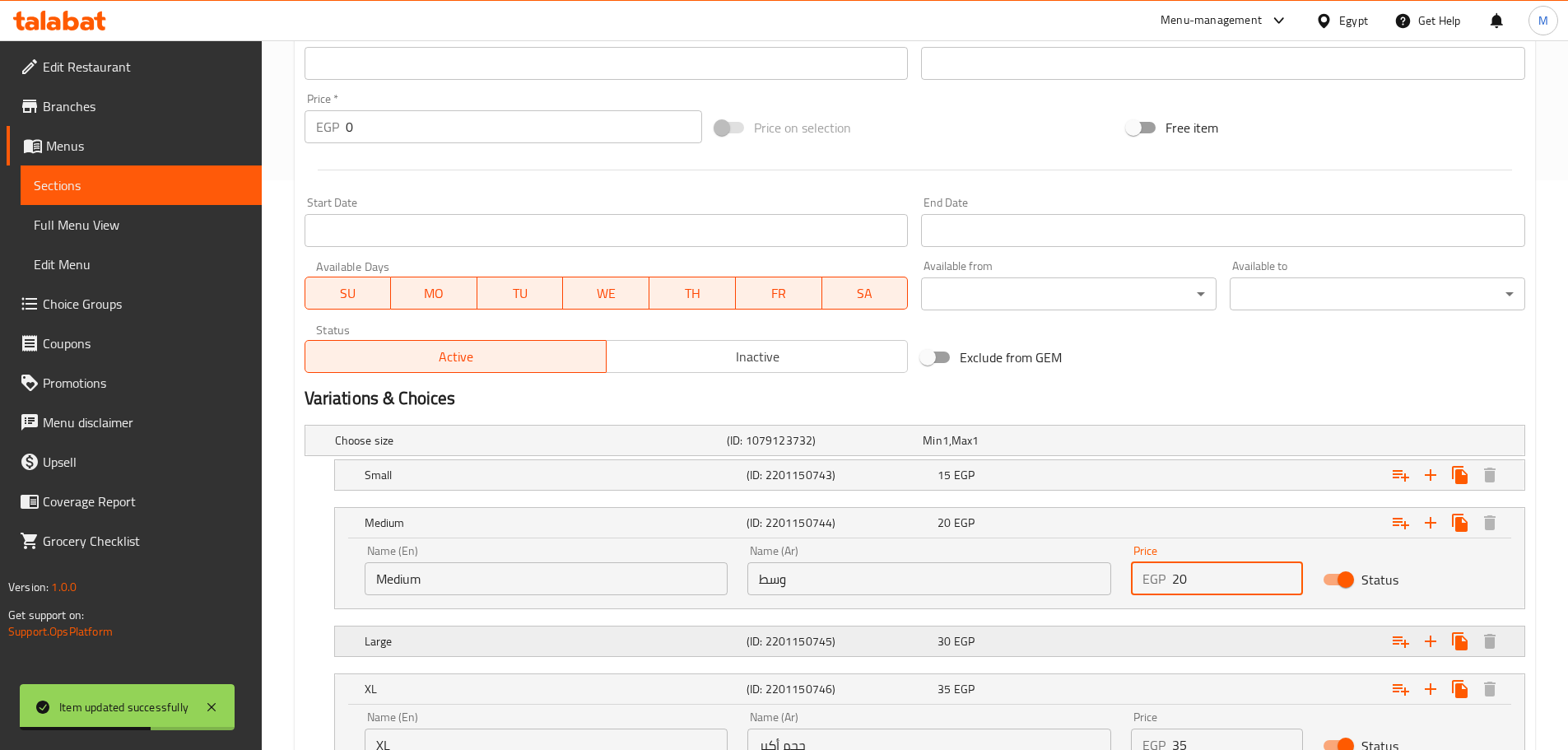 click at bounding box center (1311, 440) 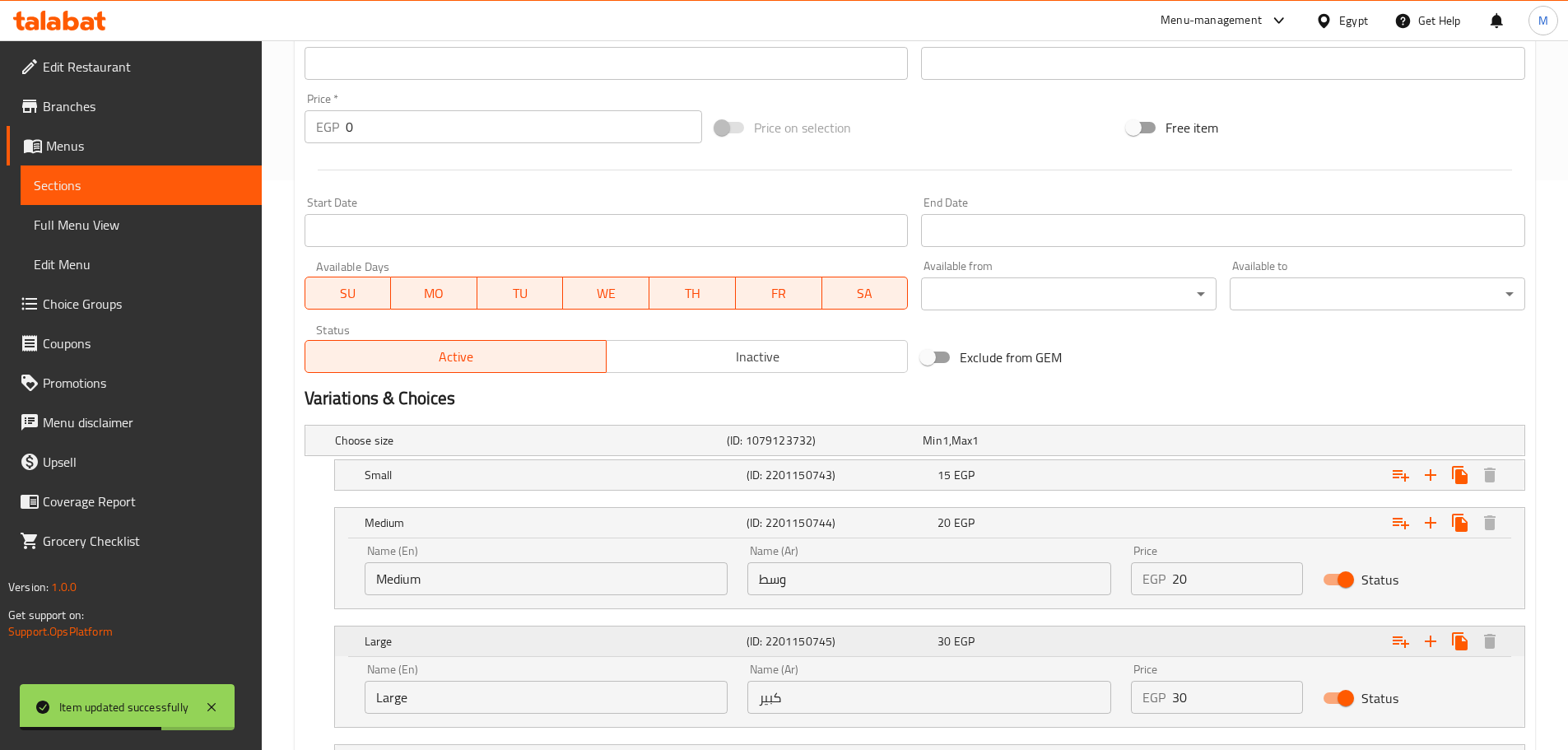scroll, scrollTop: 782, scrollLeft: 0, axis: vertical 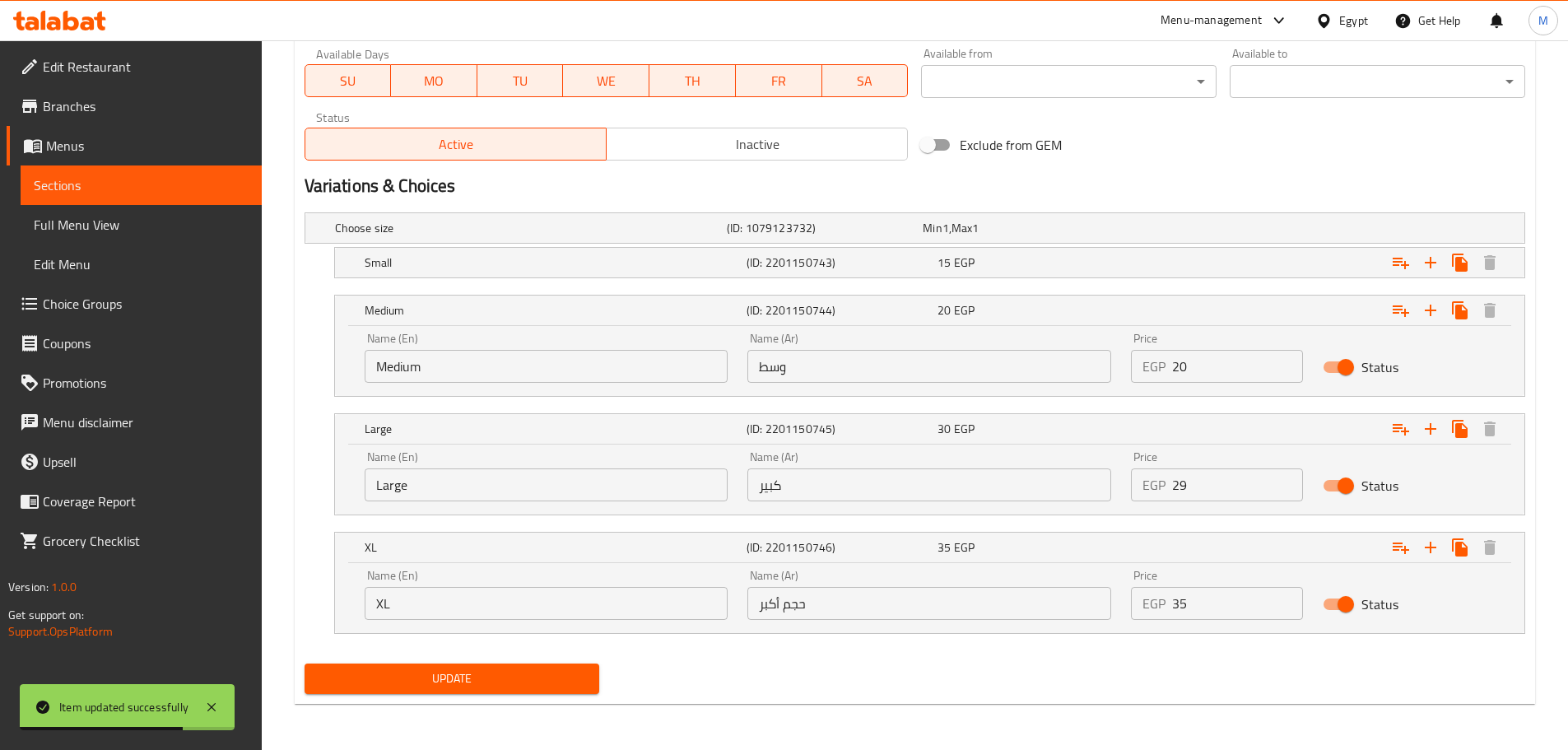 click on "29" at bounding box center (1237, 485) 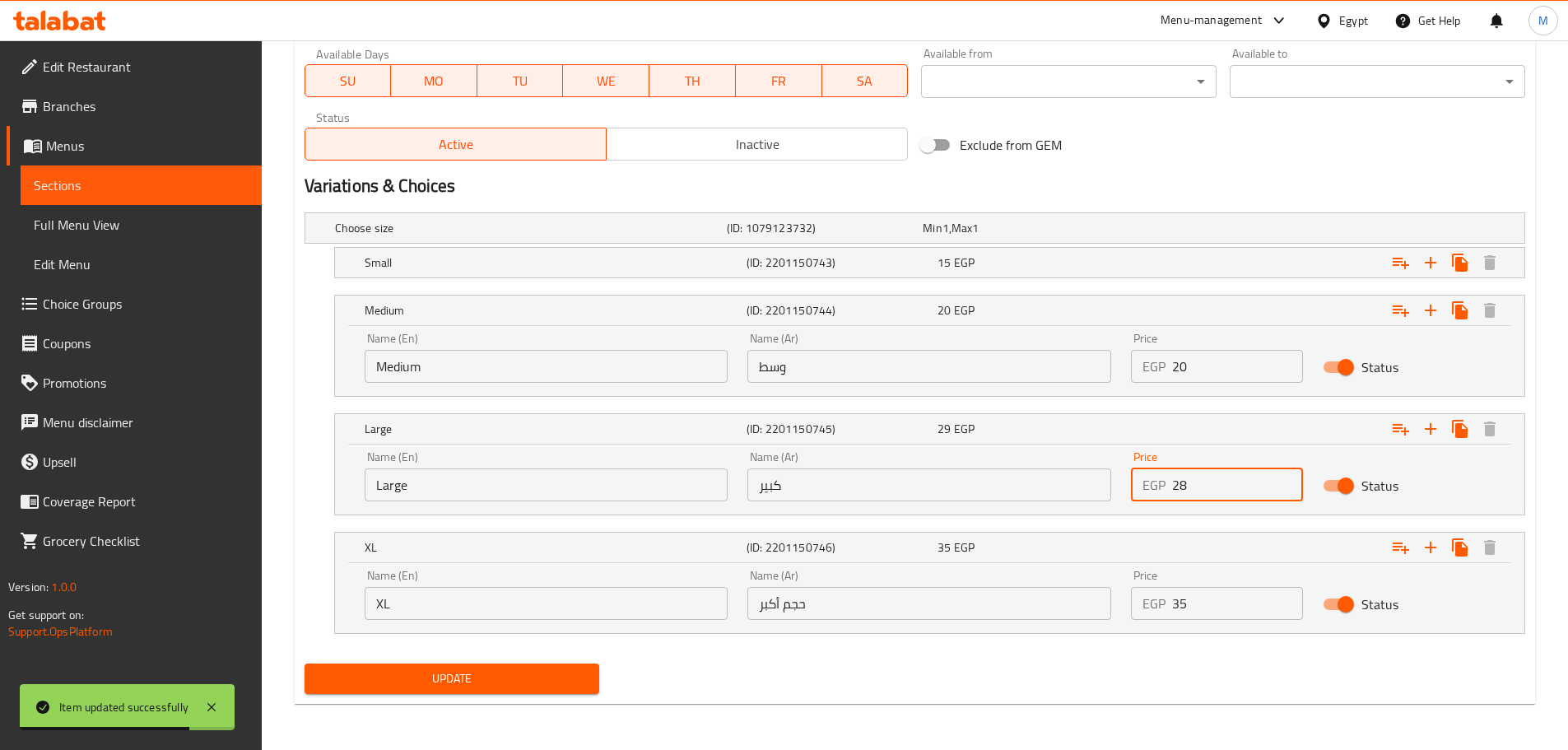 click on "28" at bounding box center (1237, 485) 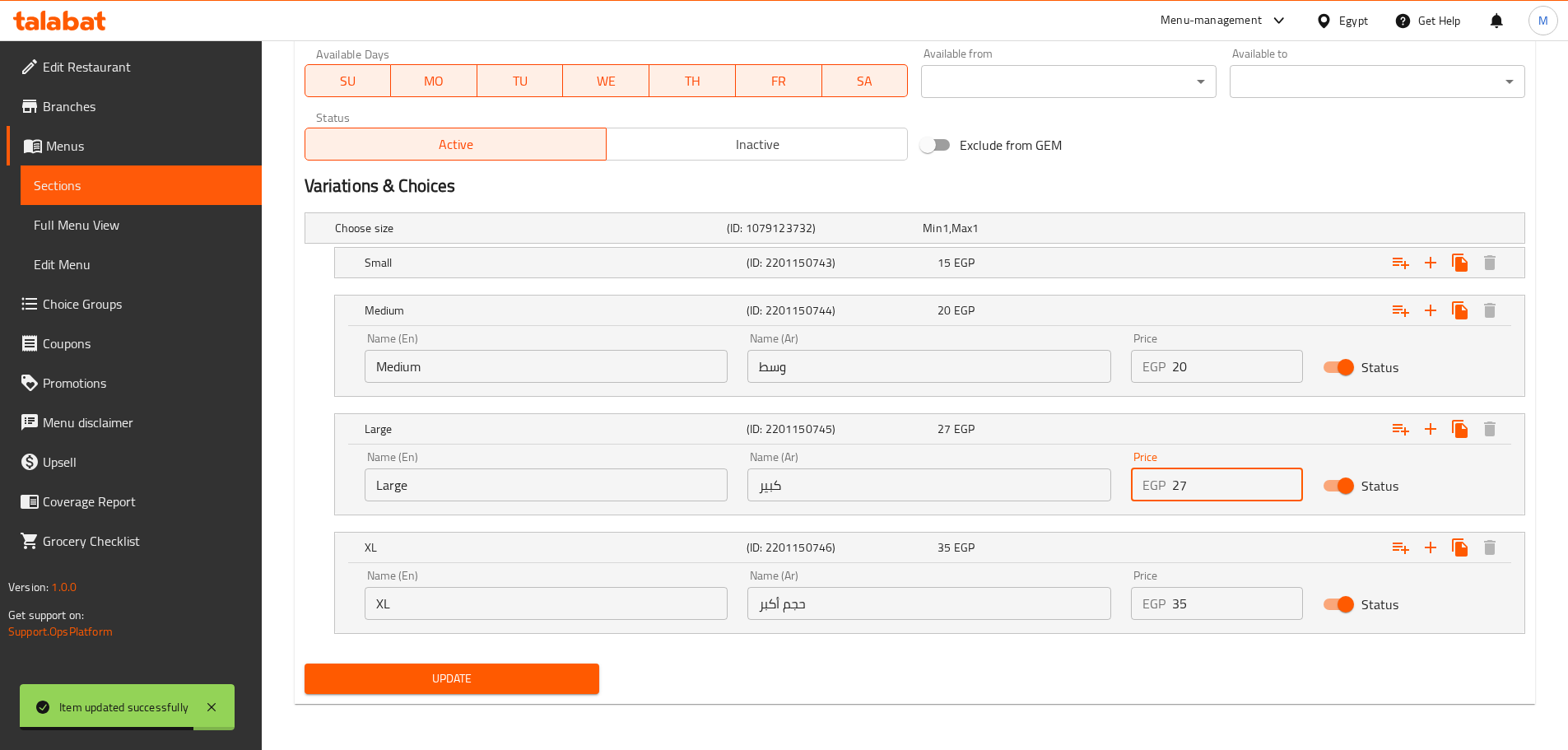 click on "27" at bounding box center [1237, 485] 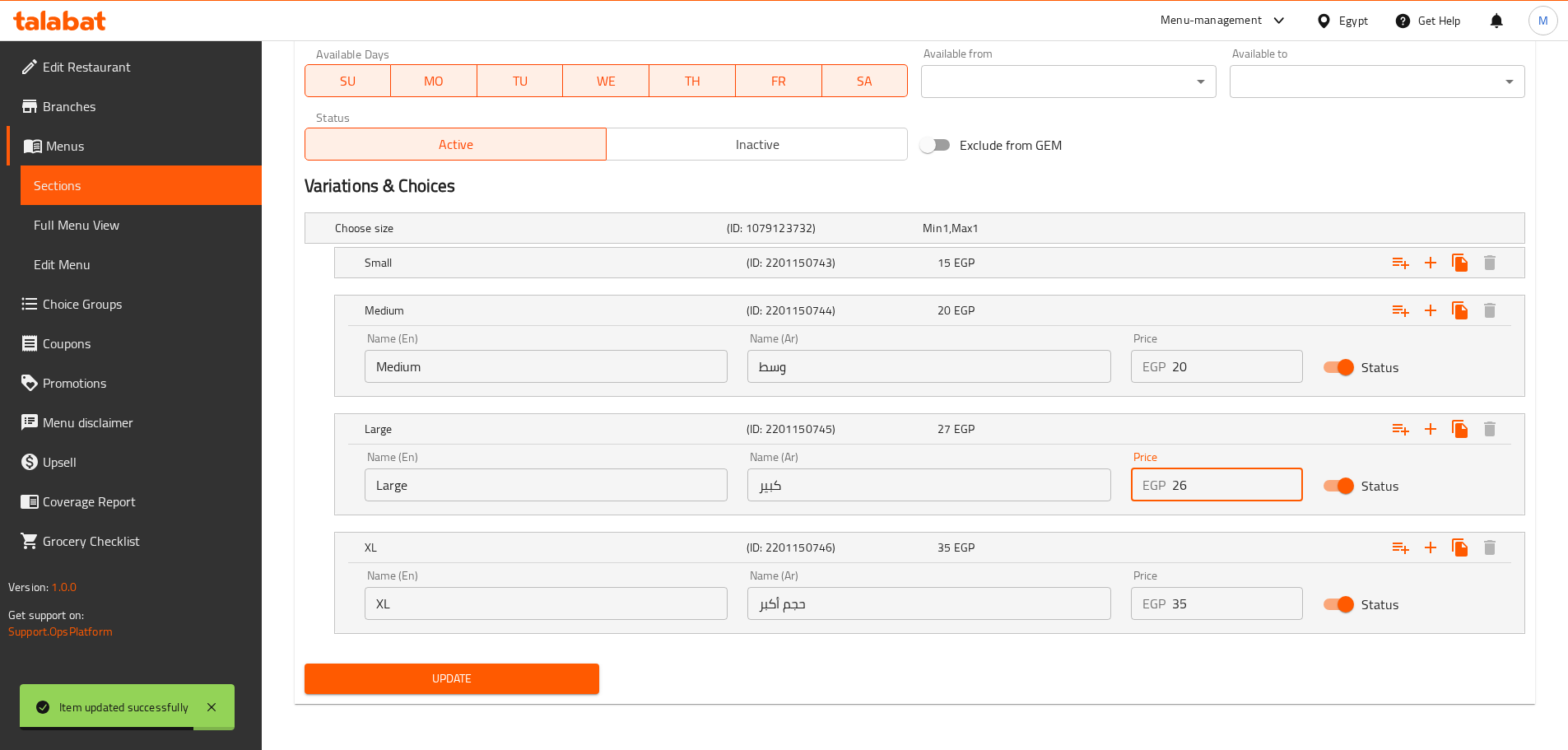 click on "26" at bounding box center (1237, 485) 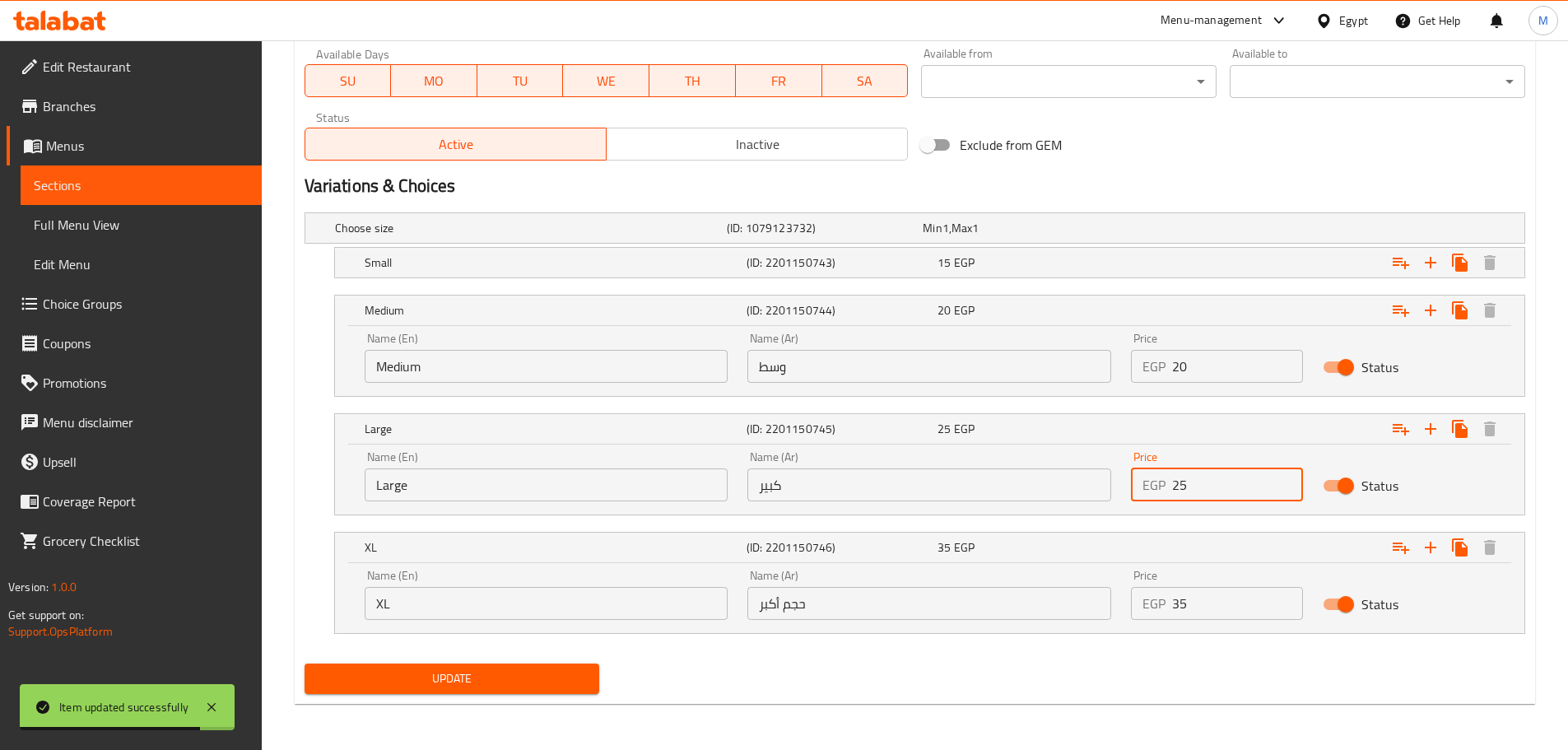 type on "25" 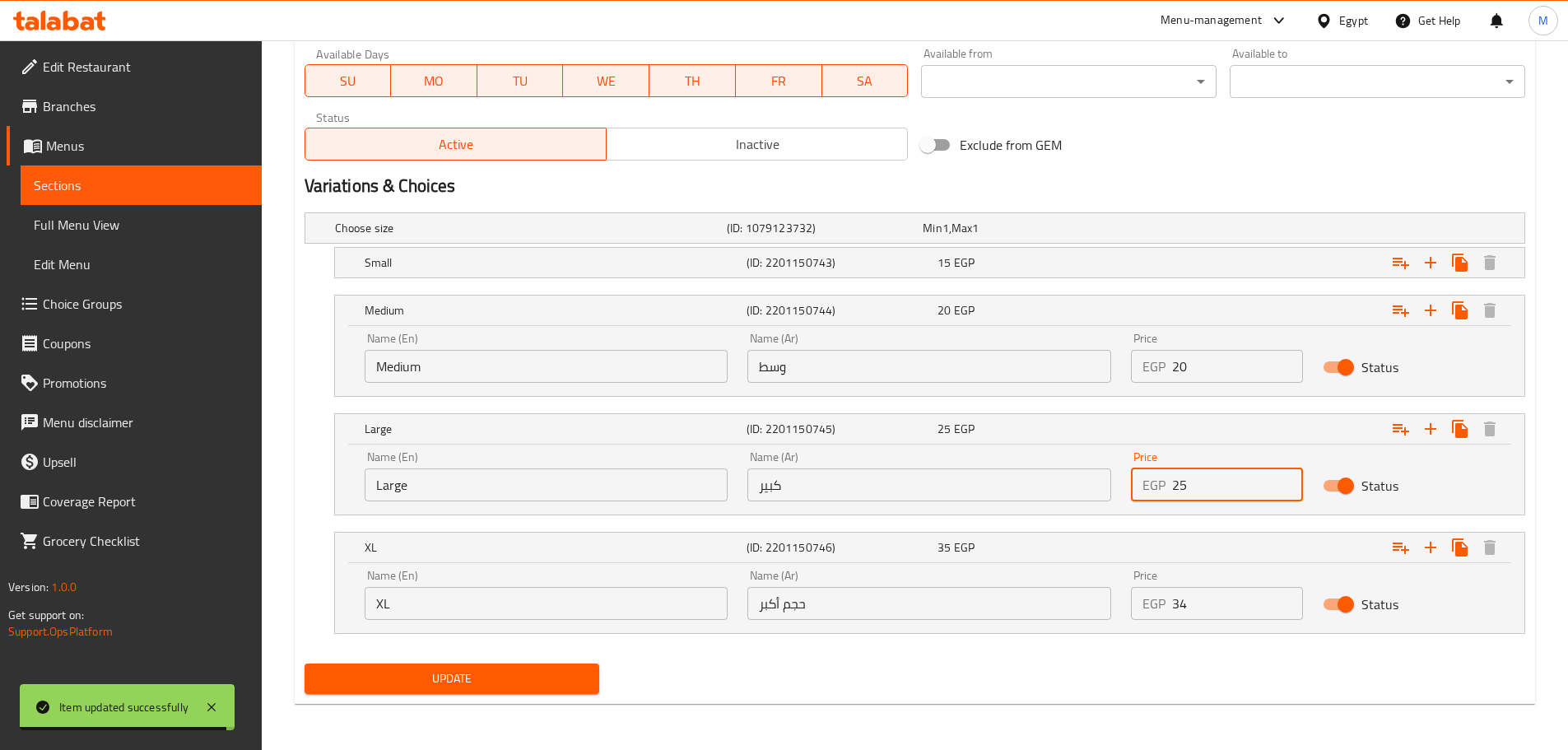 click on "34" at bounding box center [1237, 603] 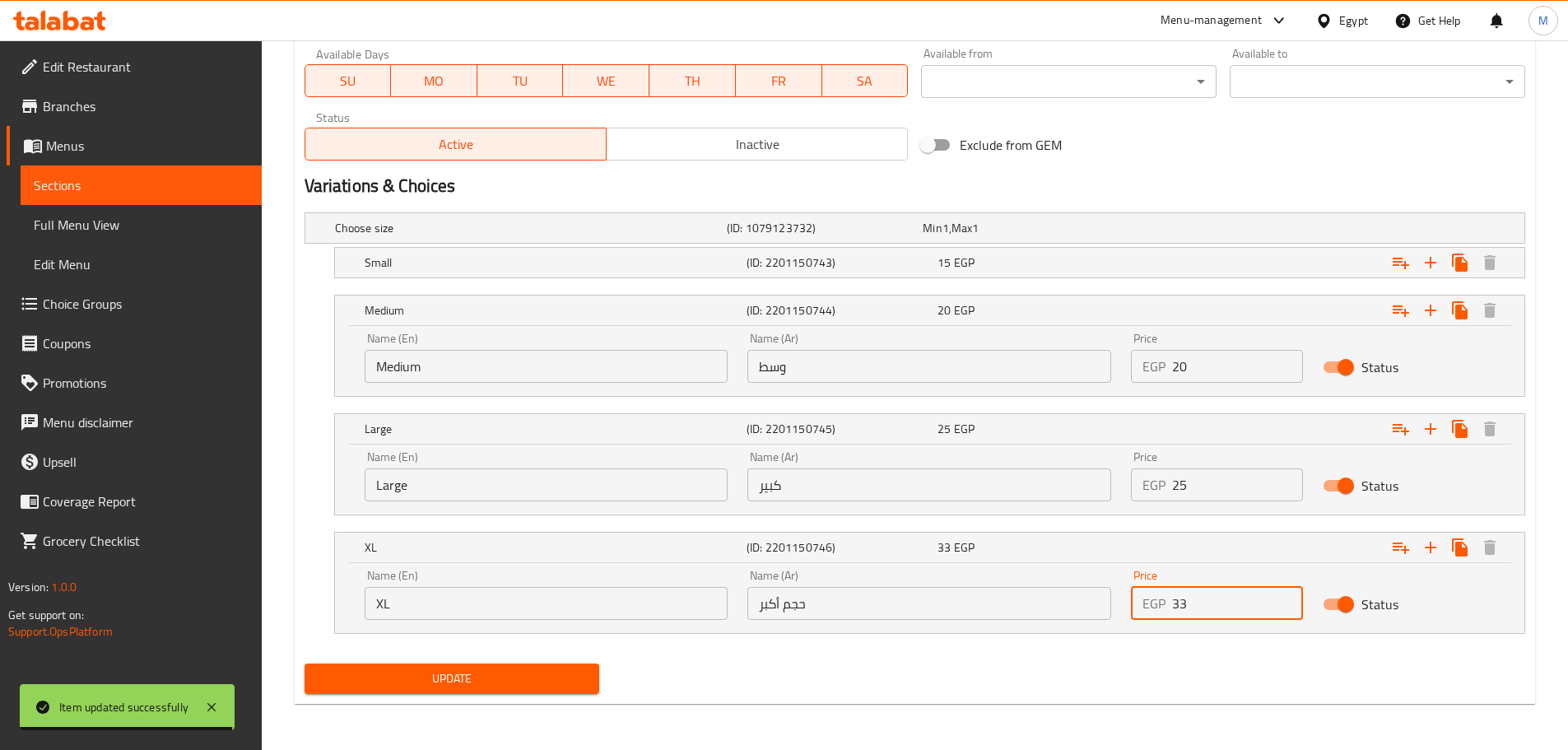 click on "33" at bounding box center [1237, 603] 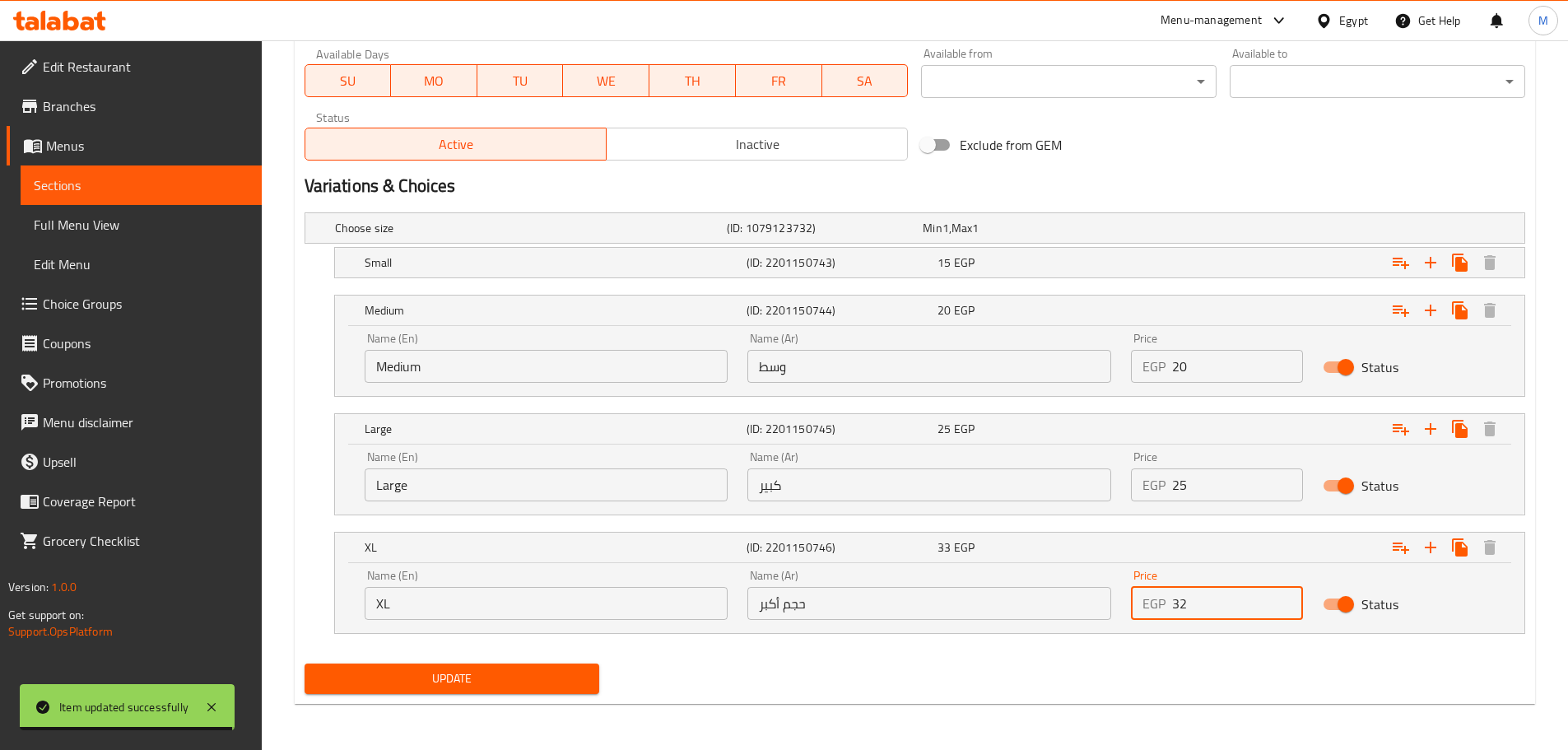 click on "32" at bounding box center (1237, 603) 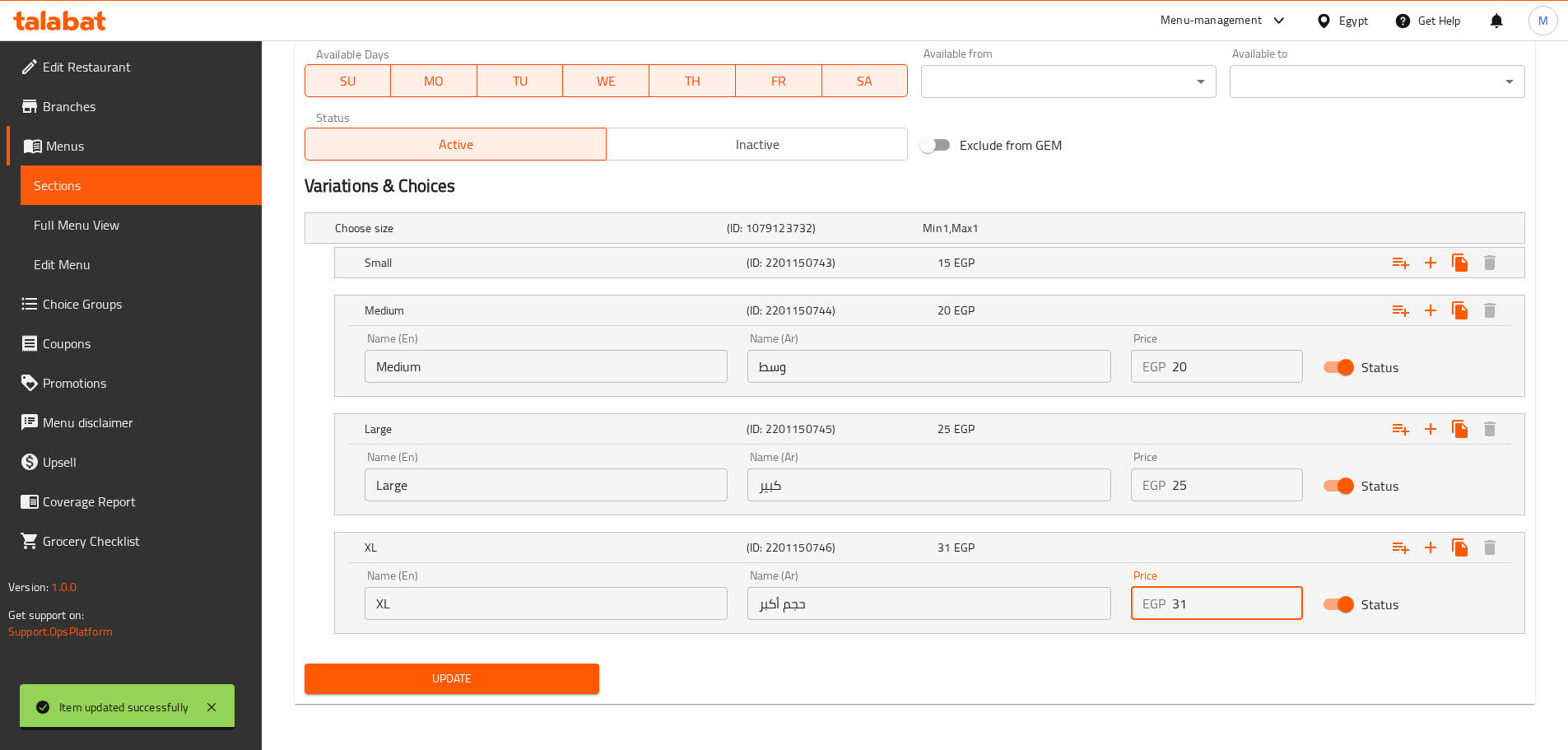 click on "31" at bounding box center [1237, 603] 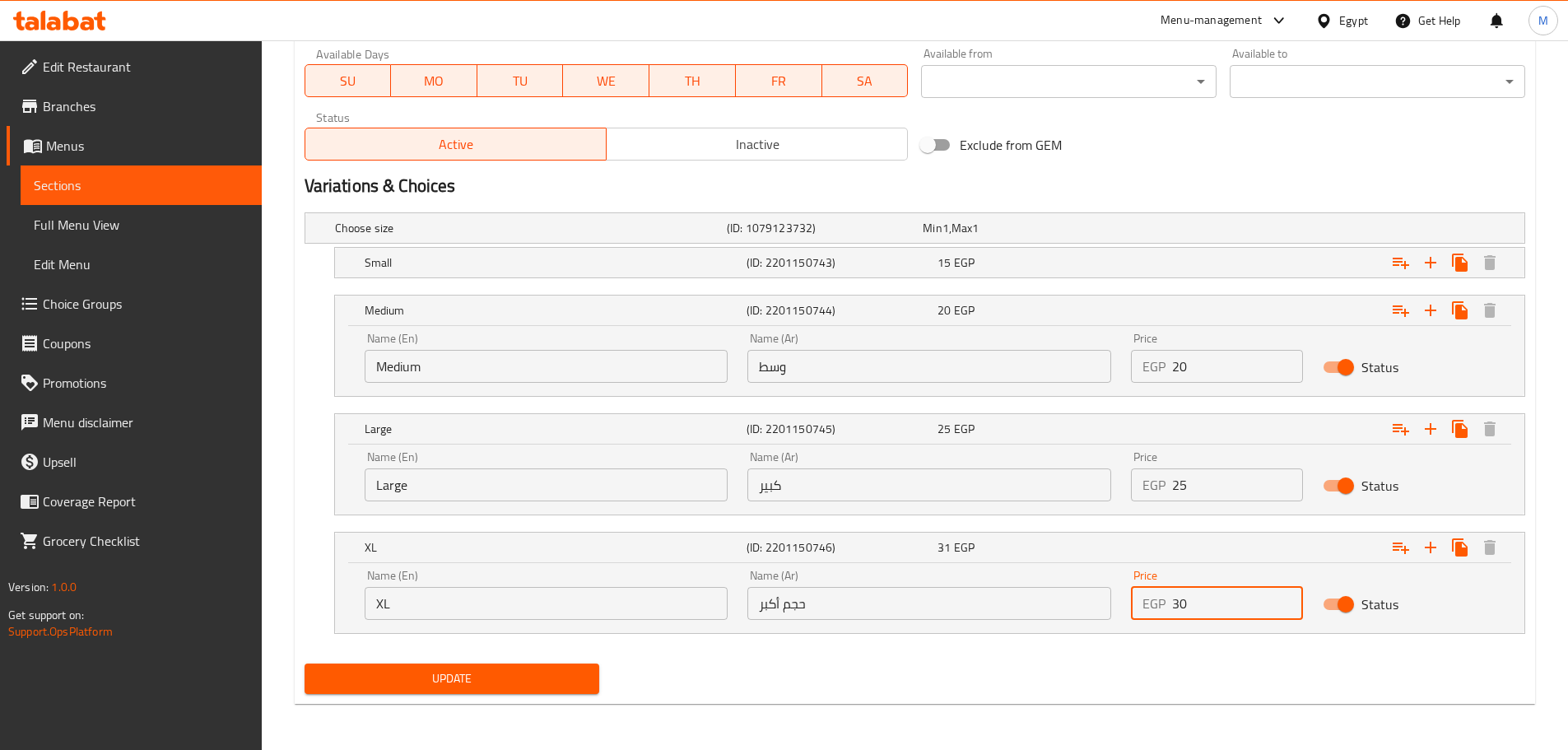 type on "30" 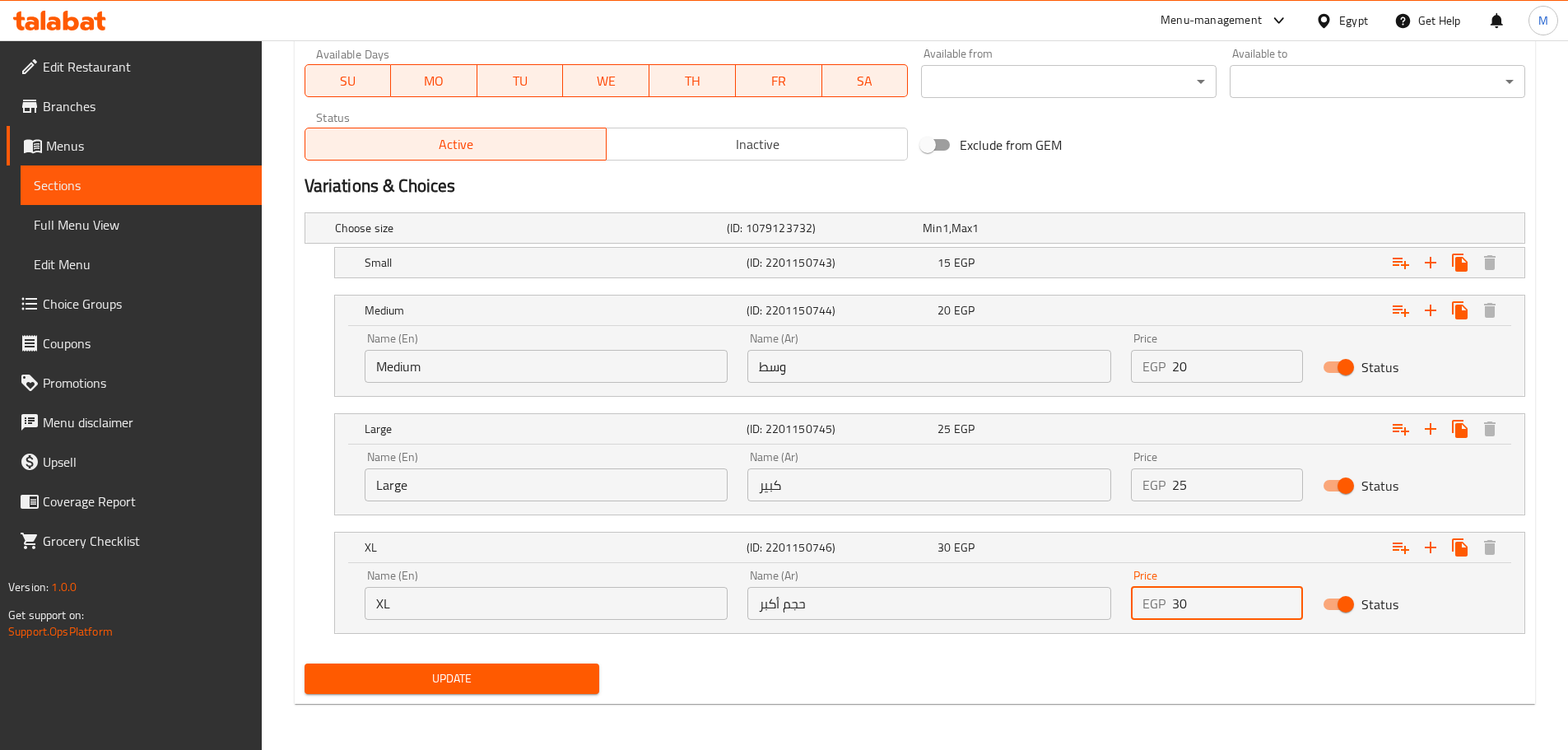 click on "Update" at bounding box center [452, 678] 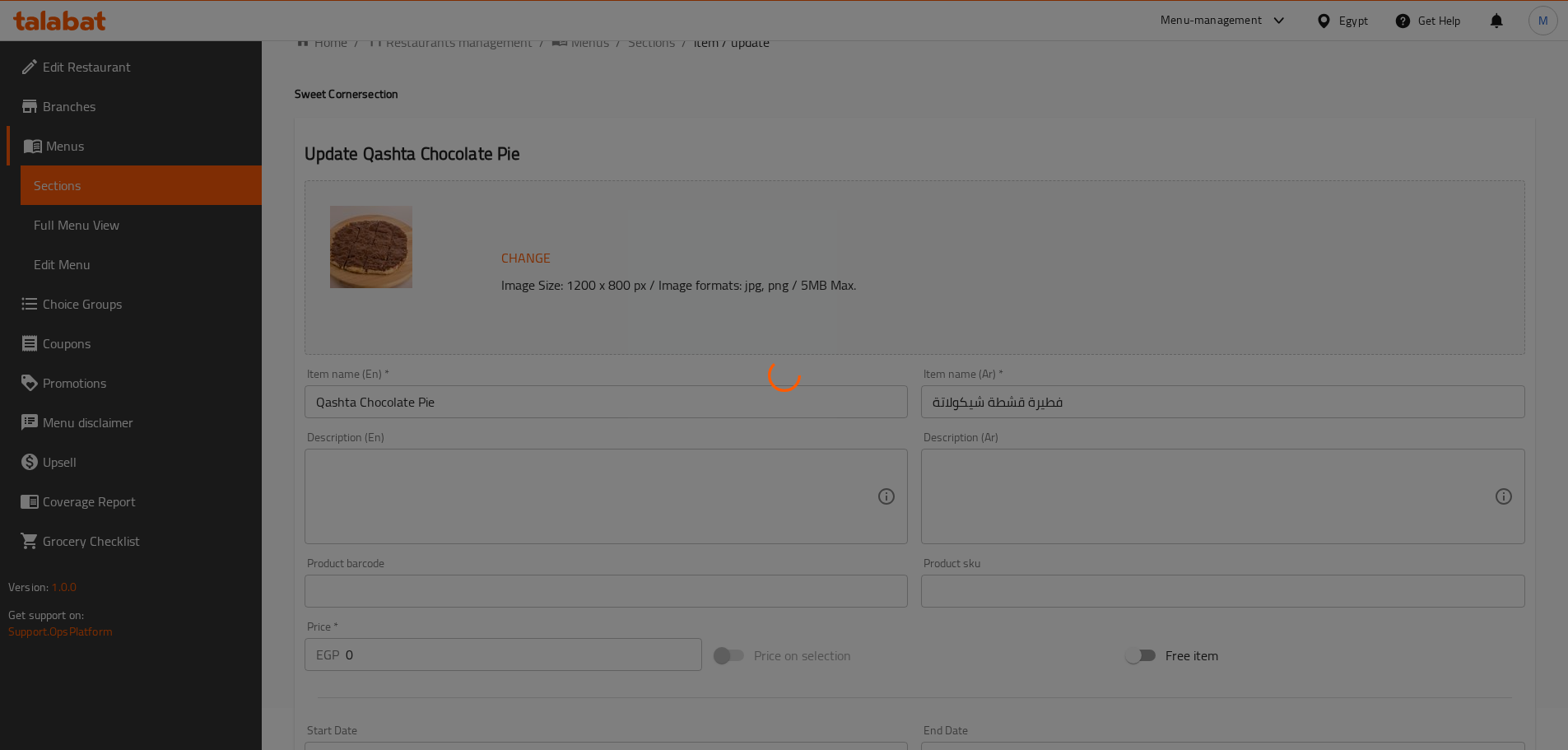 scroll, scrollTop: 41, scrollLeft: 0, axis: vertical 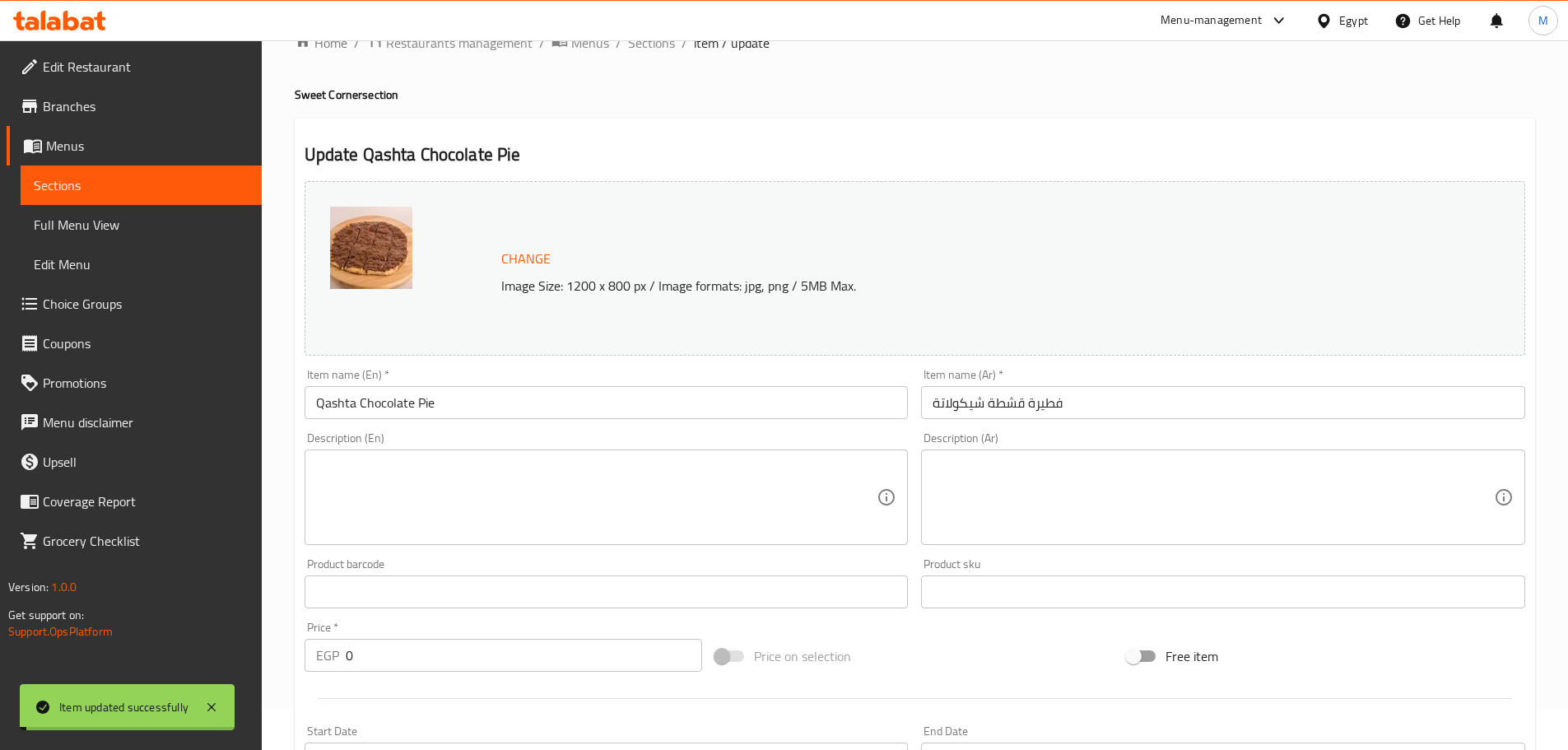 click on "Sections" at bounding box center (651, 43) 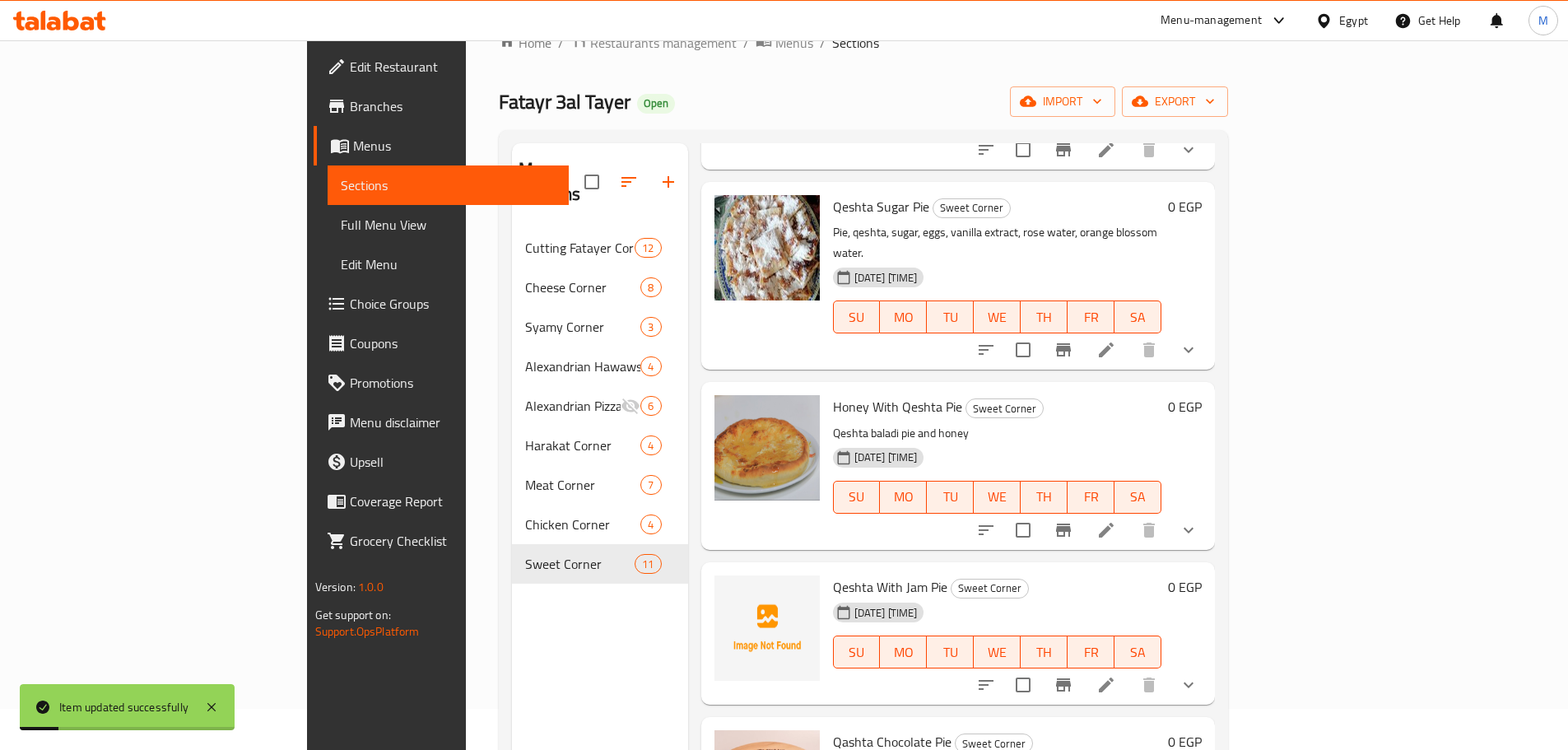 scroll, scrollTop: 1220, scrollLeft: 0, axis: vertical 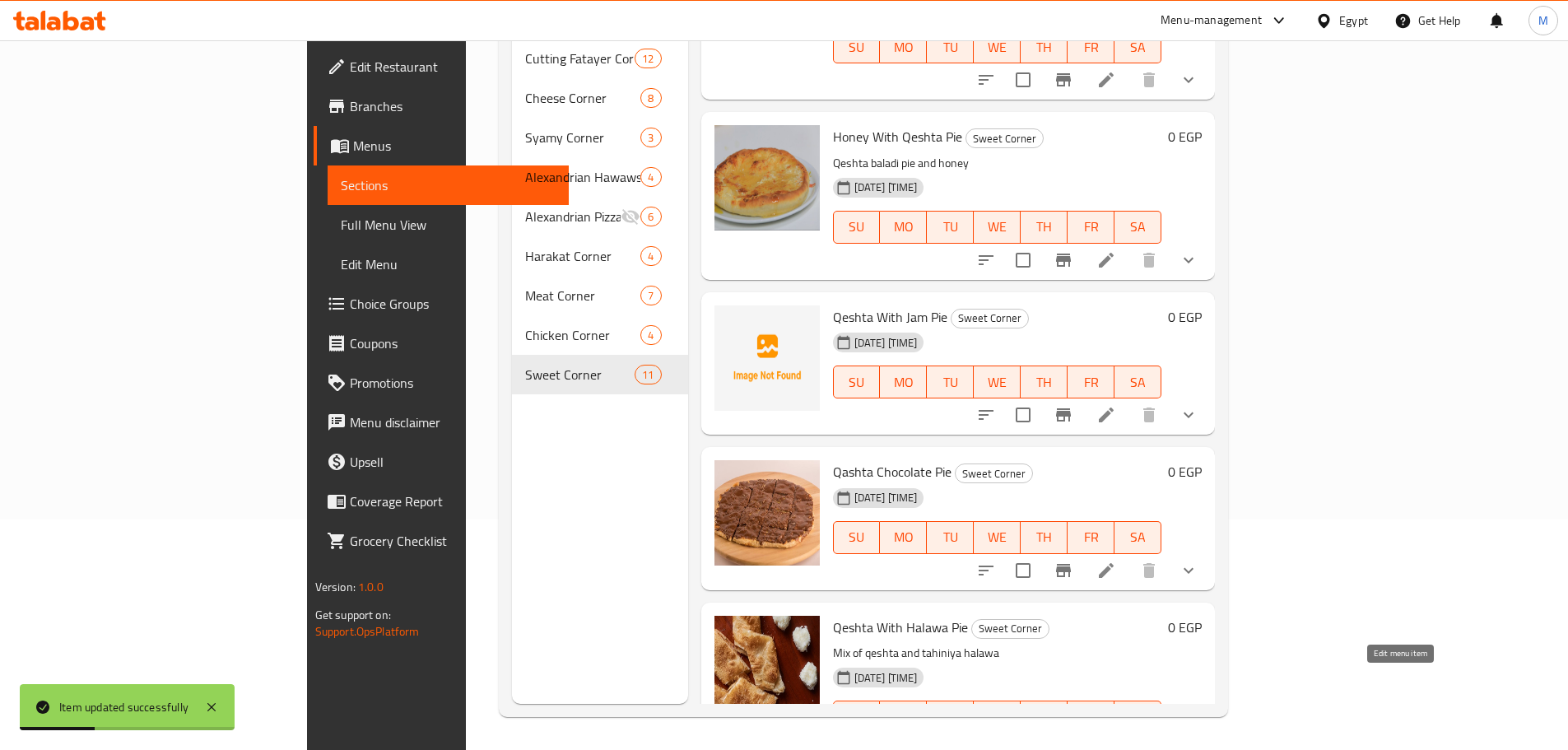 click 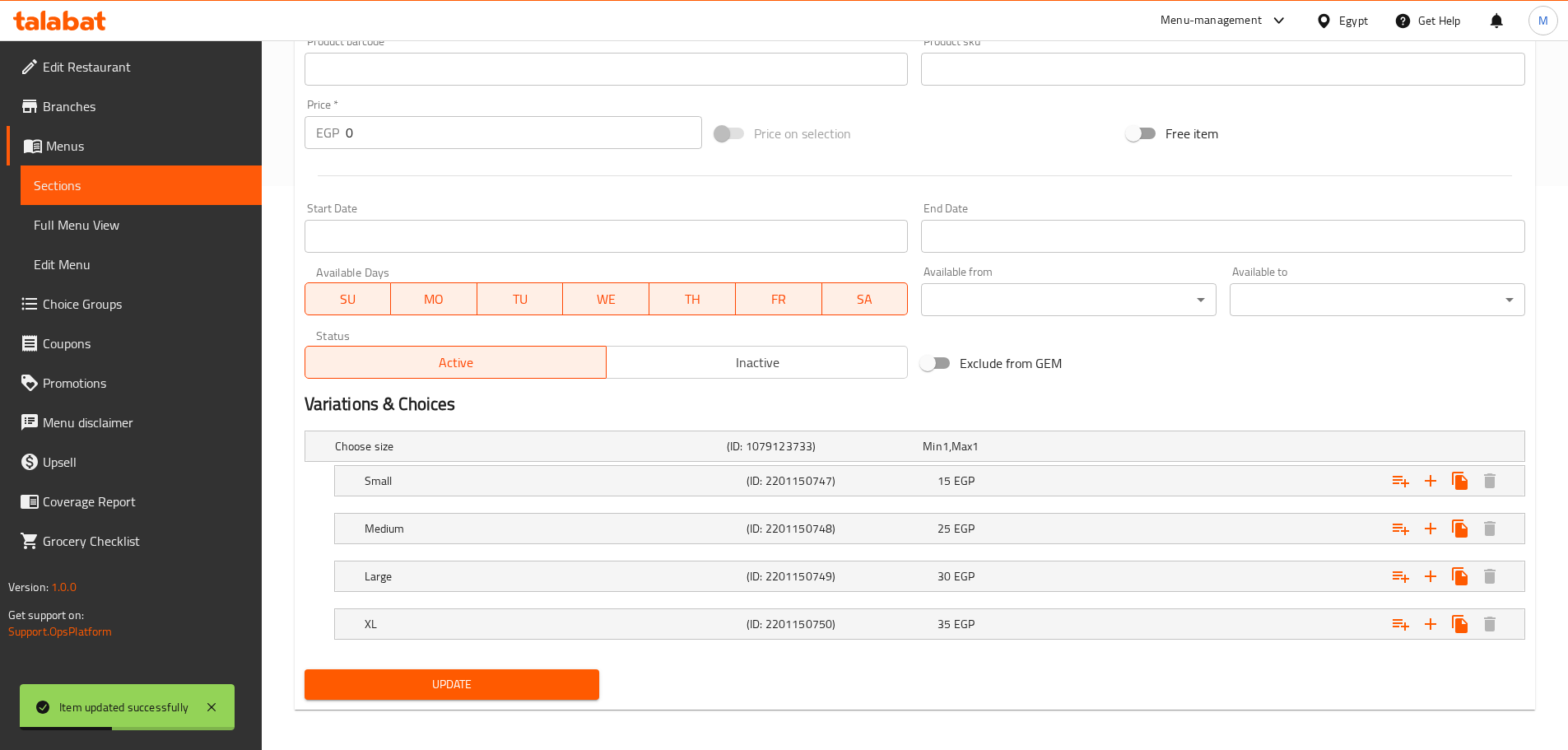scroll, scrollTop: 570, scrollLeft: 0, axis: vertical 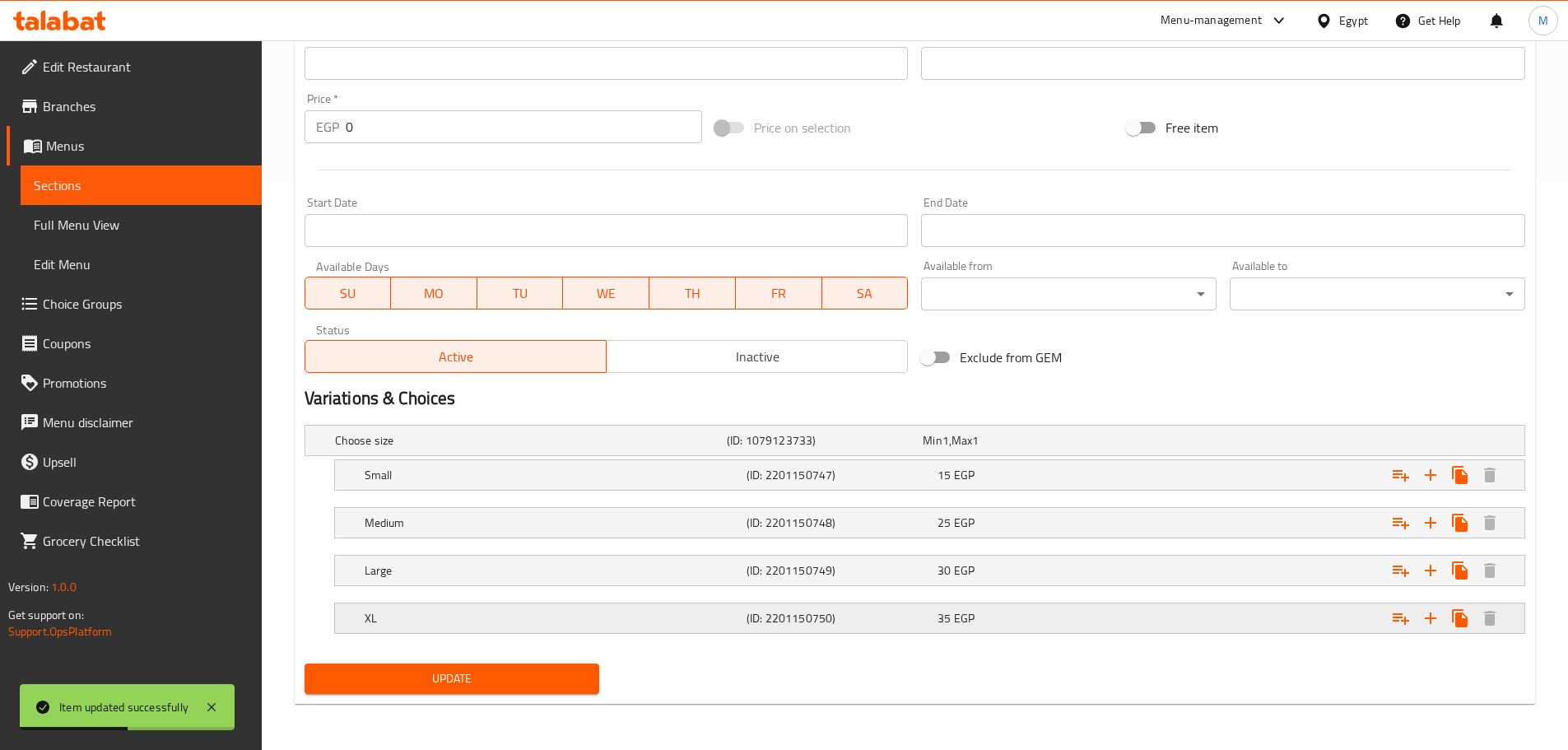 click at bounding box center (1311, 440) 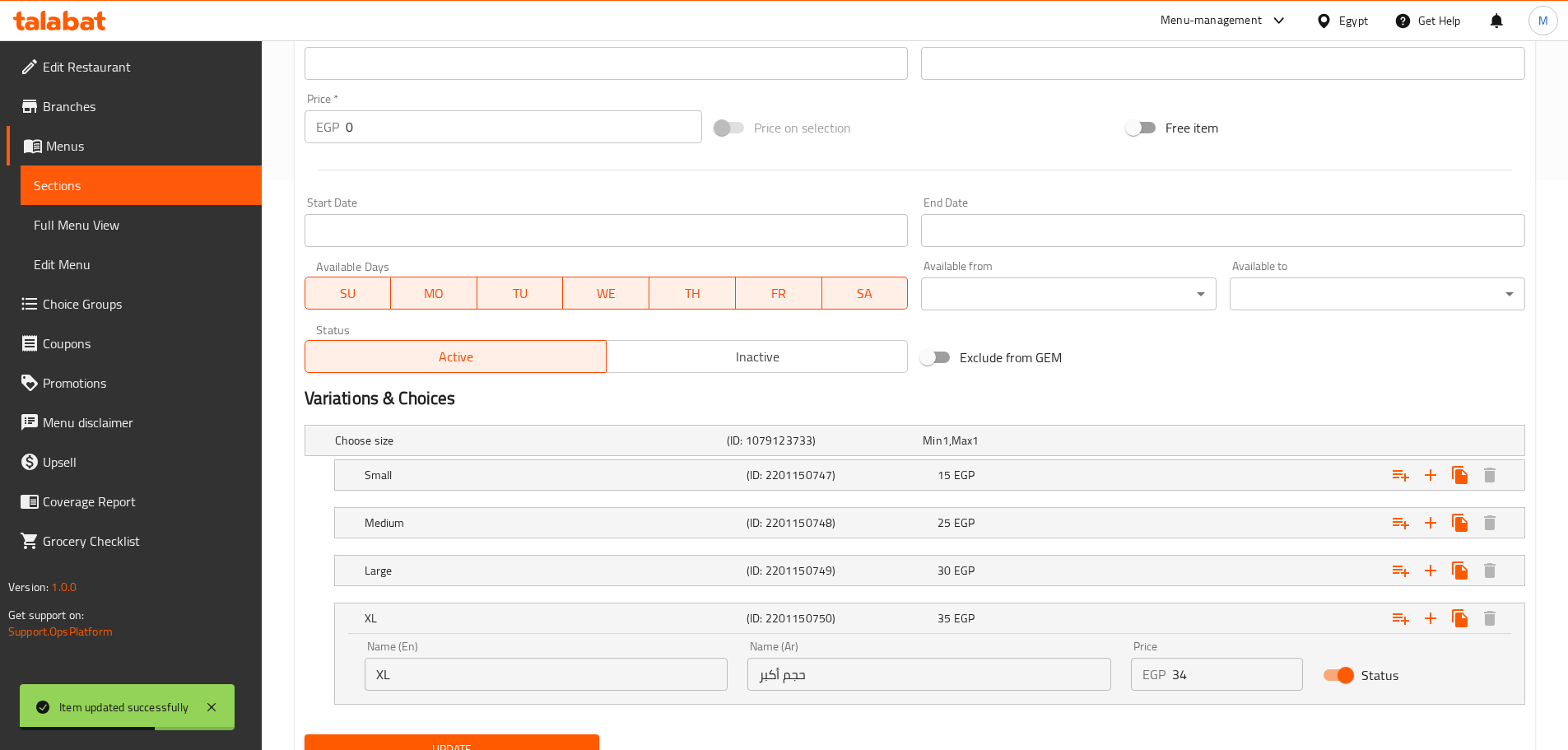 click on "34" at bounding box center (1237, 674) 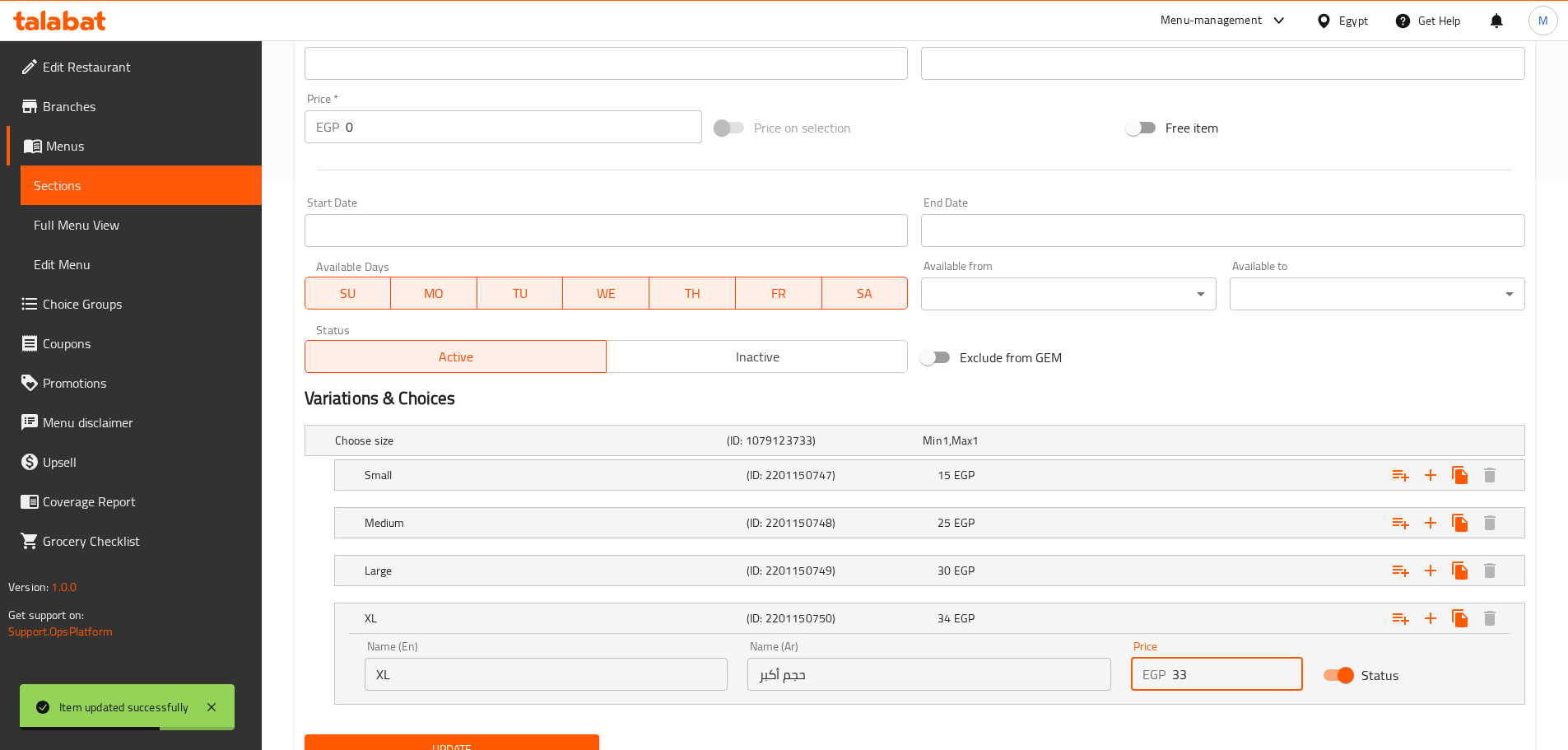 click on "33" at bounding box center [1237, 674] 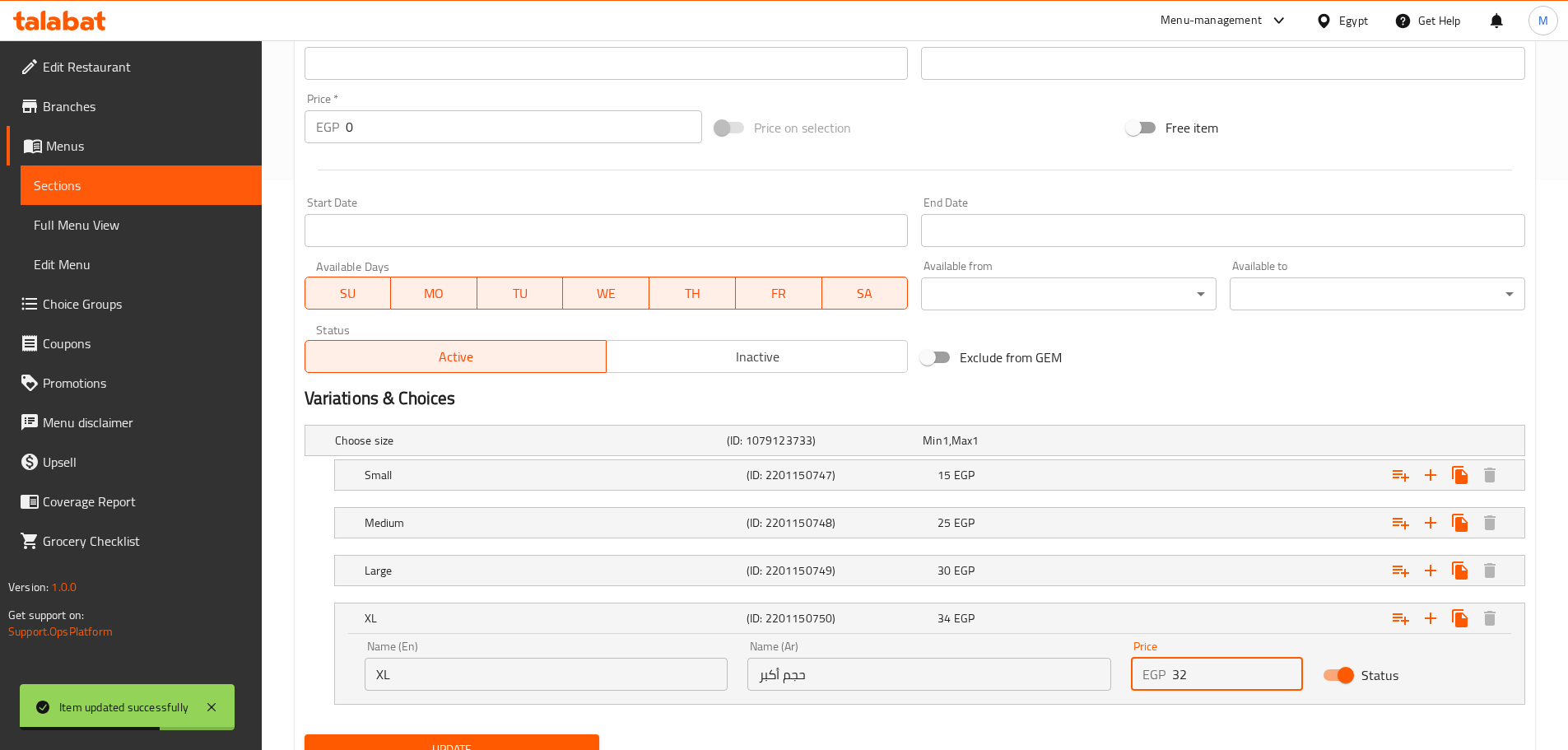 click on "32" at bounding box center [1237, 674] 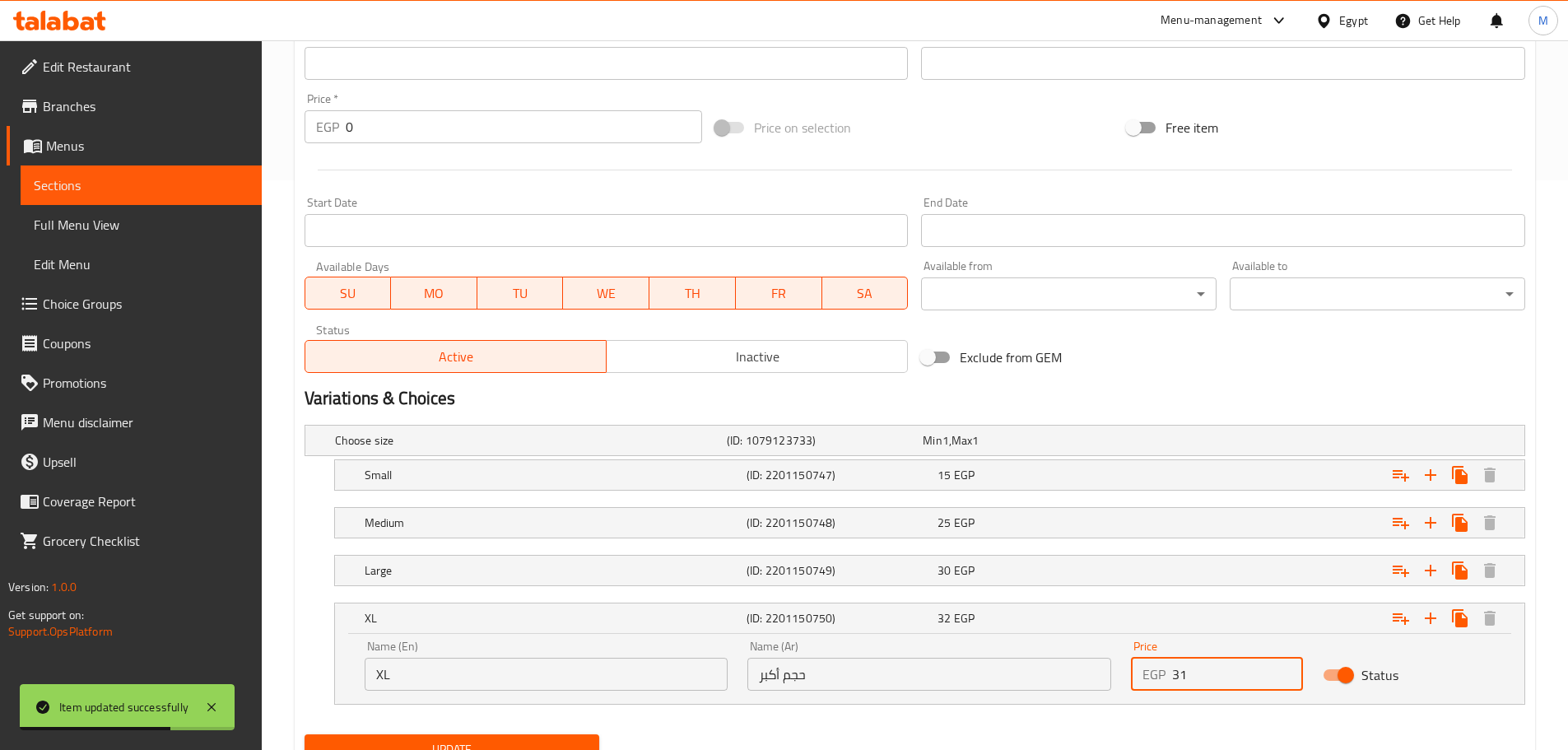 click on "31" at bounding box center [1237, 674] 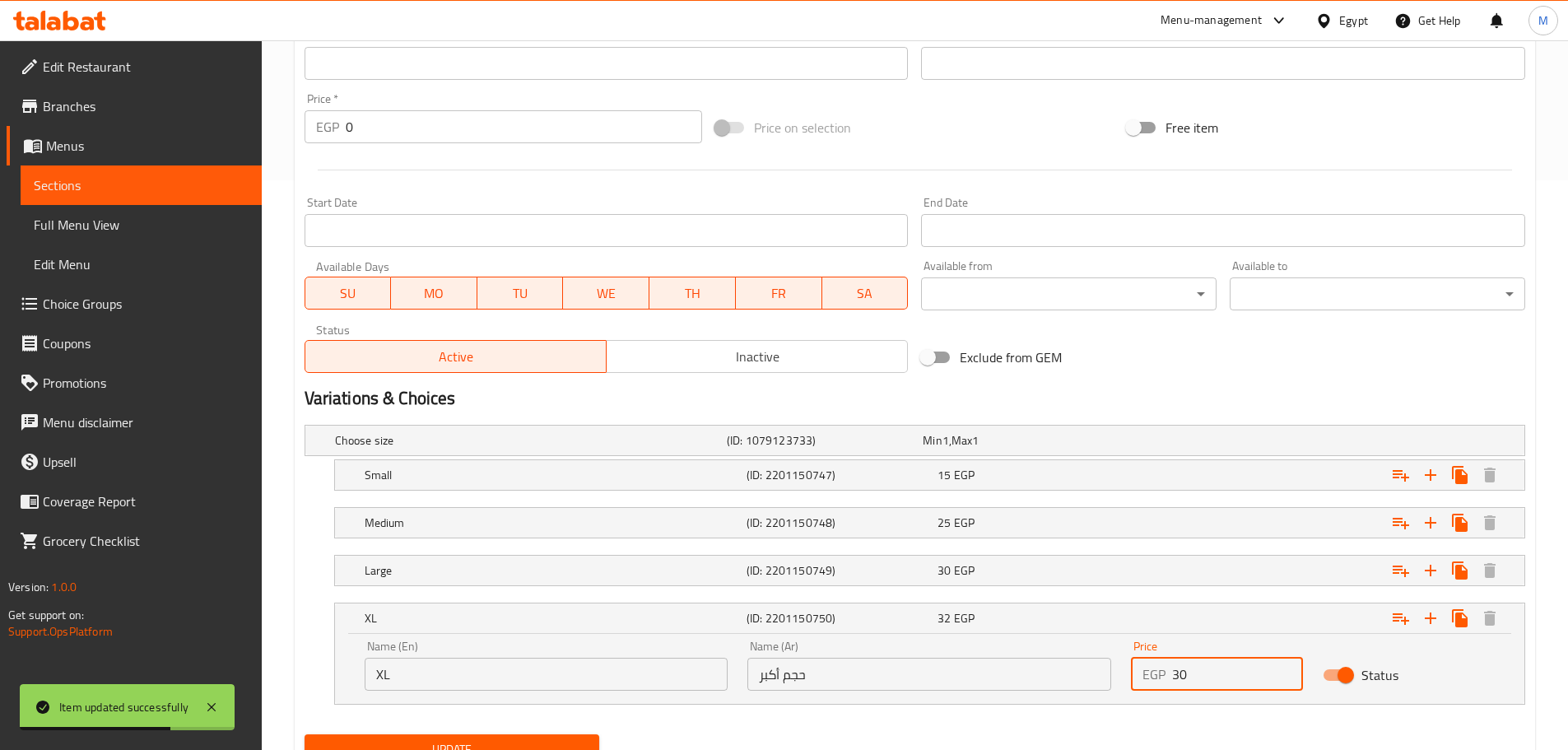 type on "30" 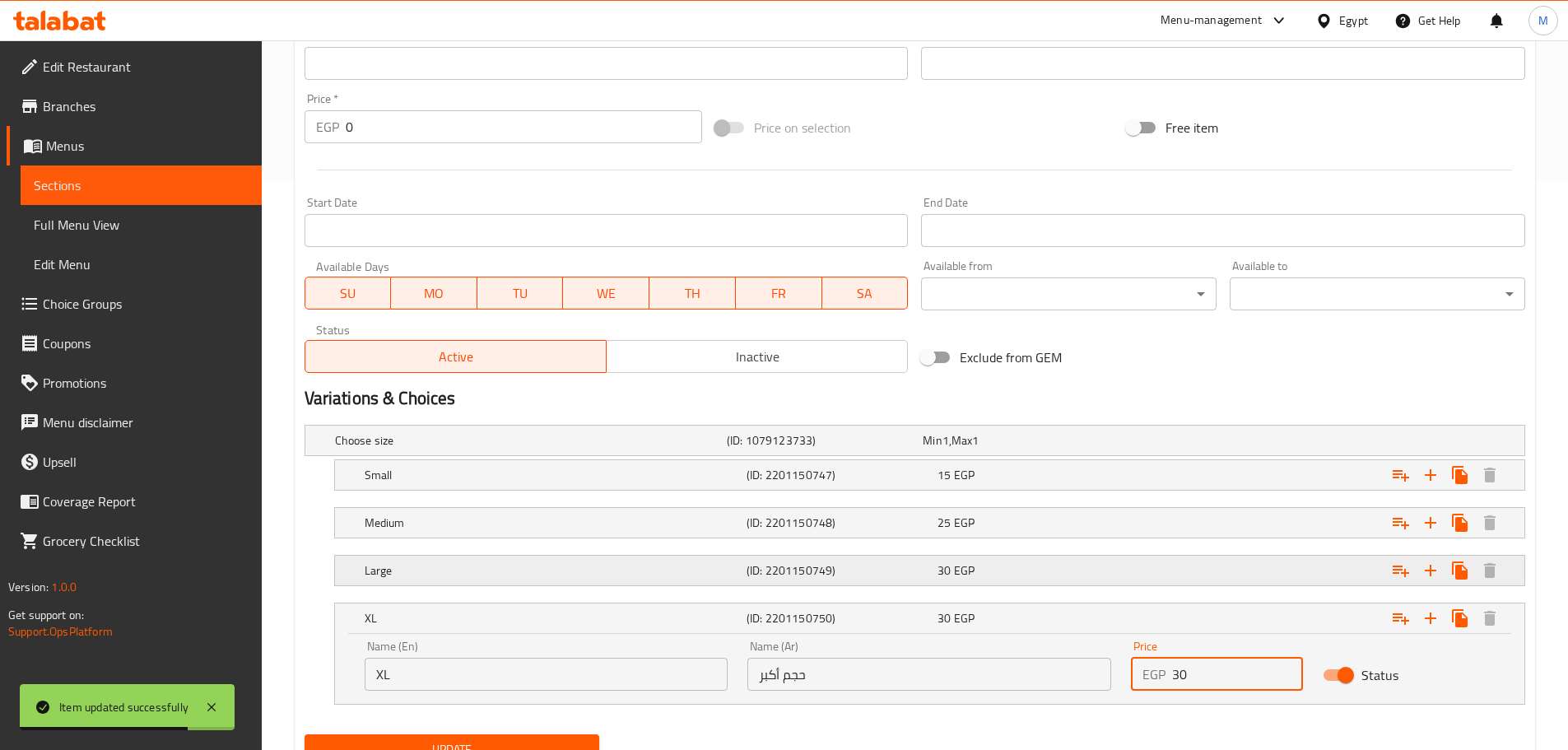 click at bounding box center (1311, 440) 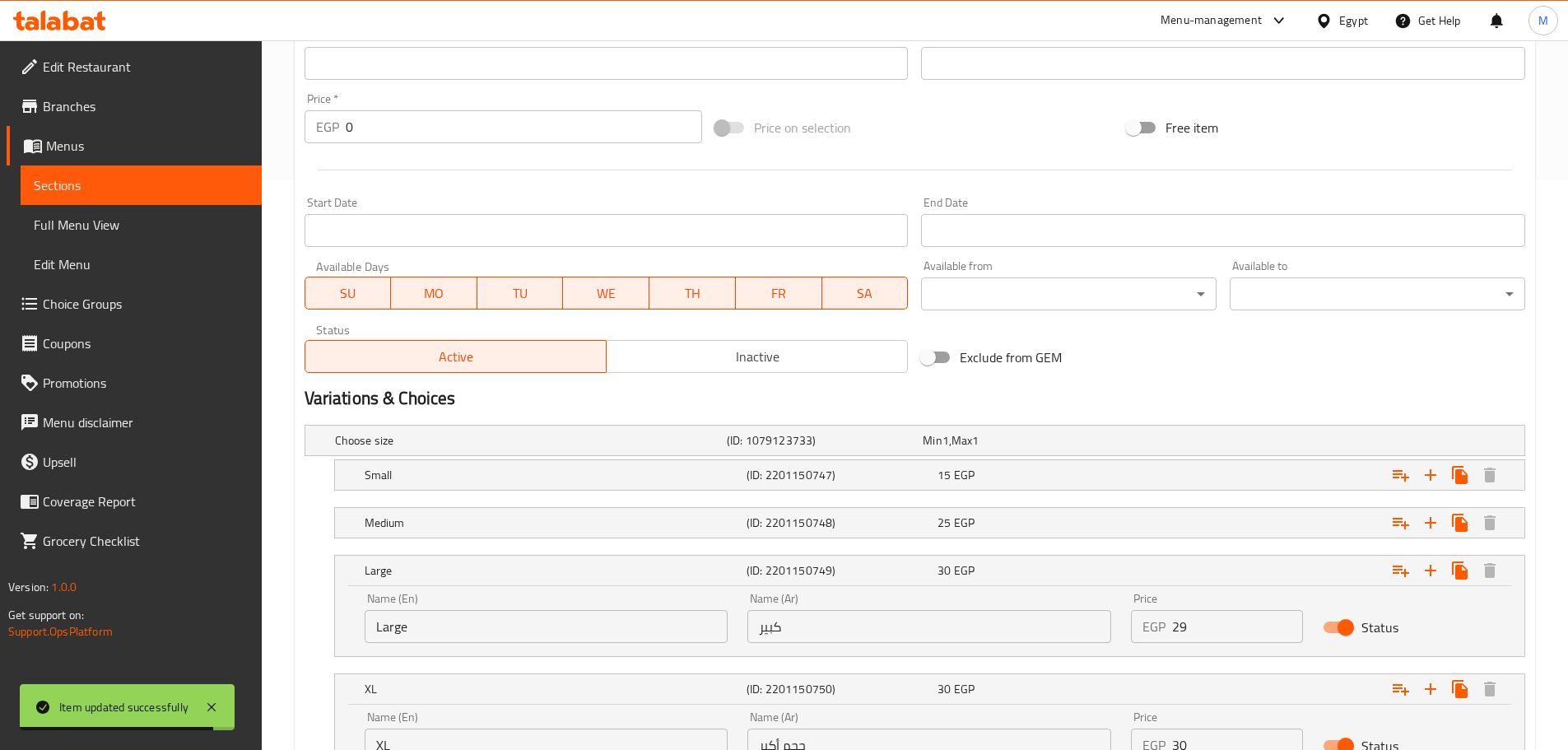 click on "29" at bounding box center (1237, 627) 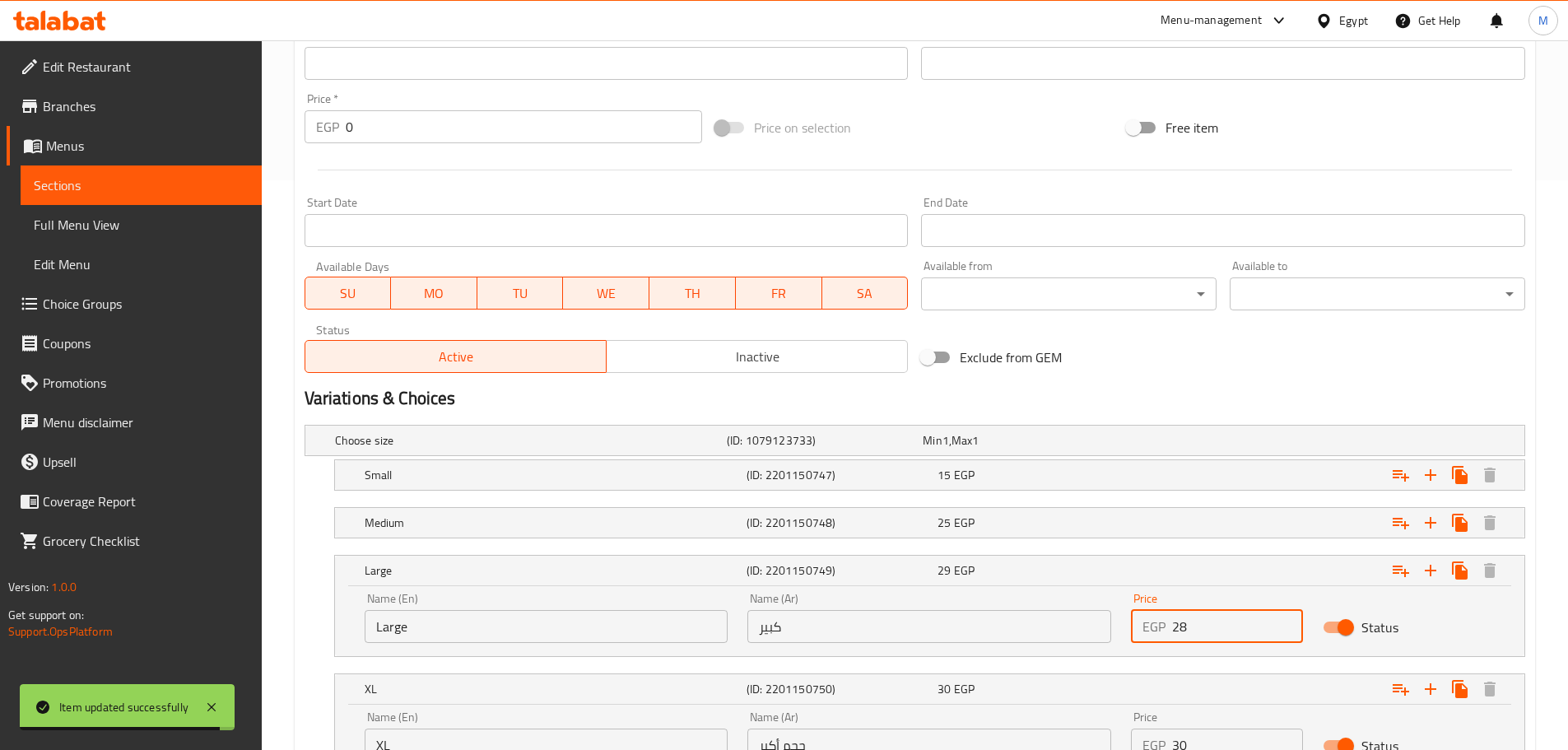 click on "28" at bounding box center [1237, 627] 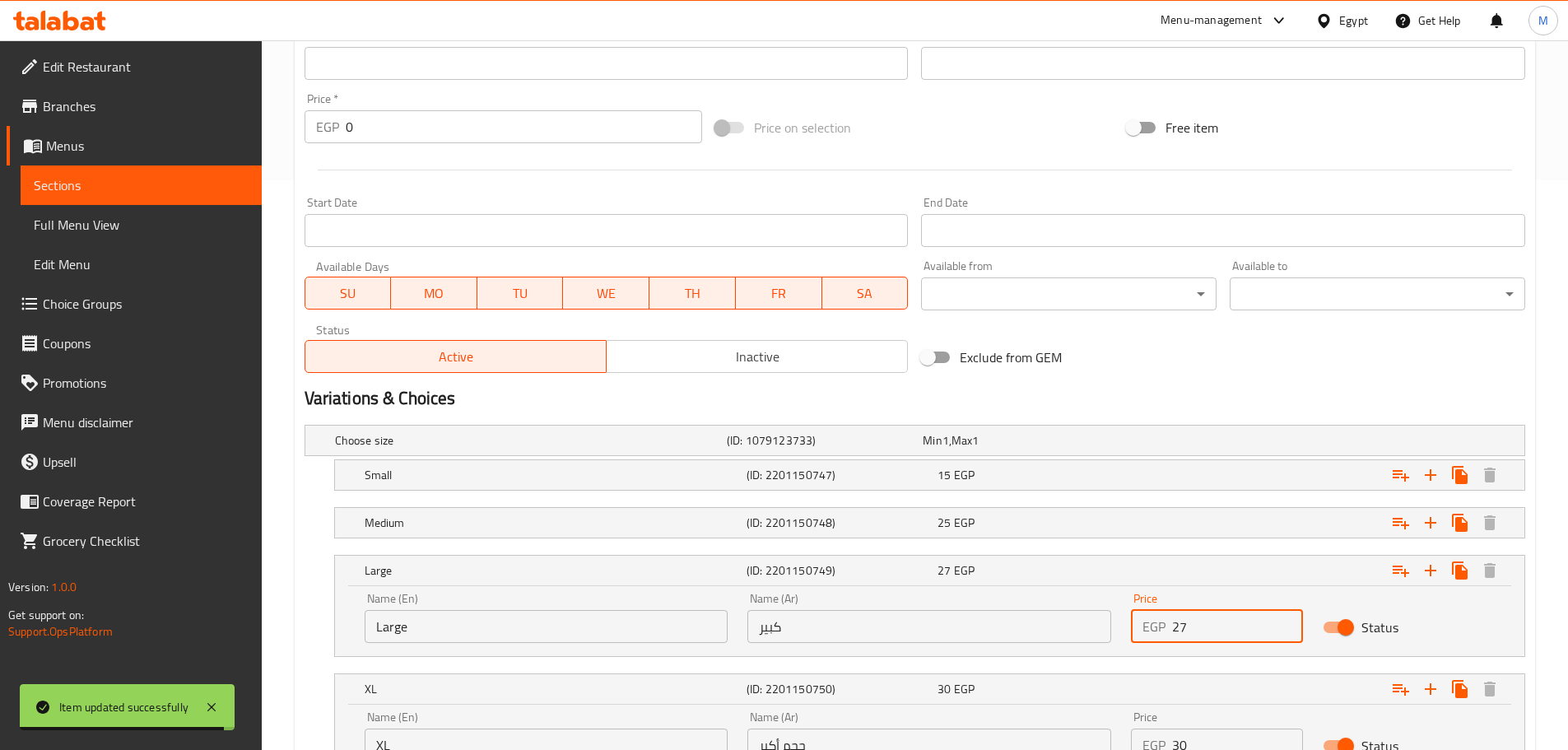 click on "27" at bounding box center [1237, 627] 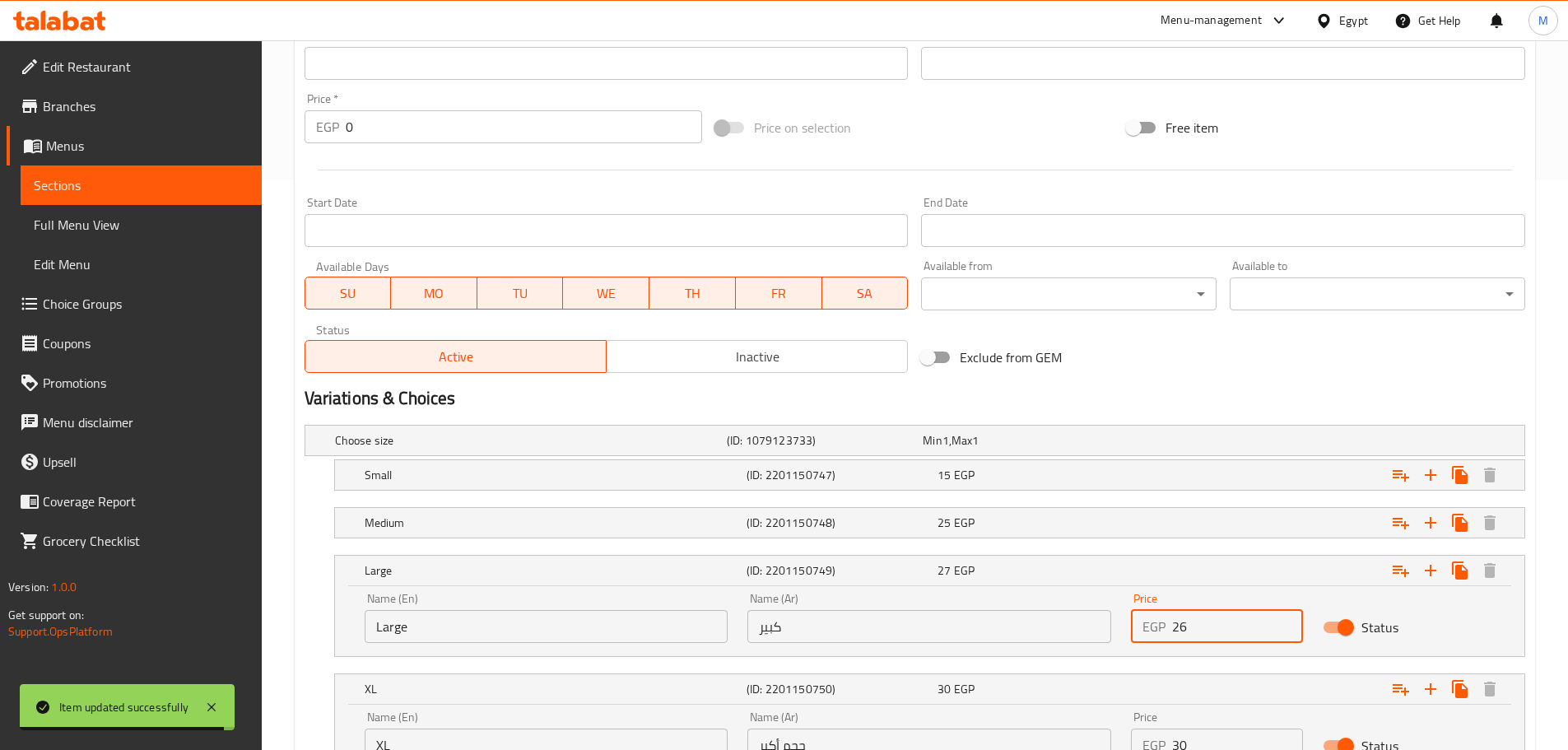 click on "26" at bounding box center [1237, 627] 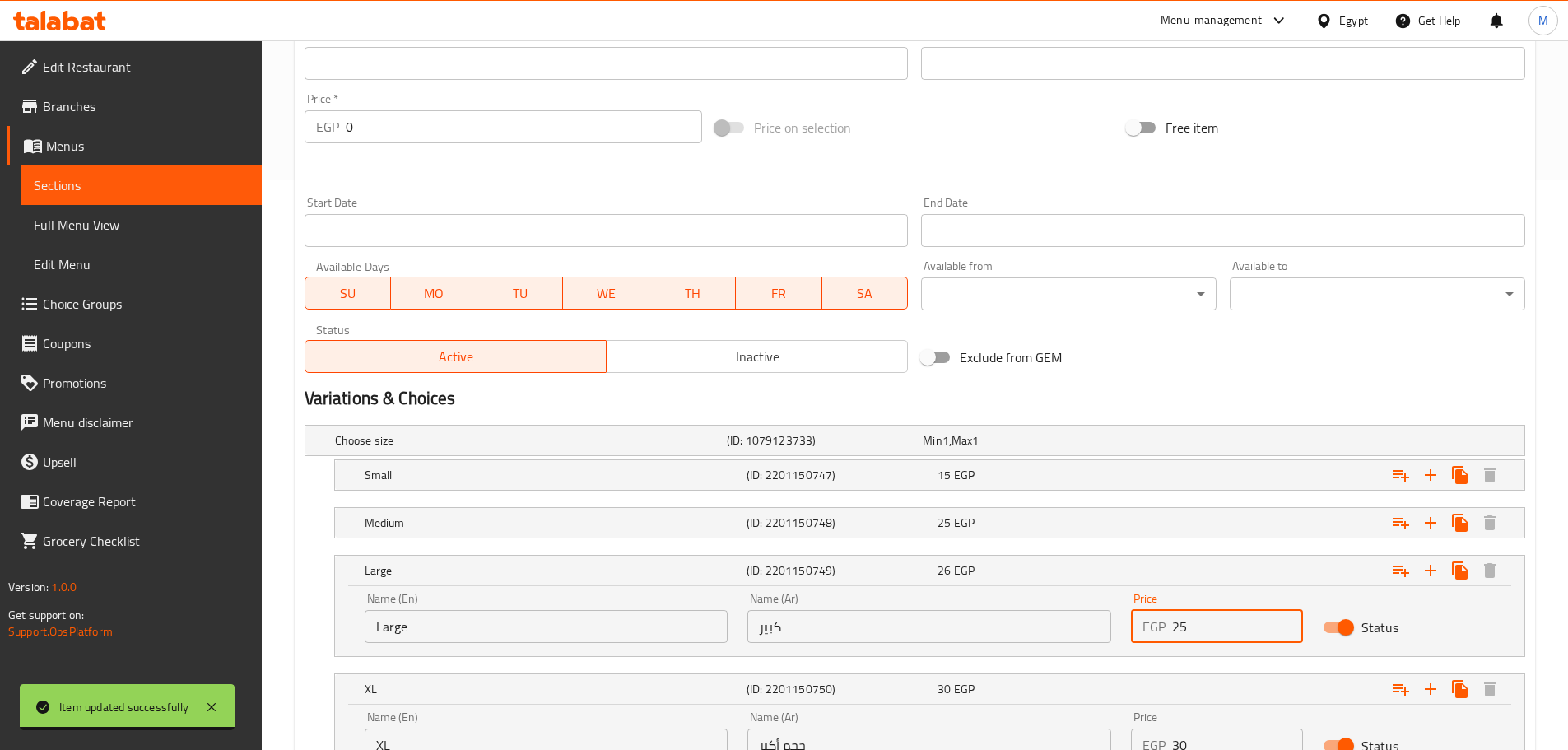 type on "25" 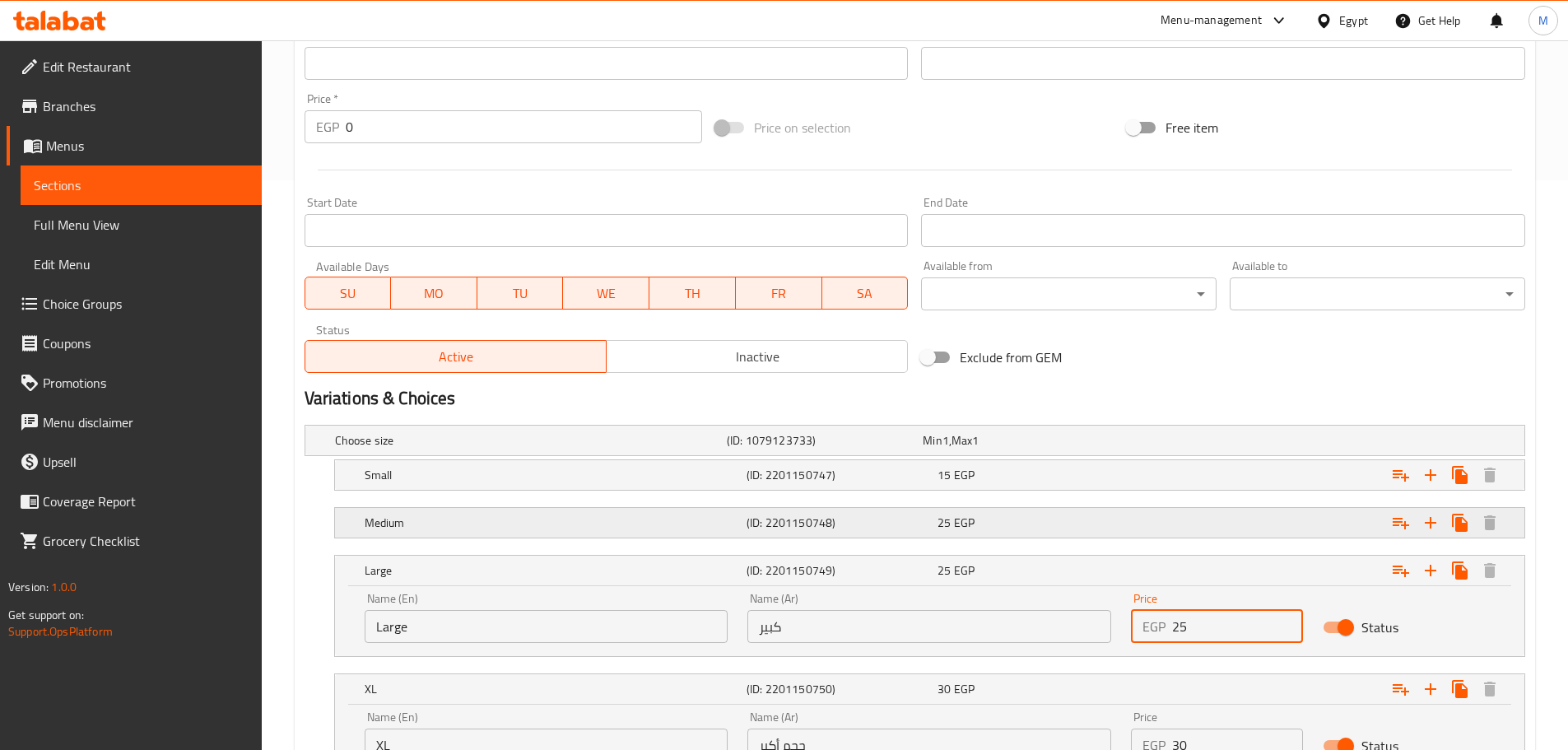 click at bounding box center [1311, 440] 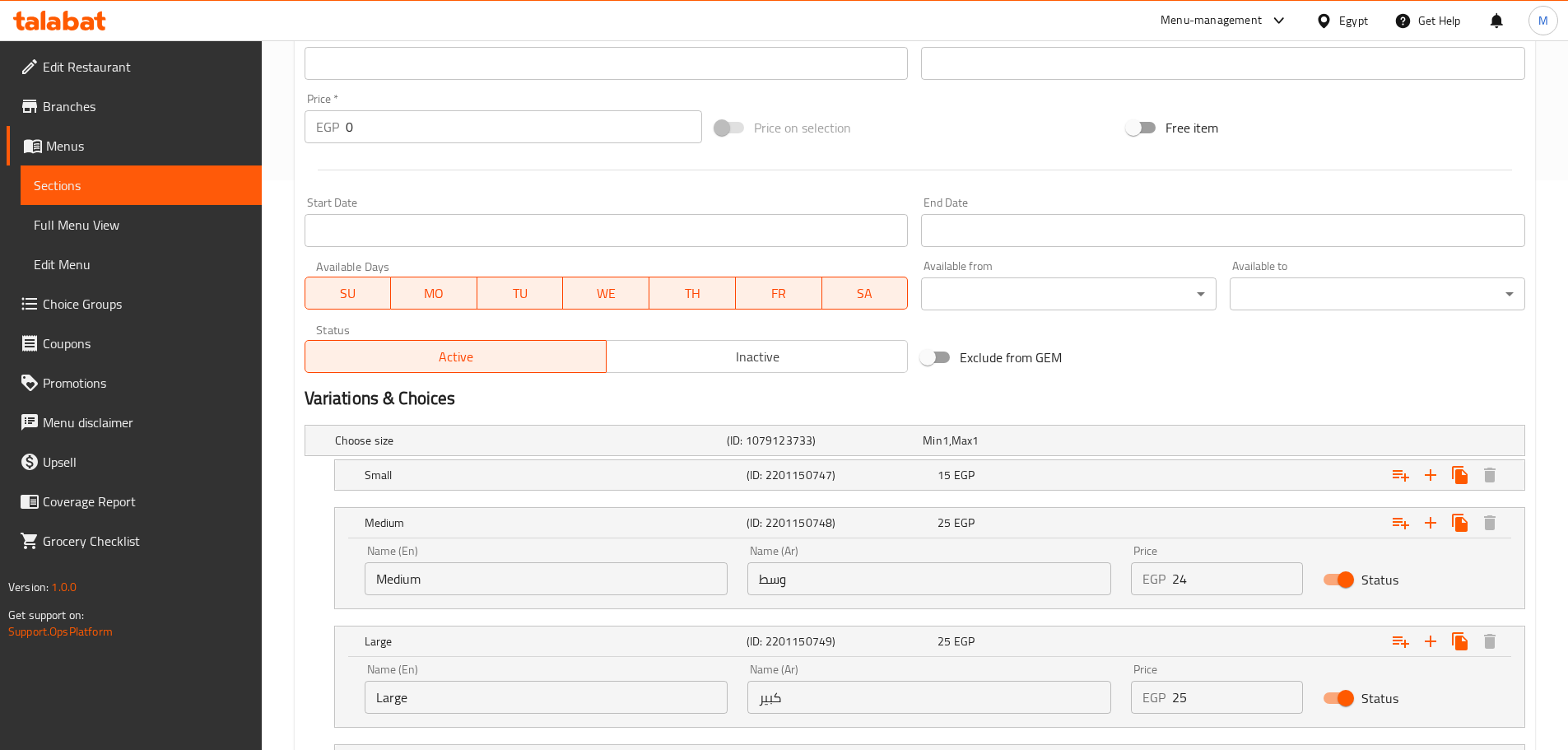 click on "24" at bounding box center (1237, 579) 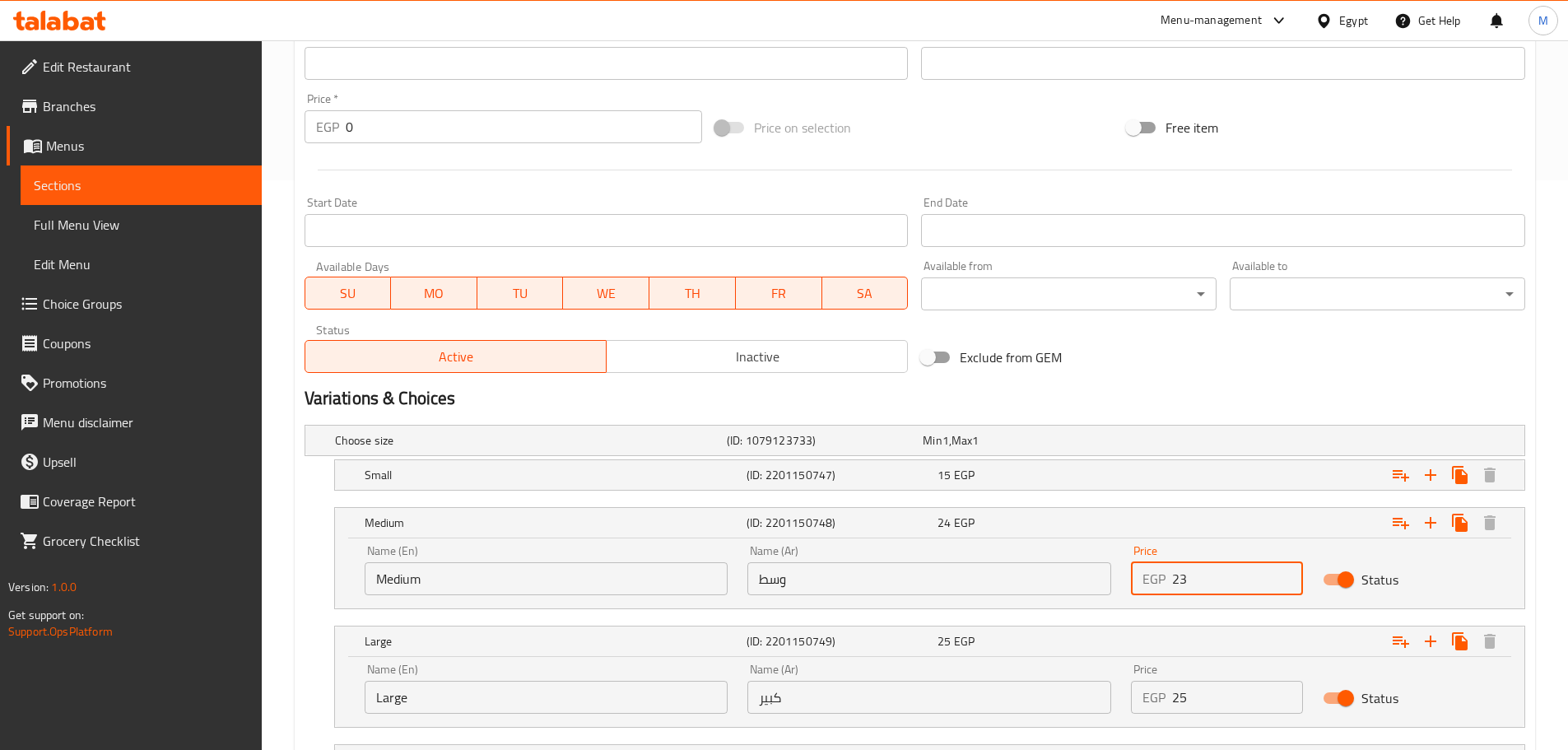click on "23" at bounding box center [1237, 579] 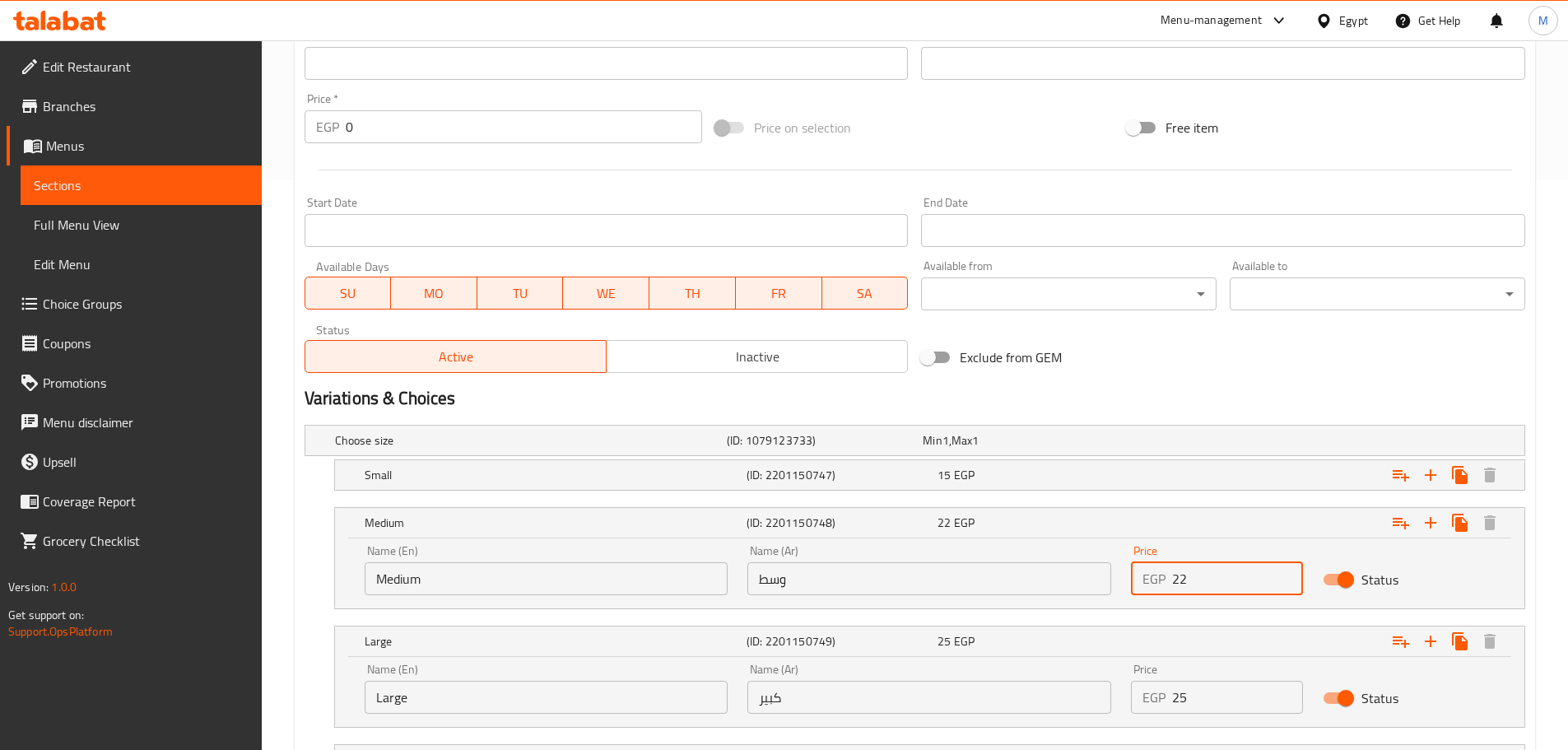 click on "22" at bounding box center (1237, 579) 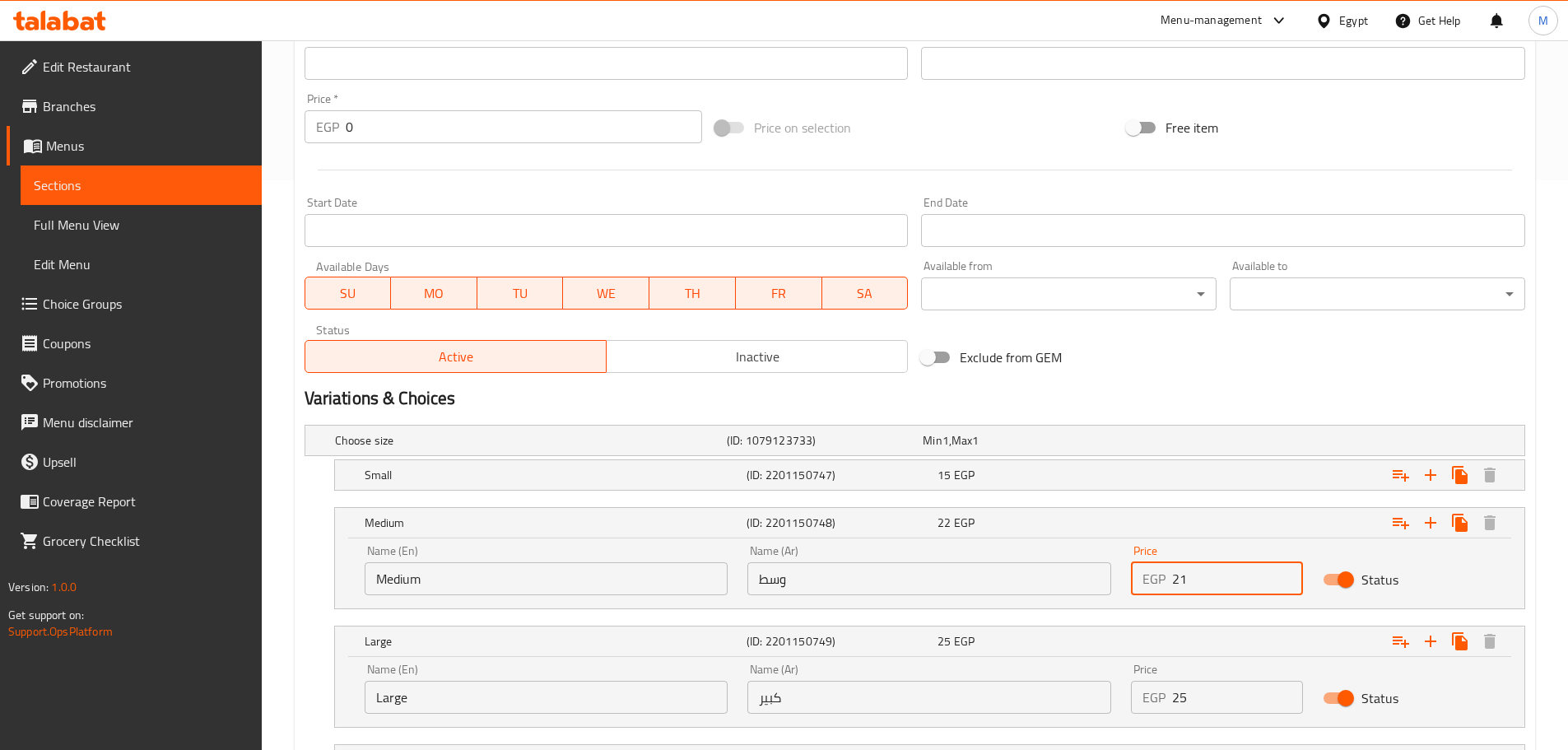 click on "21" at bounding box center (1237, 579) 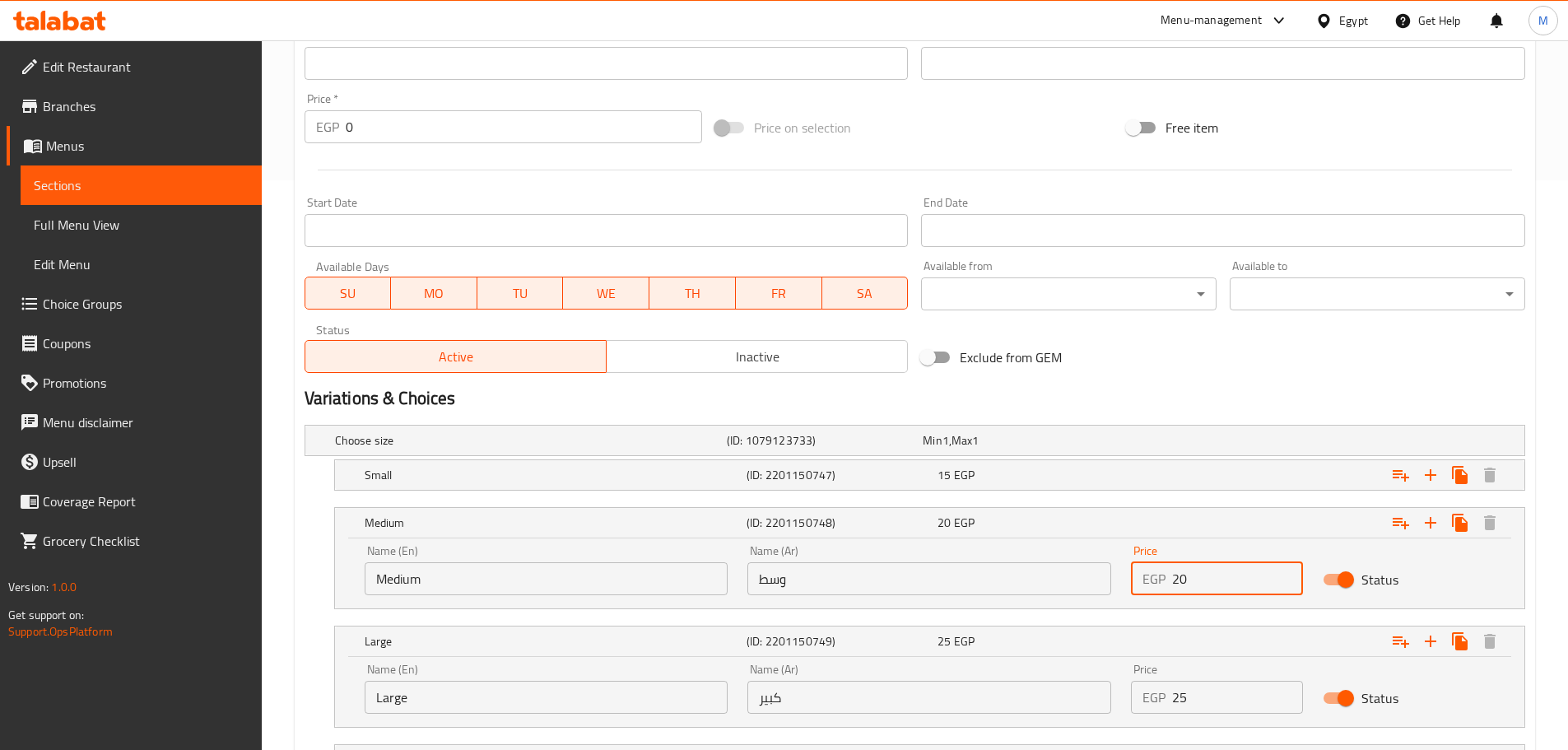 type on "20" 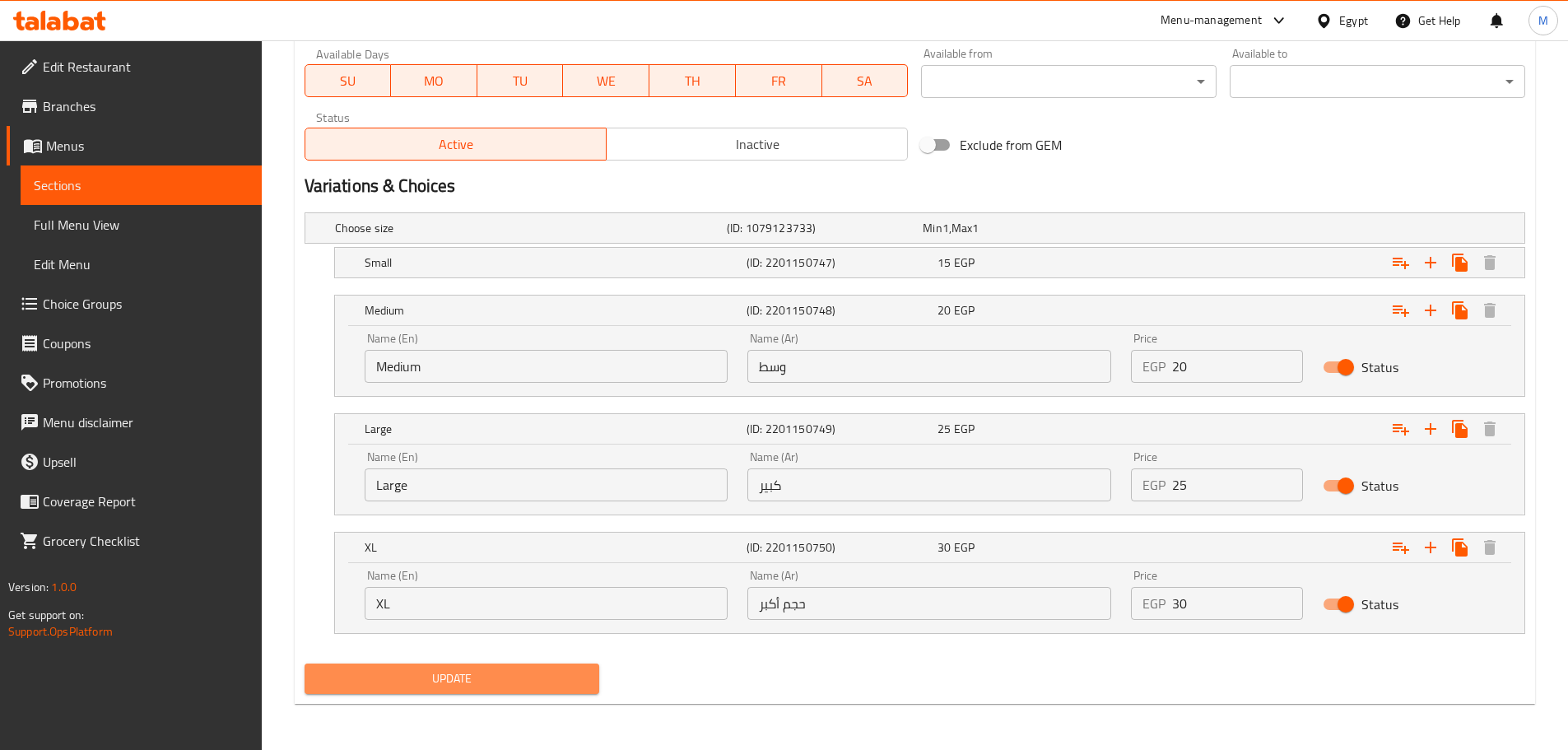 click on "Update" at bounding box center [452, 678] 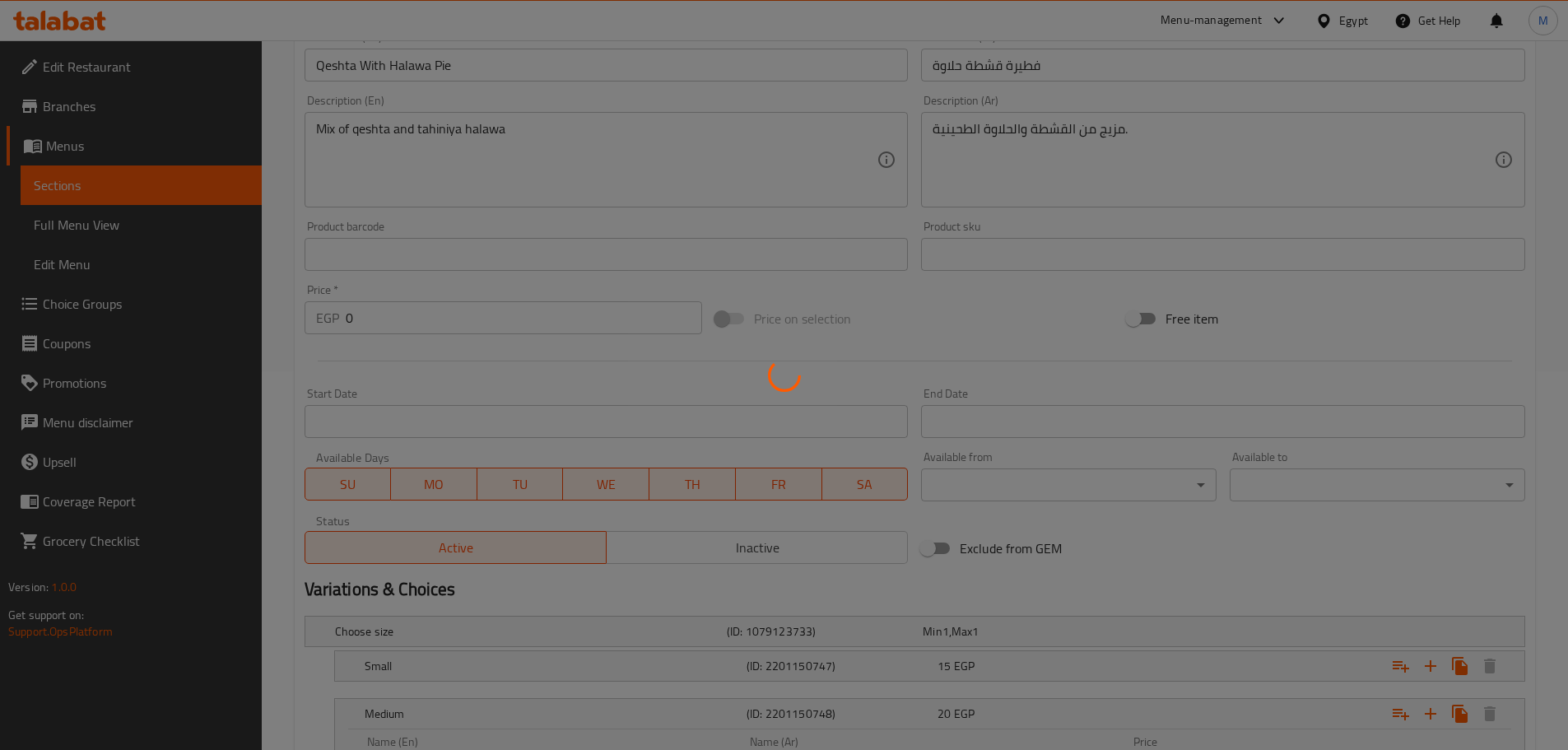 scroll, scrollTop: 41, scrollLeft: 0, axis: vertical 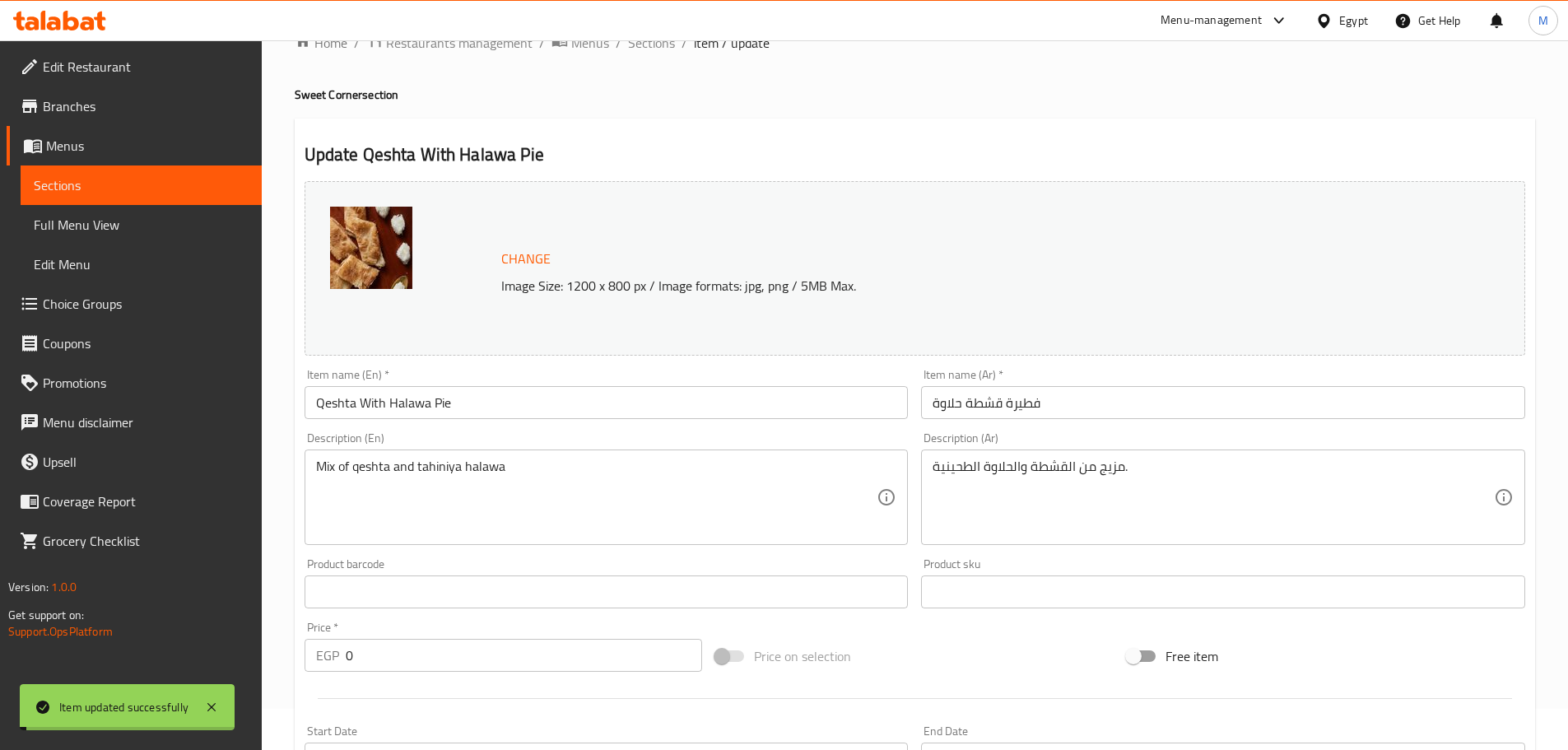 click on "Sections" at bounding box center (651, 43) 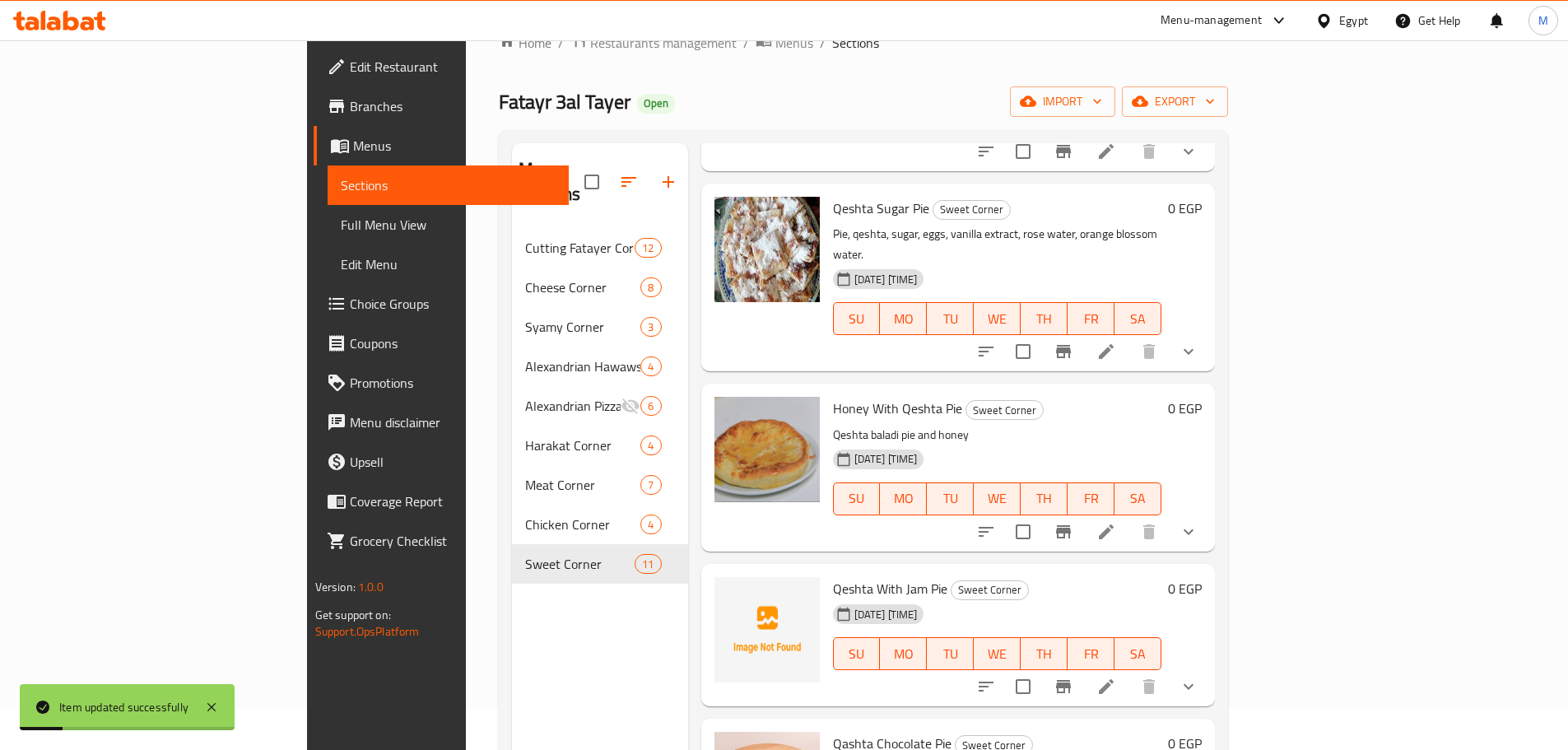 scroll, scrollTop: 1220, scrollLeft: 0, axis: vertical 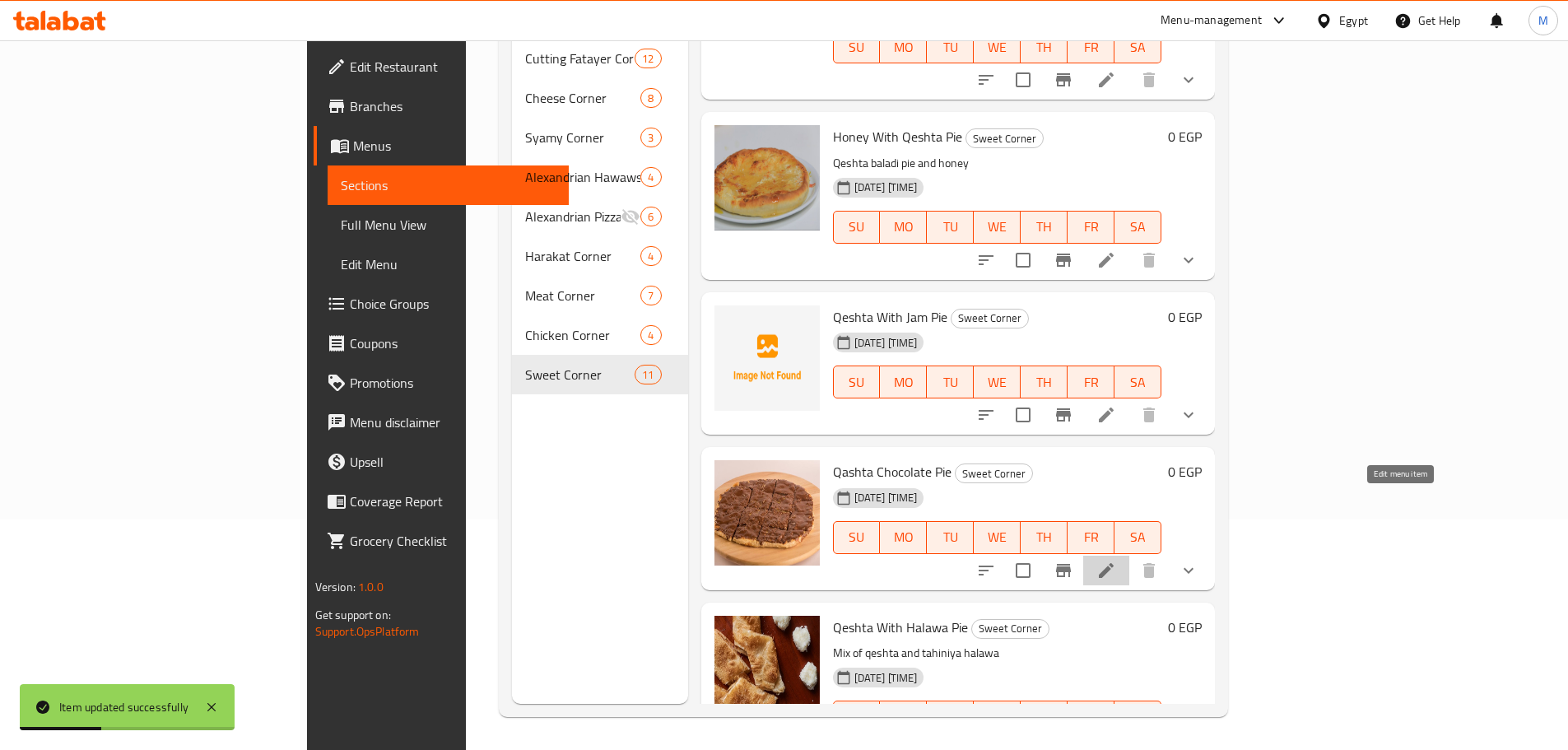 click 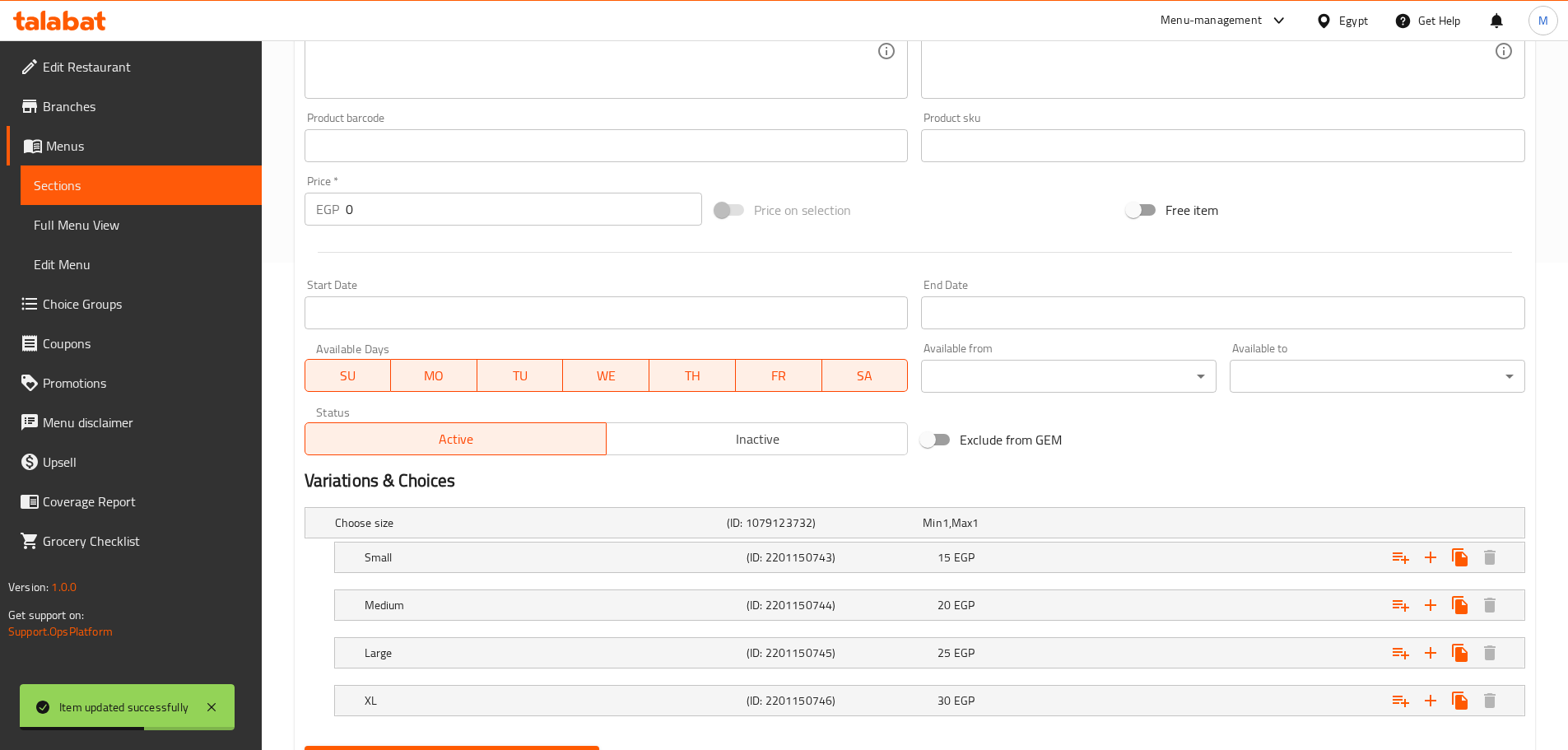 scroll, scrollTop: 0, scrollLeft: 0, axis: both 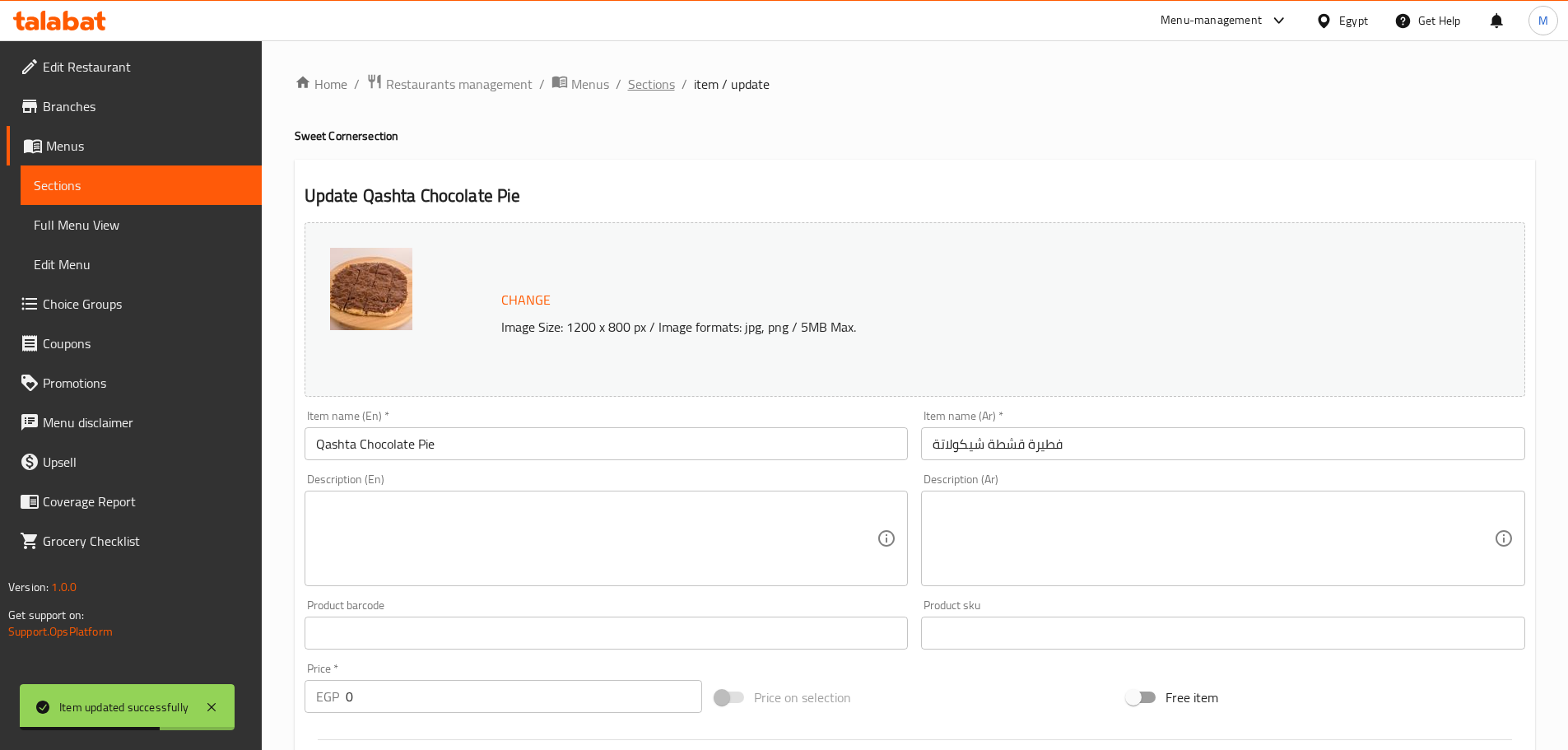 click on "Sections" at bounding box center [651, 84] 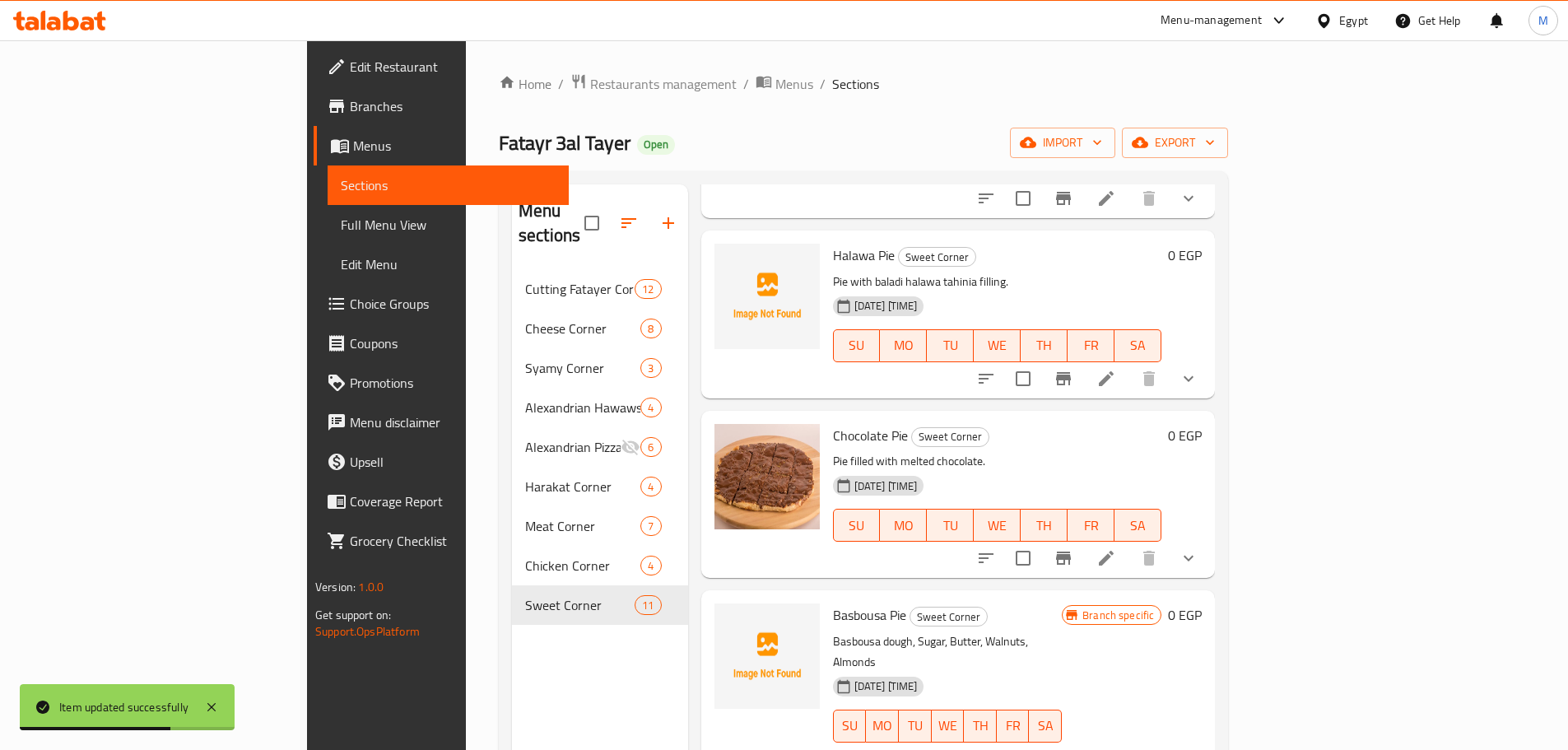 scroll, scrollTop: 1220, scrollLeft: 0, axis: vertical 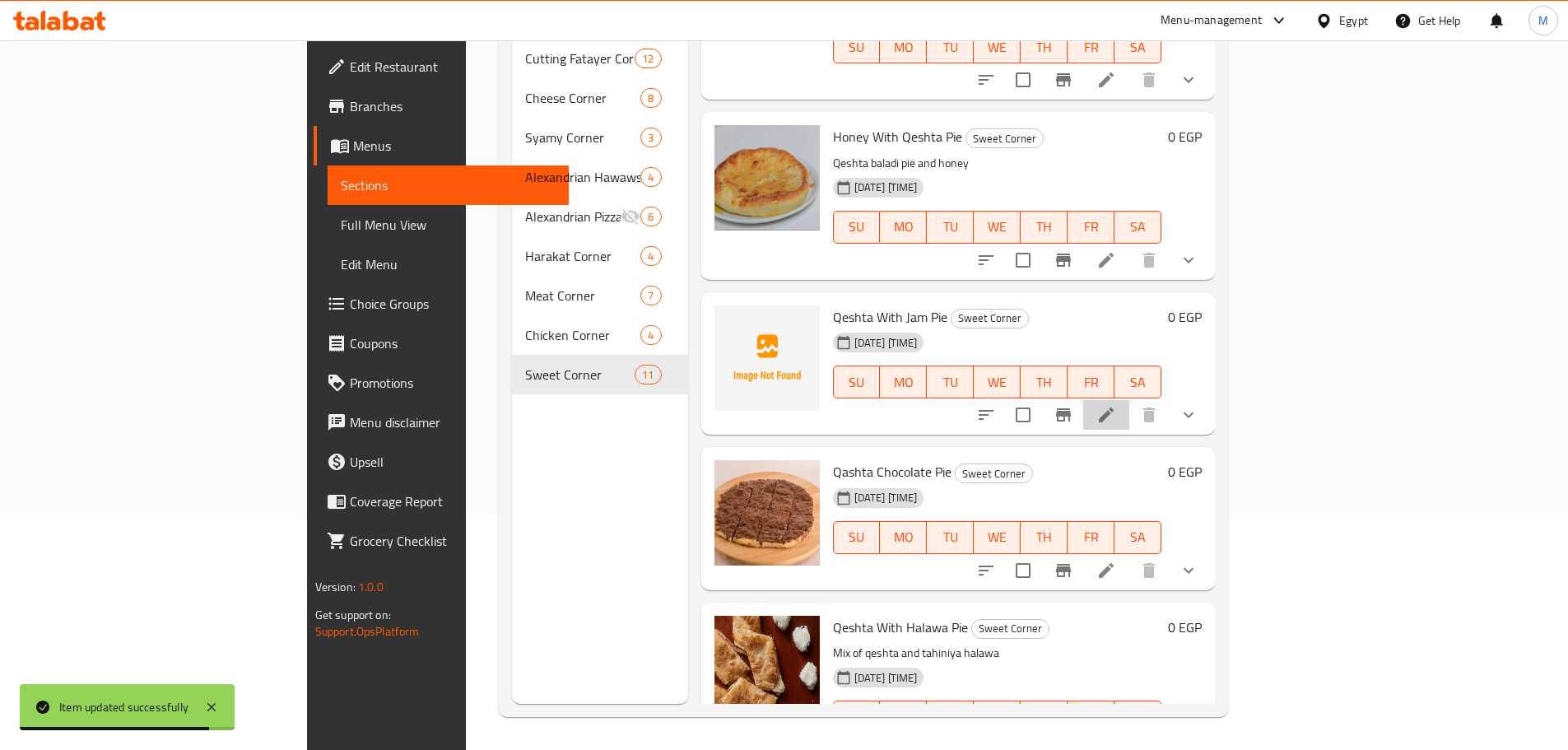 click at bounding box center (1106, 415) 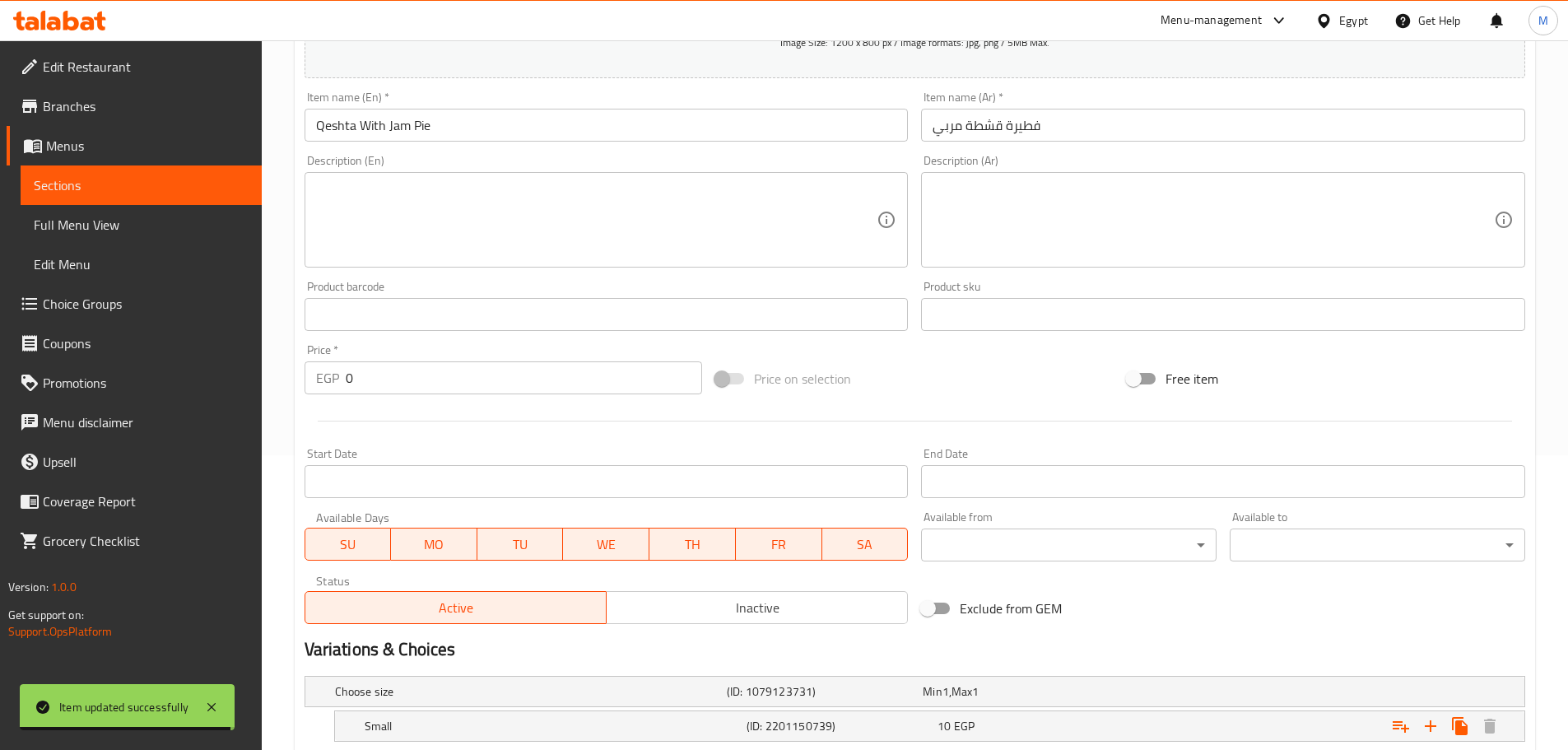 scroll, scrollTop: 546, scrollLeft: 0, axis: vertical 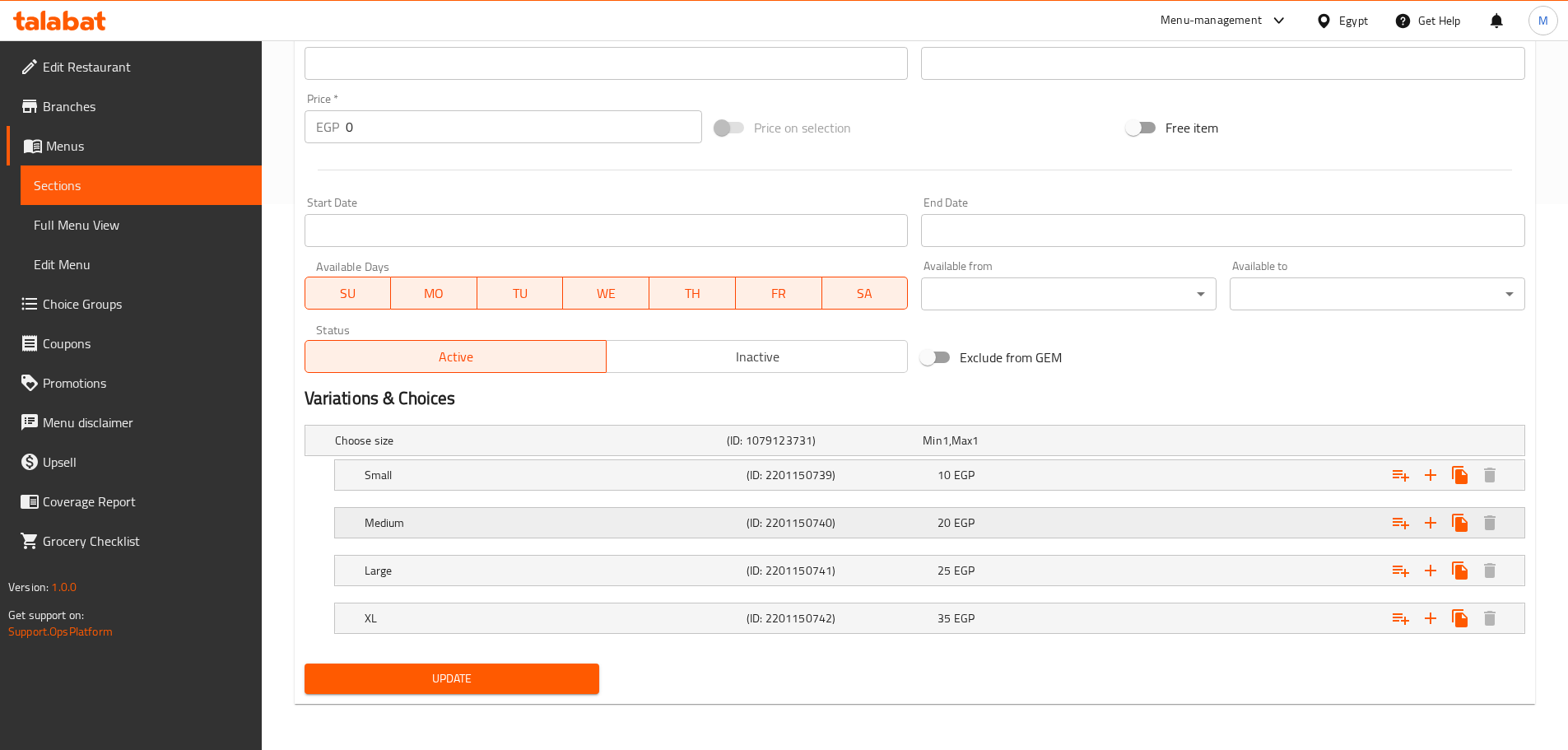 click on "20   EGP" at bounding box center [1017, 440] 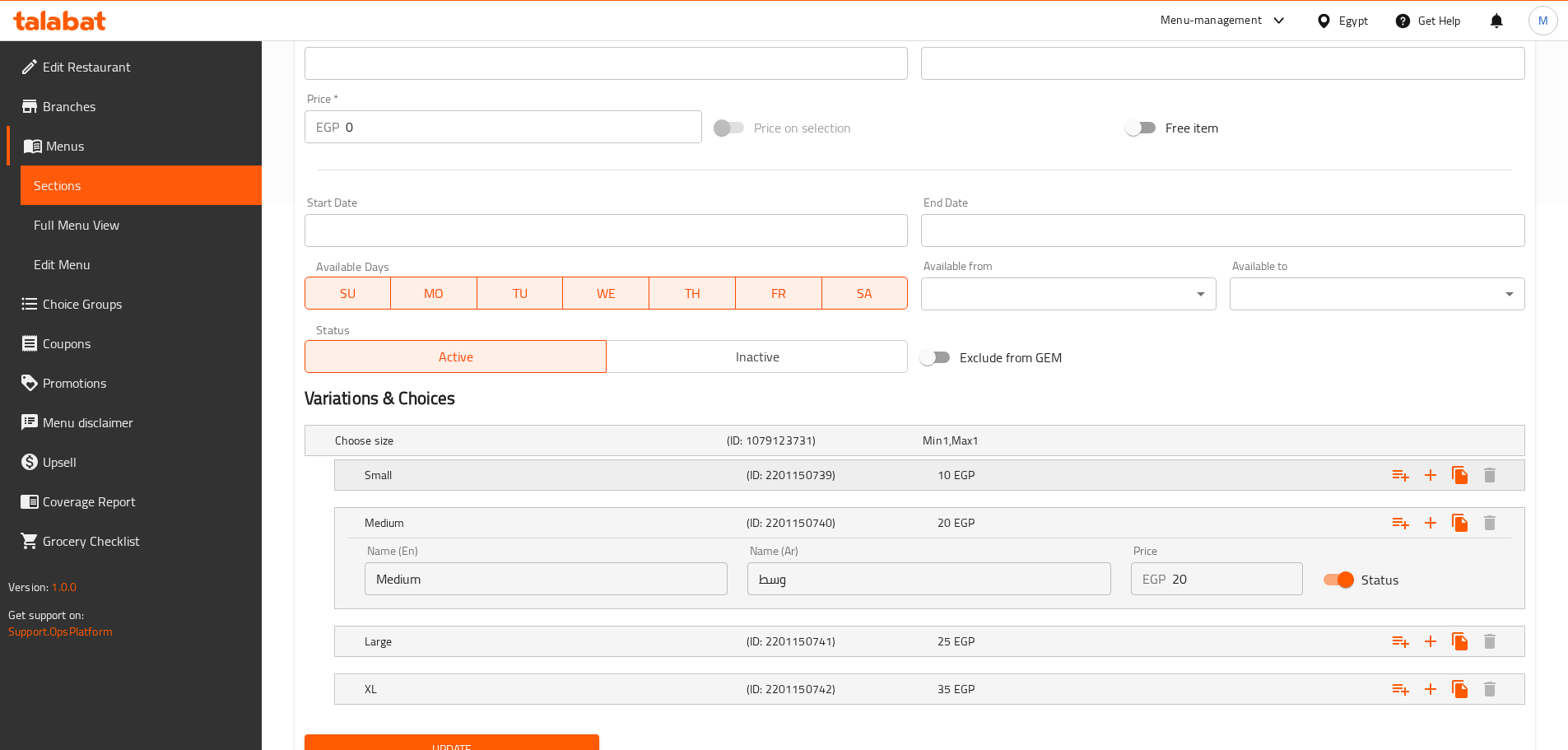 click at bounding box center [1311, 440] 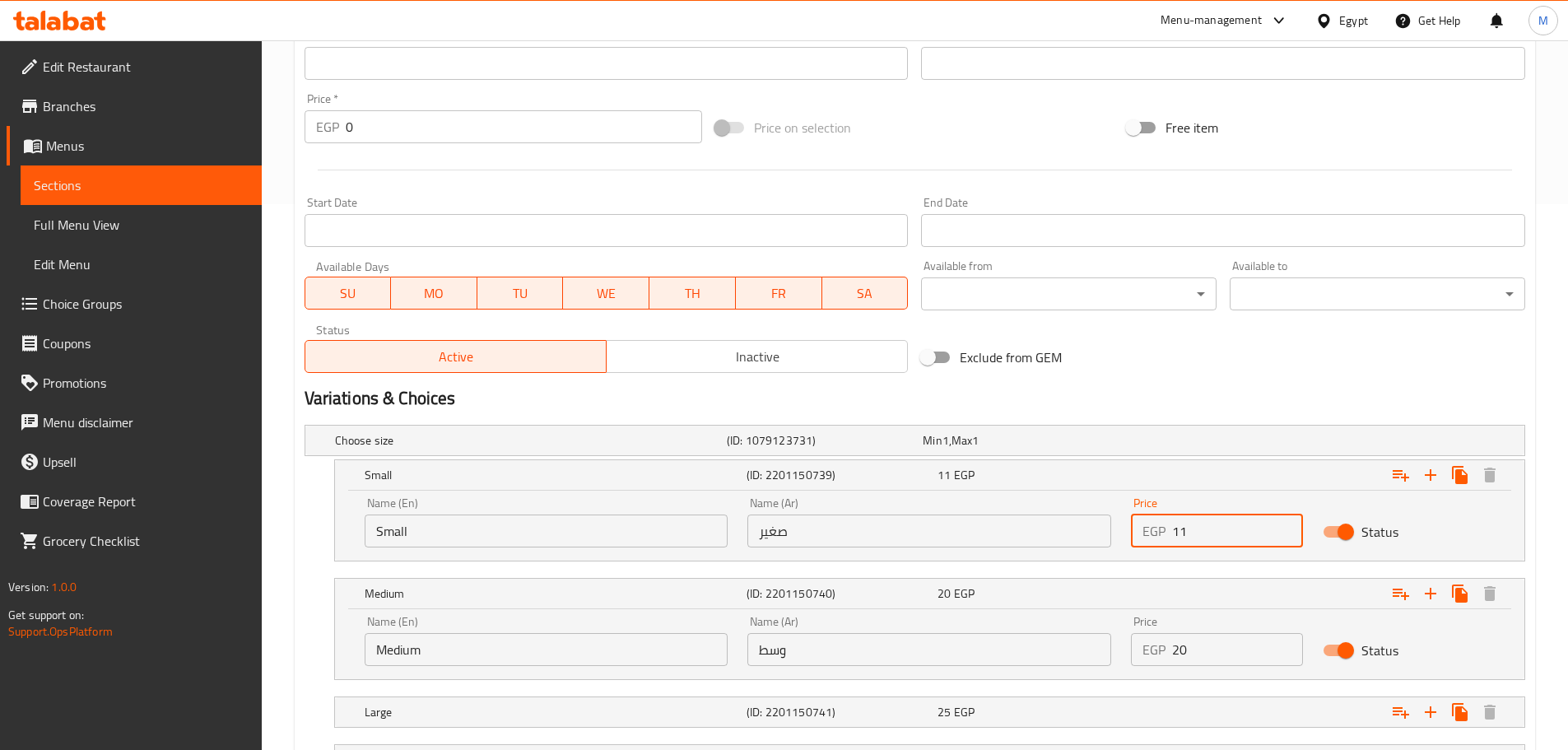 click on "11" at bounding box center [1237, 531] 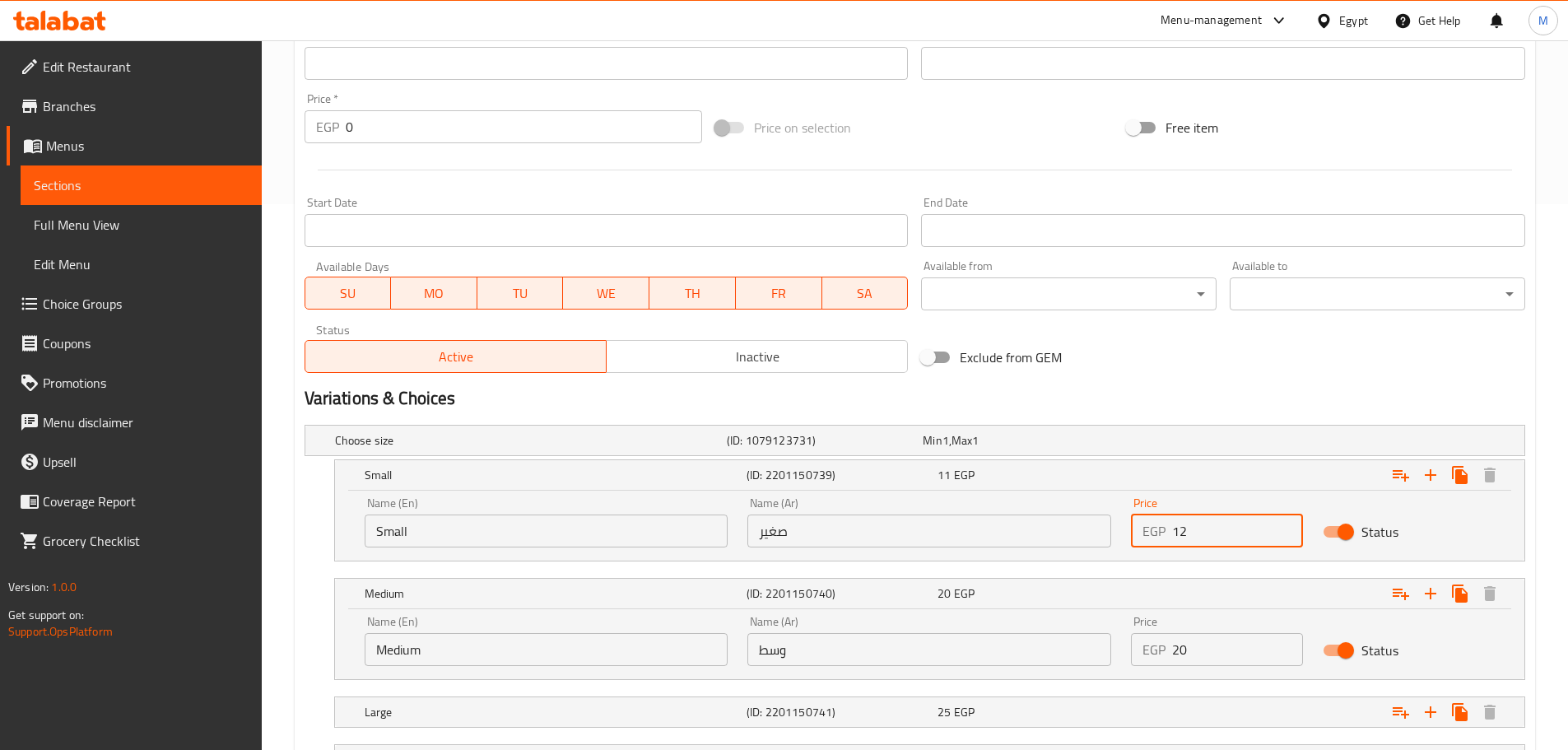click on "12" at bounding box center [1237, 531] 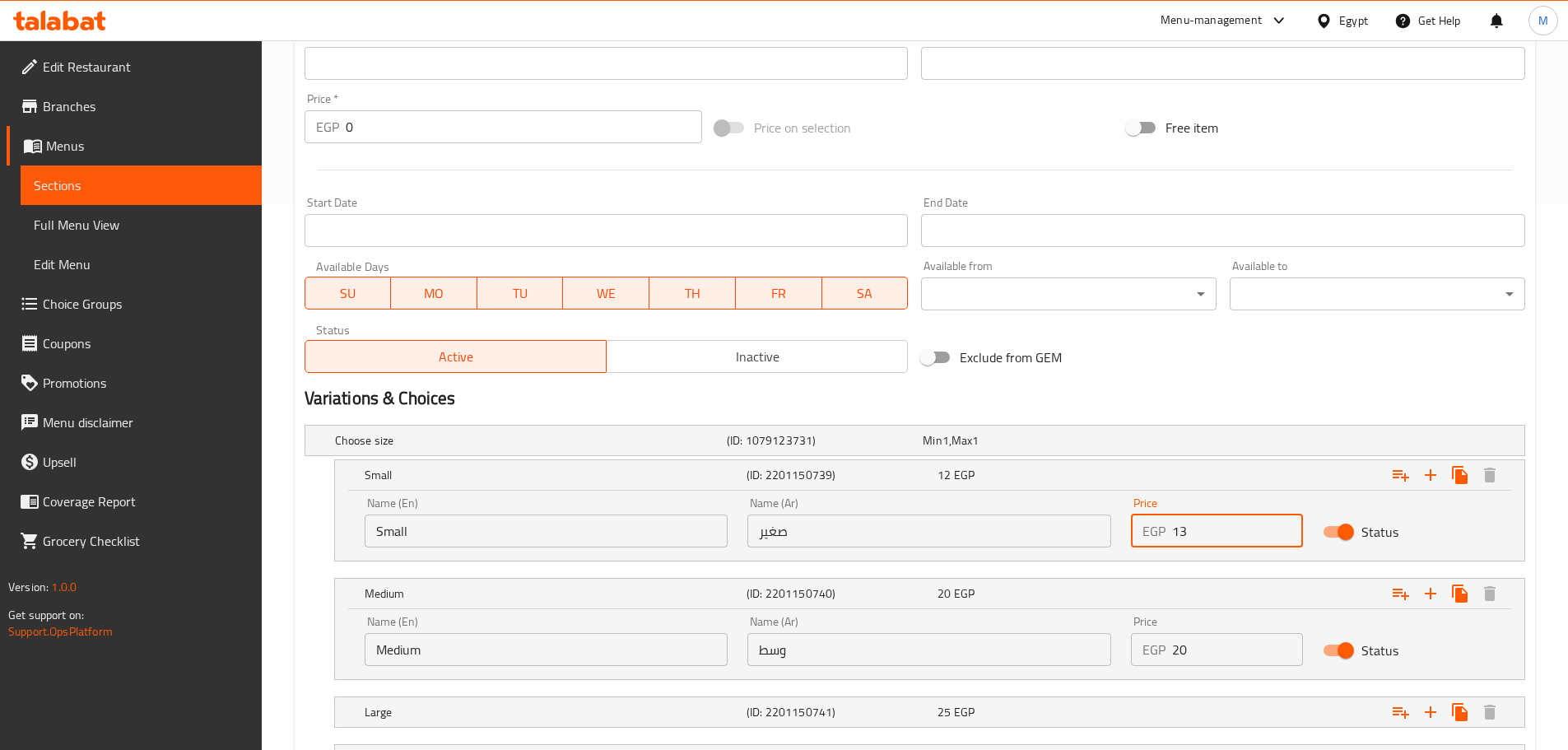 click on "13" at bounding box center [1237, 531] 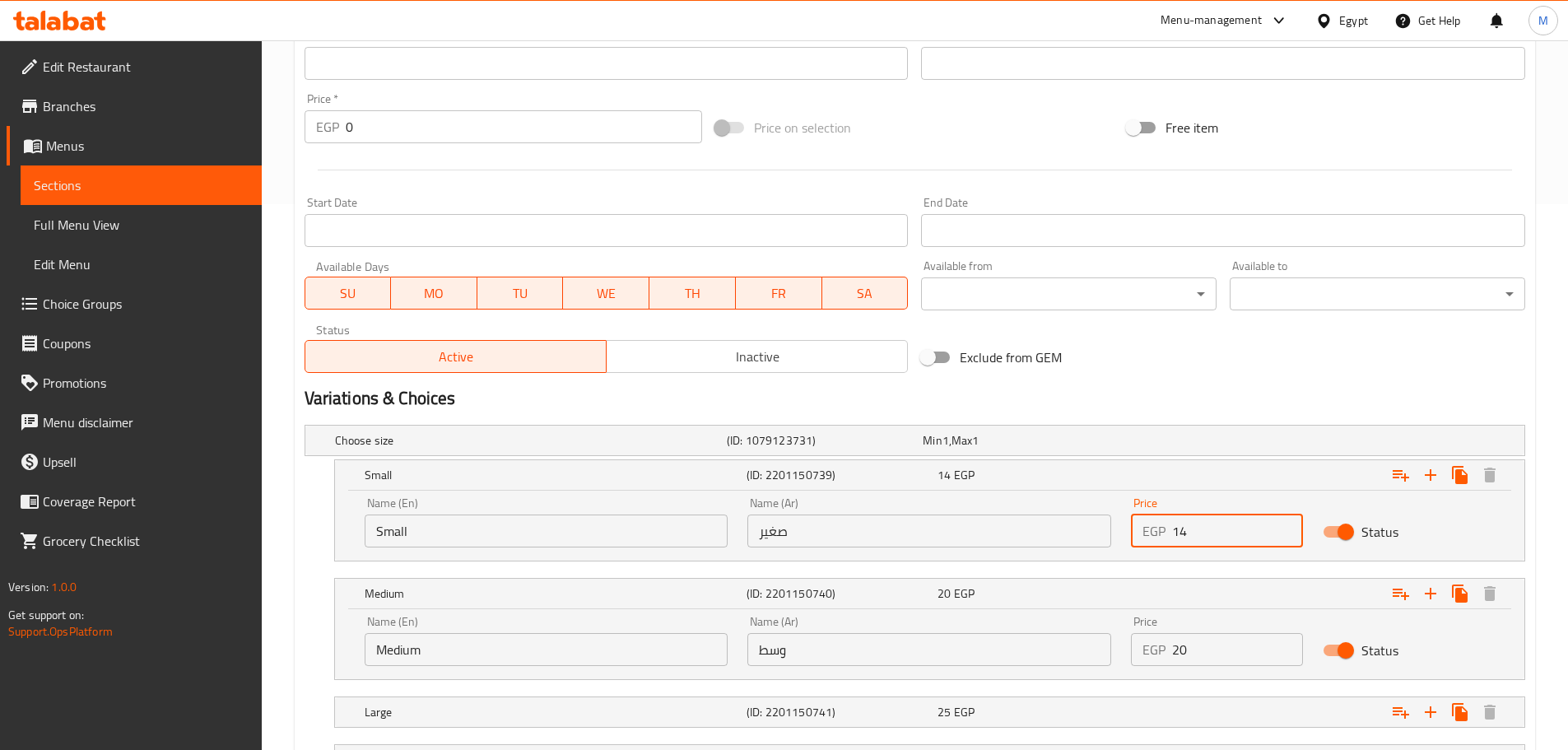 click on "14" at bounding box center [1237, 531] 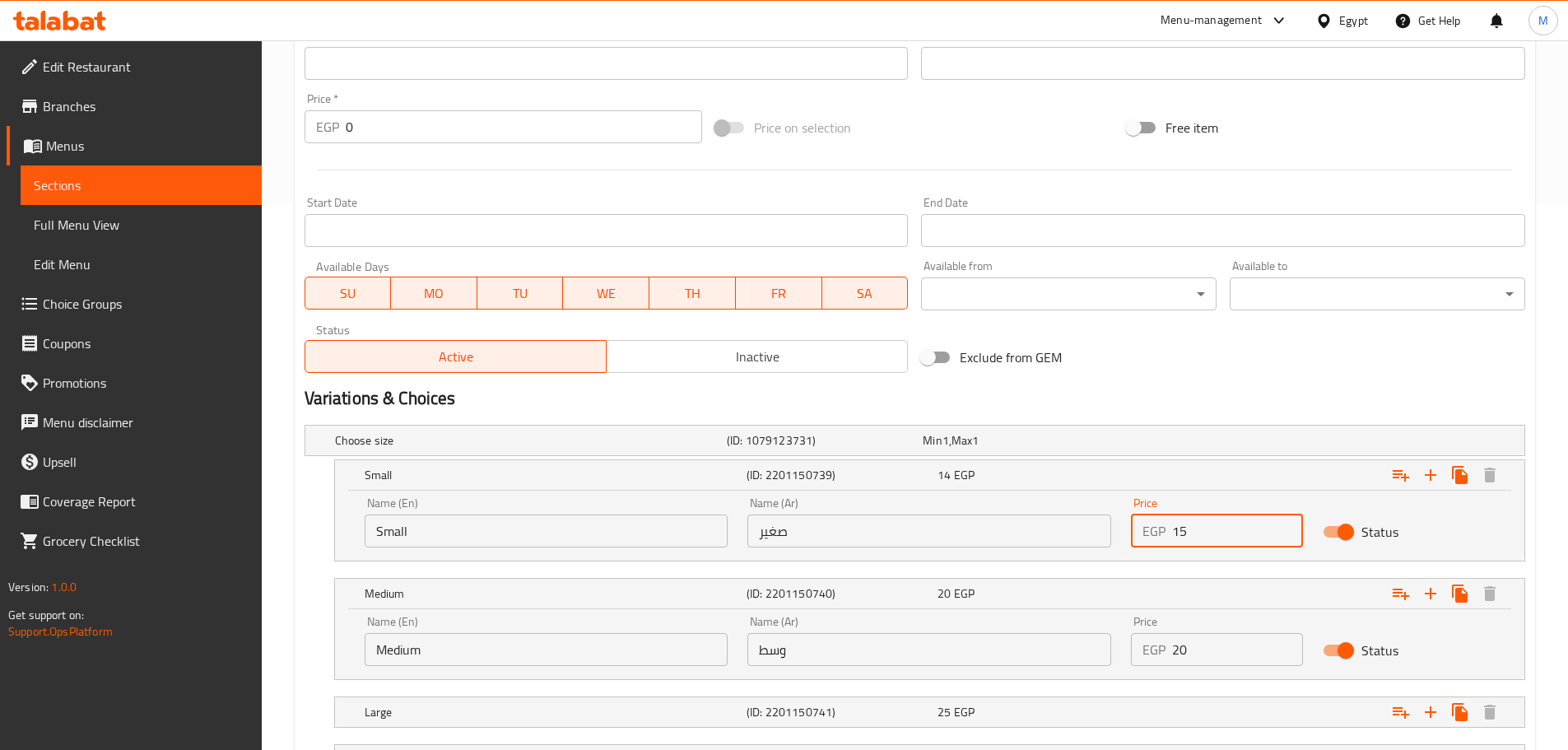 type on "15" 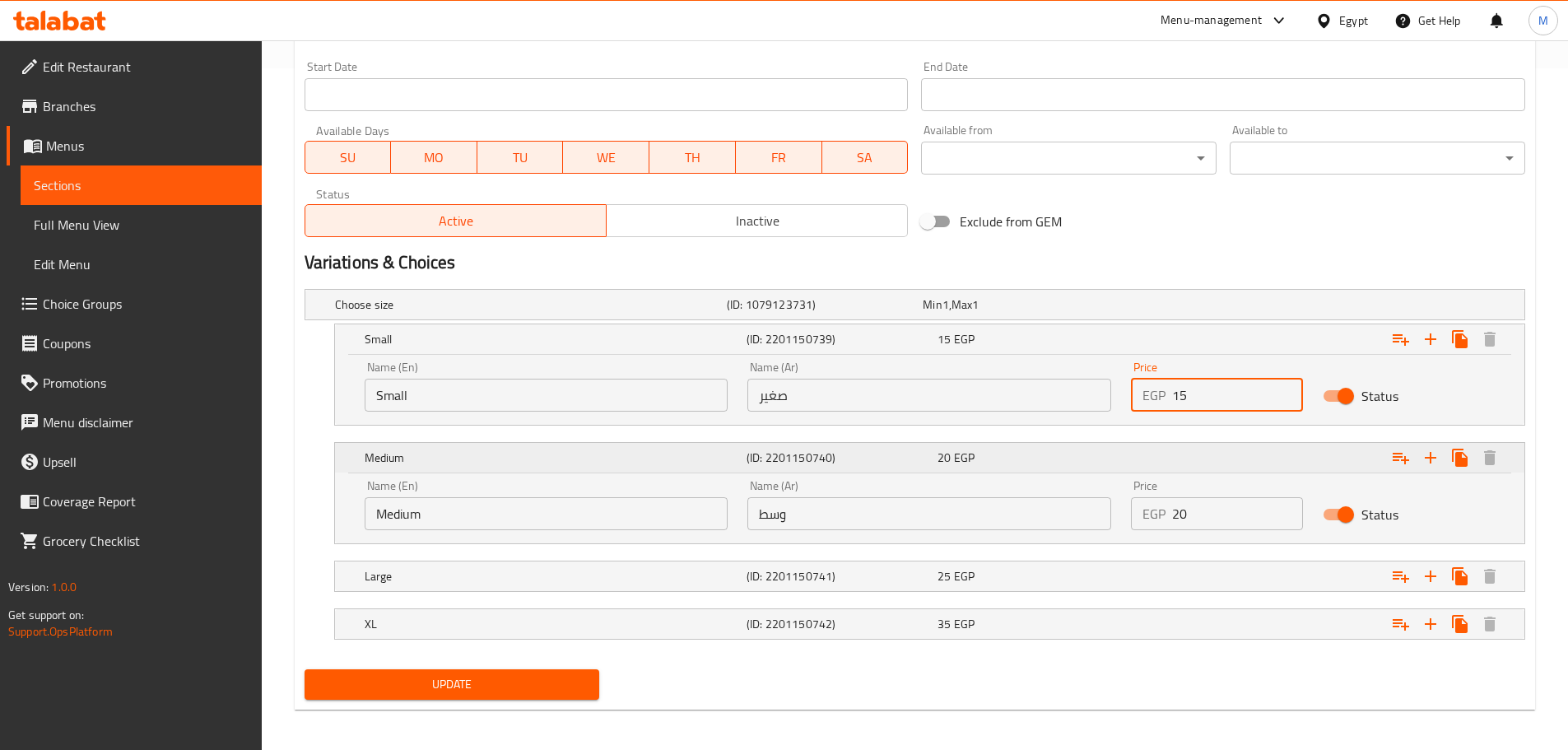 scroll, scrollTop: 687, scrollLeft: 0, axis: vertical 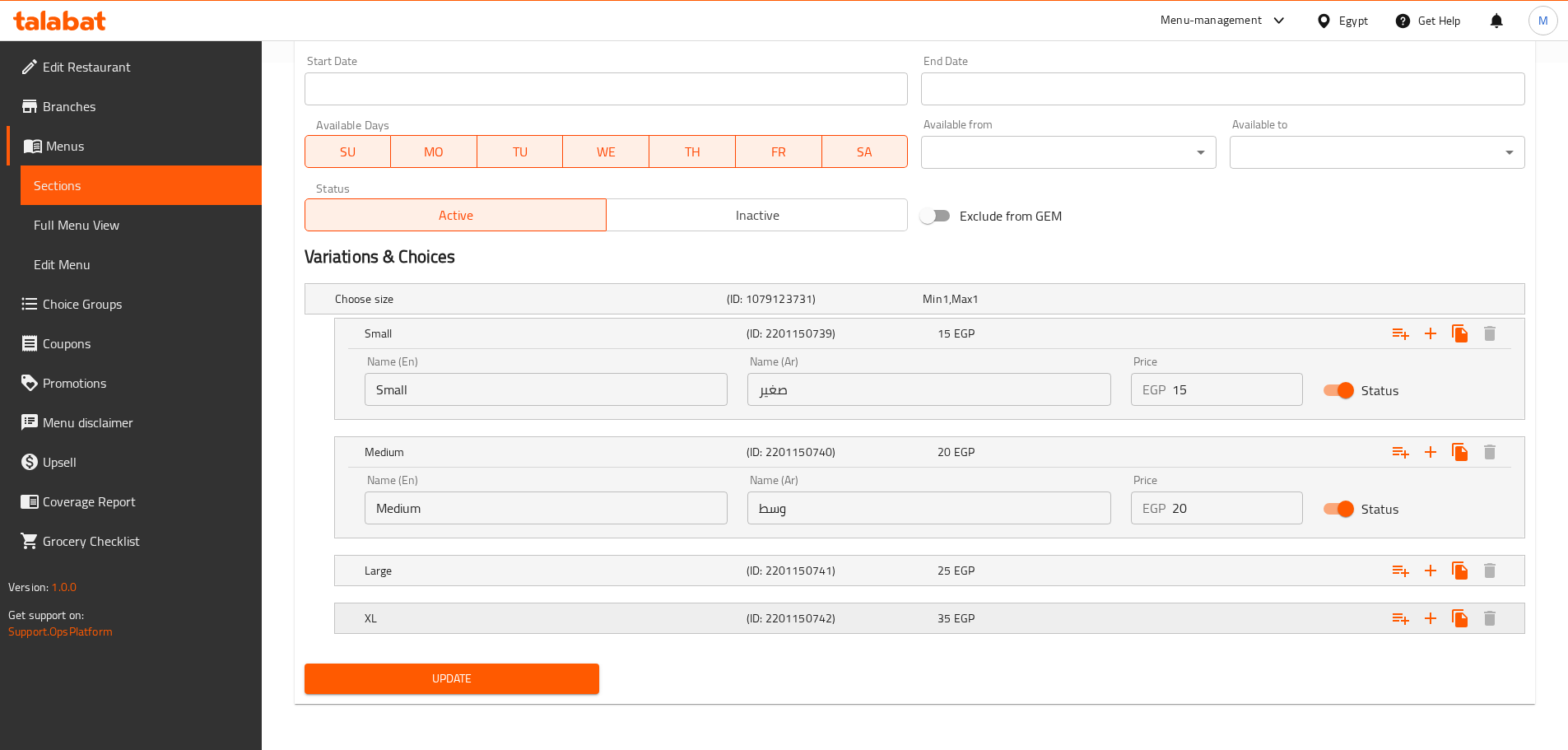 click at bounding box center [1311, 299] 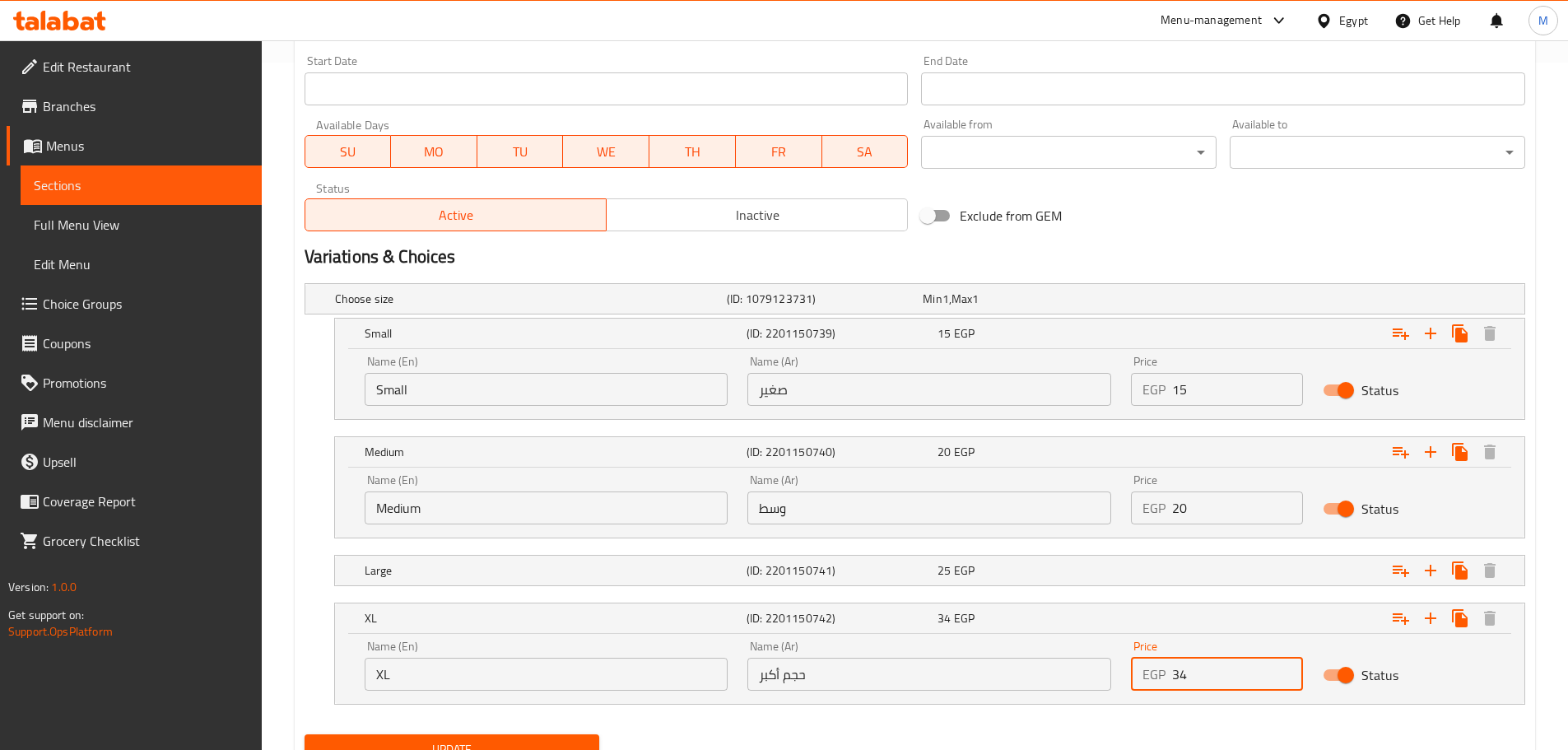 click on "34" at bounding box center [1237, 674] 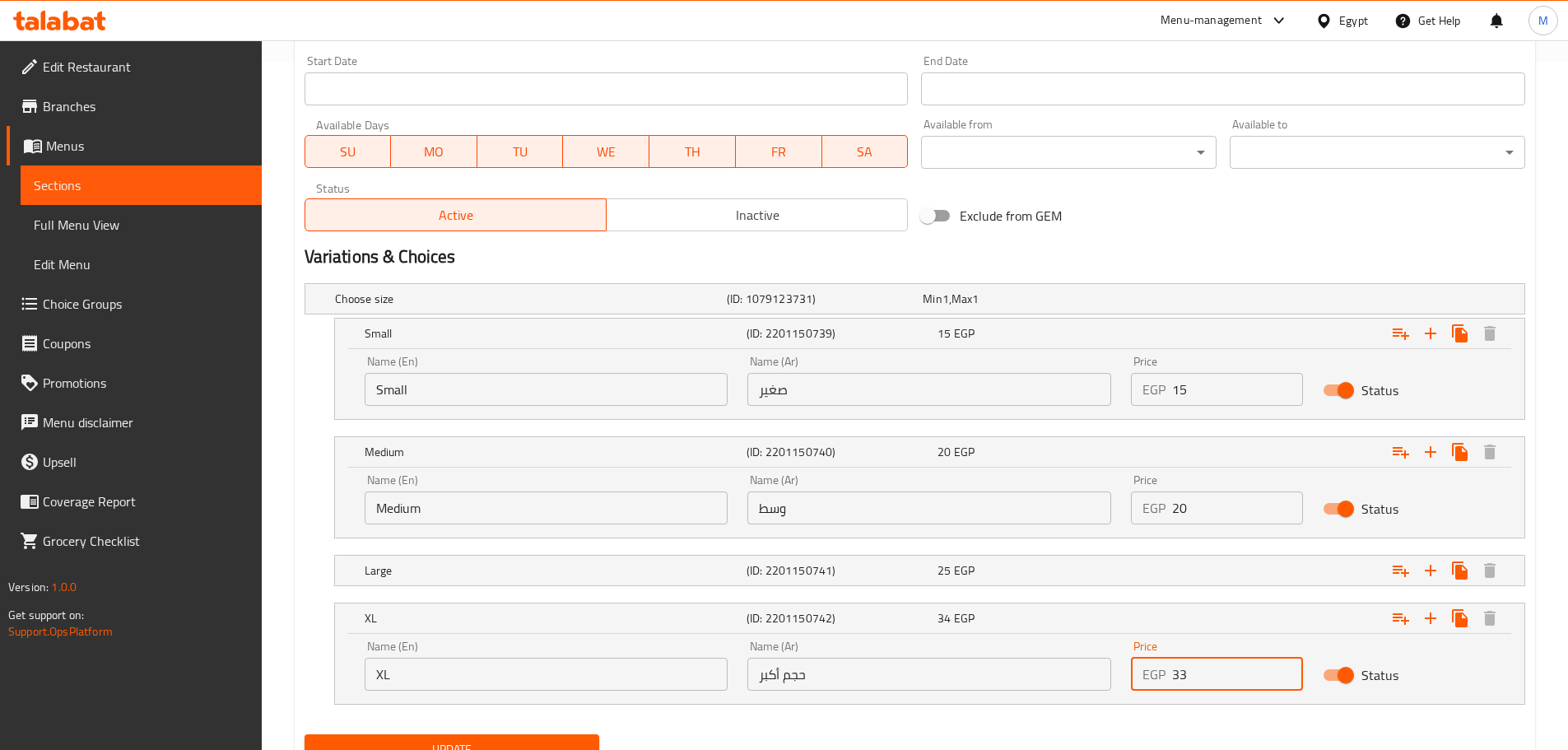 click on "33" at bounding box center (1237, 674) 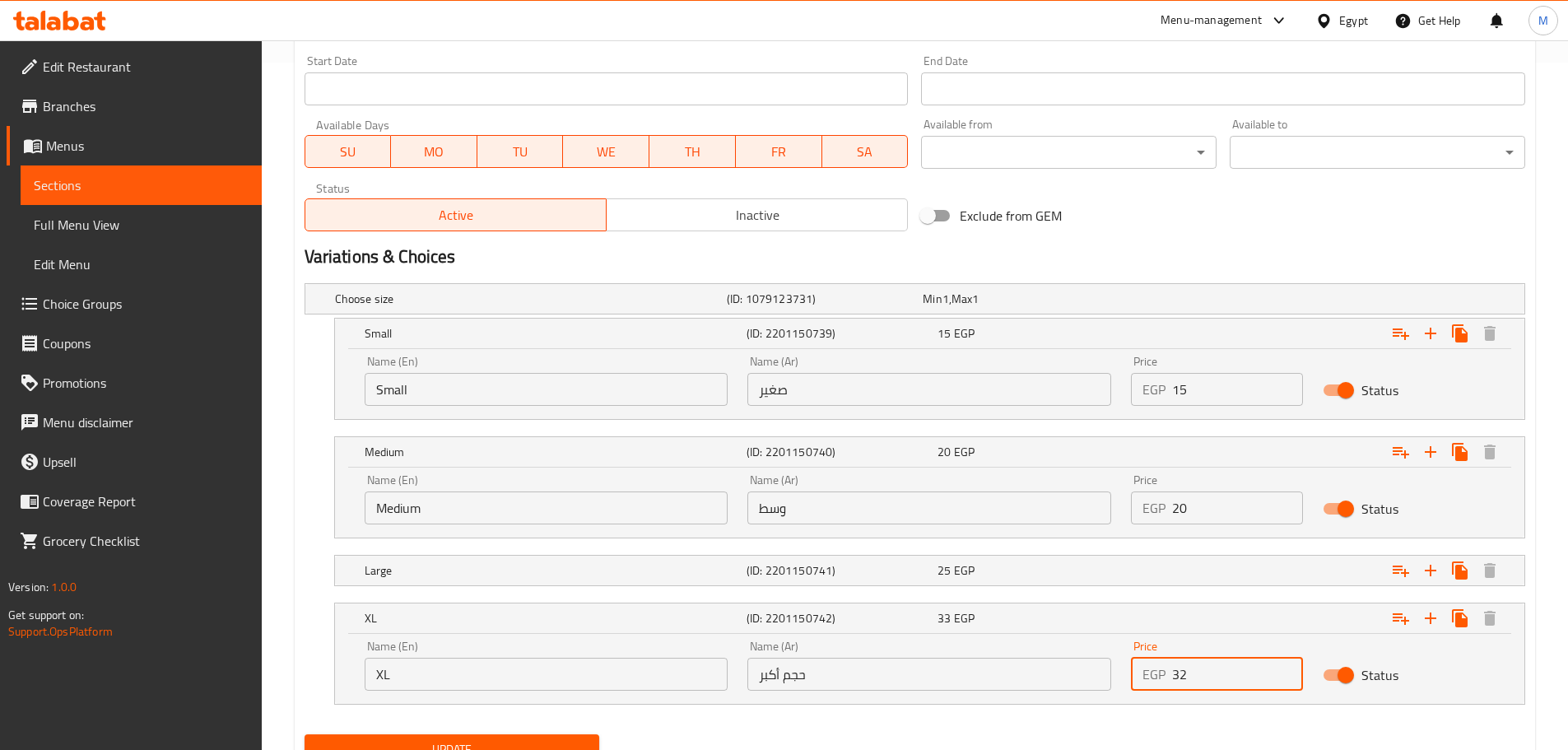 click on "32" at bounding box center (1237, 674) 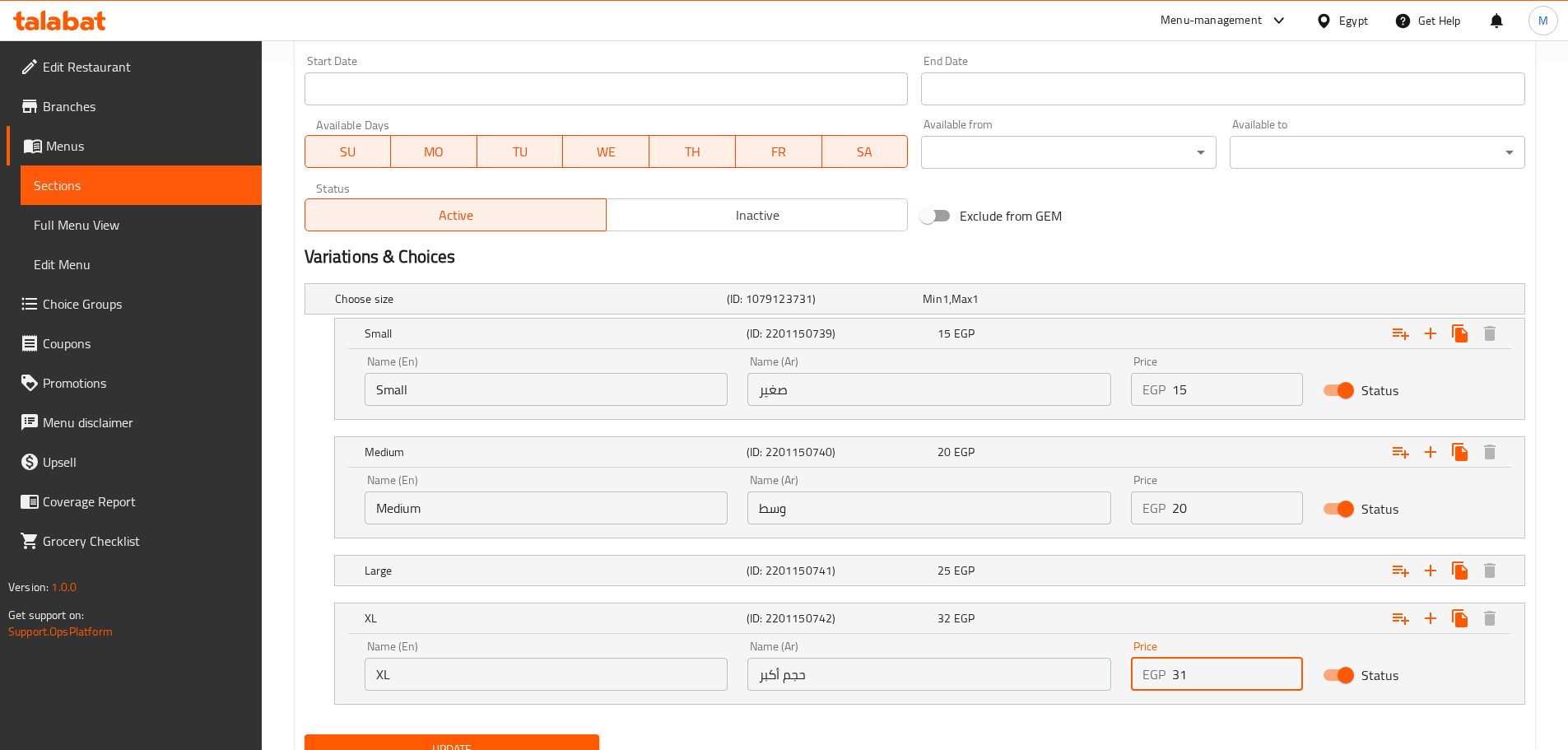 click on "31" at bounding box center [1237, 674] 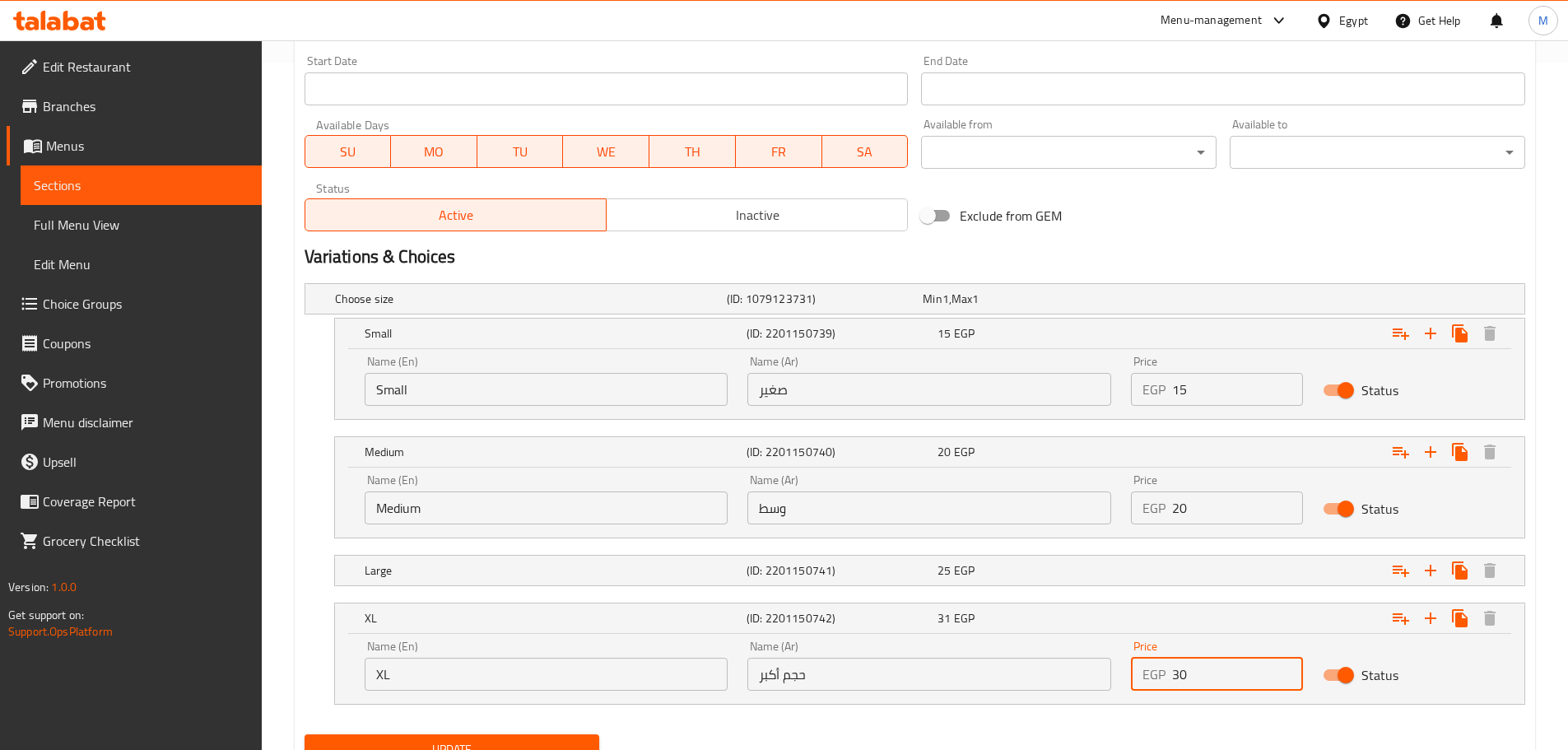 type on "30" 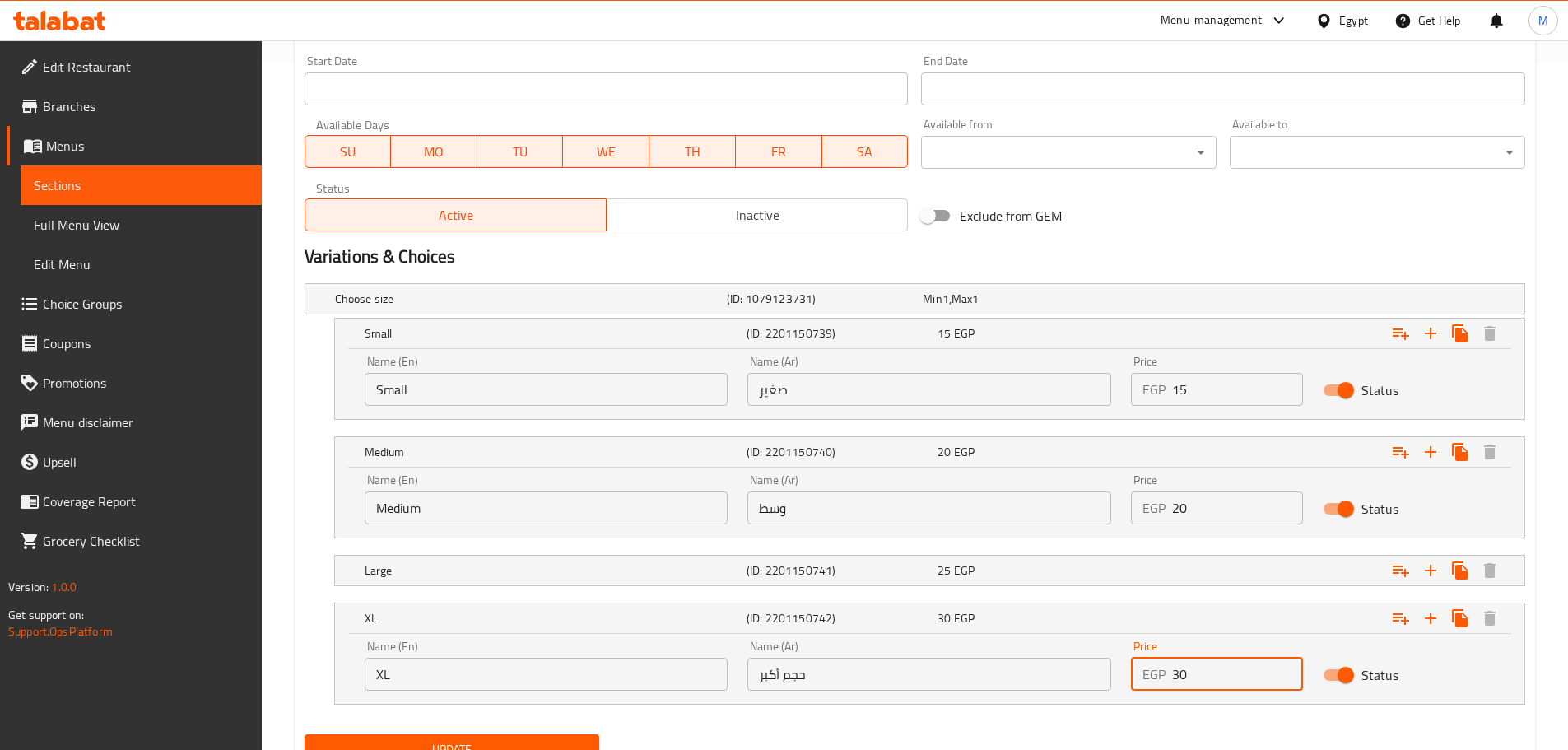 click on "Update" at bounding box center [452, 749] 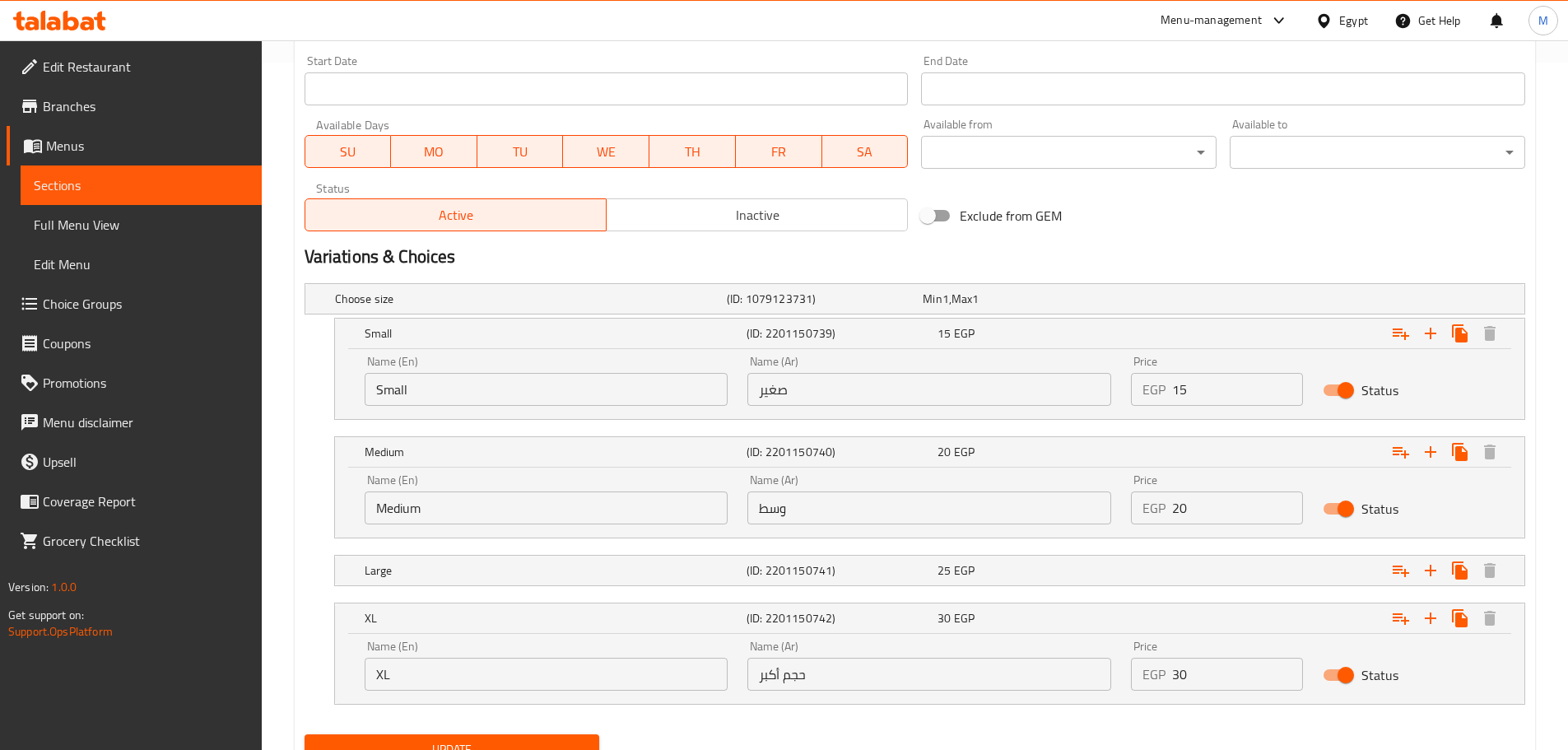 click on "Update" at bounding box center [452, 749] 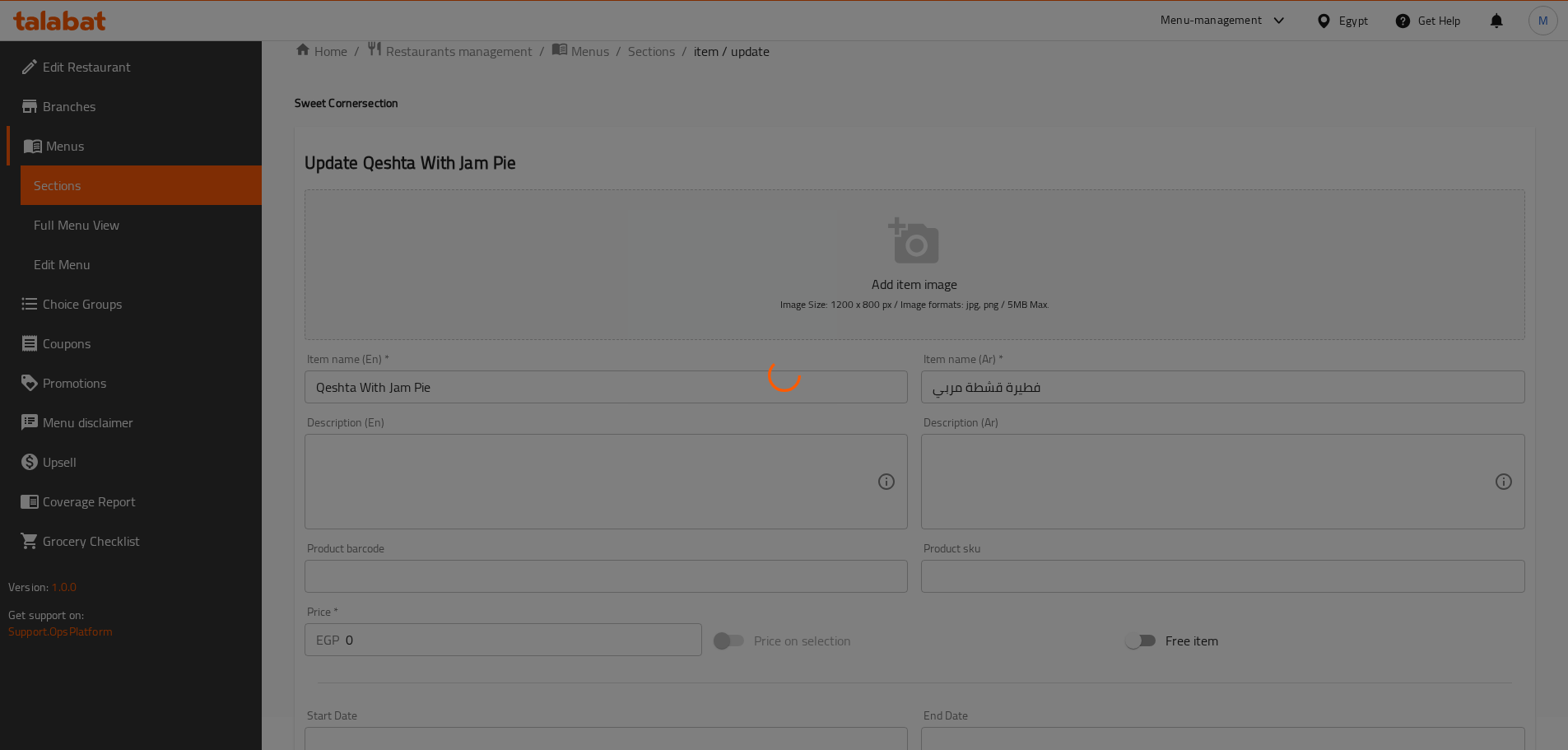 scroll, scrollTop: 0, scrollLeft: 0, axis: both 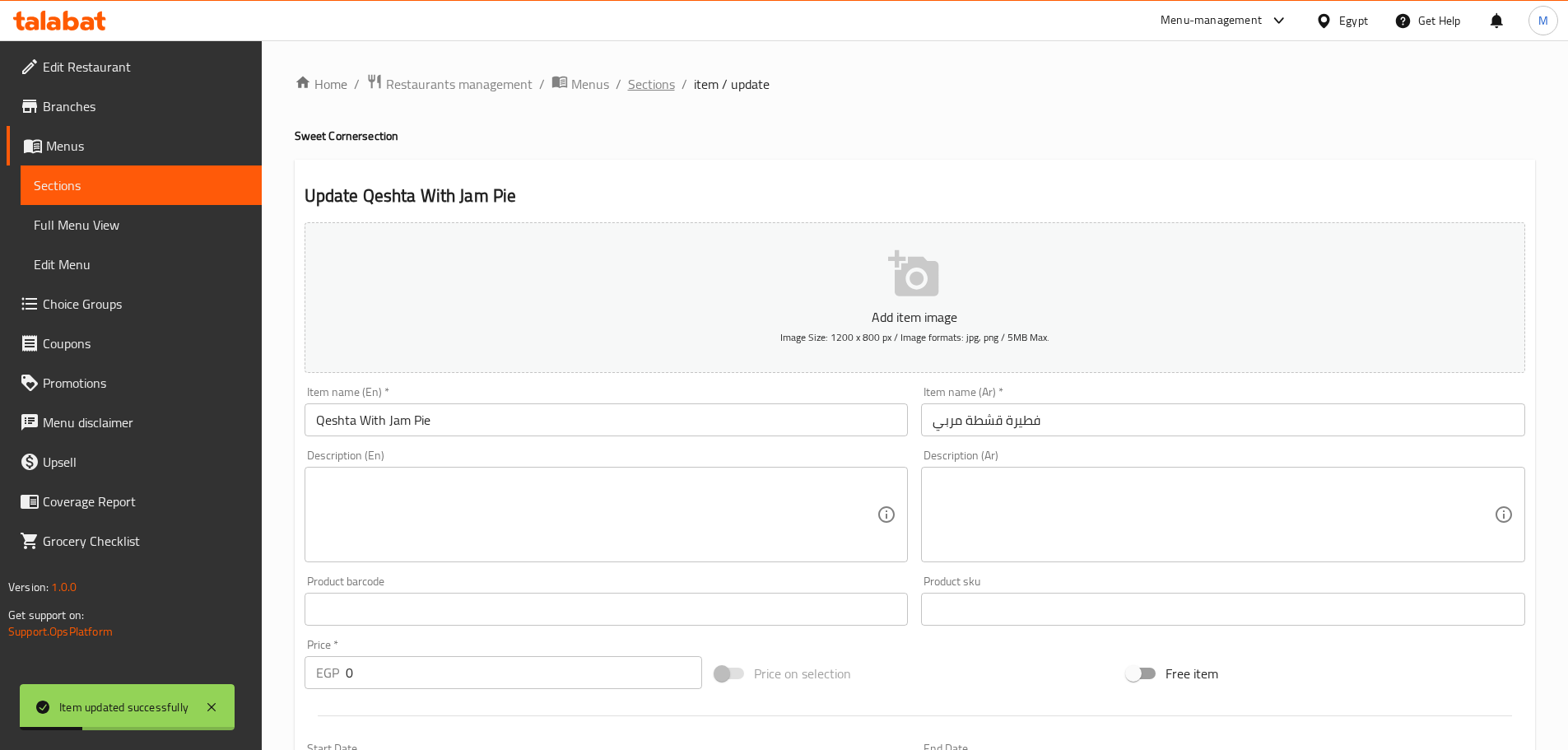 click on "Sections" at bounding box center (651, 84) 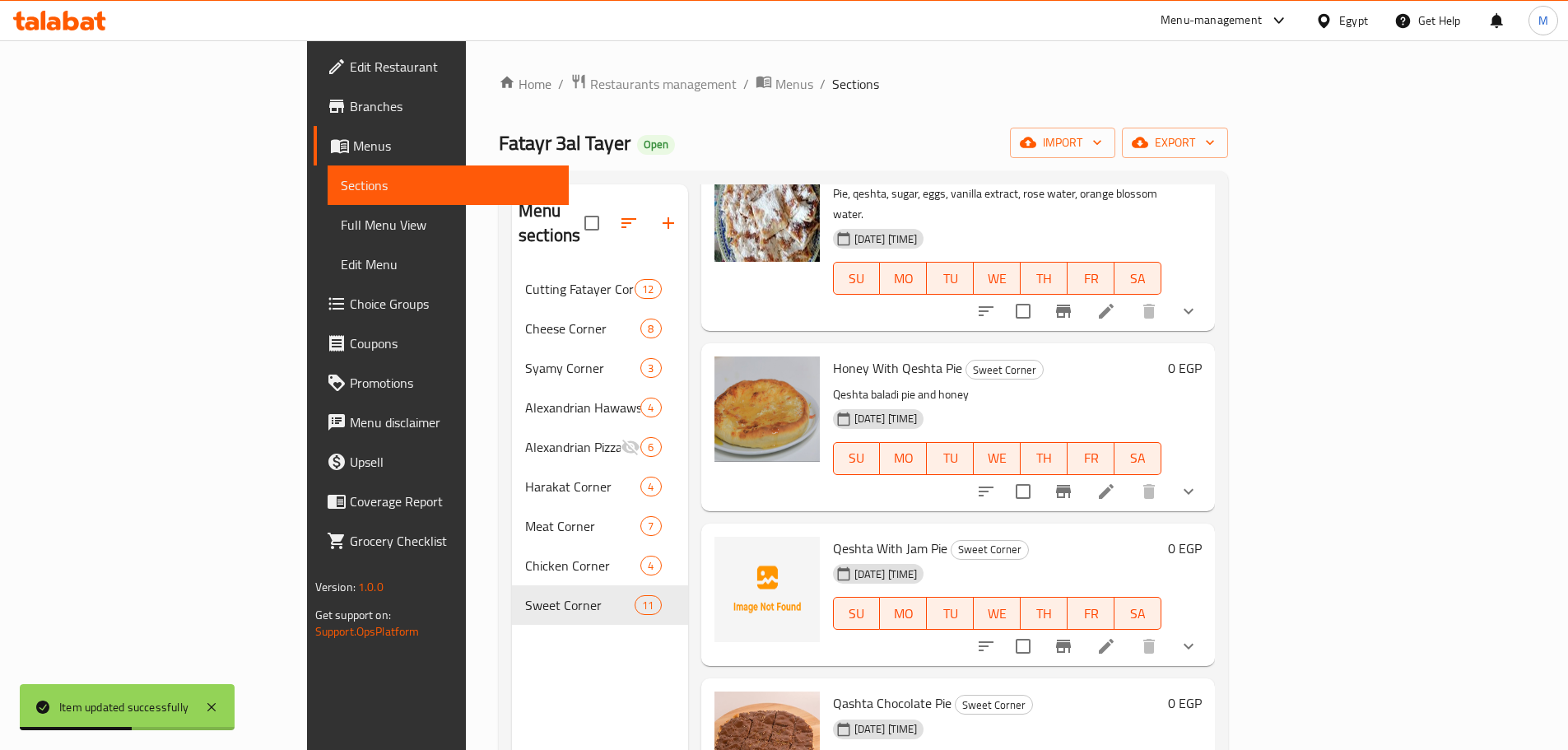 scroll, scrollTop: 1220, scrollLeft: 0, axis: vertical 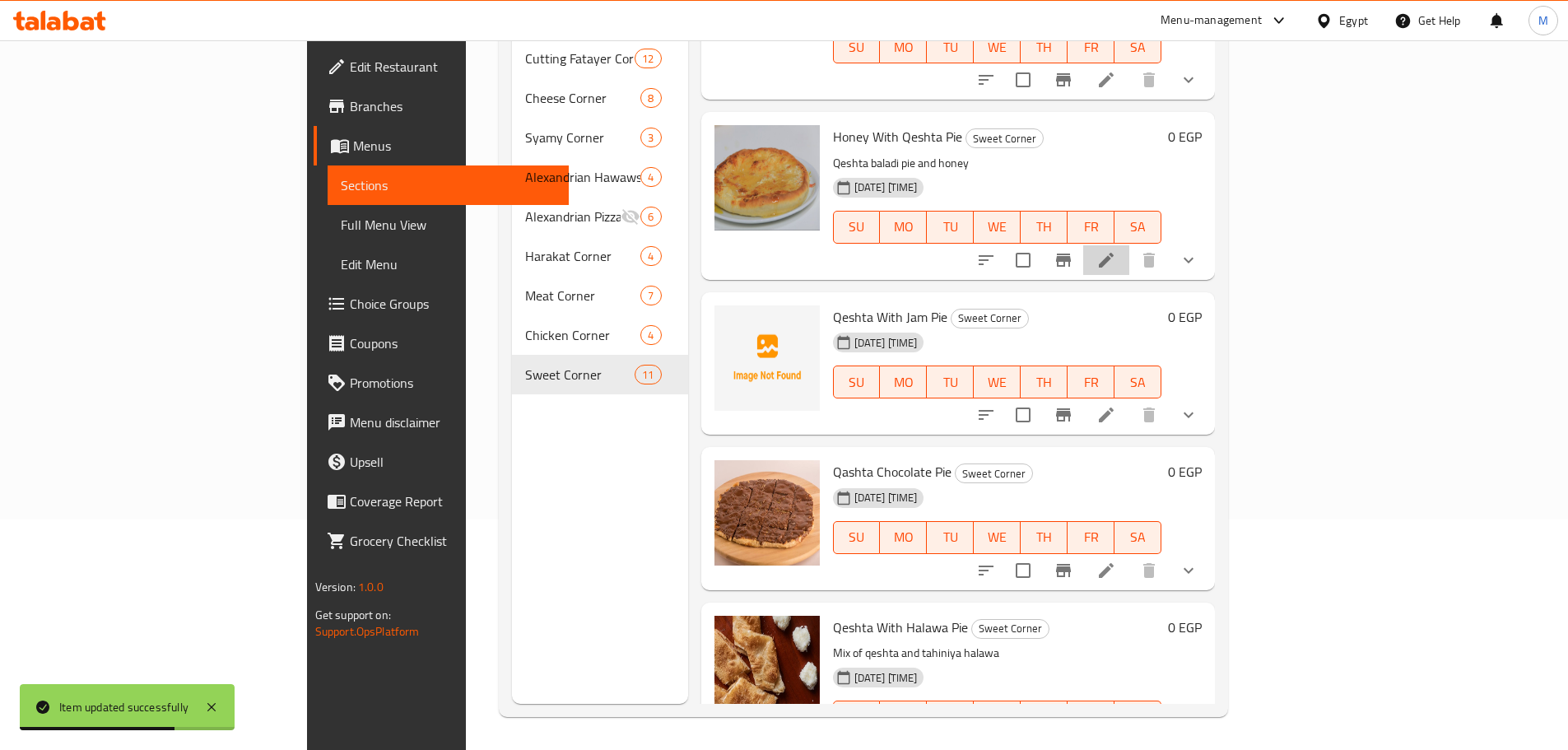 click at bounding box center [1106, 260] 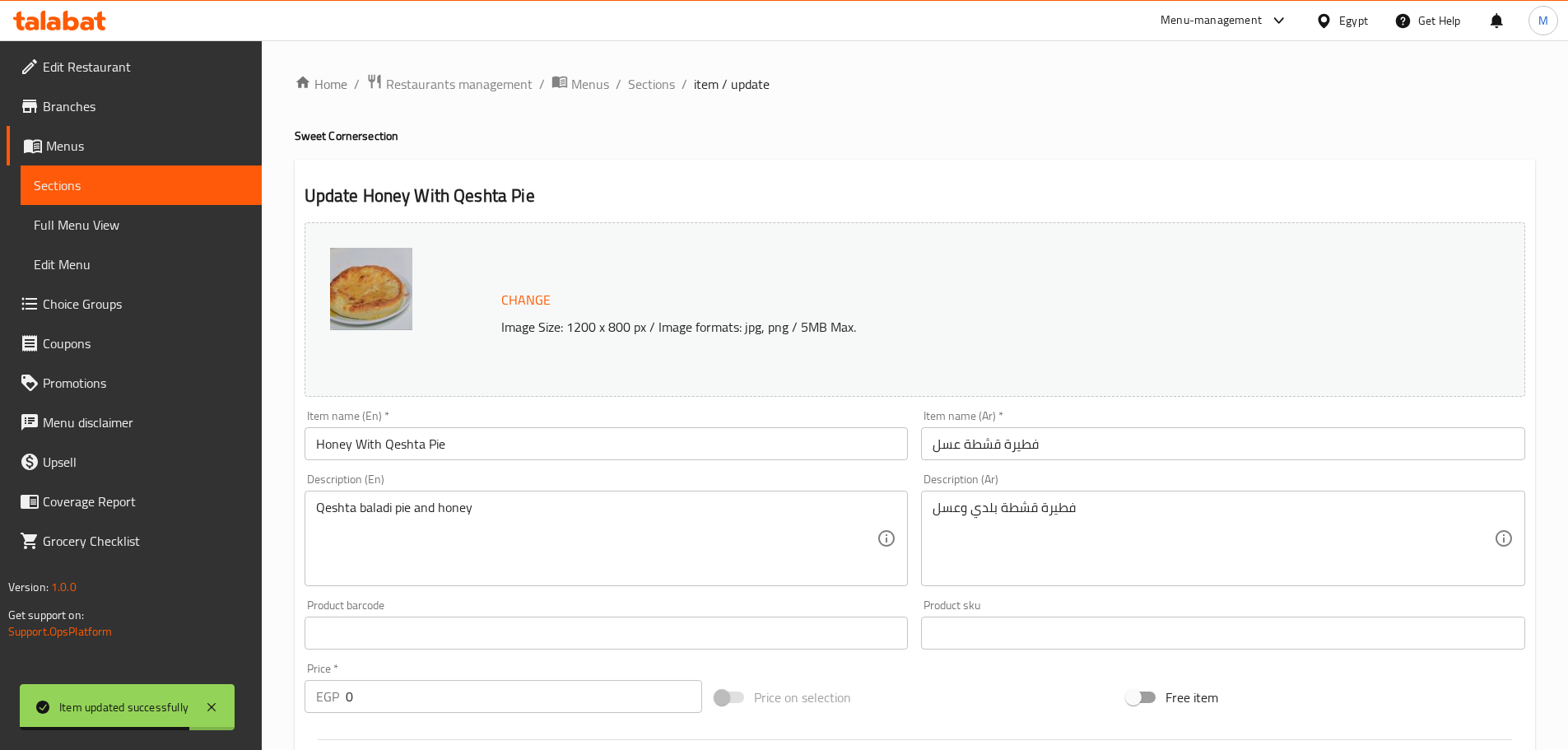 scroll, scrollTop: 570, scrollLeft: 0, axis: vertical 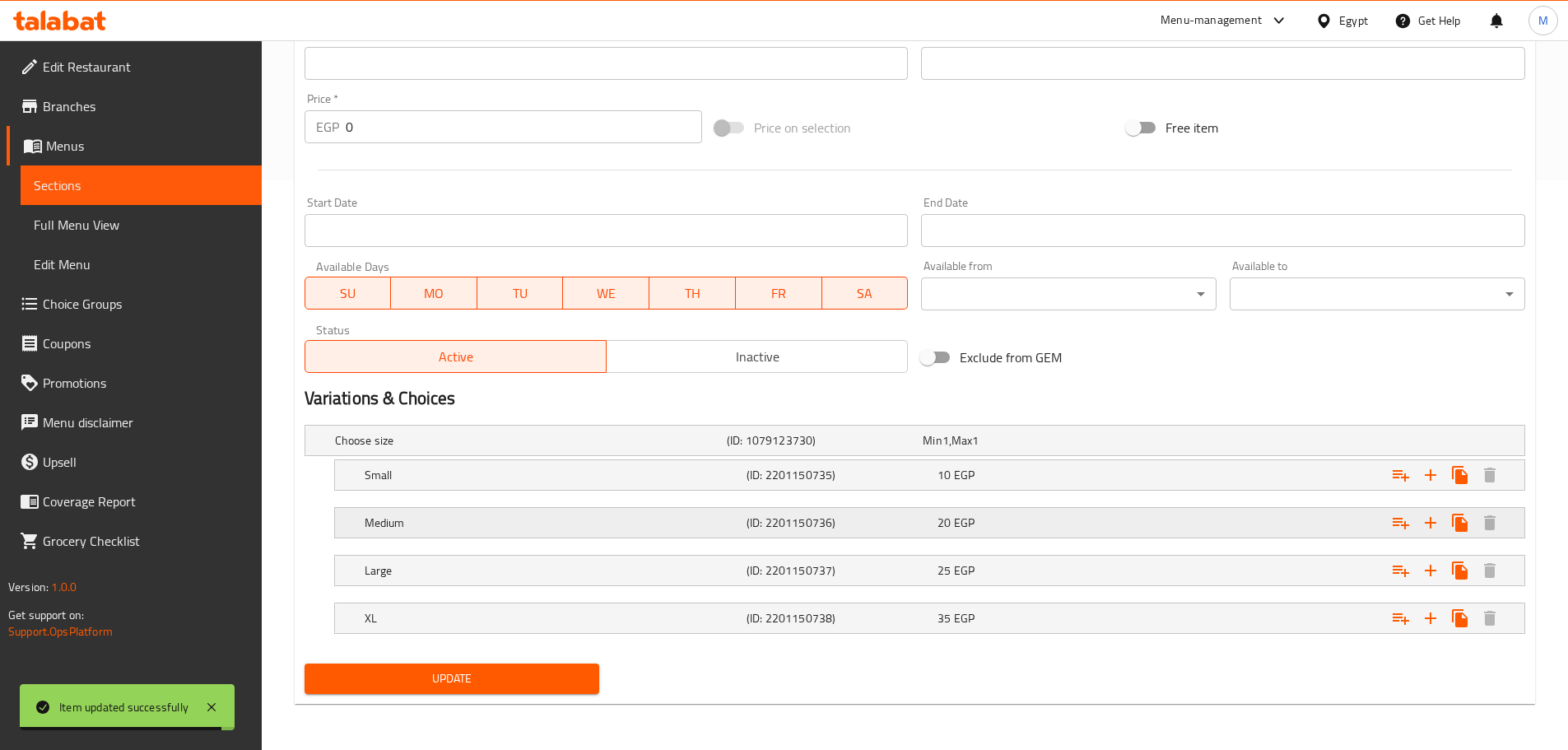 click at bounding box center (1311, 440) 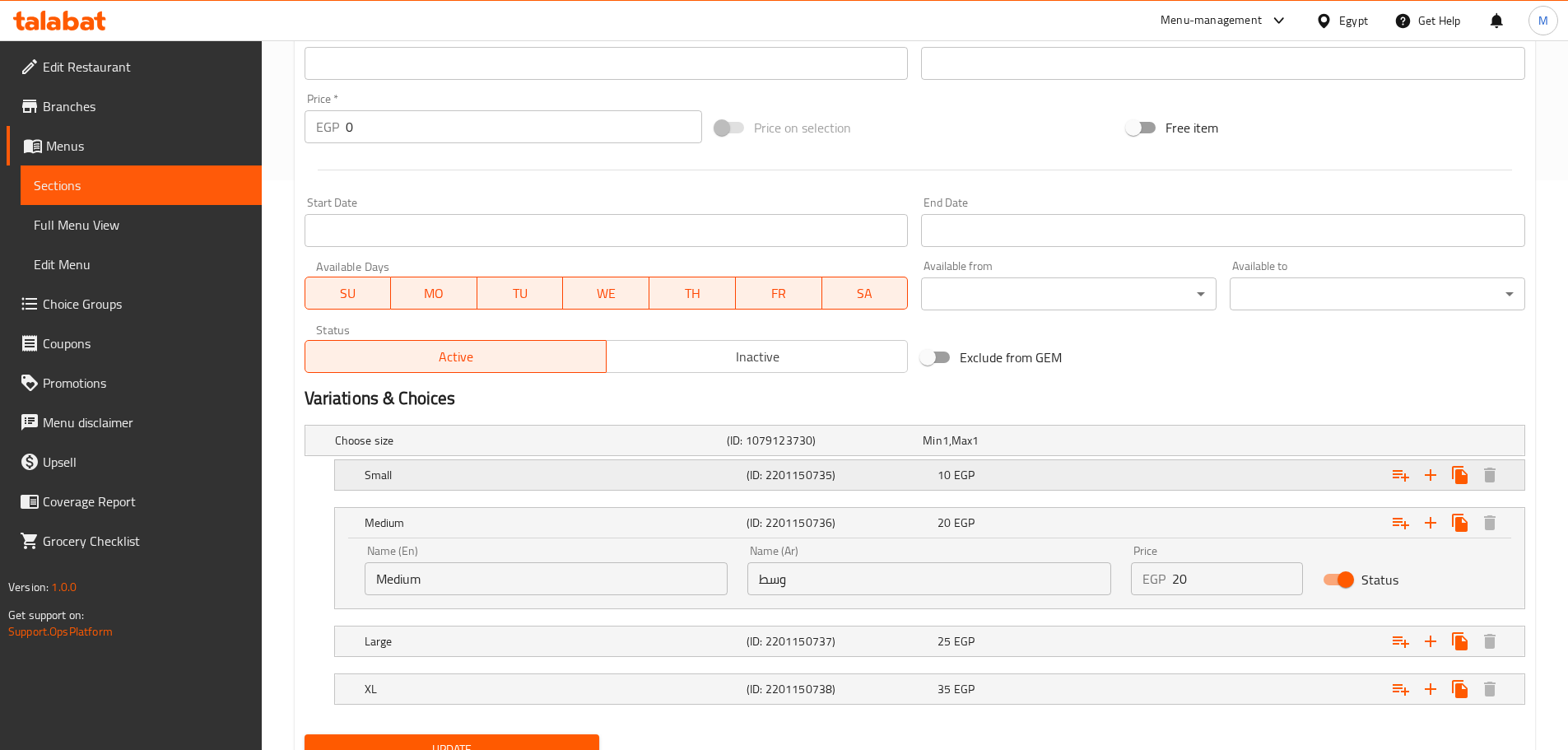 click at bounding box center (1311, 440) 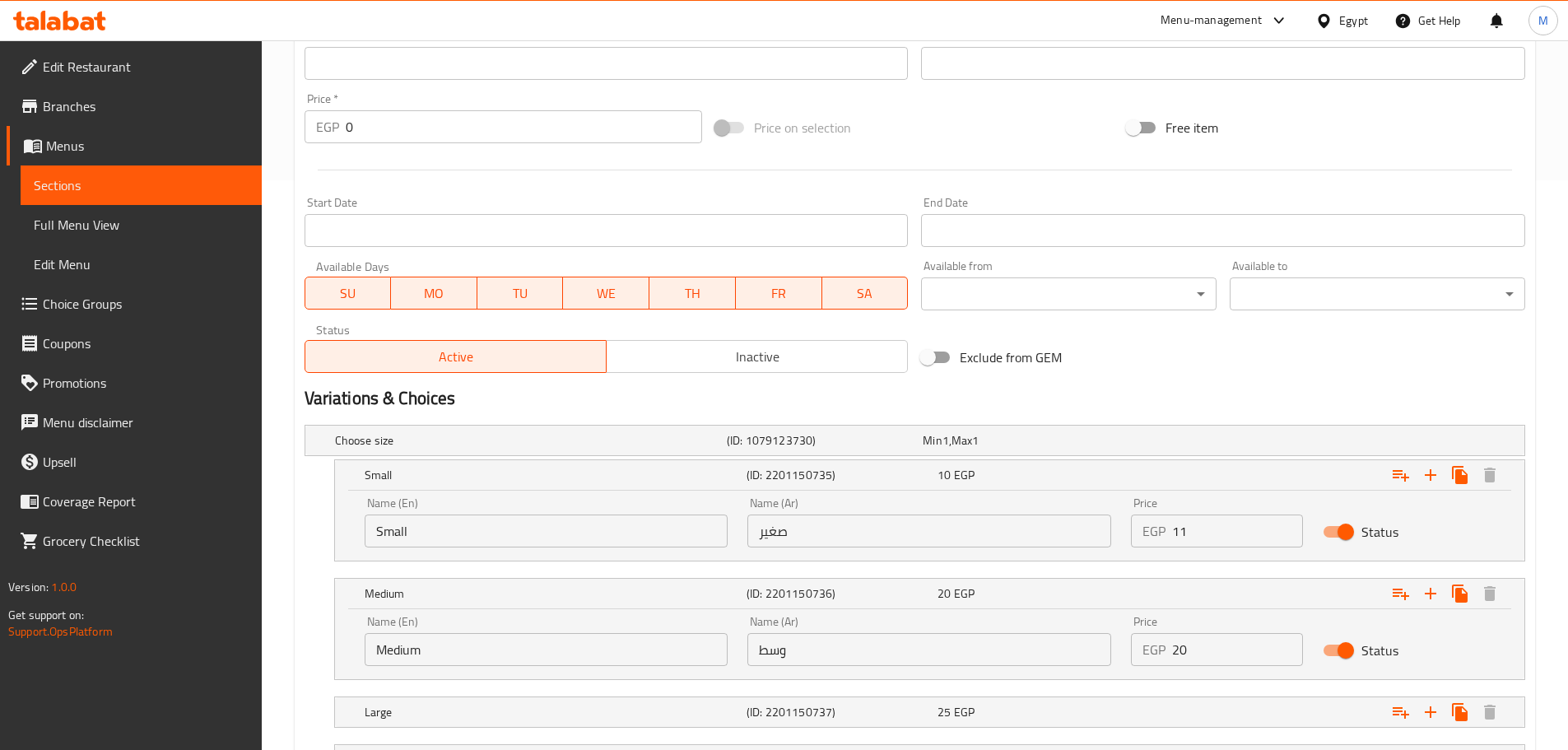 click on "11" at bounding box center (1237, 531) 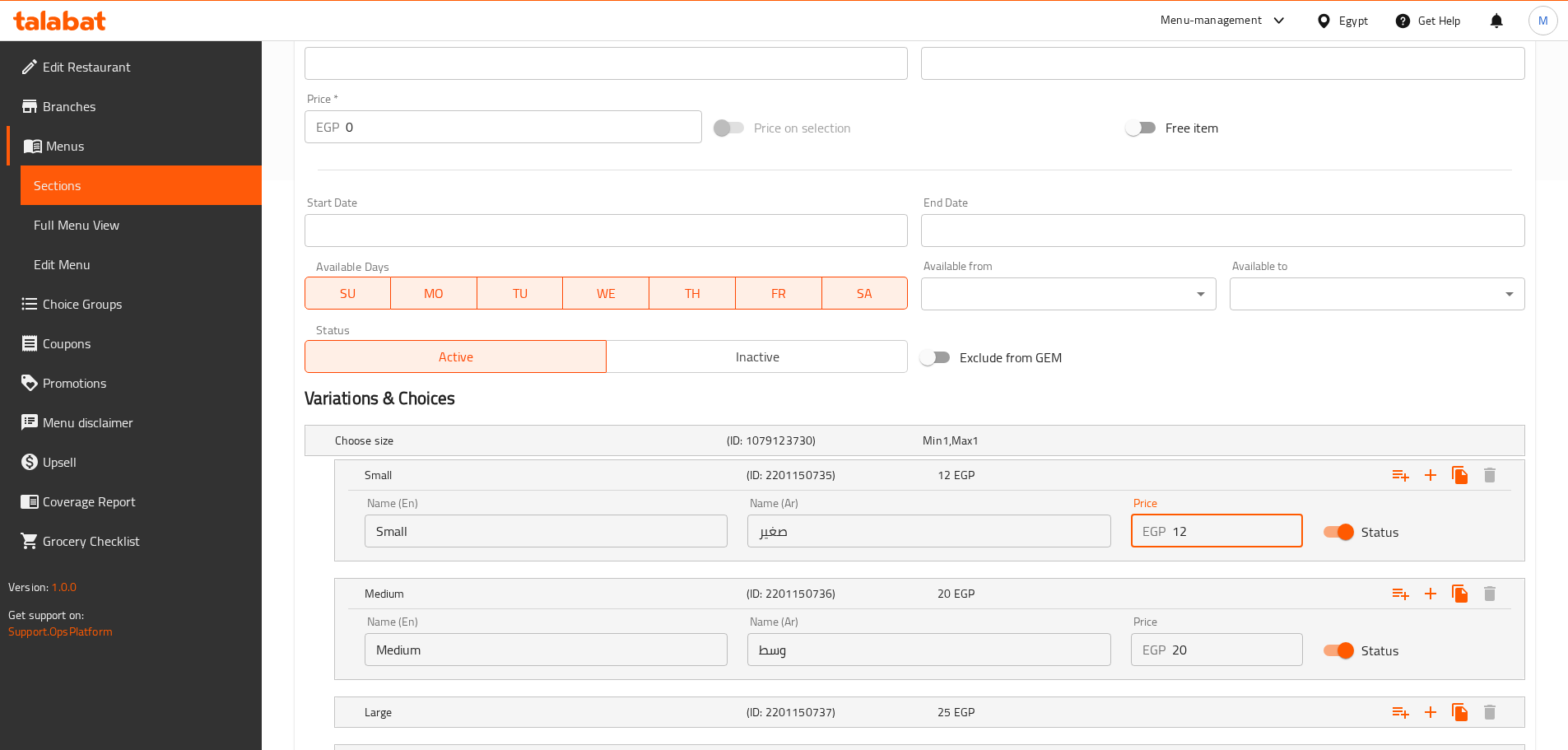 click on "12" at bounding box center [1237, 531] 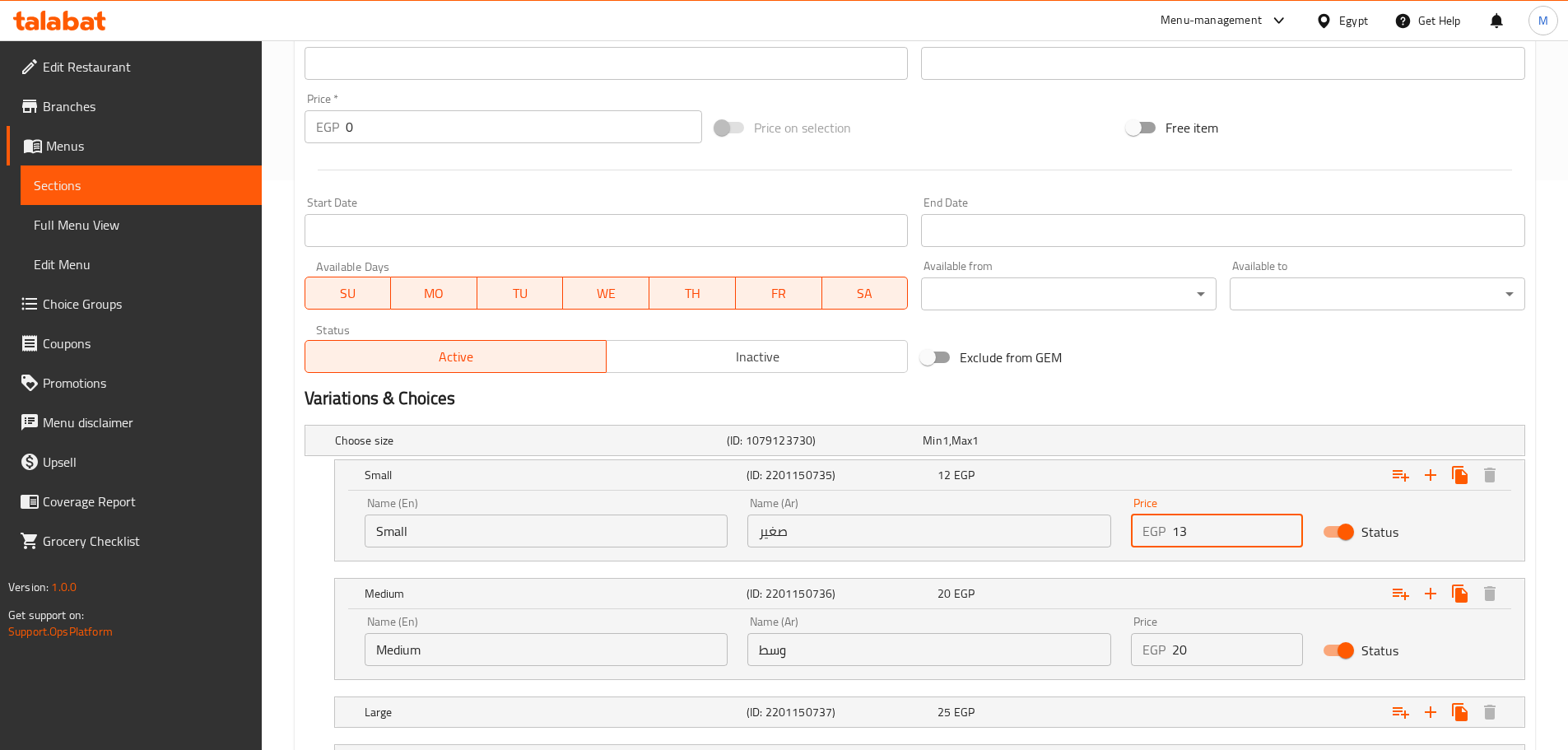 click on "13" at bounding box center (1237, 531) 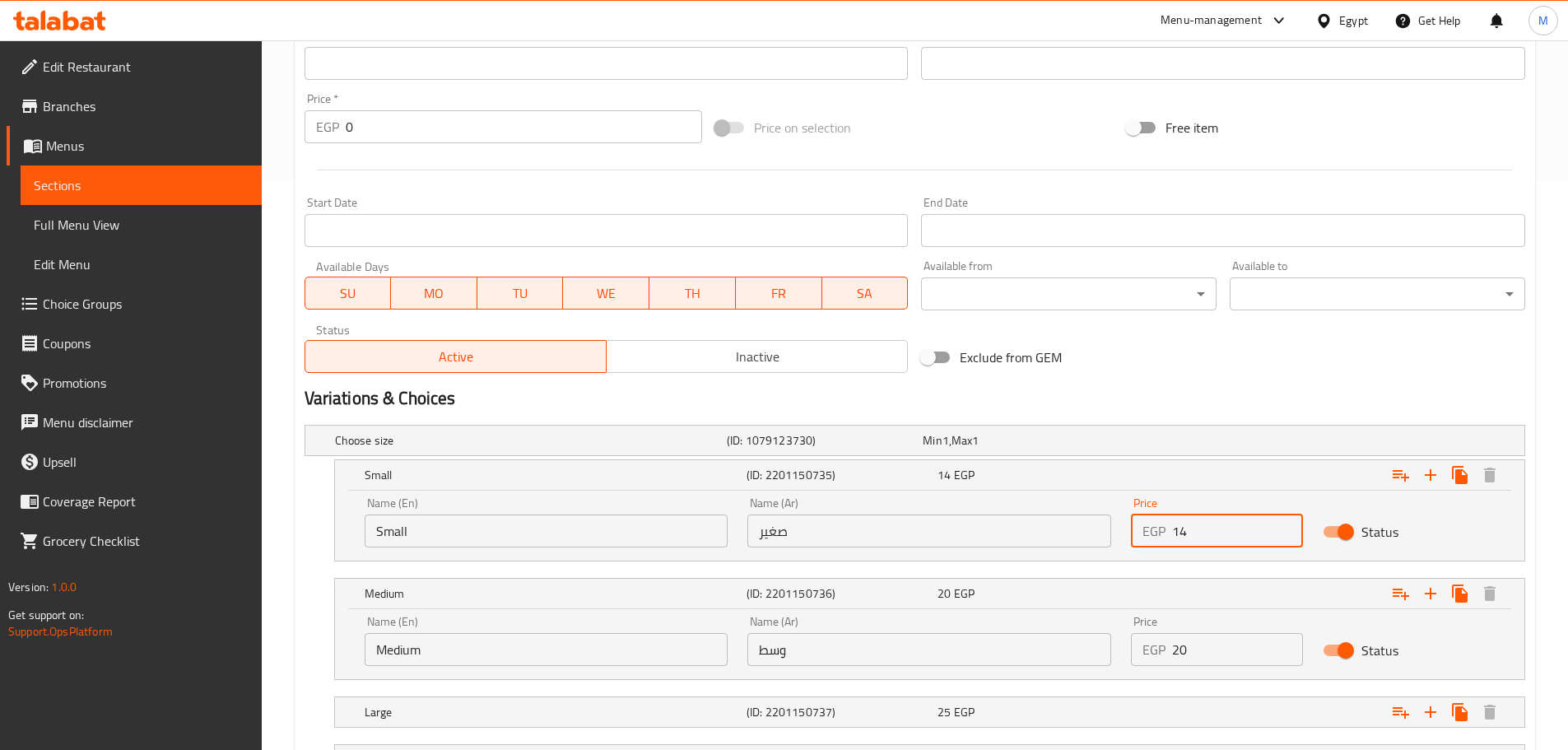 click on "14" at bounding box center (1237, 531) 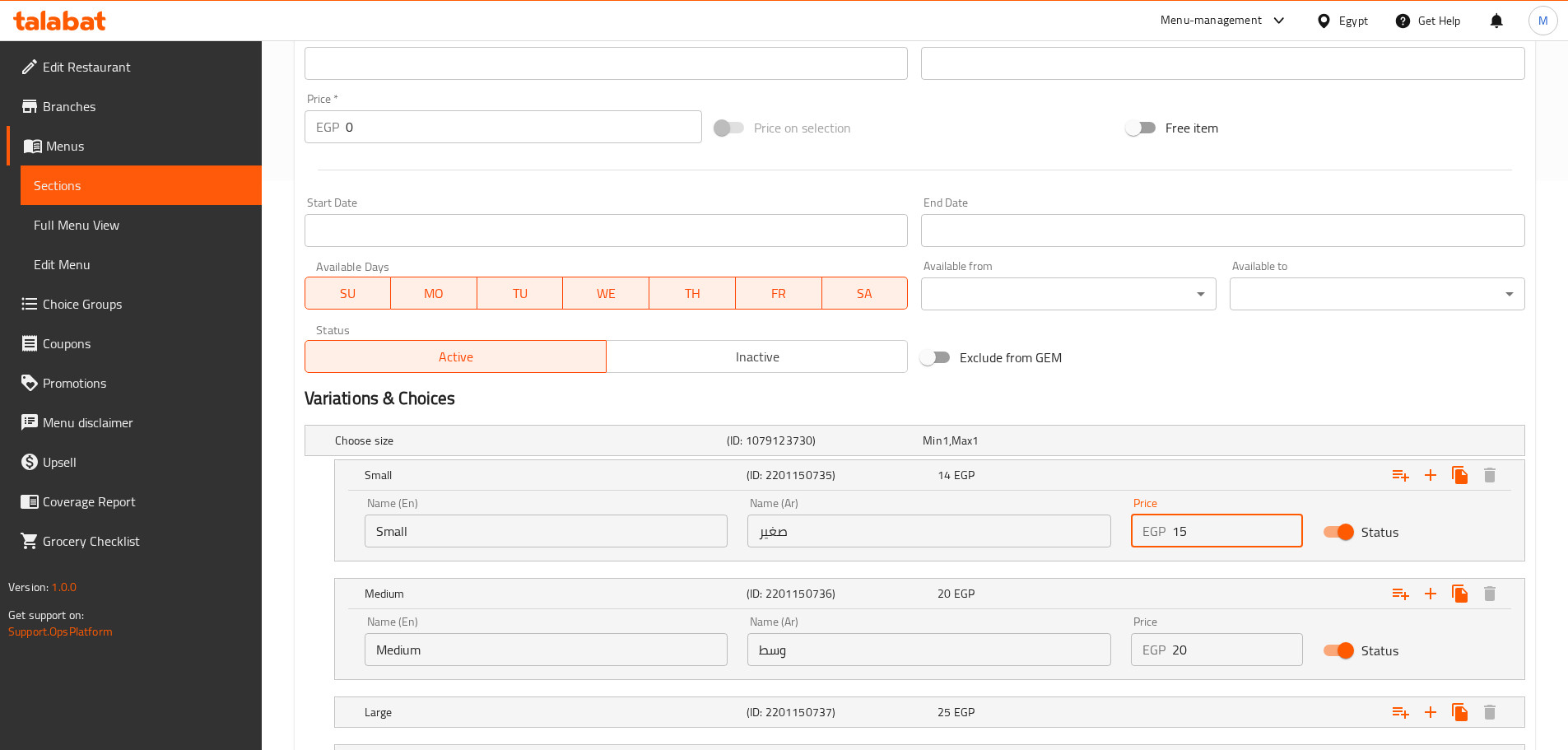 type on "15" 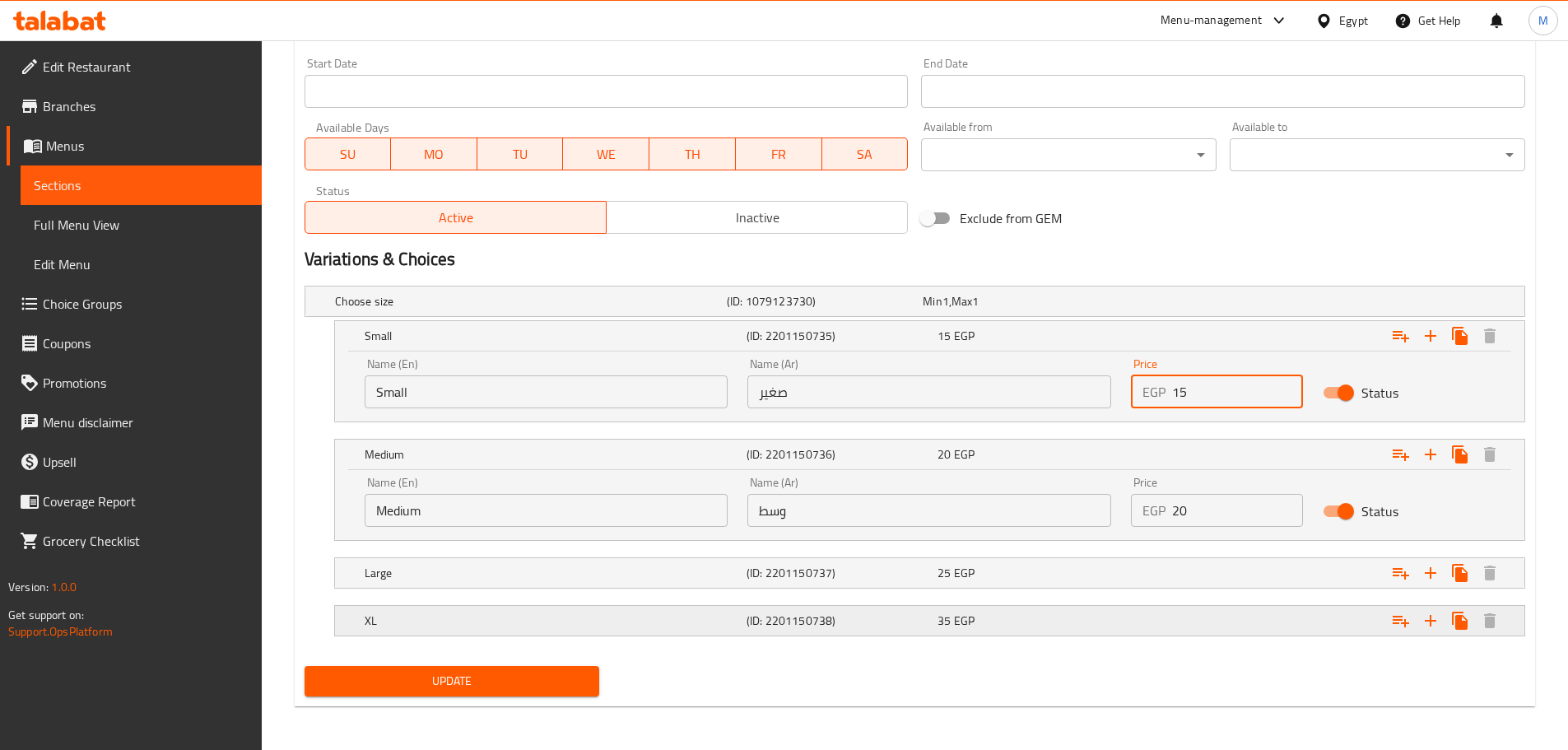scroll, scrollTop: 711, scrollLeft: 0, axis: vertical 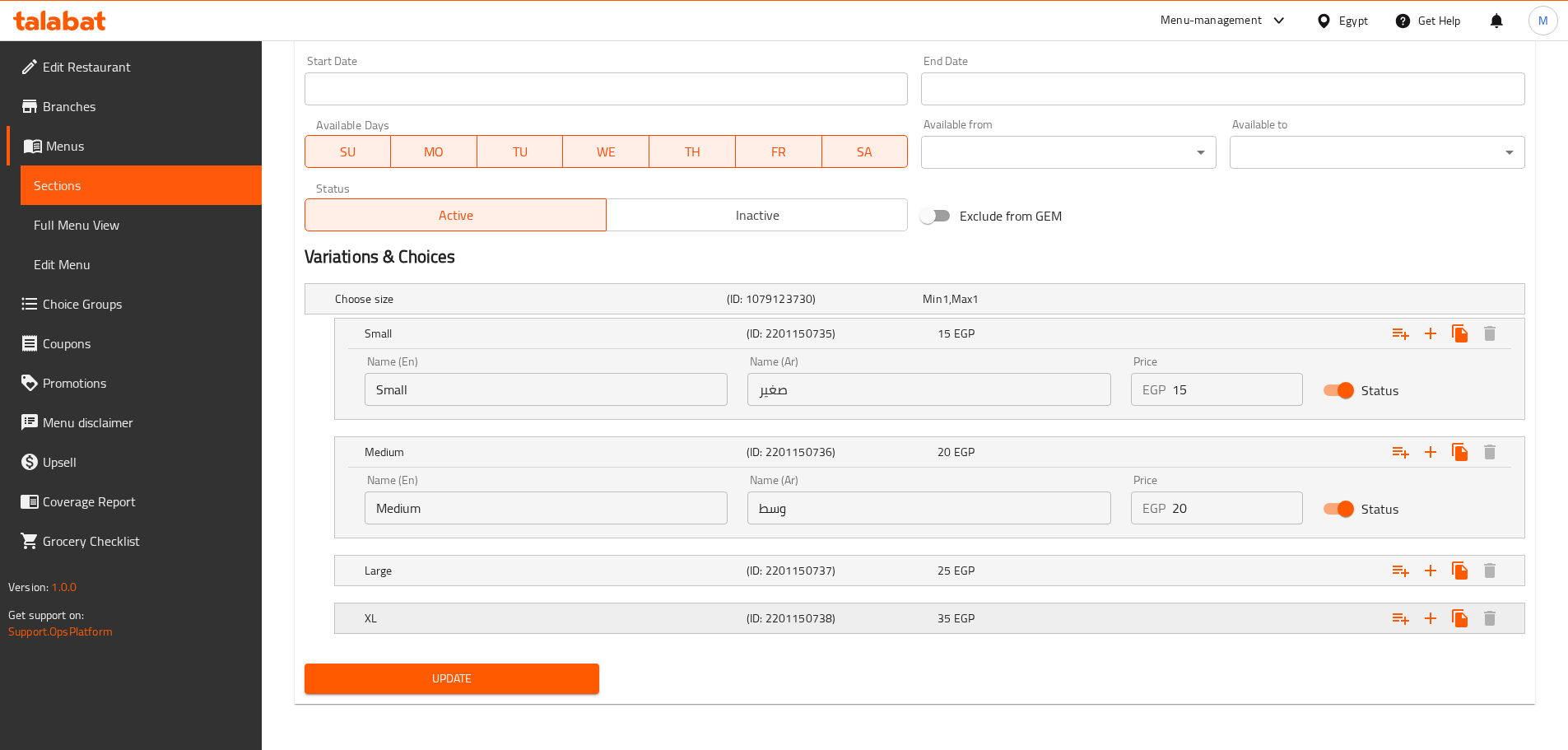 click on "35   EGP" at bounding box center [1017, 299] 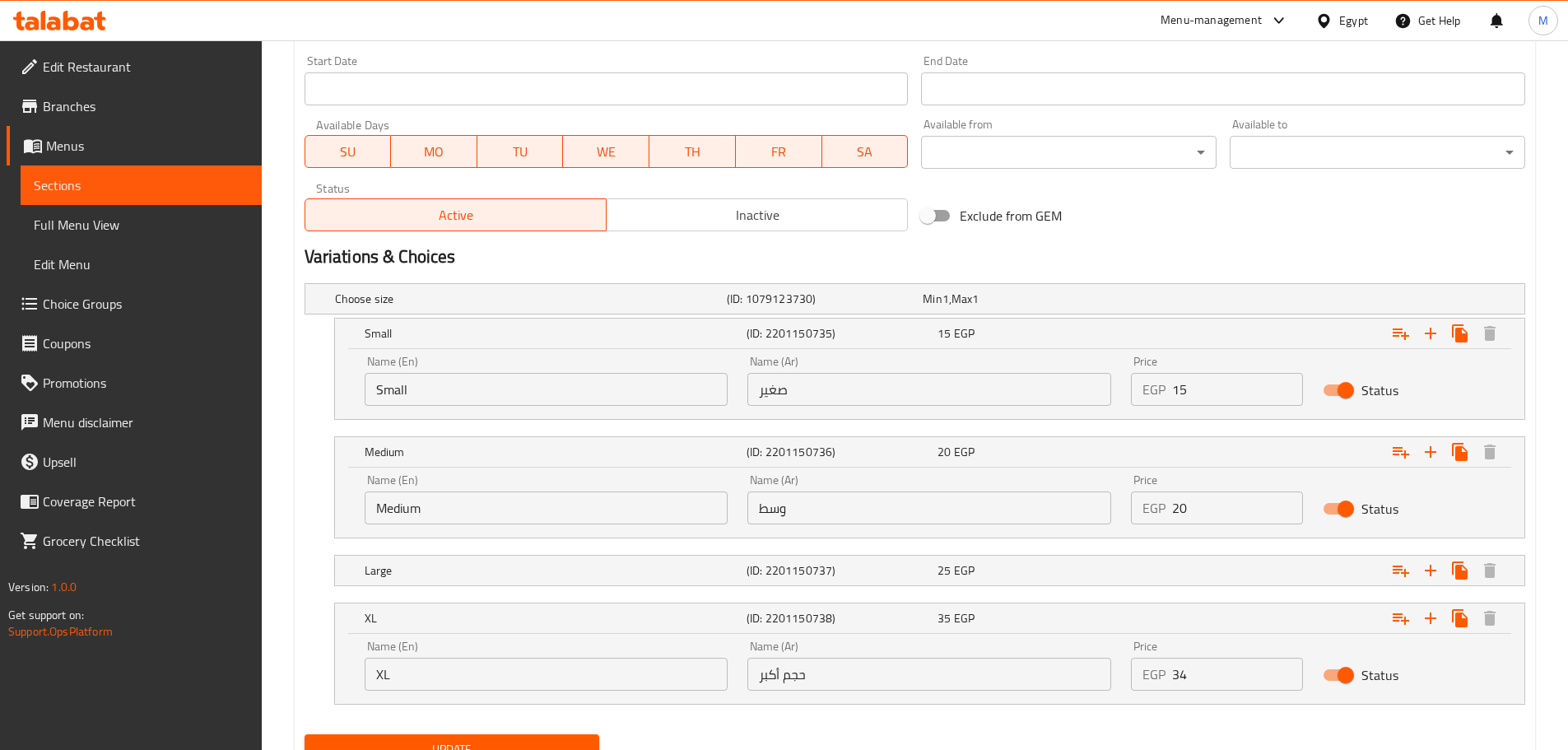click on "34" at bounding box center [1237, 674] 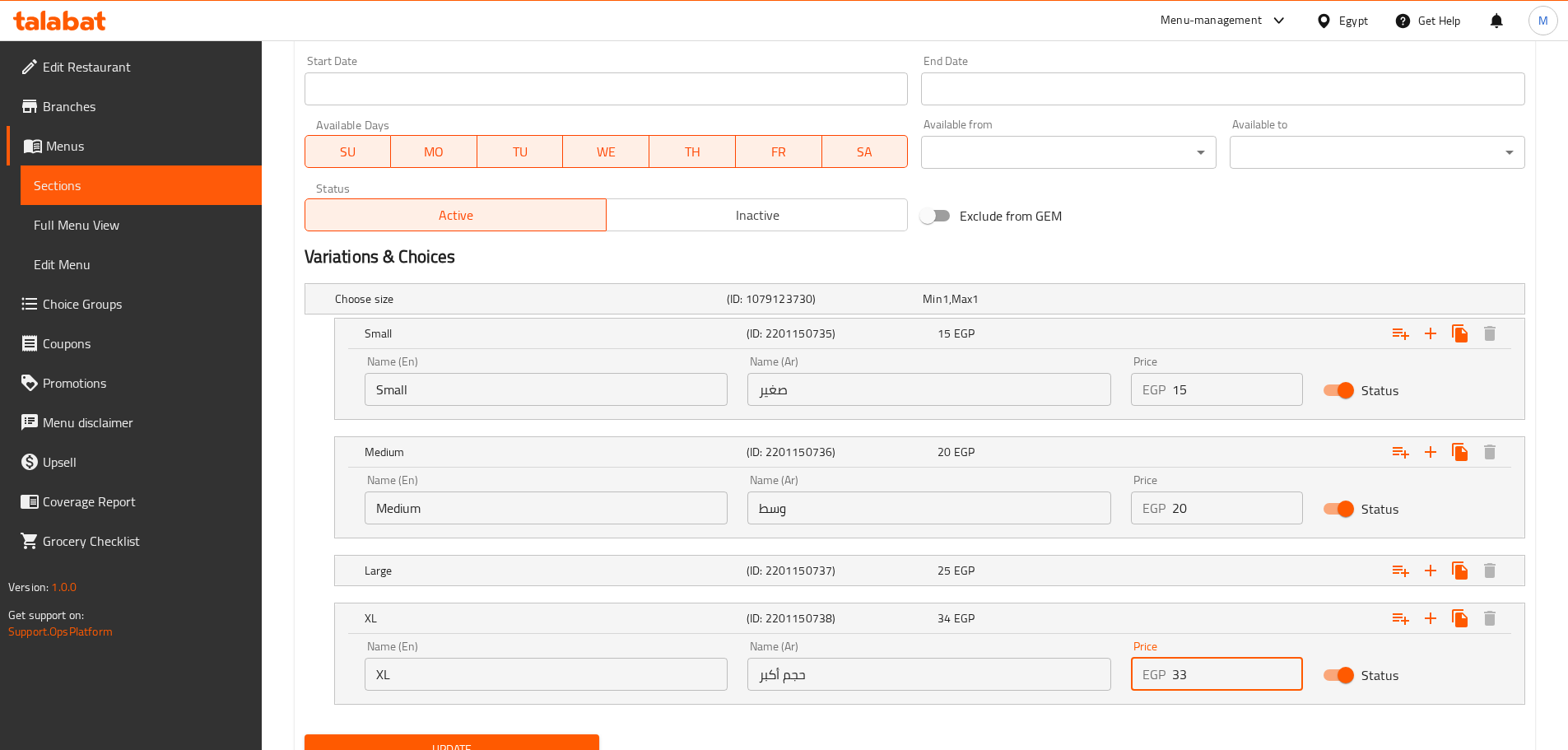 click on "33" at bounding box center (1237, 674) 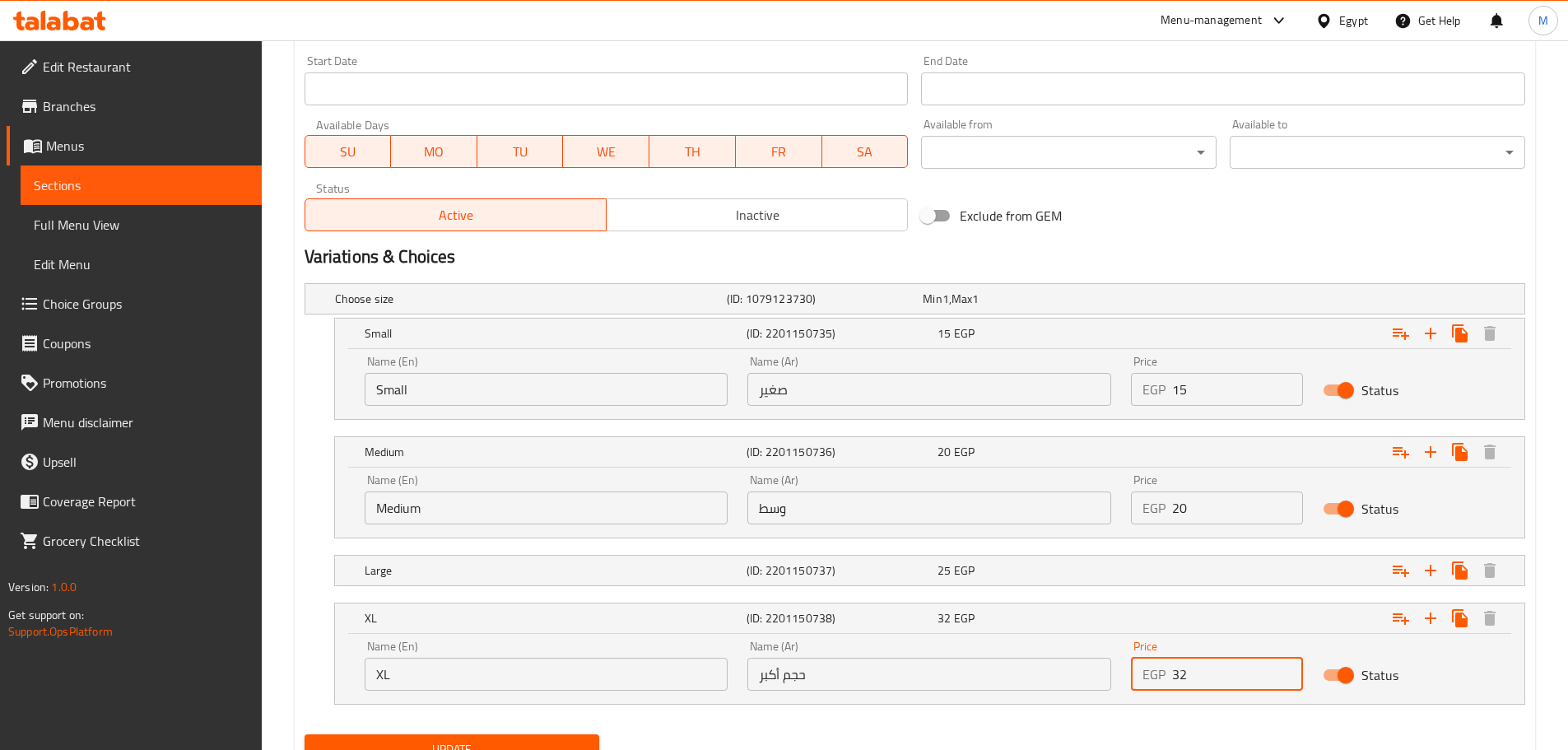 click on "32" at bounding box center (1237, 674) 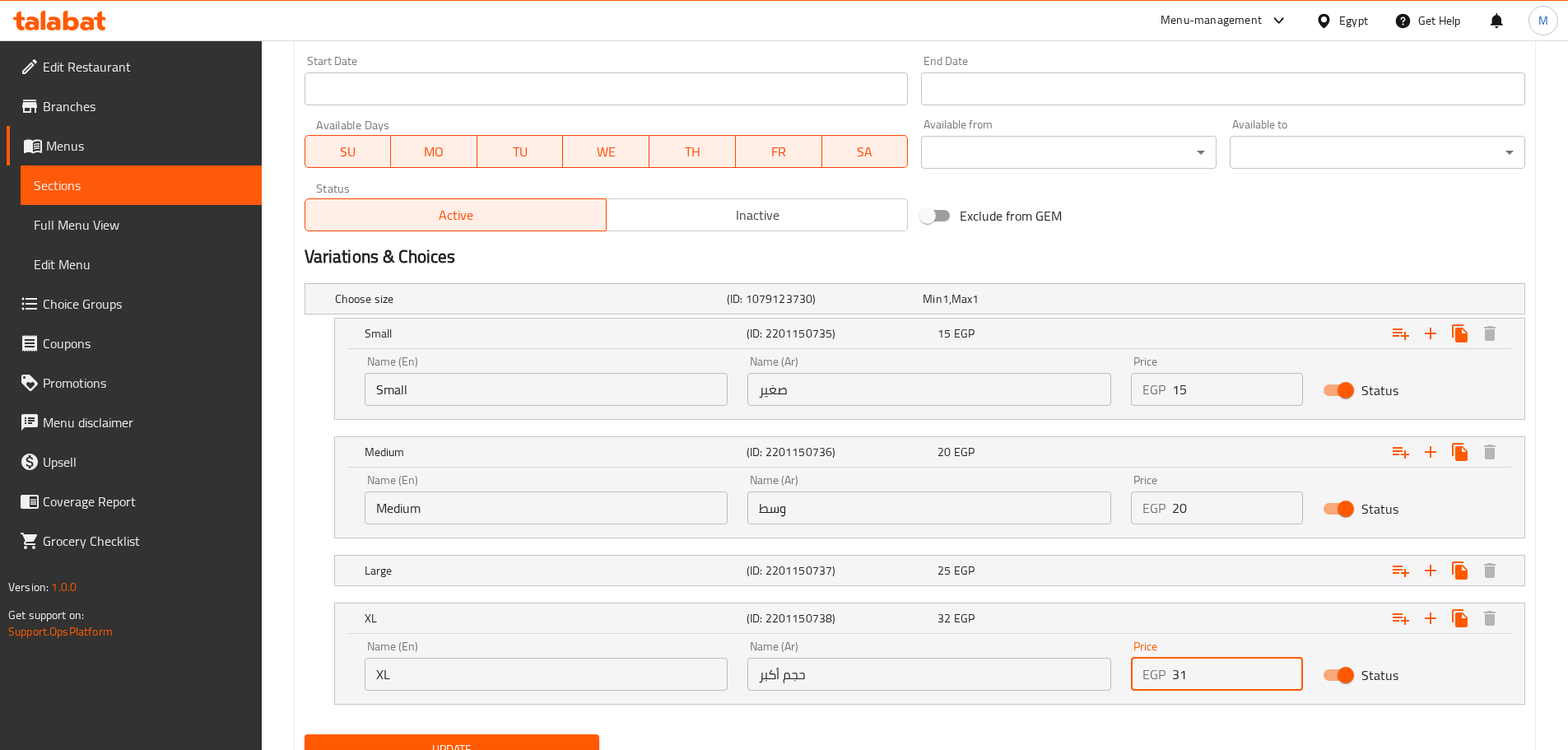 click on "31" at bounding box center [1237, 674] 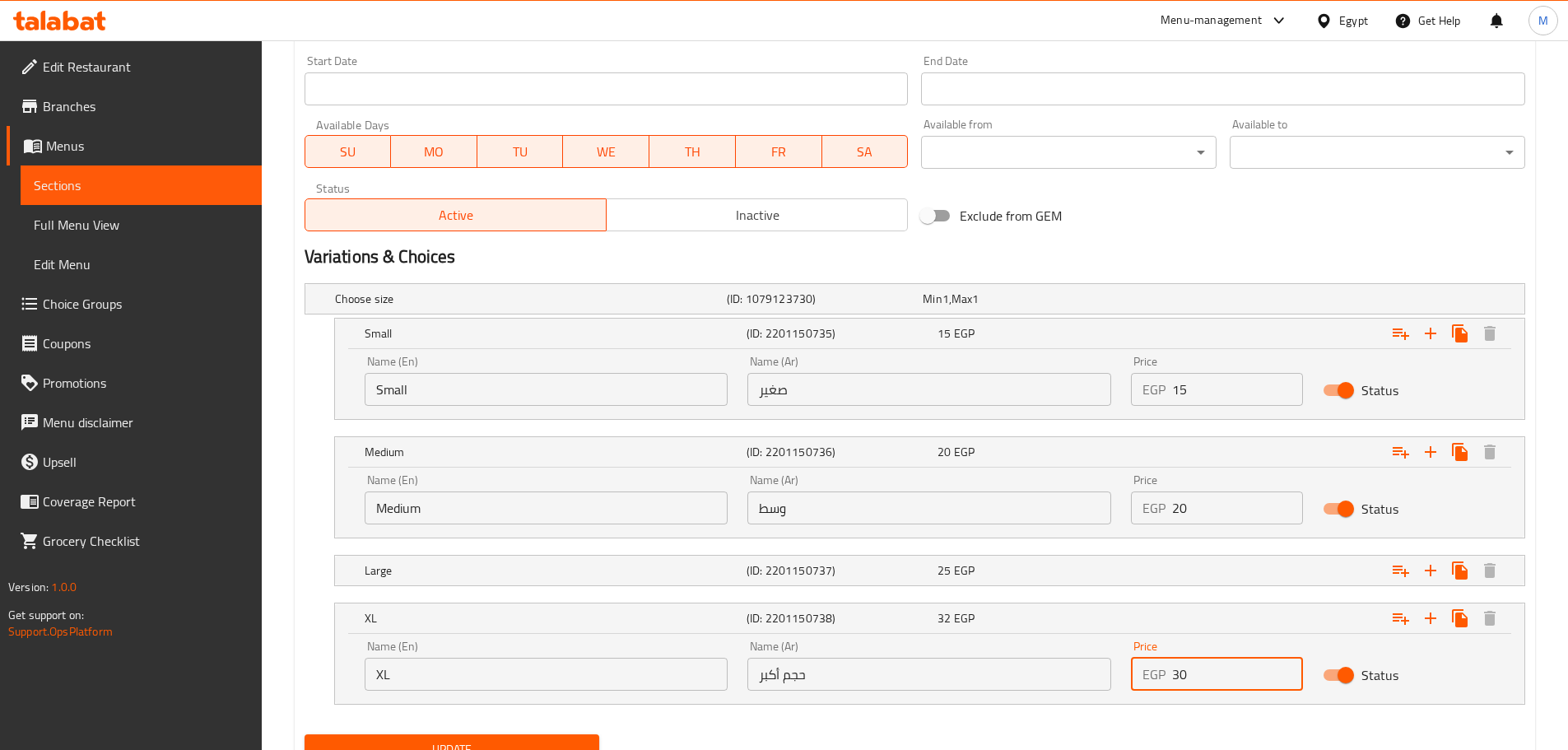 type on "30" 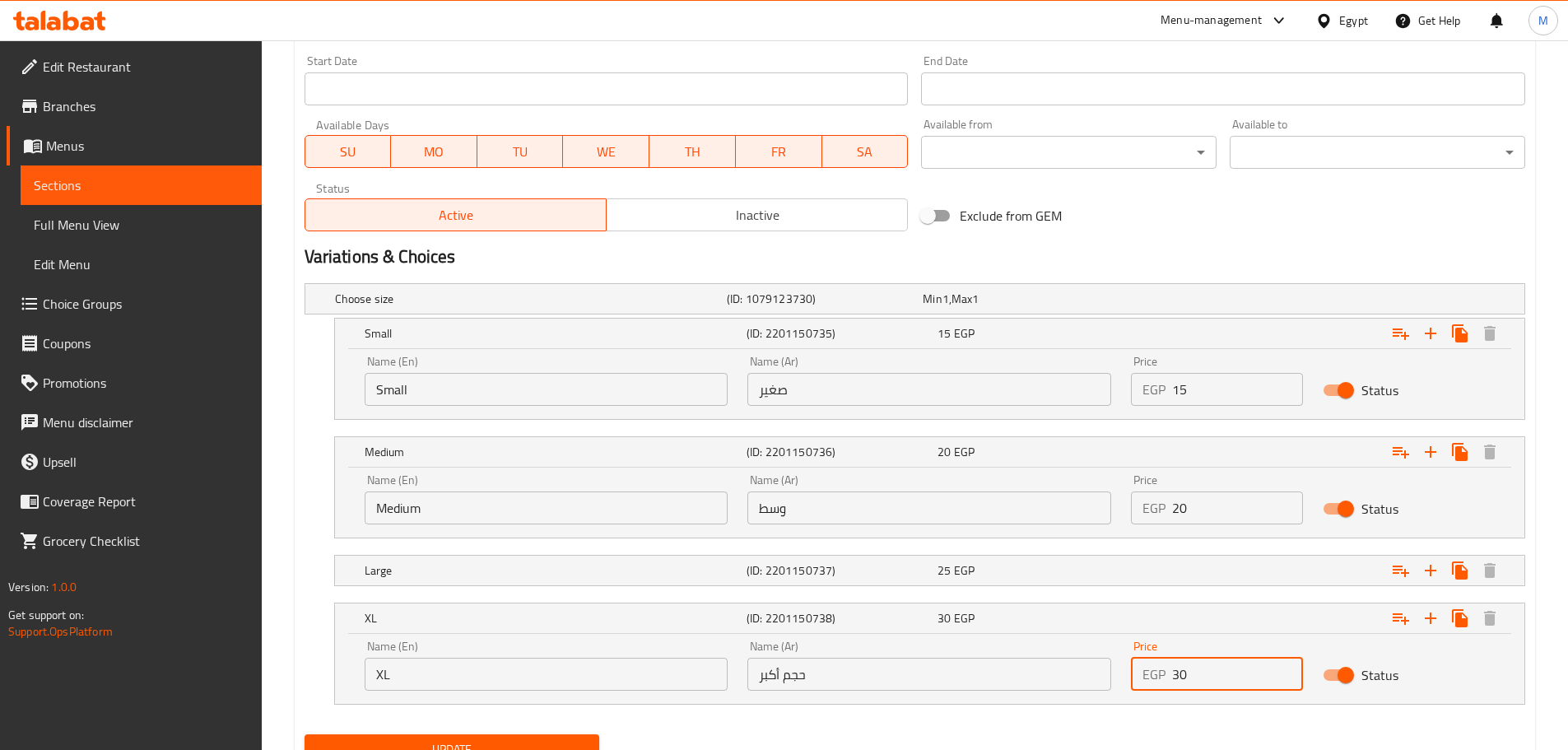 click on "Update" at bounding box center [452, 749] 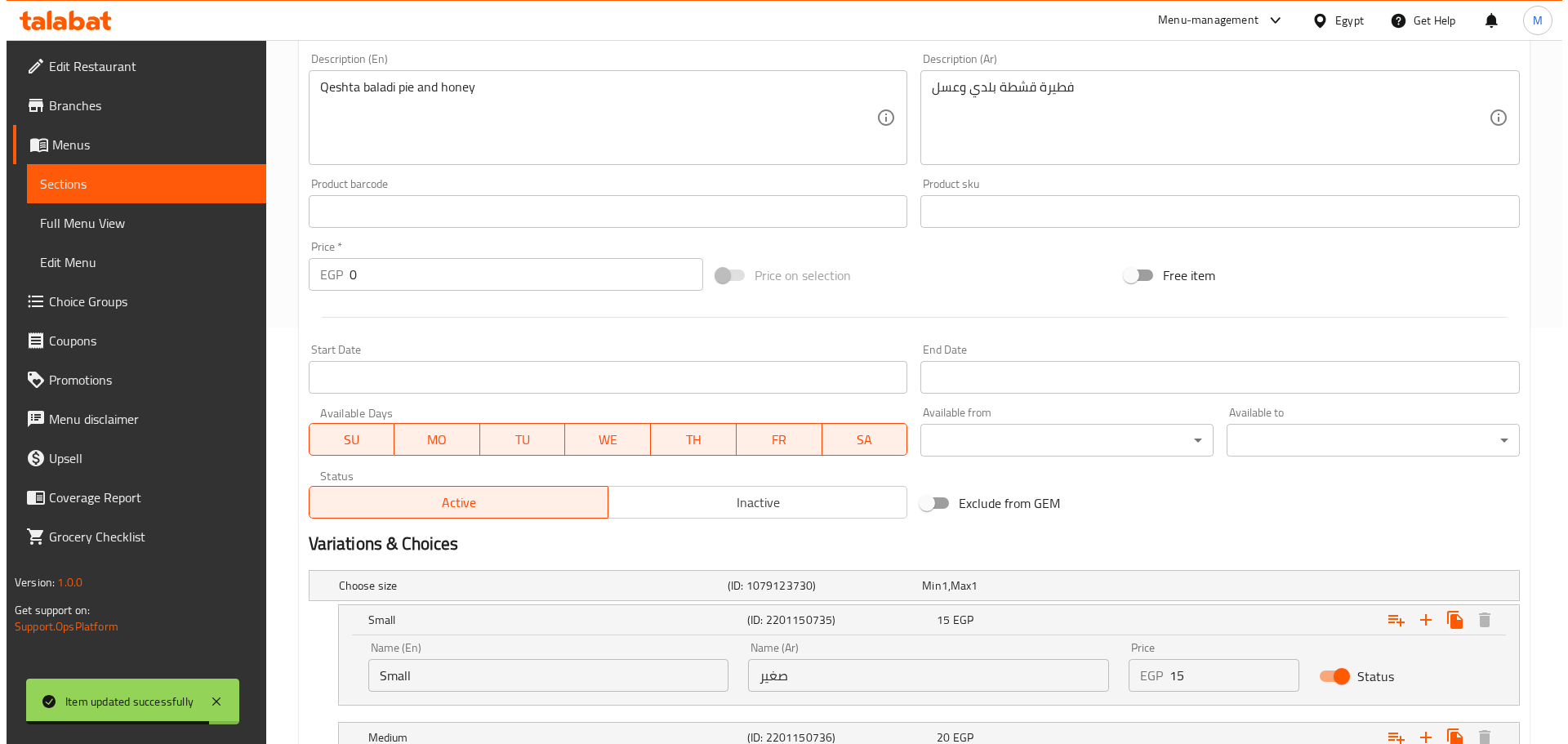 scroll, scrollTop: 0, scrollLeft: 0, axis: both 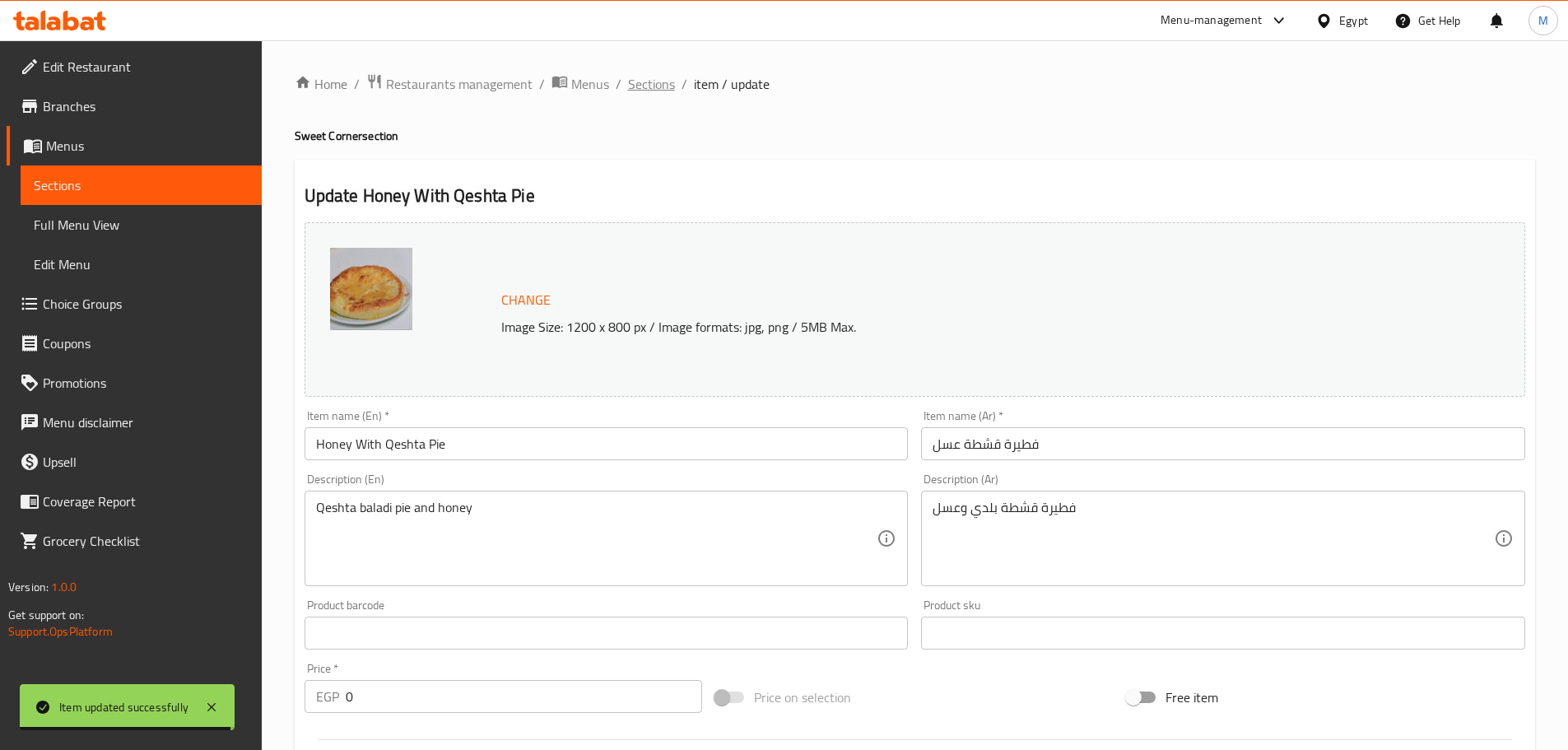click on "Sections" at bounding box center [651, 84] 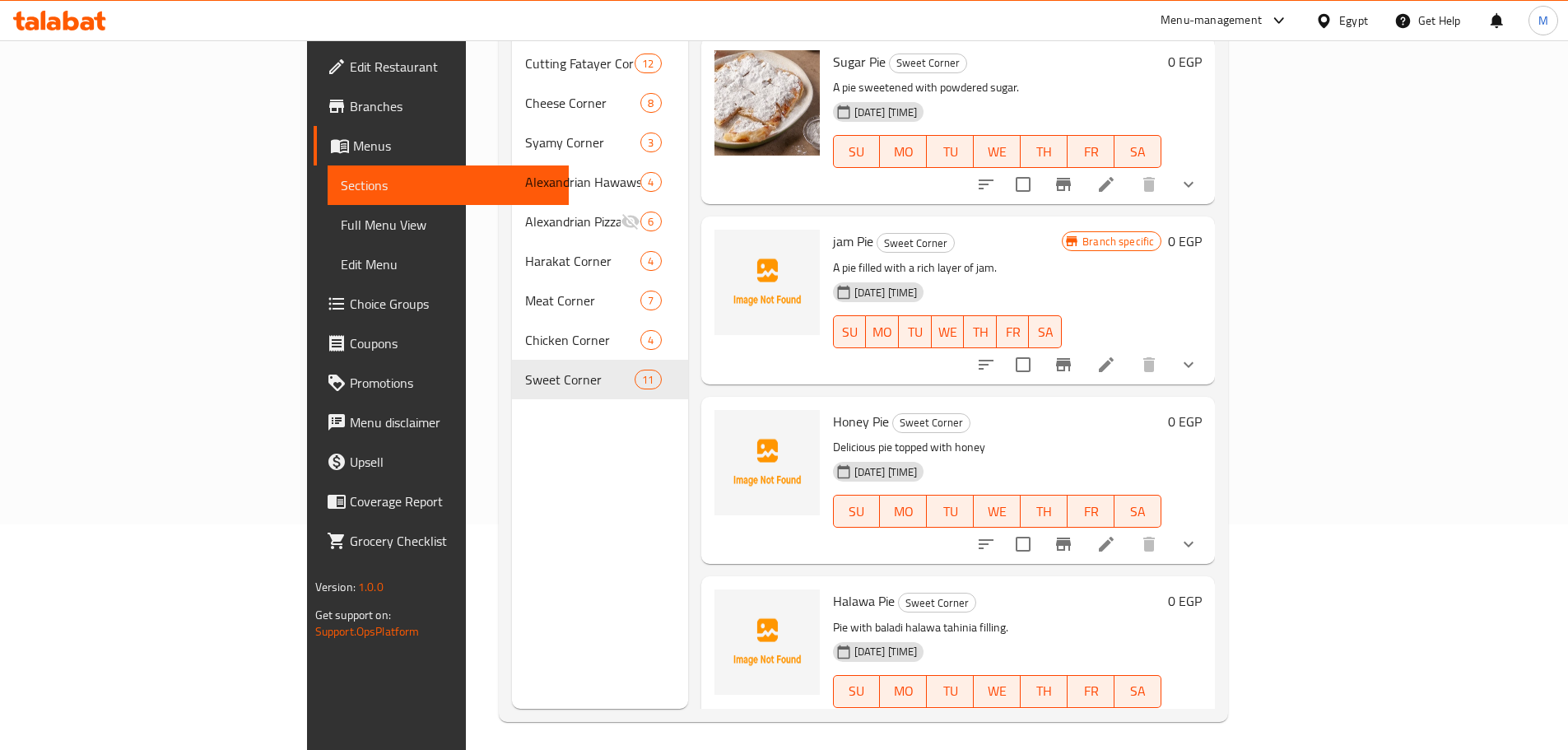 scroll, scrollTop: 231, scrollLeft: 0, axis: vertical 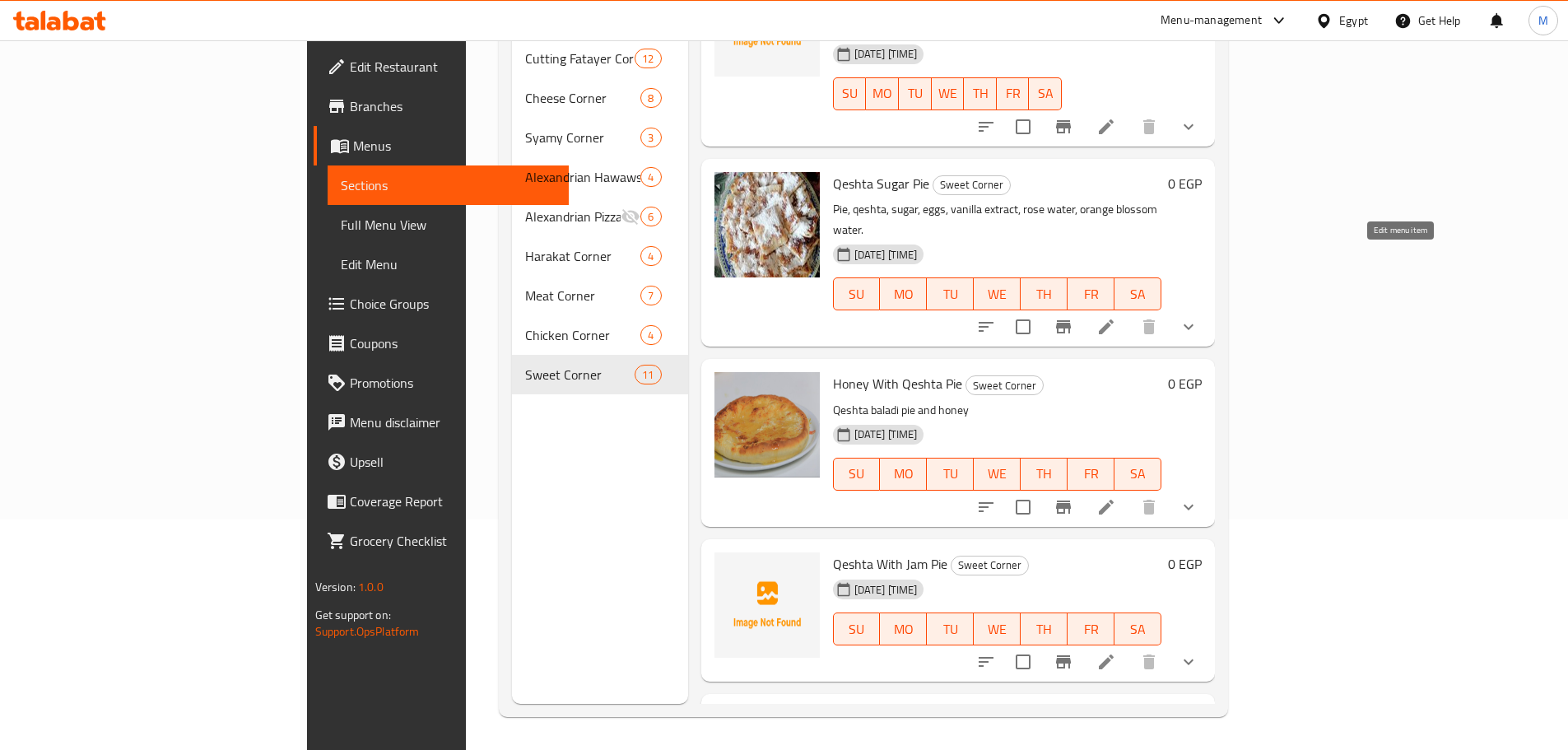 click 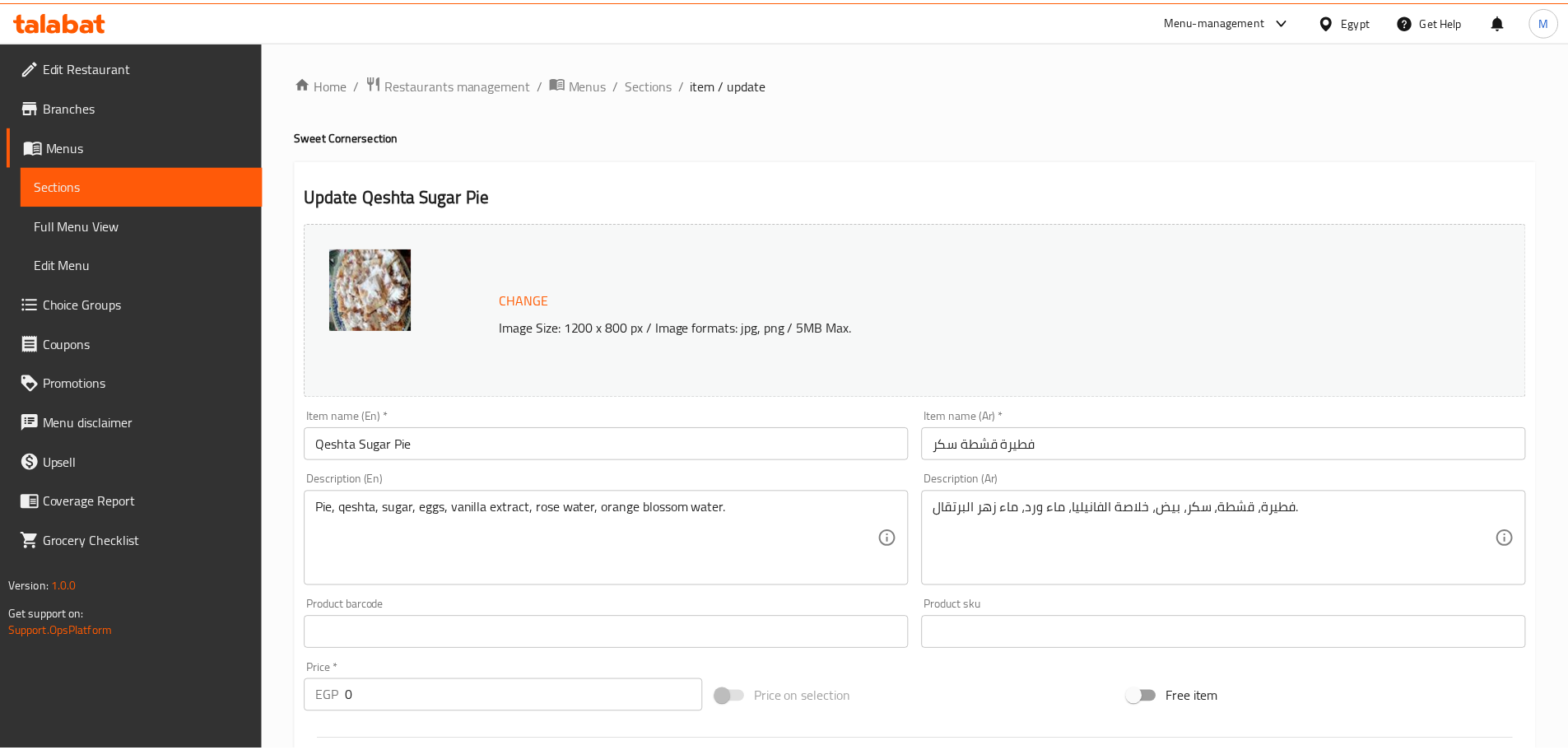scroll, scrollTop: 570, scrollLeft: 0, axis: vertical 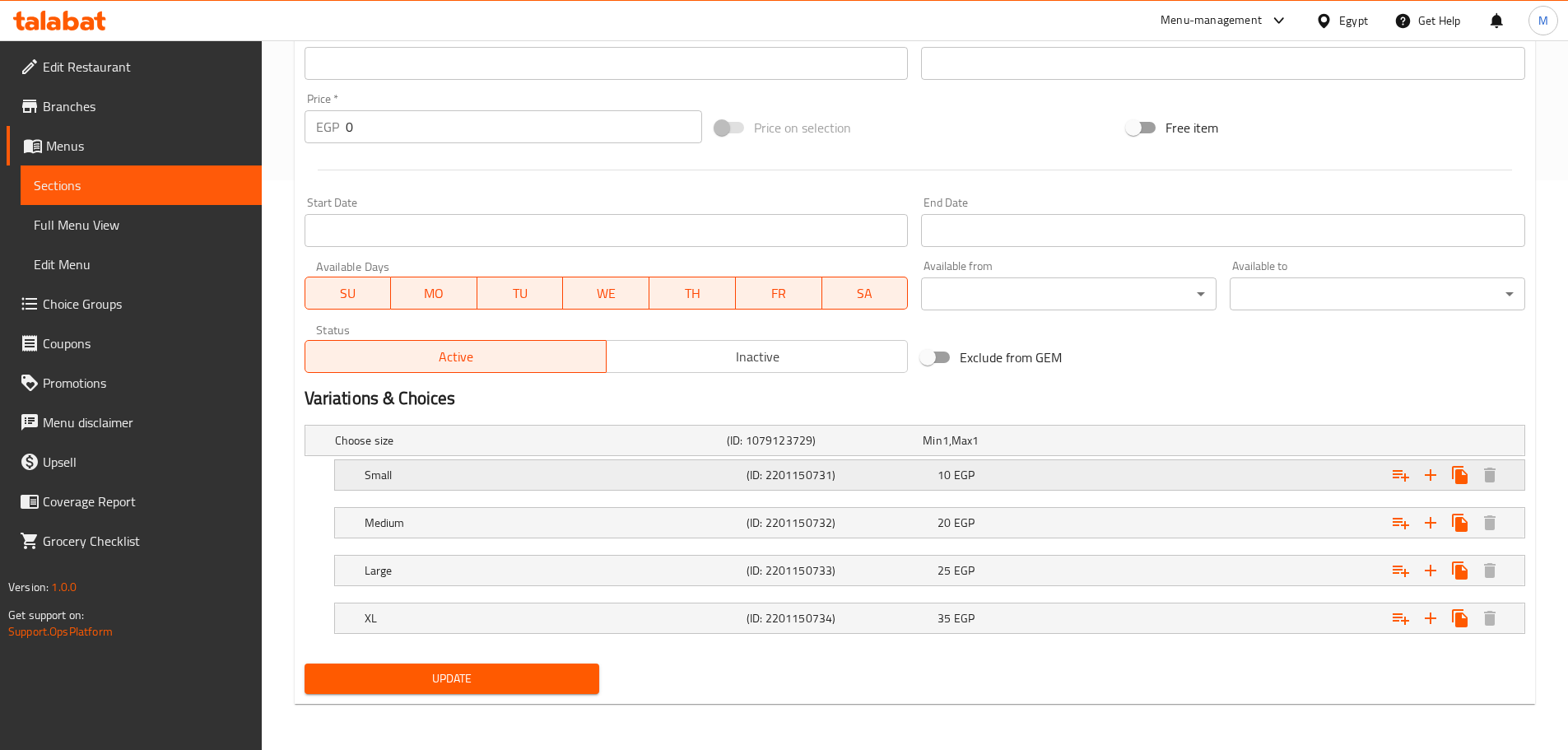 click on "10   EGP" at bounding box center (1017, 440) 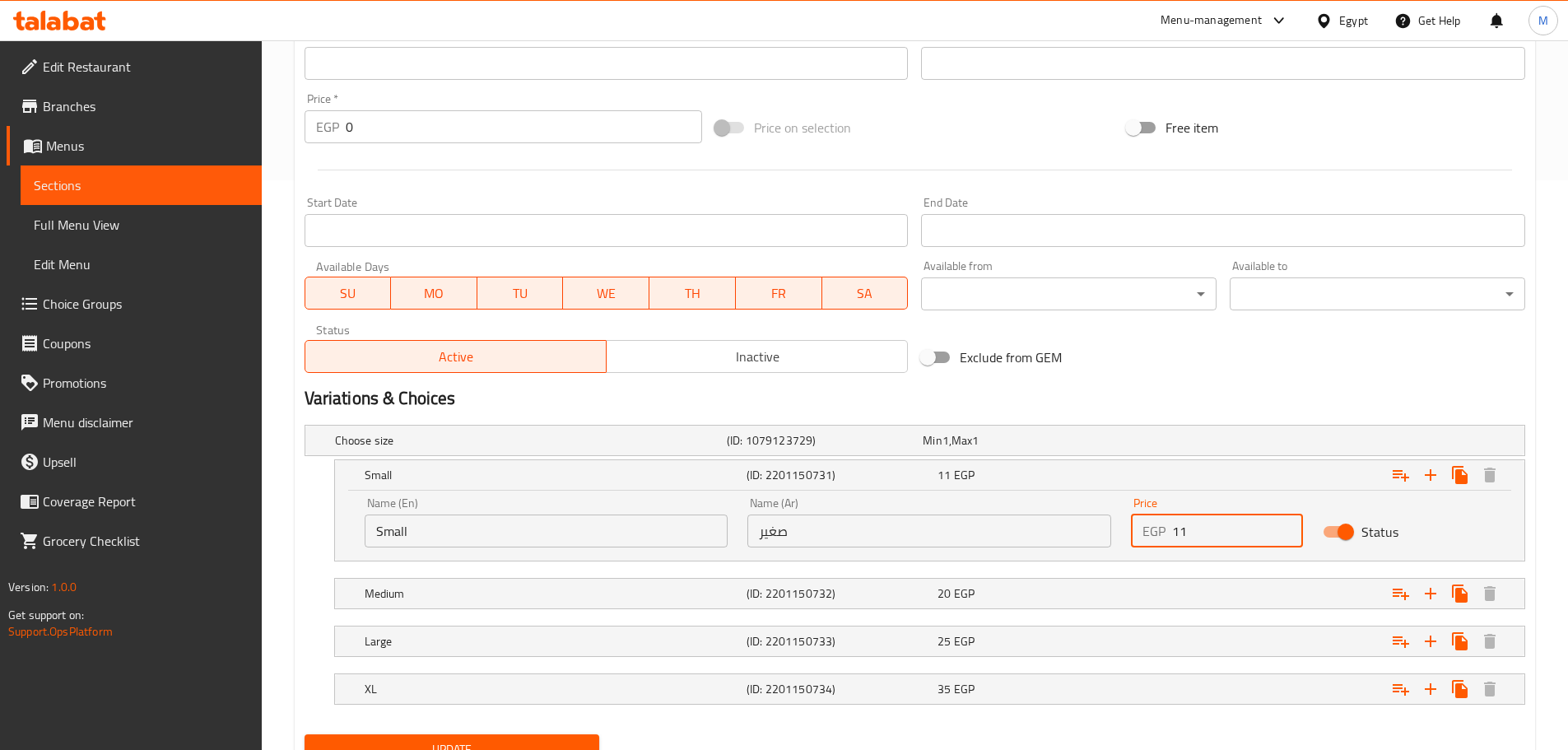 click on "11" at bounding box center [1237, 531] 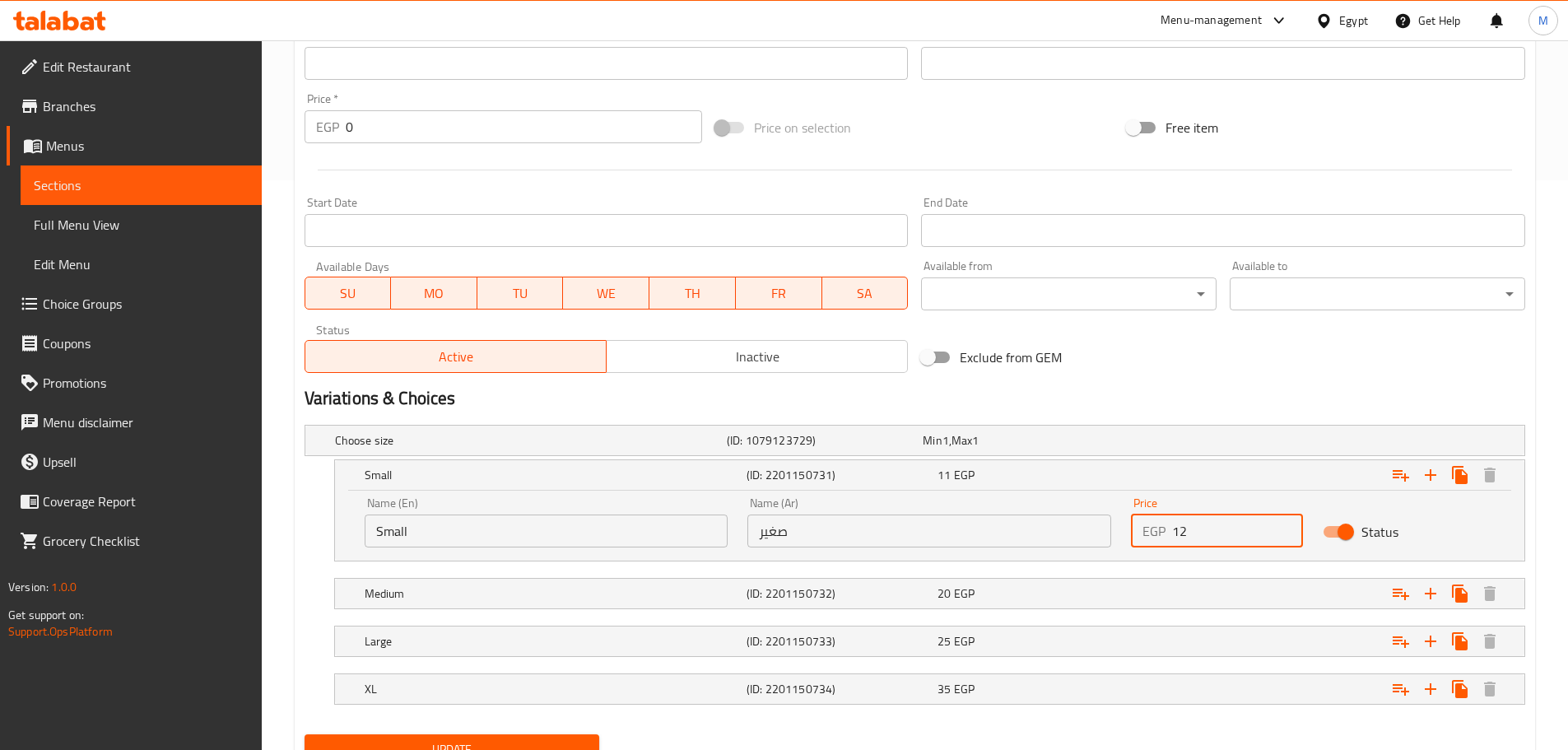 click on "12" at bounding box center [1237, 531] 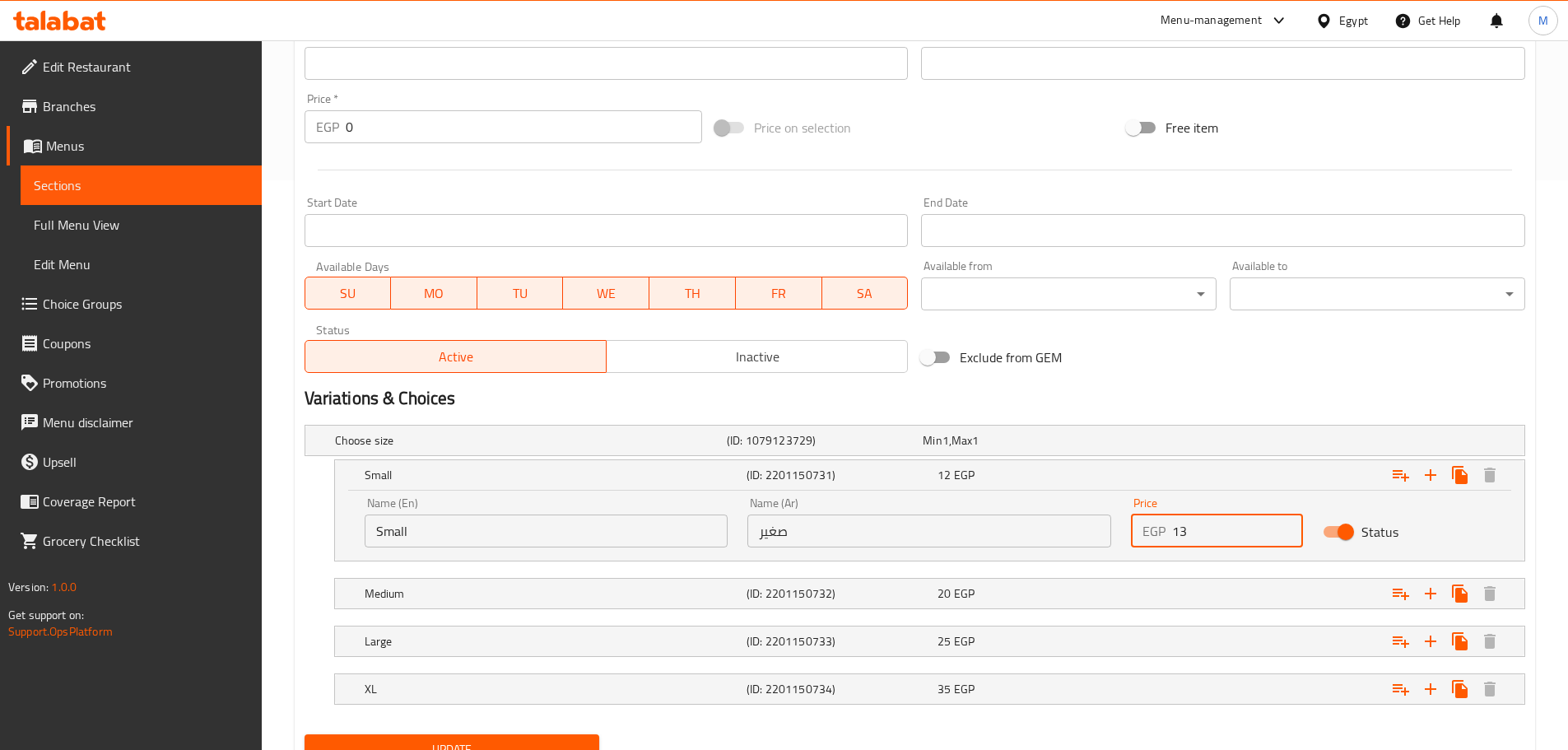 click on "13" at bounding box center (1237, 531) 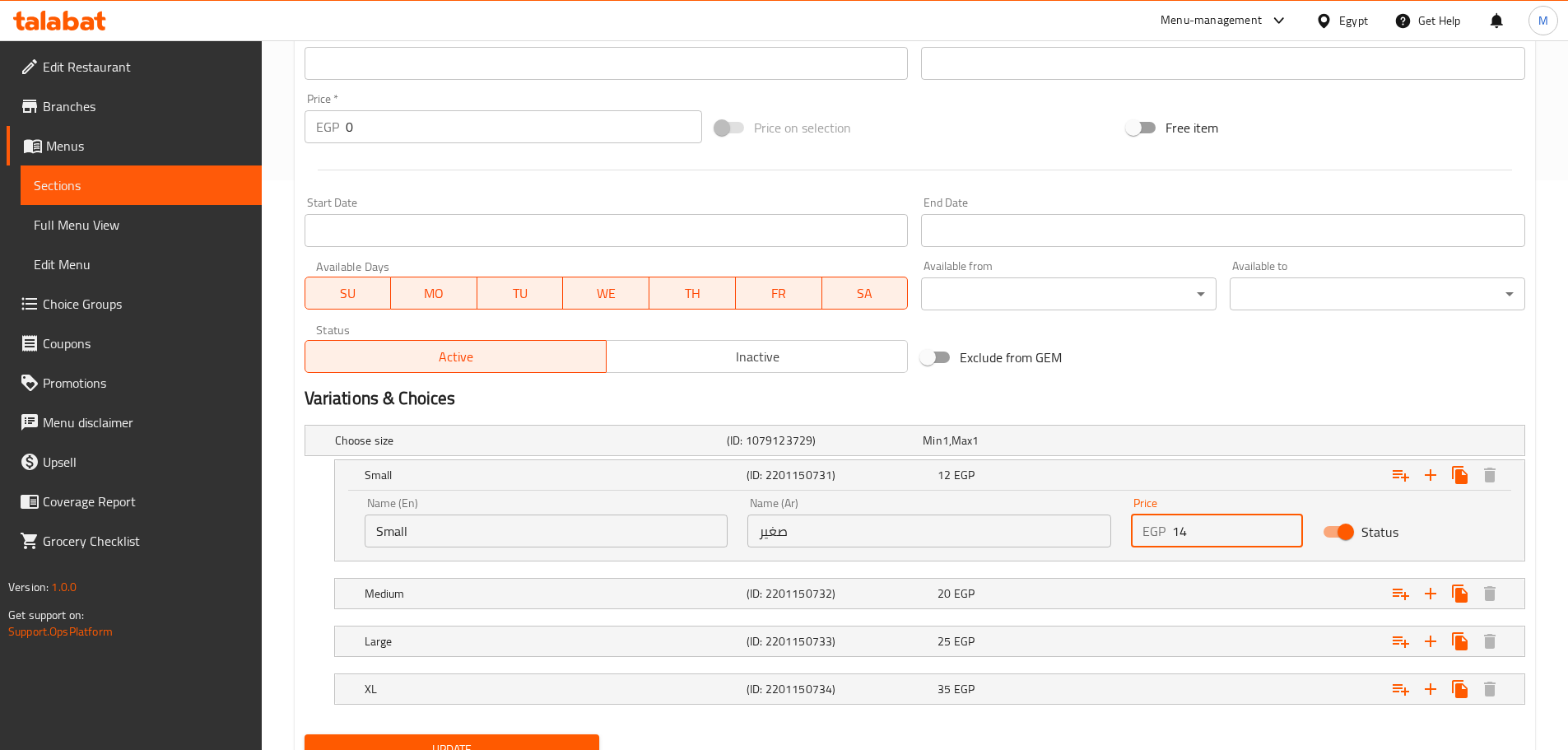 click on "14" at bounding box center [1237, 531] 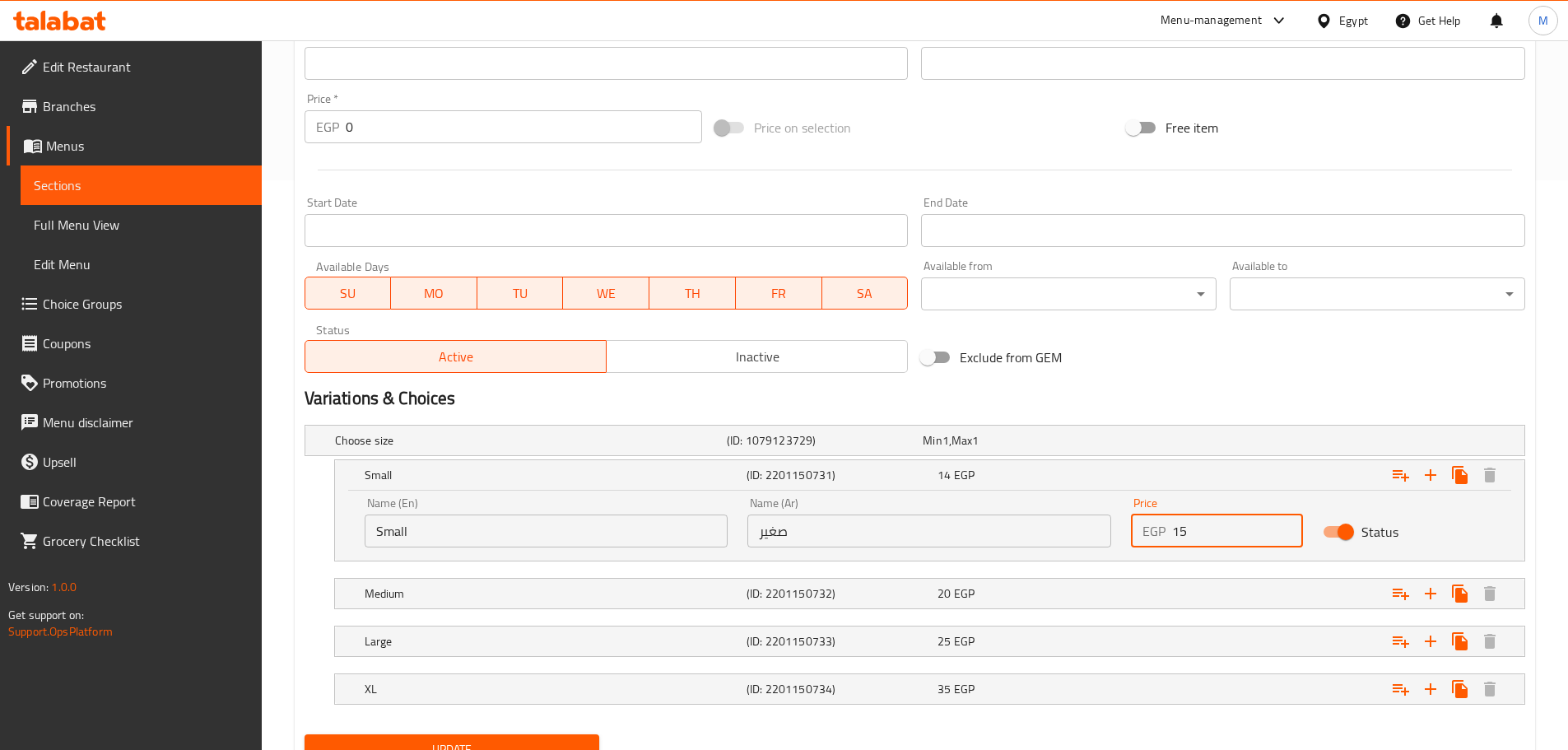type on "15" 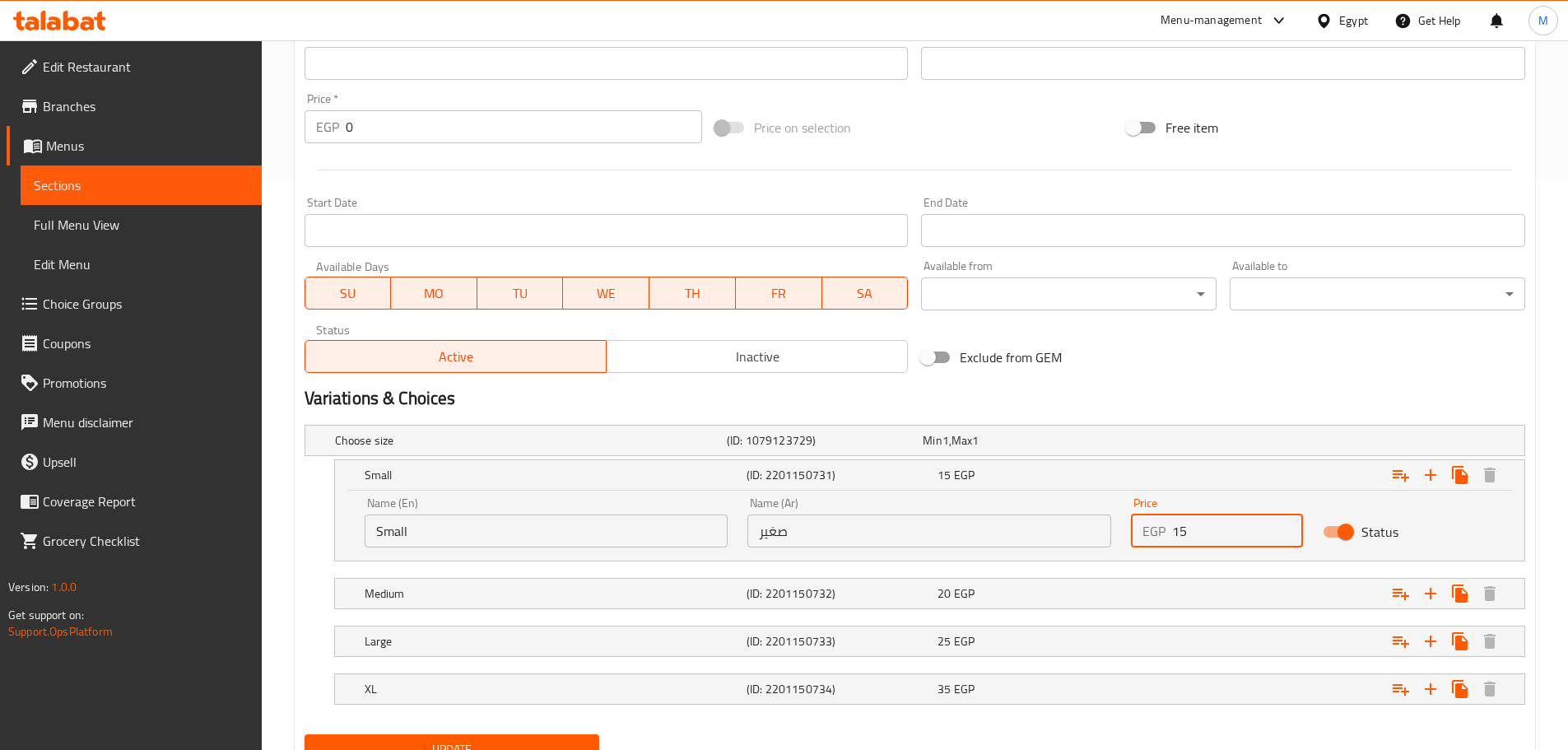 click at bounding box center [914, 667] 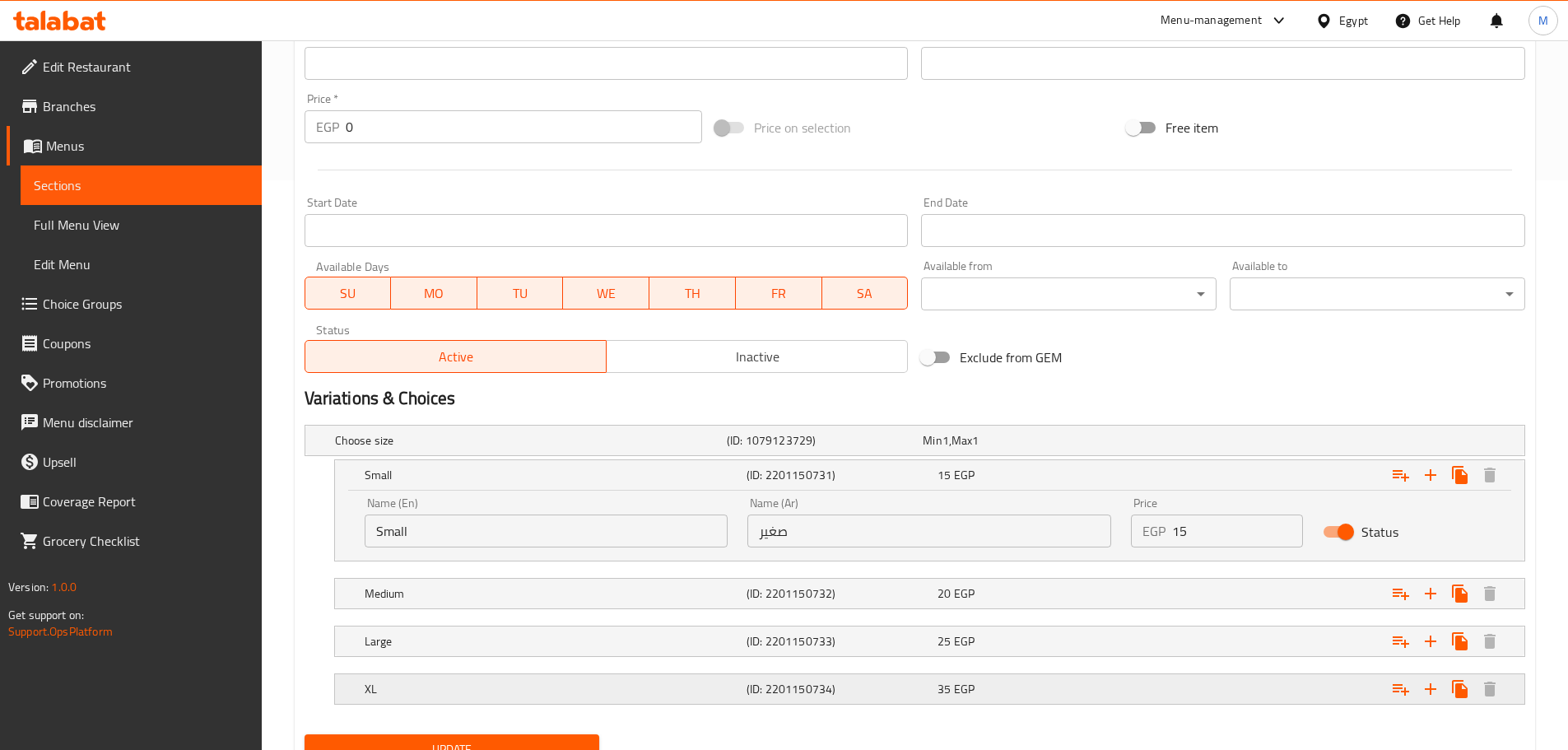 click at bounding box center [1311, 440] 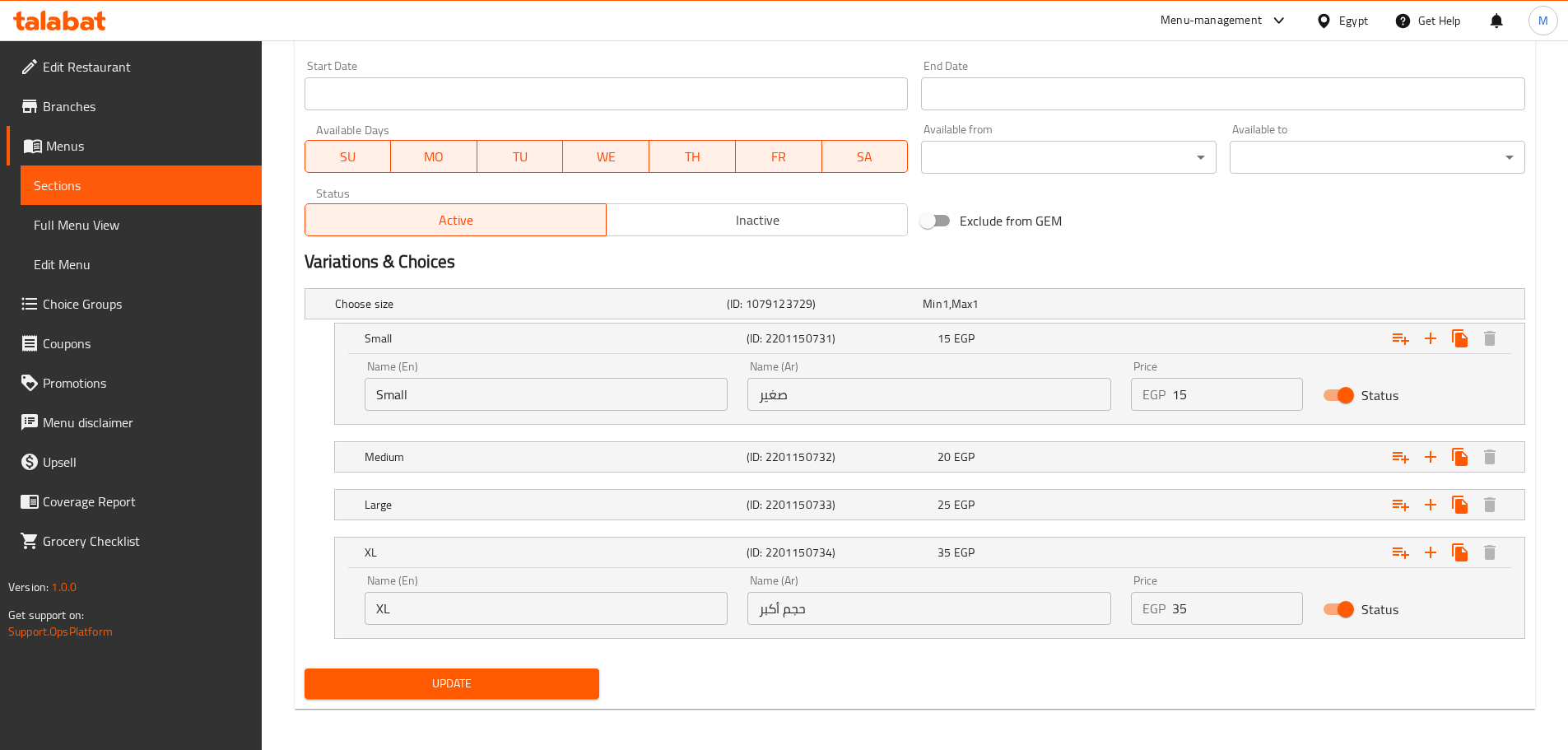 scroll, scrollTop: 711, scrollLeft: 0, axis: vertical 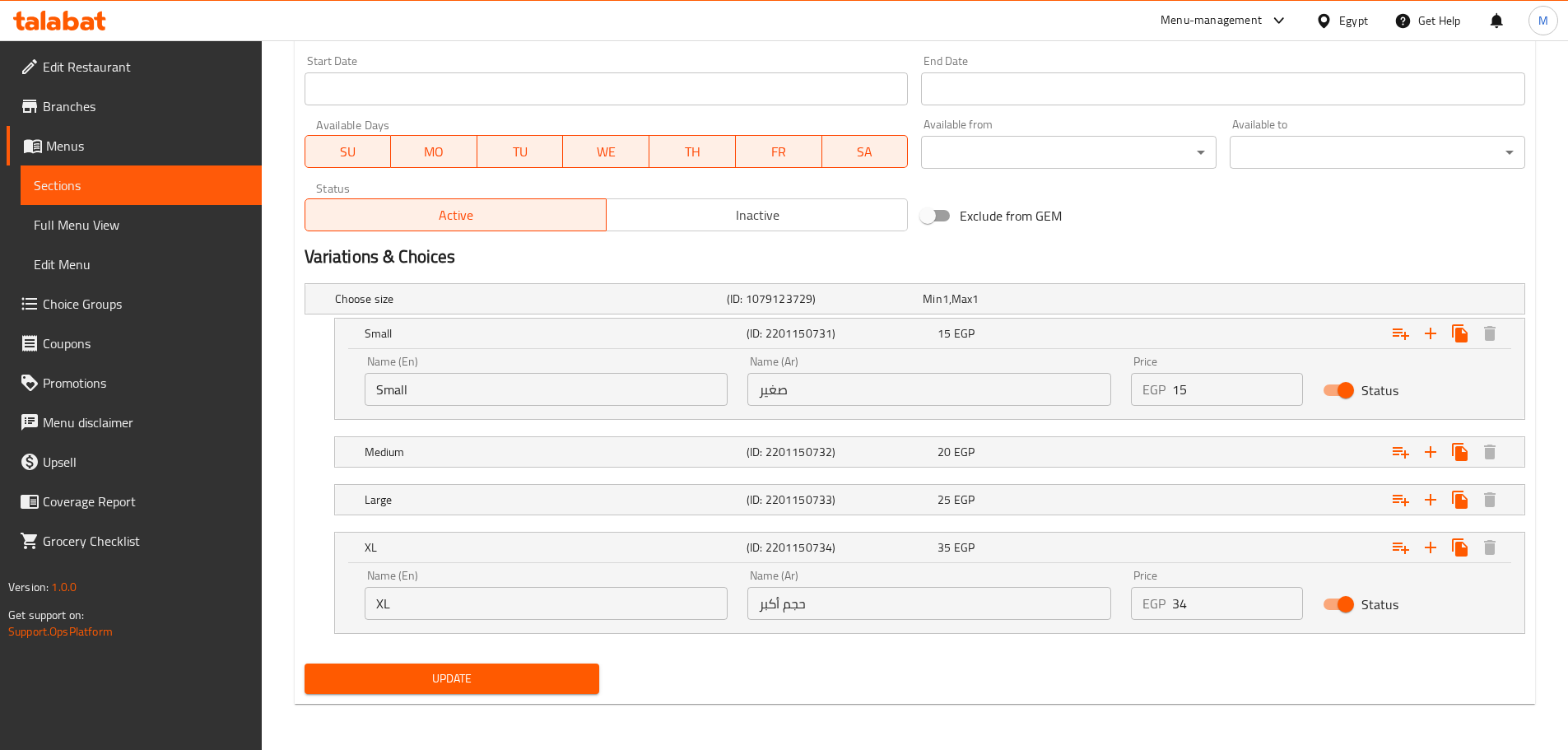 click on "34" at bounding box center [1237, 603] 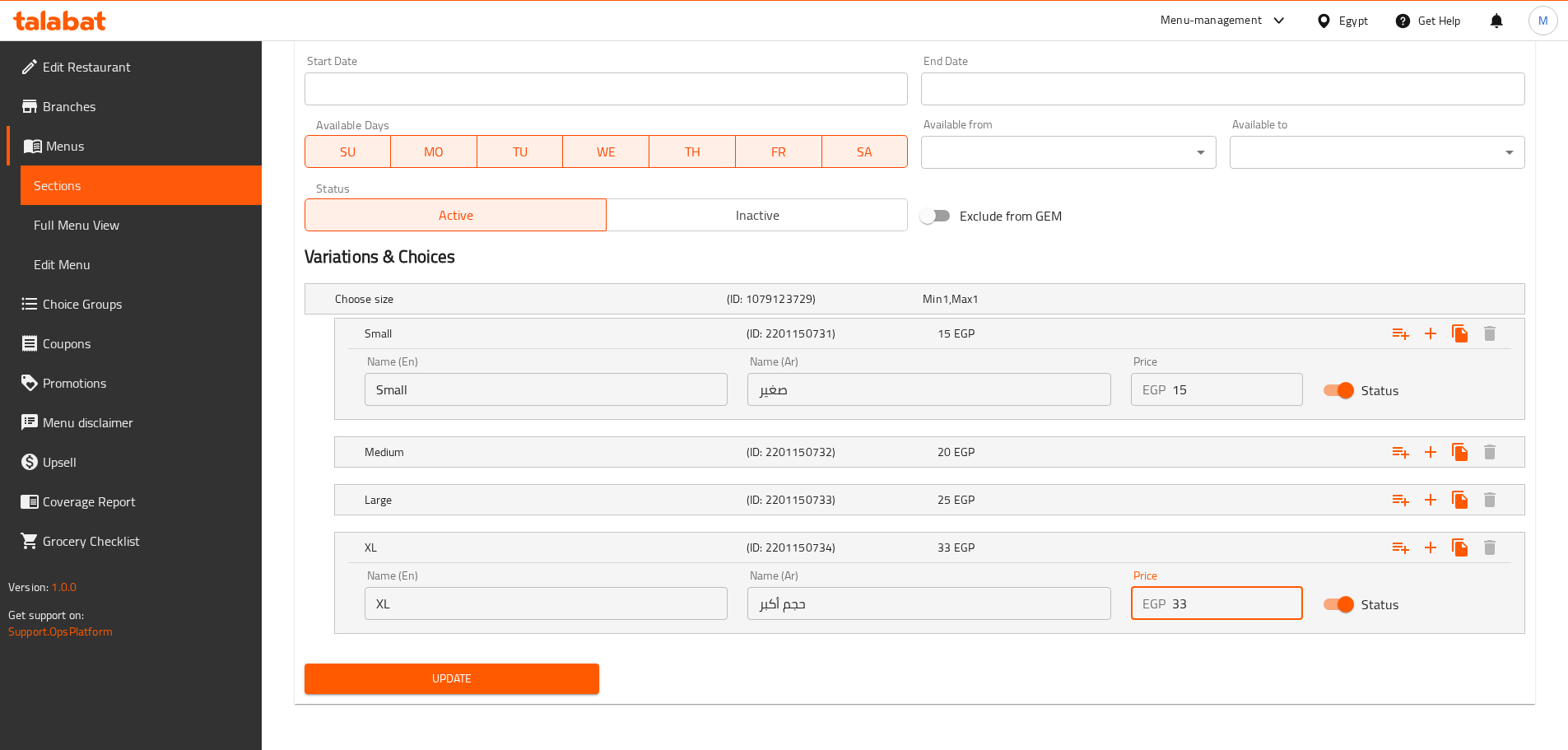 click on "33" at bounding box center (1237, 603) 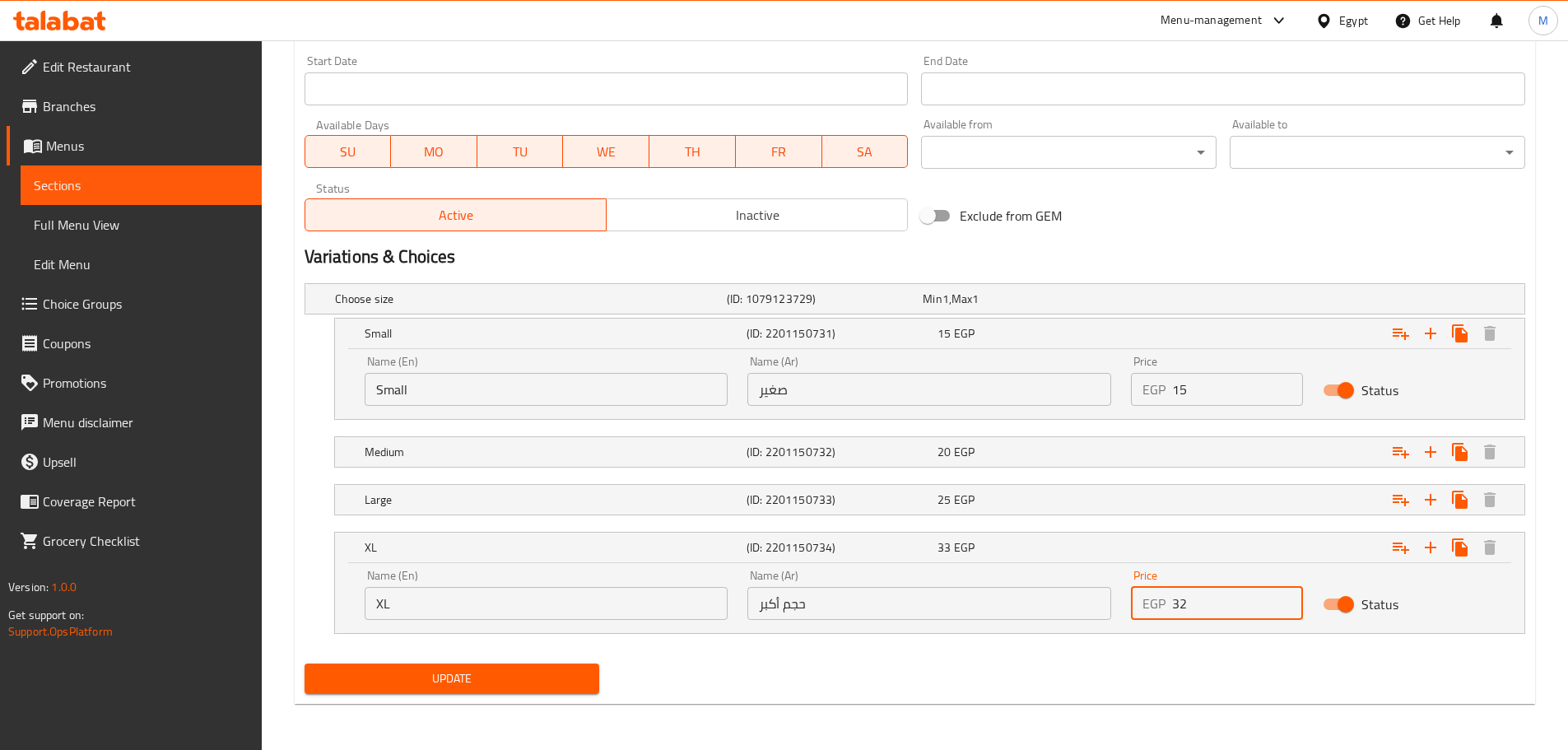 click on "32" at bounding box center [1237, 603] 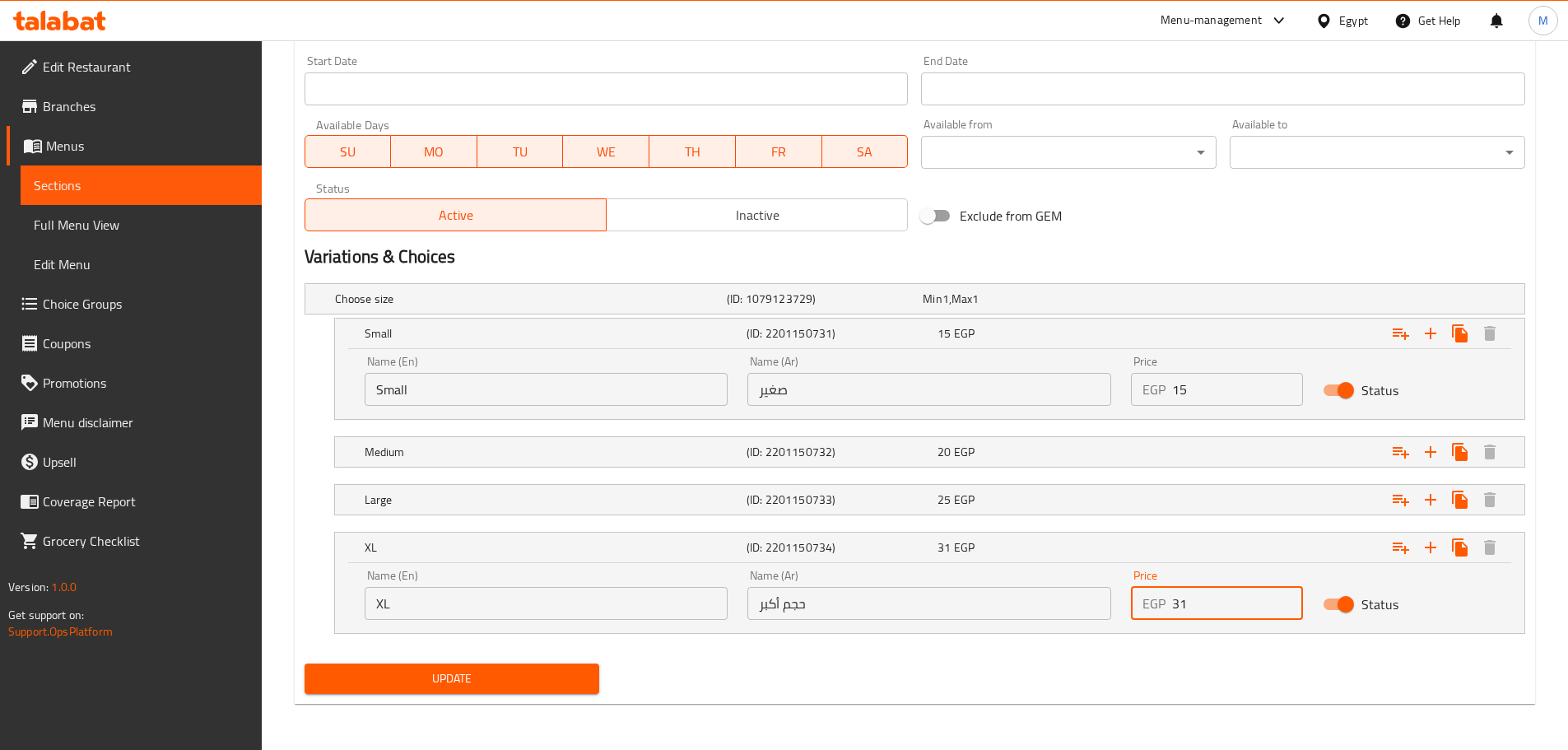 click on "31" at bounding box center [1237, 603] 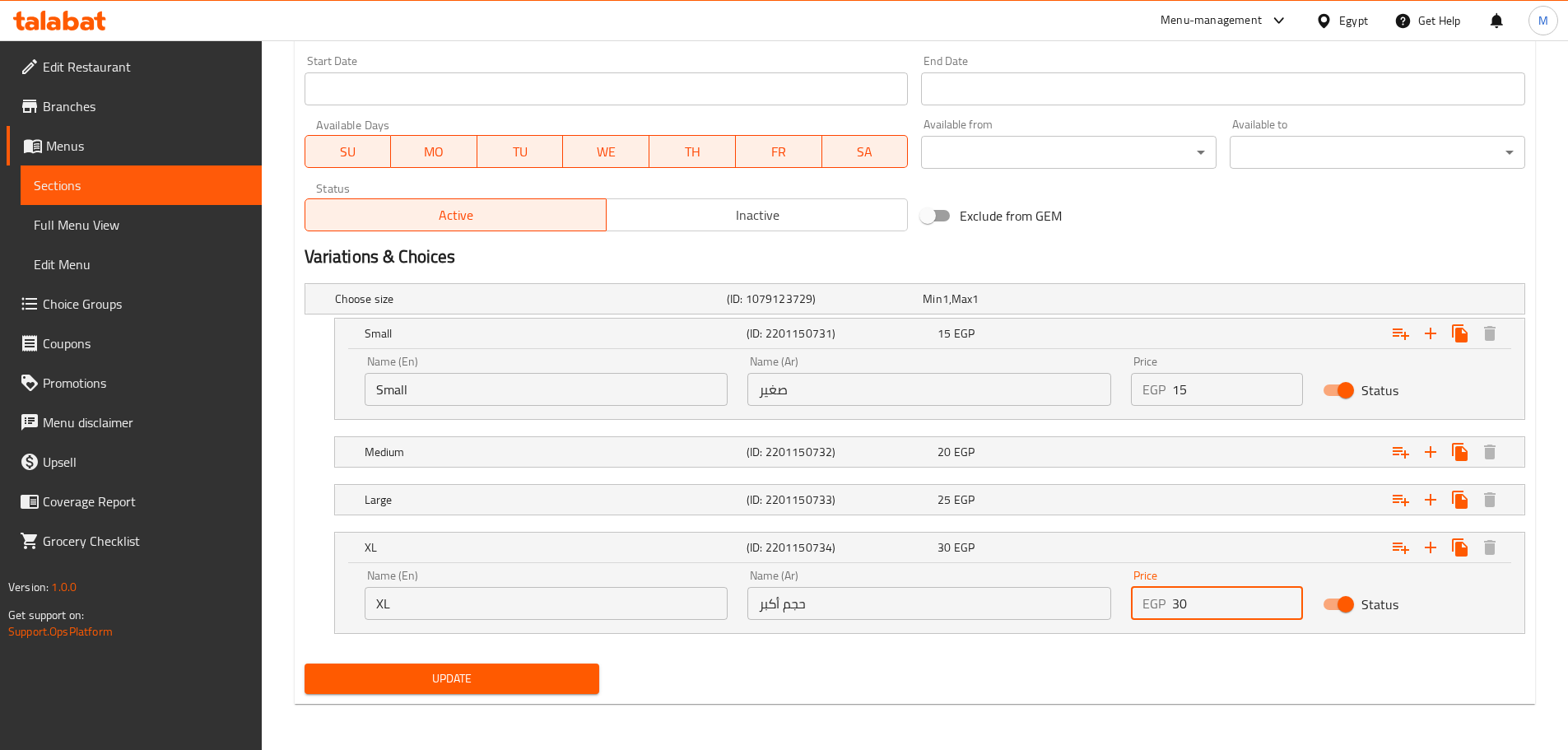 type on "30" 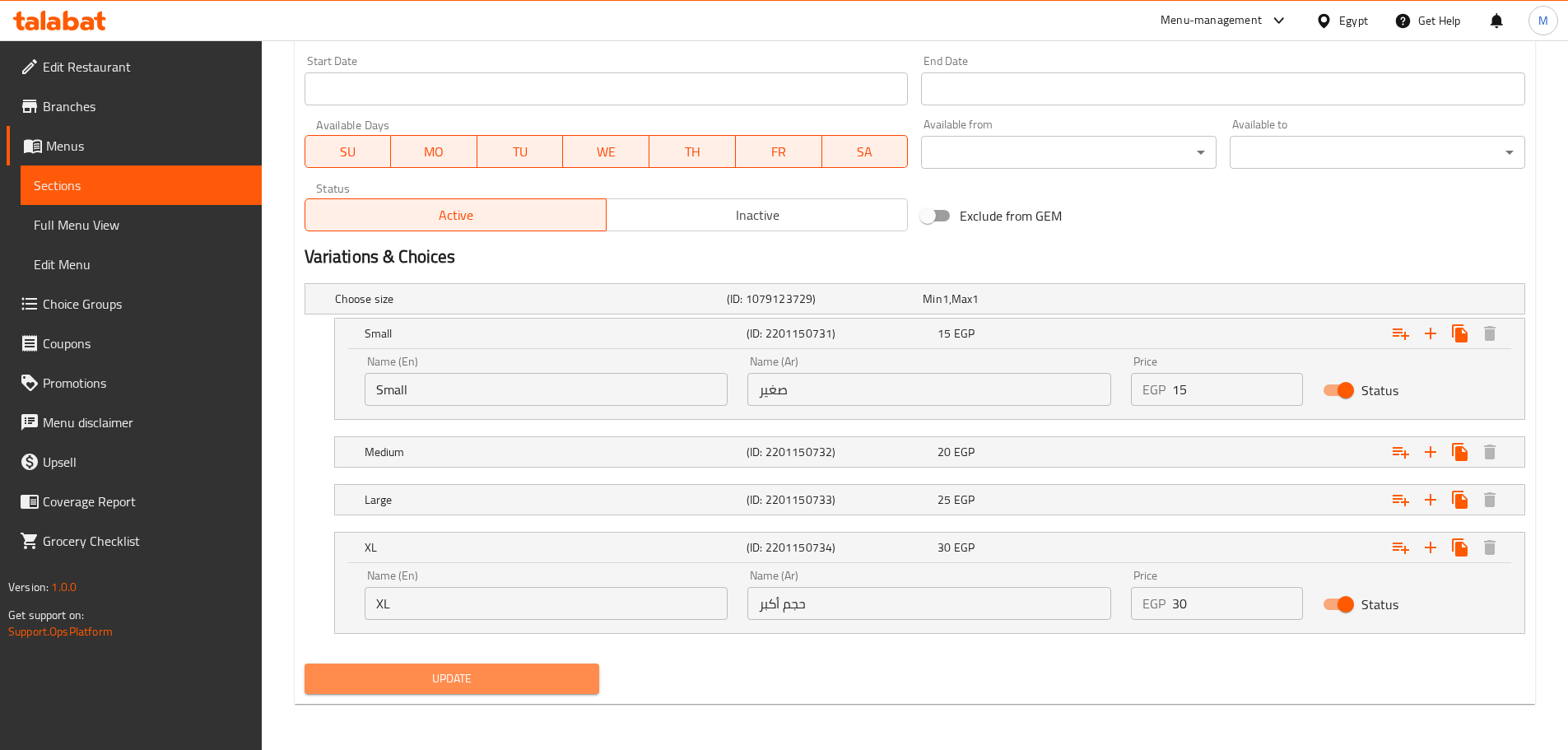 click on "Update" at bounding box center (452, 678) 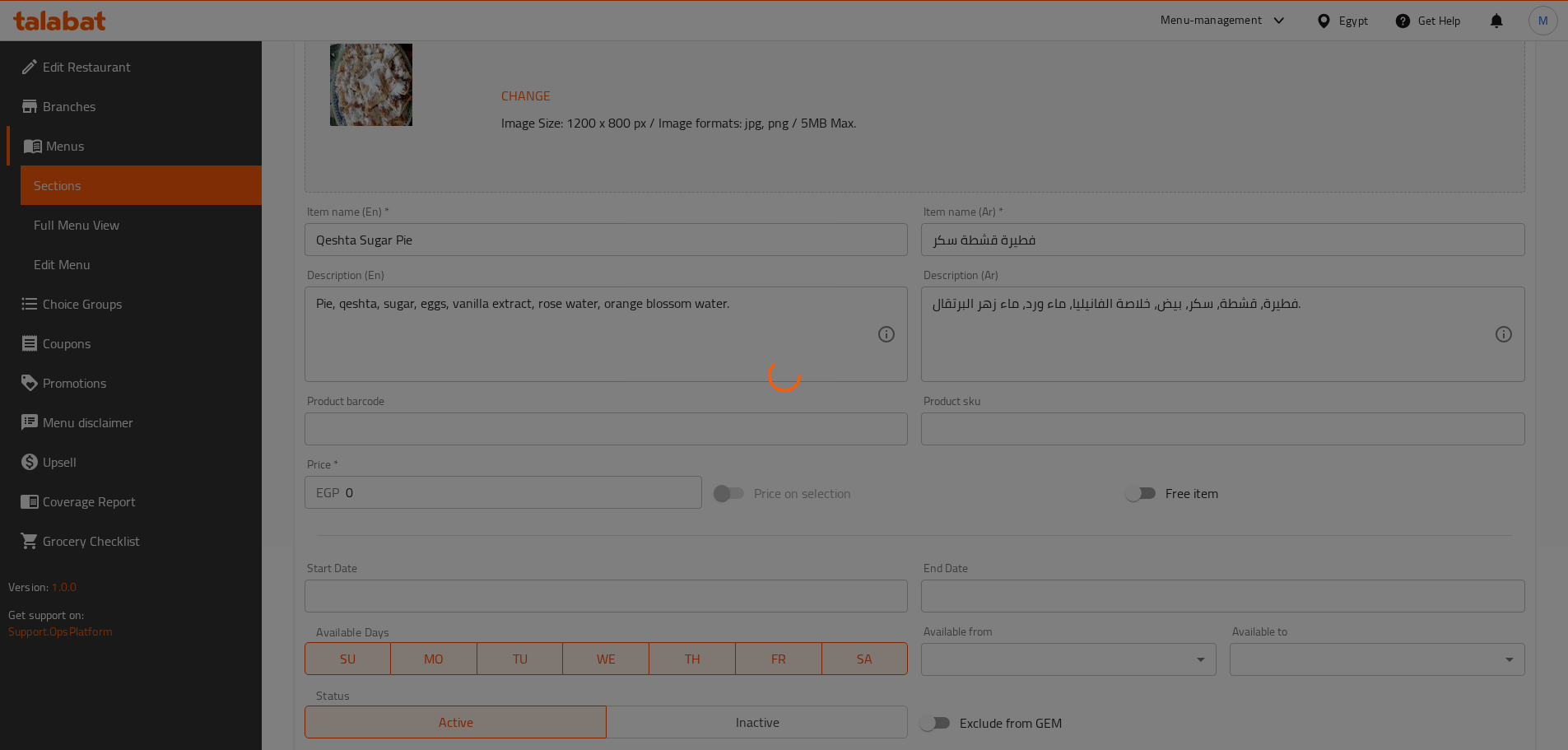 scroll, scrollTop: 0, scrollLeft: 0, axis: both 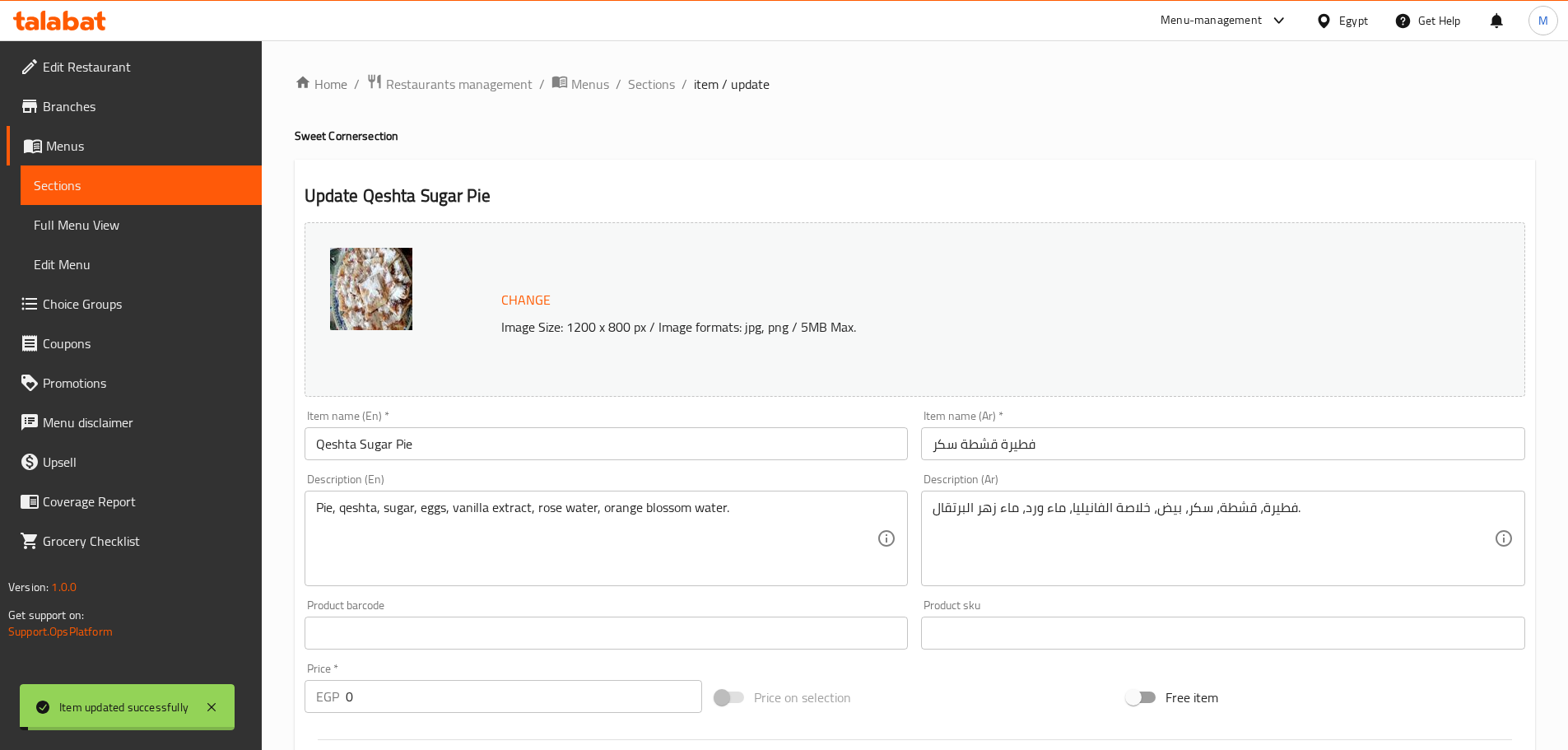 click on "Sections" at bounding box center (651, 84) 